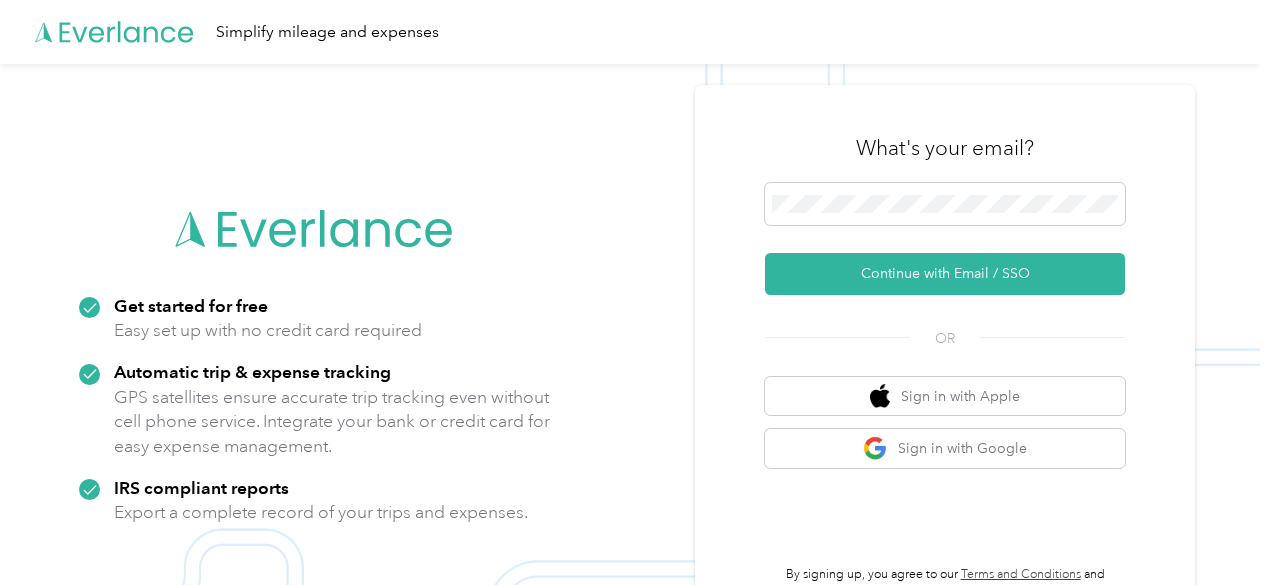 scroll, scrollTop: 0, scrollLeft: 0, axis: both 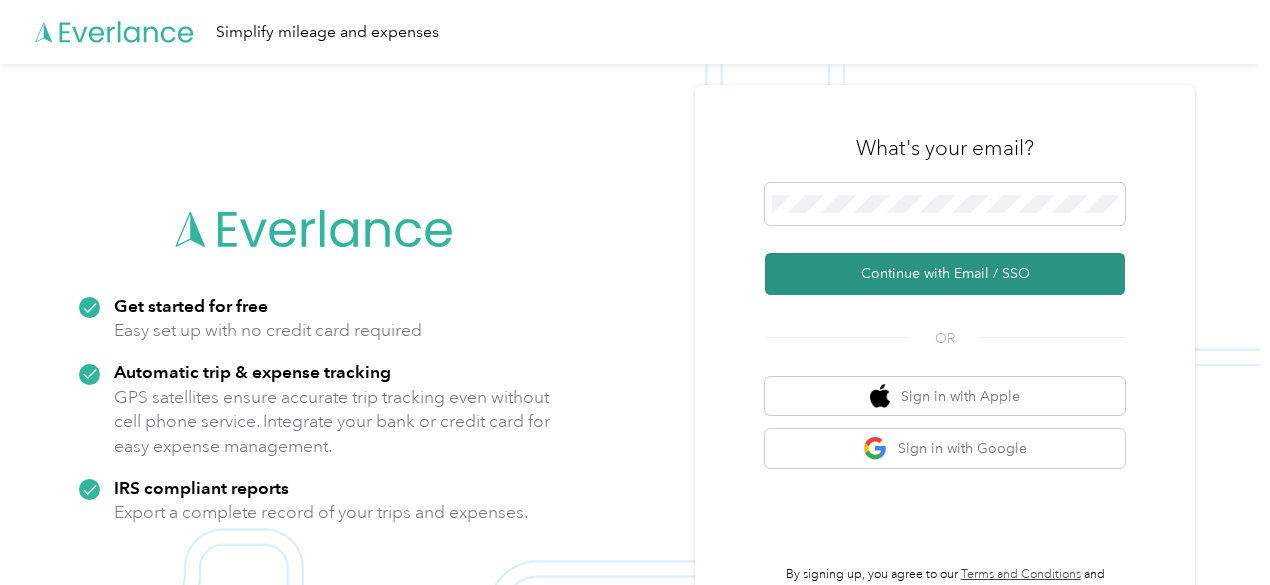 click on "Continue with Email / SSO" at bounding box center (945, 274) 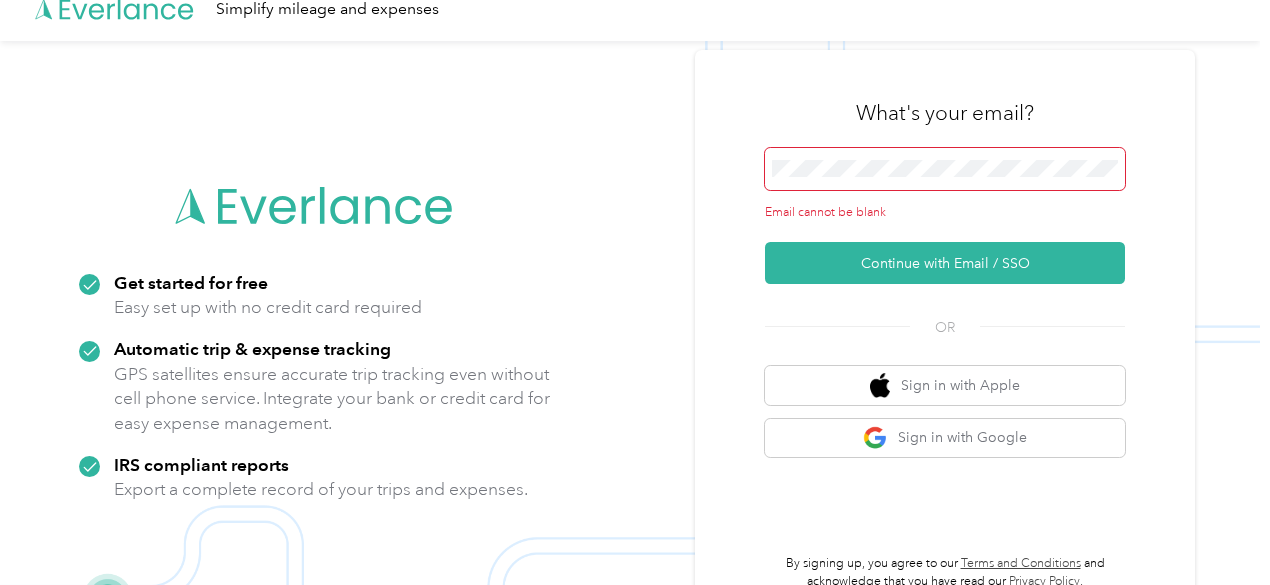 scroll, scrollTop: 0, scrollLeft: 0, axis: both 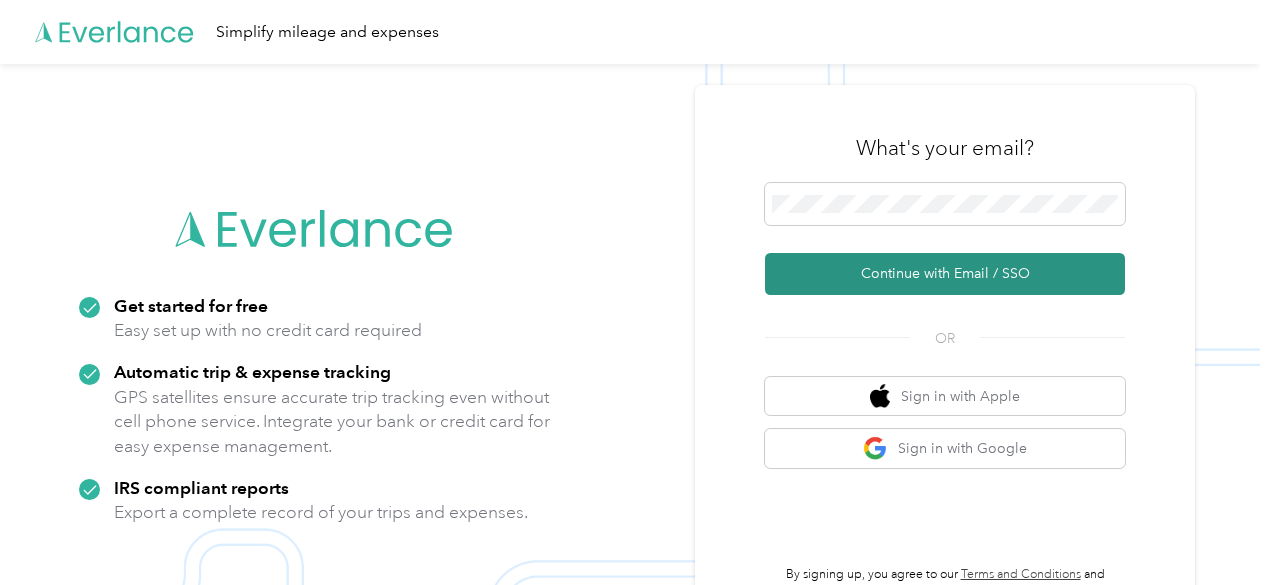 click on "Continue with Email / SSO" at bounding box center (945, 274) 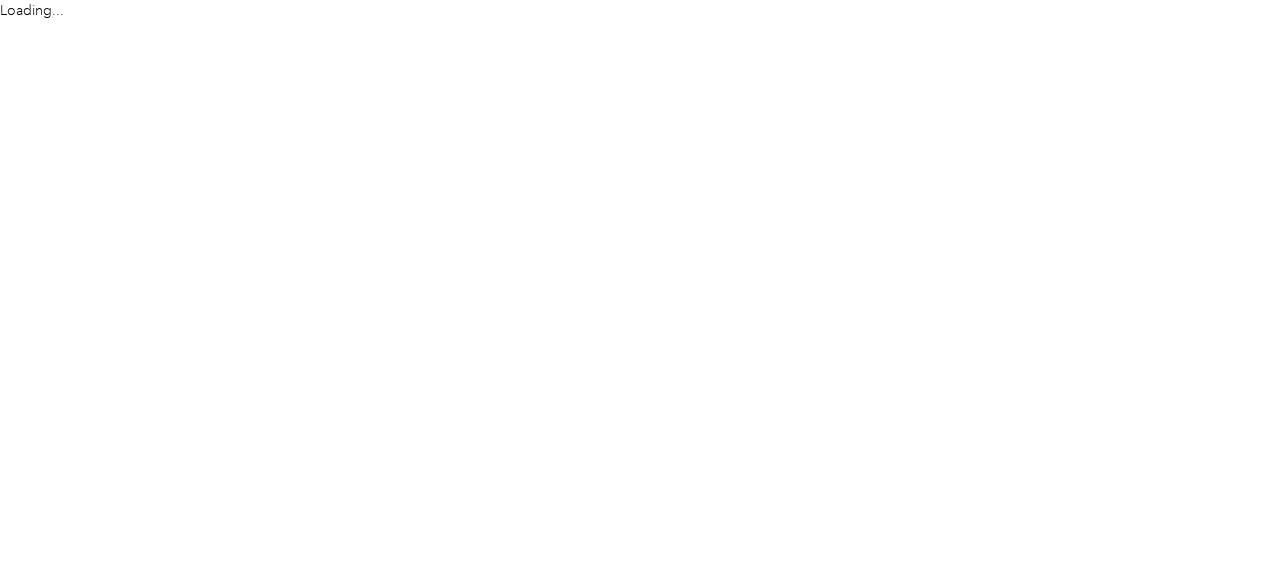 scroll, scrollTop: 0, scrollLeft: 0, axis: both 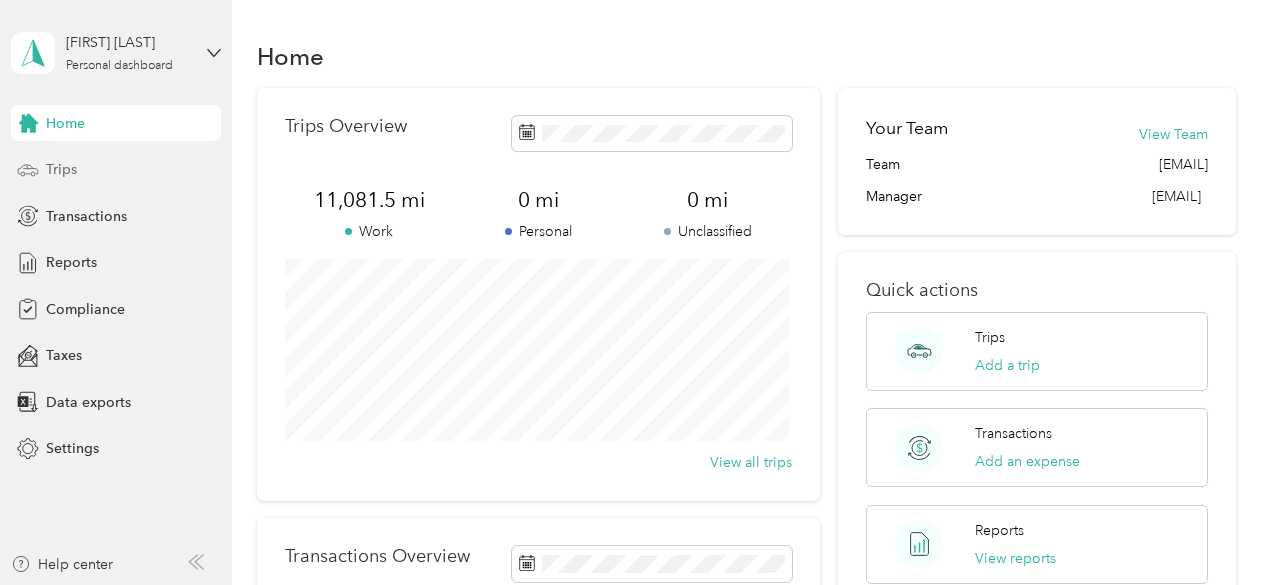 click on "Trips" at bounding box center (61, 169) 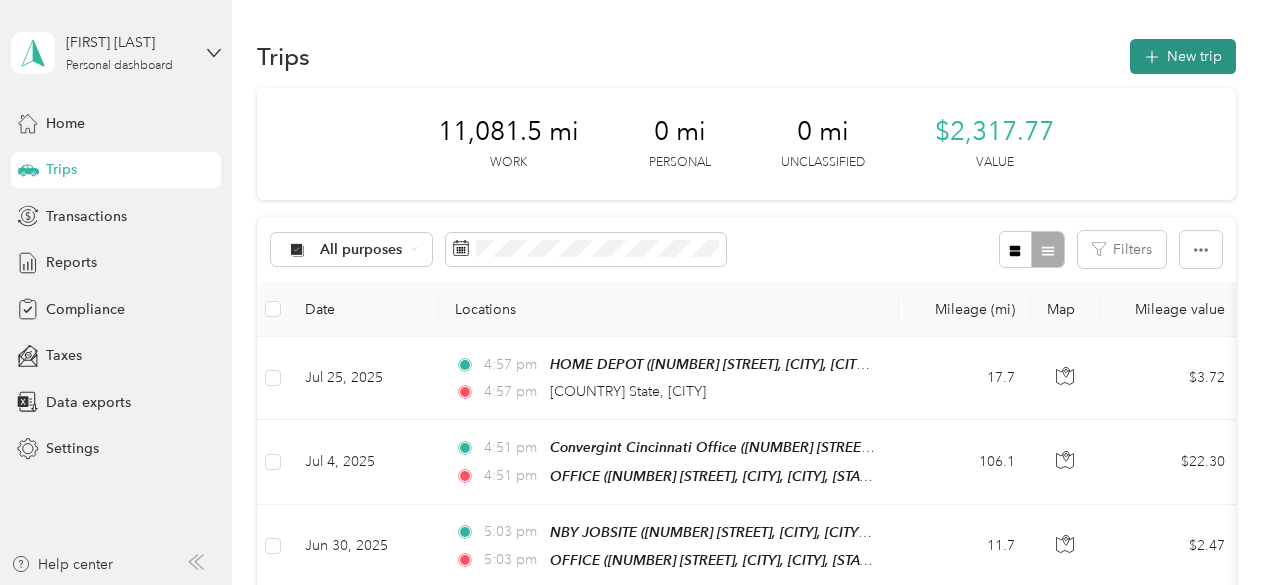 click on "New trip" at bounding box center (1183, 56) 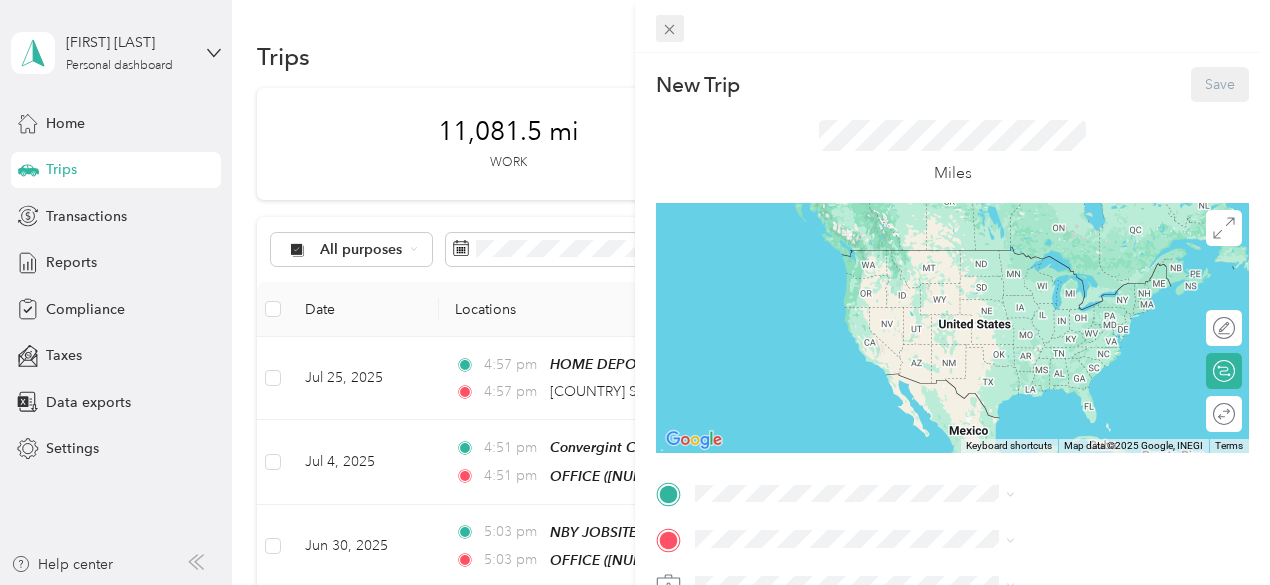click 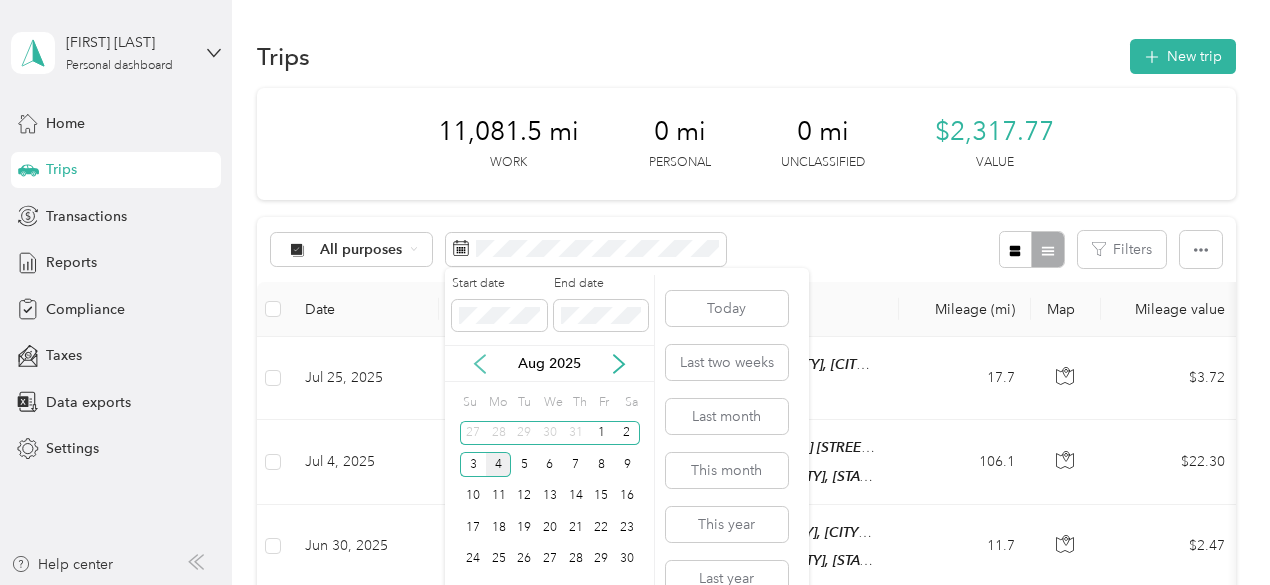 click 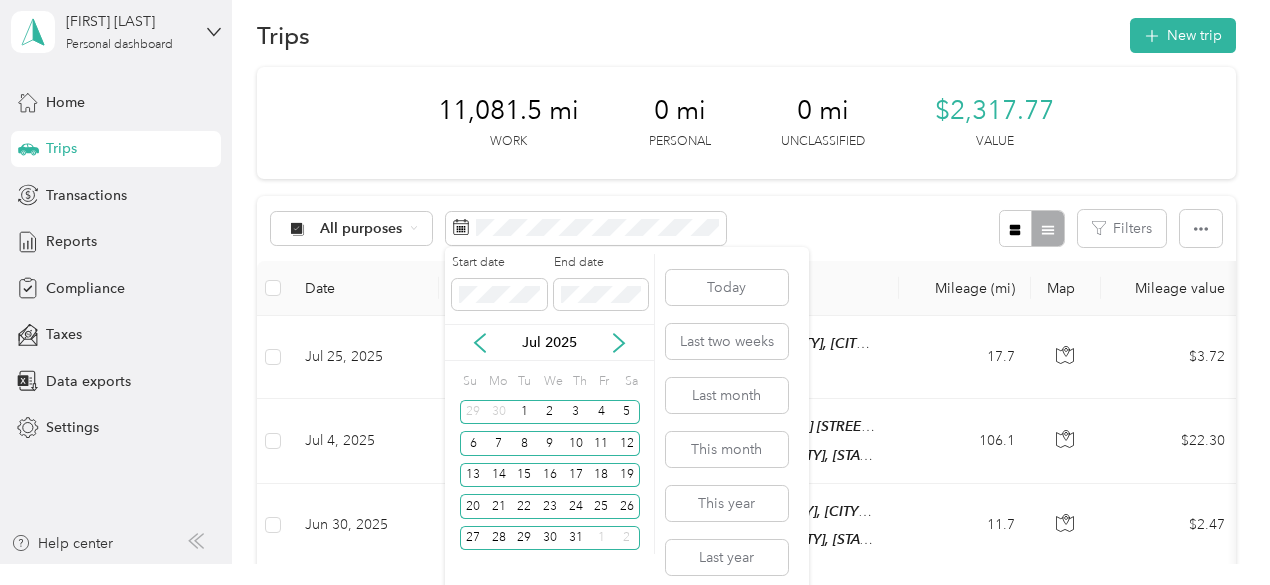 scroll, scrollTop: 32, scrollLeft: 0, axis: vertical 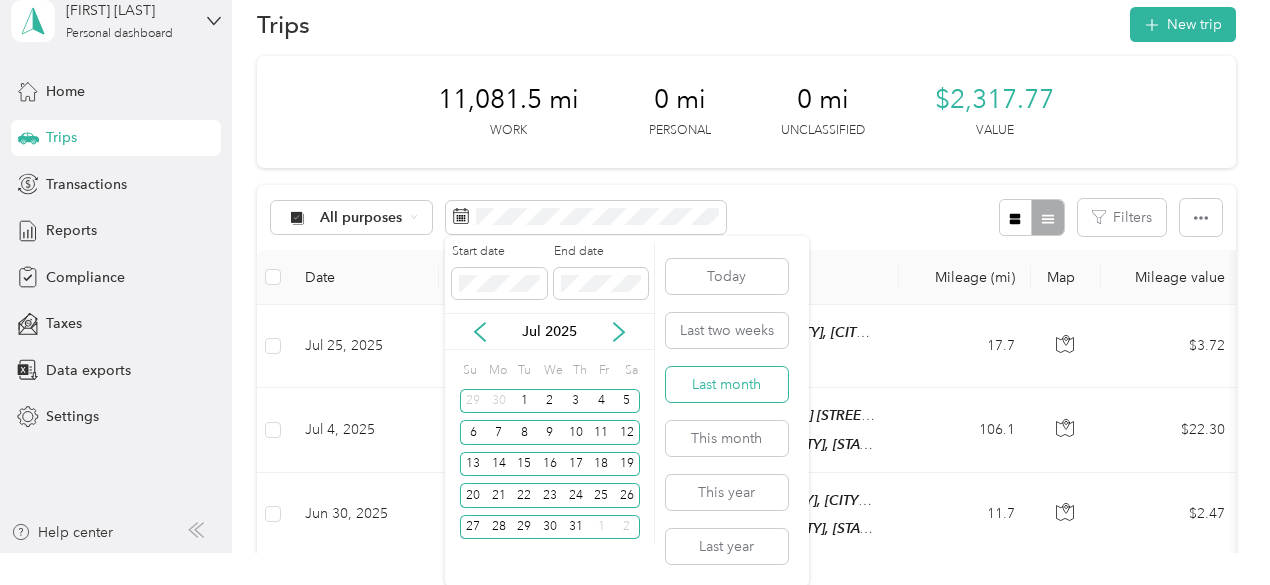 click on "Last month" at bounding box center [727, 384] 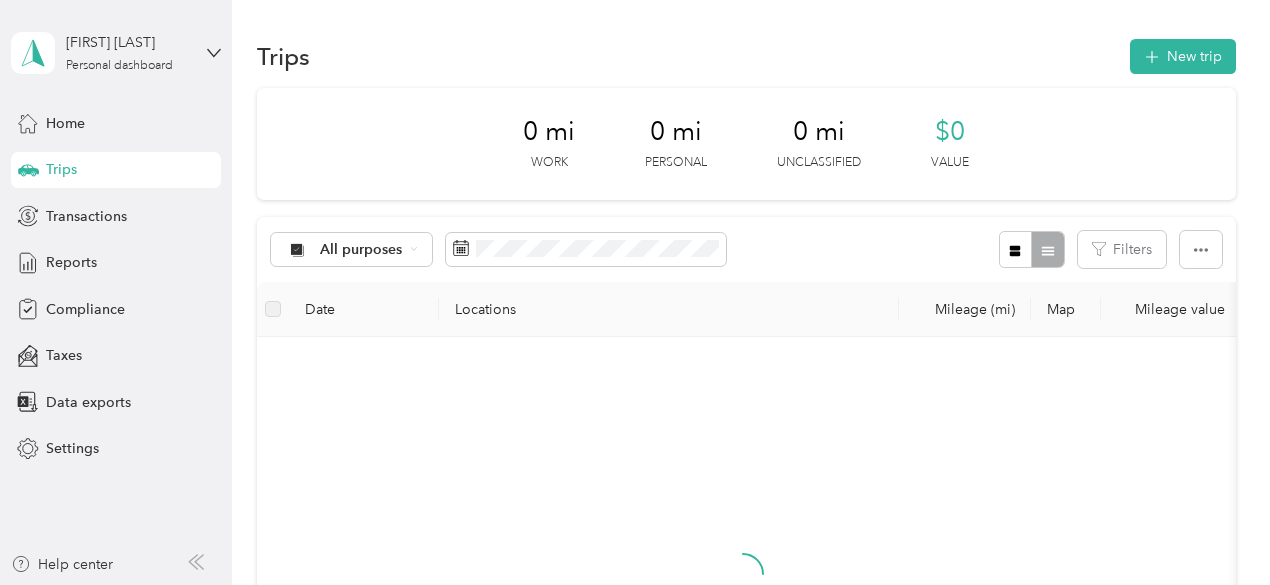 scroll, scrollTop: 0, scrollLeft: 0, axis: both 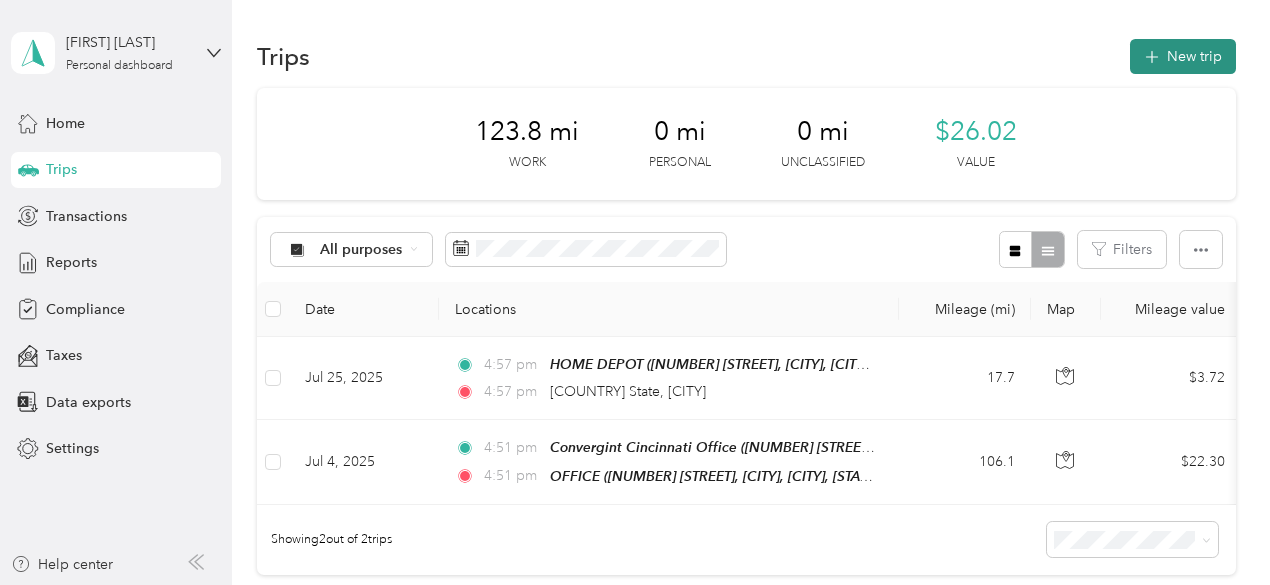 click on "New trip" at bounding box center [1183, 56] 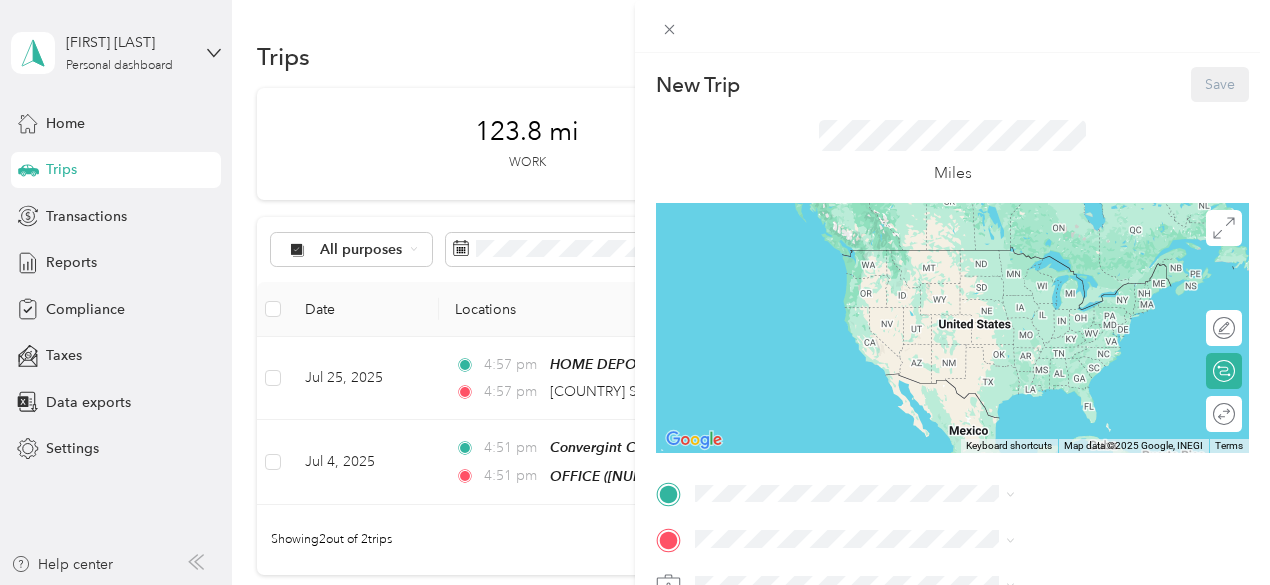 click on "OFFICE [NUMBER] [STREET], [CITY], [STATE], [CITY], [STATE], [COUNTRY]" at bounding box center (1081, 279) 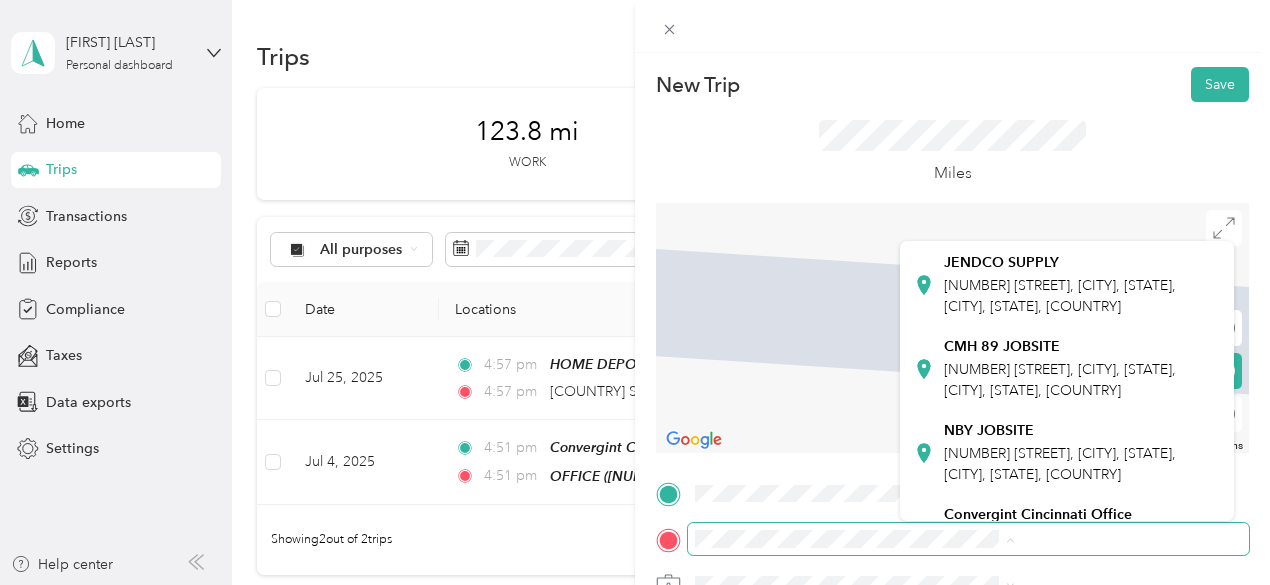scroll, scrollTop: 400, scrollLeft: 0, axis: vertical 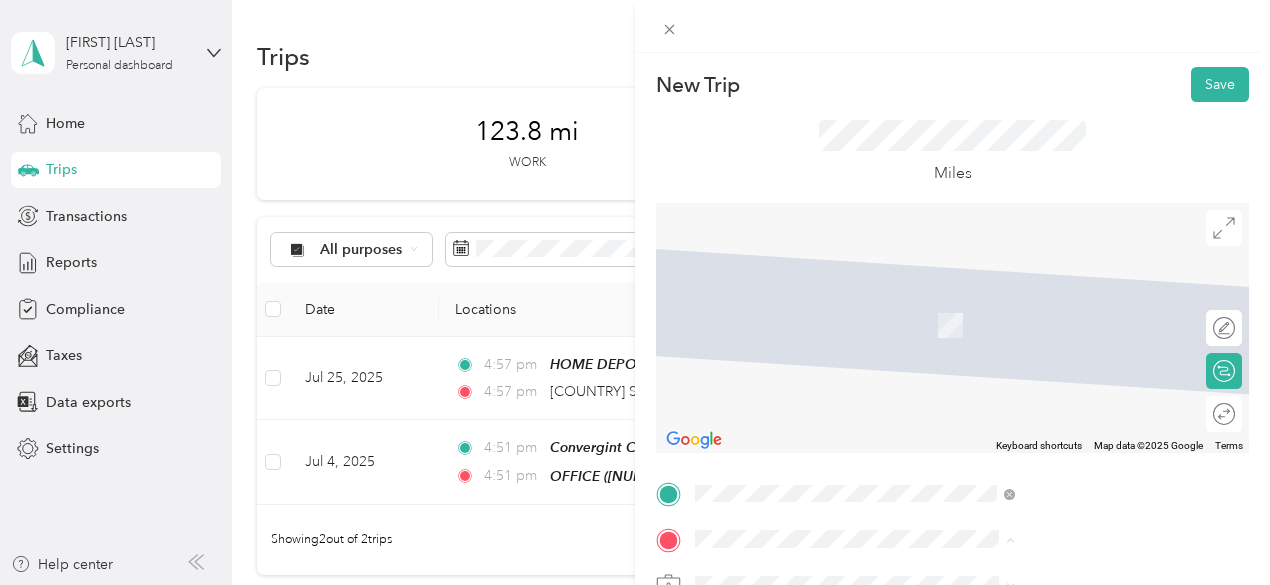 click on "[NUMBER] [STREET], [CITY], [STATE], [CITY], [STATE], [COUNTRY]" at bounding box center (1060, 356) 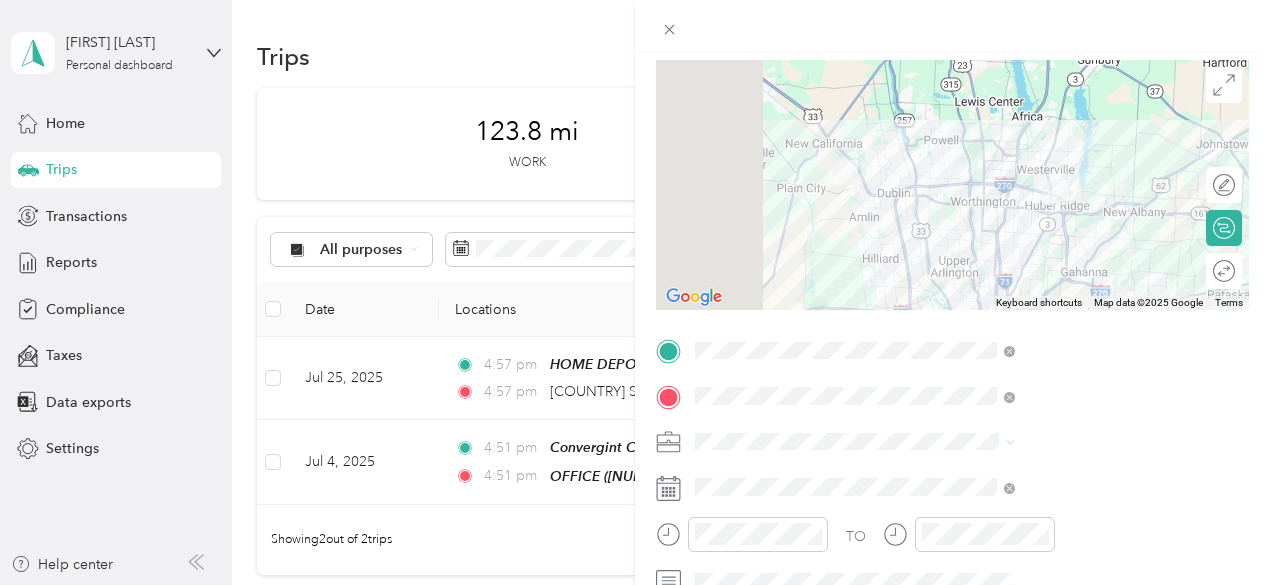 scroll, scrollTop: 200, scrollLeft: 0, axis: vertical 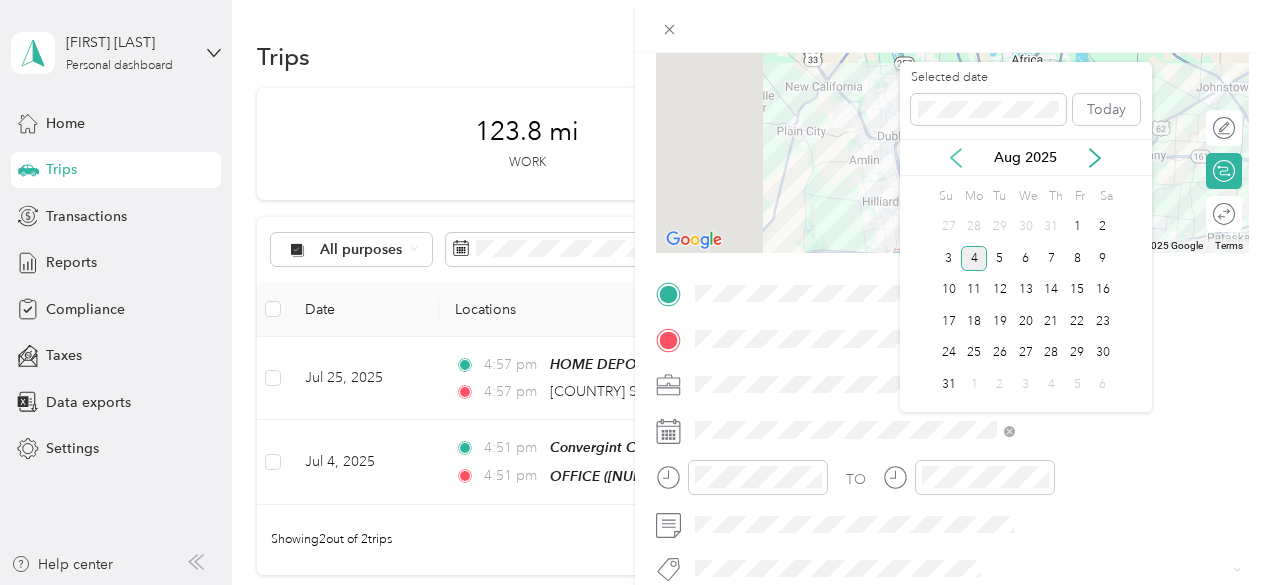 click 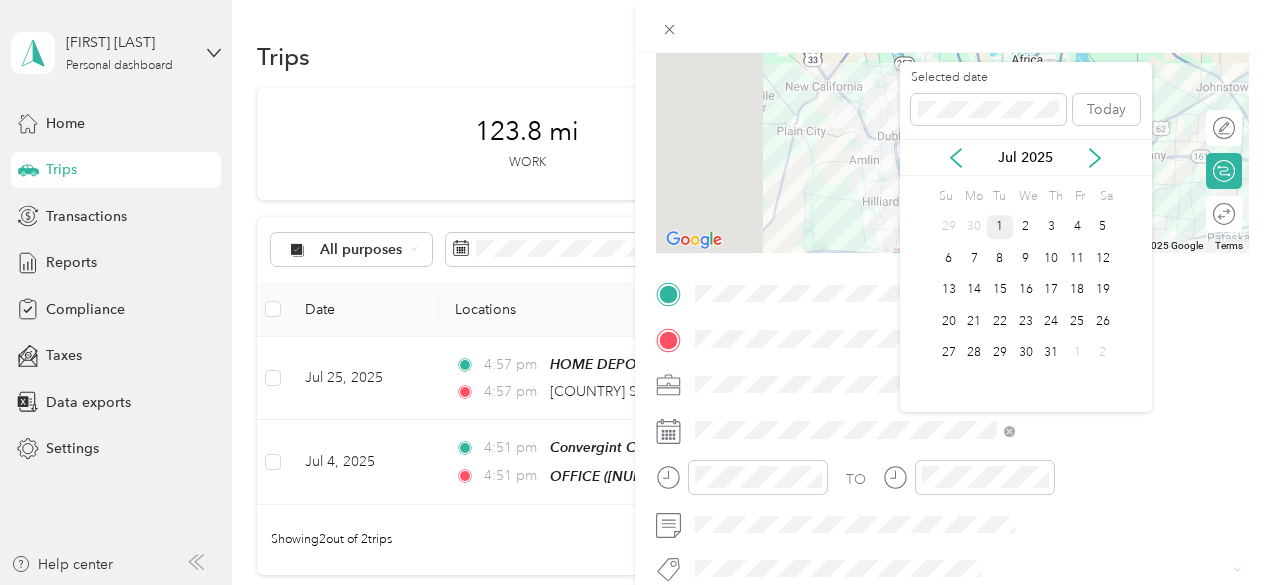 click on "1" at bounding box center [1000, 227] 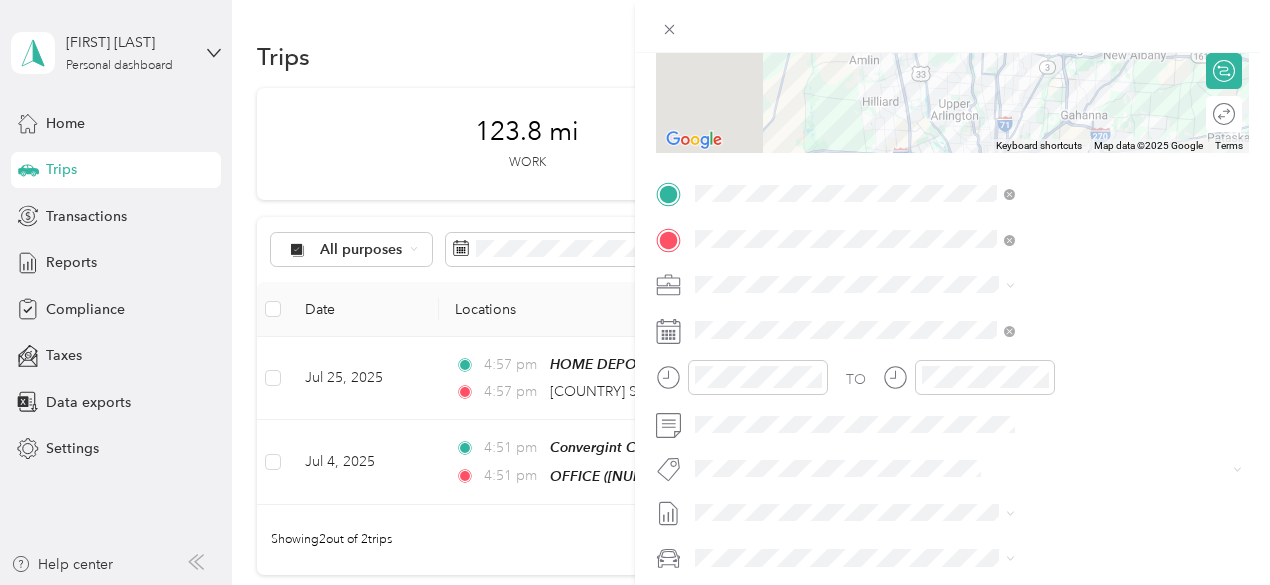scroll, scrollTop: 400, scrollLeft: 0, axis: vertical 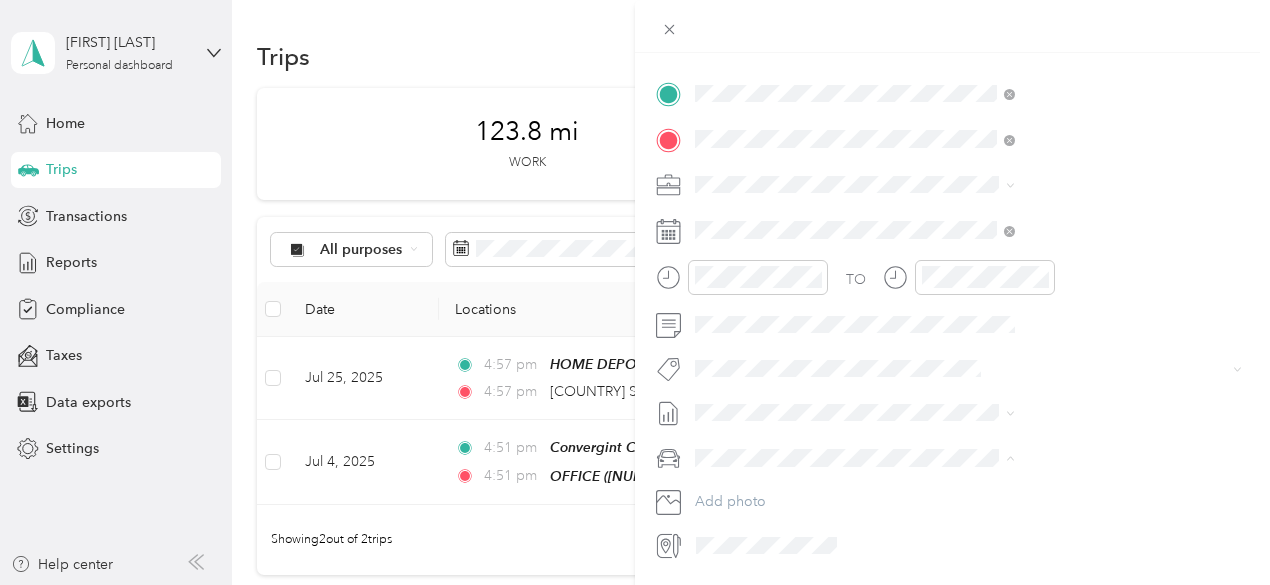 click on "GMC Sierra 1500" at bounding box center [1067, 492] 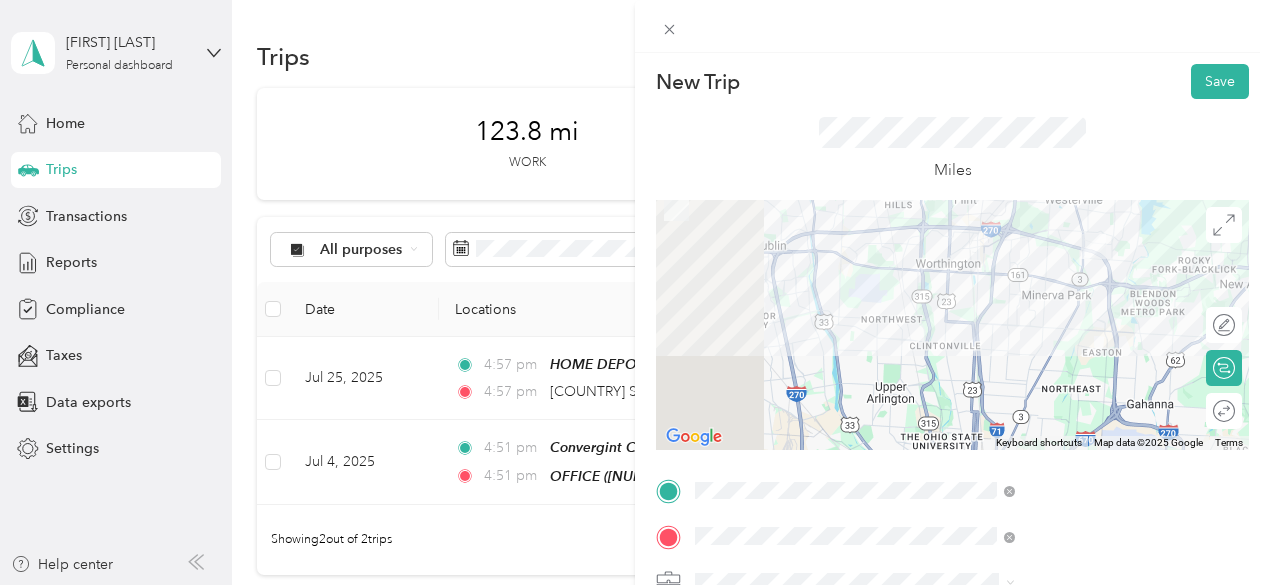 scroll, scrollTop: 0, scrollLeft: 0, axis: both 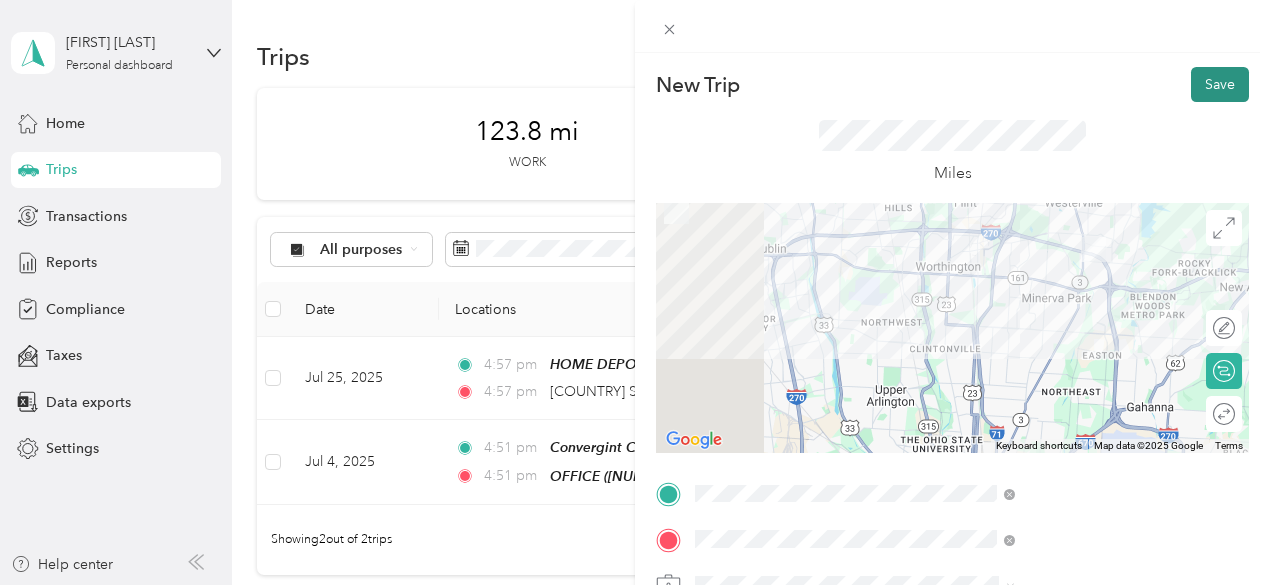 click on "Save" at bounding box center [1220, 84] 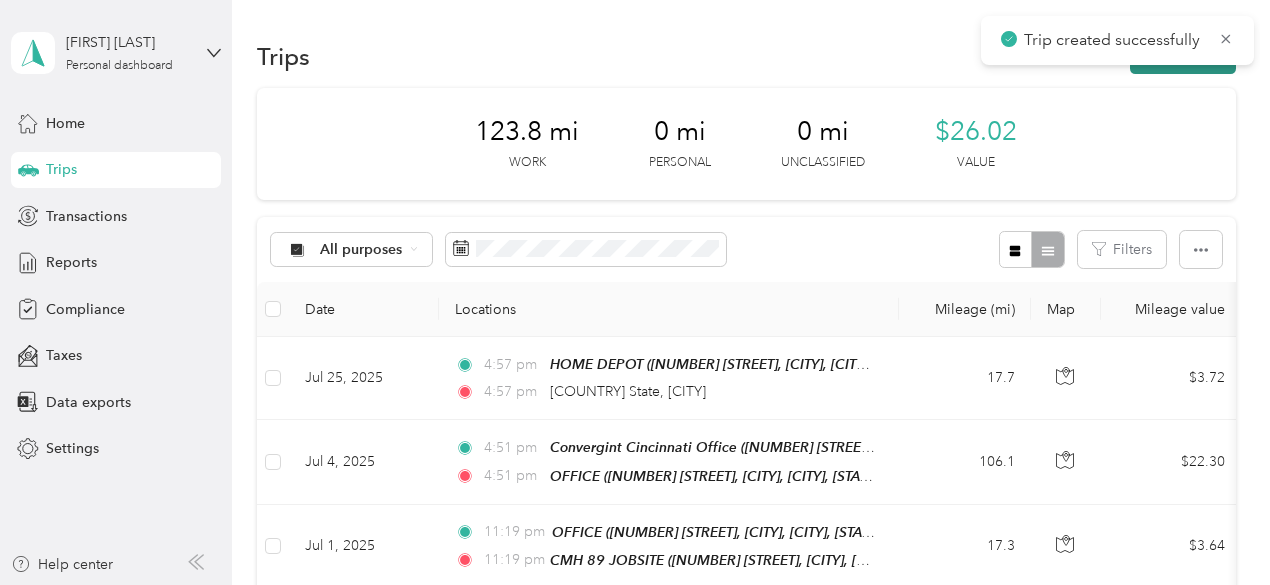 click on "New trip" at bounding box center [1183, 56] 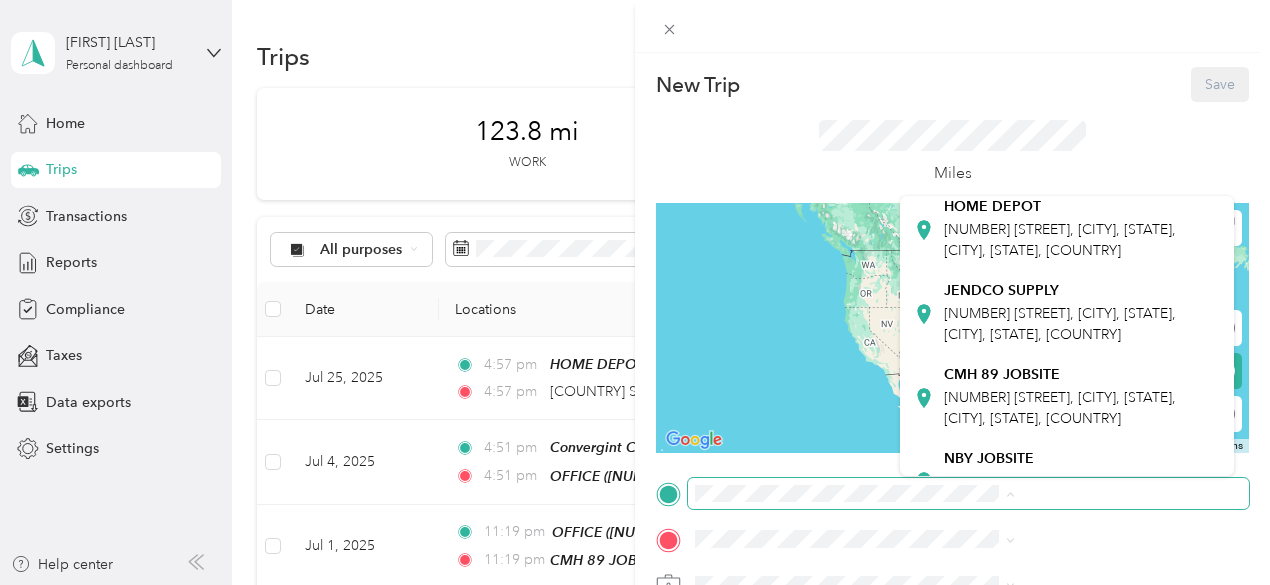 scroll, scrollTop: 344, scrollLeft: 0, axis: vertical 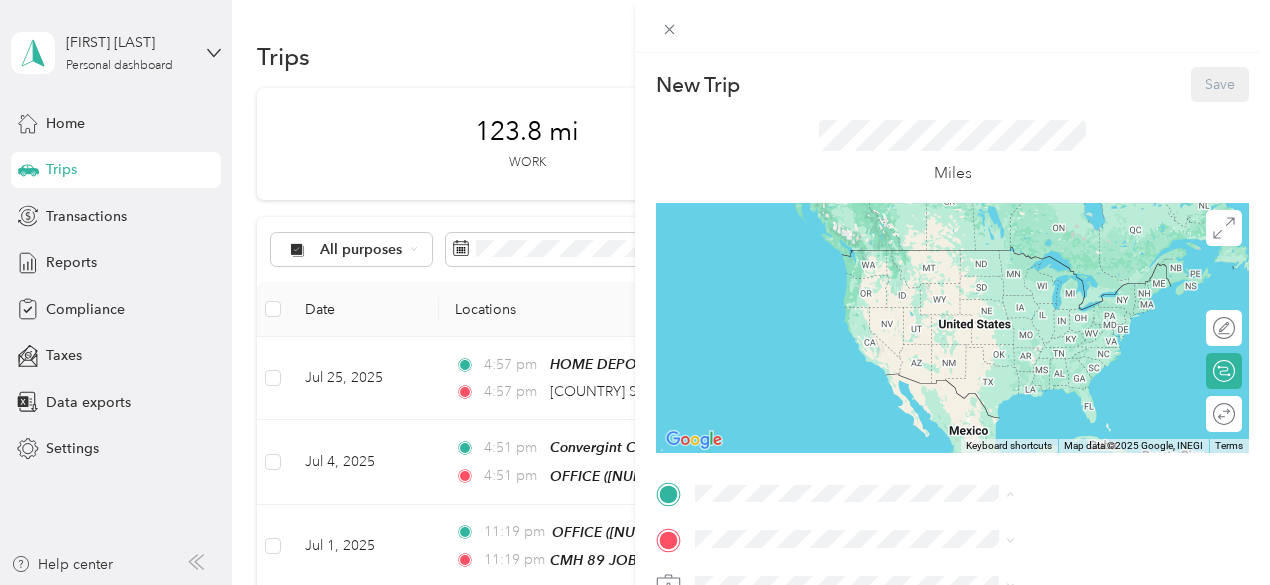 click on "CMH 89 JOBSITE [NUMBER] [STREET], [CITY], [STATE], [CITY], [STATE], [COUNTRY]" at bounding box center (1081, 355) 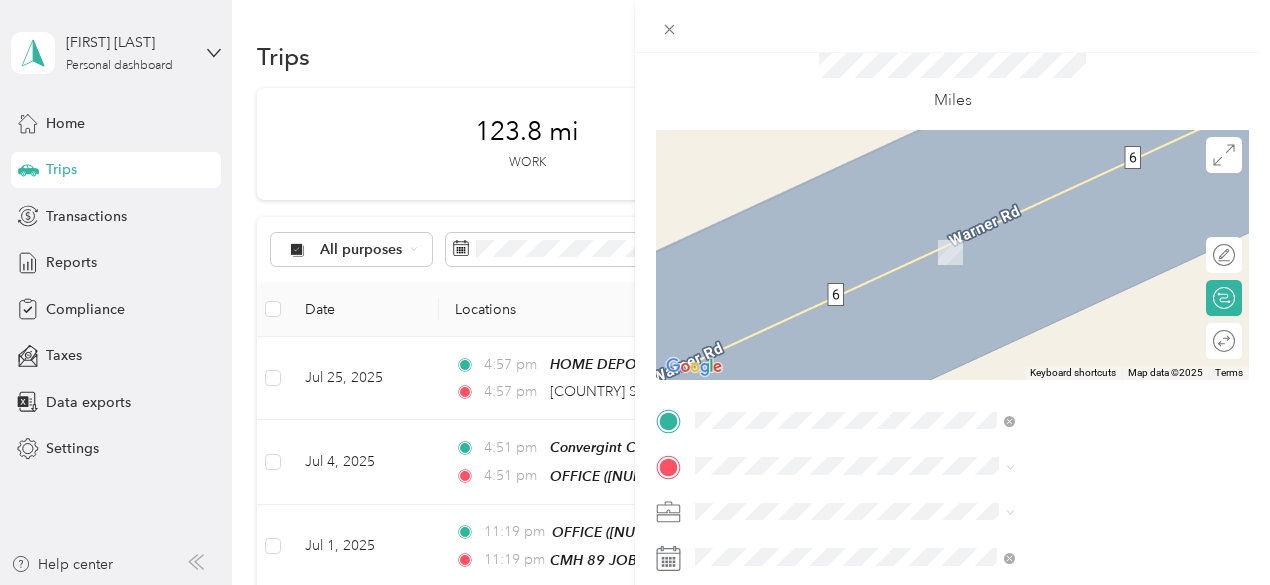 scroll, scrollTop: 100, scrollLeft: 0, axis: vertical 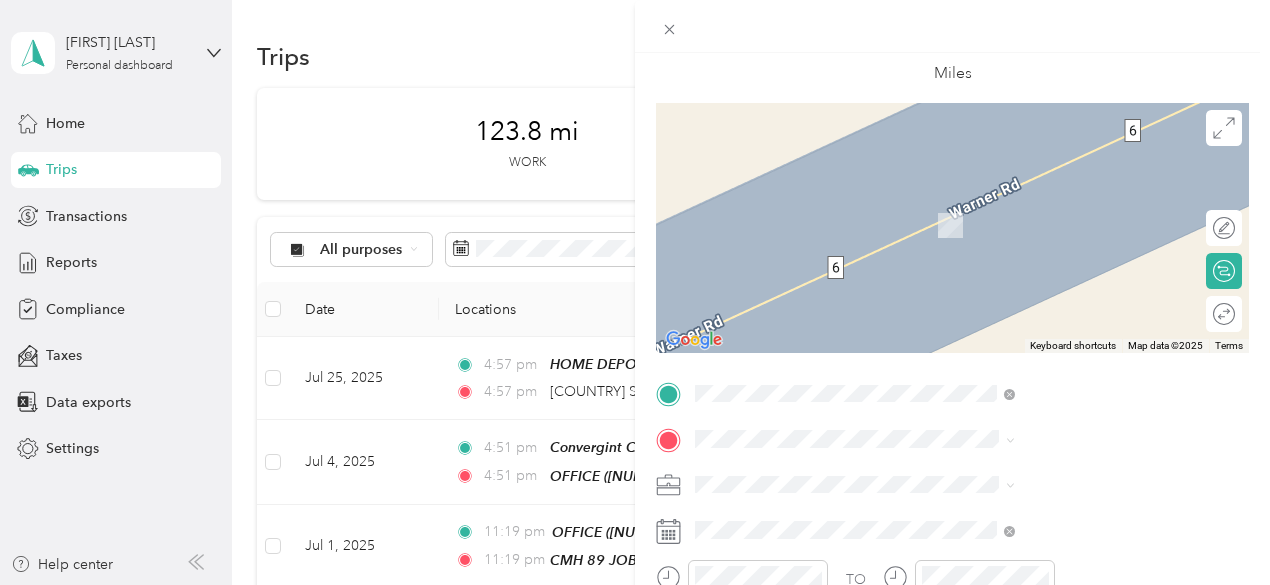 click on "[NUMBER] [STREET], [CITY], [STATE], [CITY], [STATE], [COUNTRY]" at bounding box center (1060, 320) 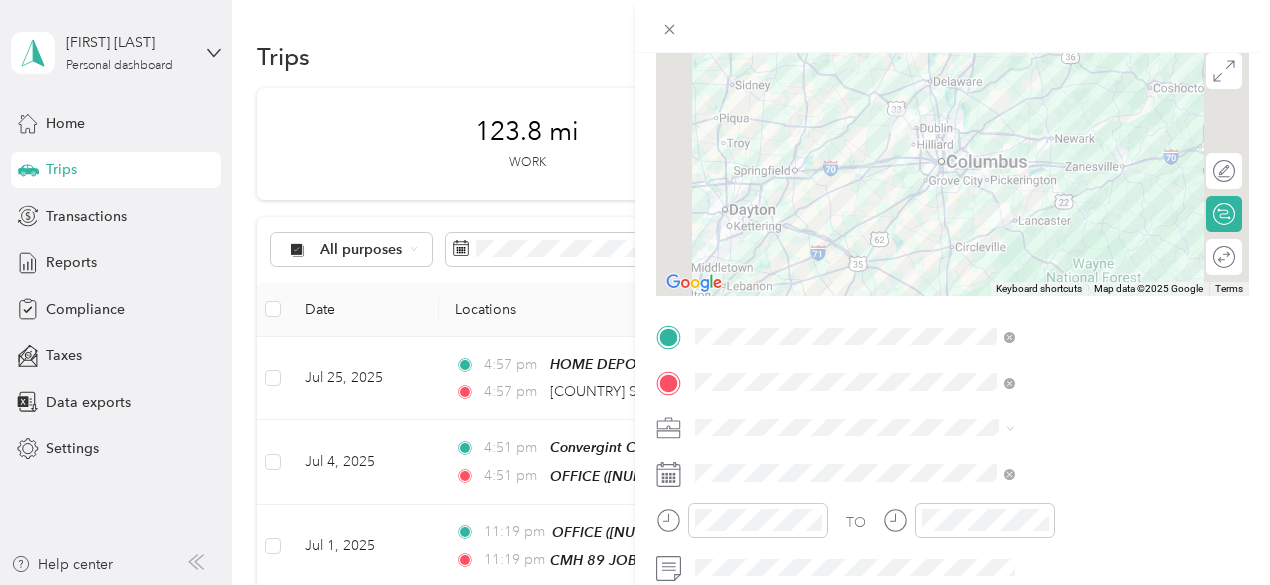 scroll, scrollTop: 200, scrollLeft: 0, axis: vertical 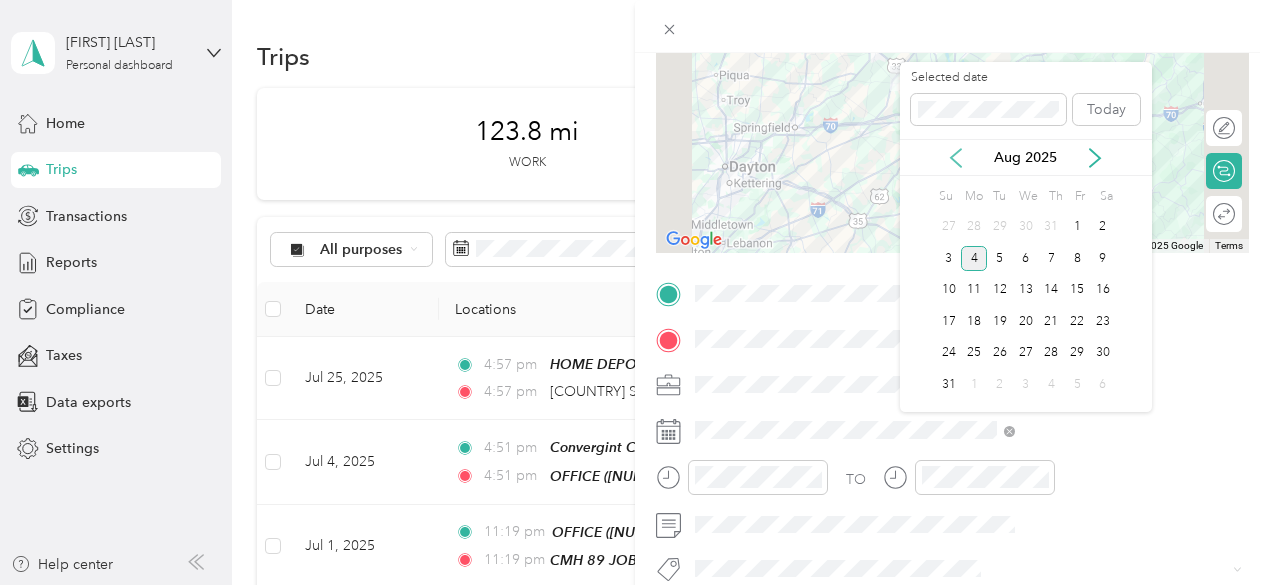 click 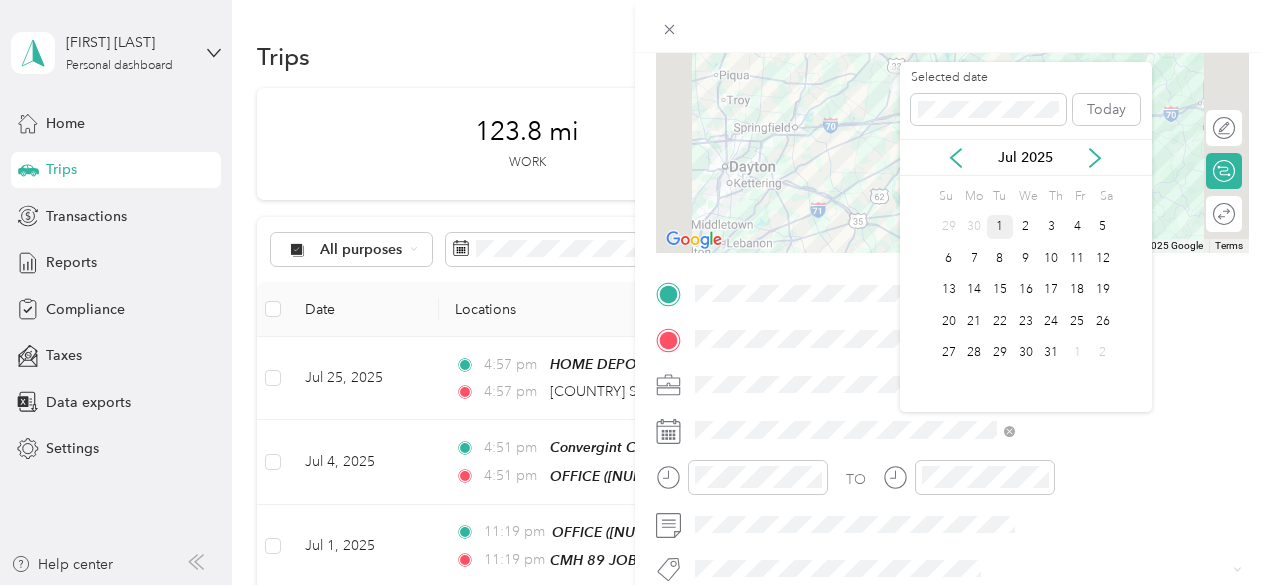 click on "1" at bounding box center [1000, 227] 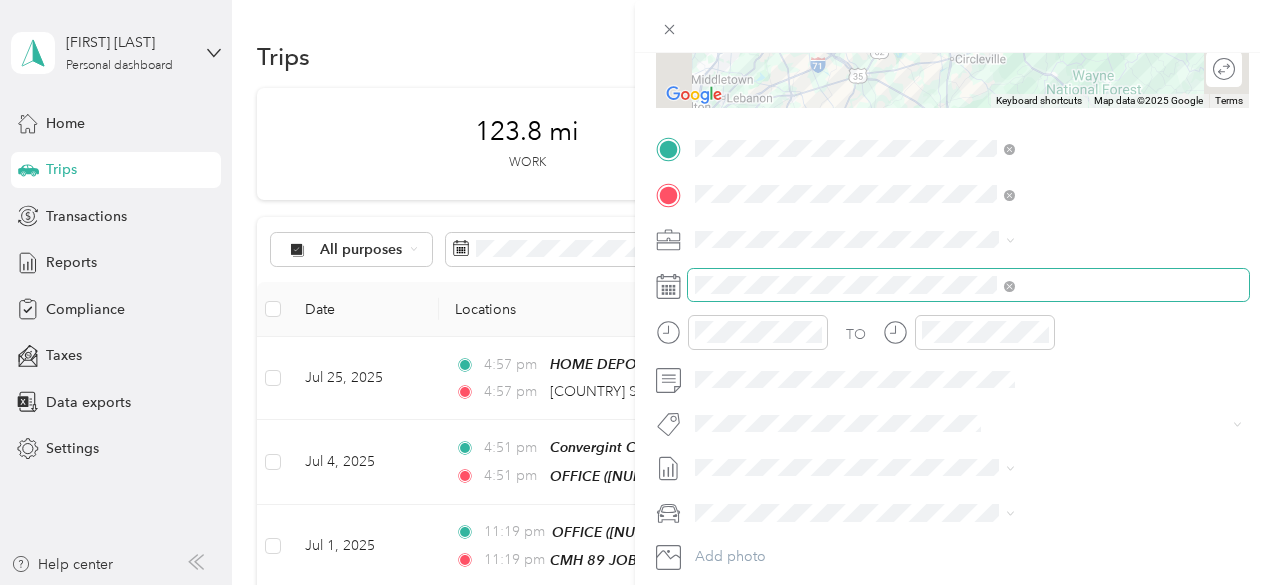 scroll, scrollTop: 400, scrollLeft: 0, axis: vertical 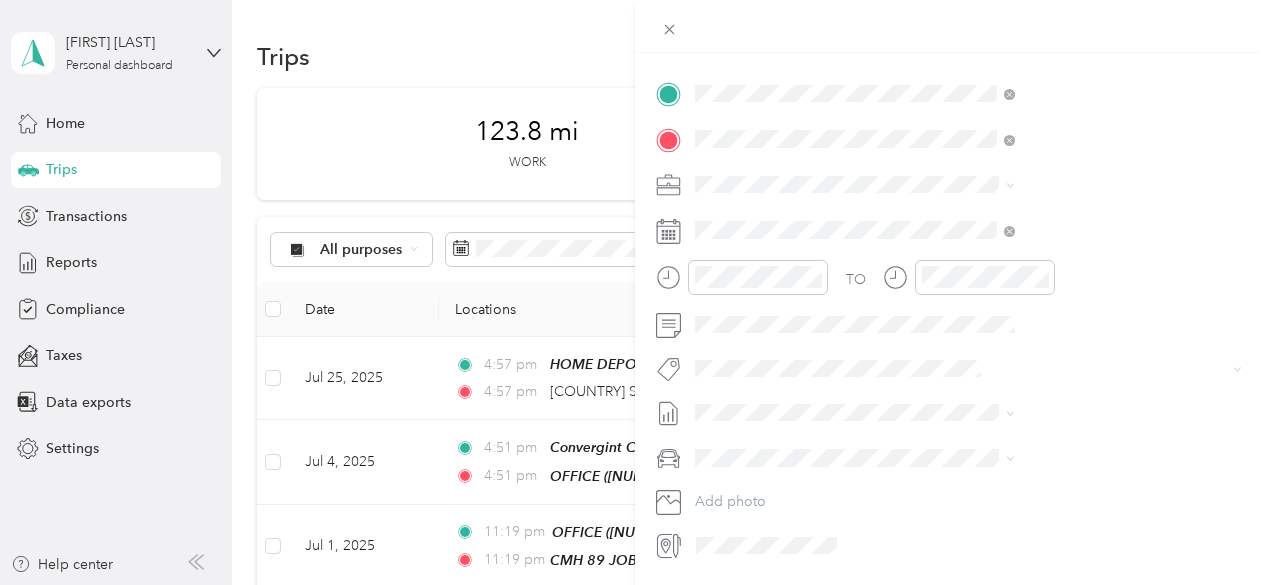 click on "GMC Sierra 1500 GMC 1500 Sierra" at bounding box center (1067, 500) 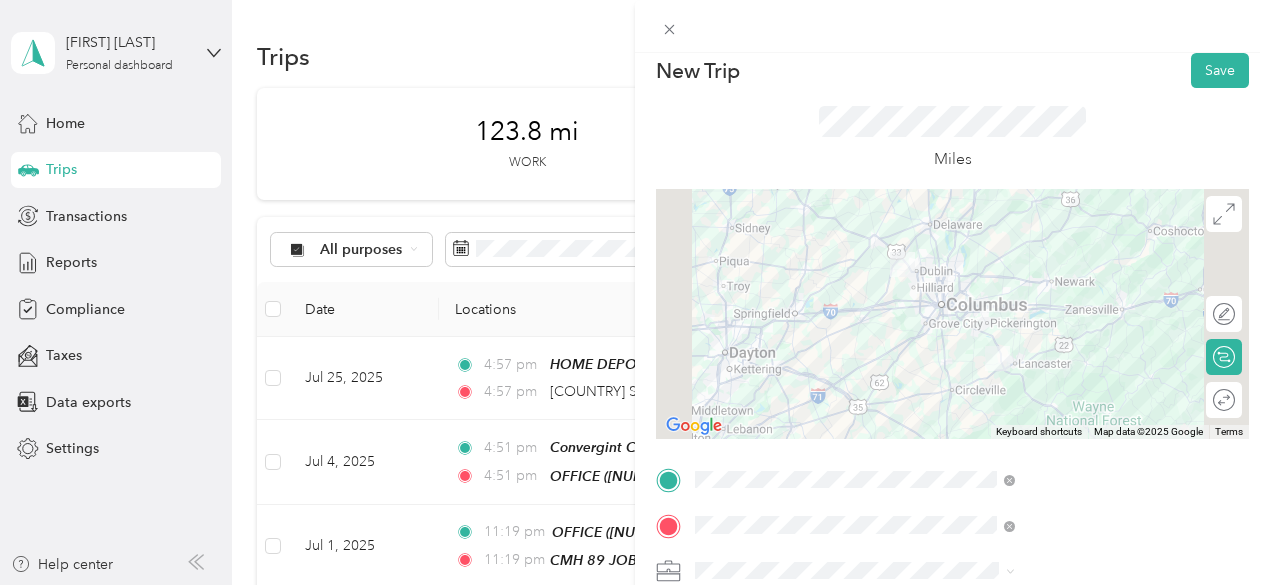 scroll, scrollTop: 0, scrollLeft: 0, axis: both 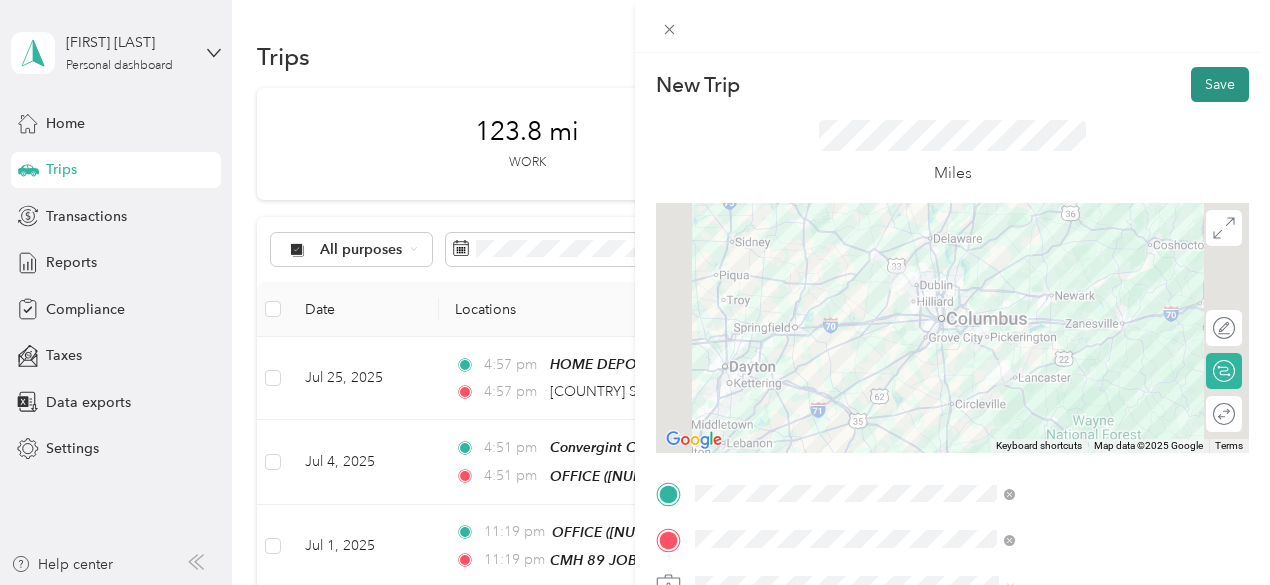 click on "Save" at bounding box center (1220, 84) 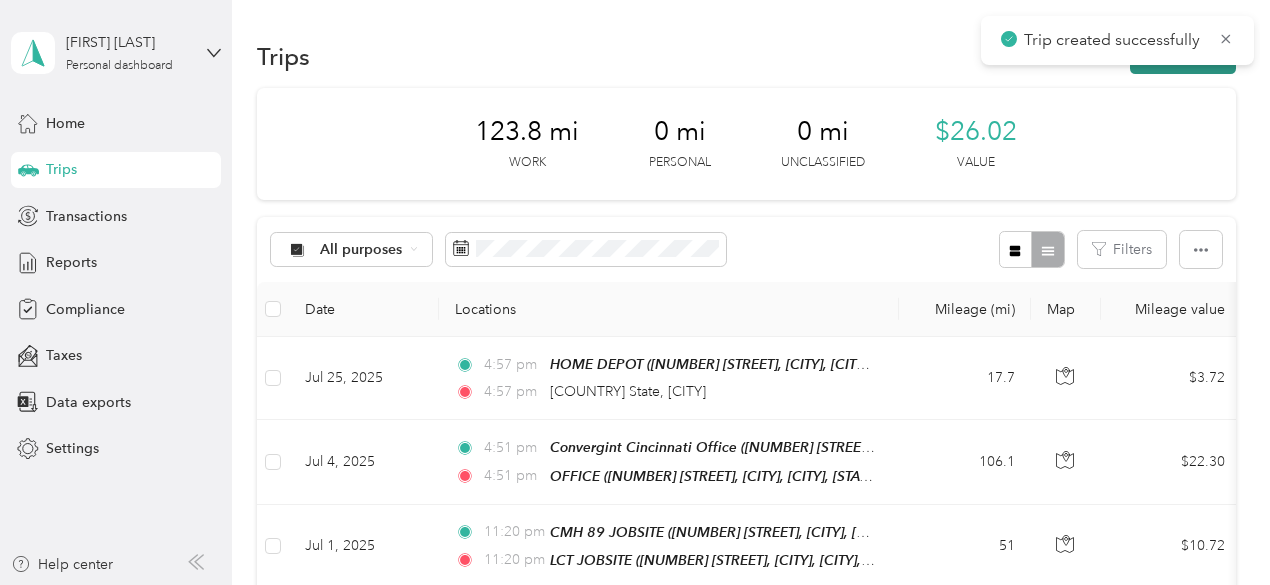 click on "New trip" at bounding box center [1183, 56] 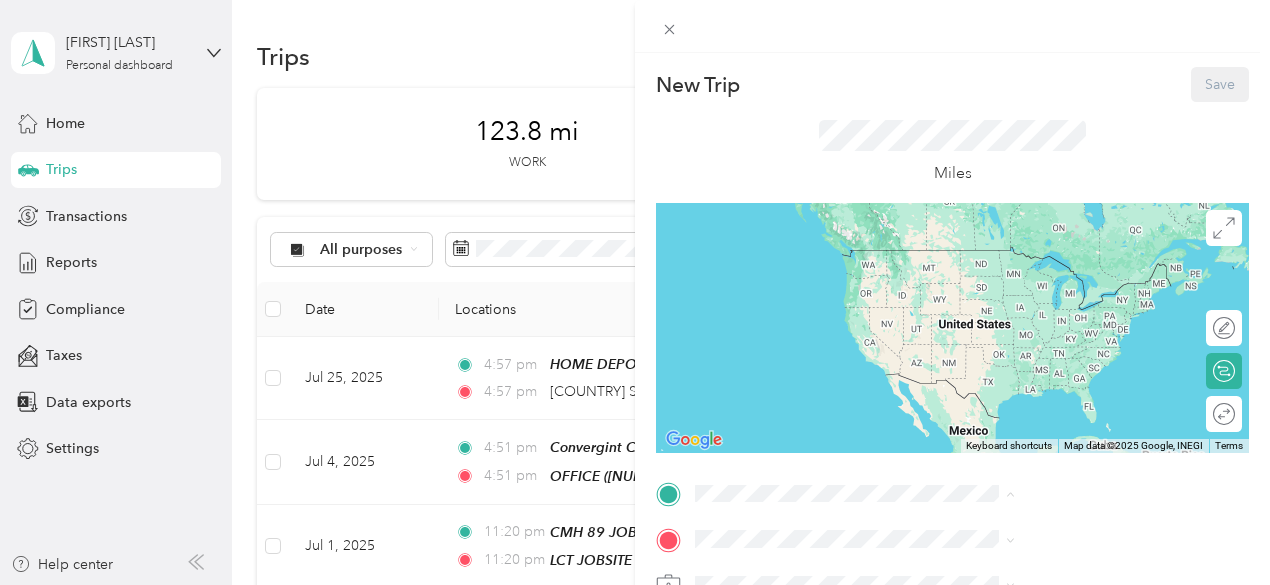 click on "[NUMBER] [STREET], [CITY], [STATE], [CITY], [STATE], [COUNTRY]" at bounding box center [1060, 374] 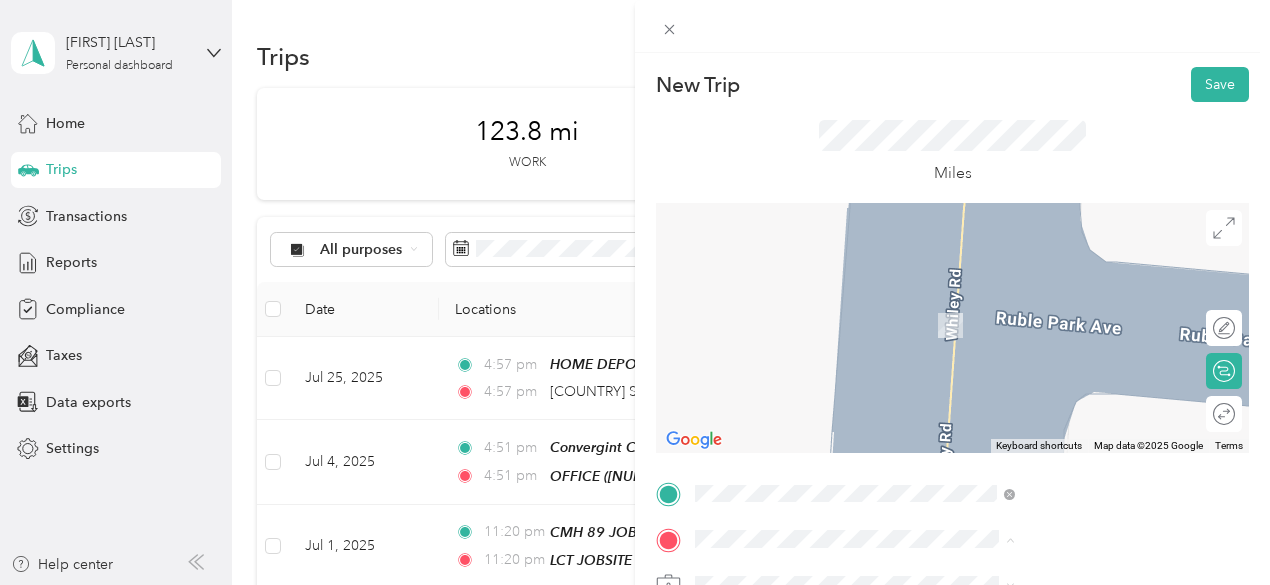 click on "[NUMBER] [STREET], [CITY], [STATE], [CITY], [STATE], [COUNTRY]" at bounding box center [1060, 336] 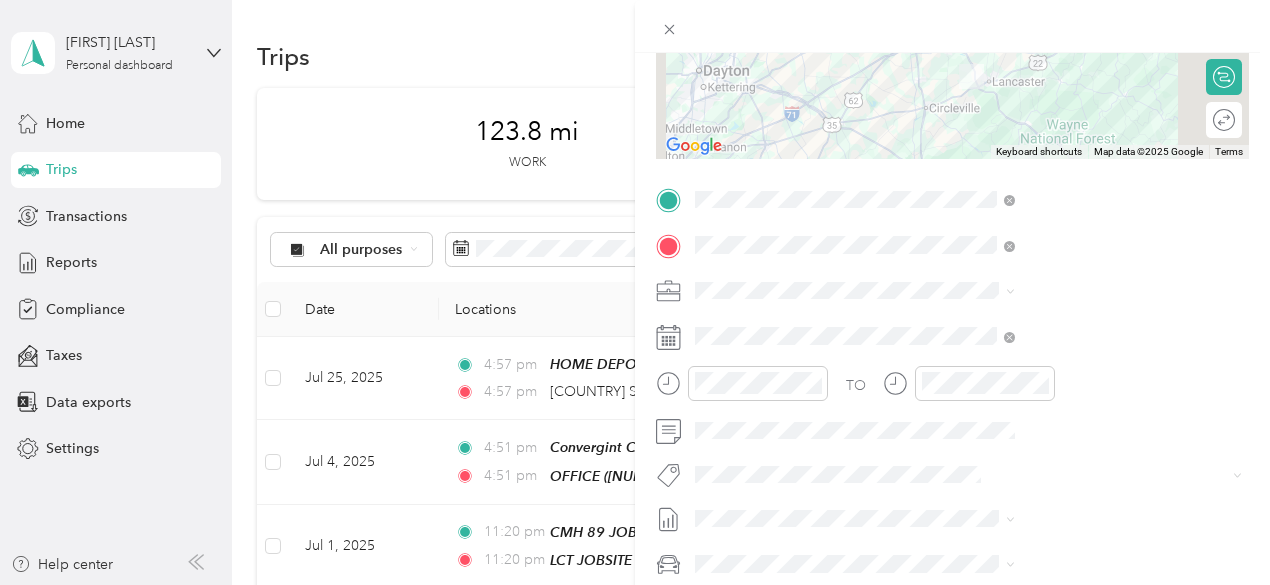 scroll, scrollTop: 300, scrollLeft: 0, axis: vertical 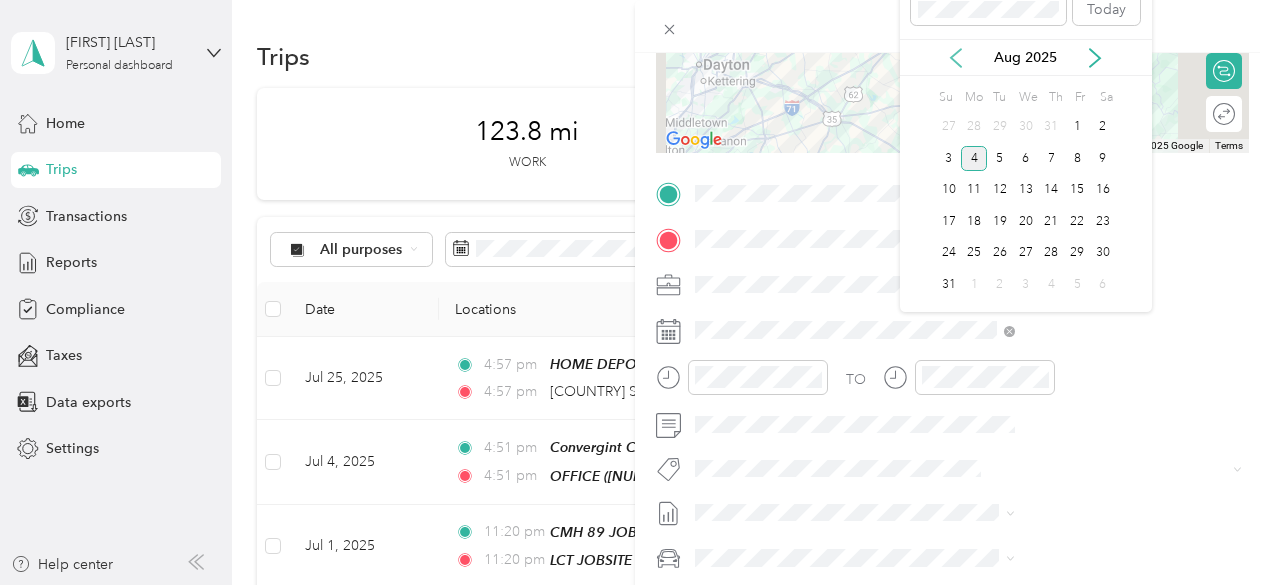 click 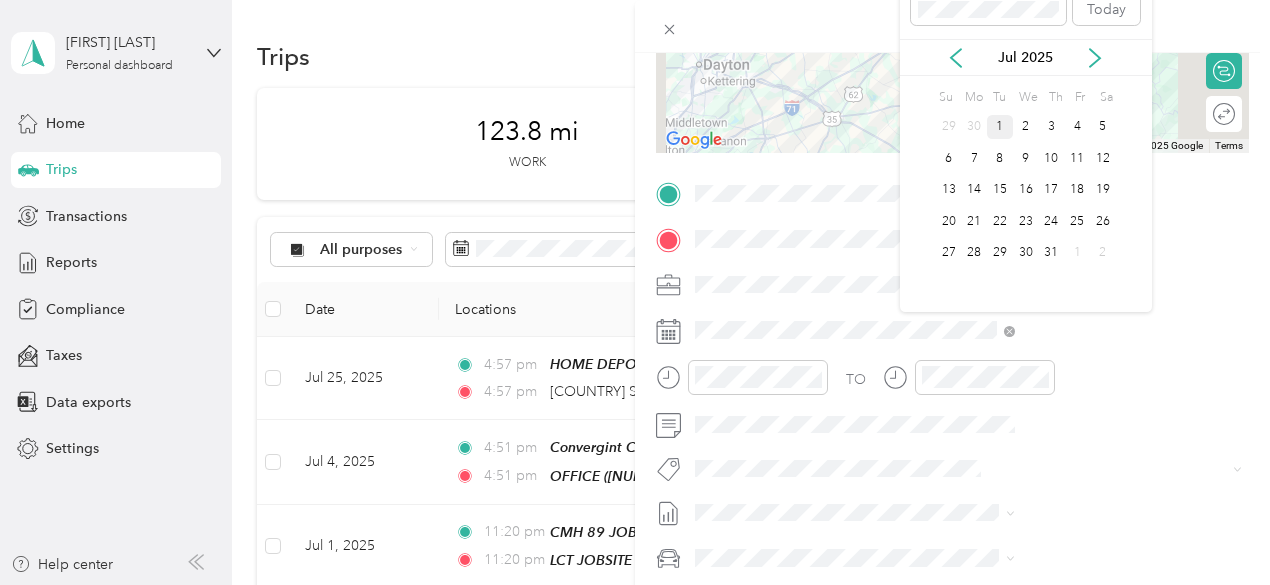 click on "1" at bounding box center [1000, 127] 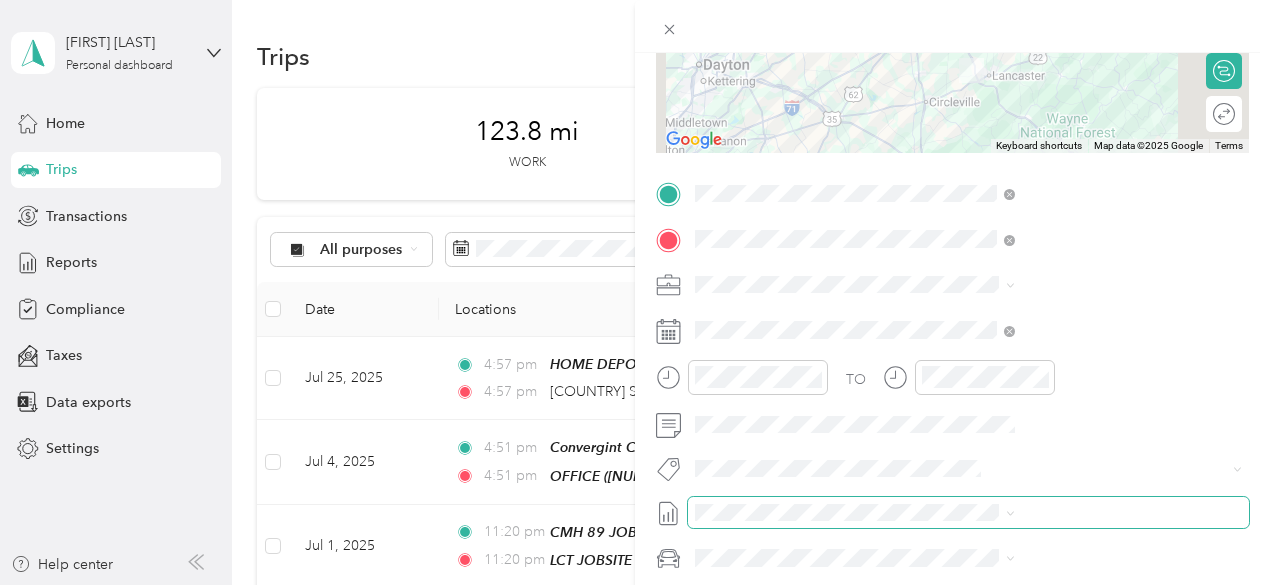 scroll, scrollTop: 400, scrollLeft: 0, axis: vertical 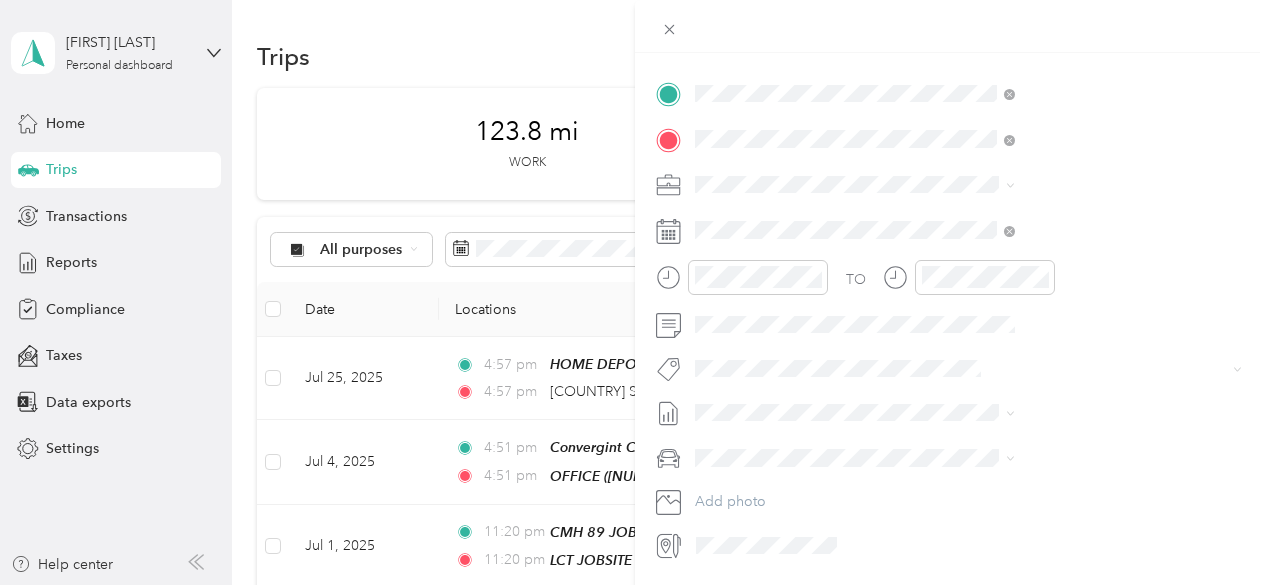 click on "GMC Sierra 1500" at bounding box center (968, 492) 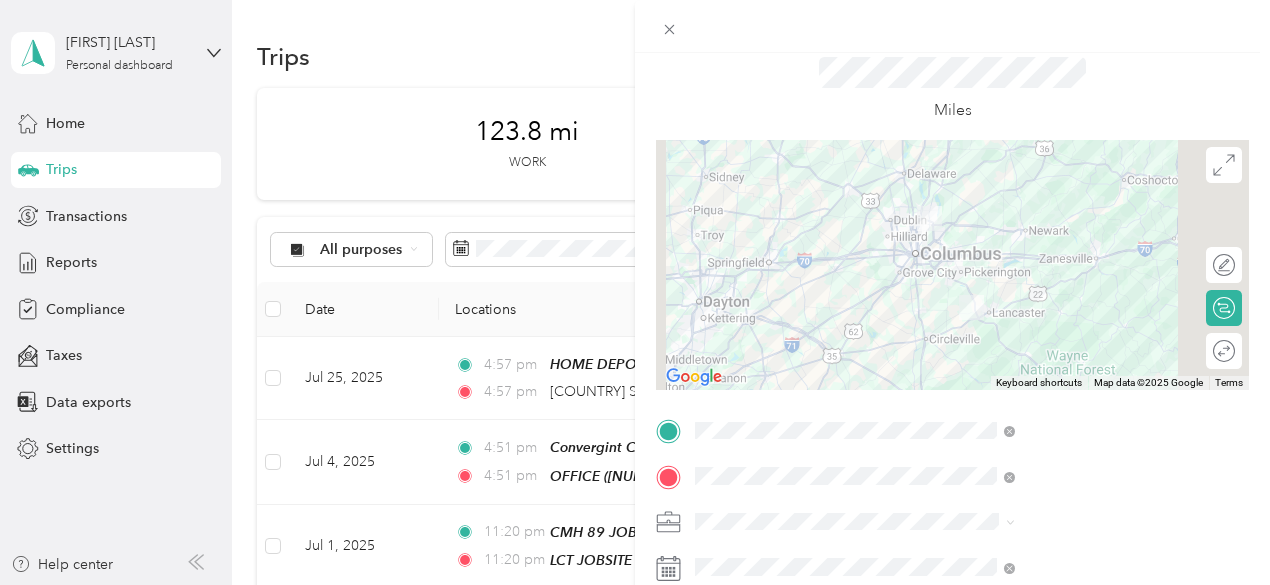 scroll, scrollTop: 0, scrollLeft: 0, axis: both 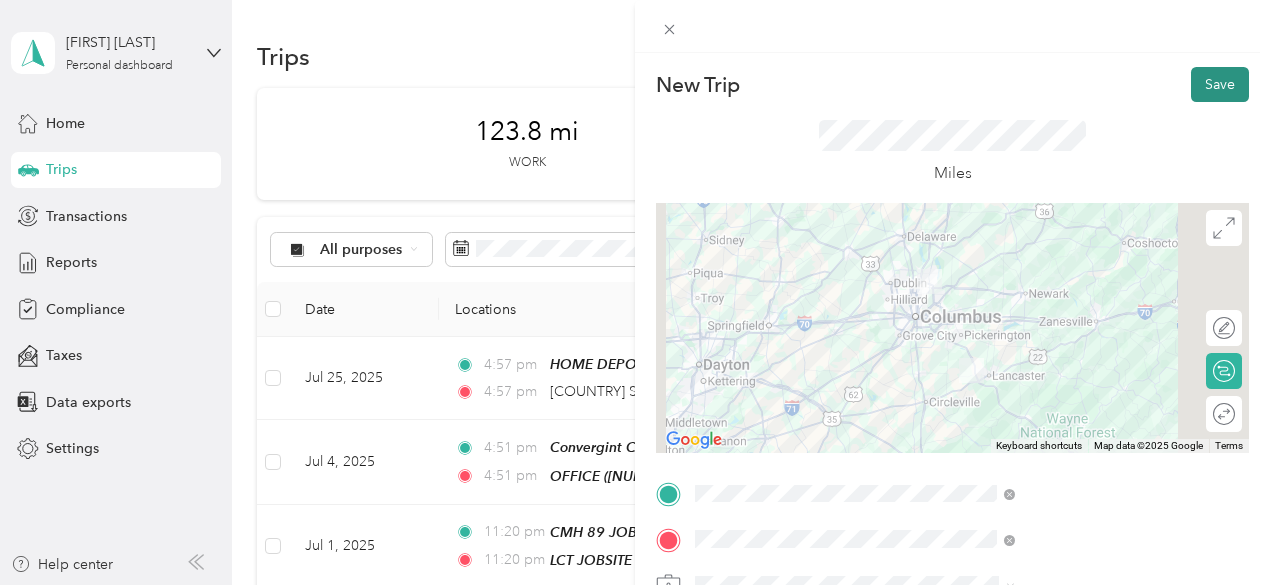 click on "Save" at bounding box center [1220, 84] 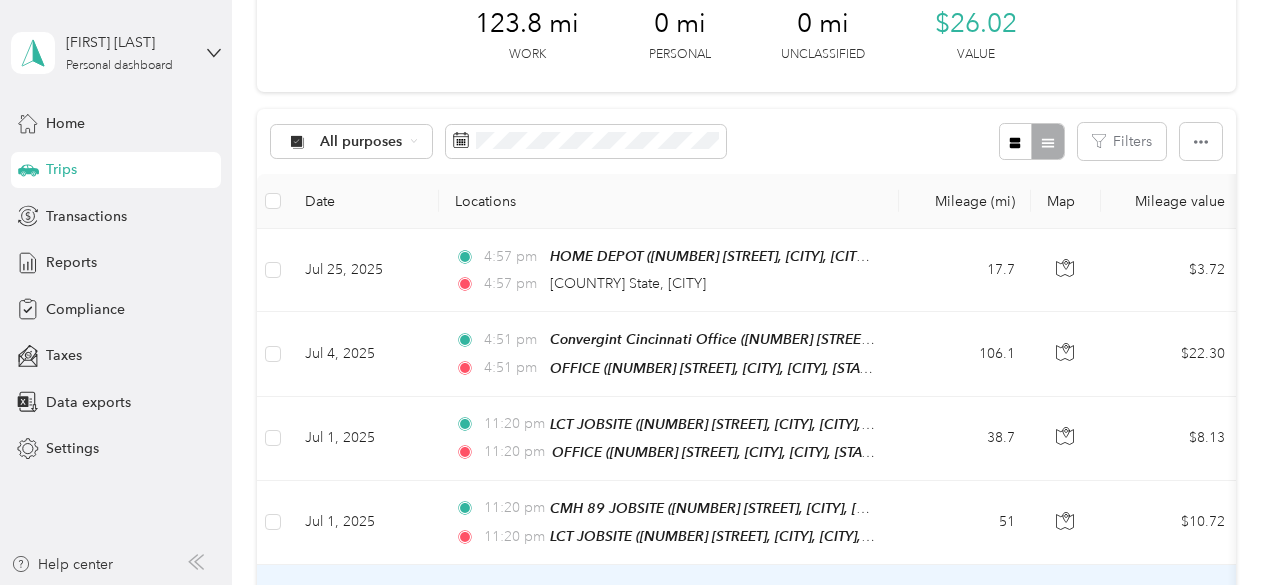 scroll, scrollTop: 100, scrollLeft: 0, axis: vertical 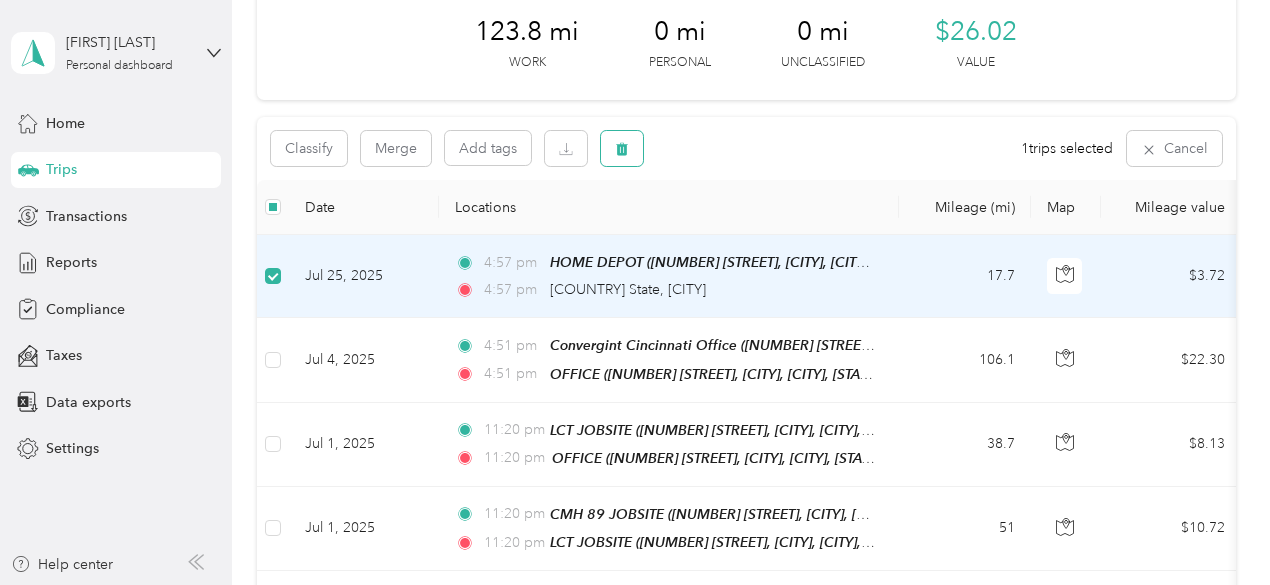 click 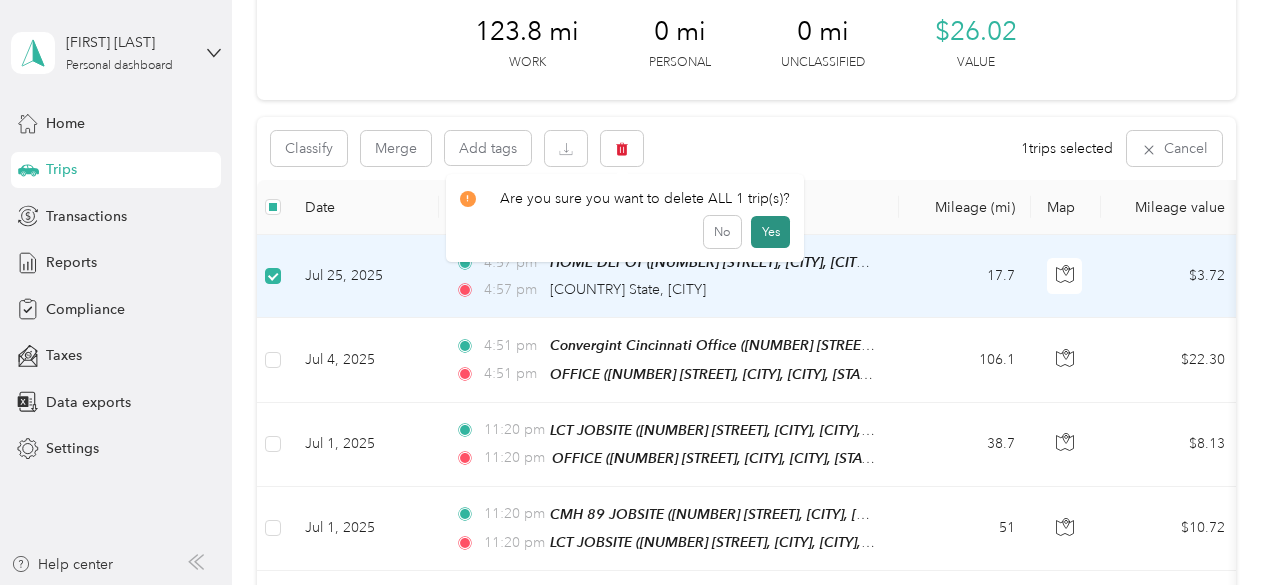 click on "Yes" at bounding box center [770, 232] 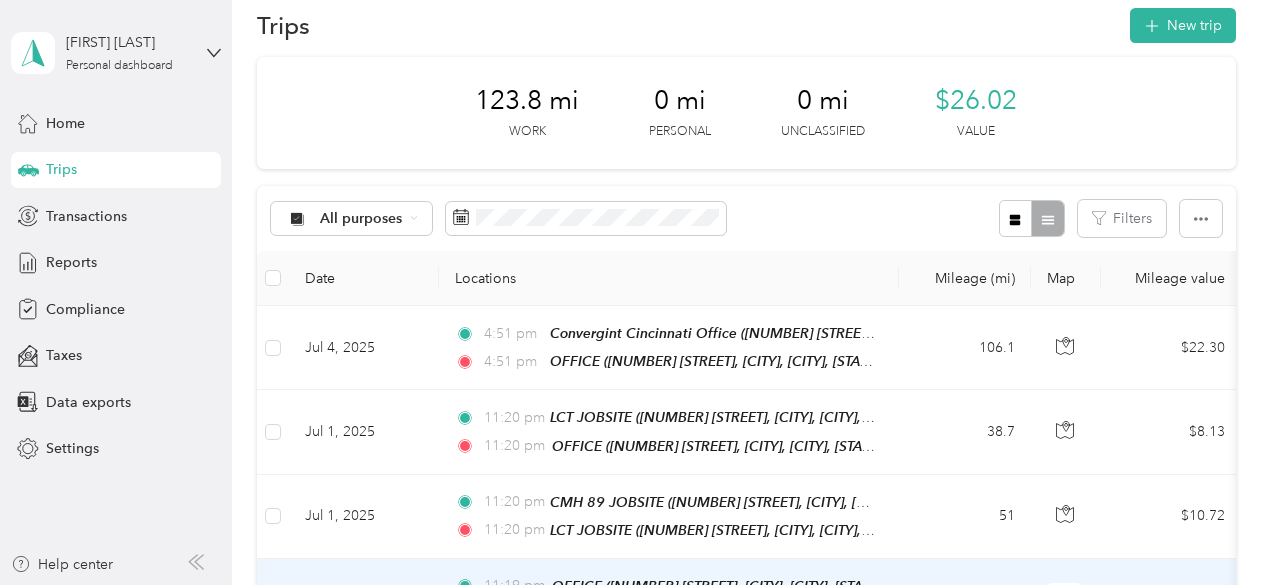 scroll, scrollTop: 0, scrollLeft: 0, axis: both 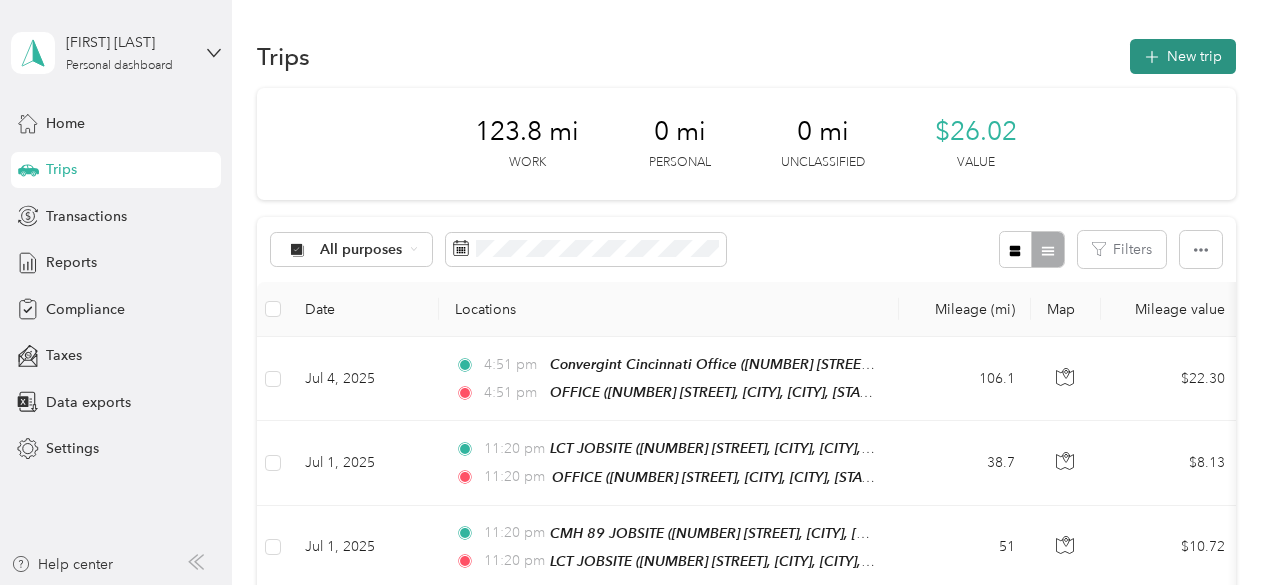 click on "New trip" at bounding box center (1183, 56) 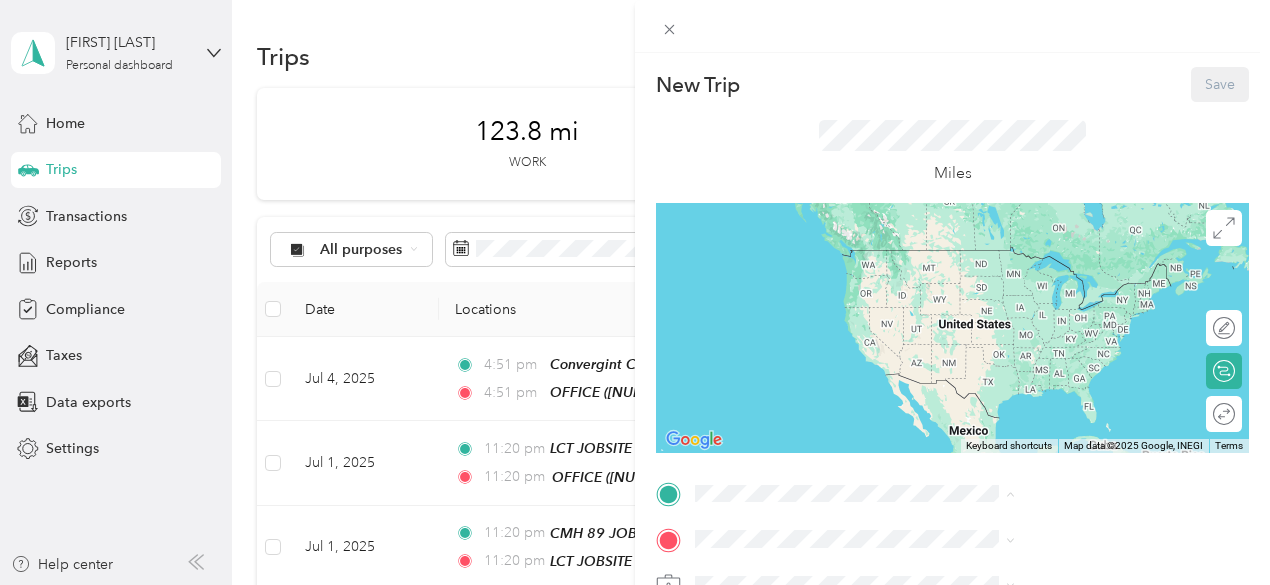 click on "OFFICE [NUMBER] [STREET], [CITY], [STATE], [CITY], [STATE], [COUNTRY]" at bounding box center [1081, 279] 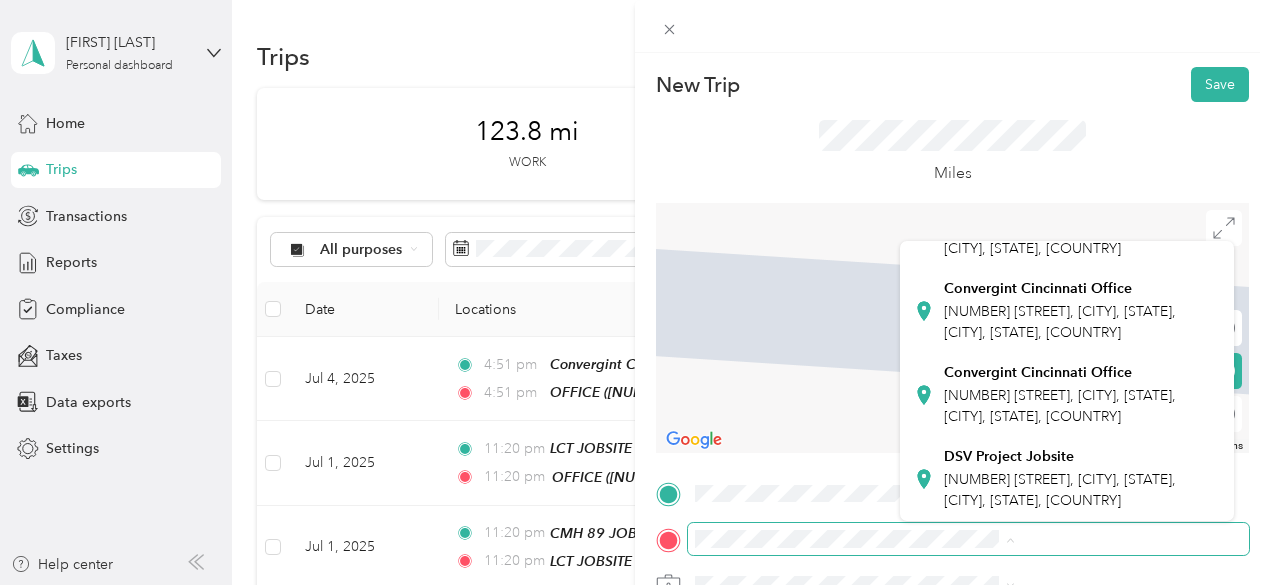 scroll, scrollTop: 644, scrollLeft: 0, axis: vertical 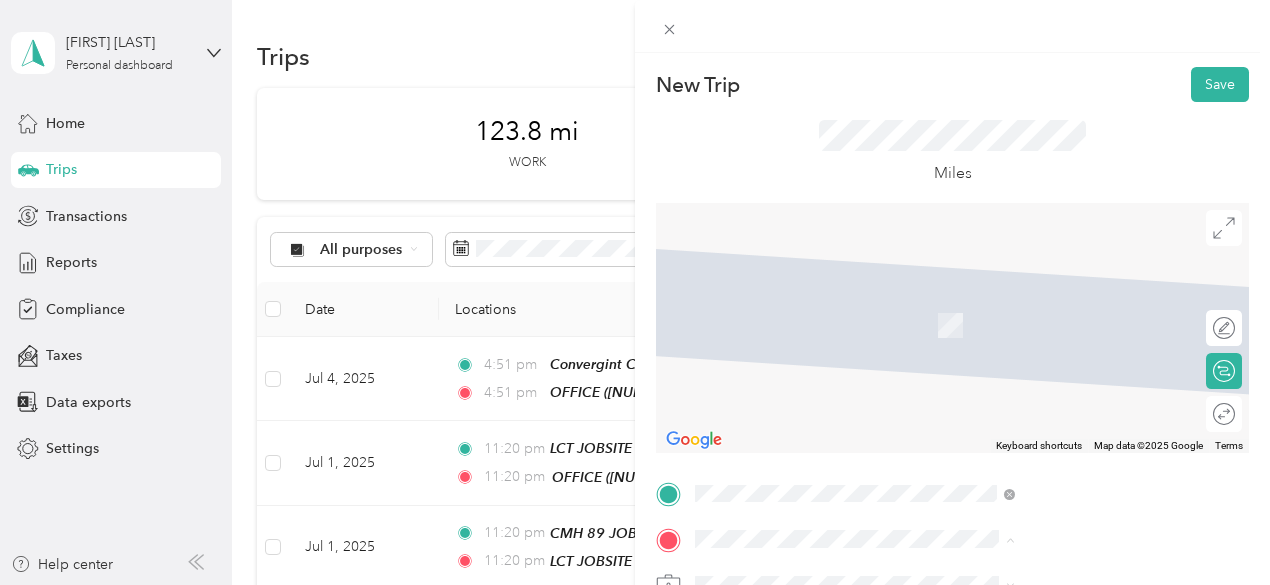 click on "[NUMBER] [STREET], [CITY], [STATE], [CITY], [STATE], [COUNTRY]" at bounding box center (1060, 406) 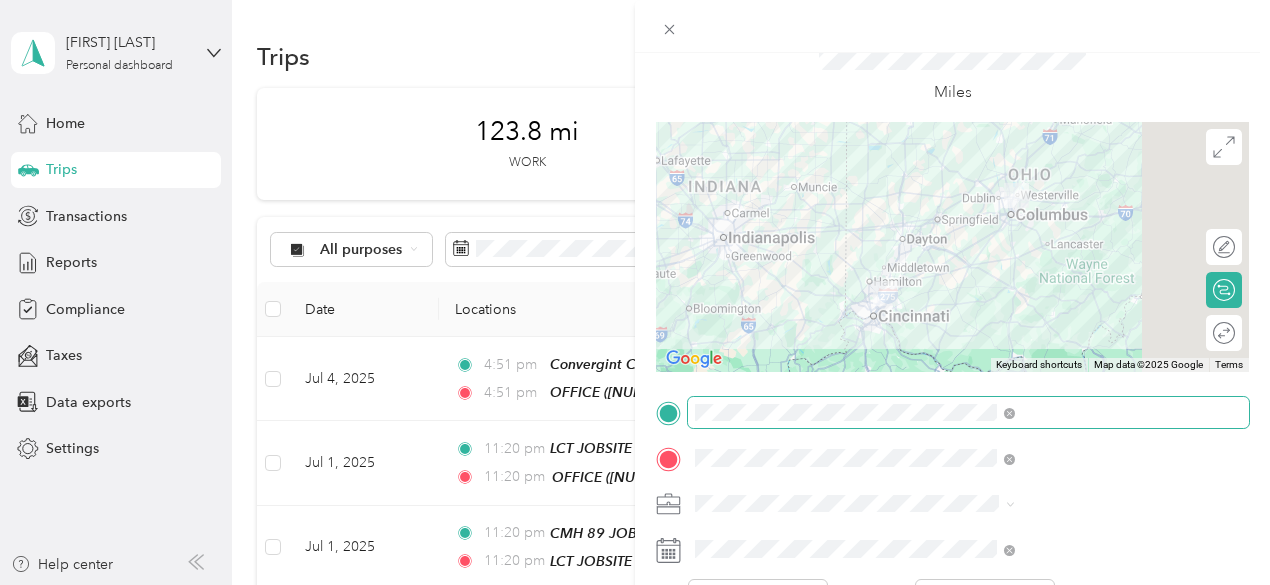 scroll, scrollTop: 200, scrollLeft: 0, axis: vertical 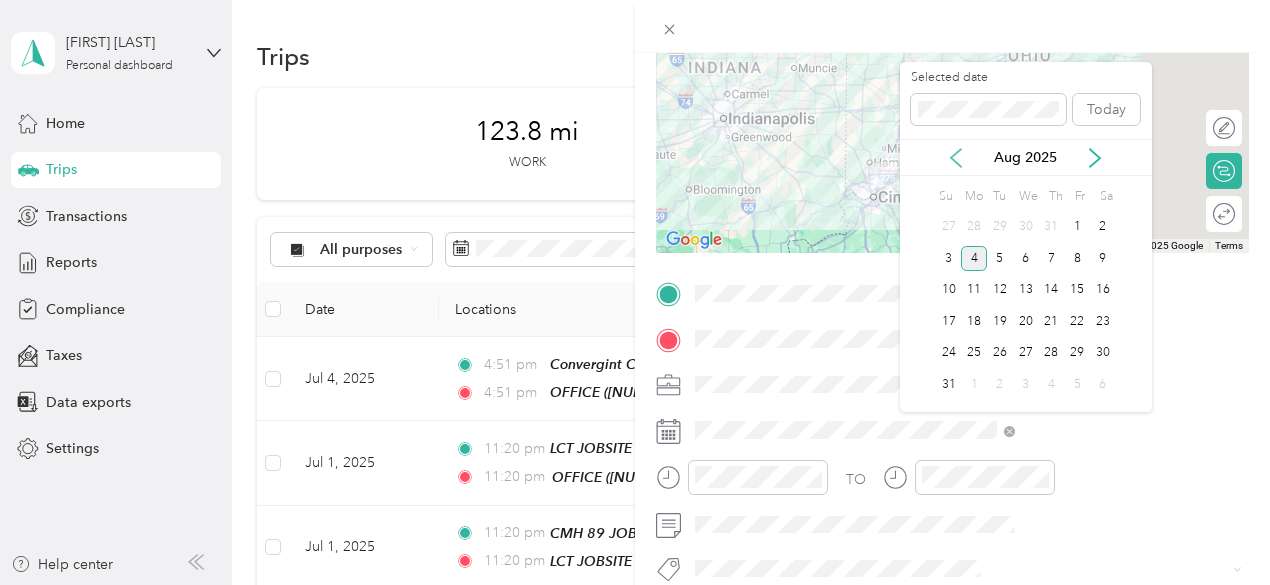 click 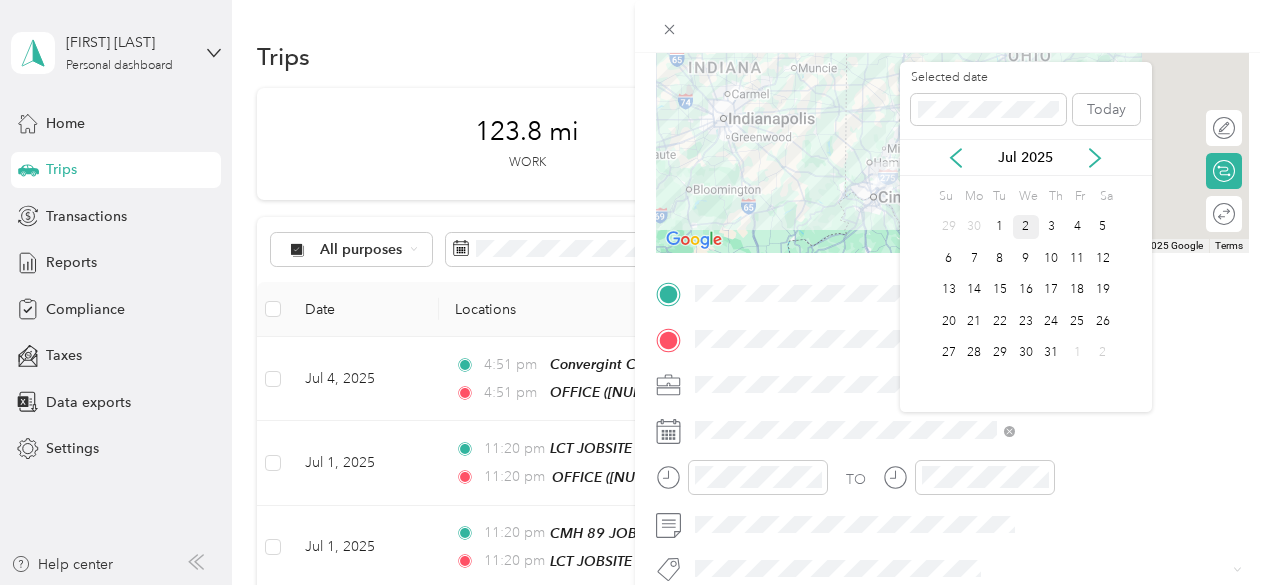 click on "2" at bounding box center [1026, 227] 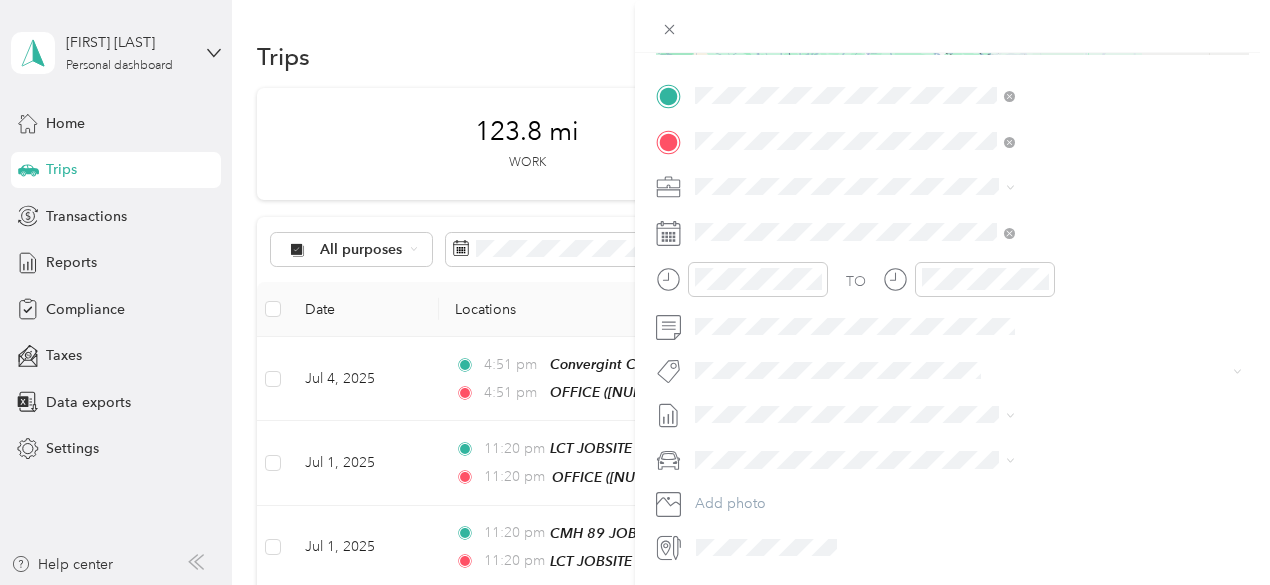 scroll, scrollTop: 400, scrollLeft: 0, axis: vertical 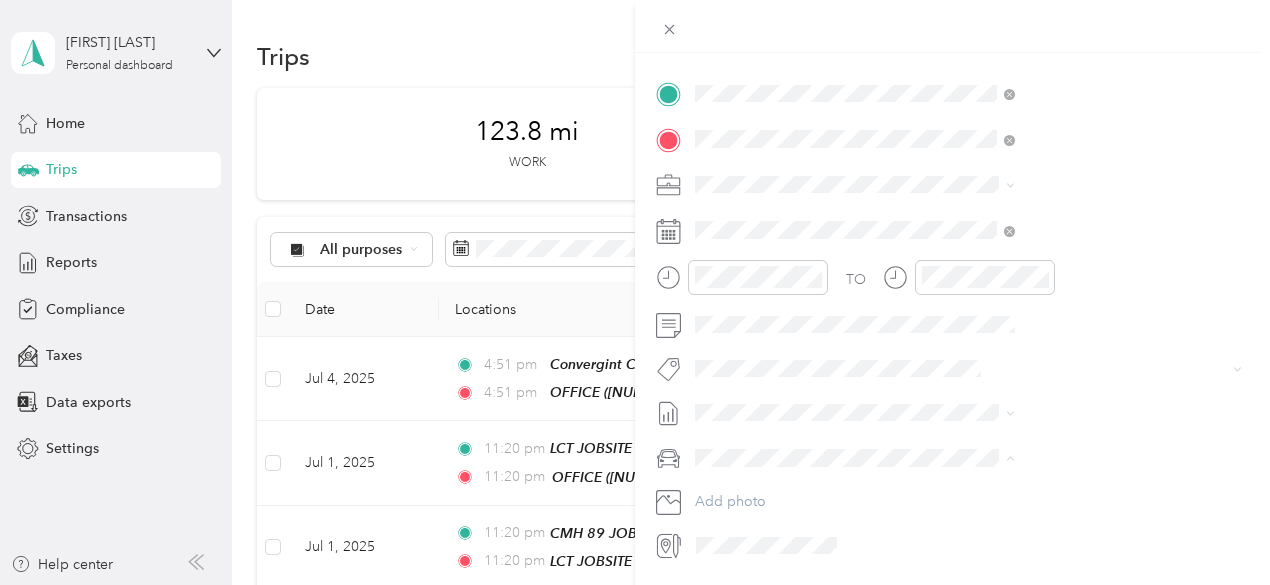 click on "GMC Sierra 1500" at bounding box center (968, 492) 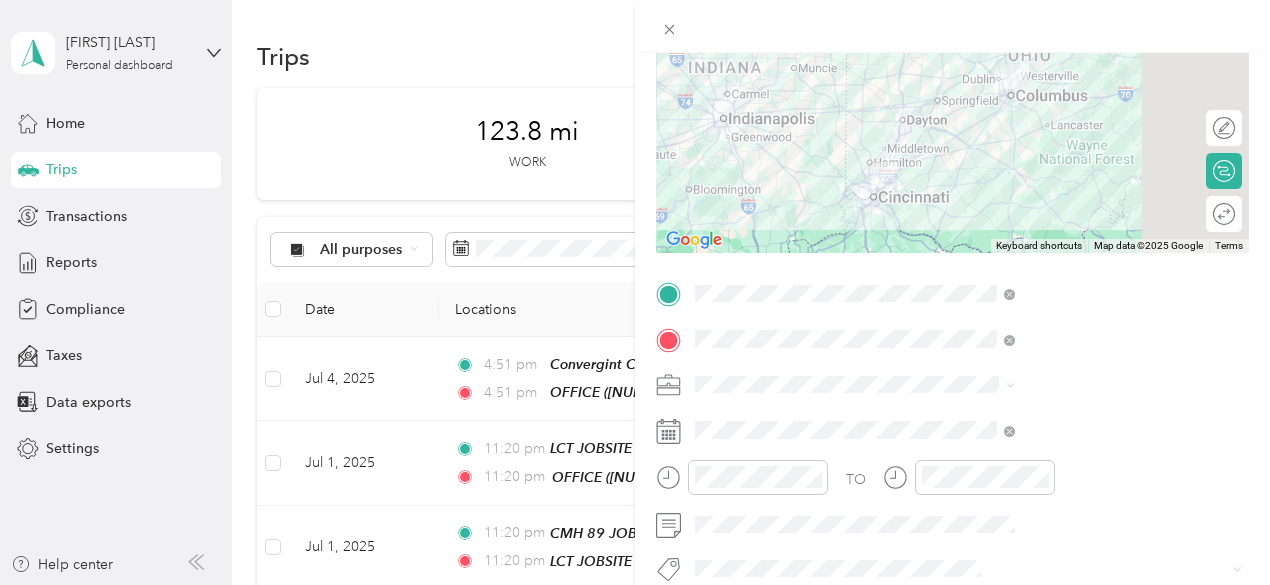 scroll, scrollTop: 0, scrollLeft: 0, axis: both 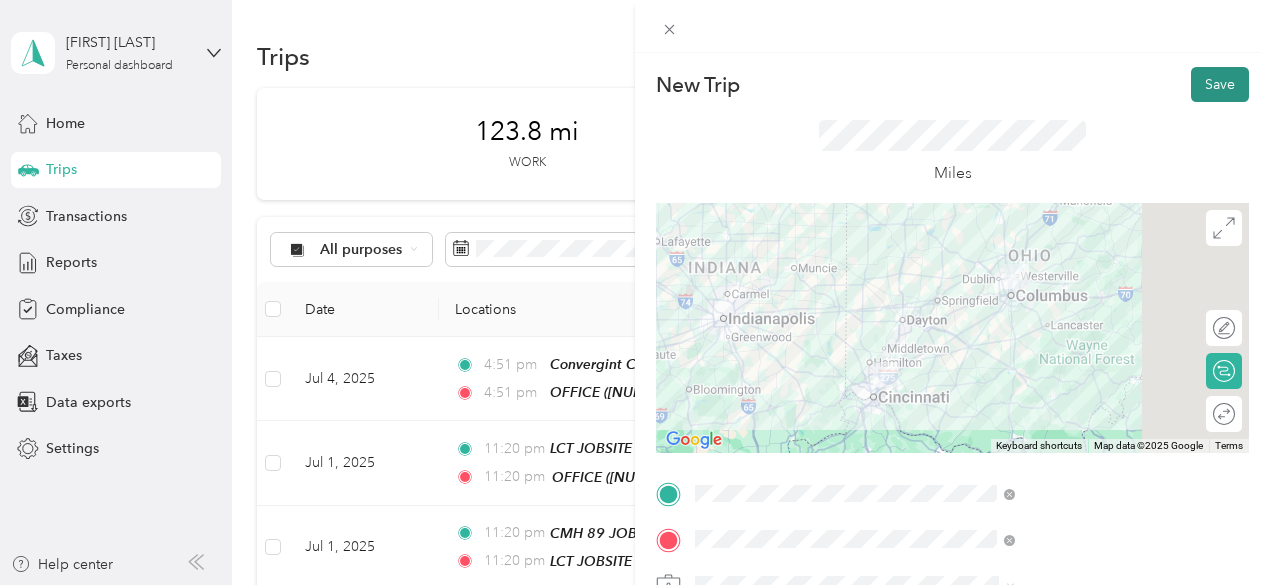 click on "Save" at bounding box center (1220, 84) 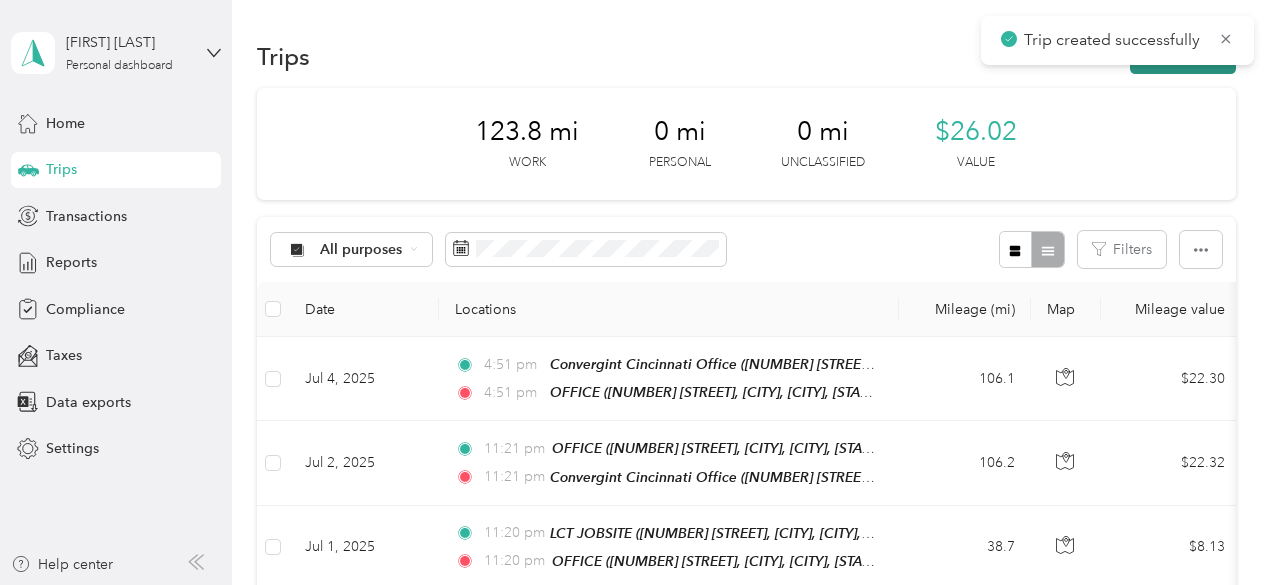 click on "New trip" at bounding box center [1183, 56] 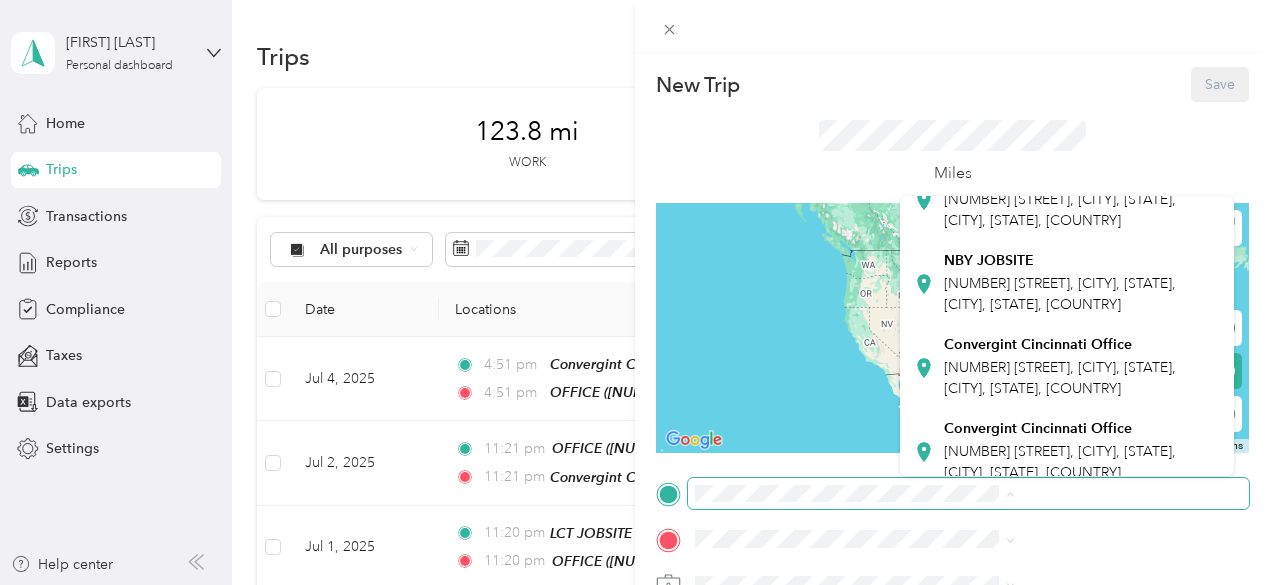 scroll, scrollTop: 600, scrollLeft: 0, axis: vertical 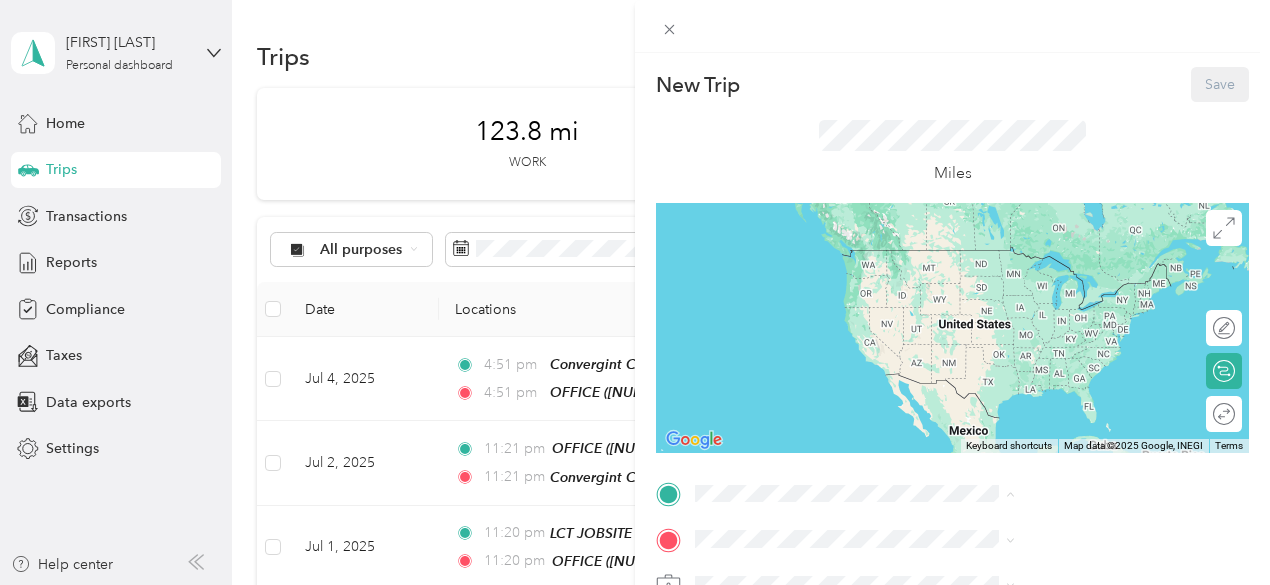 click on "[NUMBER] [STREET], [CITY], [STATE], [CITY], [STATE], [COUNTRY]" at bounding box center (1060, 278) 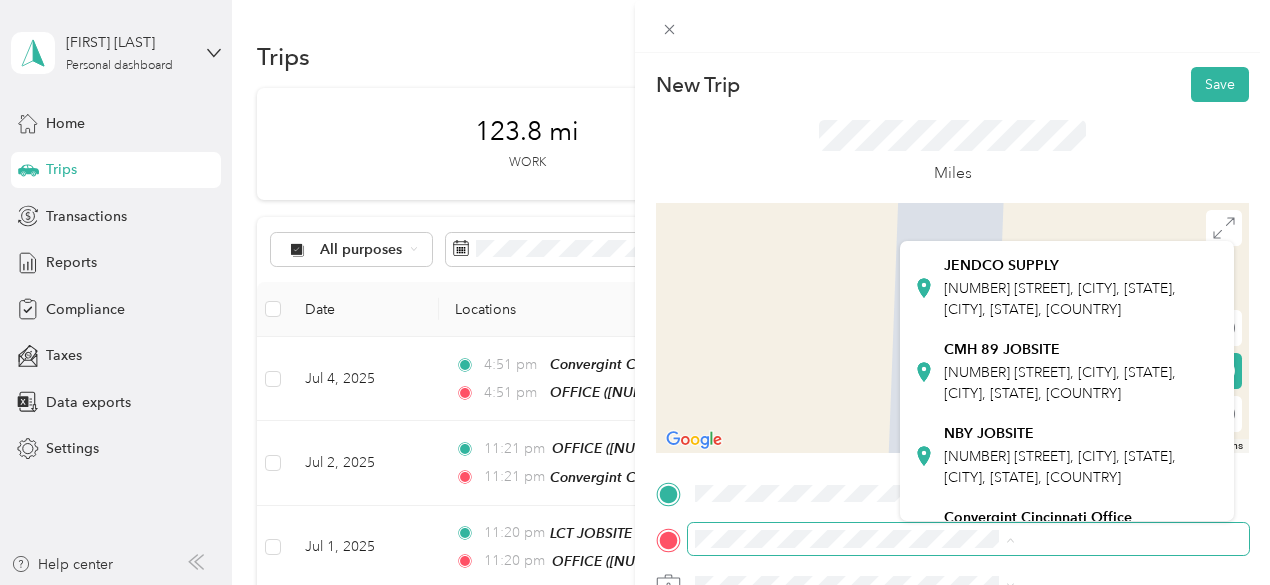 scroll, scrollTop: 400, scrollLeft: 0, axis: vertical 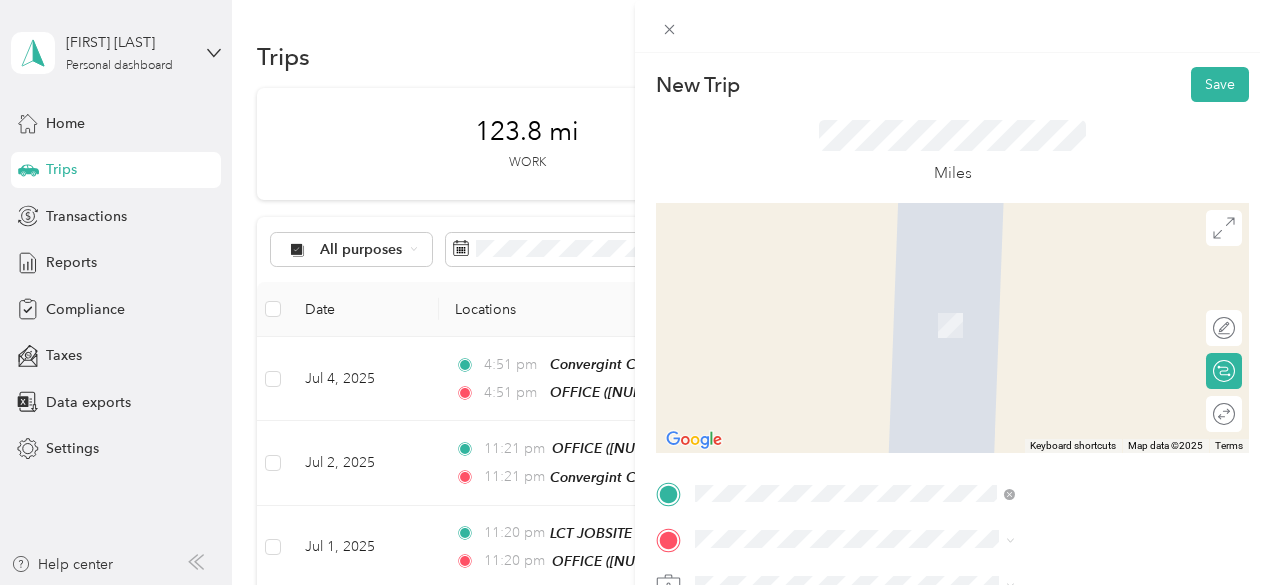 click on "[NUMBER] [STREET], [CITY], [STATE], [CITY], [STATE], [COUNTRY]" at bounding box center [1060, 352] 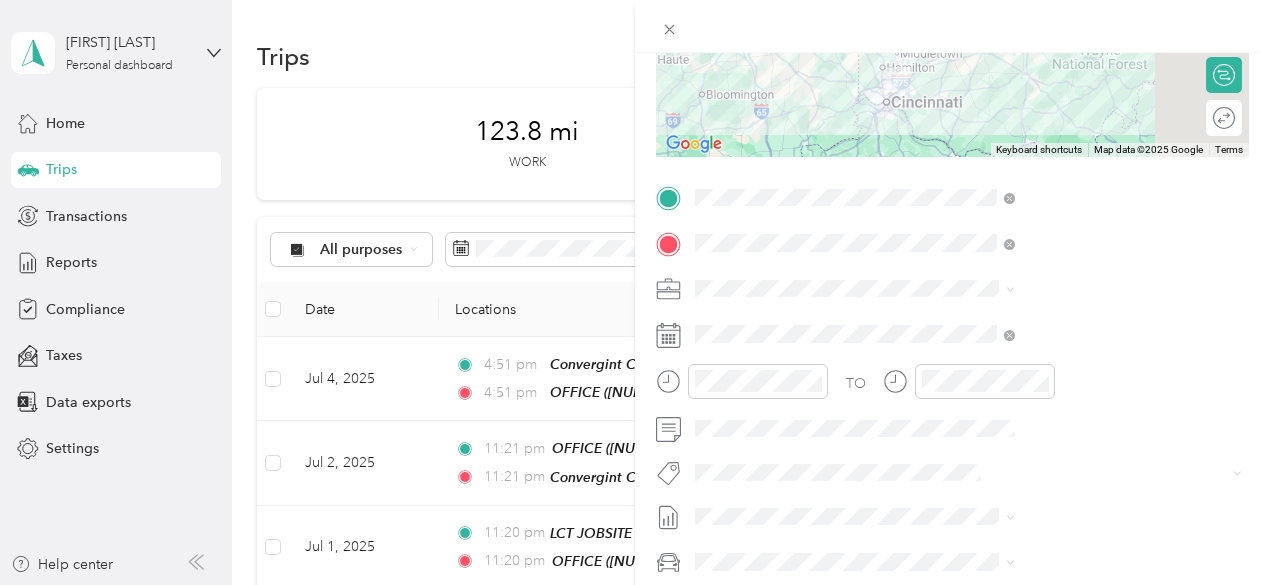 scroll, scrollTop: 300, scrollLeft: 0, axis: vertical 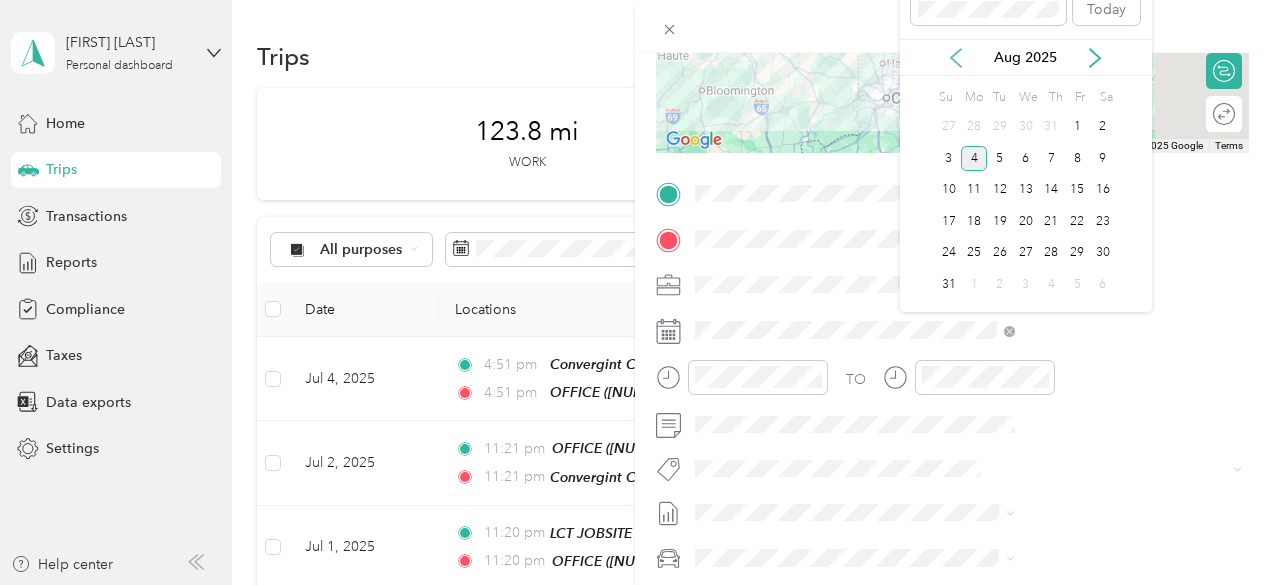 click 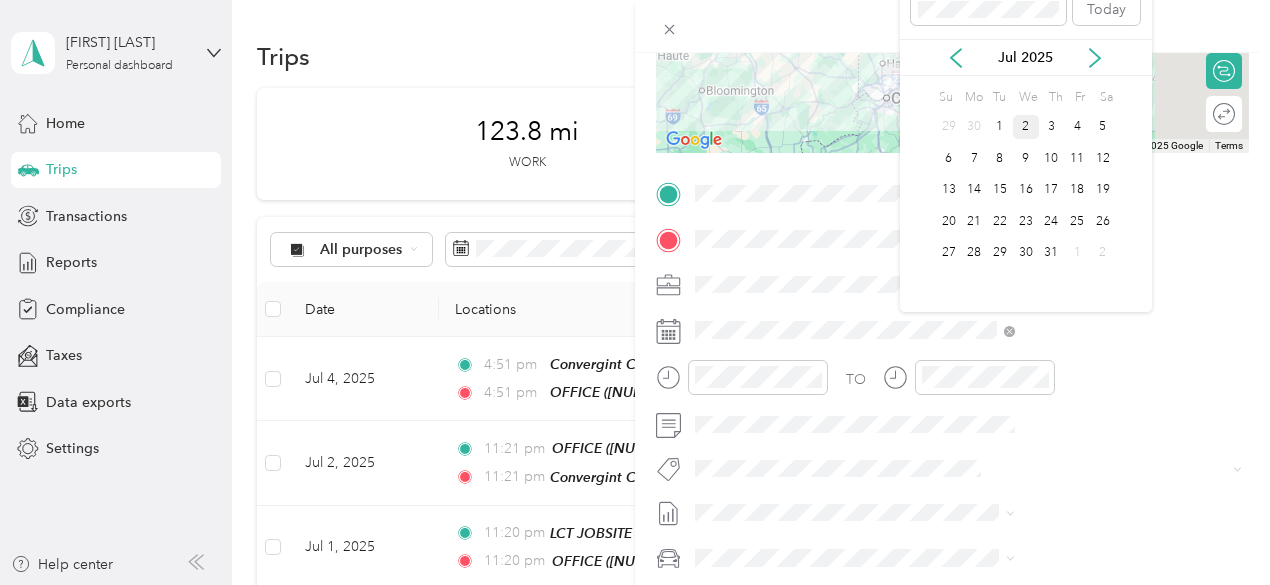 click on "2" at bounding box center (1026, 127) 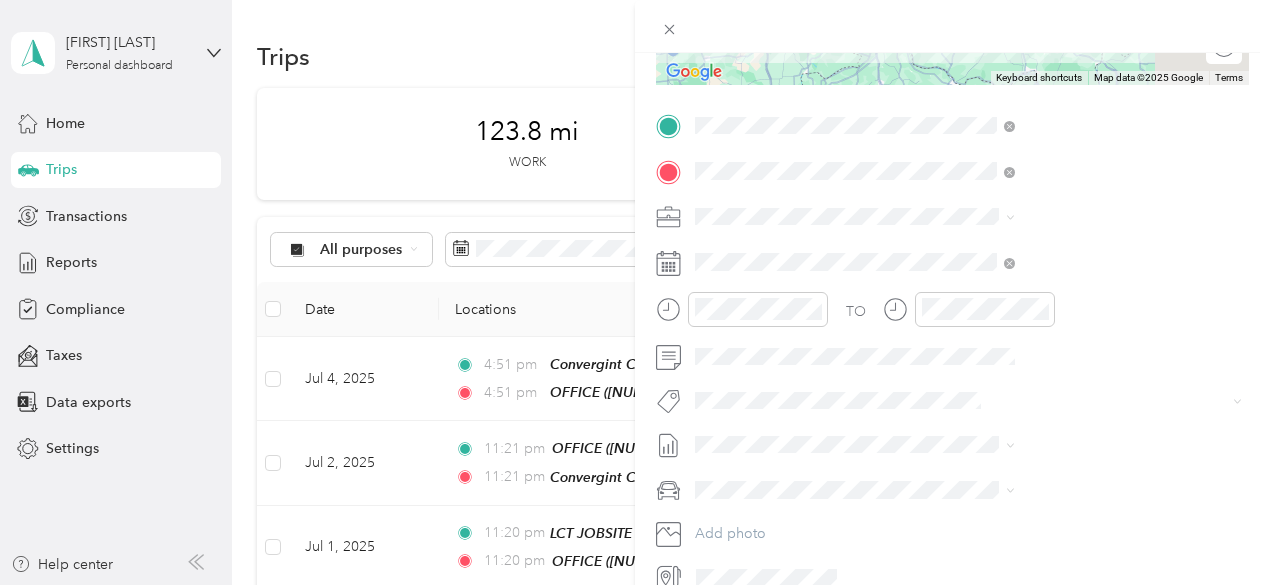 scroll, scrollTop: 400, scrollLeft: 0, axis: vertical 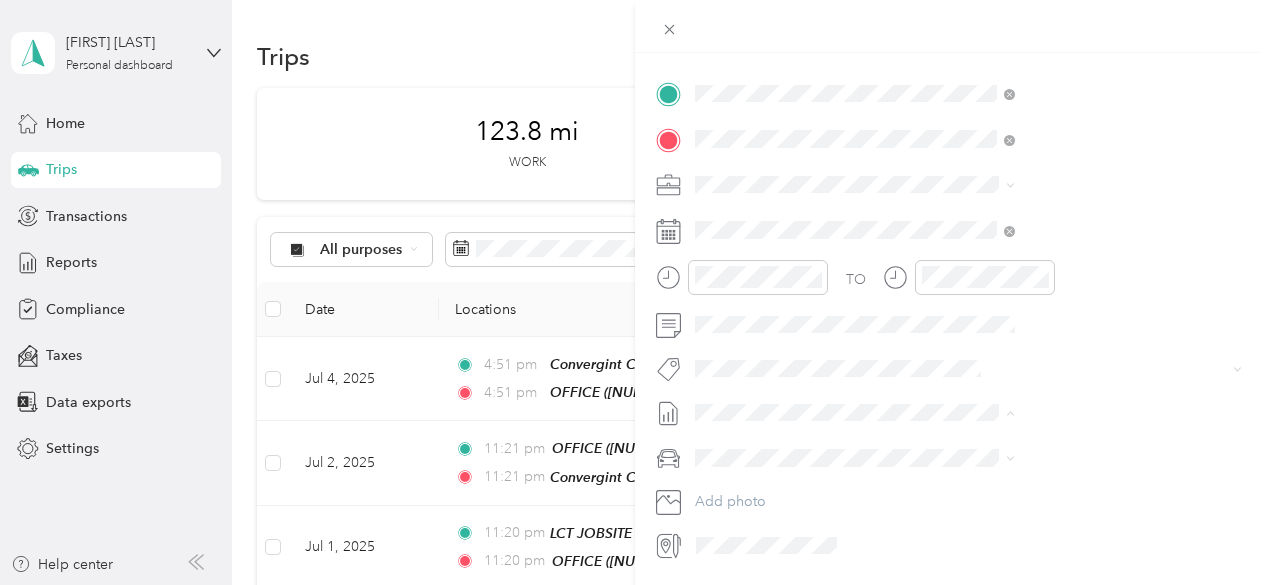 click on "TO Add photo" at bounding box center [952, 319] 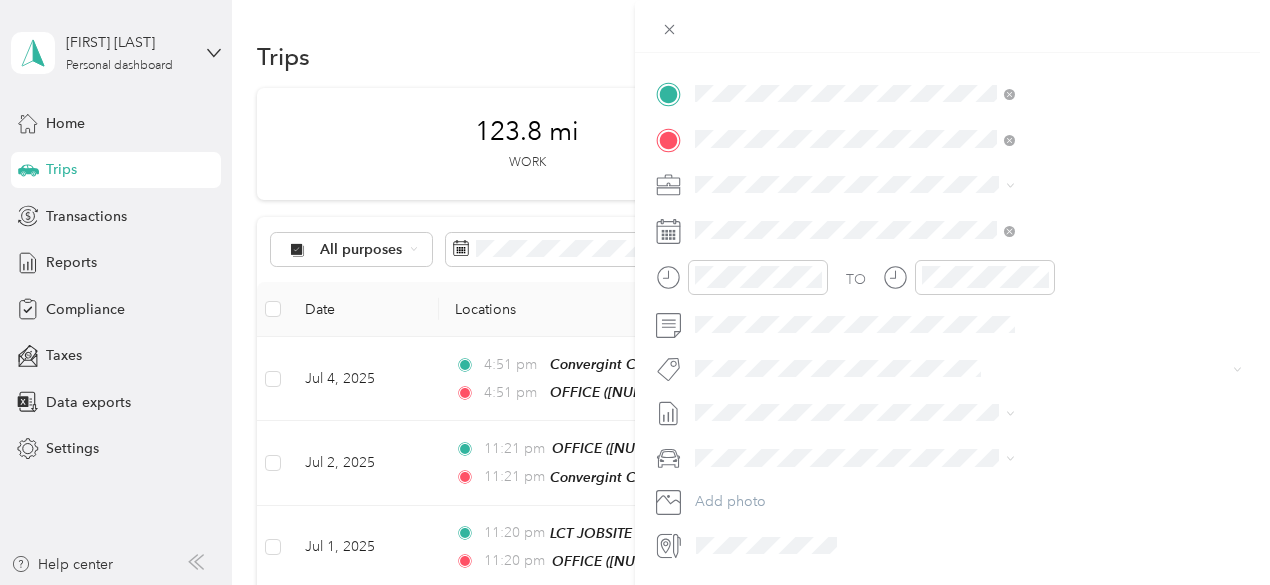 click on "GMC Sierra 1500" at bounding box center [968, 491] 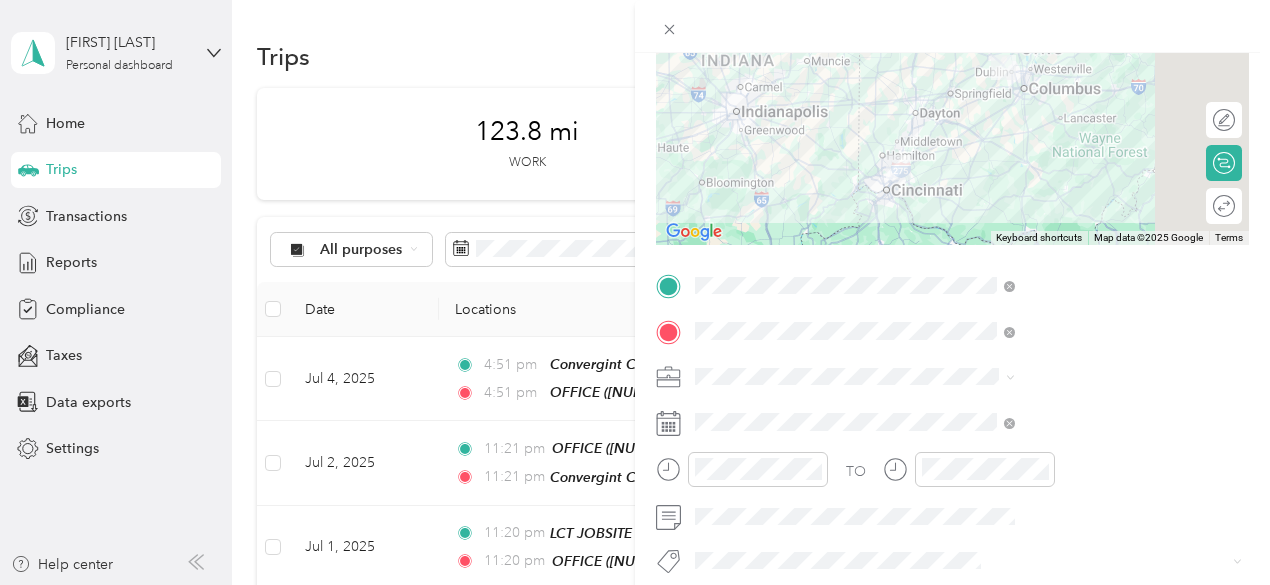 scroll, scrollTop: 0, scrollLeft: 0, axis: both 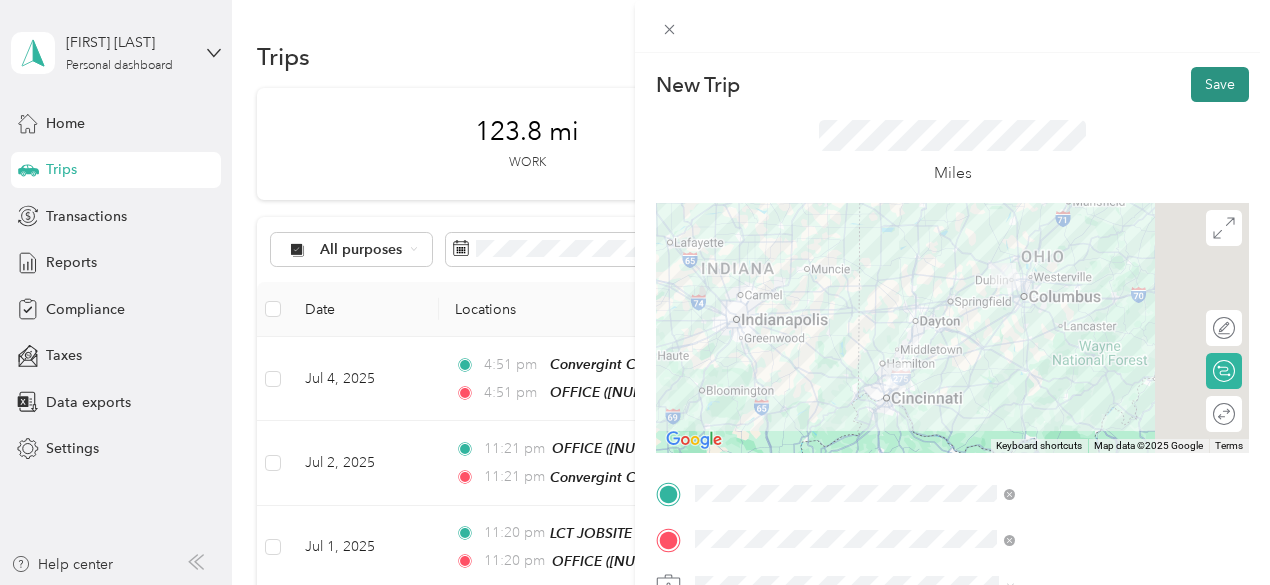 click on "Save" at bounding box center (1220, 84) 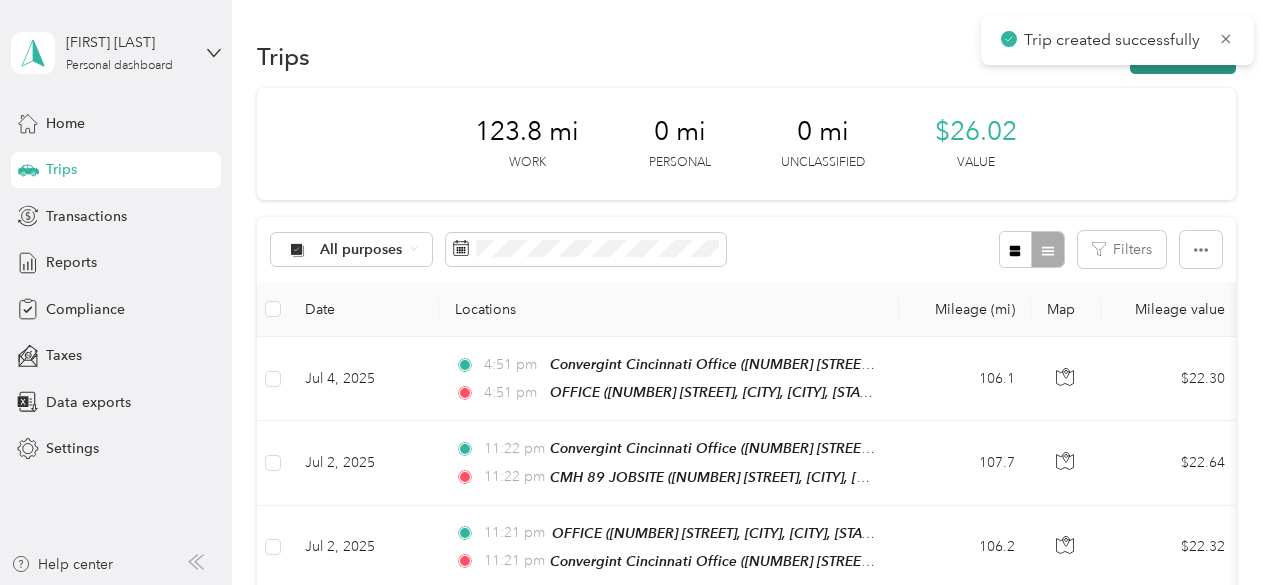 click on "New trip" at bounding box center (1183, 56) 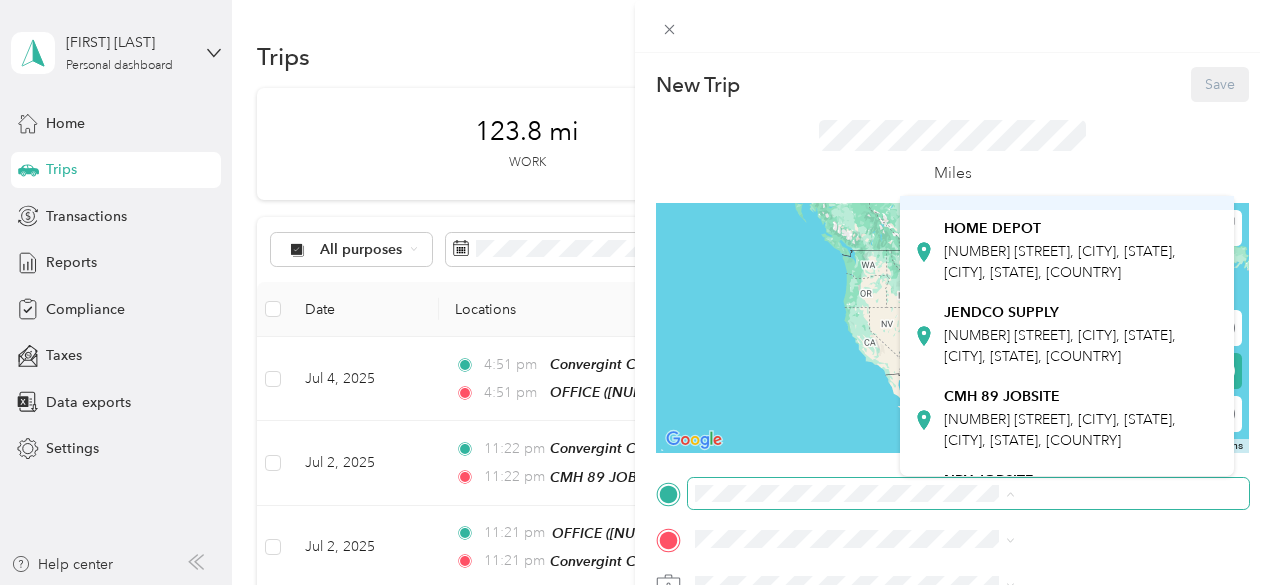 scroll, scrollTop: 300, scrollLeft: 0, axis: vertical 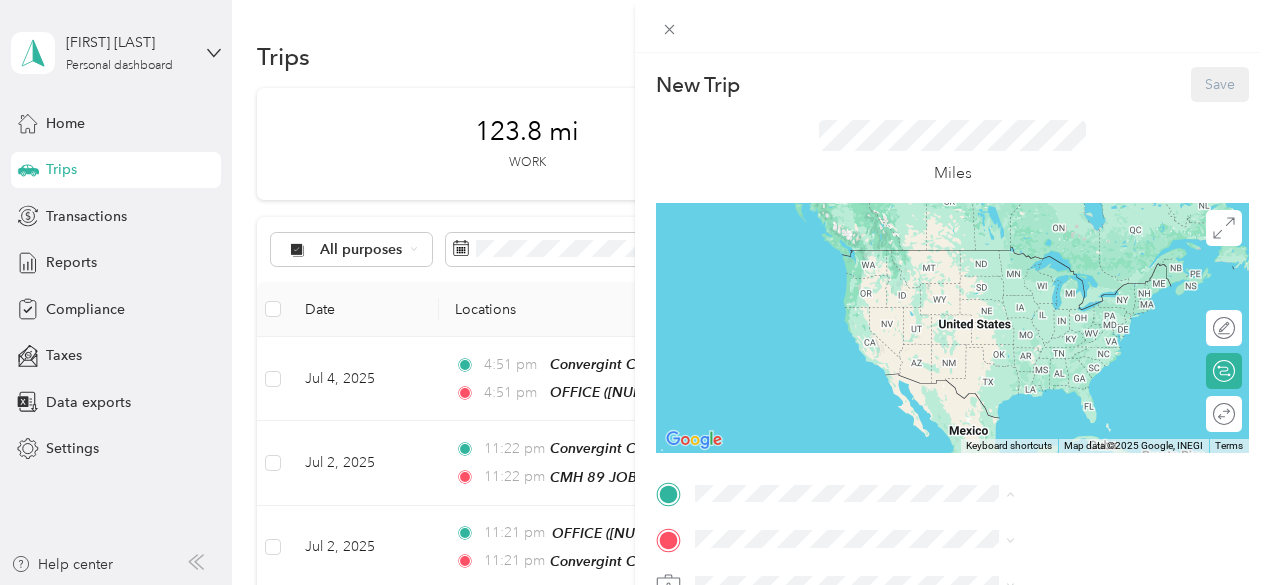 click on "CMH 89 JOBSITE [NUMBER] [STREET], [CITY], [STATE], [CITY], [STATE], [COUNTRY]" at bounding box center (1081, 399) 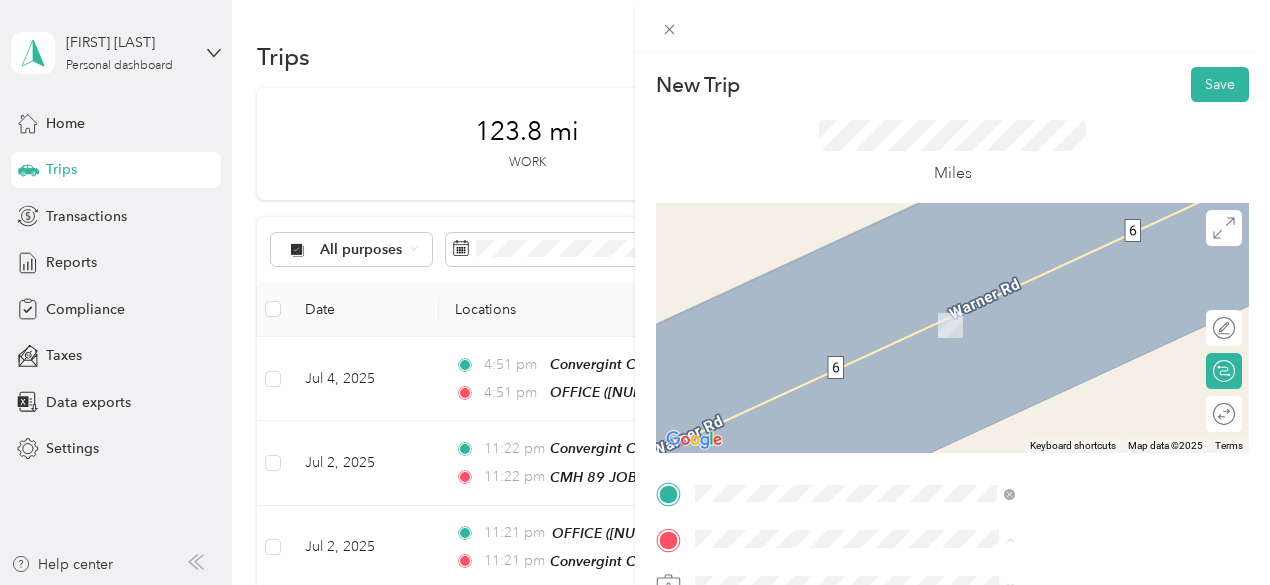 click on "[NUMBER] [STREET], [CITY], [STATE], [CITY], [STATE], [COUNTRY]" at bounding box center (1060, 336) 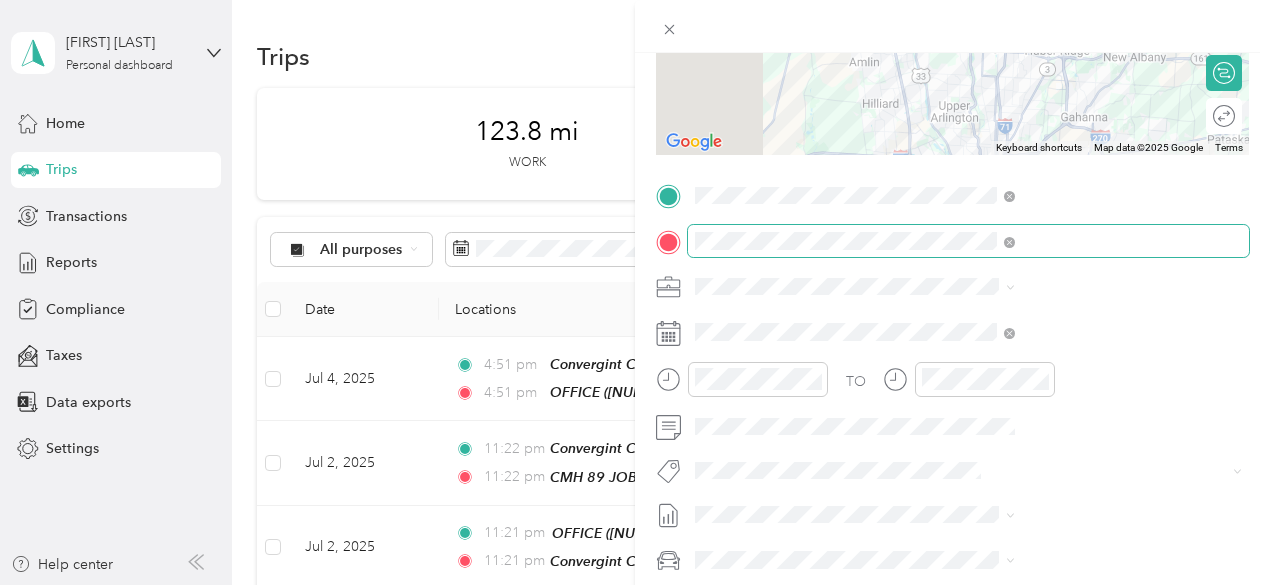 scroll, scrollTop: 300, scrollLeft: 0, axis: vertical 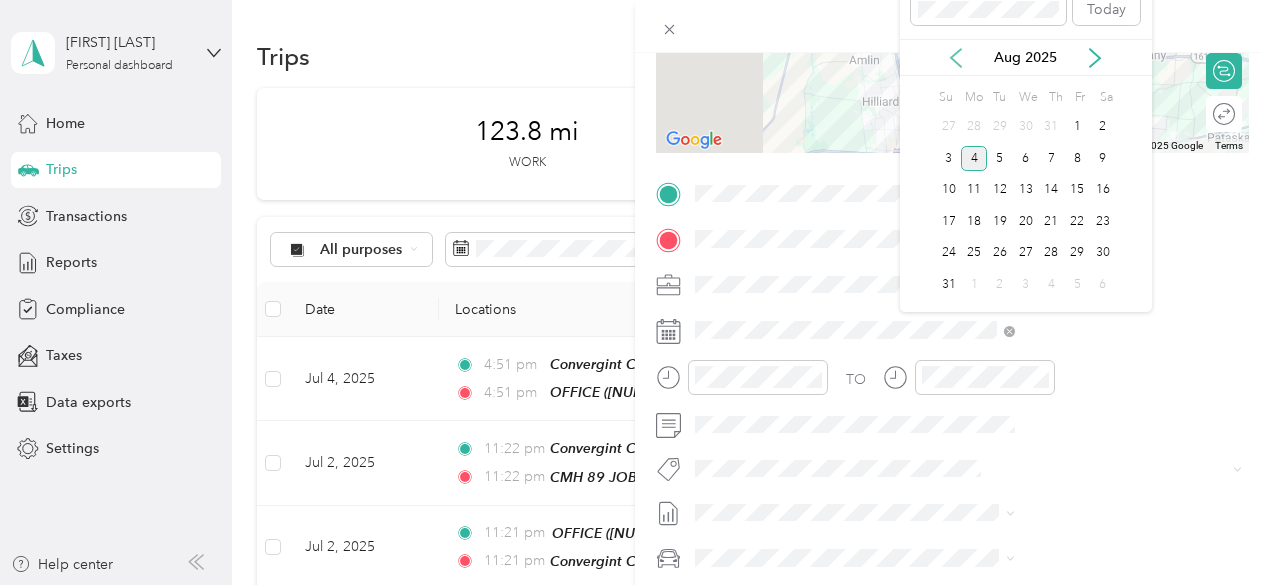 click 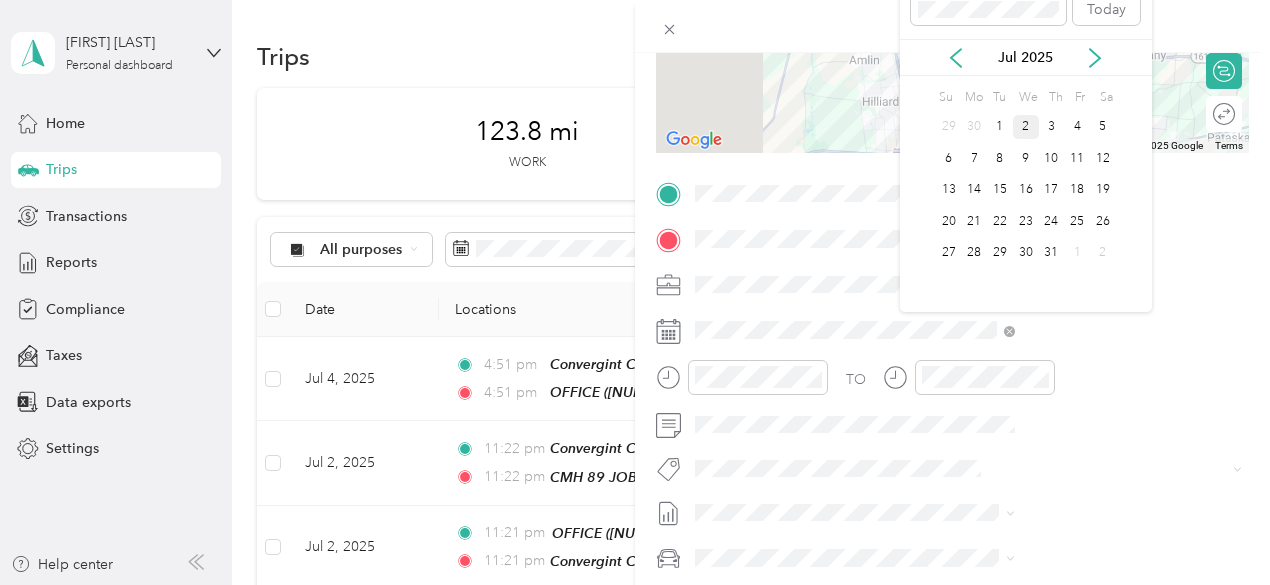 click on "2" at bounding box center (1026, 127) 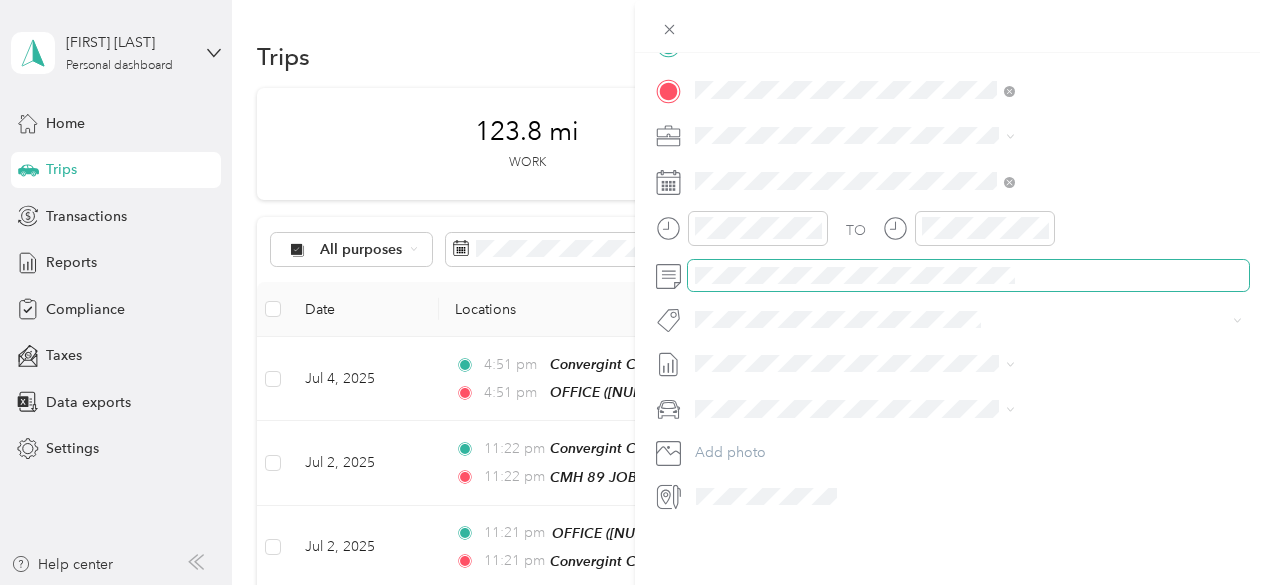 scroll, scrollTop: 464, scrollLeft: 0, axis: vertical 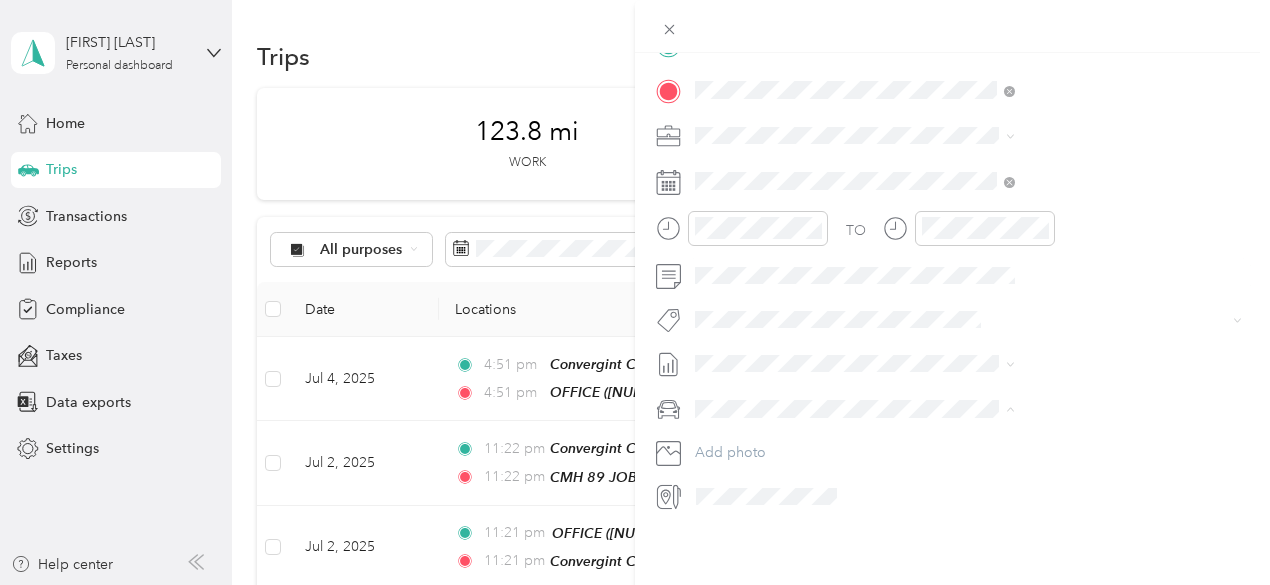 click on "GMC Sierra 1500" at bounding box center [1067, 428] 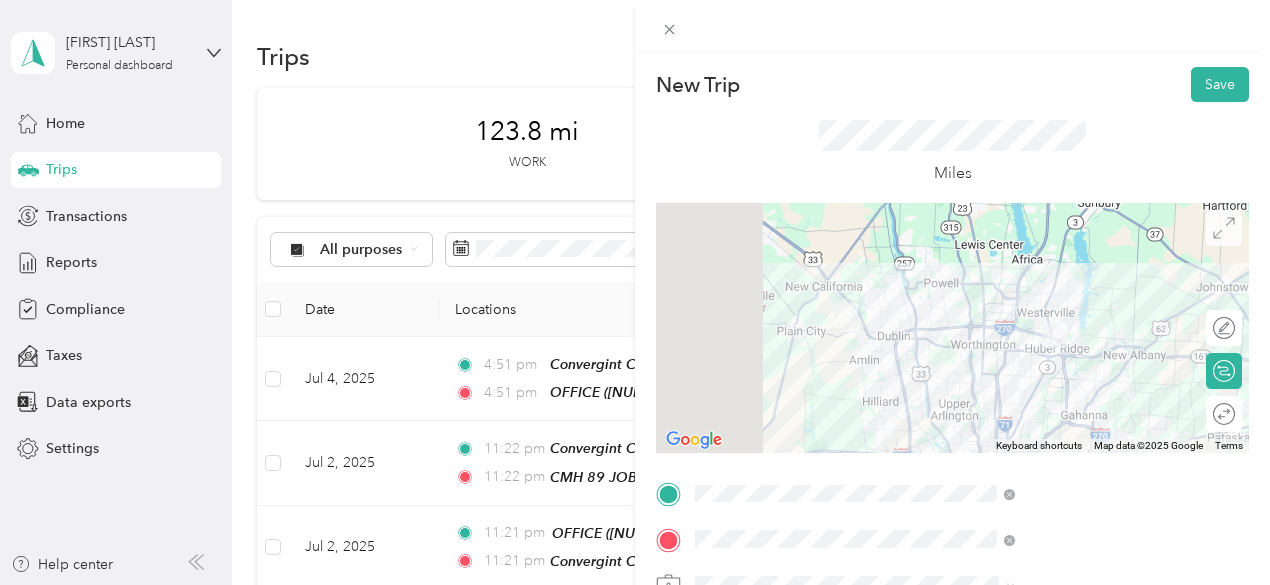 scroll, scrollTop: 0, scrollLeft: 0, axis: both 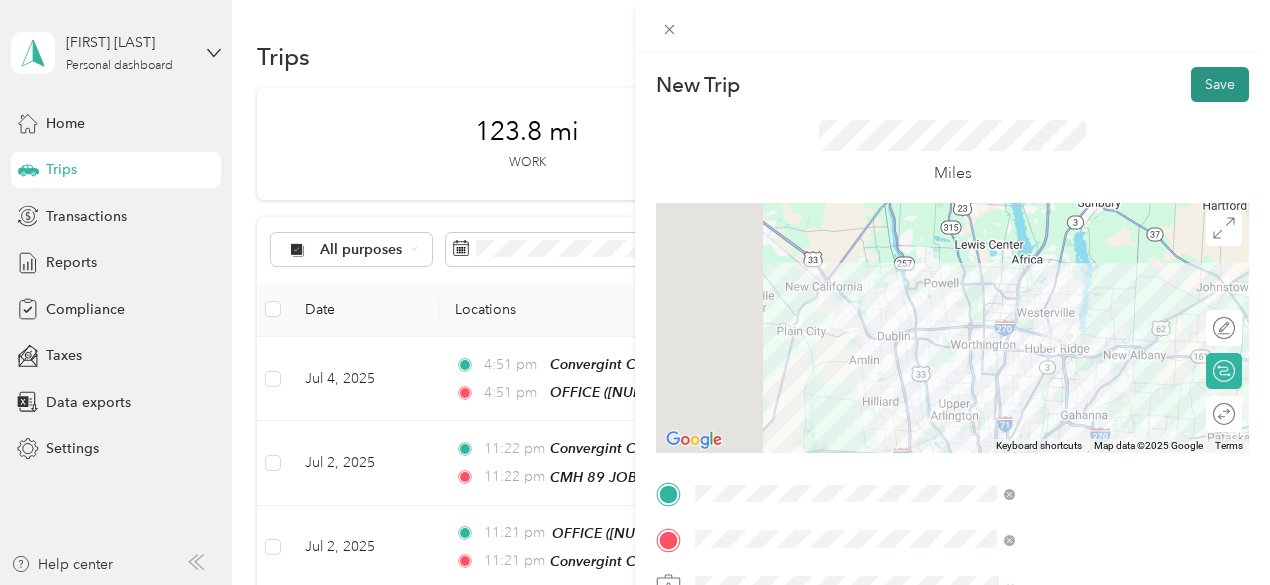 click on "Save" at bounding box center (1220, 84) 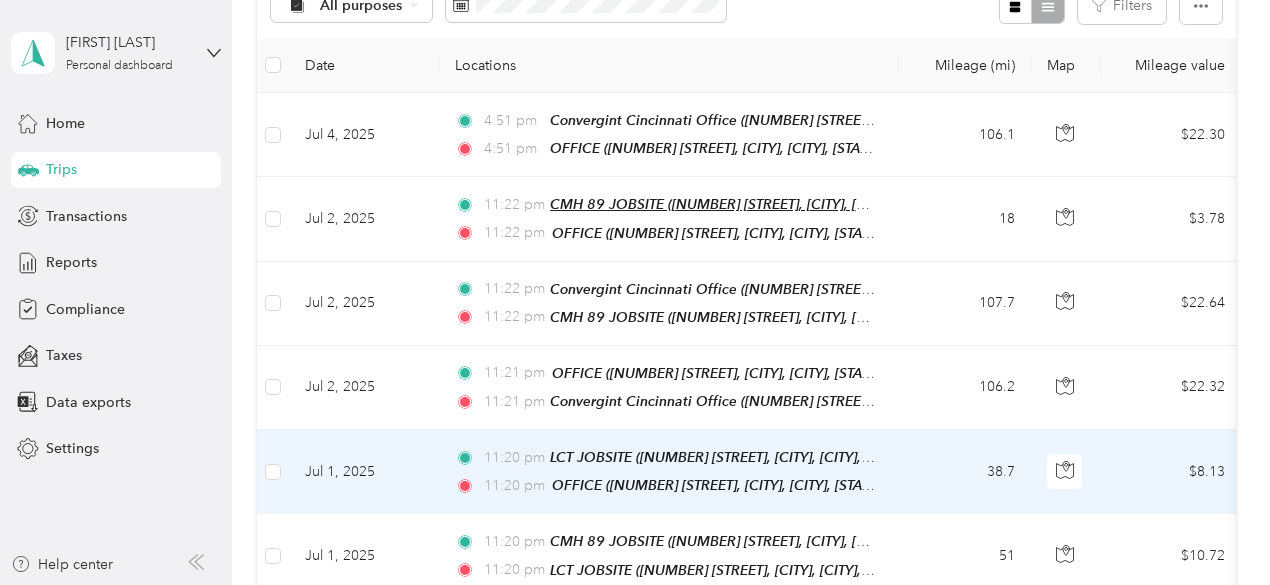 scroll, scrollTop: 200, scrollLeft: 0, axis: vertical 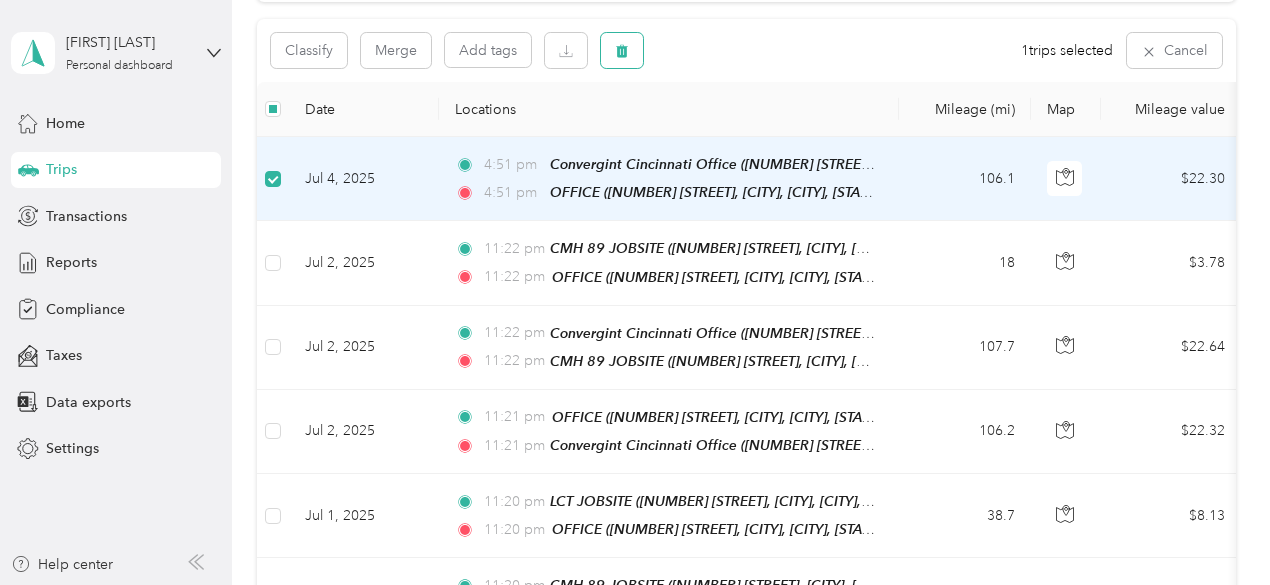 click 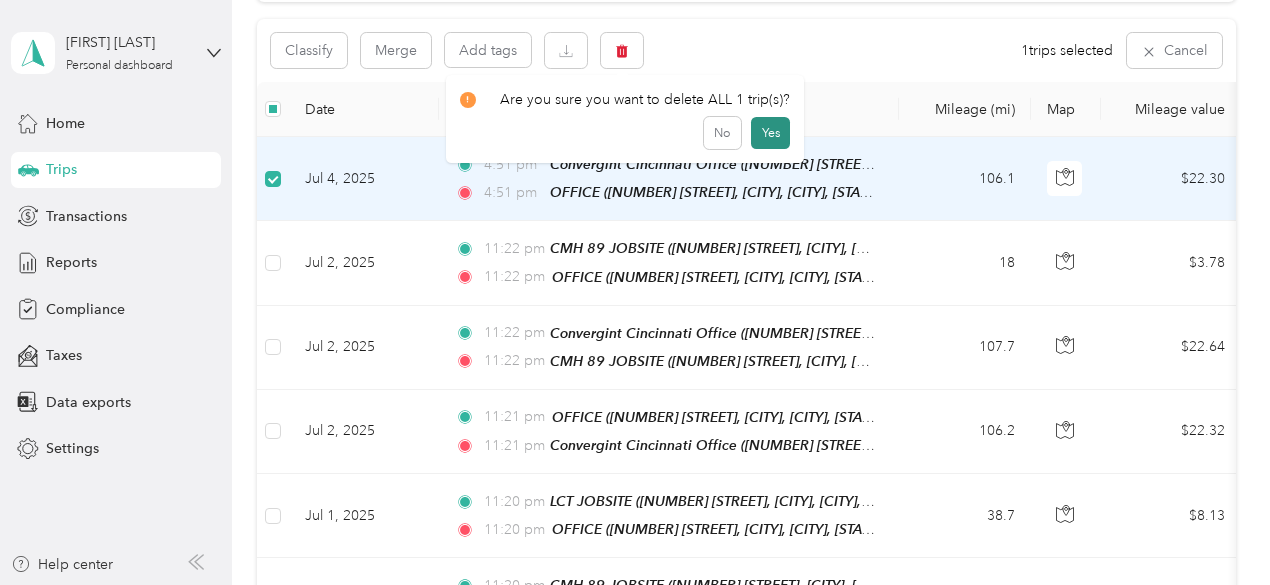 click on "Yes" at bounding box center [770, 133] 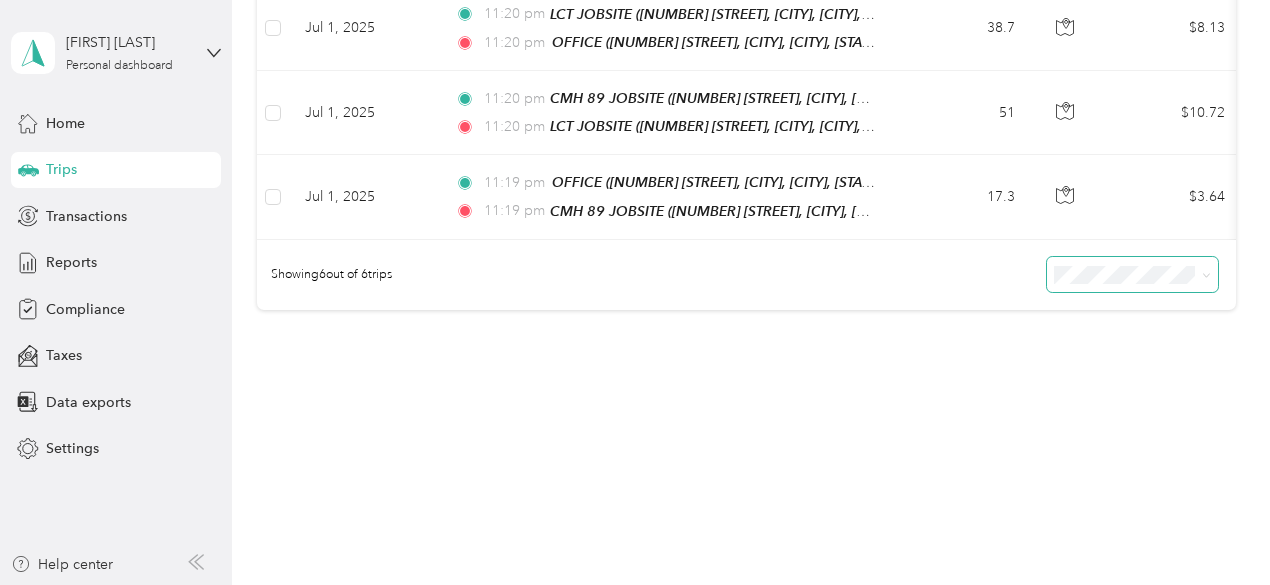 scroll, scrollTop: 604, scrollLeft: 0, axis: vertical 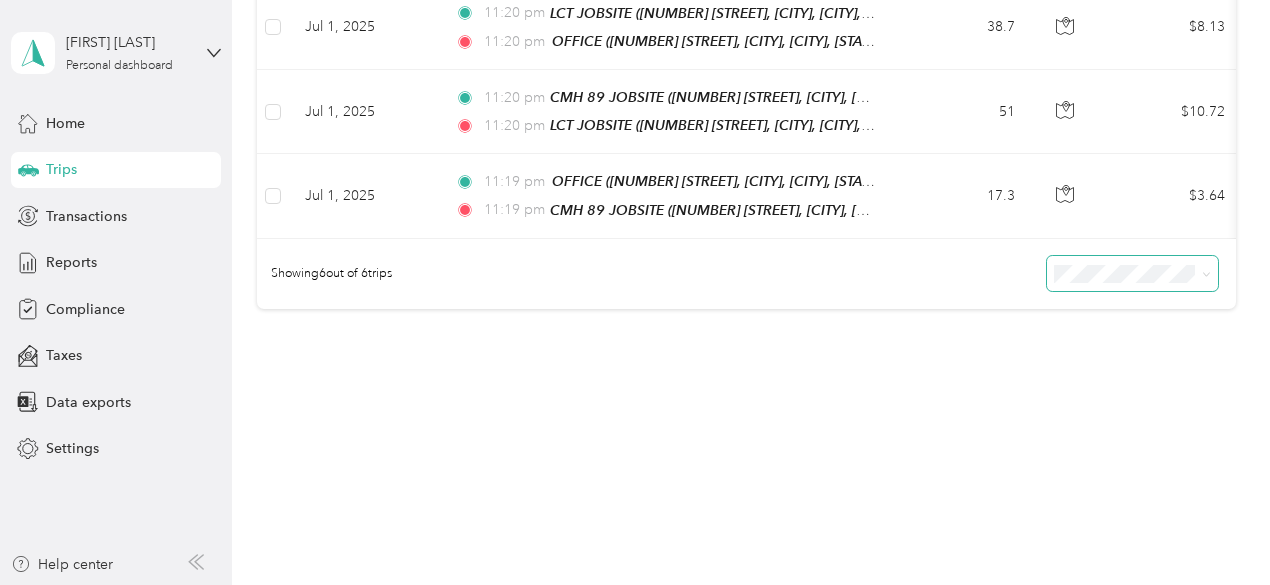 click 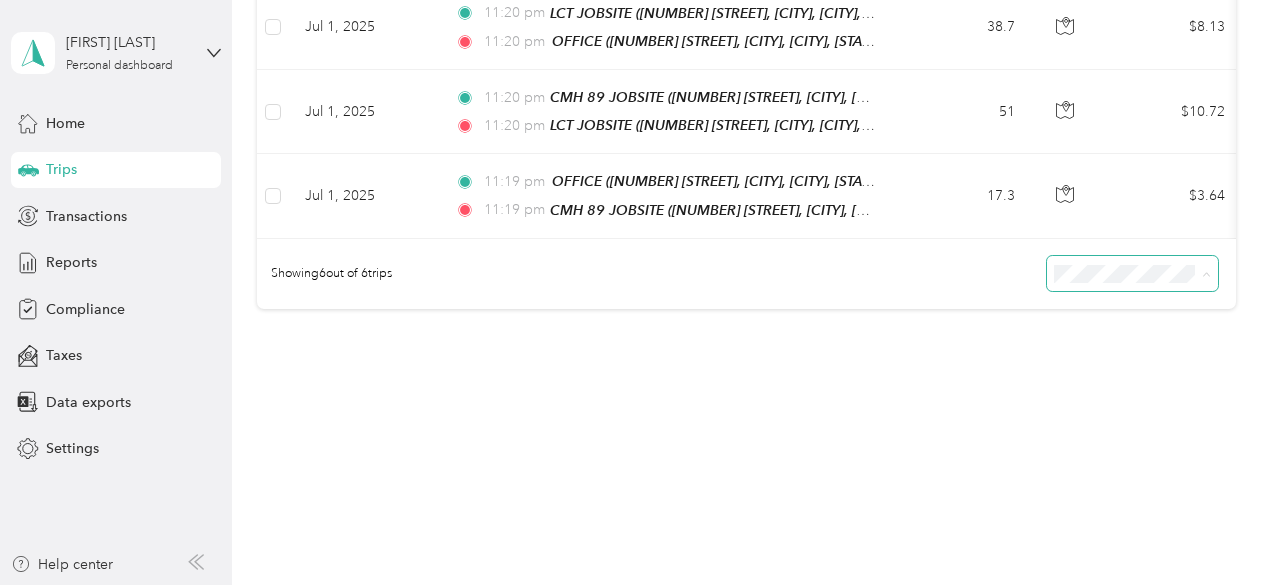 click on "50 per load" at bounding box center [1127, 345] 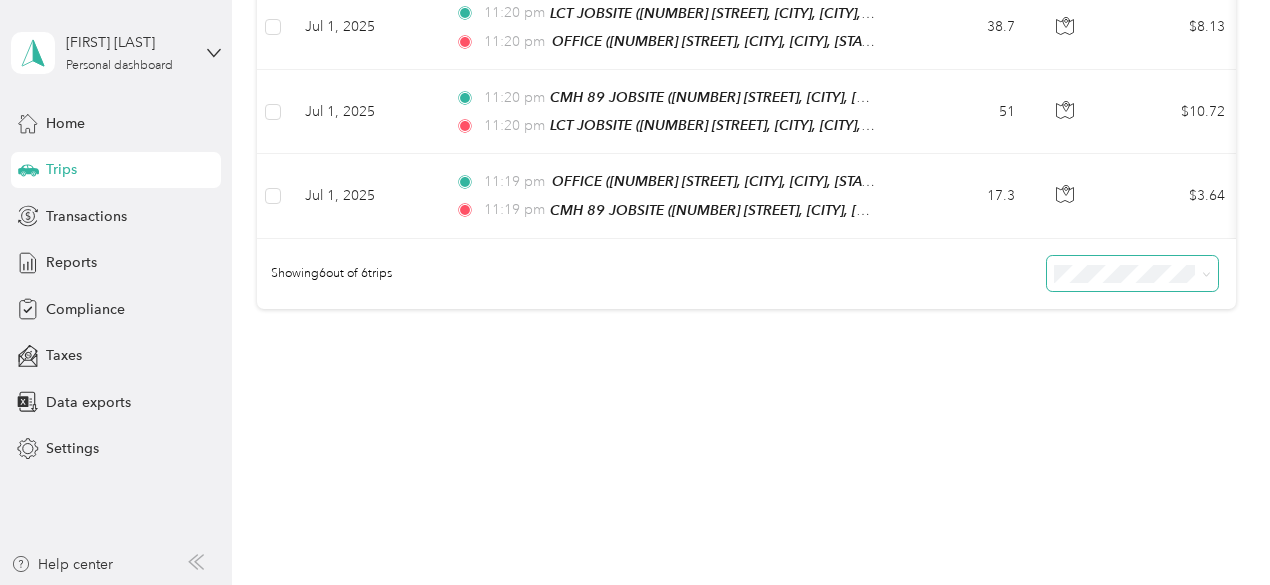 click on "Showing  6  out of   6  trips" at bounding box center [746, 274] 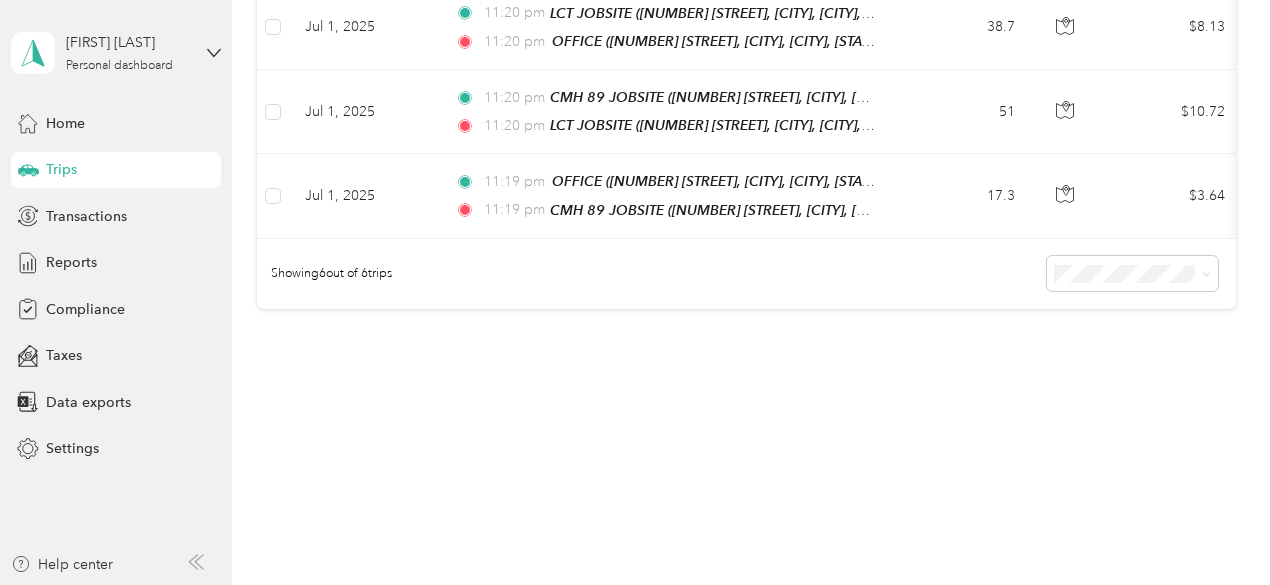 click 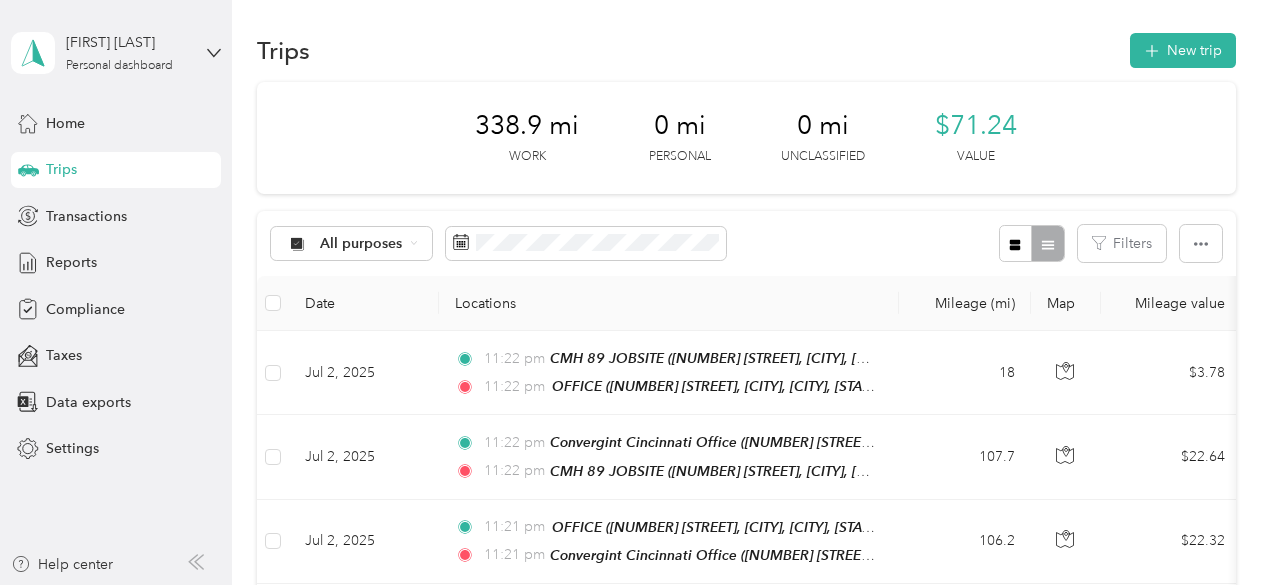 scroll, scrollTop: 0, scrollLeft: 0, axis: both 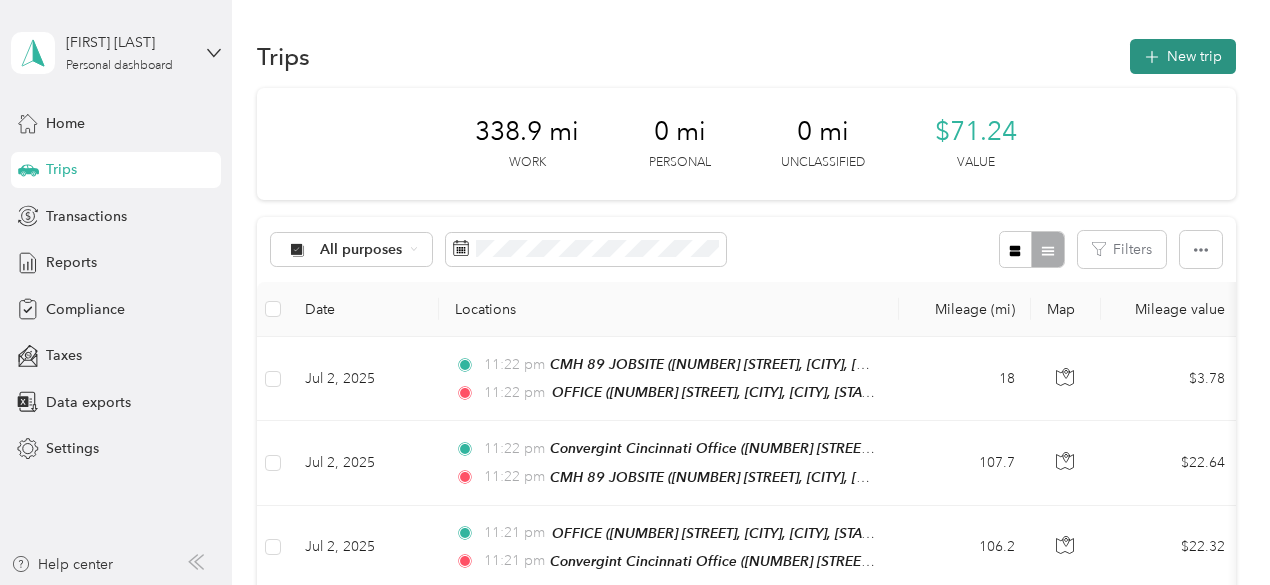 click on "New trip" at bounding box center [1183, 56] 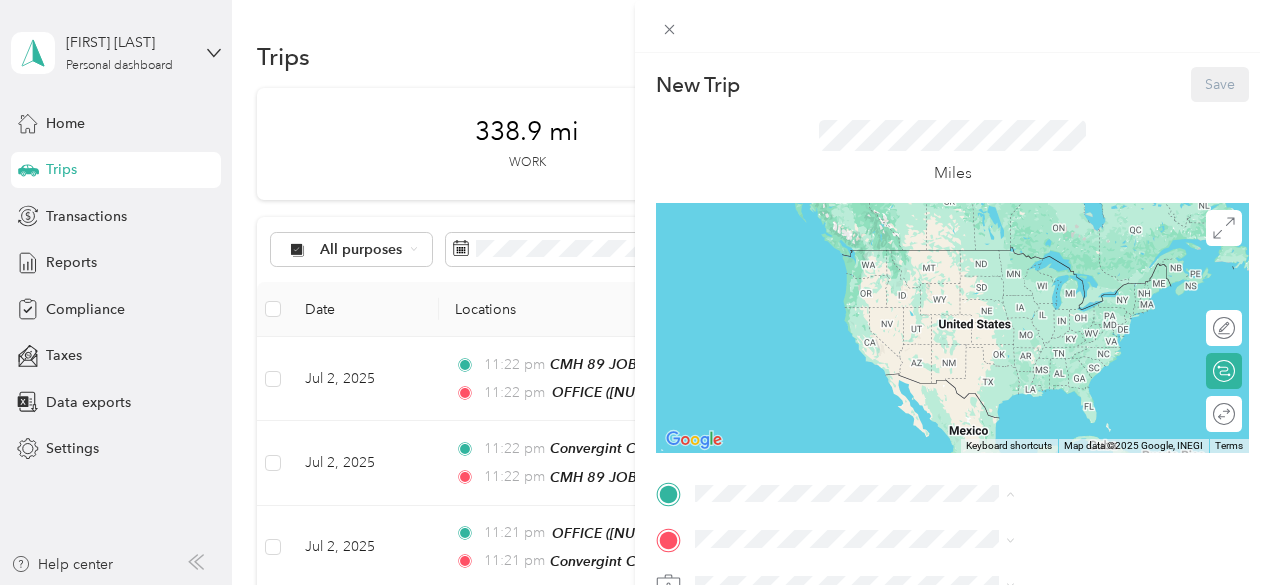 click on "OFFICE [NUMBER] [STREET], [CITY], [STATE], [CITY], [STATE], [COUNTRY]" at bounding box center (1081, 279) 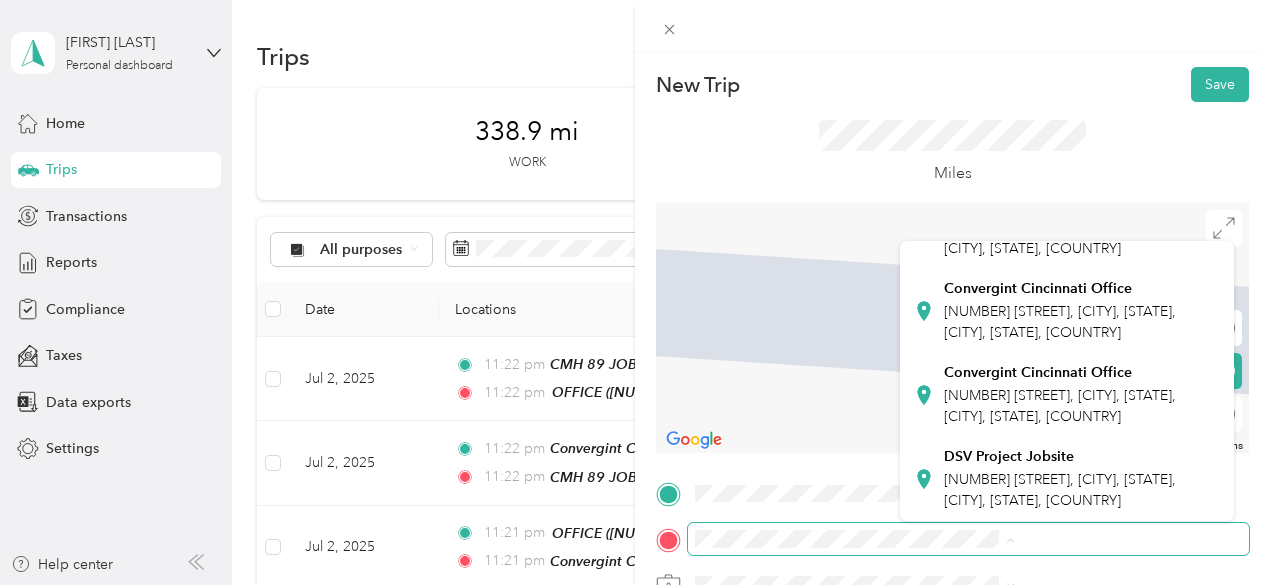 scroll, scrollTop: 644, scrollLeft: 0, axis: vertical 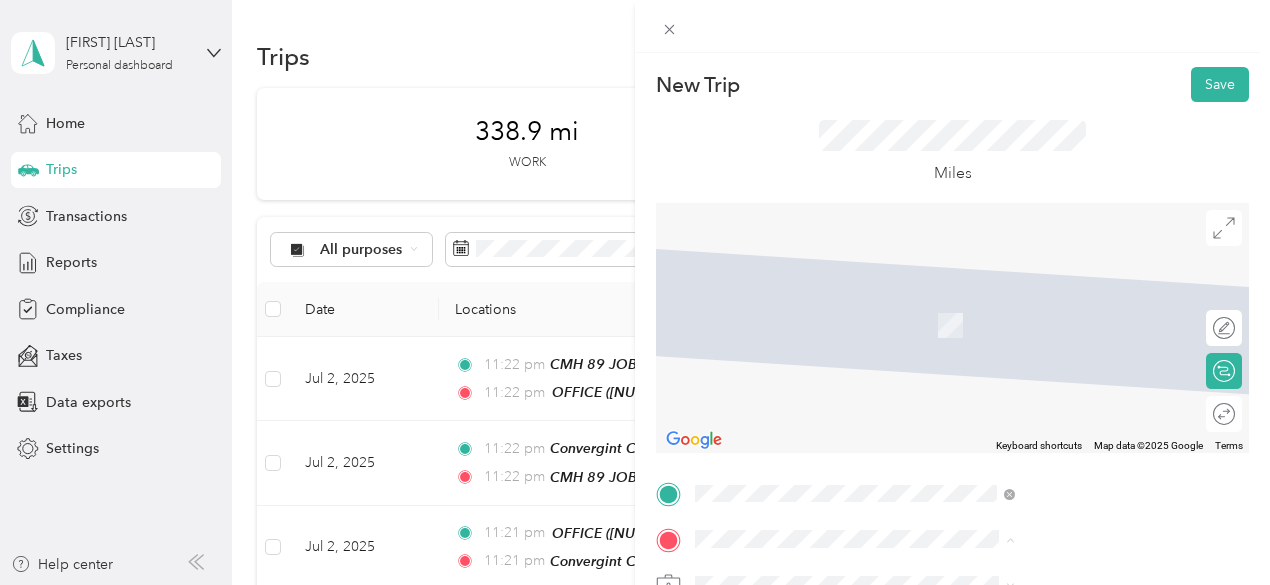 click on "DSV Project Jobsite [NUMBER] [STREET], [CITY], [STATE], [CITY], [STATE], [COUNTRY]" at bounding box center [1081, 479] 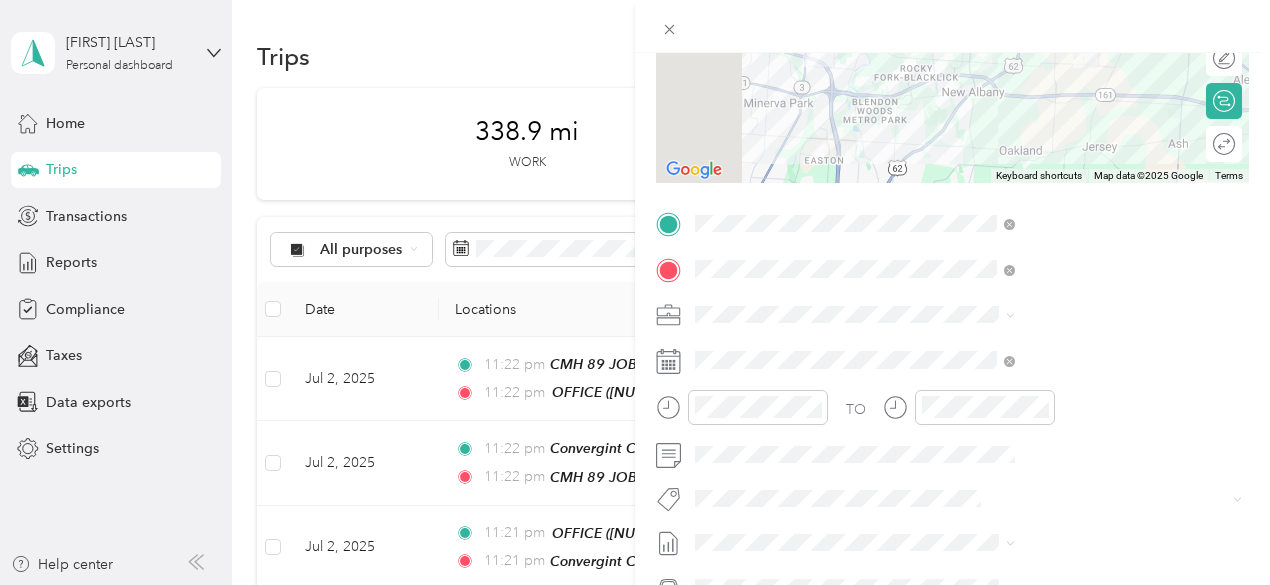 scroll, scrollTop: 300, scrollLeft: 0, axis: vertical 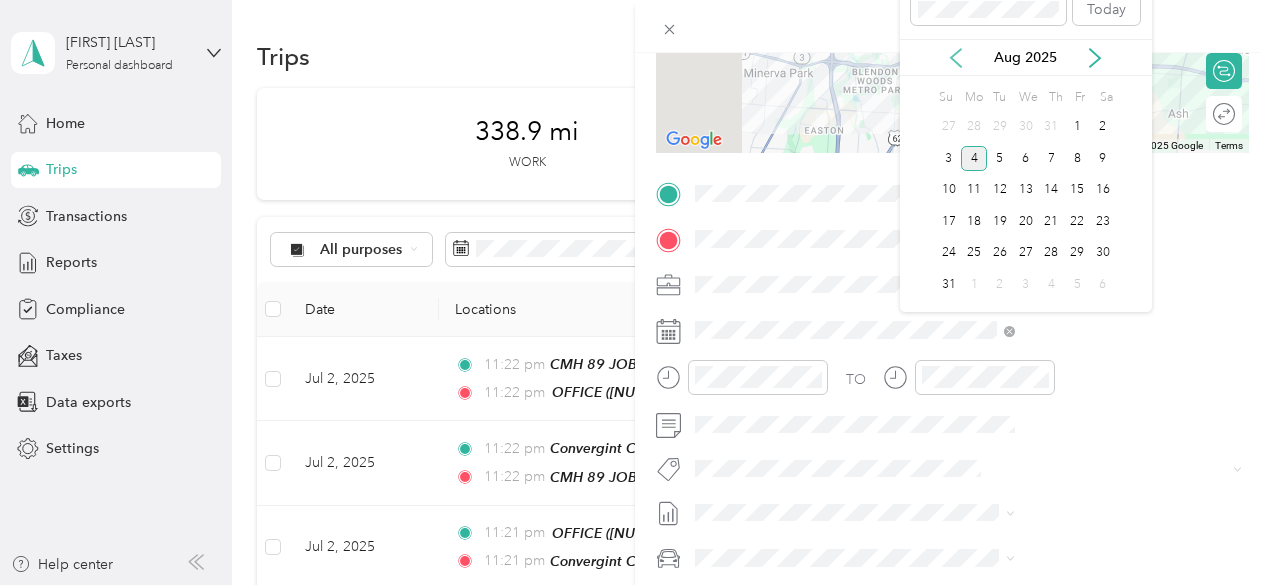 click 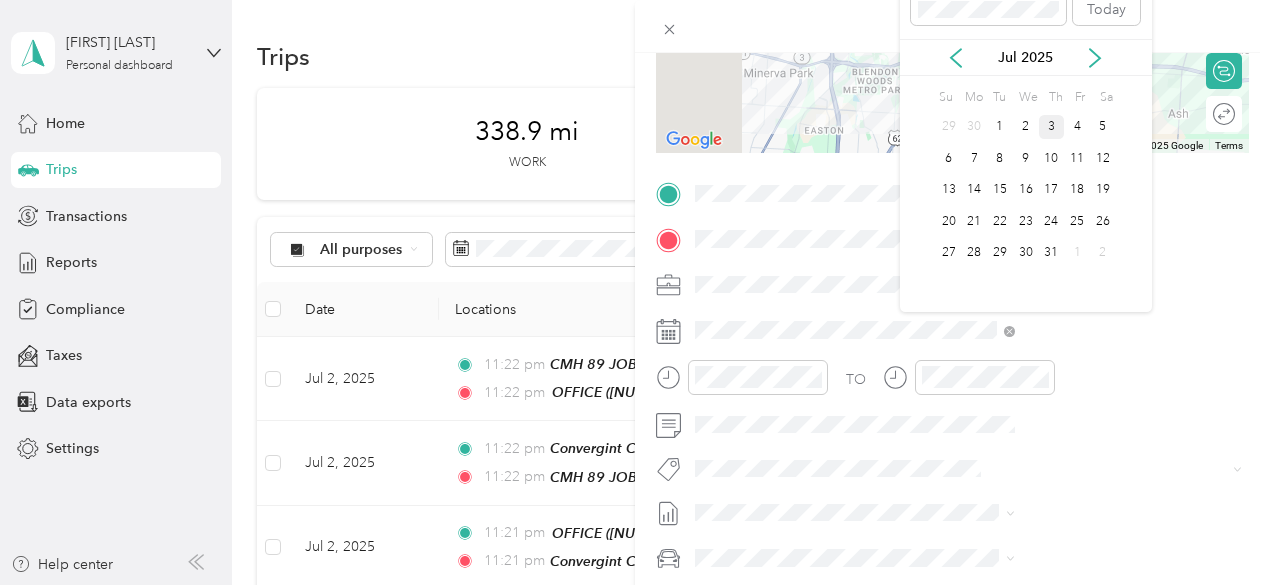 click on "3" at bounding box center (1052, 127) 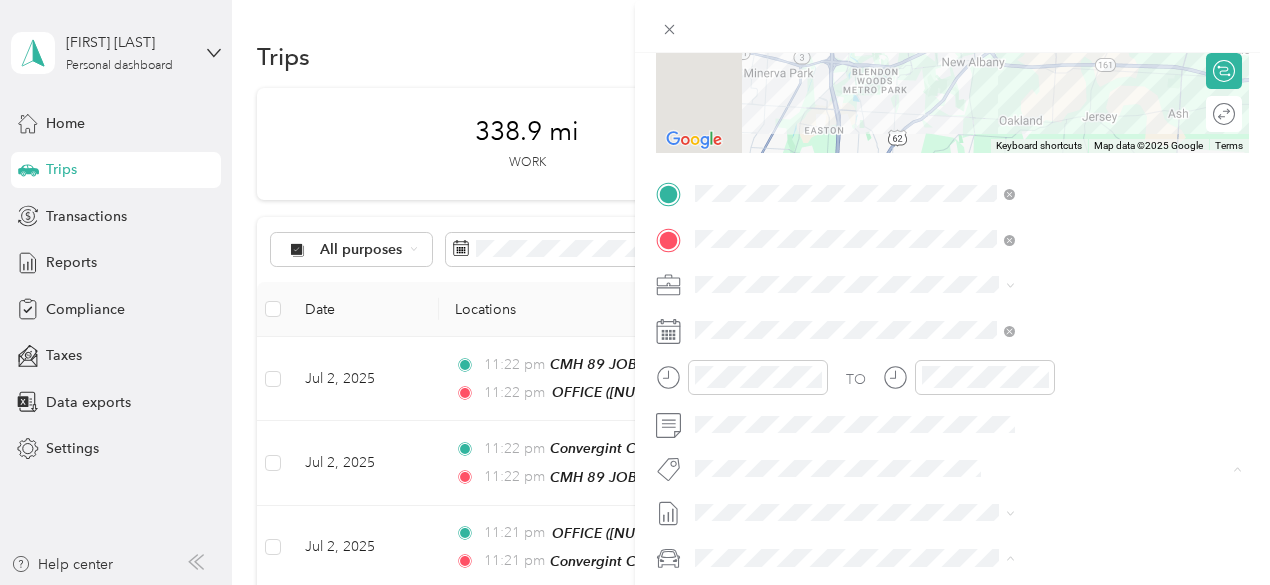 click on "TO Add photo" at bounding box center [952, 419] 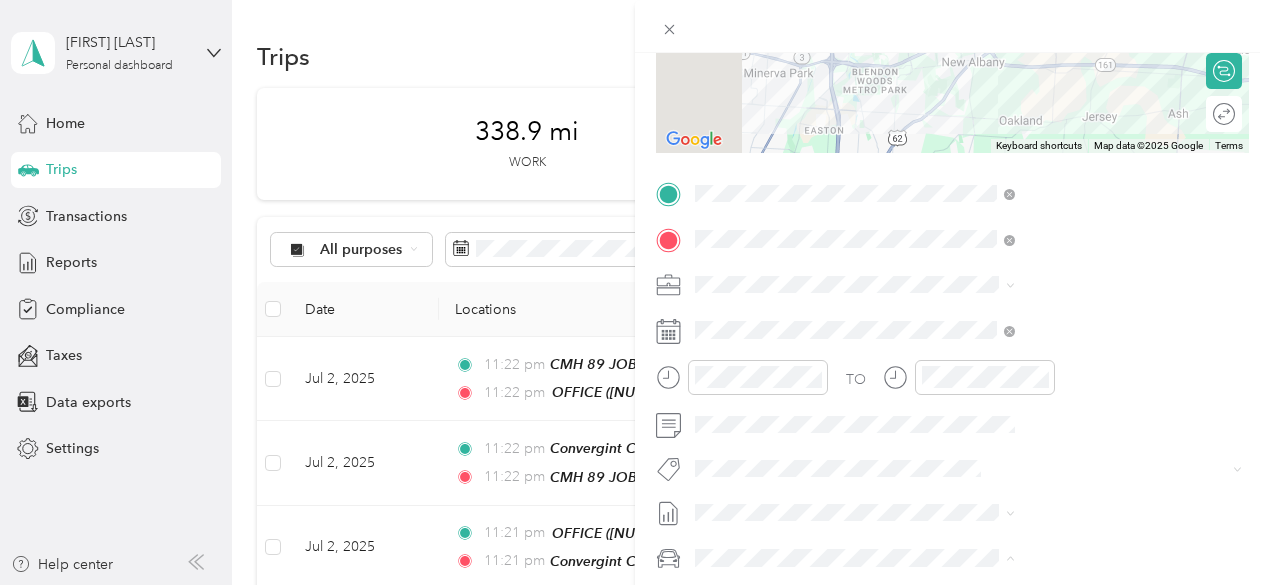 click on "GMC Sierra 1500" at bounding box center [968, 486] 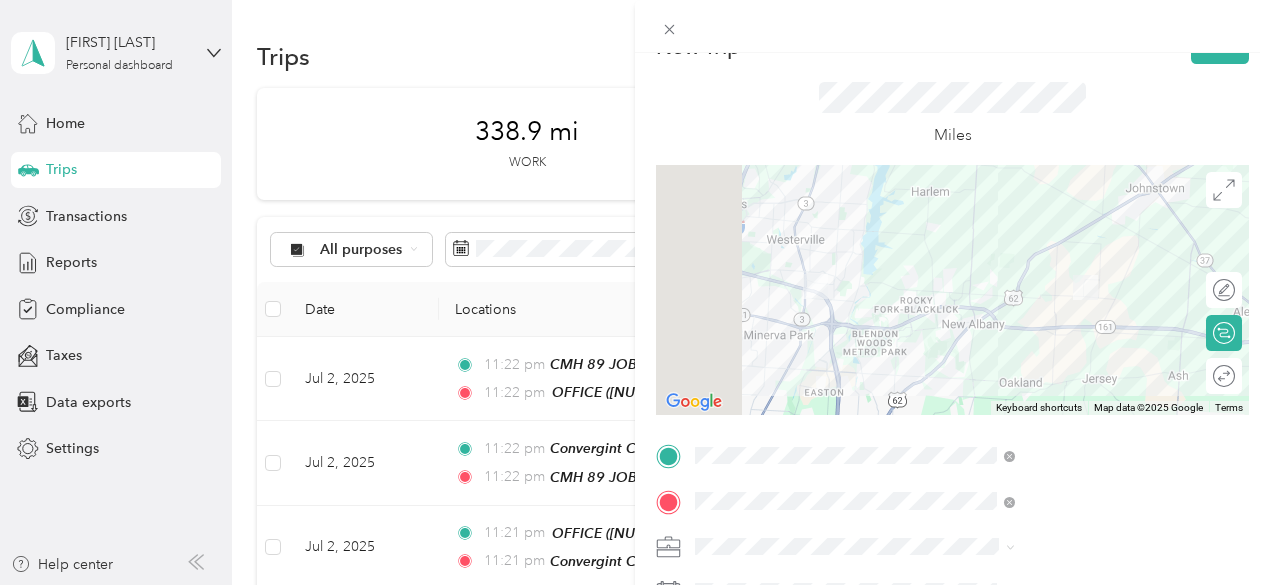 scroll, scrollTop: 0, scrollLeft: 0, axis: both 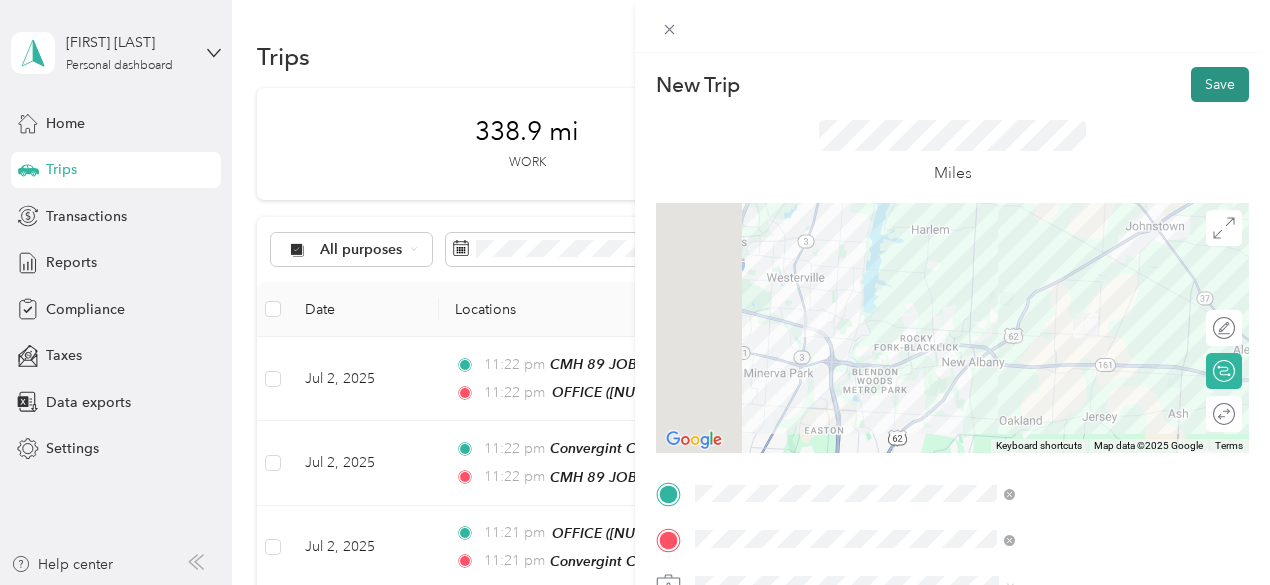 click on "Save" at bounding box center (1220, 84) 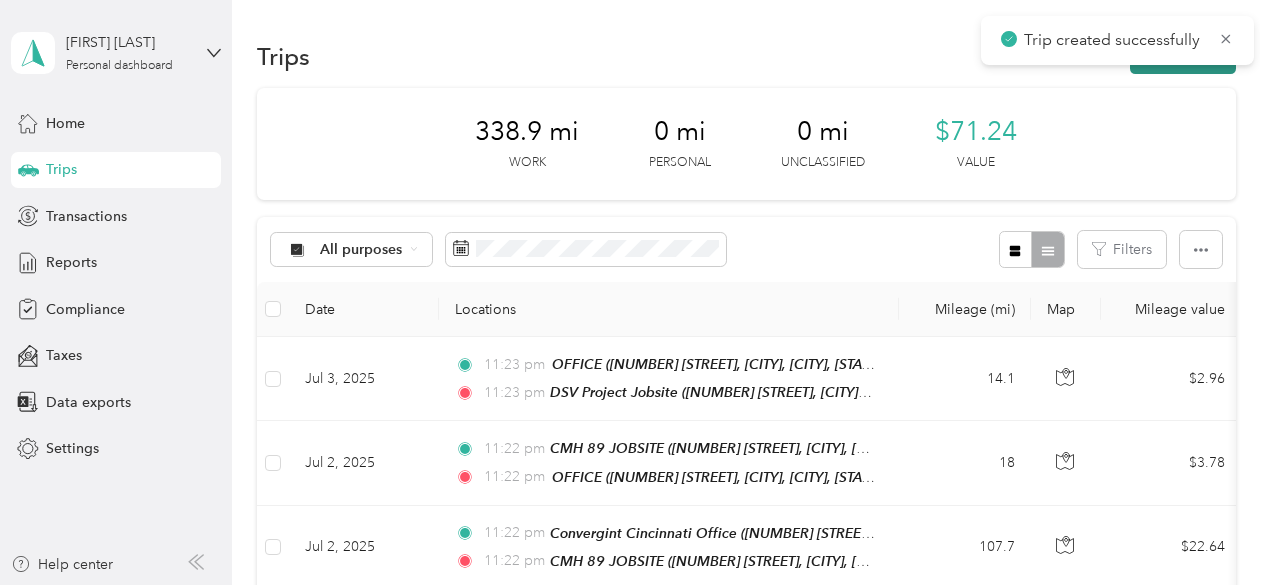 click on "New trip" at bounding box center (1183, 56) 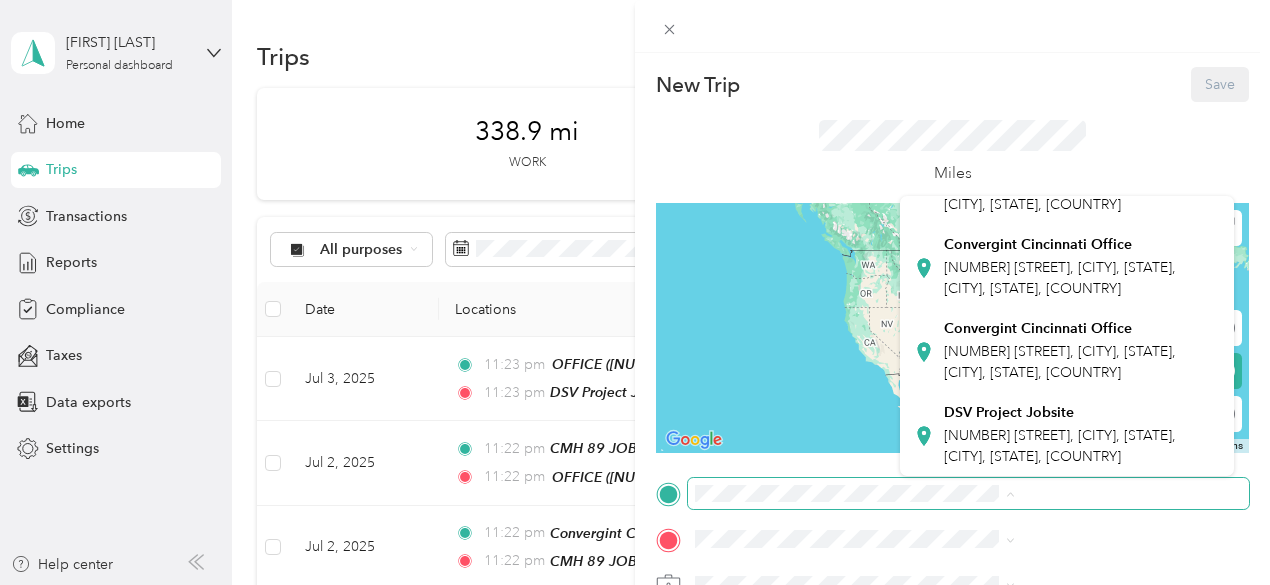 scroll, scrollTop: 644, scrollLeft: 0, axis: vertical 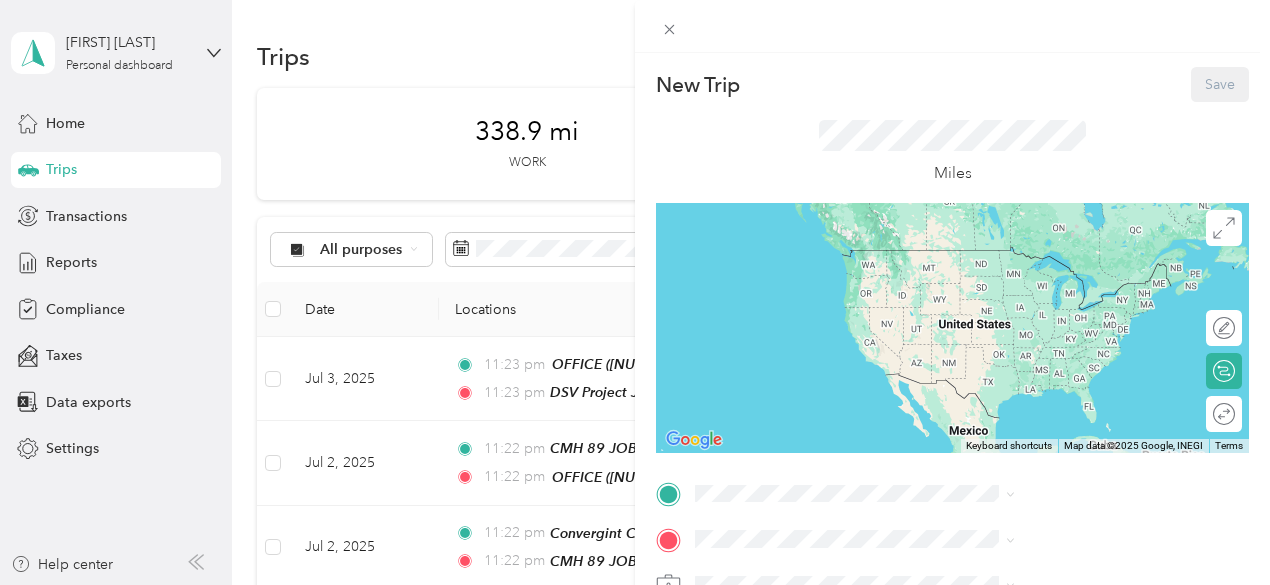 click on "DSV Project Jobsite [NUMBER] [STREET], [CITY], [STATE], [CITY], [STATE], [COUNTRY]" at bounding box center (1081, 432) 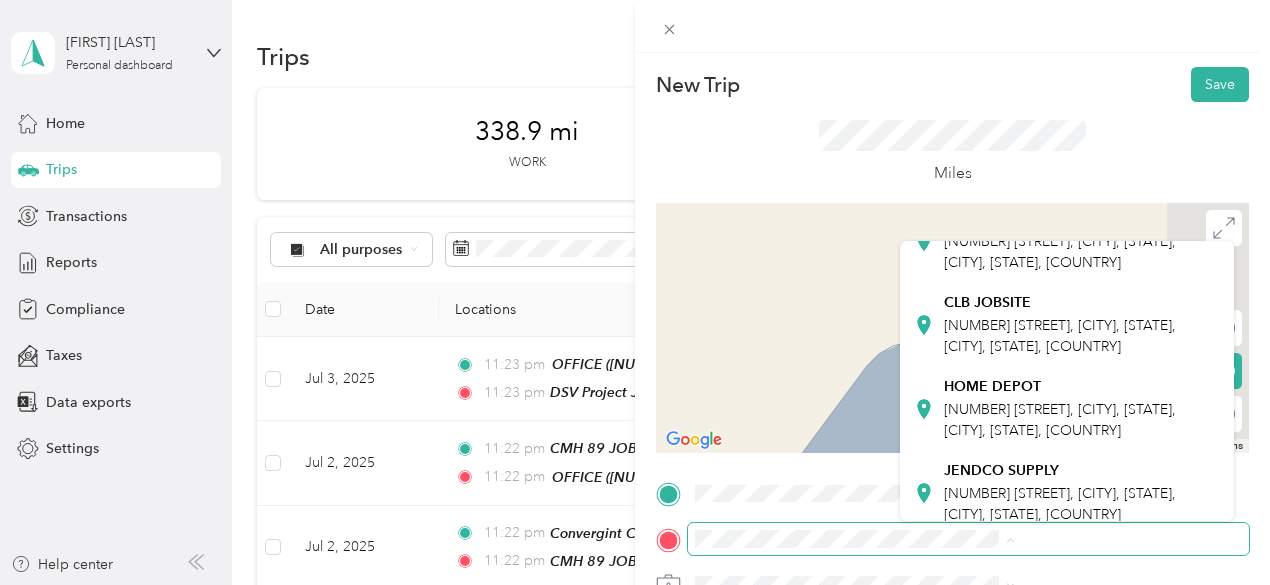 scroll, scrollTop: 200, scrollLeft: 0, axis: vertical 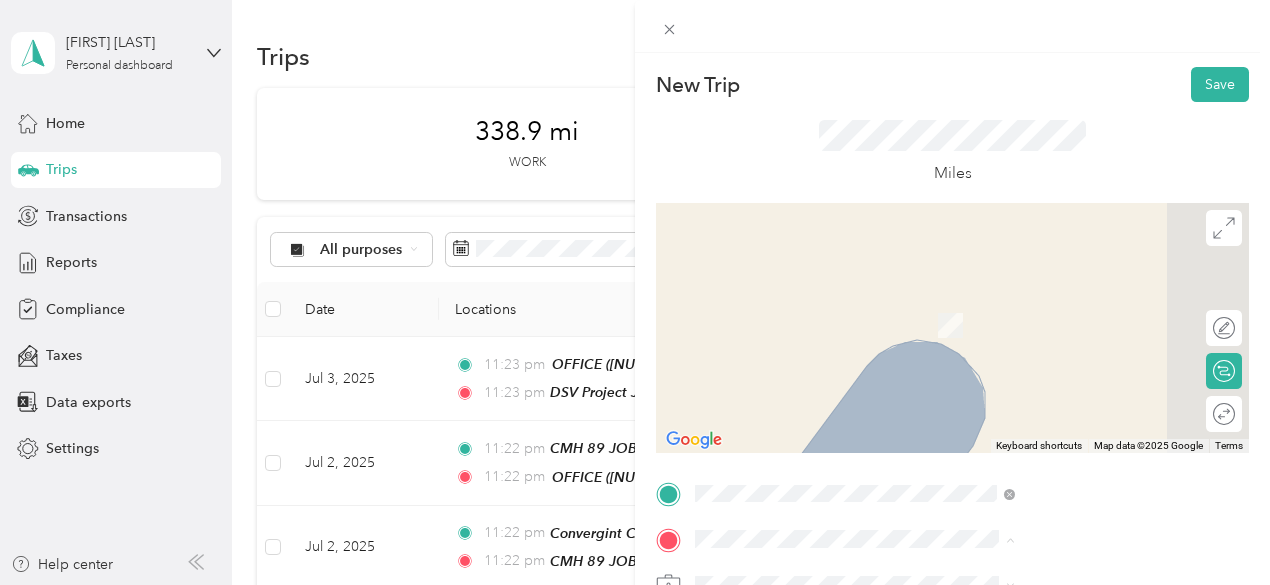 click on "HOME DEPOT [NUMBER] [STREET], [CITY], [STATE], [CITY], [STATE], [COUNTRY]" at bounding box center (1081, 377) 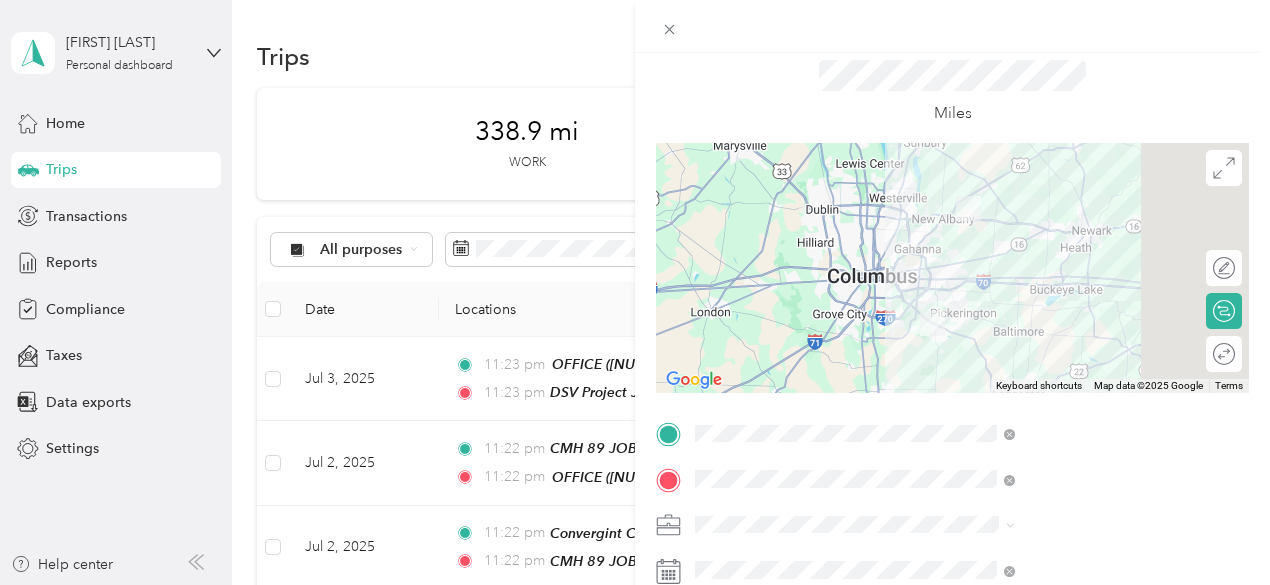 scroll, scrollTop: 200, scrollLeft: 0, axis: vertical 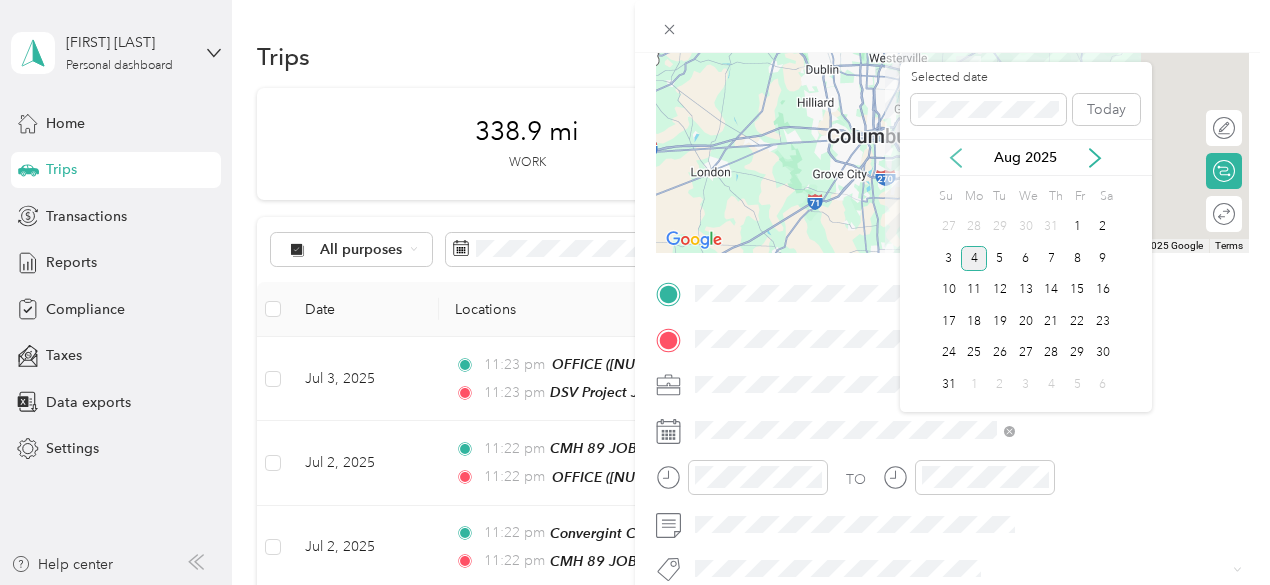 click 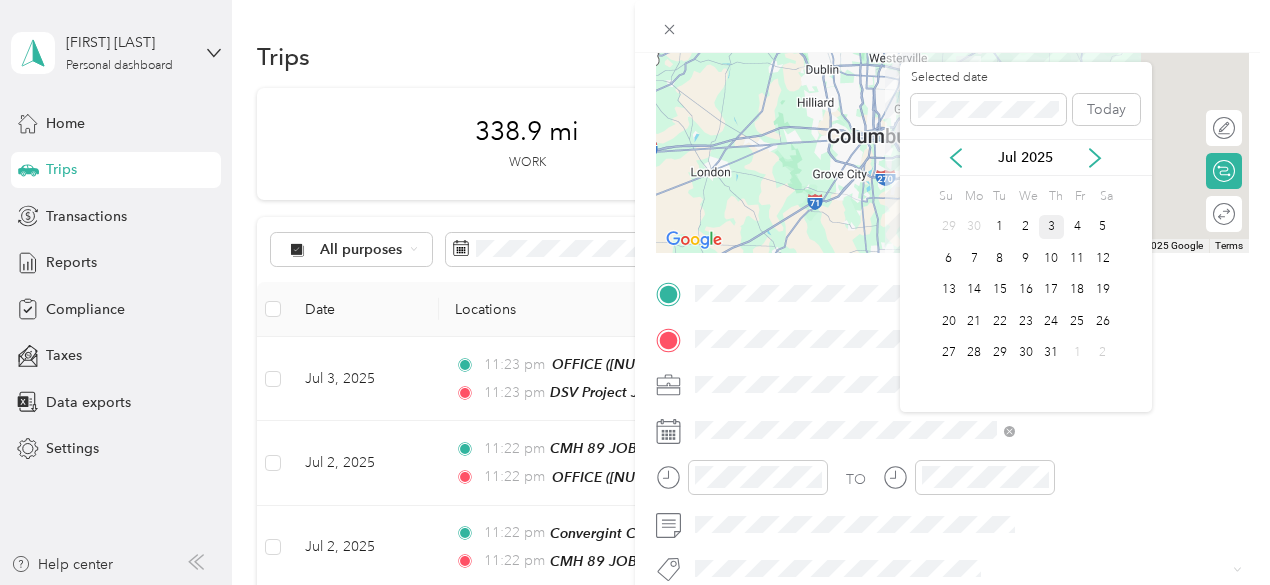 click on "3" at bounding box center [1052, 227] 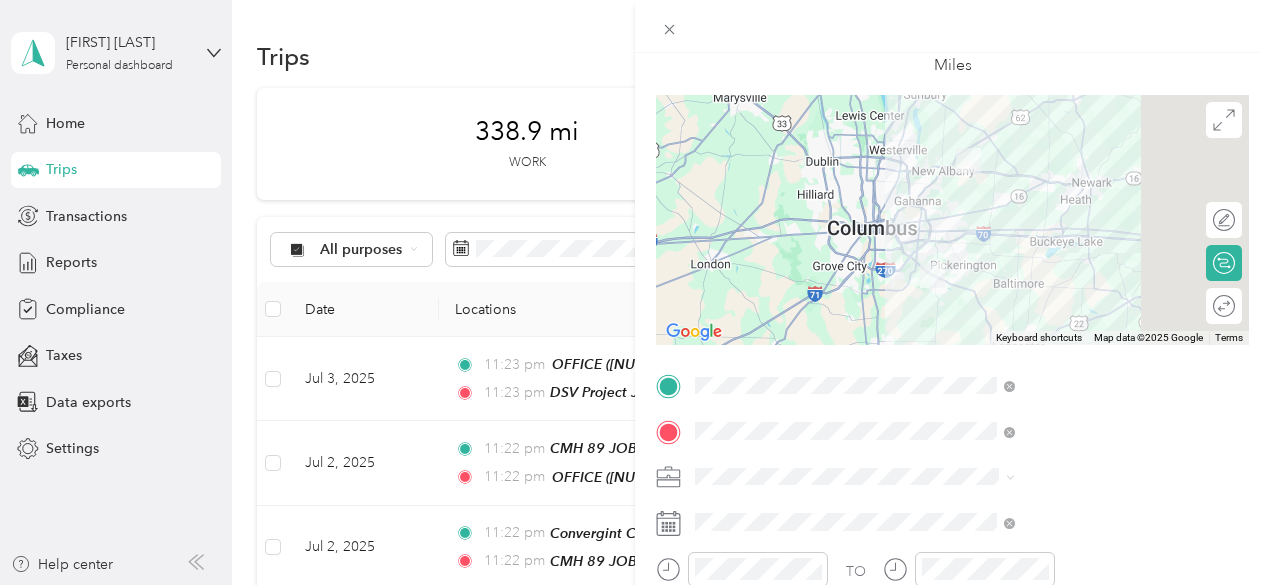 scroll, scrollTop: 0, scrollLeft: 0, axis: both 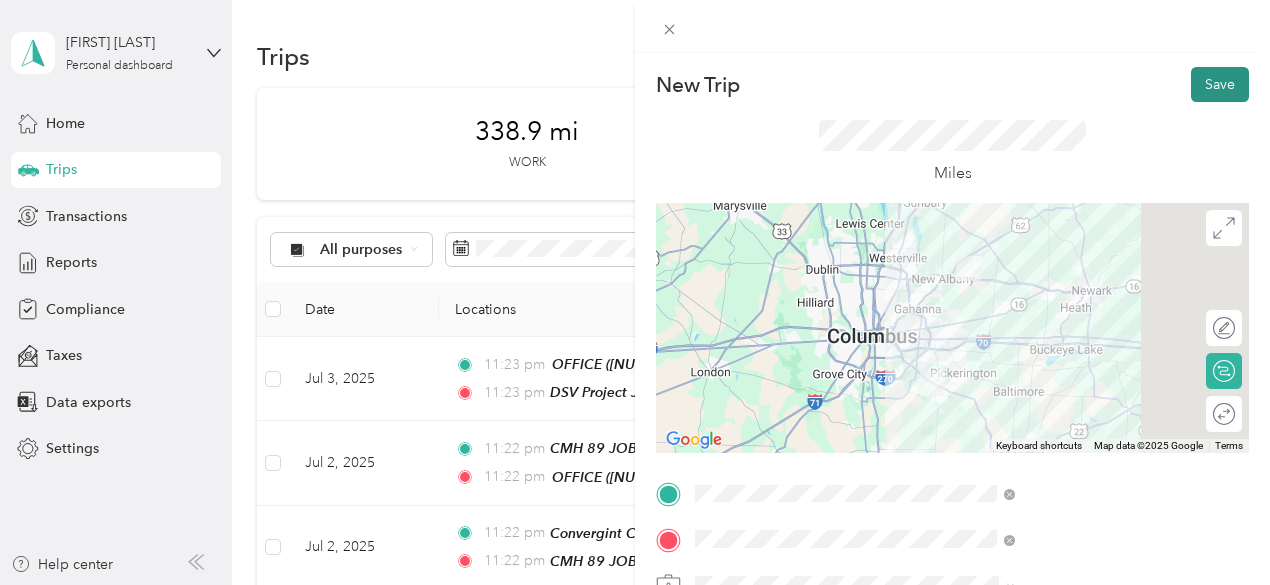 click on "Save" at bounding box center [1220, 84] 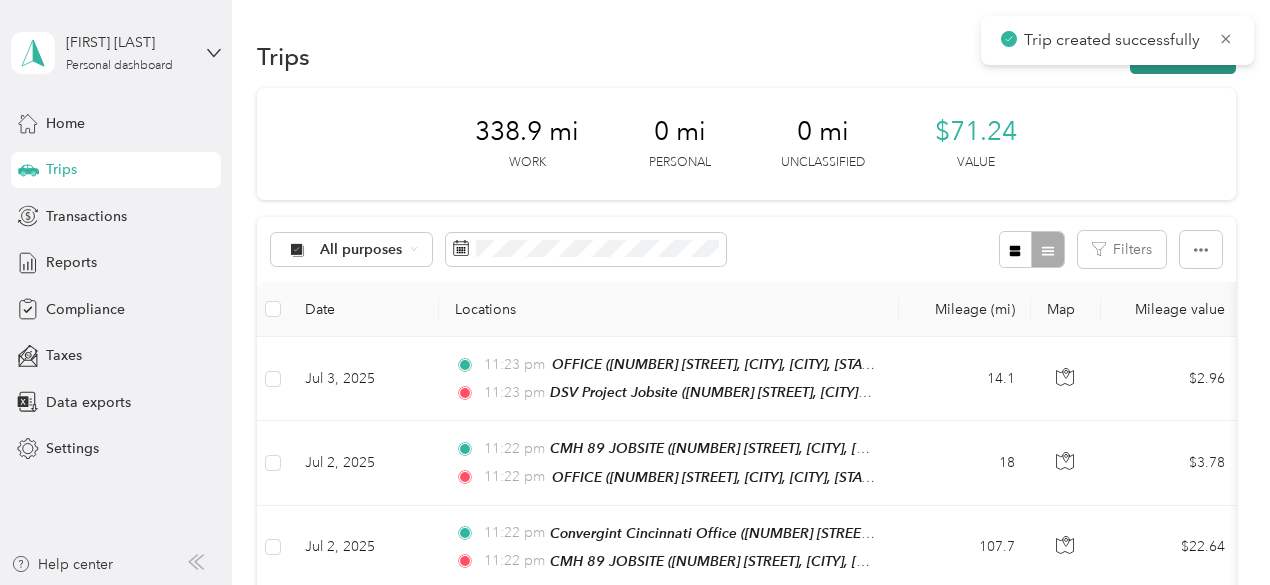 click on "New trip" at bounding box center [1183, 56] 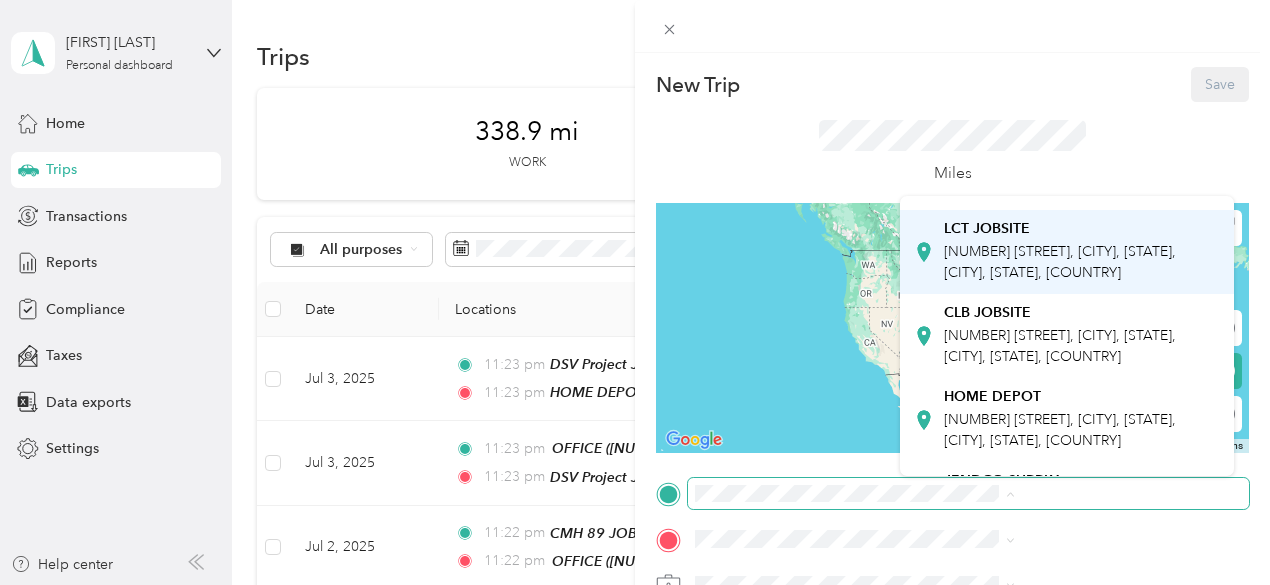 scroll, scrollTop: 200, scrollLeft: 0, axis: vertical 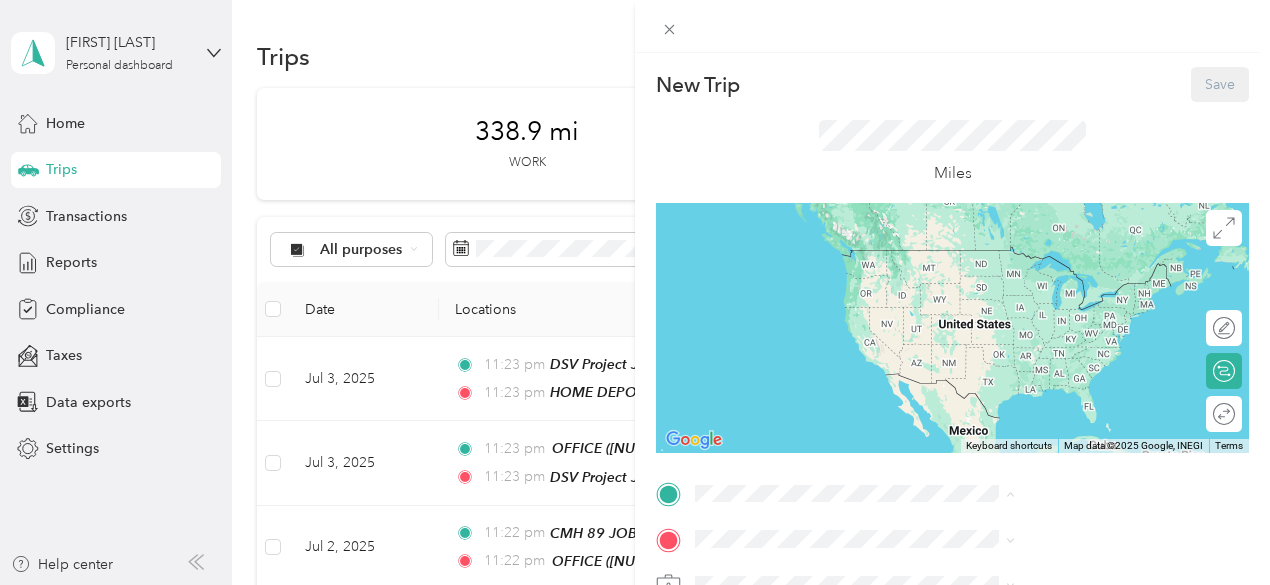 click on "[NUMBER] [STREET], [CITY], [STATE], [CITY], [STATE], [COUNTRY]" at bounding box center (1060, 342) 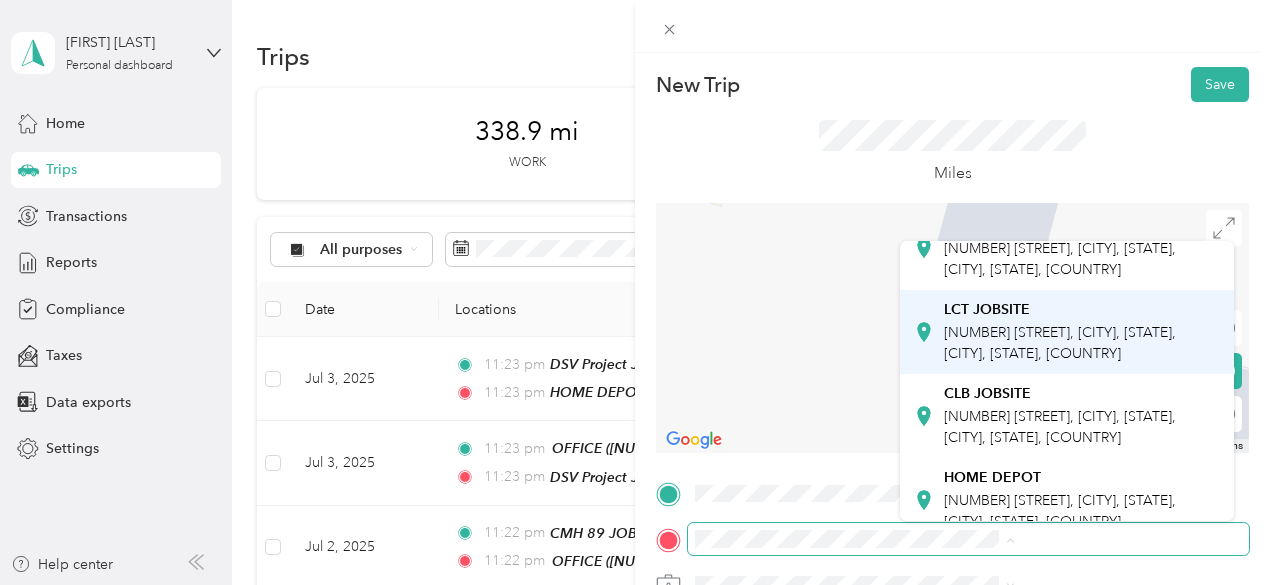 scroll, scrollTop: 100, scrollLeft: 0, axis: vertical 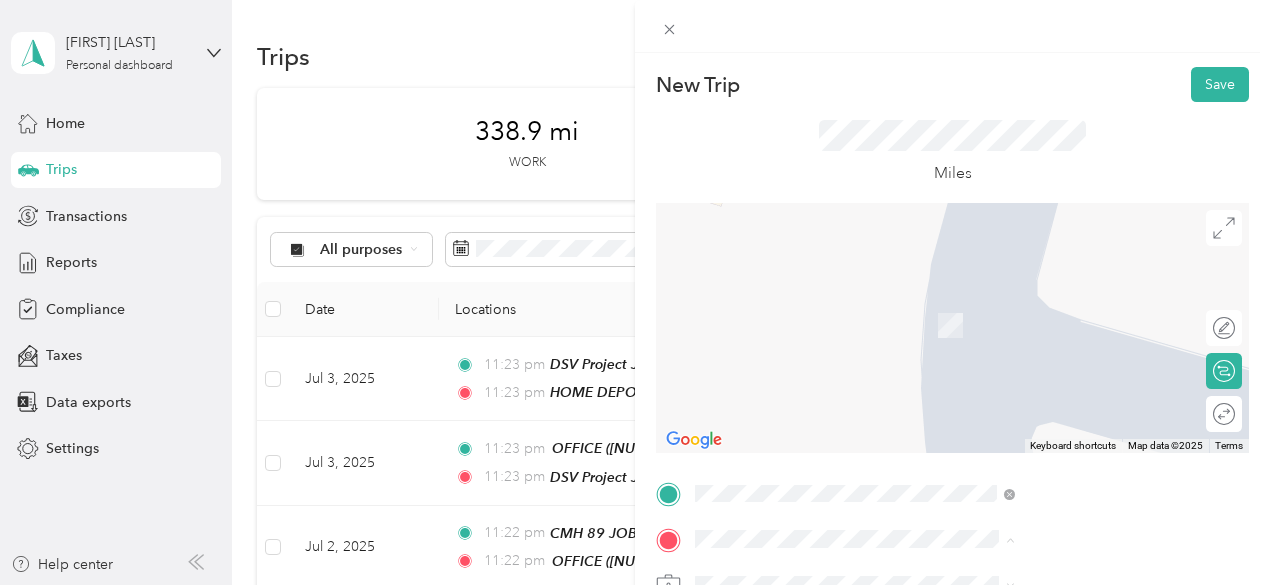 click on "[NUMBER] [STREET], [CITY], [STATE], [CITY], [STATE], [COUNTRY]" at bounding box center [1060, 404] 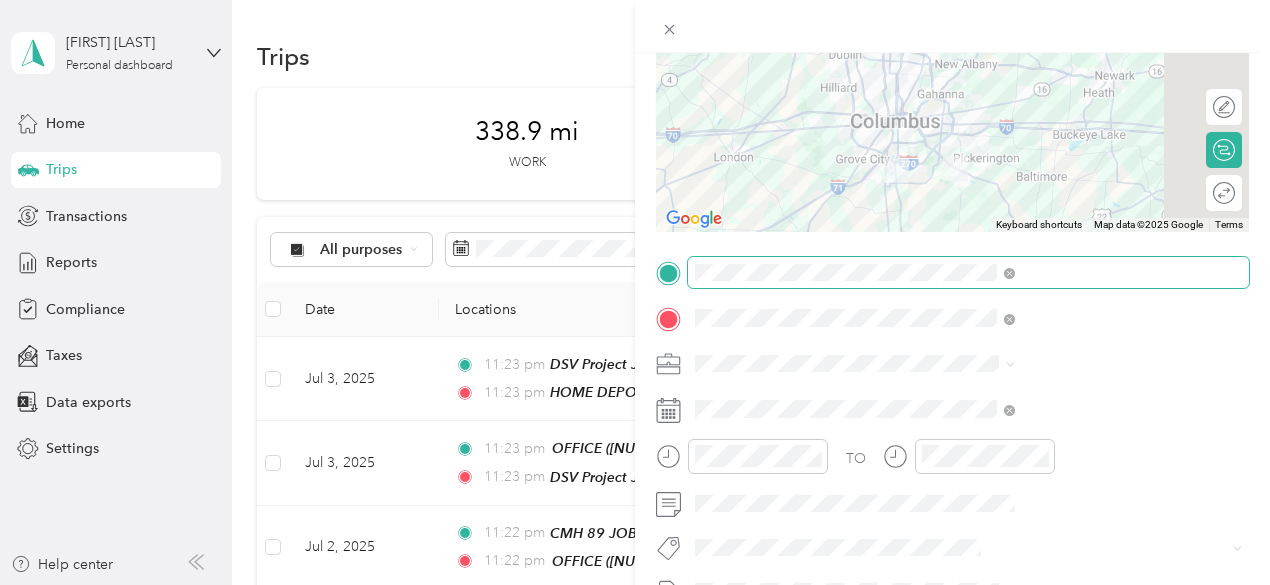 scroll, scrollTop: 300, scrollLeft: 0, axis: vertical 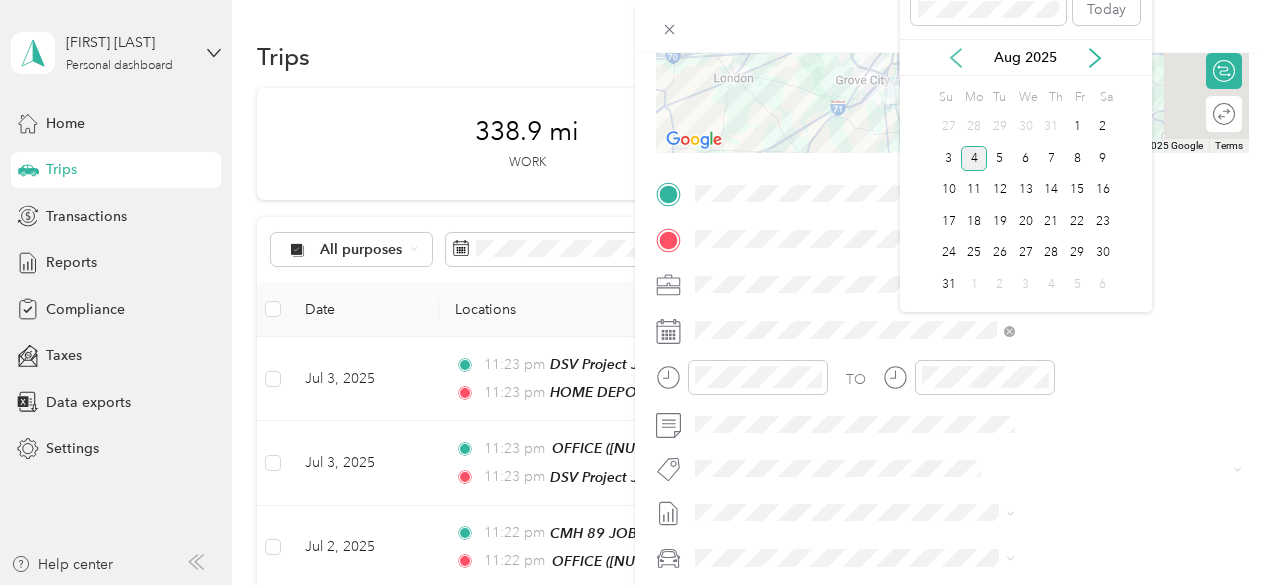 click 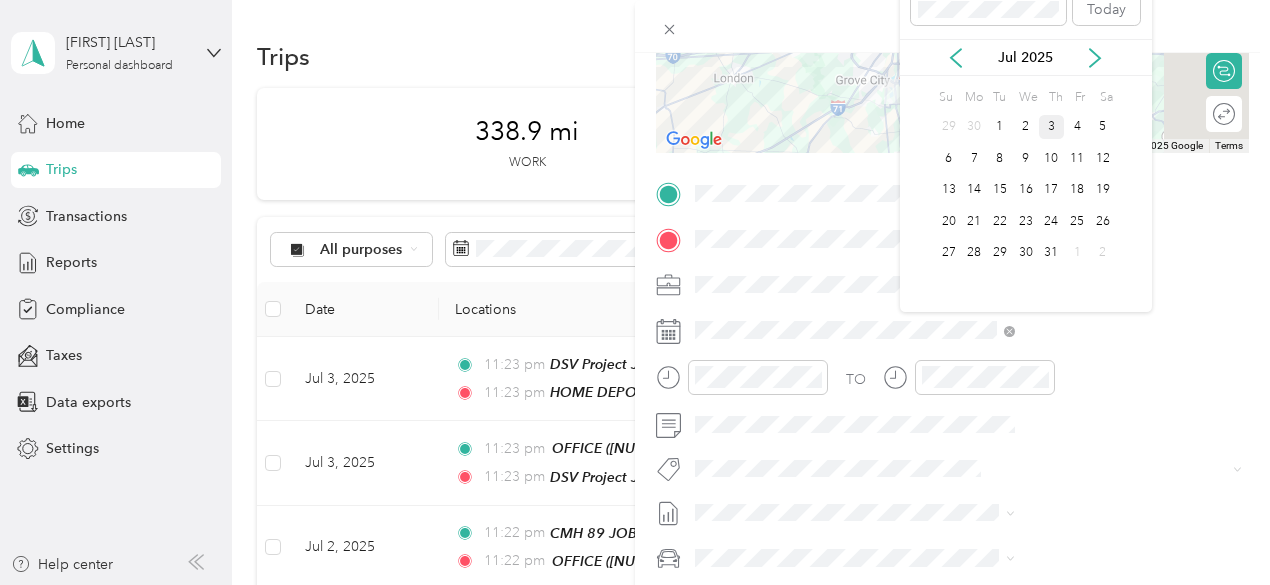 click on "3" at bounding box center (1052, 127) 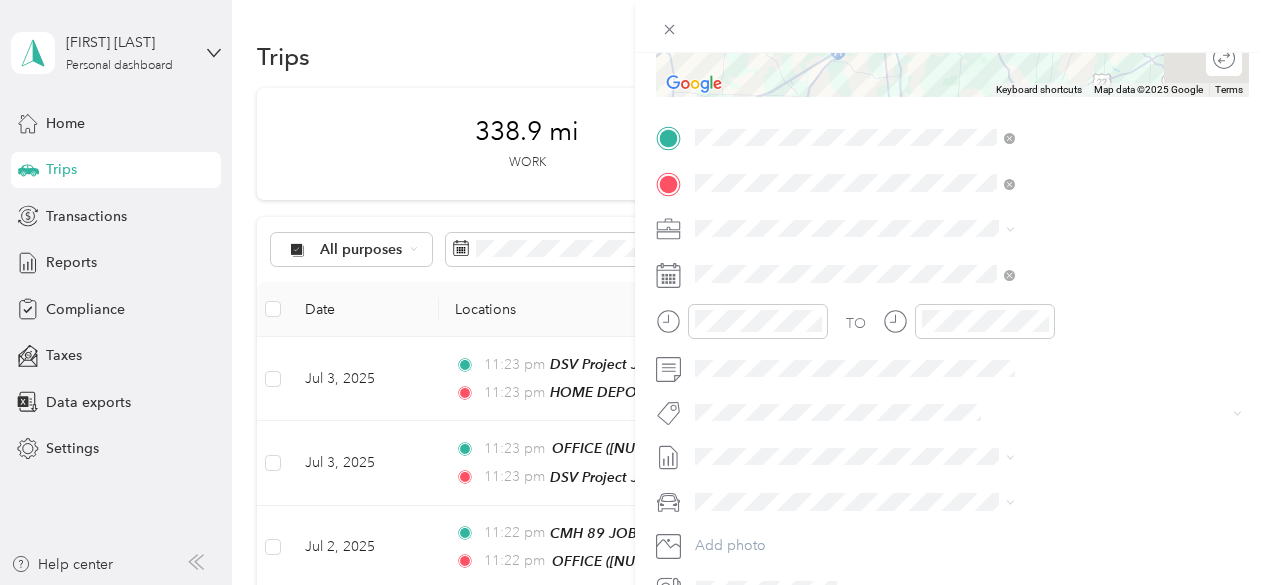 scroll, scrollTop: 400, scrollLeft: 0, axis: vertical 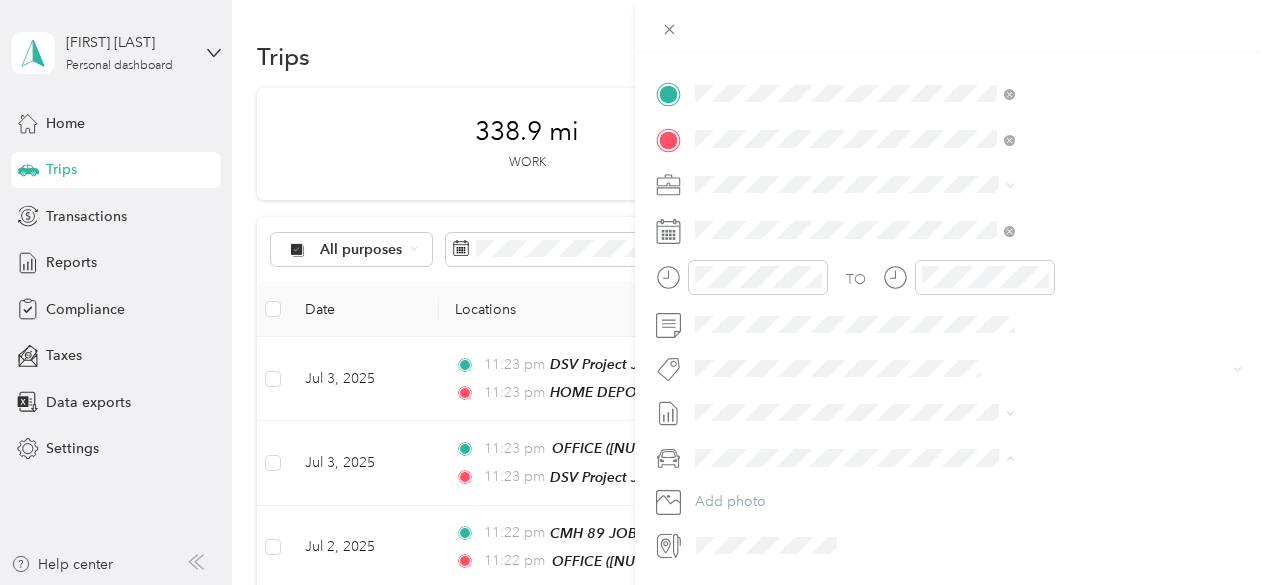 click on "GMC Sierra 1500" at bounding box center (1067, 492) 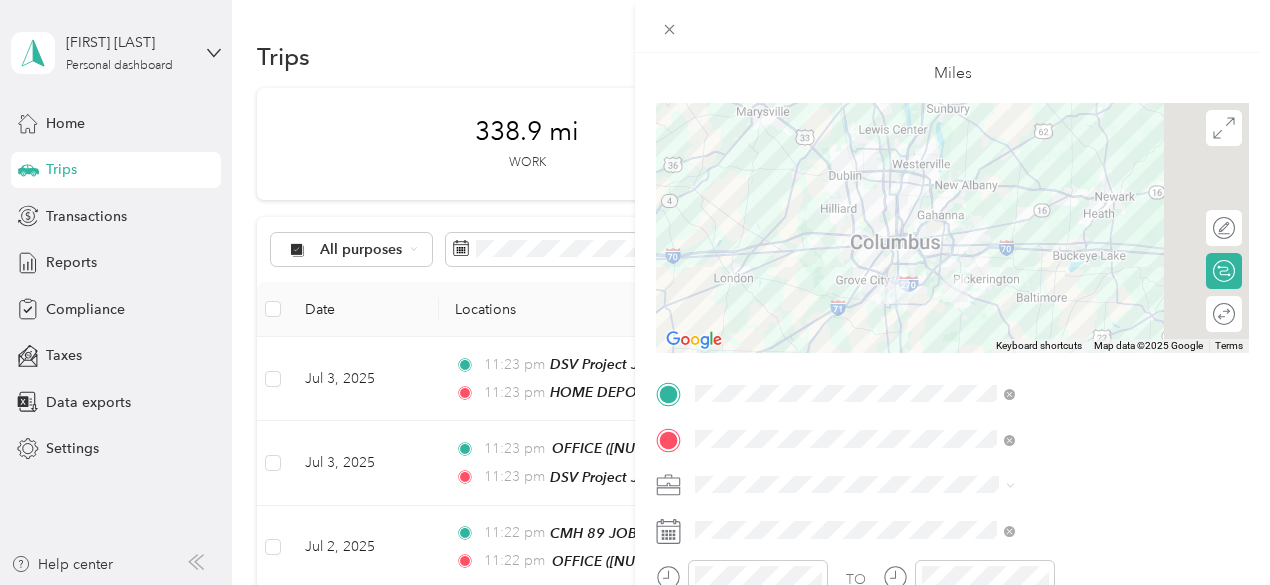 scroll, scrollTop: 0, scrollLeft: 0, axis: both 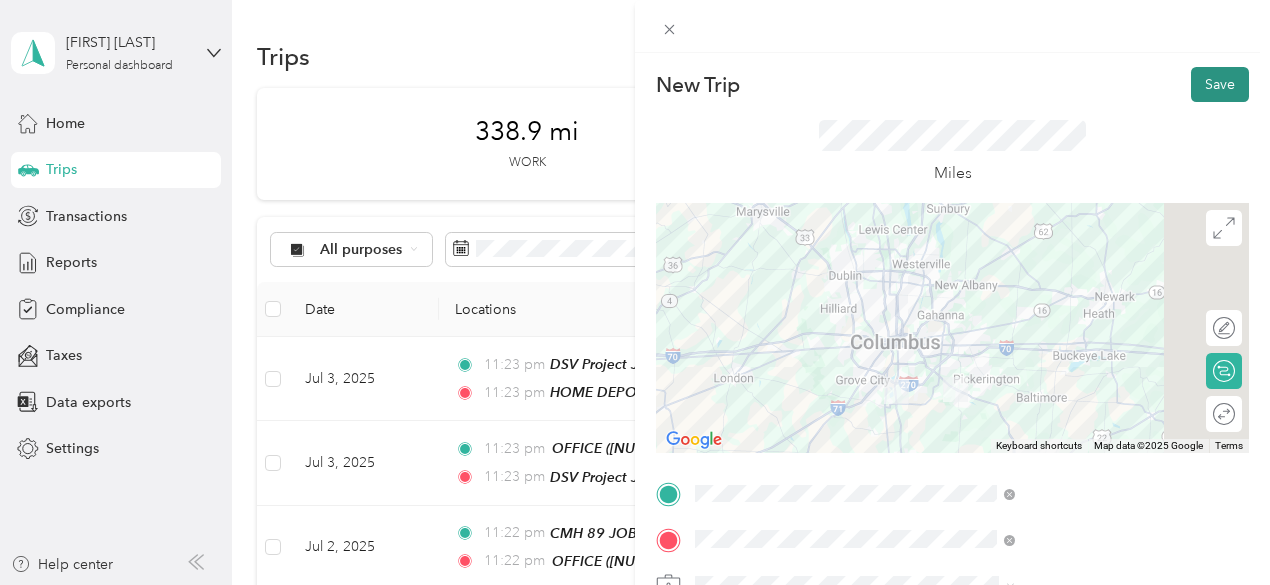 click on "Save" at bounding box center [1220, 84] 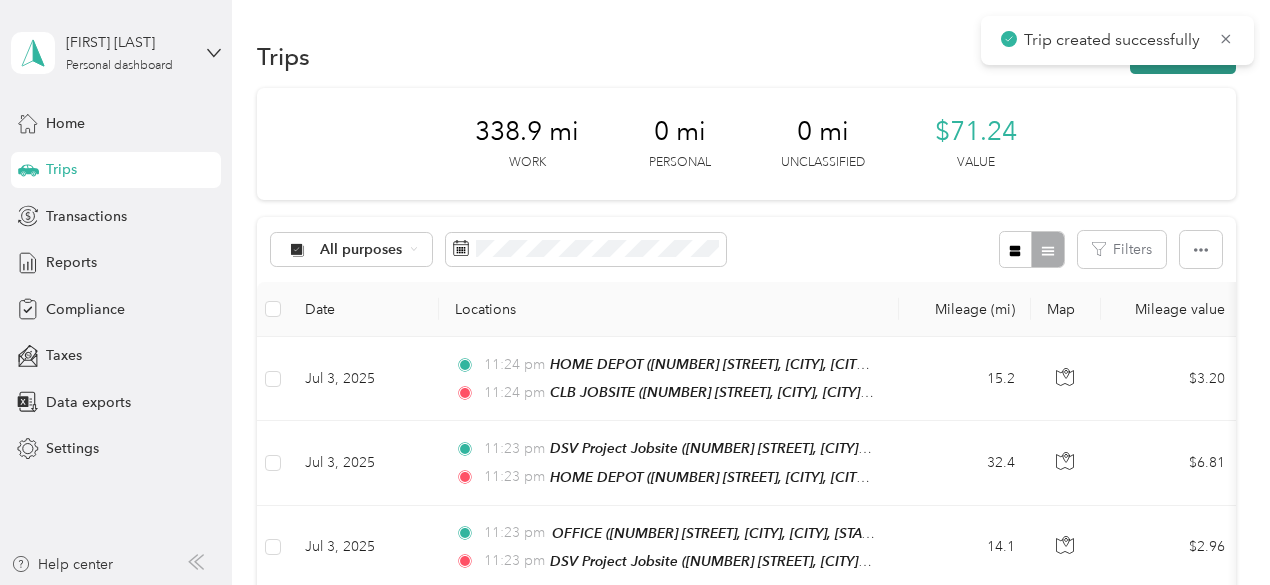 click on "New trip" at bounding box center [1183, 56] 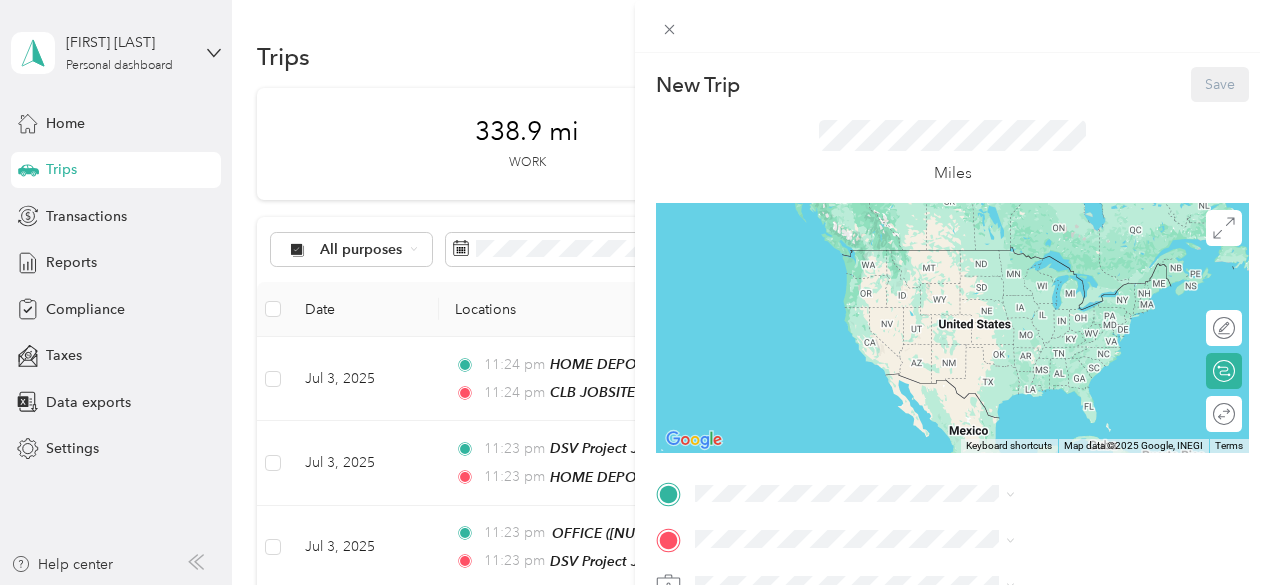 click on "[NUMBER] [STREET], [CITY], [STATE], [CITY], [STATE], [COUNTRY]" at bounding box center (1060, 458) 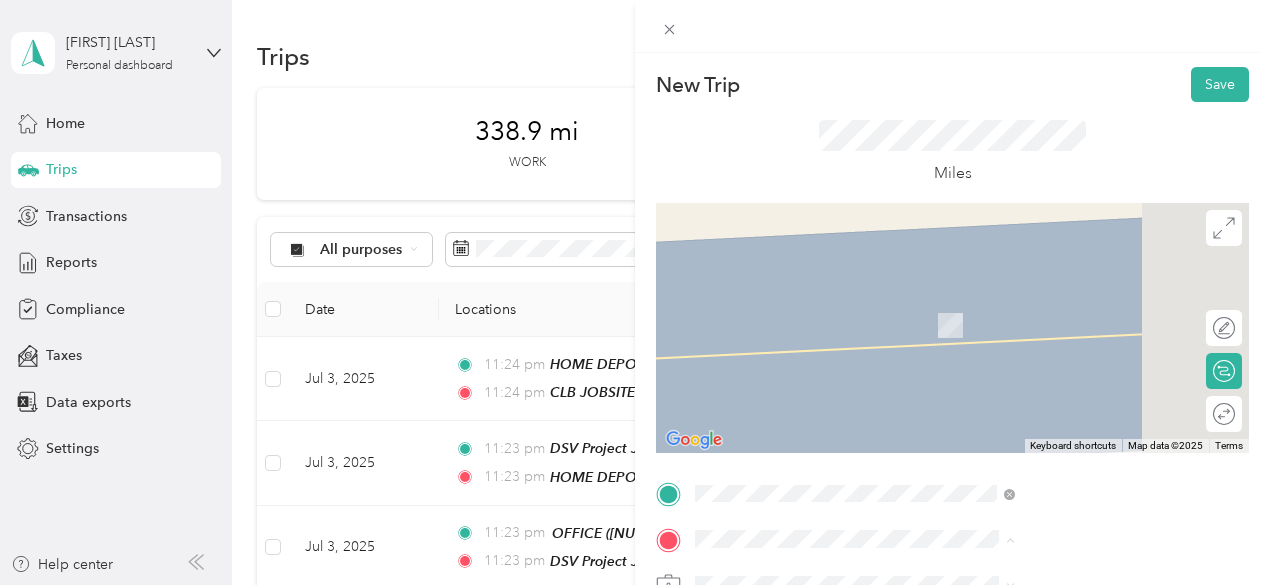 click on "[NUMBER] [STREET], [CITY], [STATE], [CITY], [STATE], [COUNTRY]" at bounding box center [1060, 336] 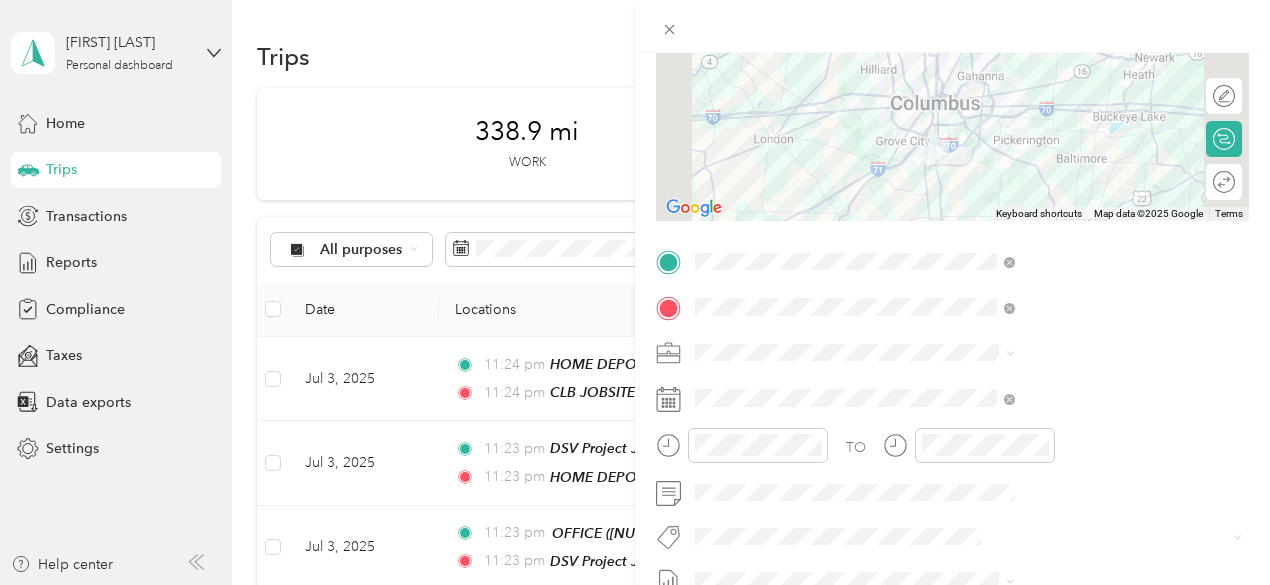 scroll, scrollTop: 300, scrollLeft: 0, axis: vertical 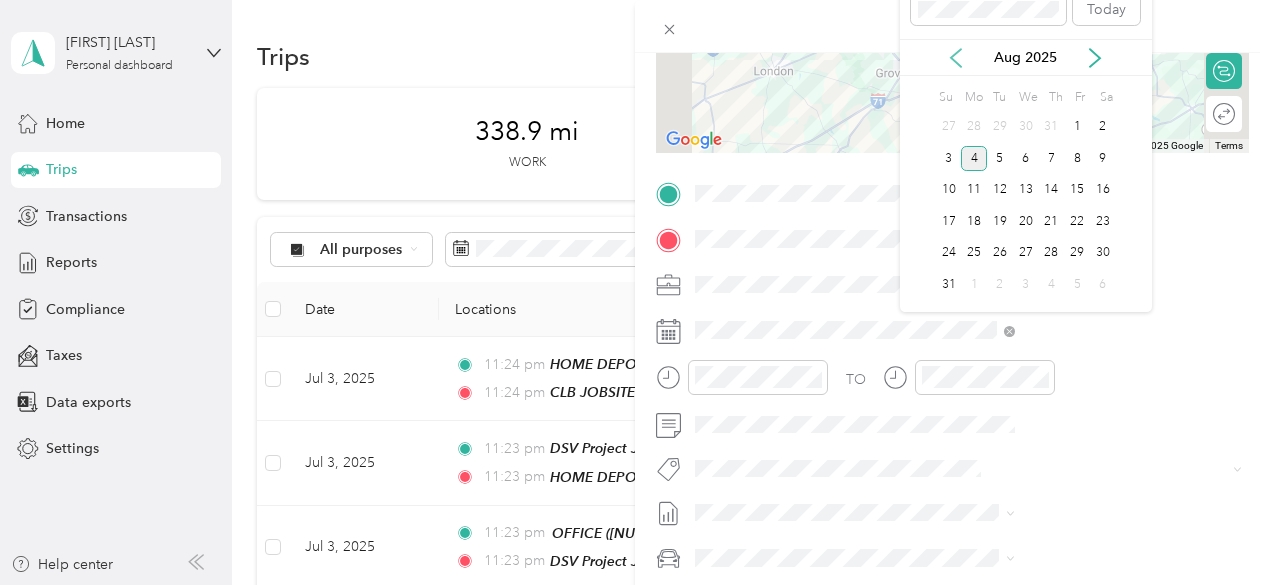 click 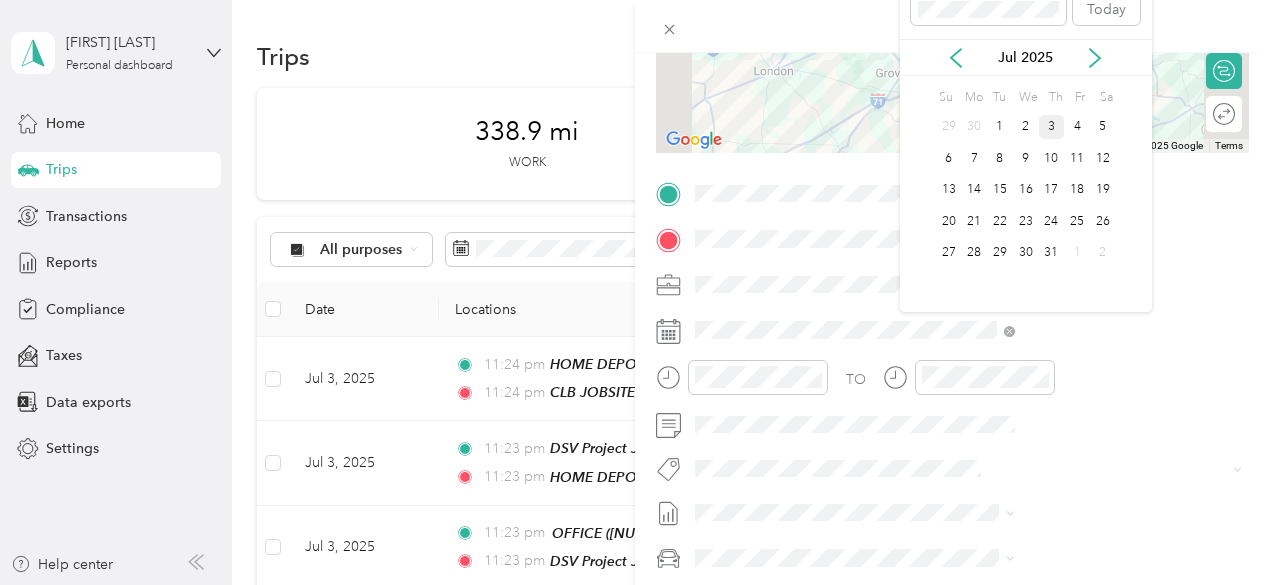click on "3" at bounding box center (1052, 127) 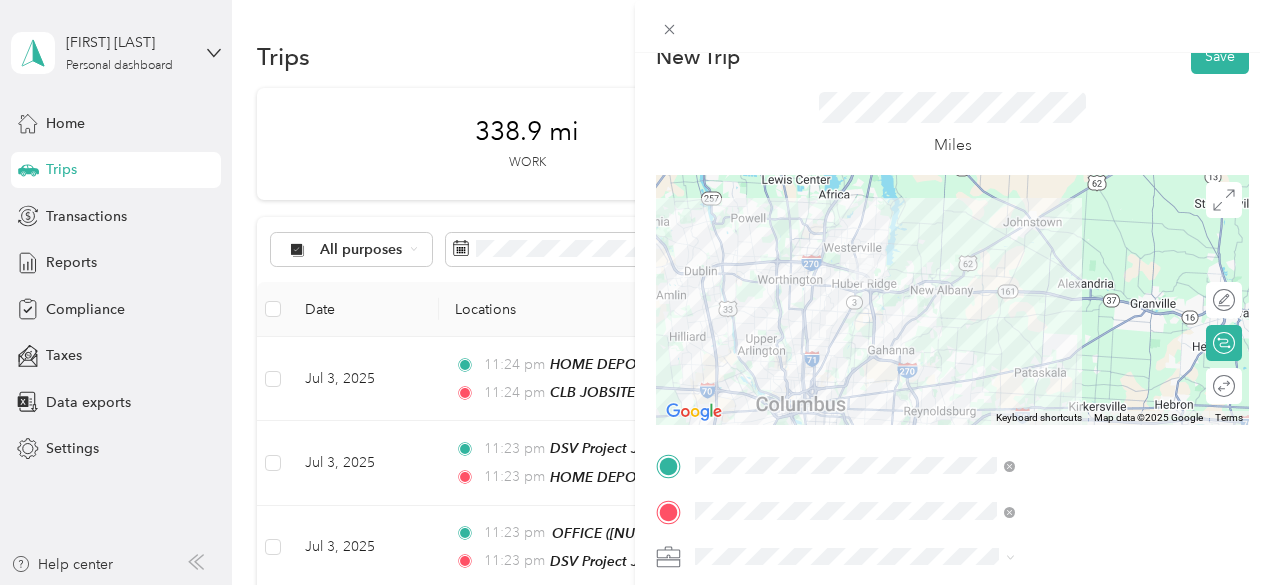 scroll, scrollTop: 0, scrollLeft: 0, axis: both 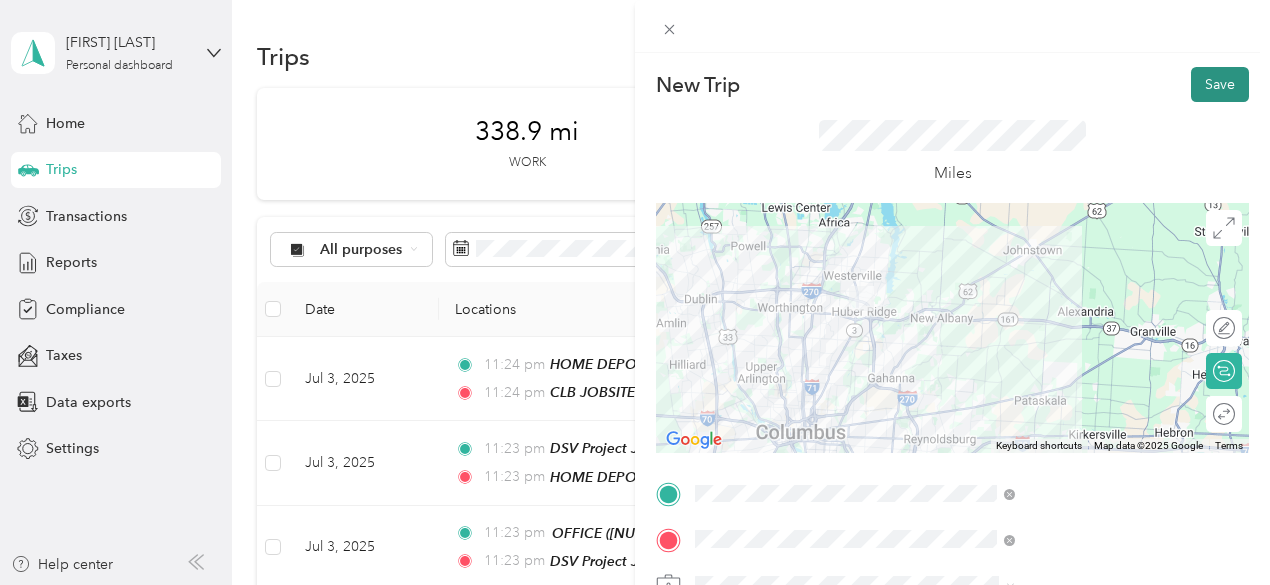 click on "Save" at bounding box center (1220, 84) 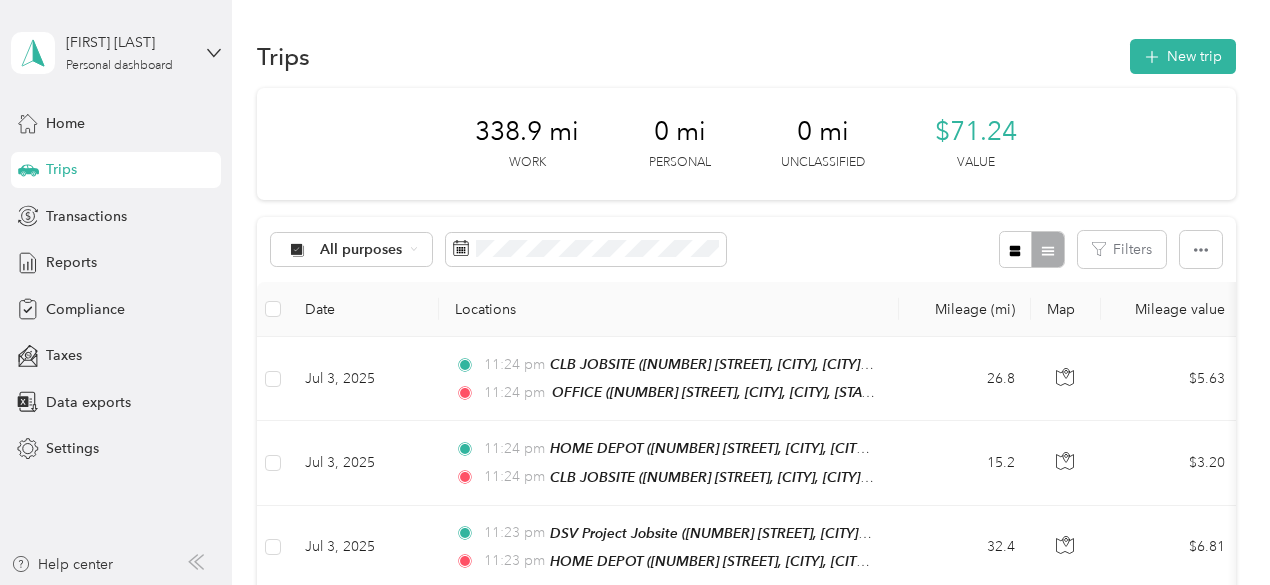 click on "Trips New trip" at bounding box center [746, 56] 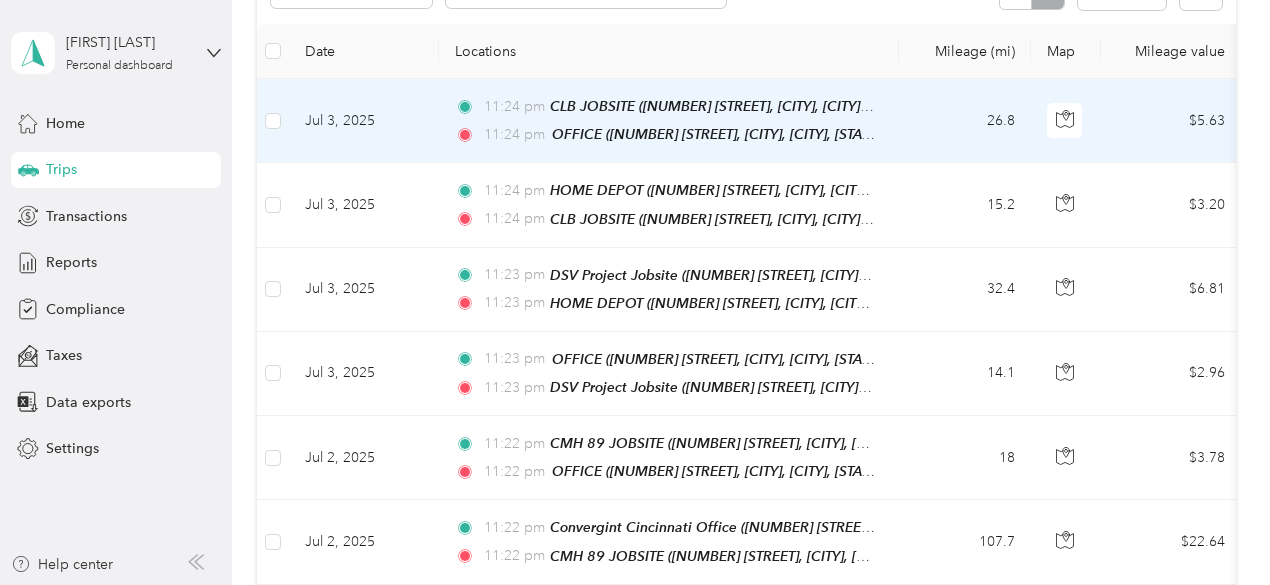 scroll, scrollTop: 300, scrollLeft: 0, axis: vertical 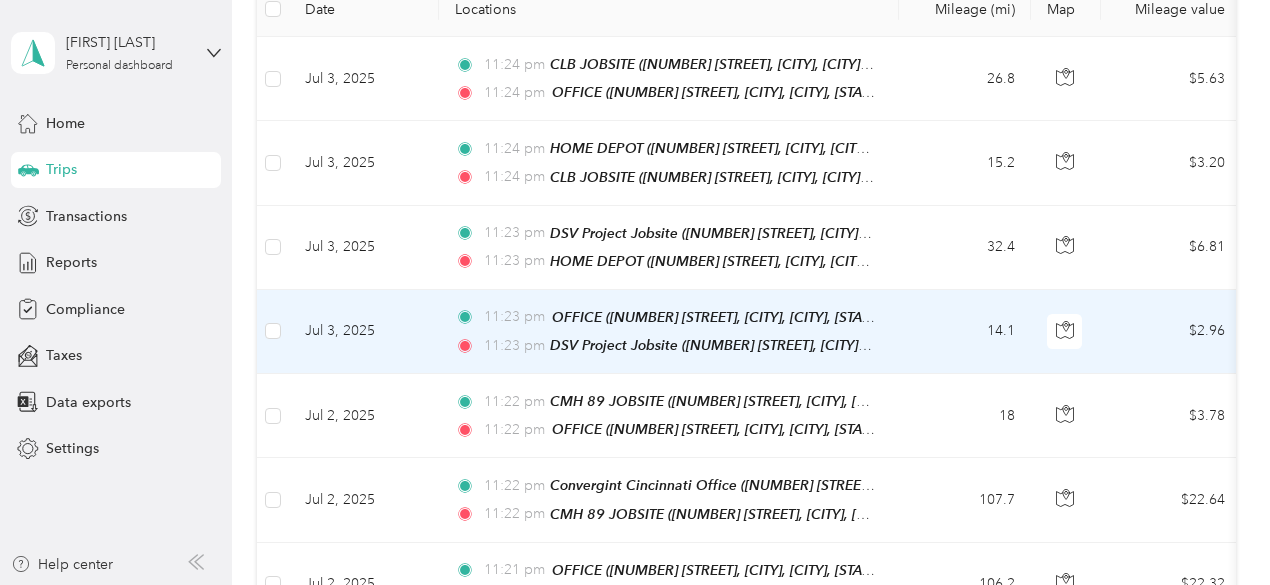 click on "Jul 3, 2025" at bounding box center (364, 332) 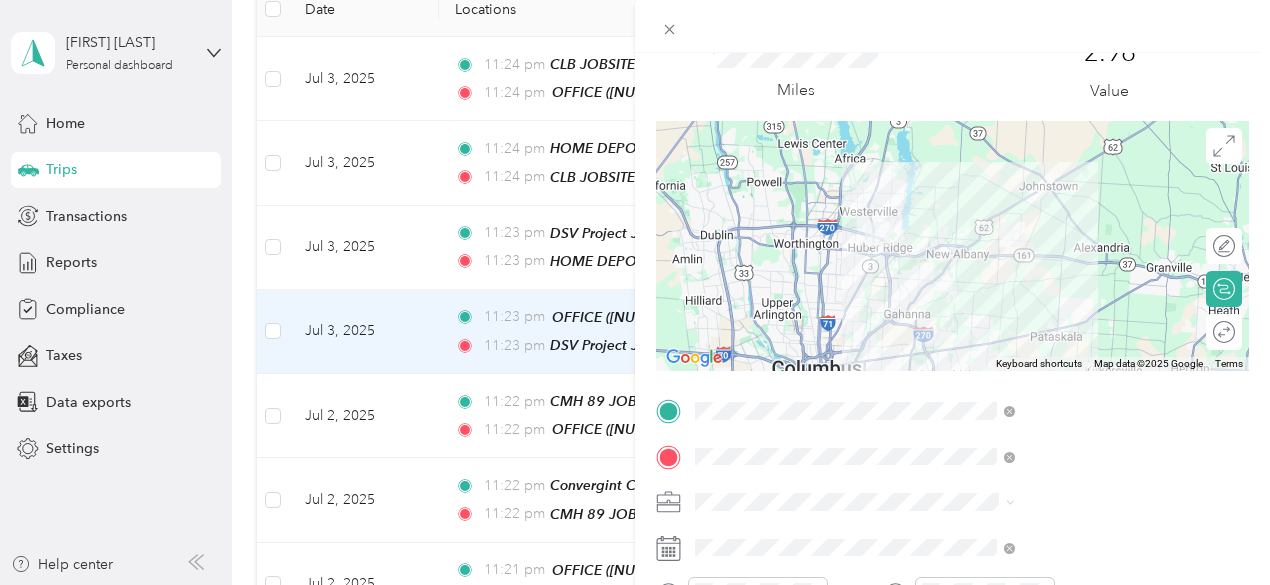 scroll, scrollTop: 200, scrollLeft: 0, axis: vertical 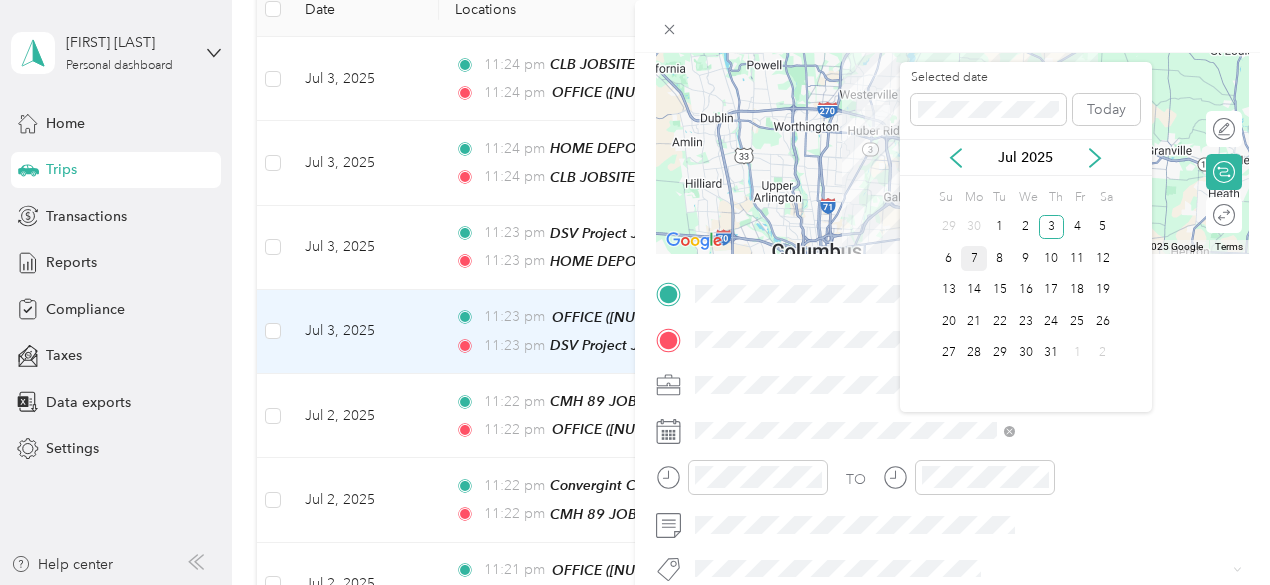 click on "7" at bounding box center (974, 258) 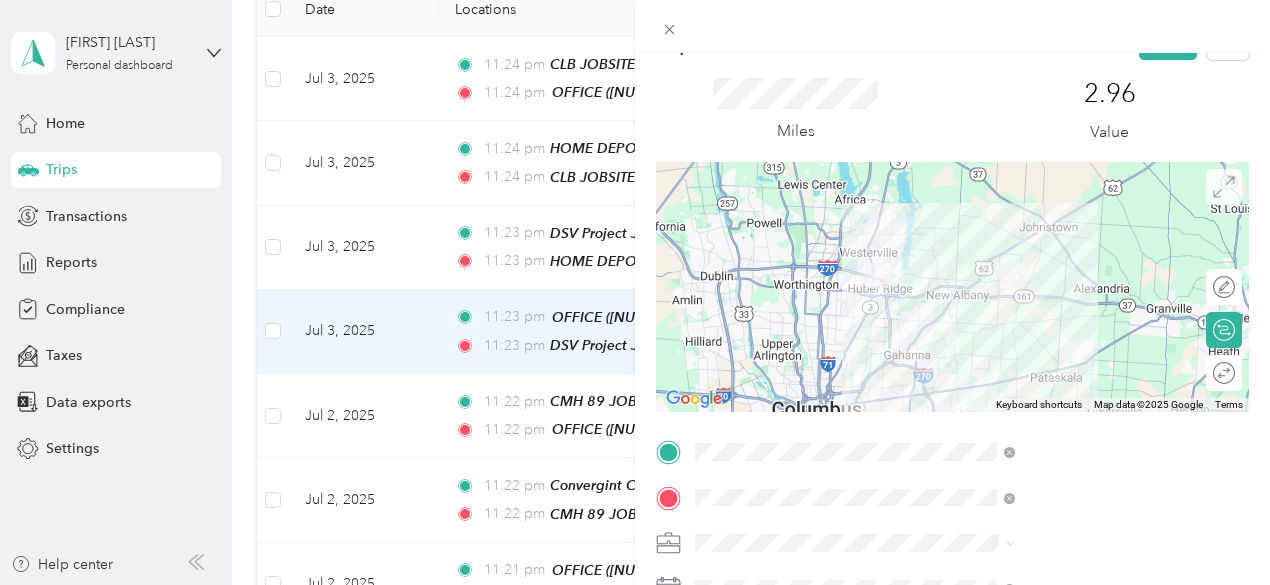 scroll, scrollTop: 0, scrollLeft: 0, axis: both 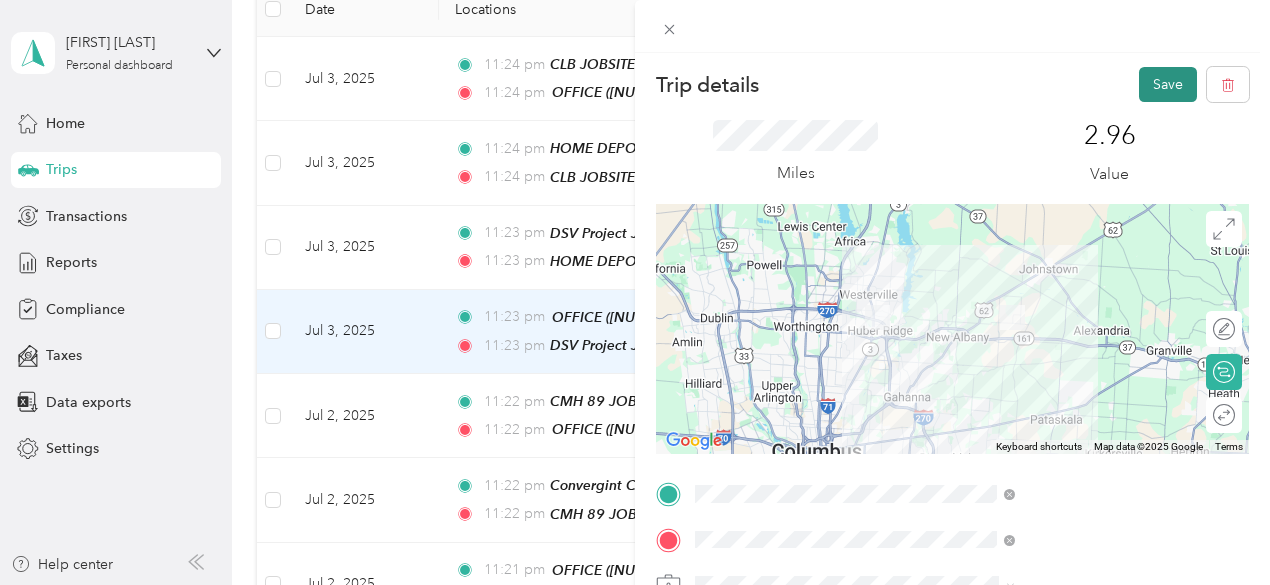 click on "Save" at bounding box center [1168, 84] 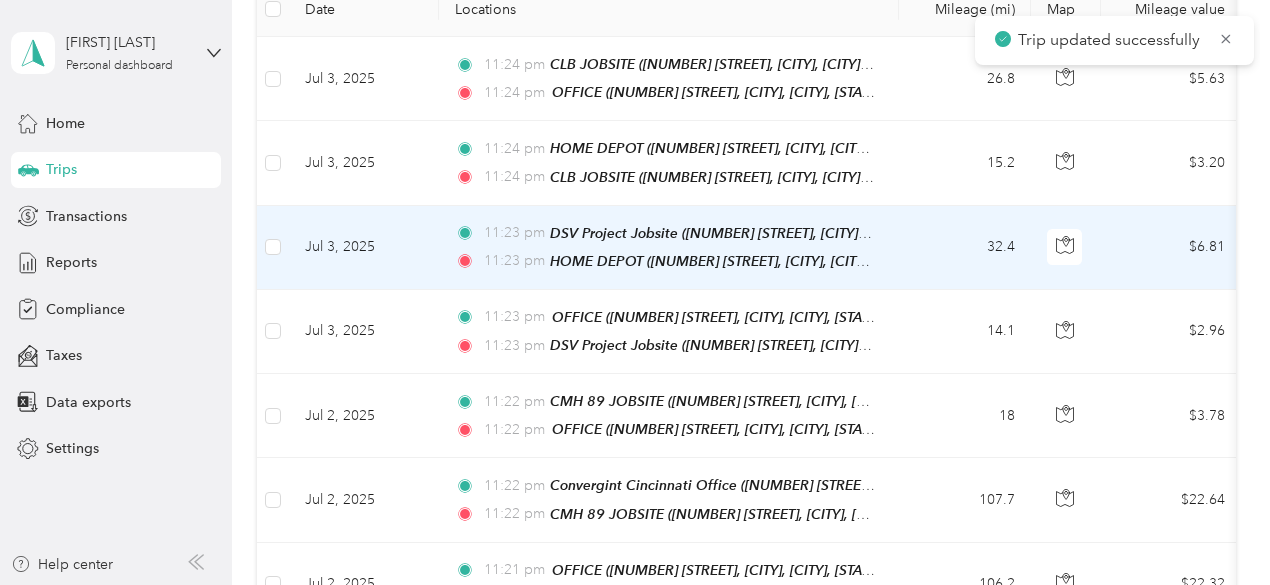 click on "Jul 3, 2025" at bounding box center (364, 248) 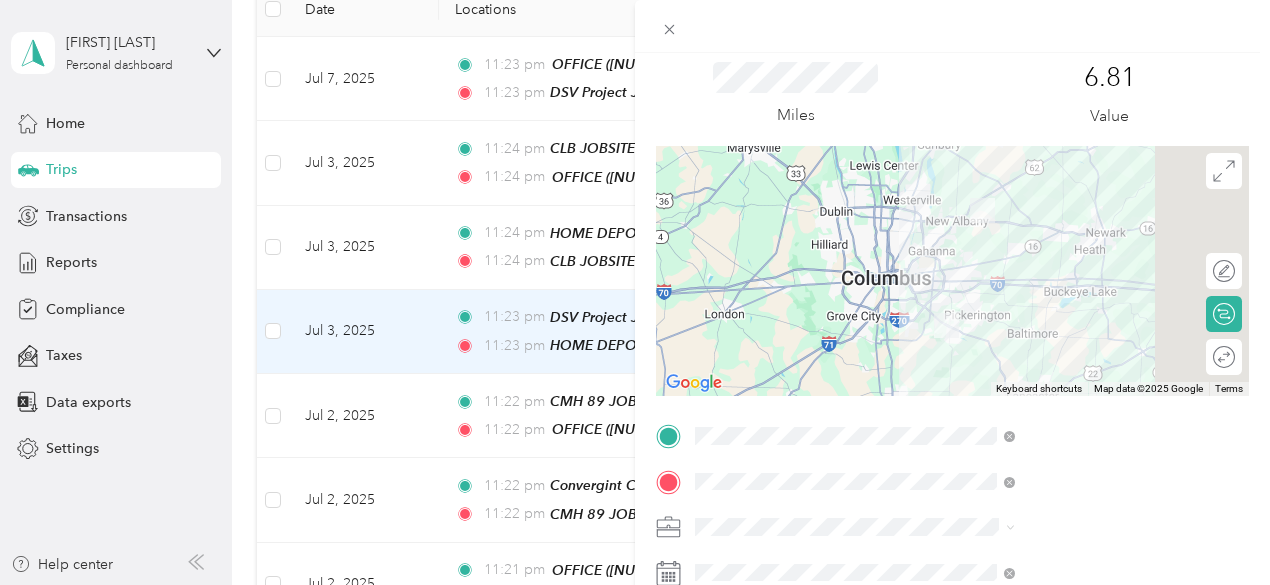 scroll, scrollTop: 300, scrollLeft: 0, axis: vertical 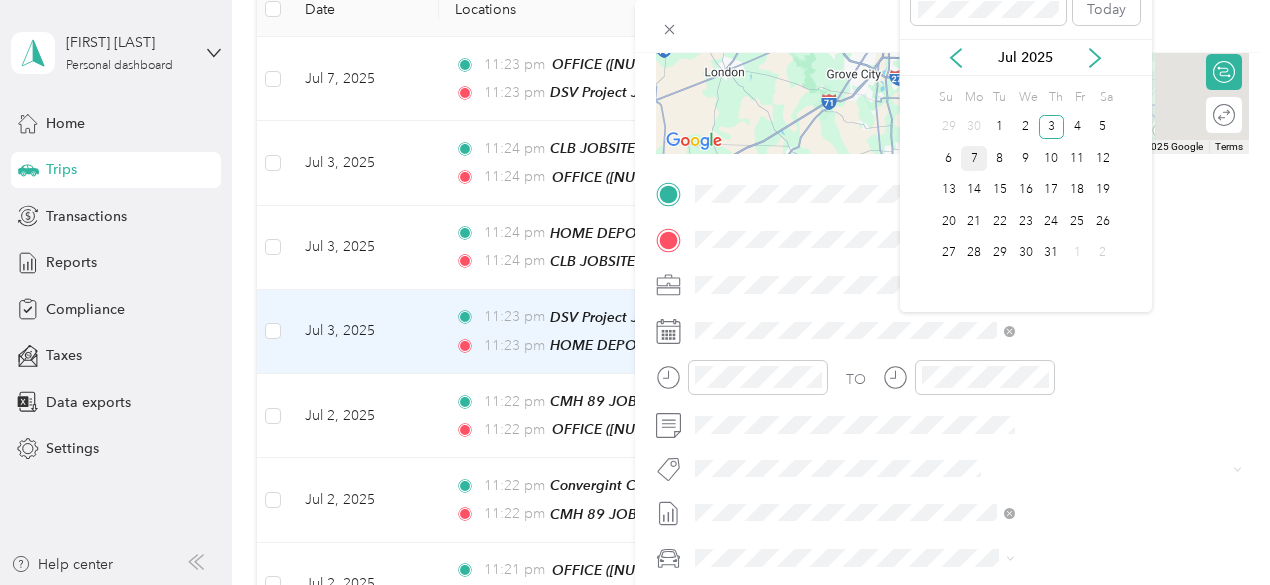 click on "7" at bounding box center (974, 158) 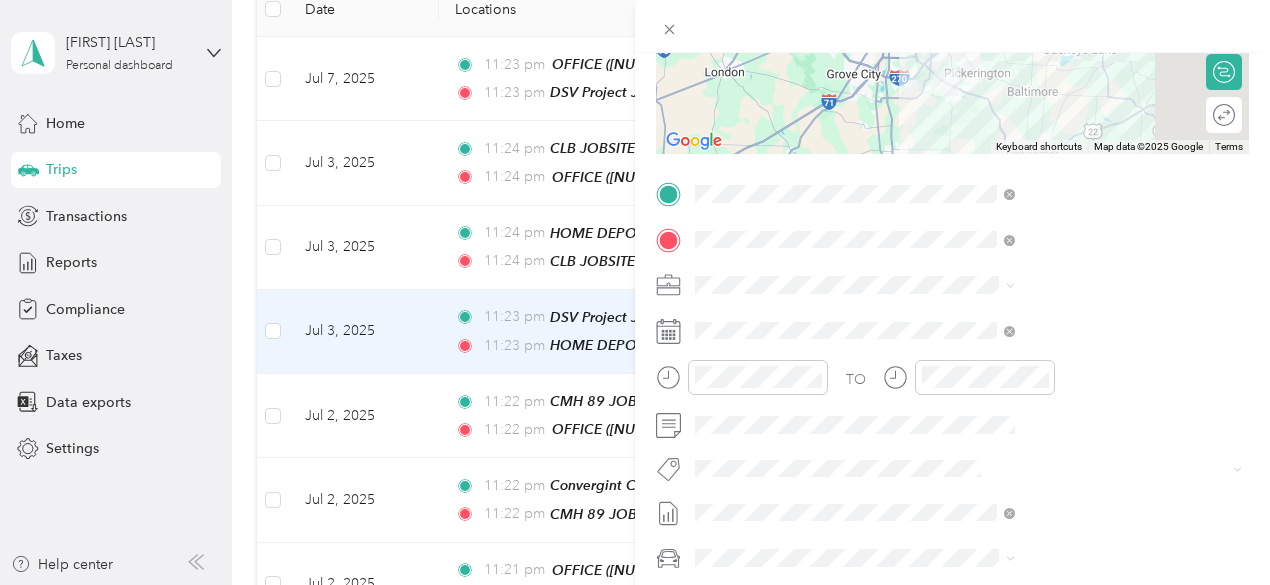 scroll, scrollTop: 0, scrollLeft: 0, axis: both 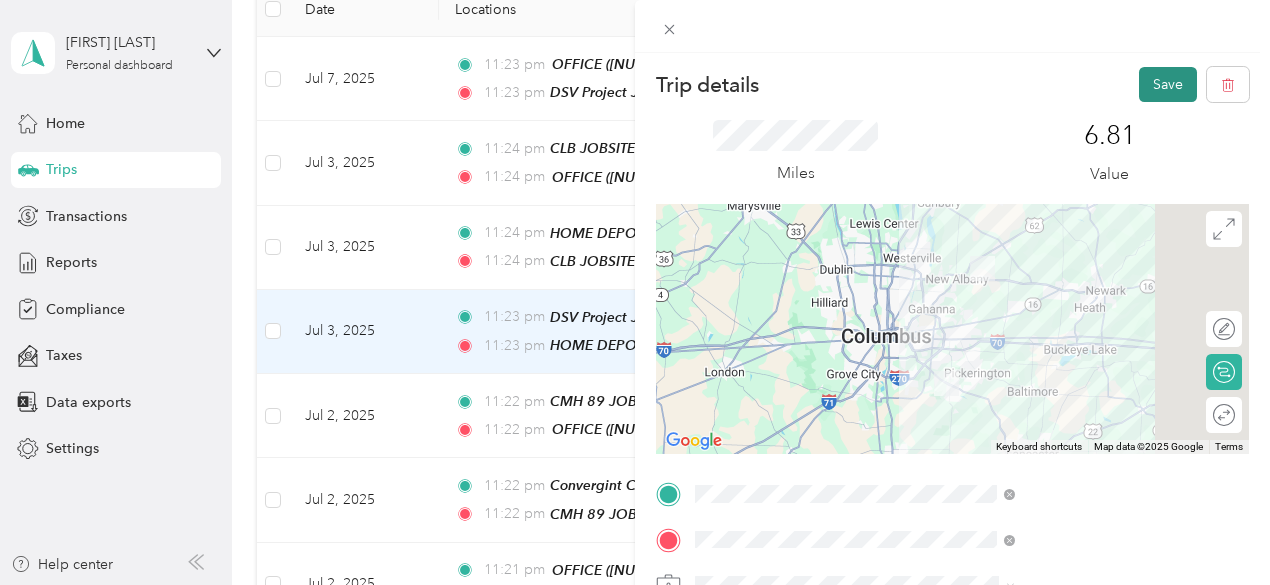 click on "Save" at bounding box center [1168, 84] 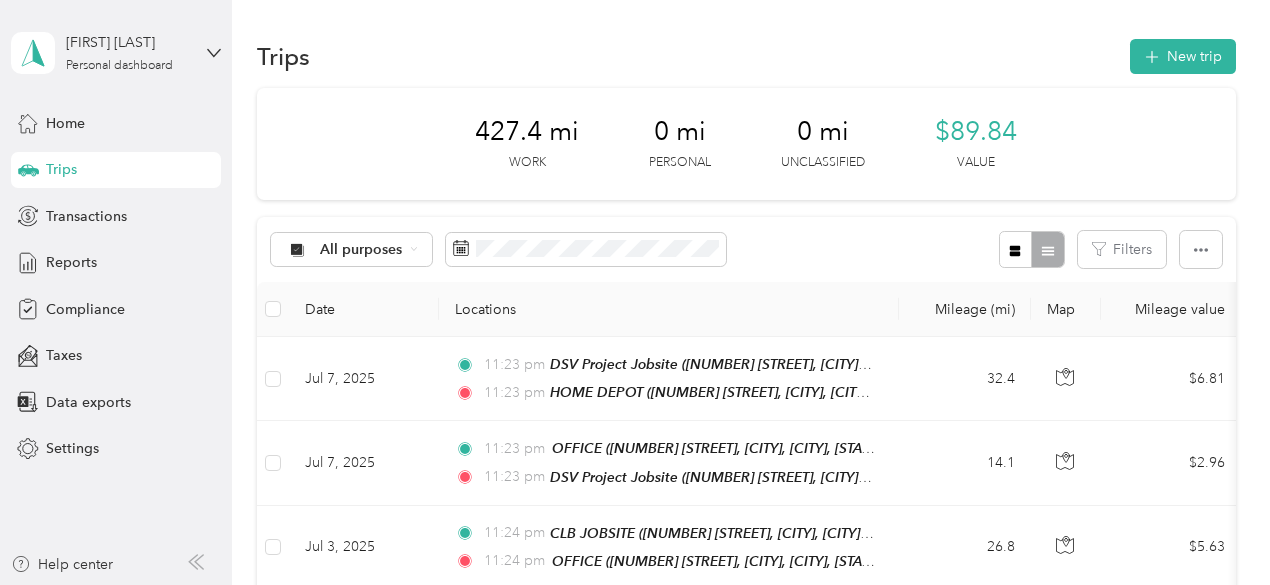 scroll, scrollTop: 200, scrollLeft: 0, axis: vertical 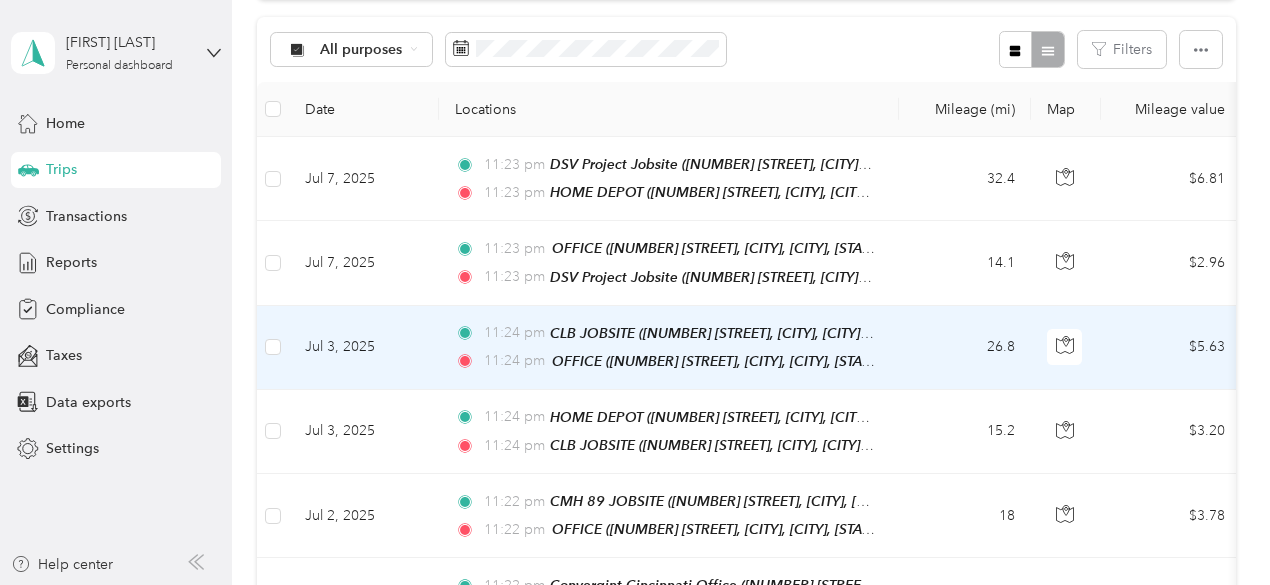 click on "Jul 3, 2025" at bounding box center (364, 348) 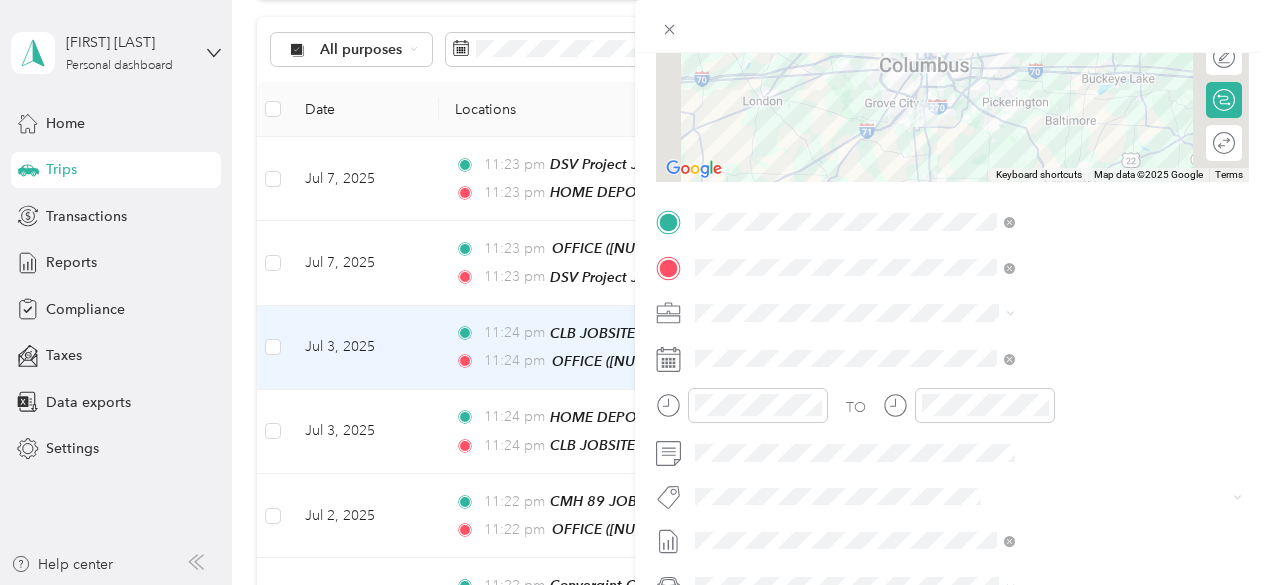 scroll, scrollTop: 300, scrollLeft: 0, axis: vertical 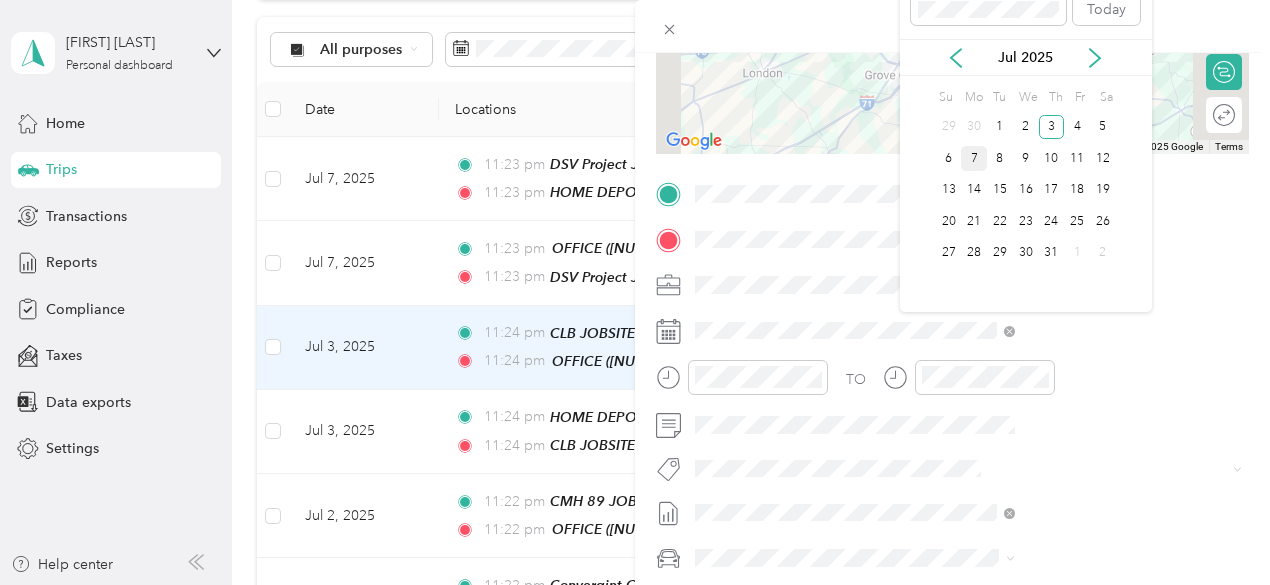 click on "7" at bounding box center (974, 158) 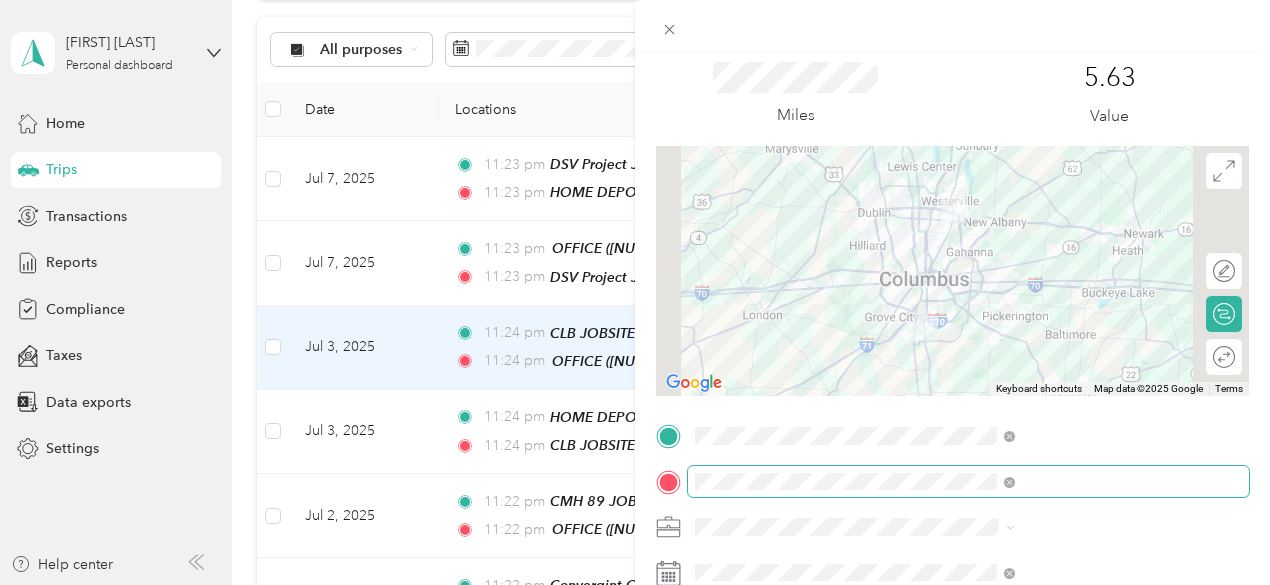 scroll, scrollTop: 0, scrollLeft: 0, axis: both 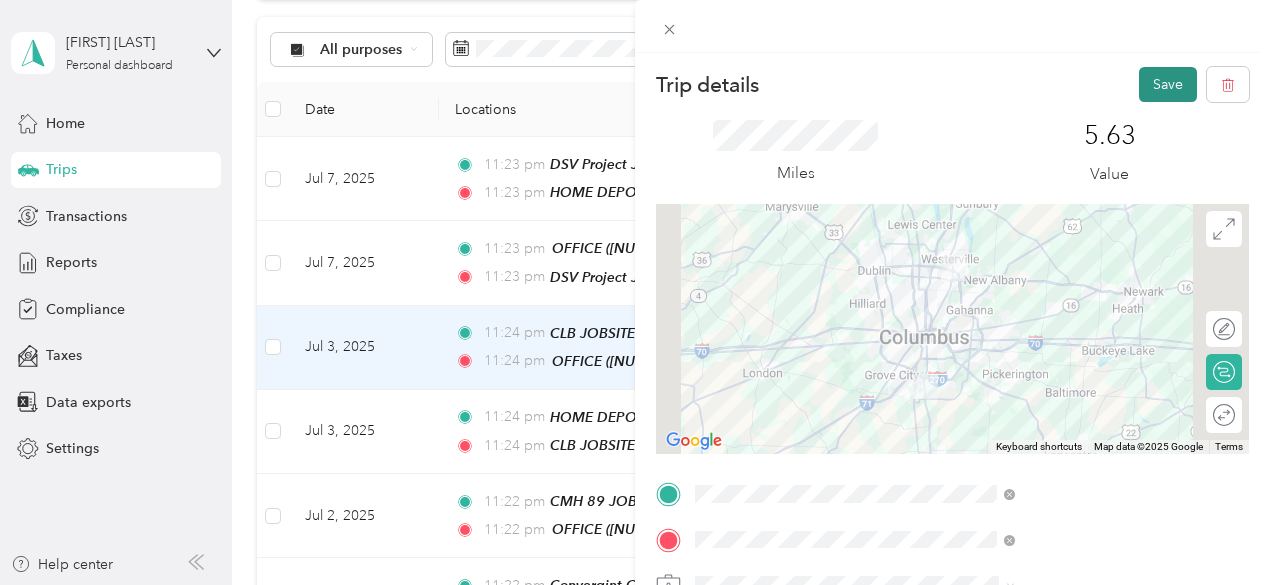 click on "Save" at bounding box center (1168, 84) 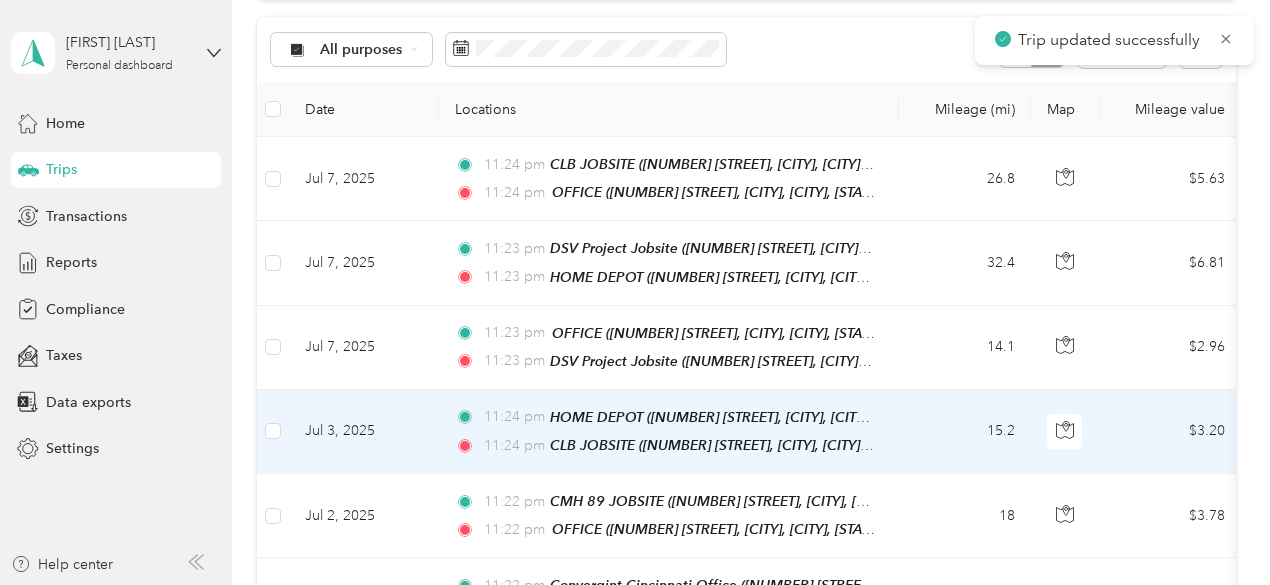 click on "Jul 3, 2025" at bounding box center [364, 432] 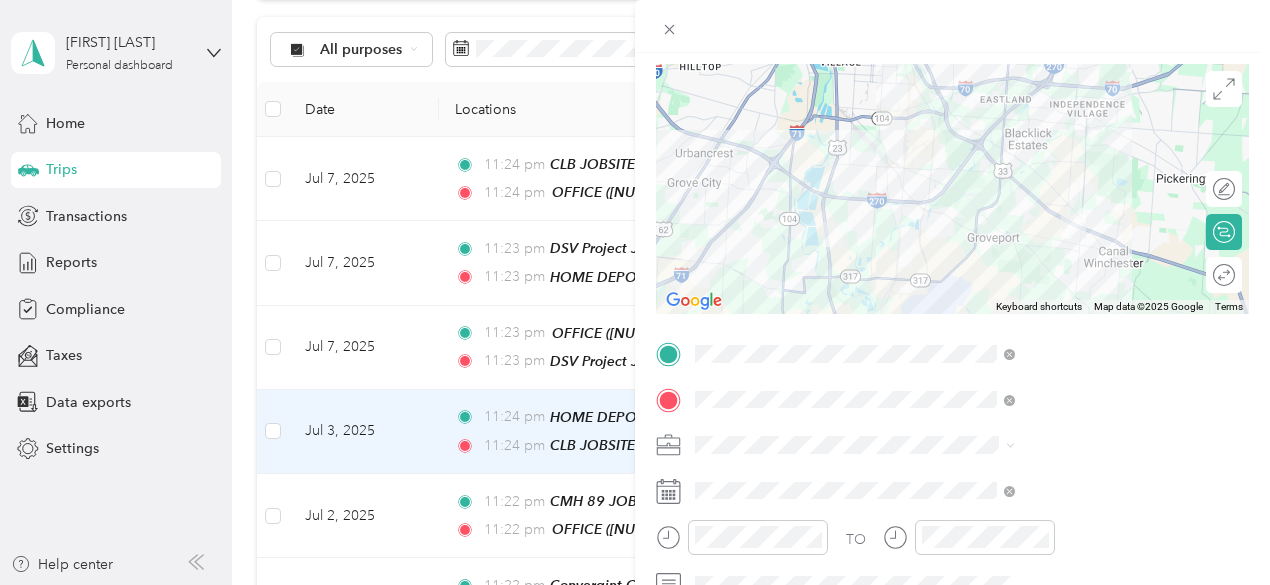 scroll, scrollTop: 300, scrollLeft: 0, axis: vertical 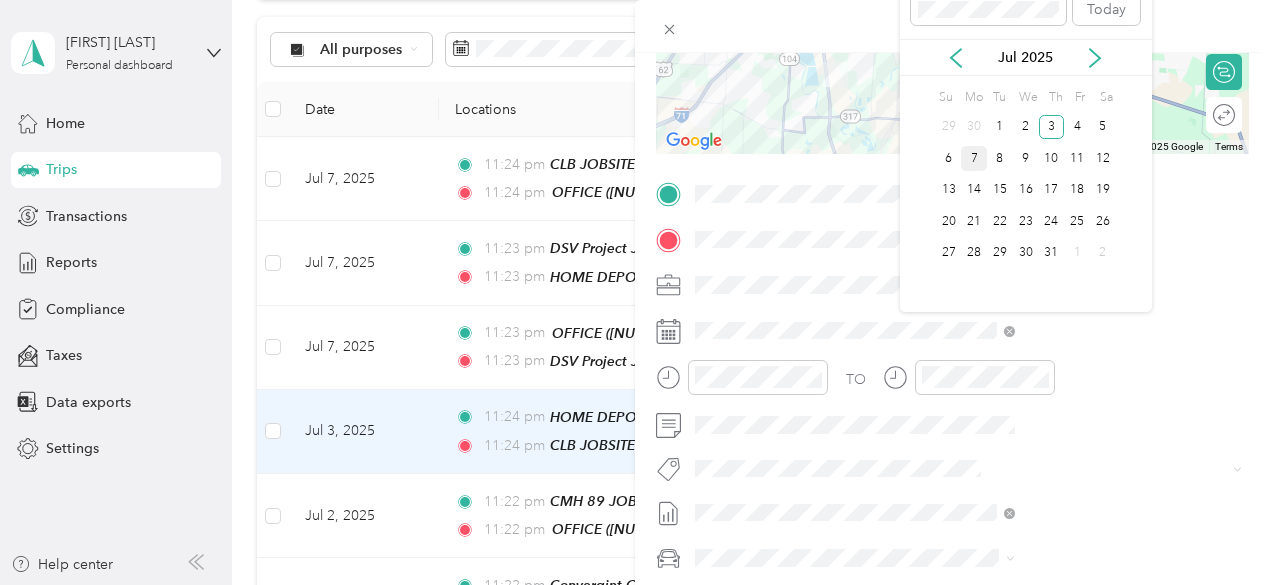 click on "7" at bounding box center [974, 158] 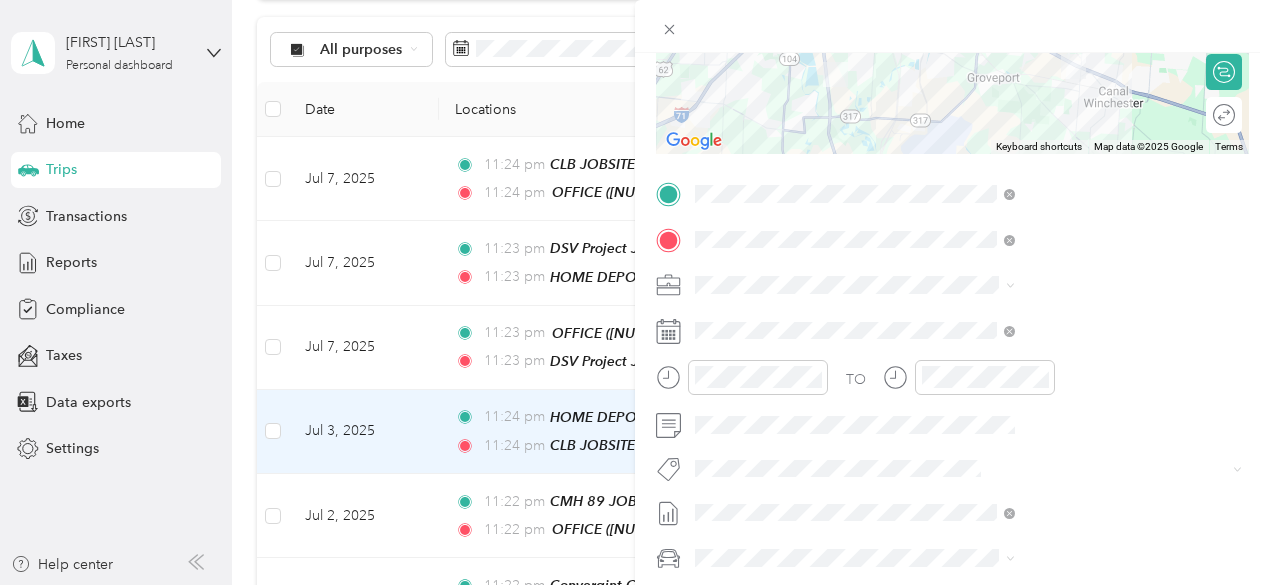scroll, scrollTop: 0, scrollLeft: 0, axis: both 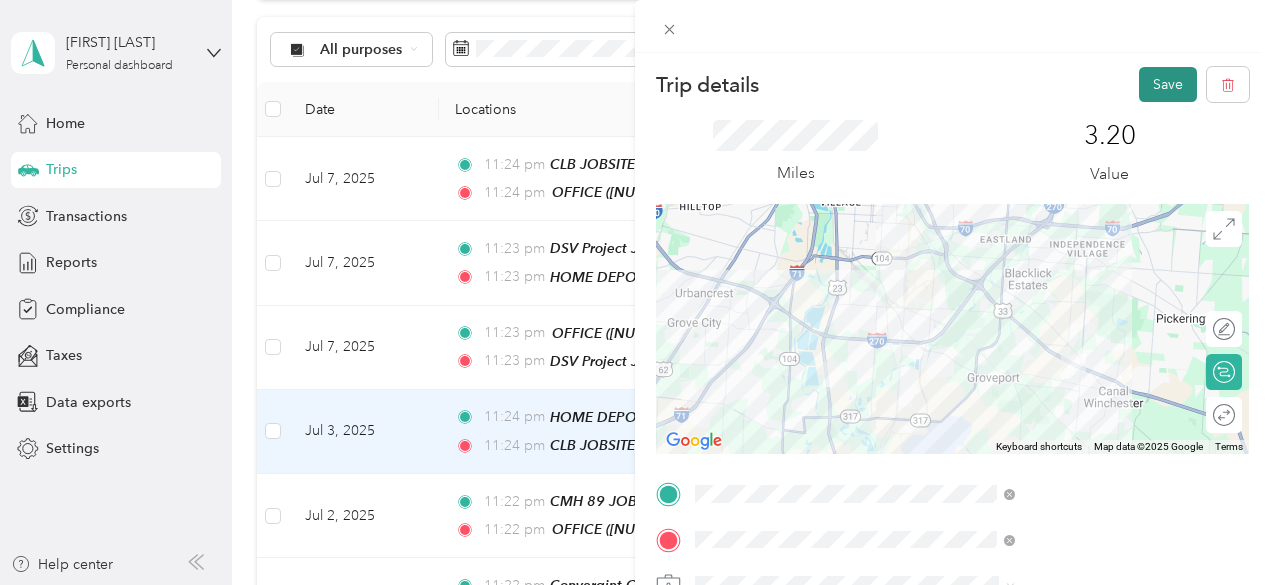 click on "Save" at bounding box center [1168, 84] 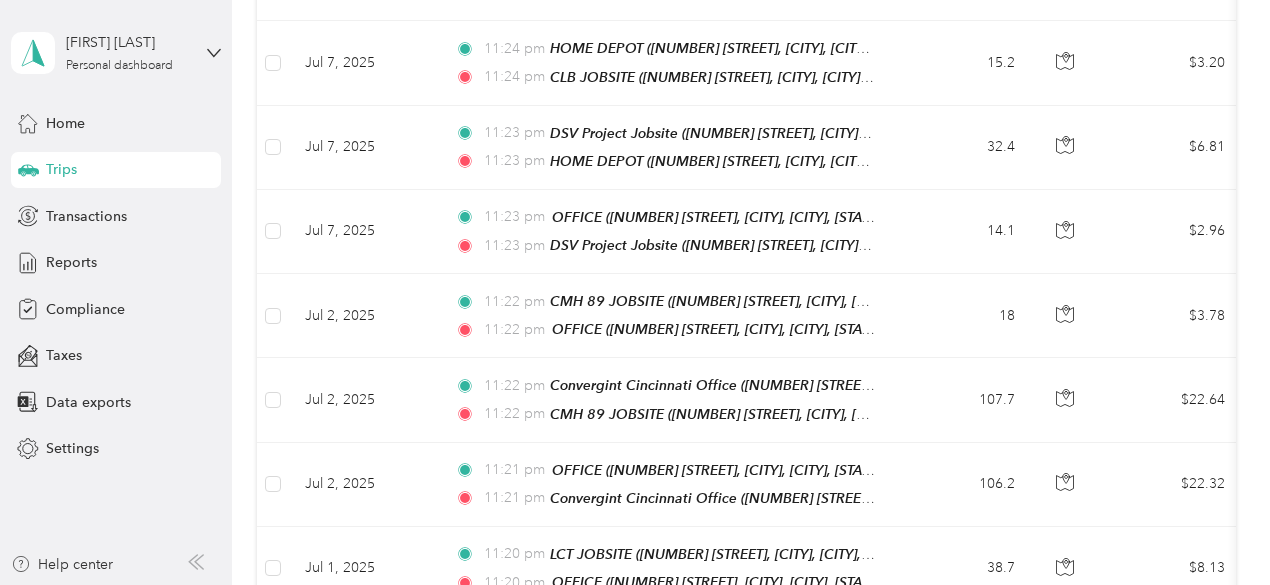 scroll, scrollTop: 0, scrollLeft: 0, axis: both 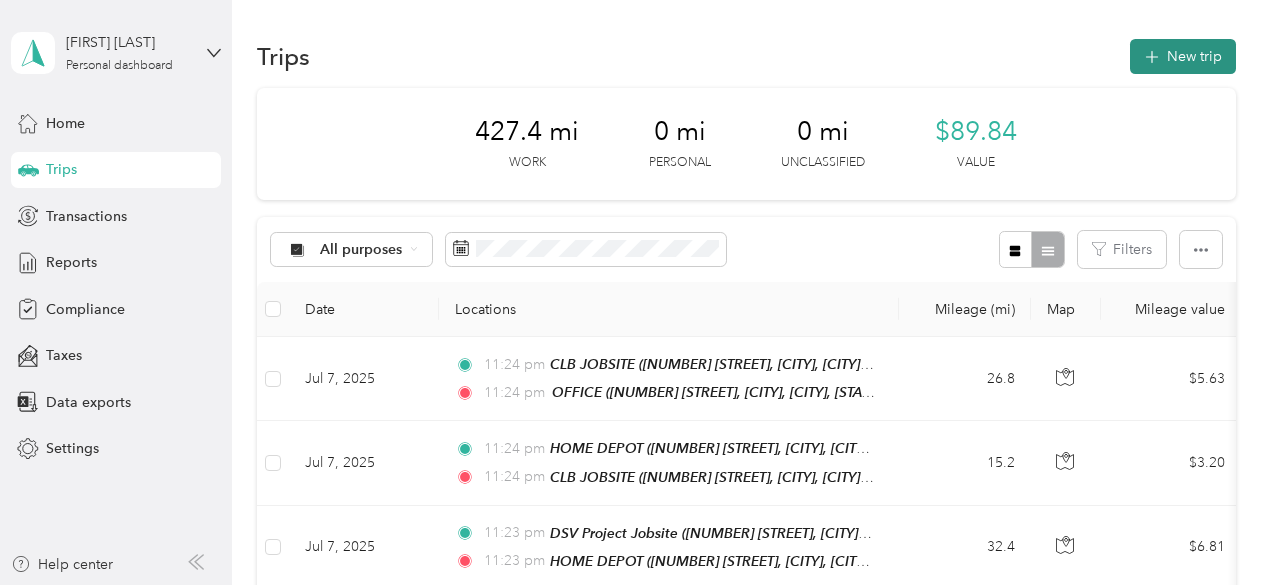 click on "New trip" at bounding box center (1183, 56) 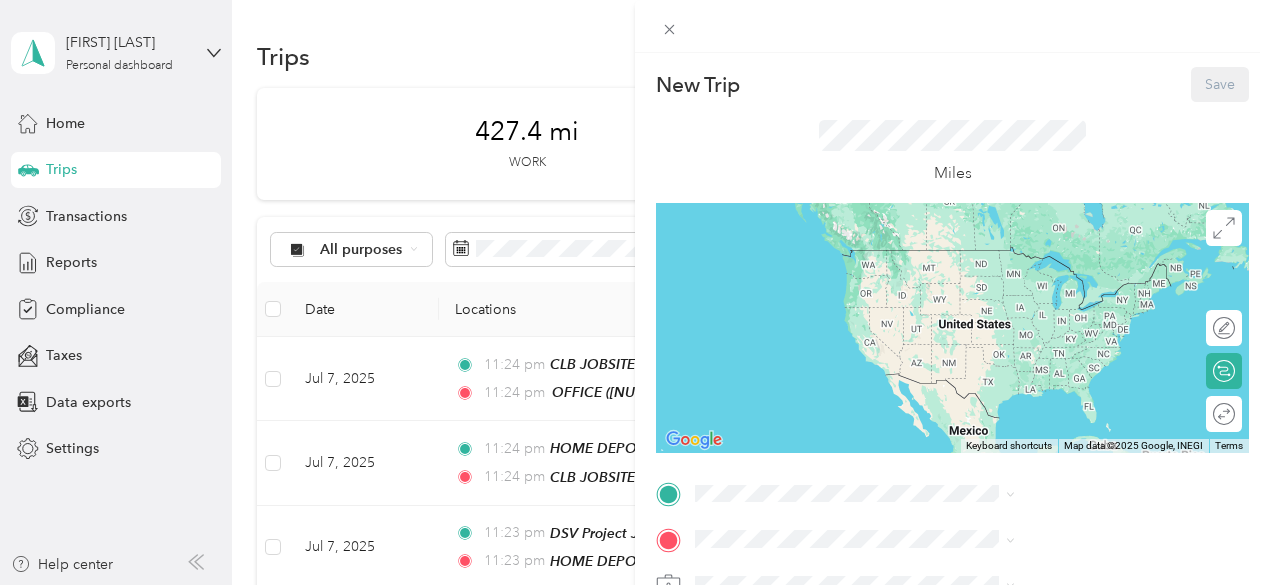click on "OFFICE [NUMBER] [STREET], [CITY], [STATE], [CITY], [STATE], [COUNTRY]" at bounding box center [1081, 276] 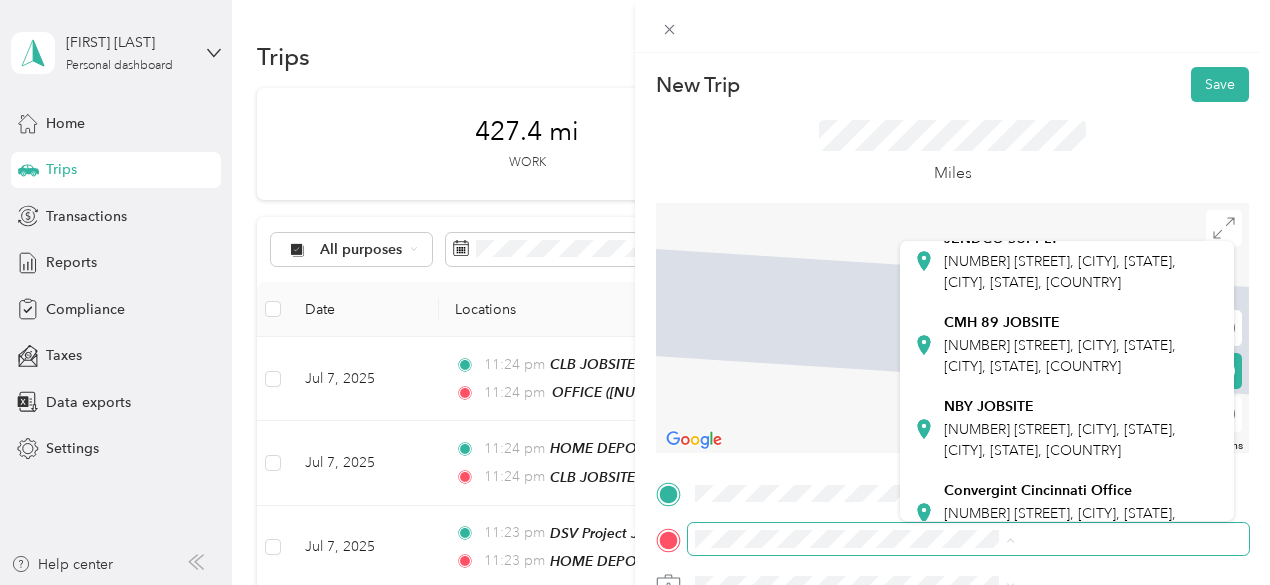 scroll, scrollTop: 500, scrollLeft: 0, axis: vertical 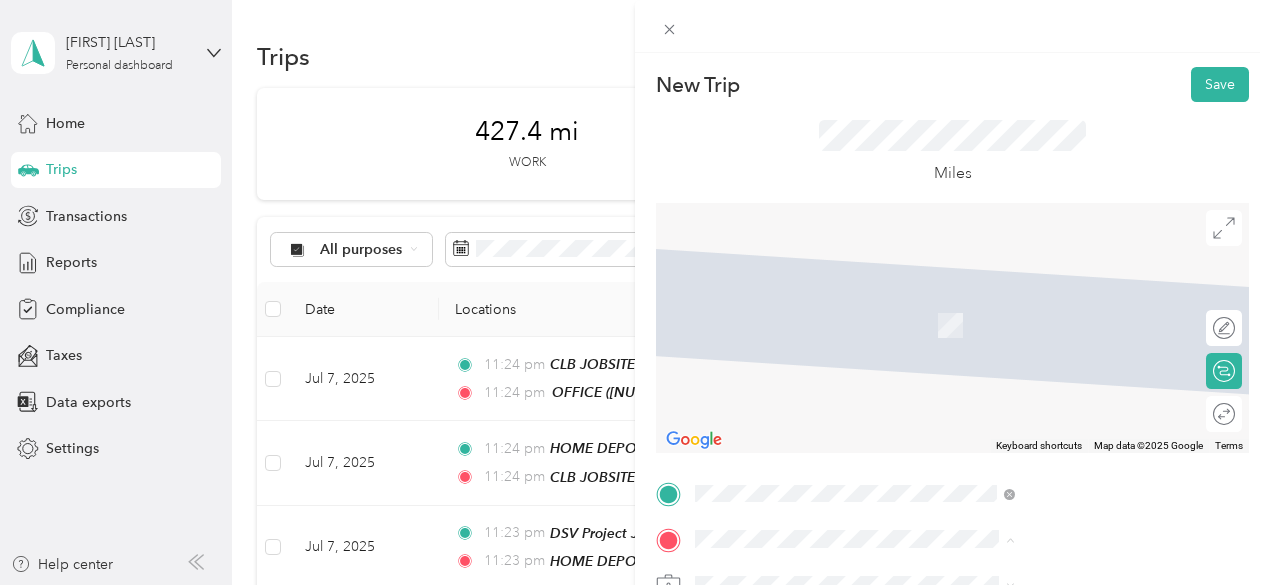 click on "[NUMBER] [STREET], [CITY], [STATE], [CITY], [STATE], [COUNTRY]" at bounding box center [1060, 340] 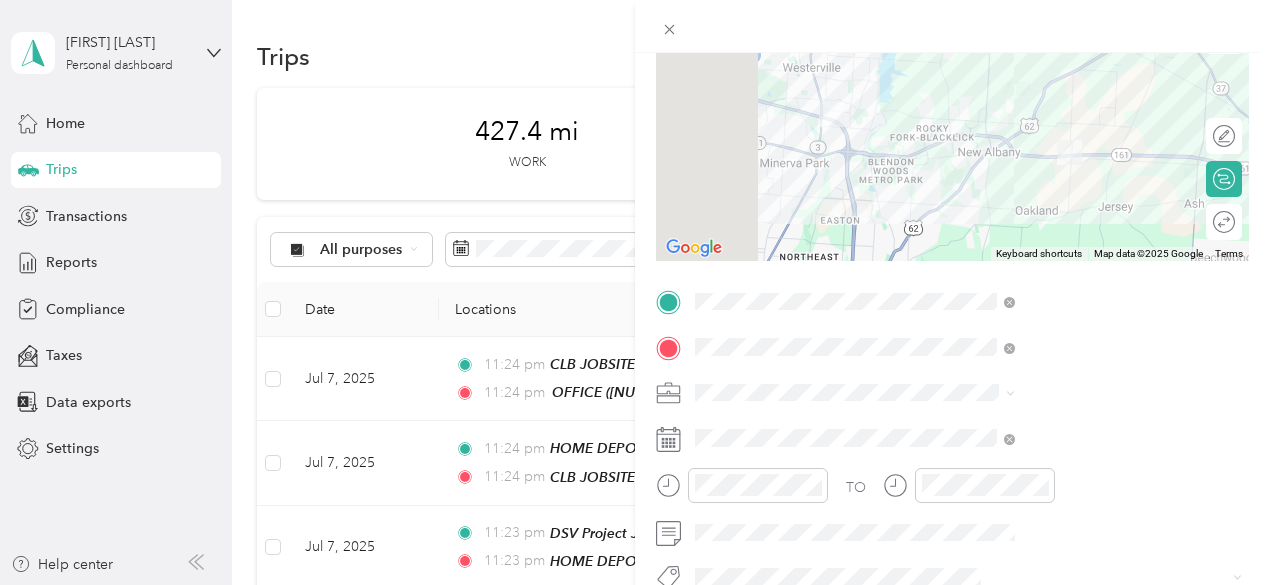 scroll, scrollTop: 200, scrollLeft: 0, axis: vertical 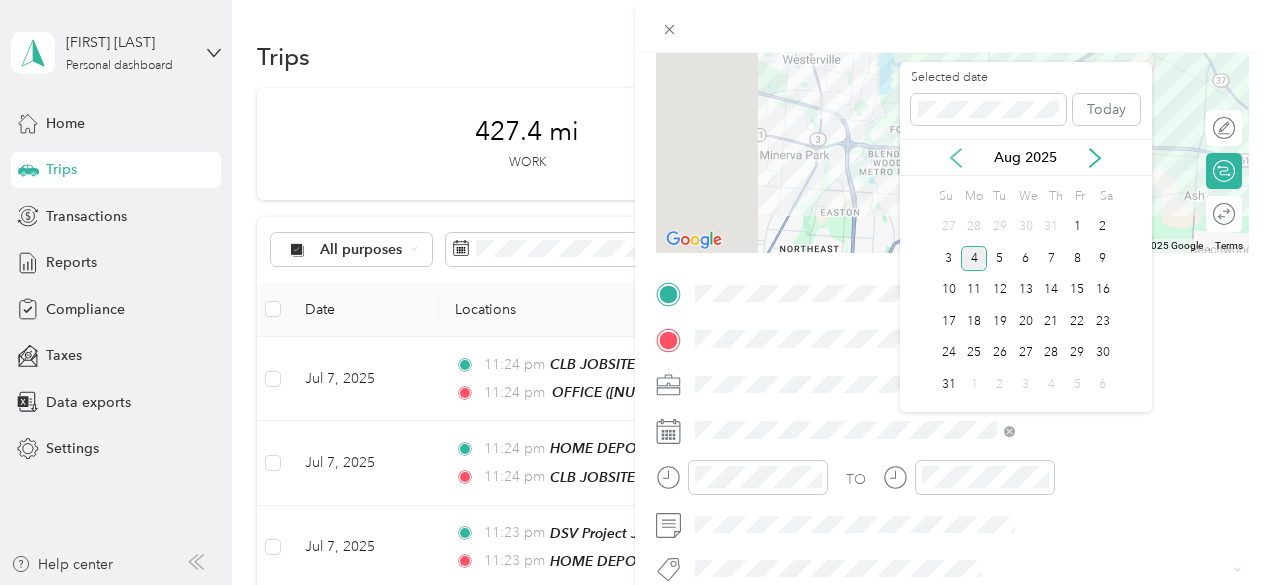 click 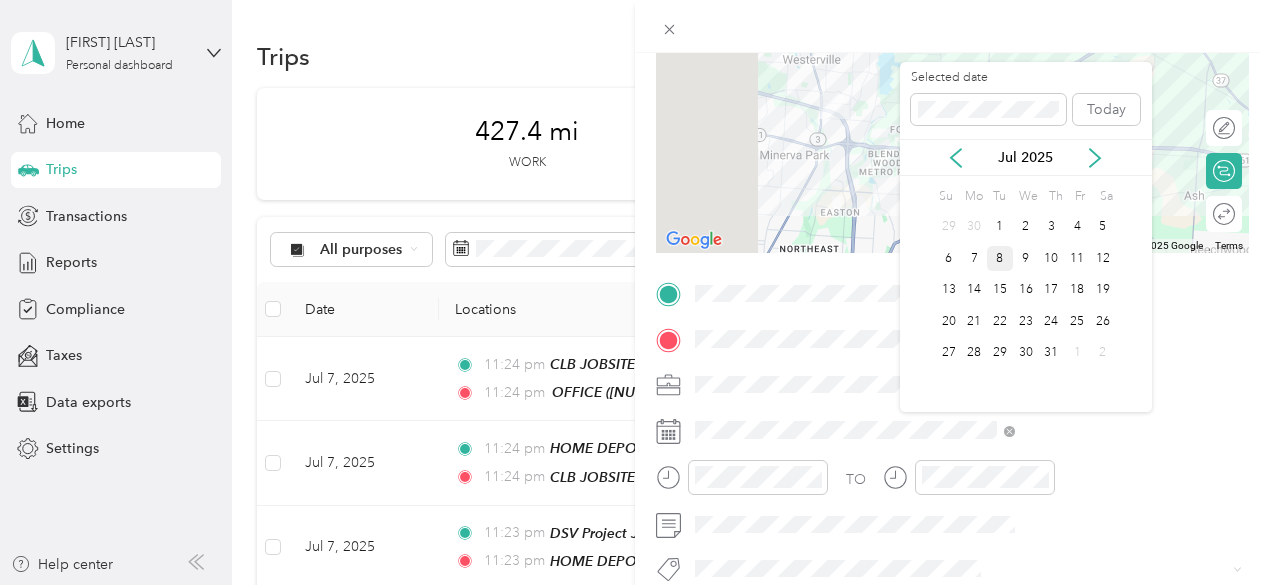 click on "8" at bounding box center [1000, 258] 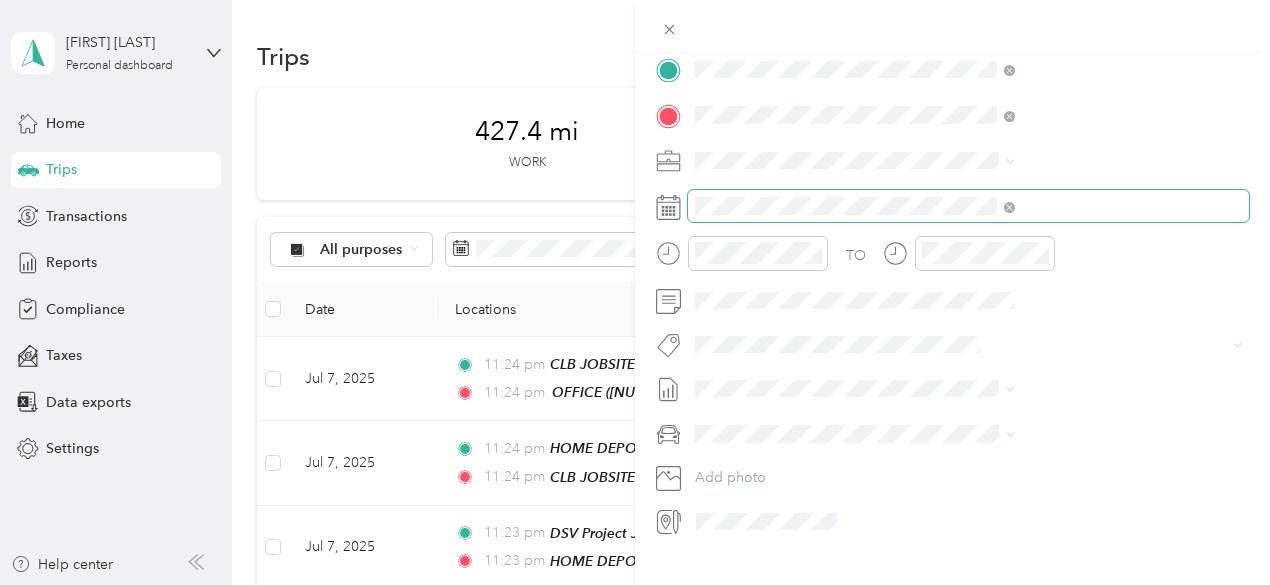scroll, scrollTop: 464, scrollLeft: 0, axis: vertical 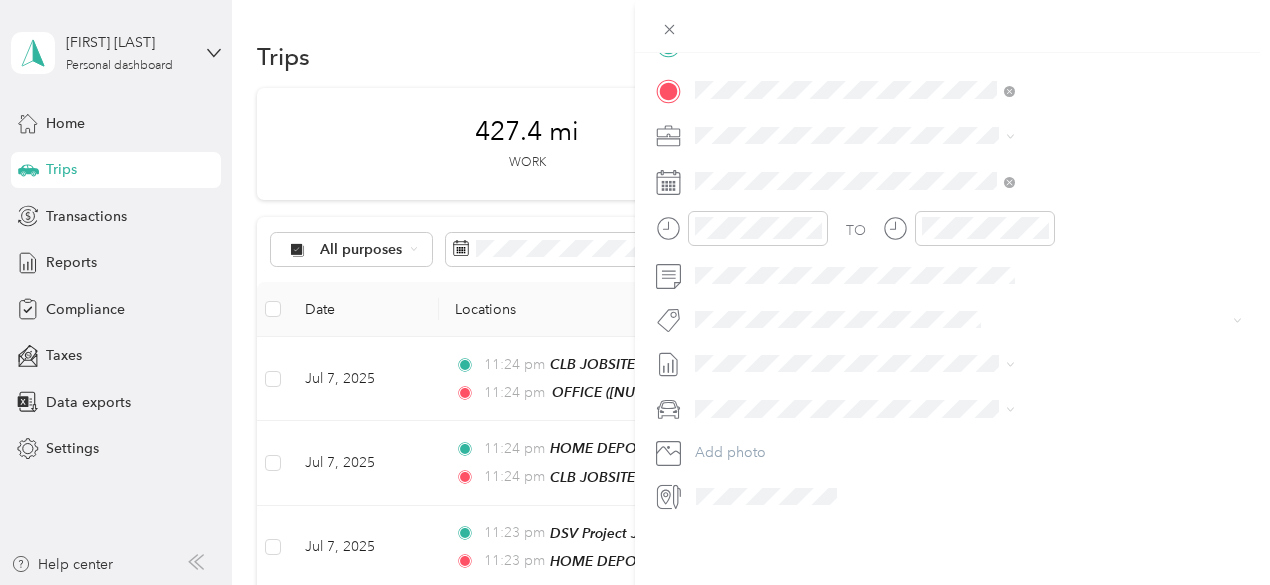 click on "GMC Sierra 1500" at bounding box center (1067, 428) 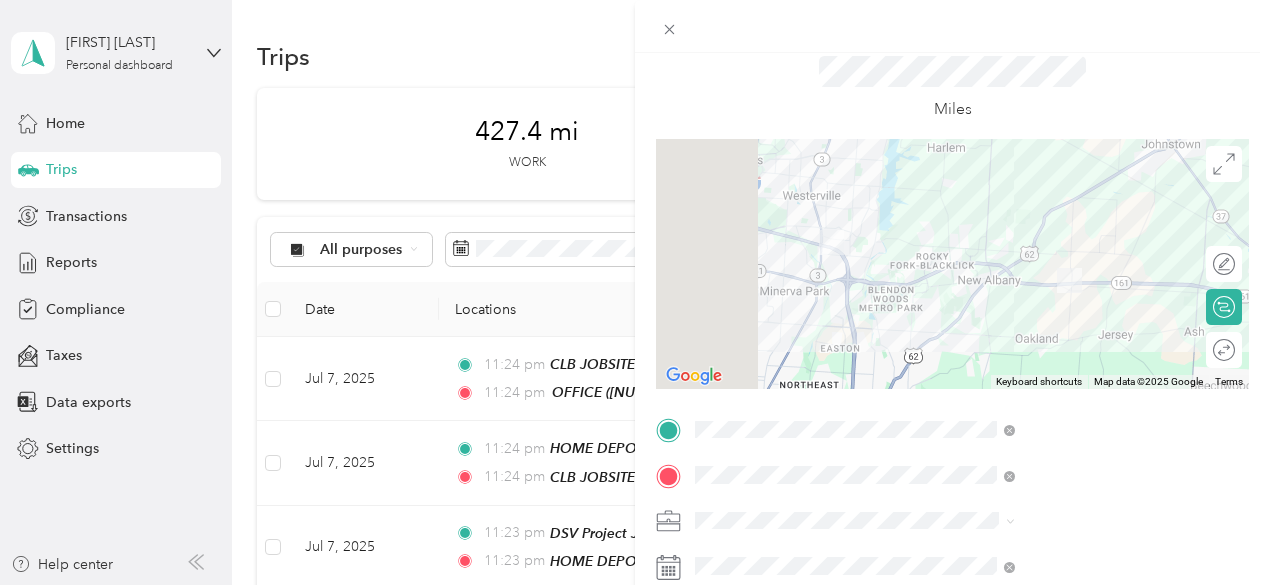 scroll, scrollTop: 0, scrollLeft: 0, axis: both 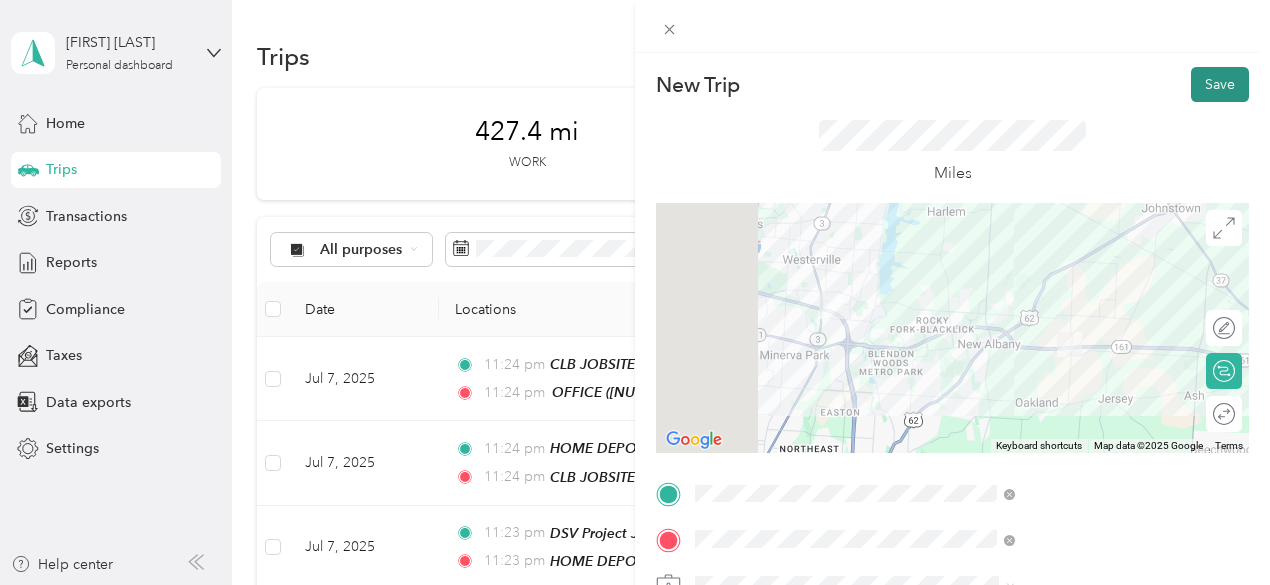click on "Save" at bounding box center (1220, 84) 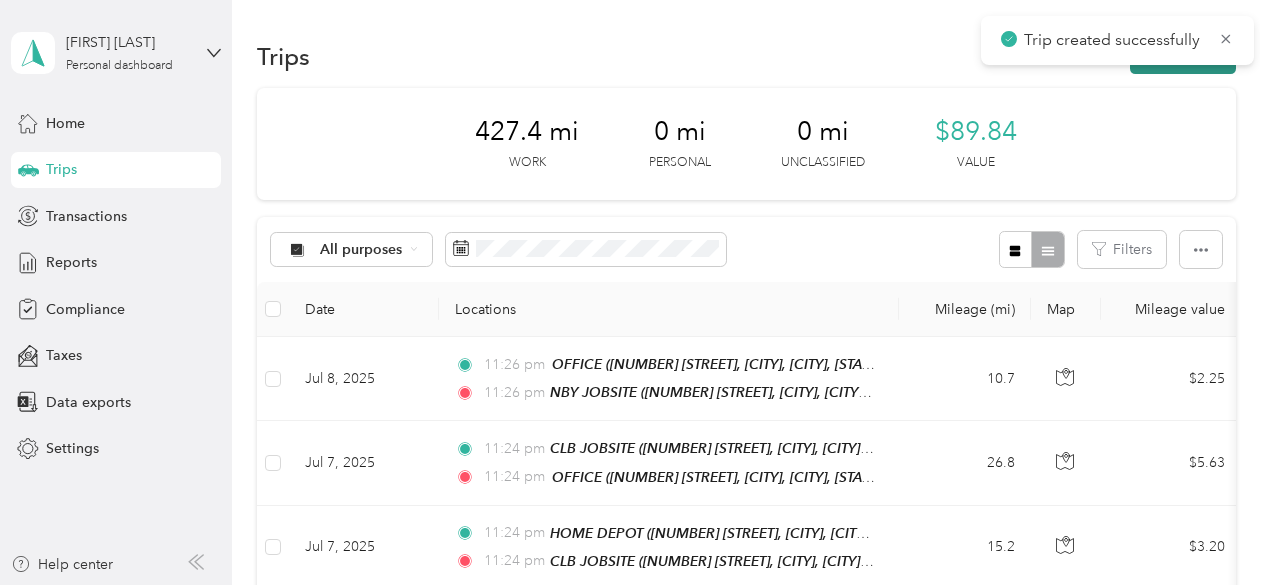 click on "New trip" at bounding box center (1183, 56) 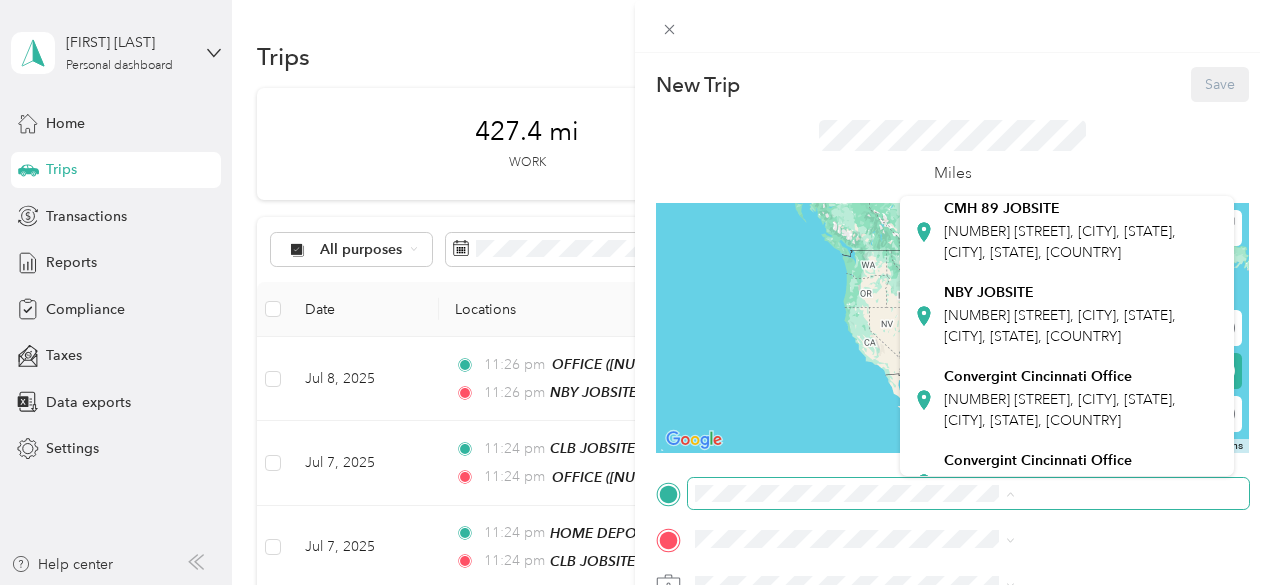 scroll, scrollTop: 500, scrollLeft: 0, axis: vertical 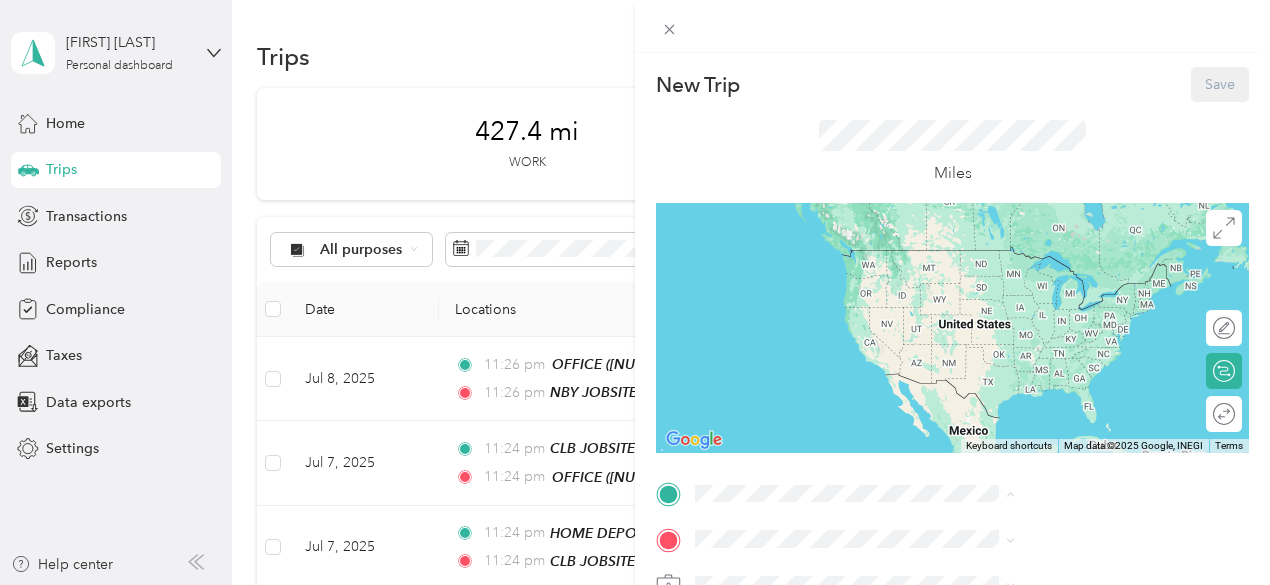 click on "[NUMBER] [STREET], [CITY], [STATE], [CITY], [STATE], [COUNTRY]" at bounding box center (1060, 294) 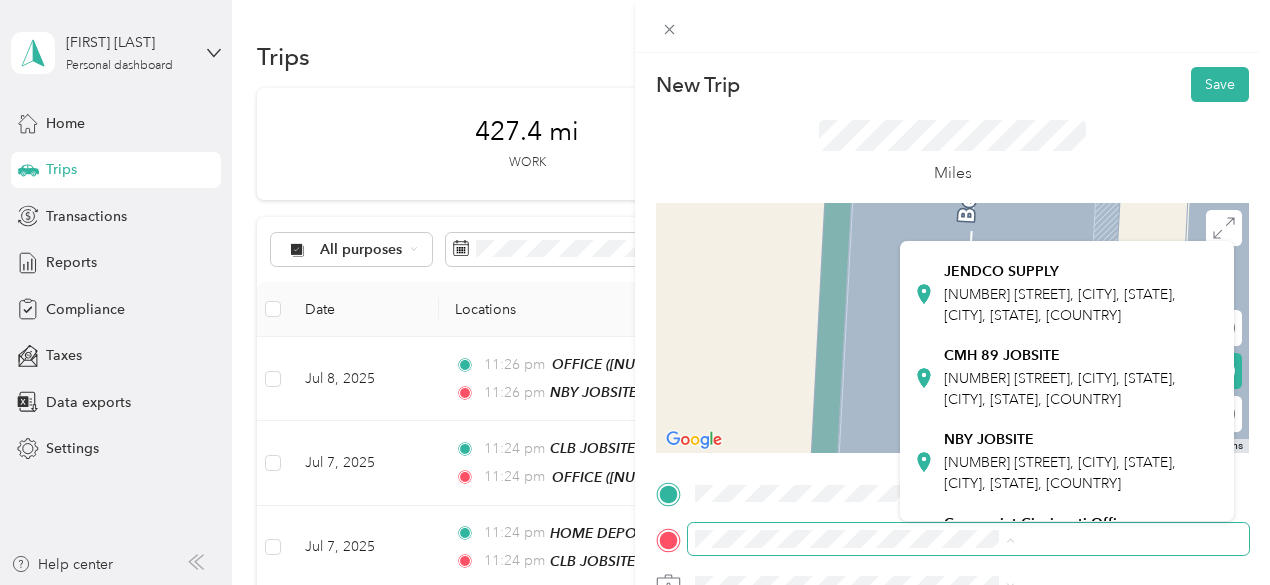 scroll, scrollTop: 344, scrollLeft: 0, axis: vertical 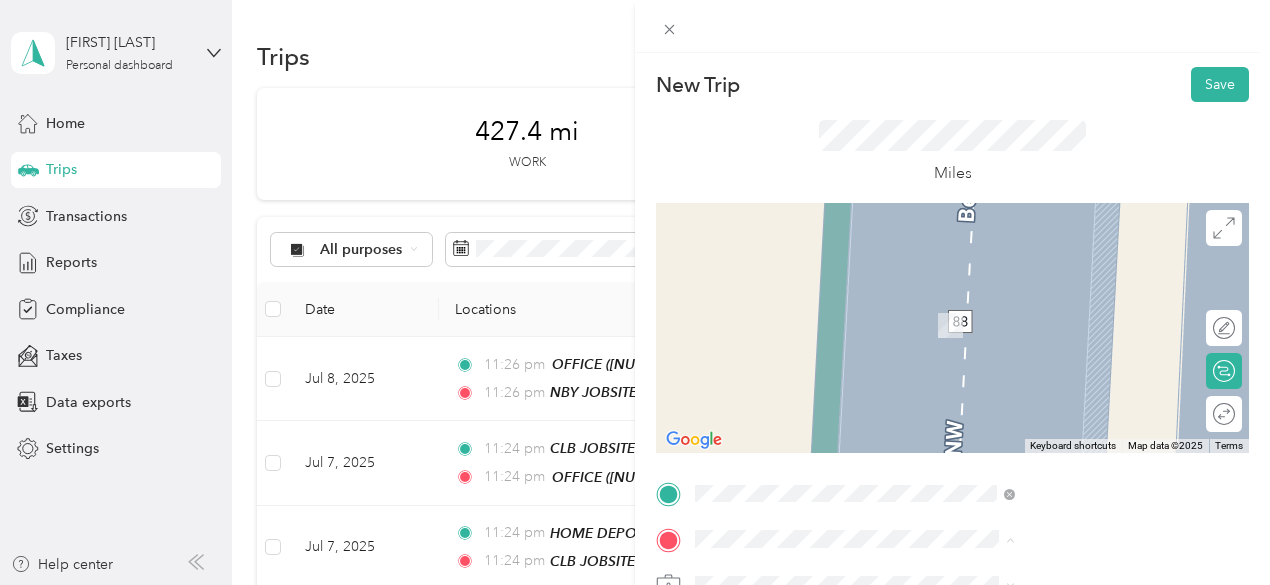 click on "[NUMBER] [STREET], [CITY], [STATE], [CITY], [STATE], [COUNTRY]" at bounding box center [1060, 412] 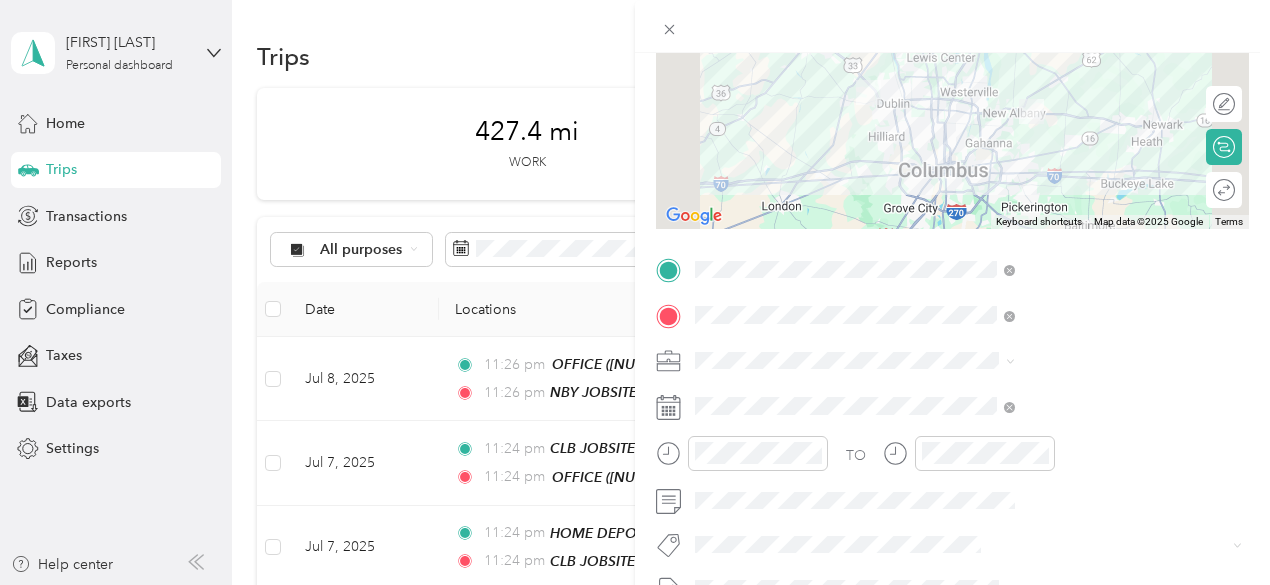 scroll, scrollTop: 300, scrollLeft: 0, axis: vertical 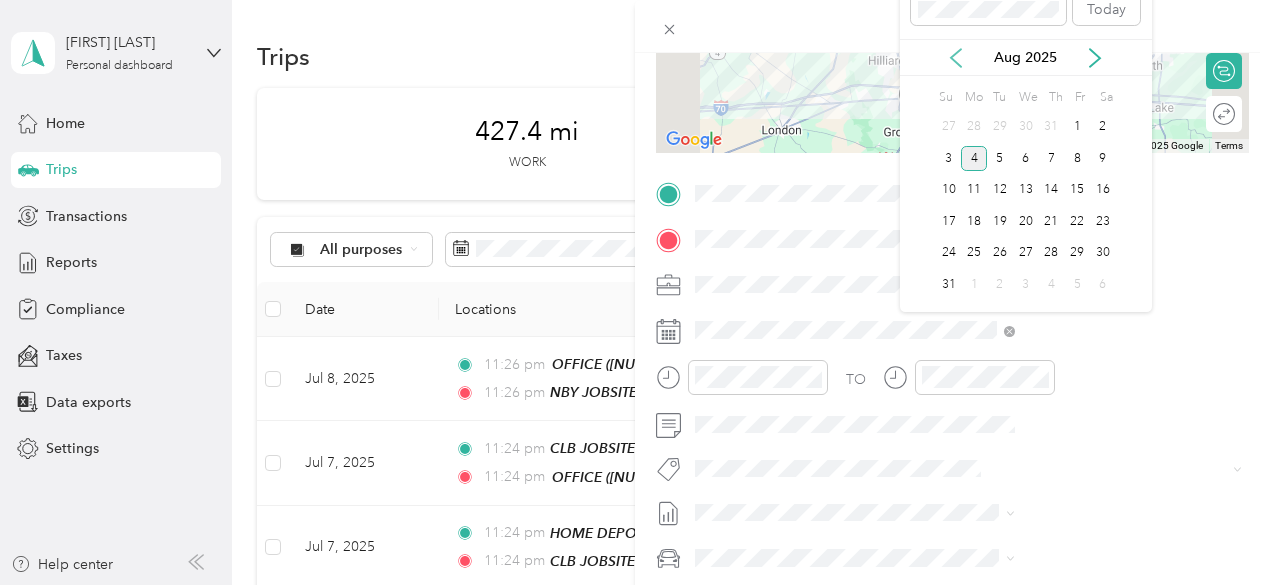 click 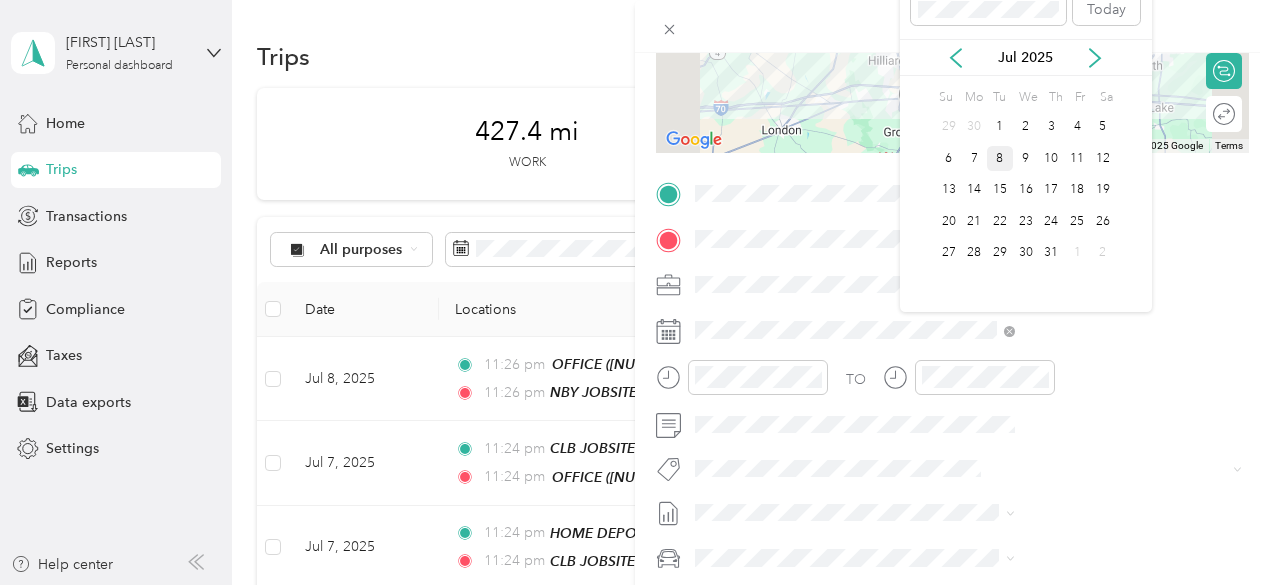 click on "8" at bounding box center (1000, 158) 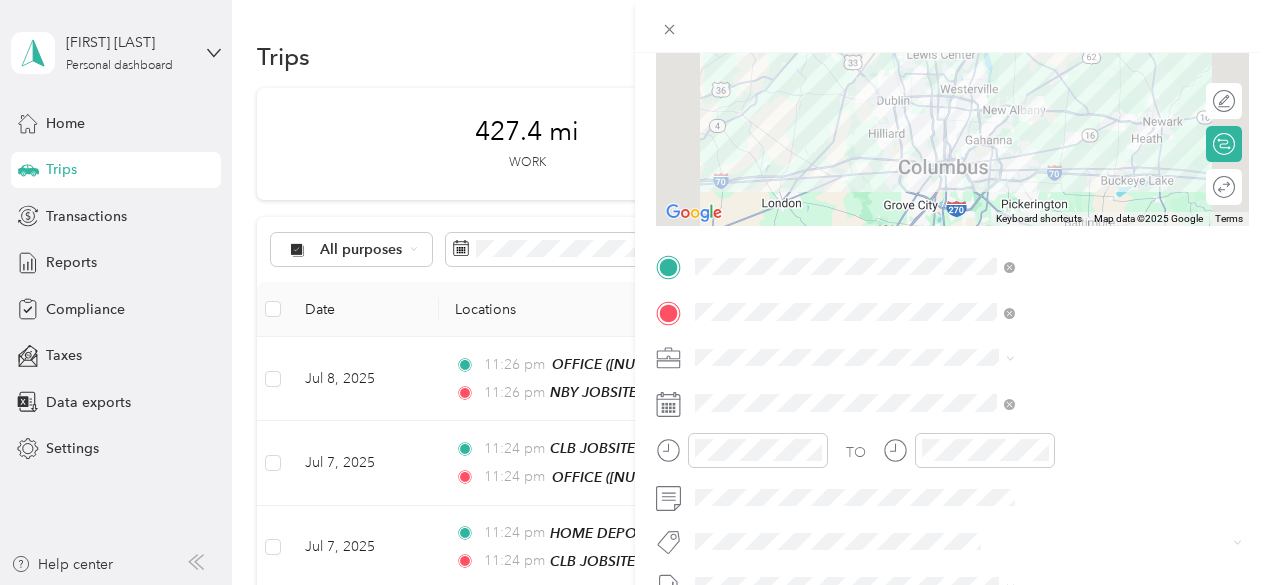 scroll, scrollTop: 0, scrollLeft: 0, axis: both 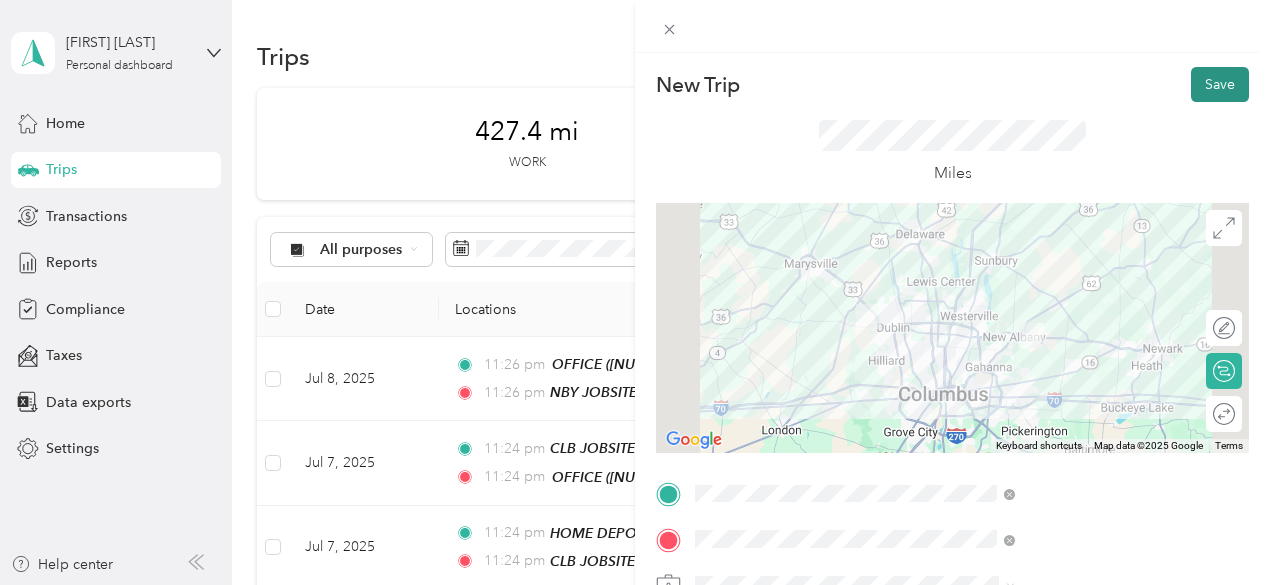 click on "Save" at bounding box center (1220, 84) 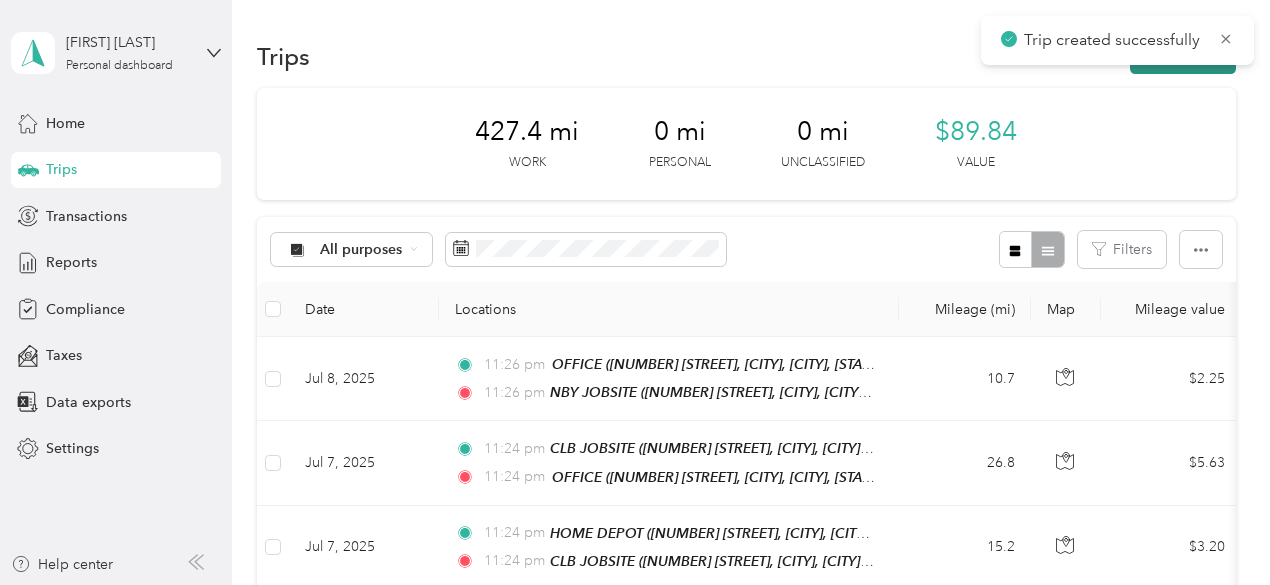 click on "New trip" at bounding box center (1183, 56) 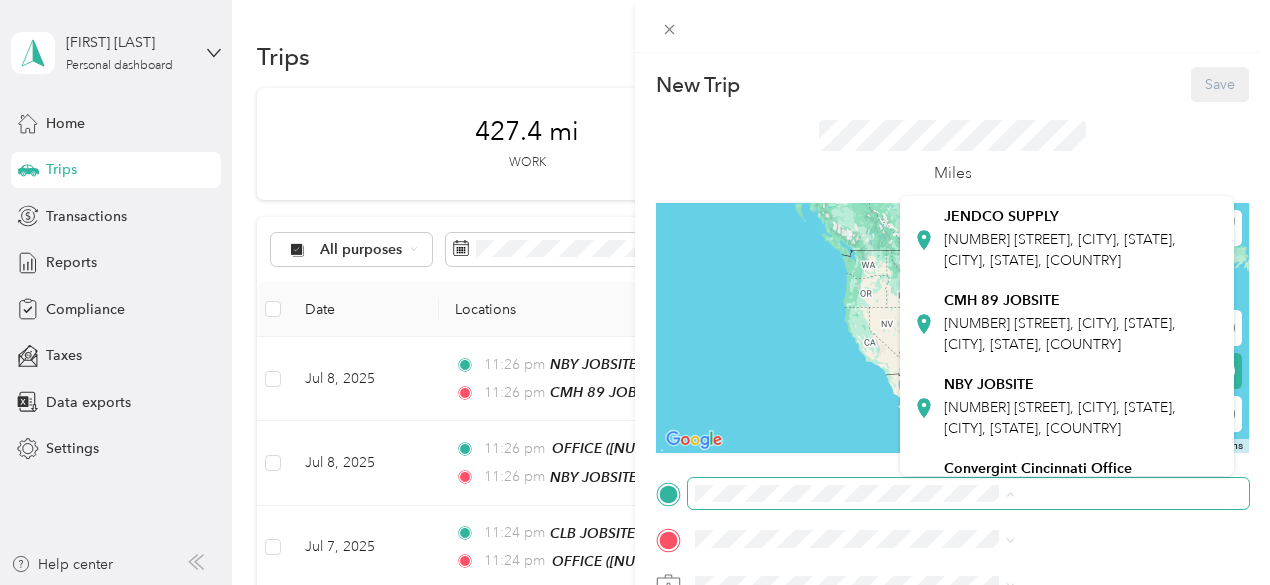 scroll, scrollTop: 400, scrollLeft: 0, axis: vertical 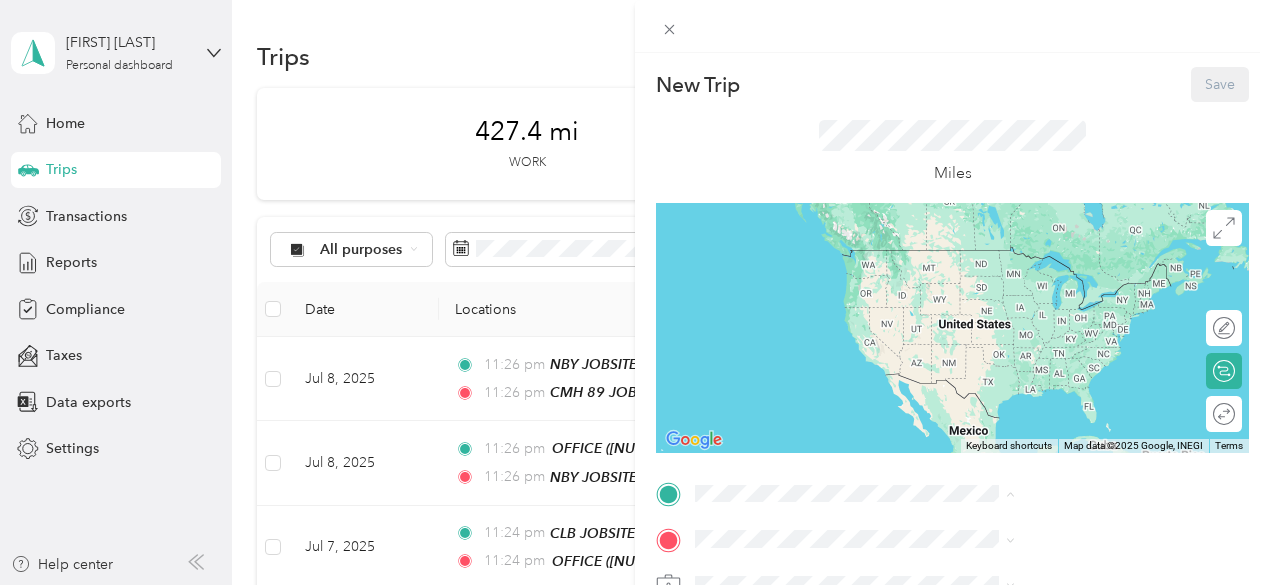 click on "CMH 89 JOBSITE [NUMBER] [STREET], [CITY], [STATE], [CITY], [STATE], [COUNTRY]" at bounding box center [1081, 299] 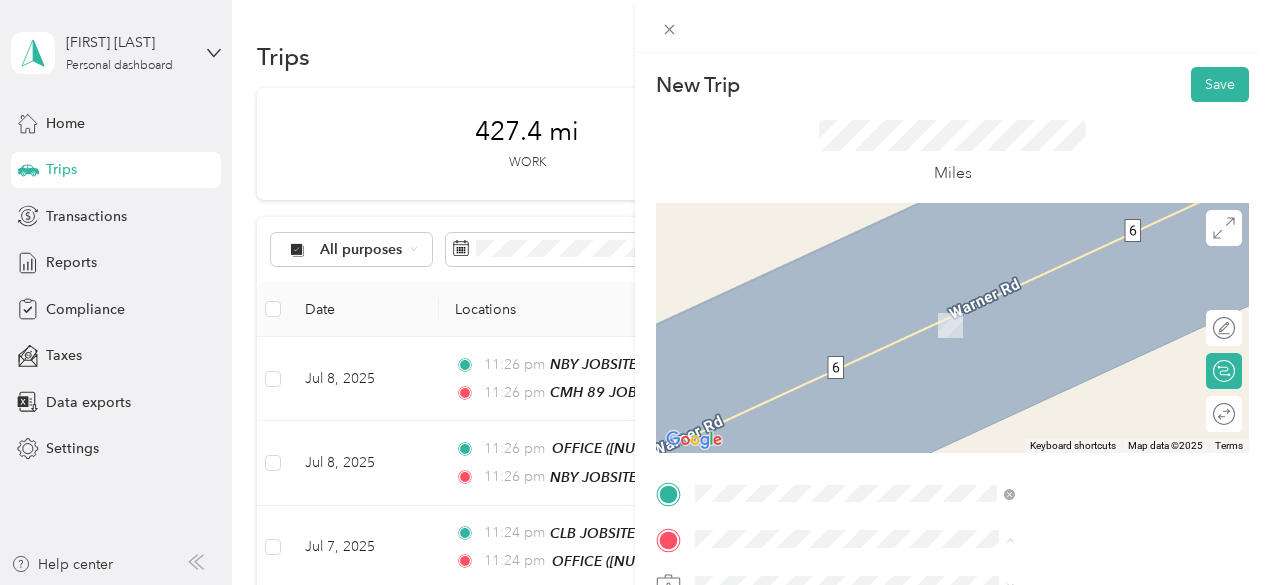 click on "[NUMBER] [STREET], [CITY], [STATE], [CITY], [STATE], [COUNTRY]" at bounding box center (1060, 336) 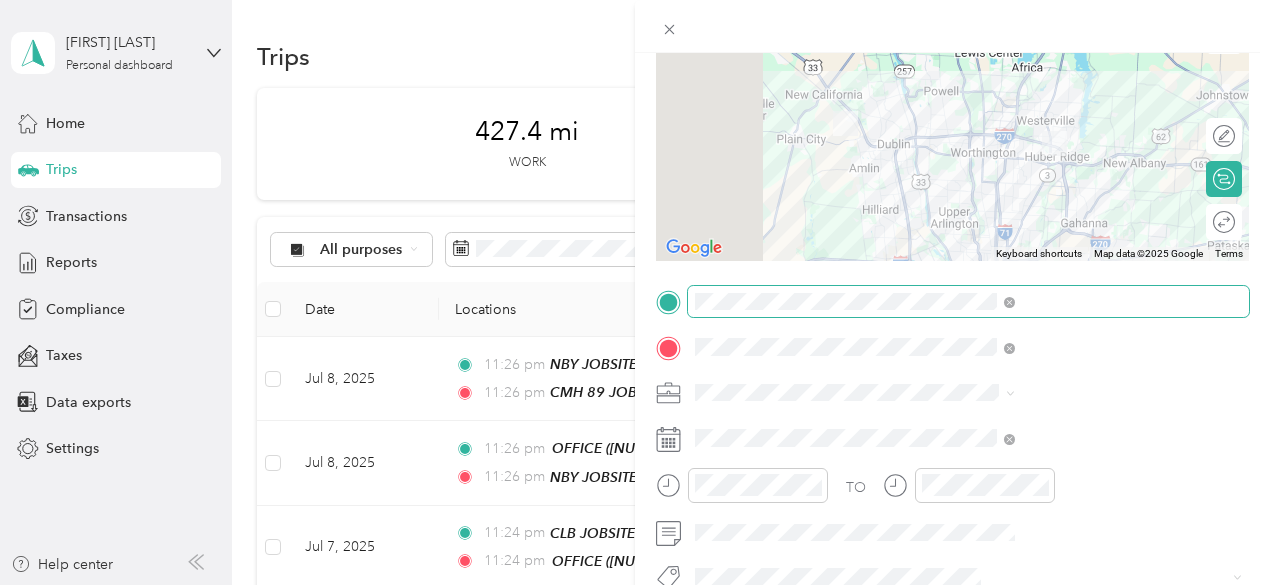 scroll, scrollTop: 300, scrollLeft: 0, axis: vertical 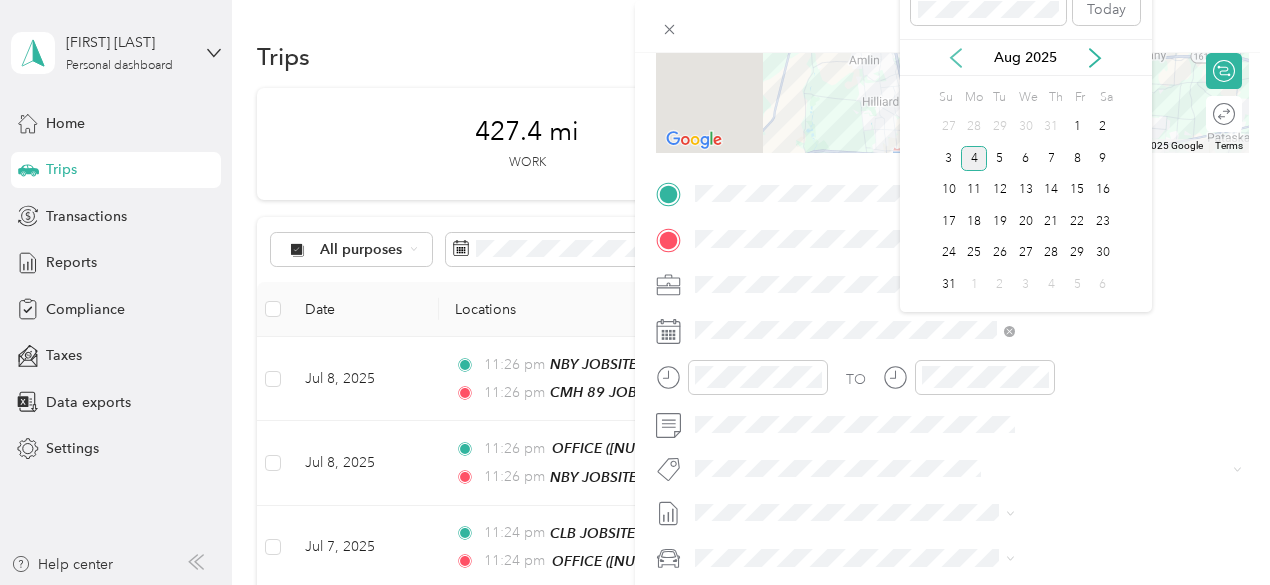 click 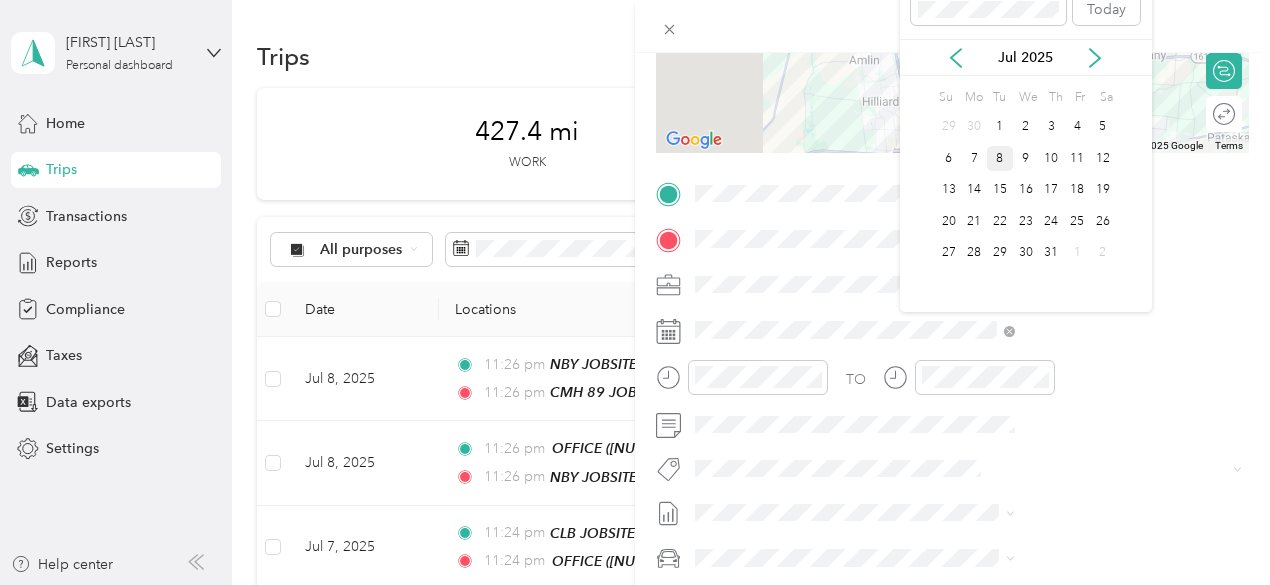 click on "8" at bounding box center [1000, 158] 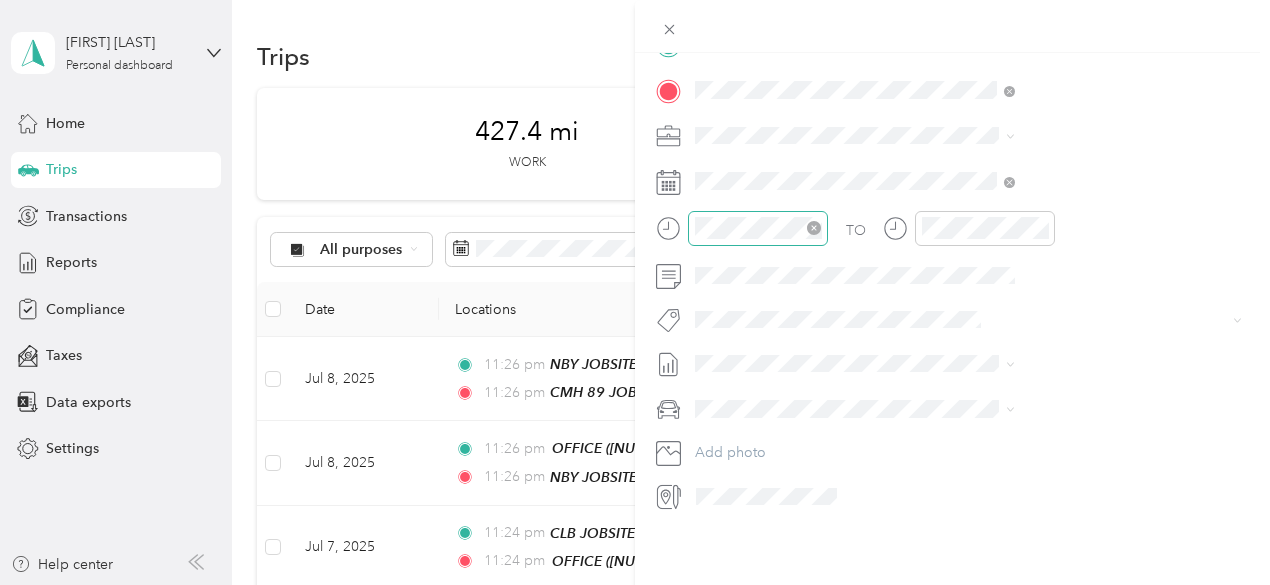 scroll, scrollTop: 464, scrollLeft: 0, axis: vertical 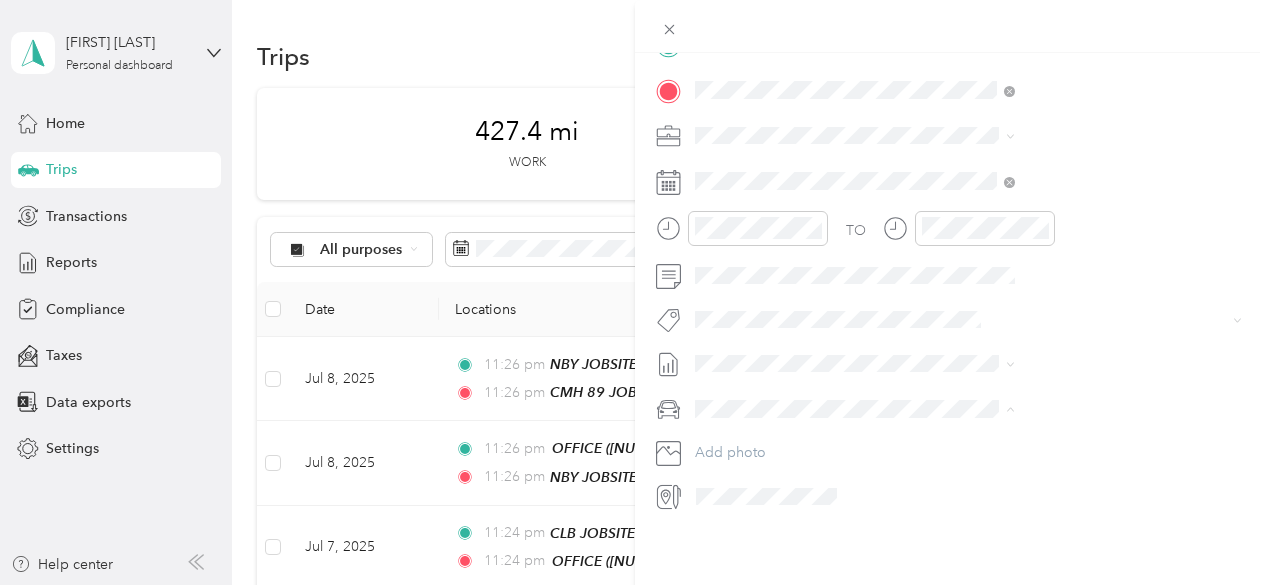 click on "GMC Sierra 1500" at bounding box center (968, 428) 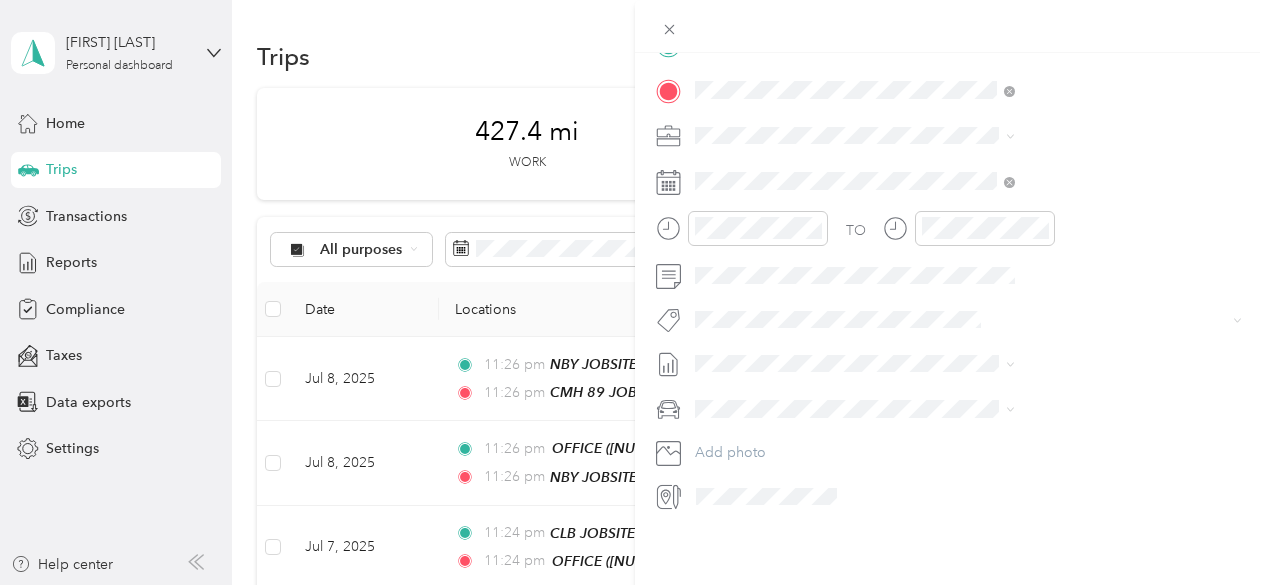 scroll, scrollTop: 0, scrollLeft: 0, axis: both 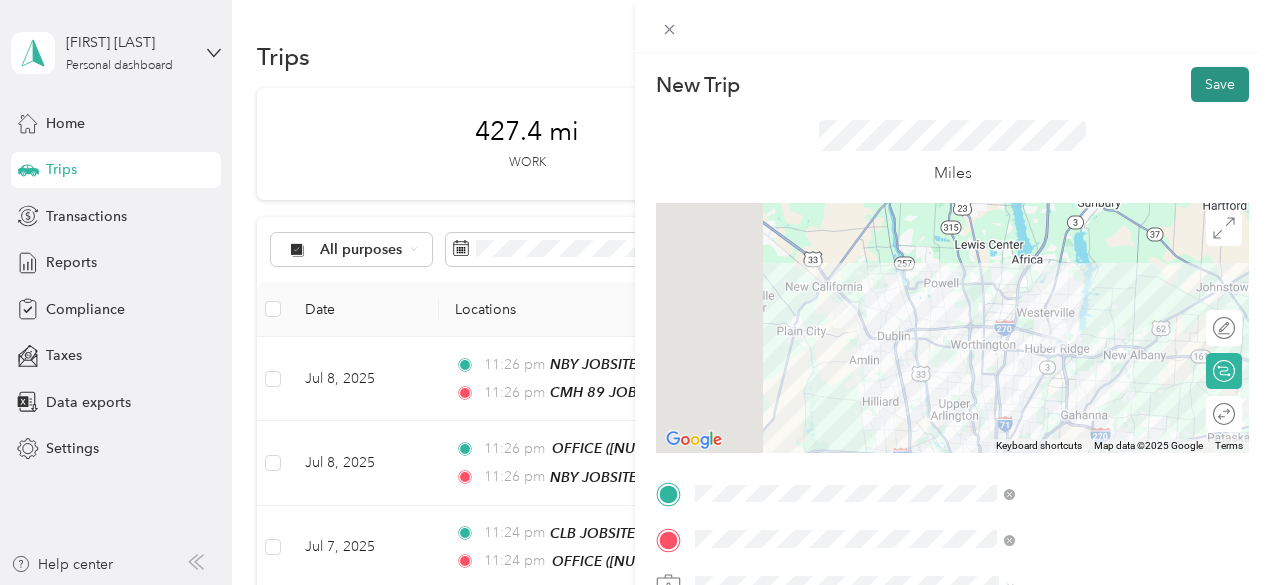 click on "Save" at bounding box center (1220, 84) 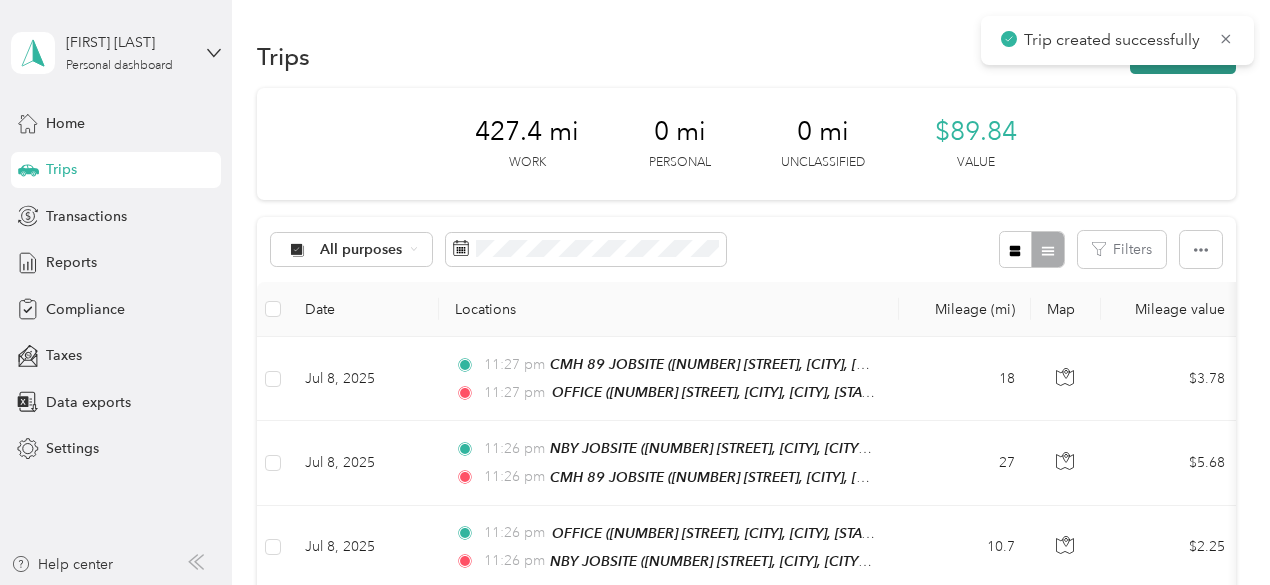 click on "New trip" at bounding box center [1183, 56] 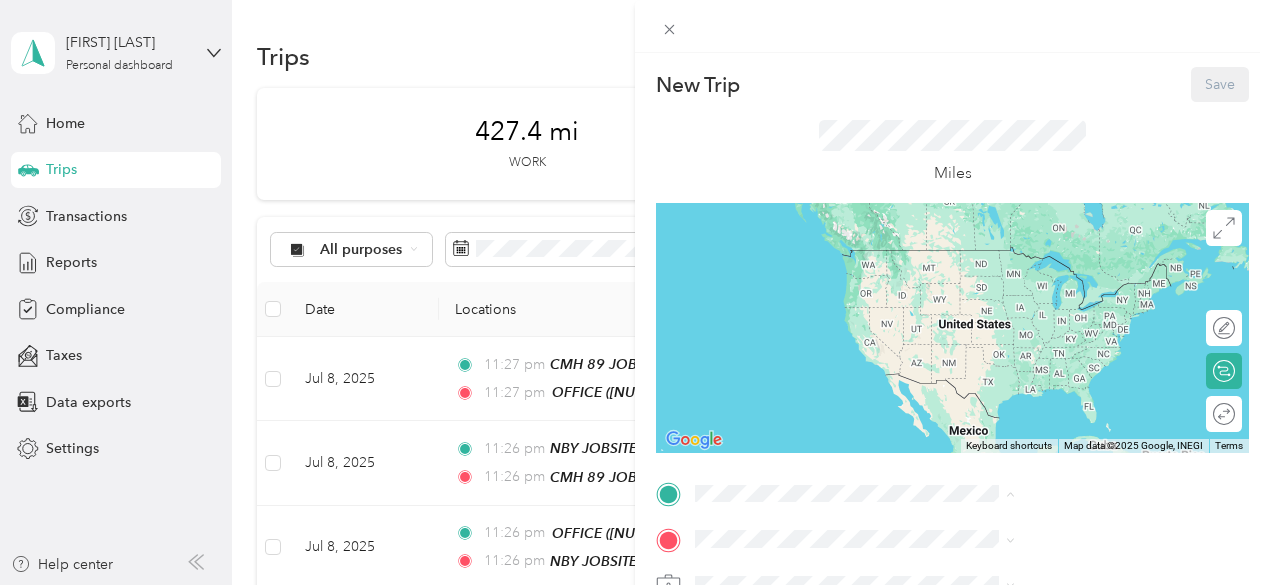 click on "[NUMBER] [STREET], [CITY], [STATE], [CITY], [STATE], [COUNTRY]" at bounding box center (1060, 290) 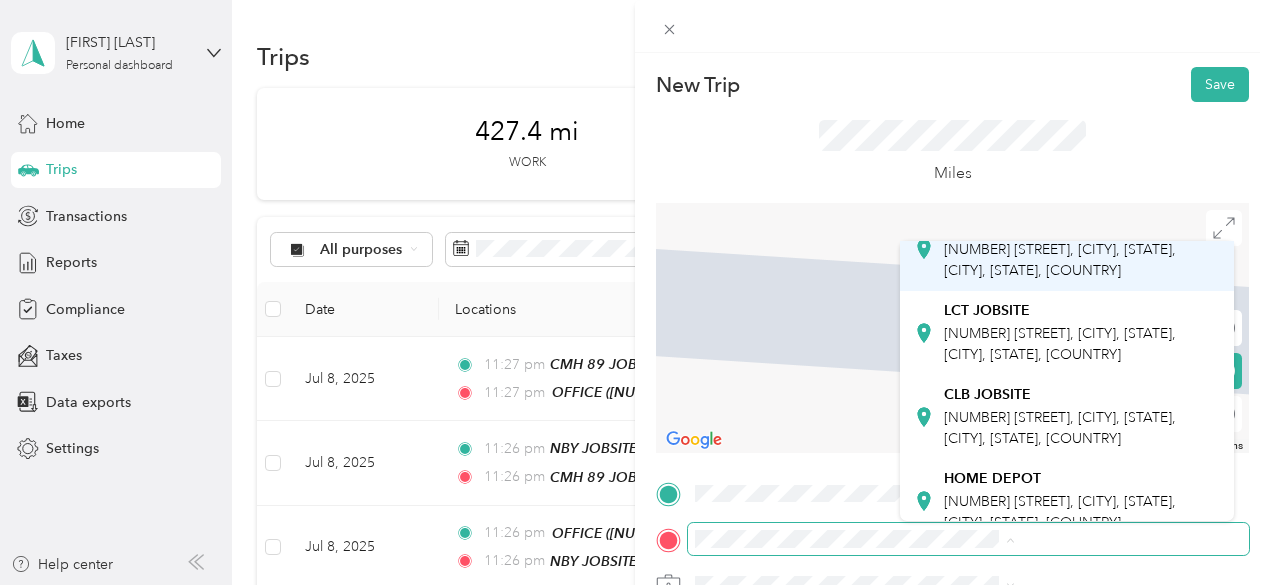scroll, scrollTop: 100, scrollLeft: 0, axis: vertical 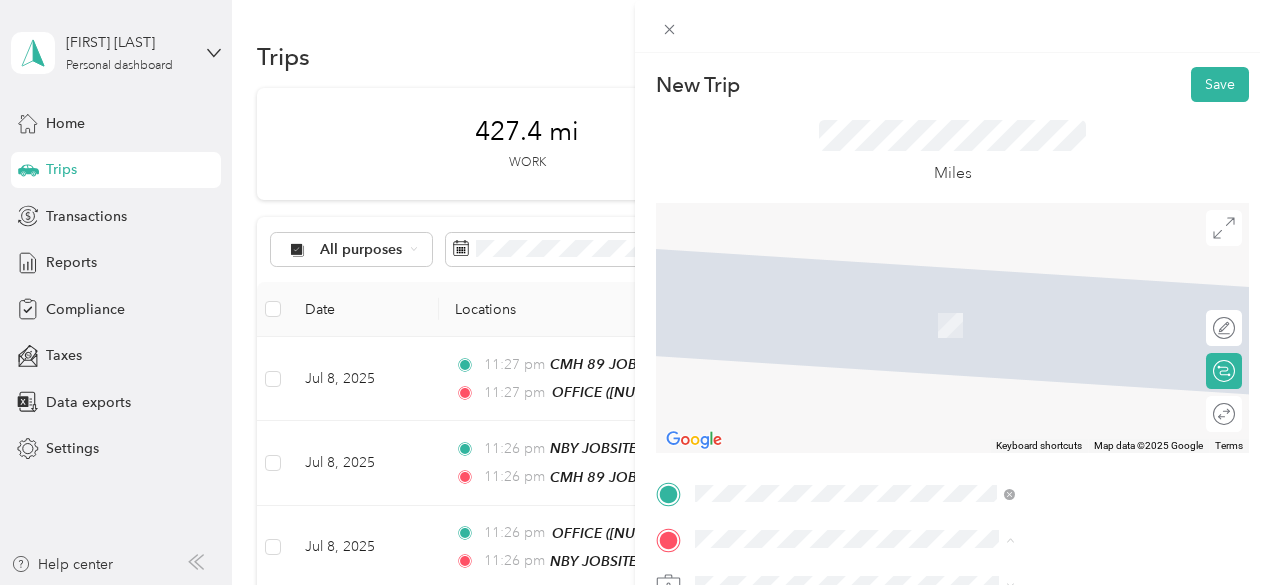 click on "[NUMBER] [STREET], [CITY], [STATE], [CITY], [STATE], [COUNTRY]" at bounding box center (1060, 320) 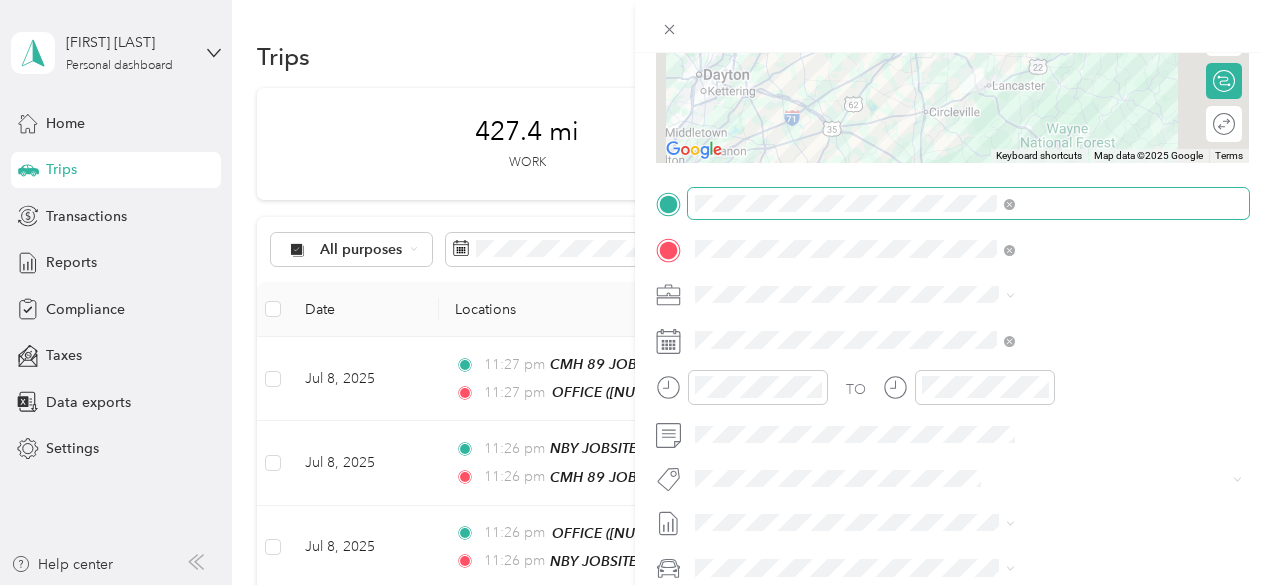 scroll, scrollTop: 300, scrollLeft: 0, axis: vertical 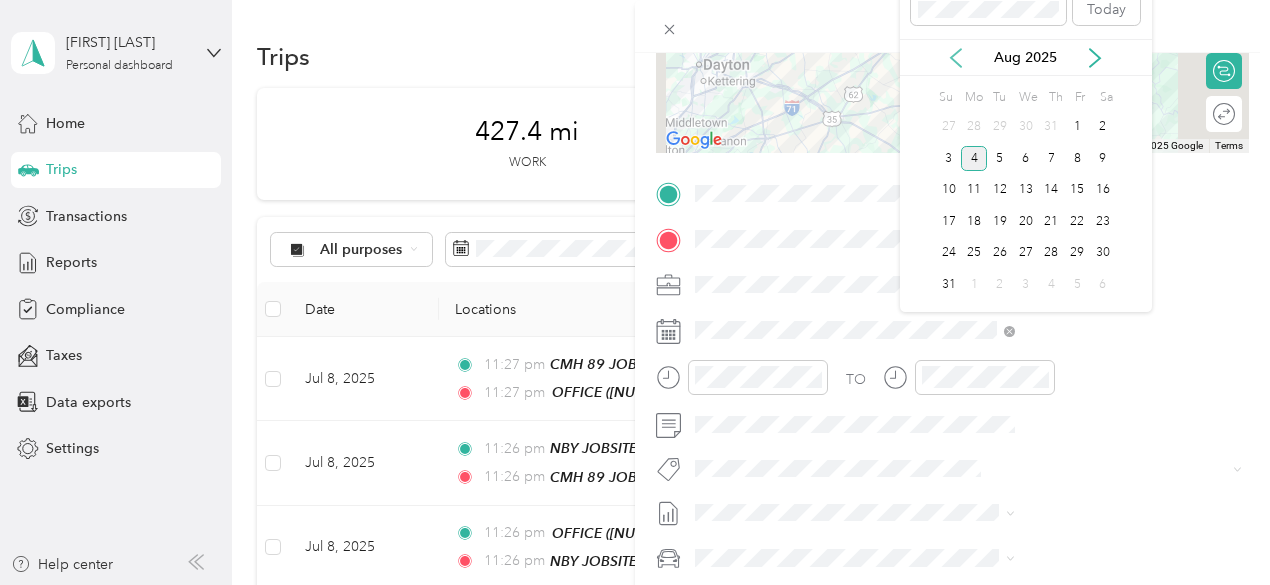 click 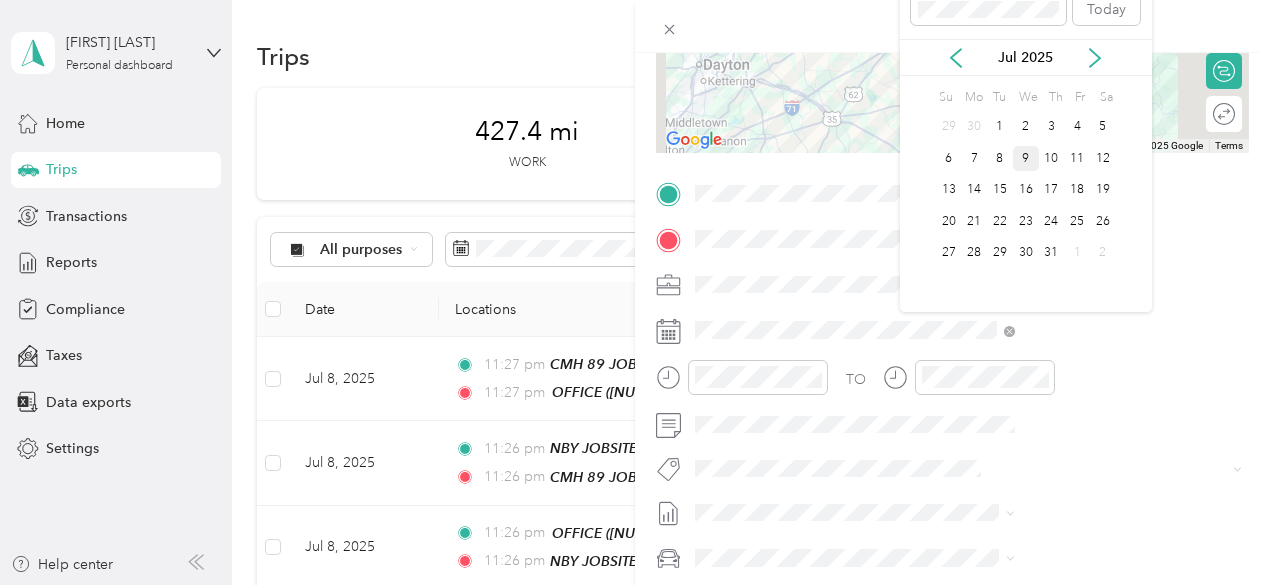 click on "9" at bounding box center (1026, 158) 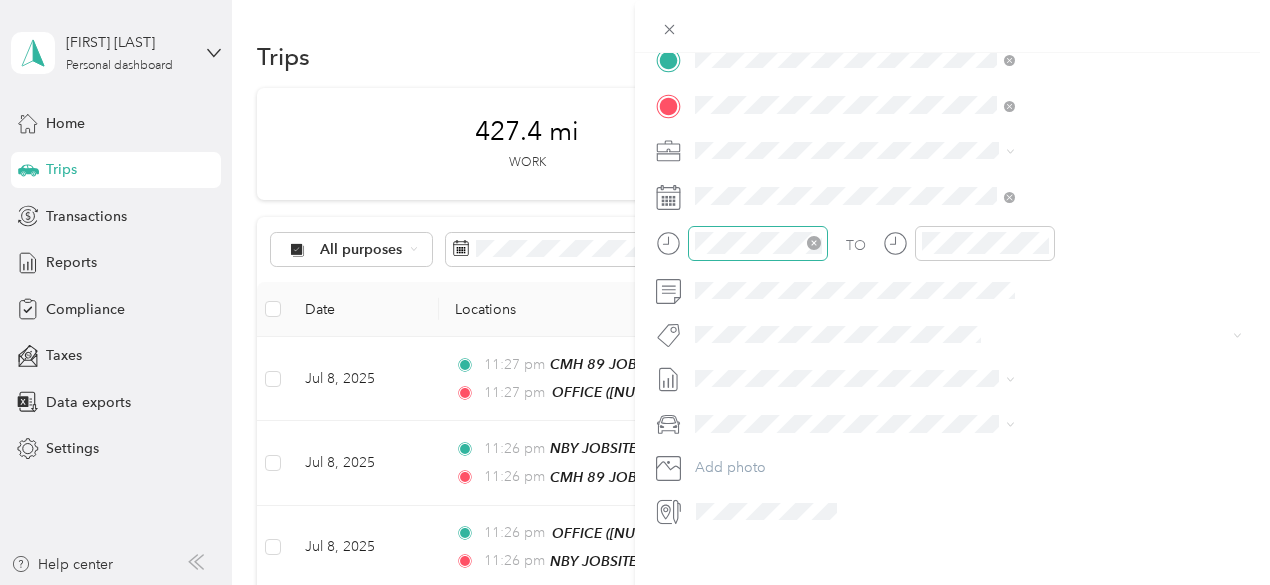 scroll, scrollTop: 464, scrollLeft: 0, axis: vertical 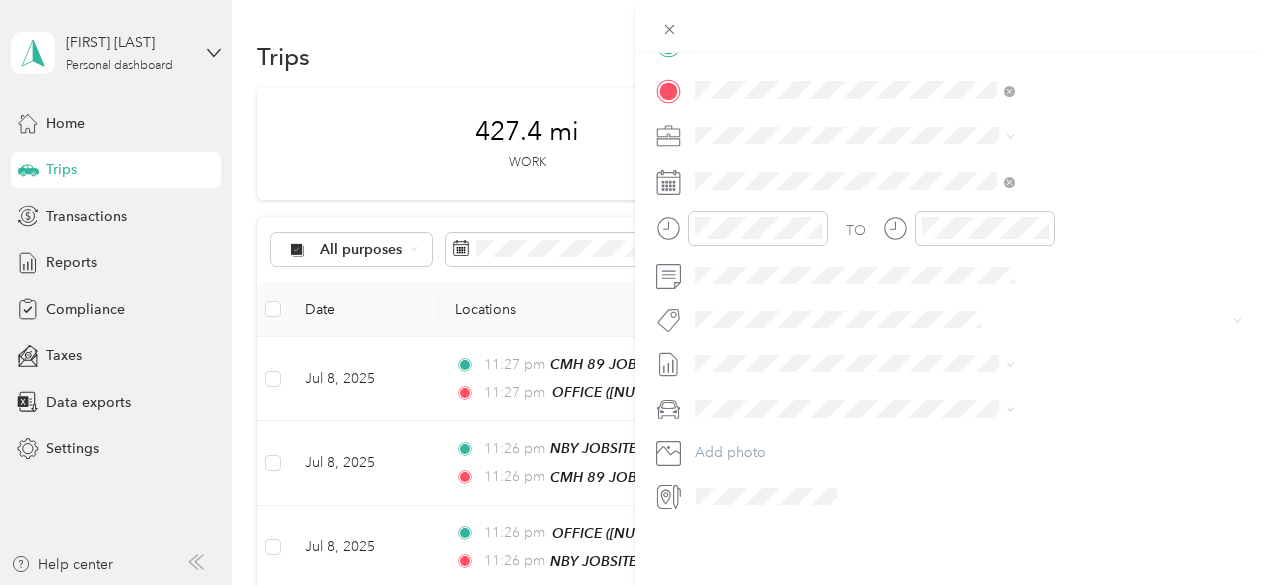 click on "GMC Sierra 1500" at bounding box center (1067, 426) 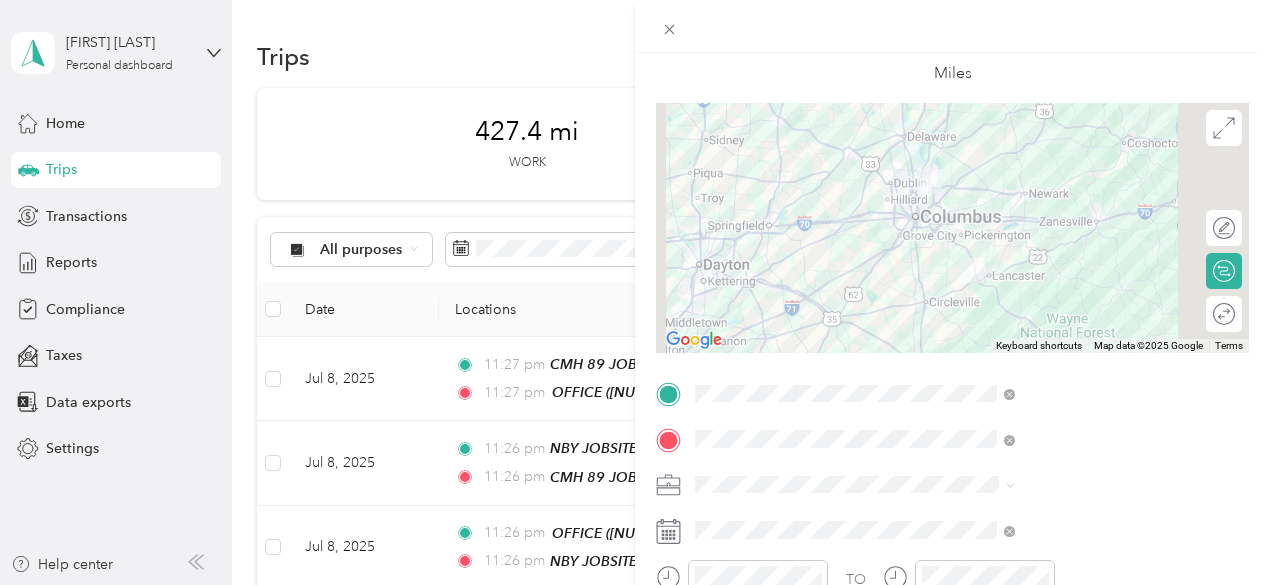 scroll, scrollTop: 0, scrollLeft: 0, axis: both 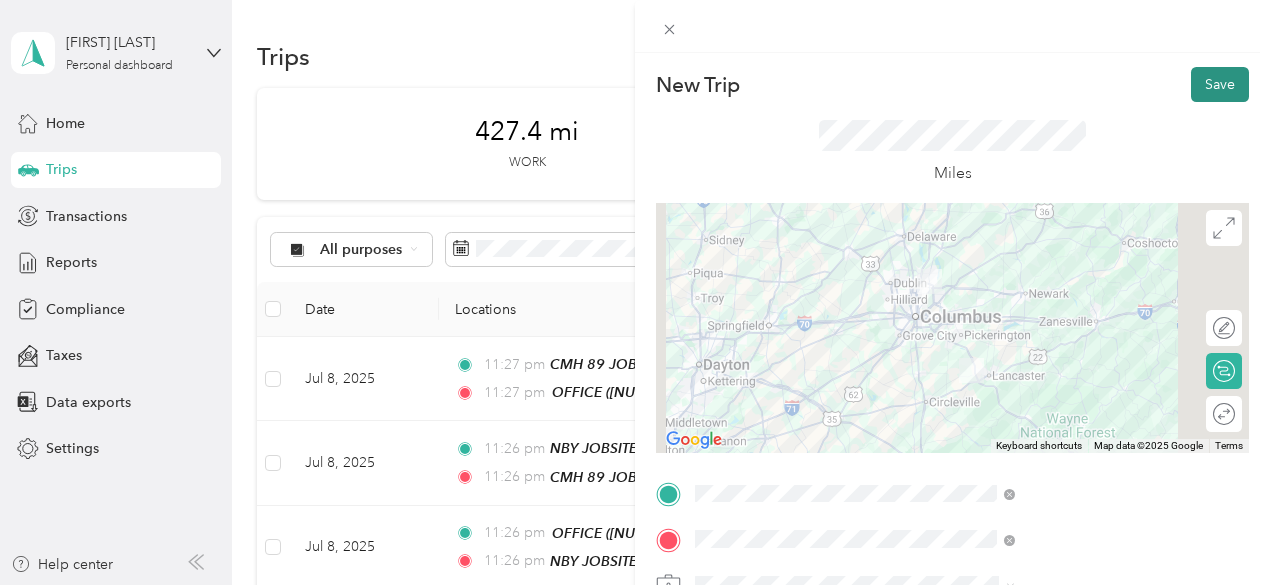 click on "Save" at bounding box center [1220, 84] 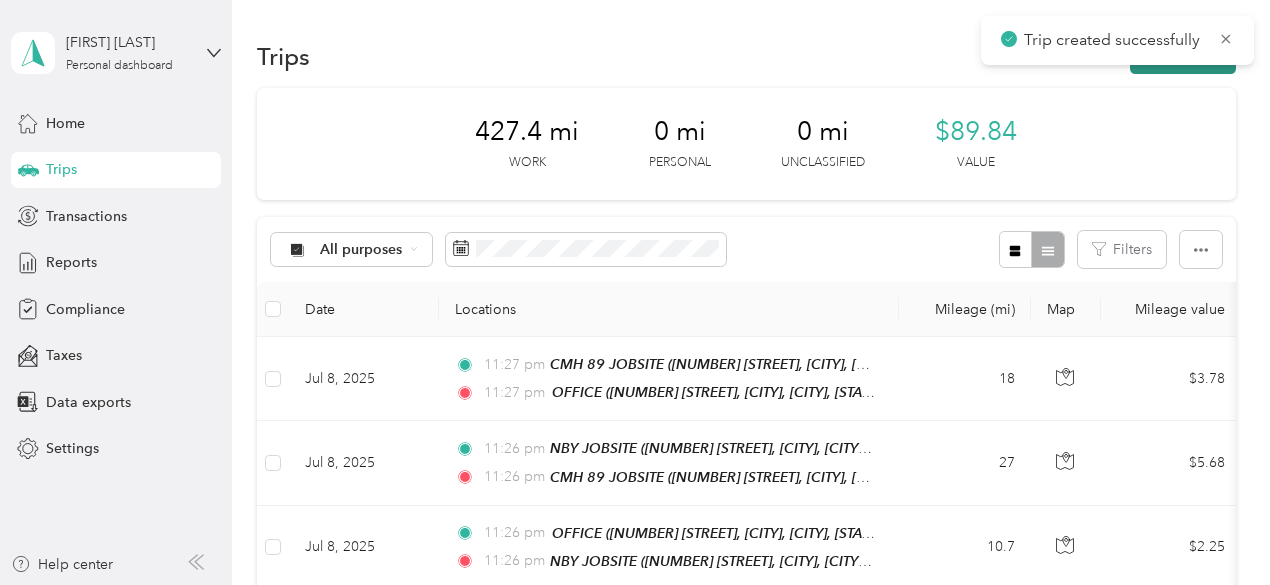 click on "New trip" at bounding box center (1183, 56) 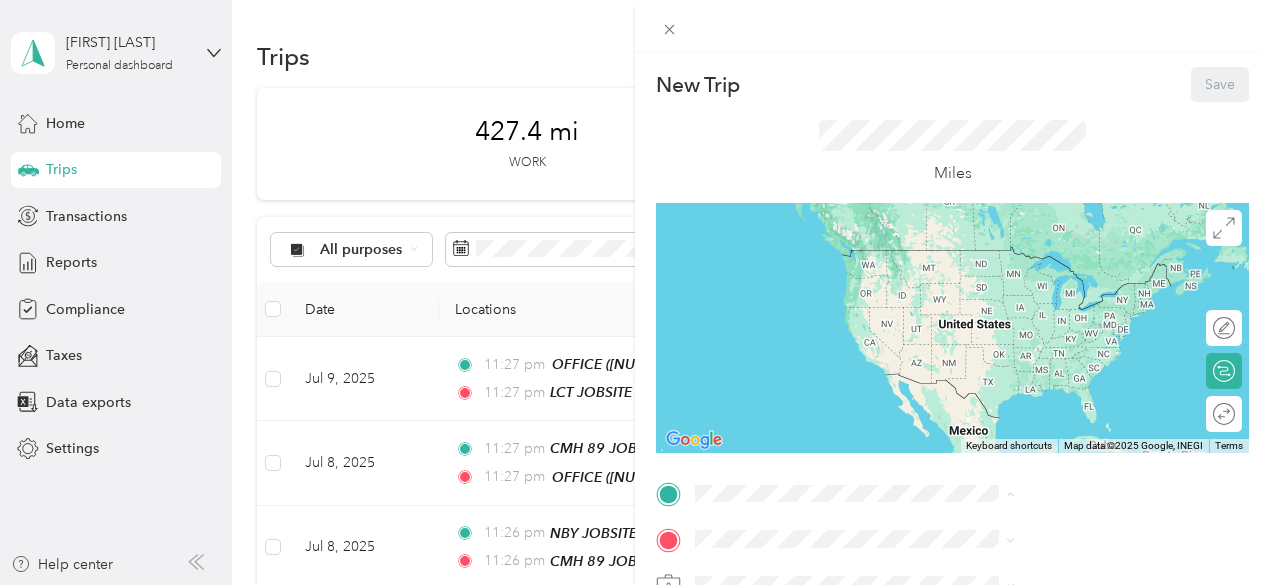 click on "[NUMBER] [STREET], [CITY], [STATE], [CITY], [STATE], [COUNTRY]" at bounding box center [1060, 374] 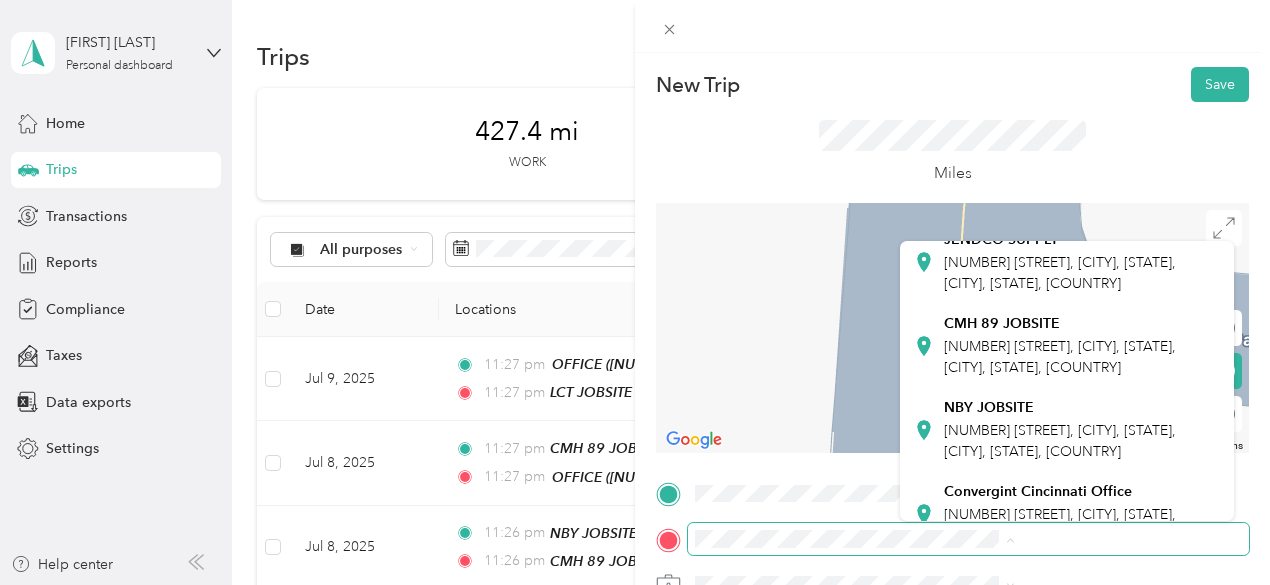 scroll, scrollTop: 400, scrollLeft: 0, axis: vertical 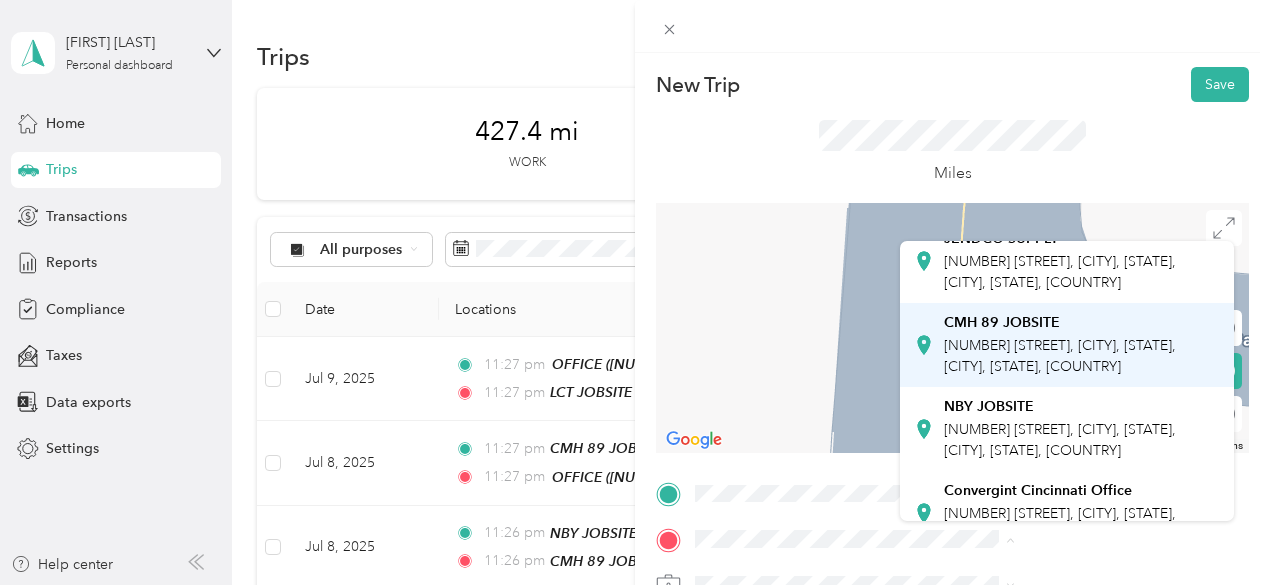 click on "[NUMBER] [STREET], [CITY], [STATE], [CITY], [STATE], [COUNTRY]" at bounding box center [1060, 356] 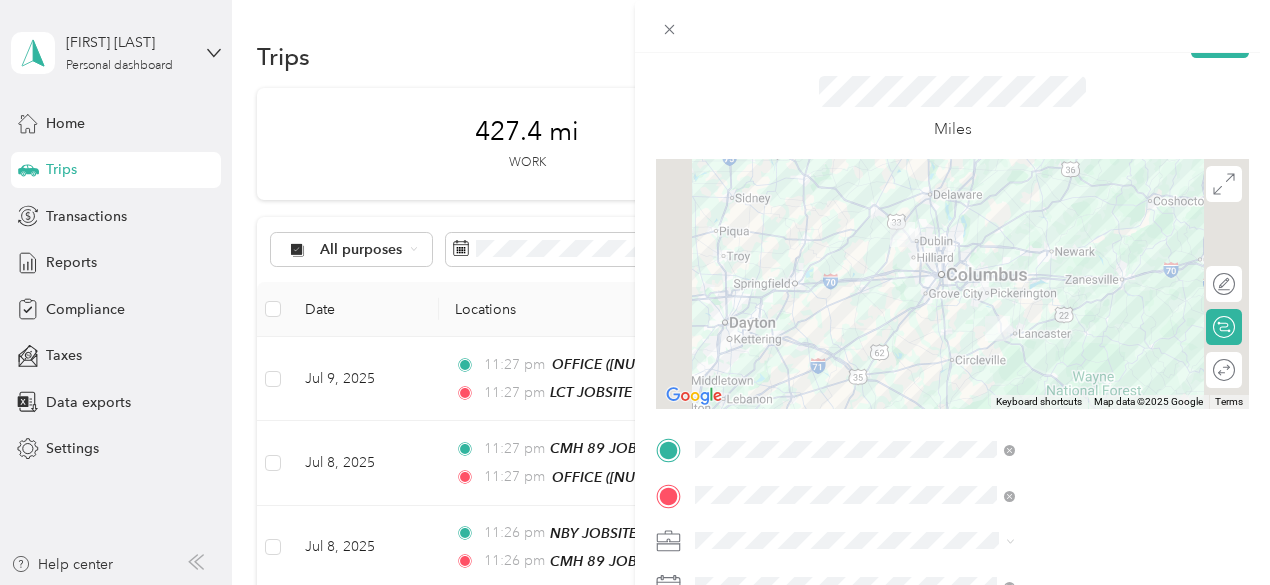 scroll, scrollTop: 200, scrollLeft: 0, axis: vertical 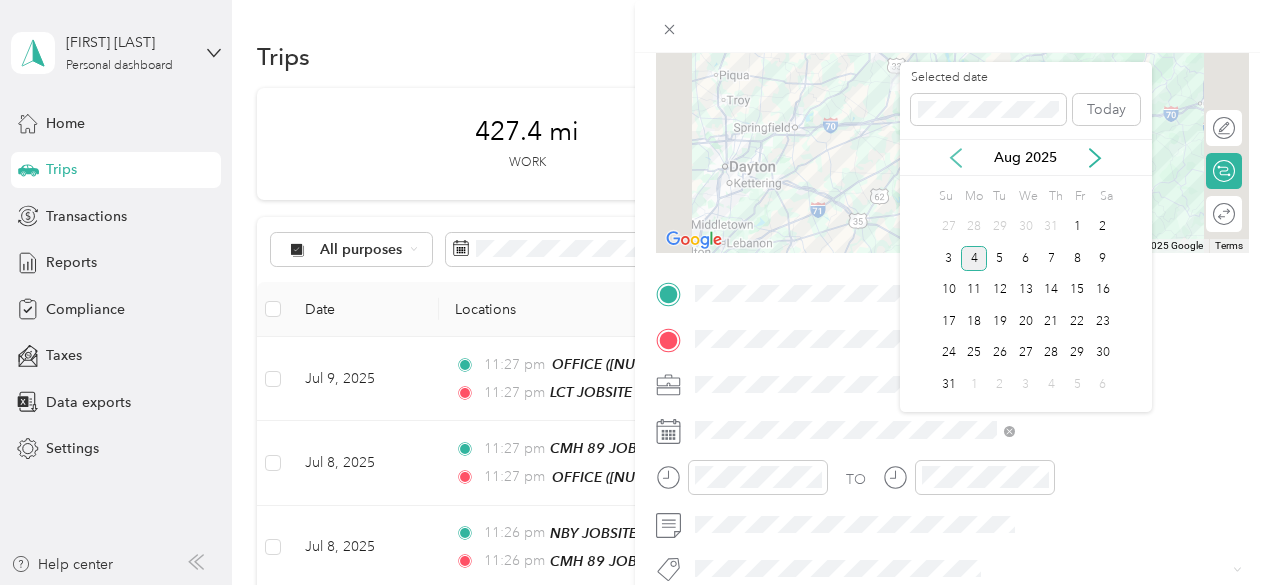 click 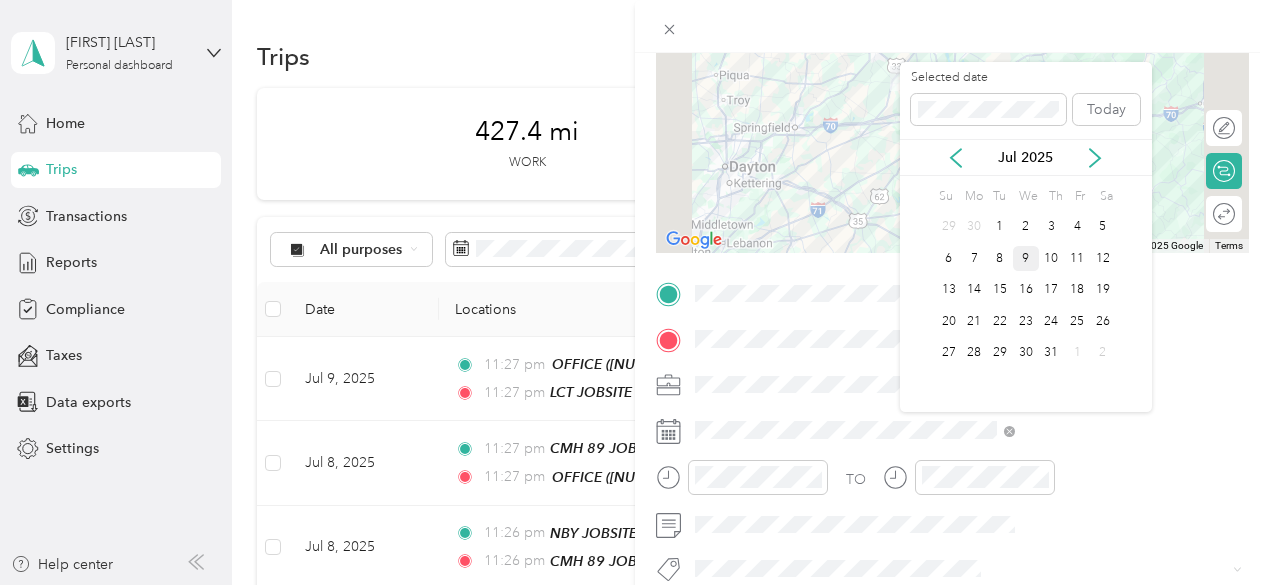 click on "9" at bounding box center [1026, 258] 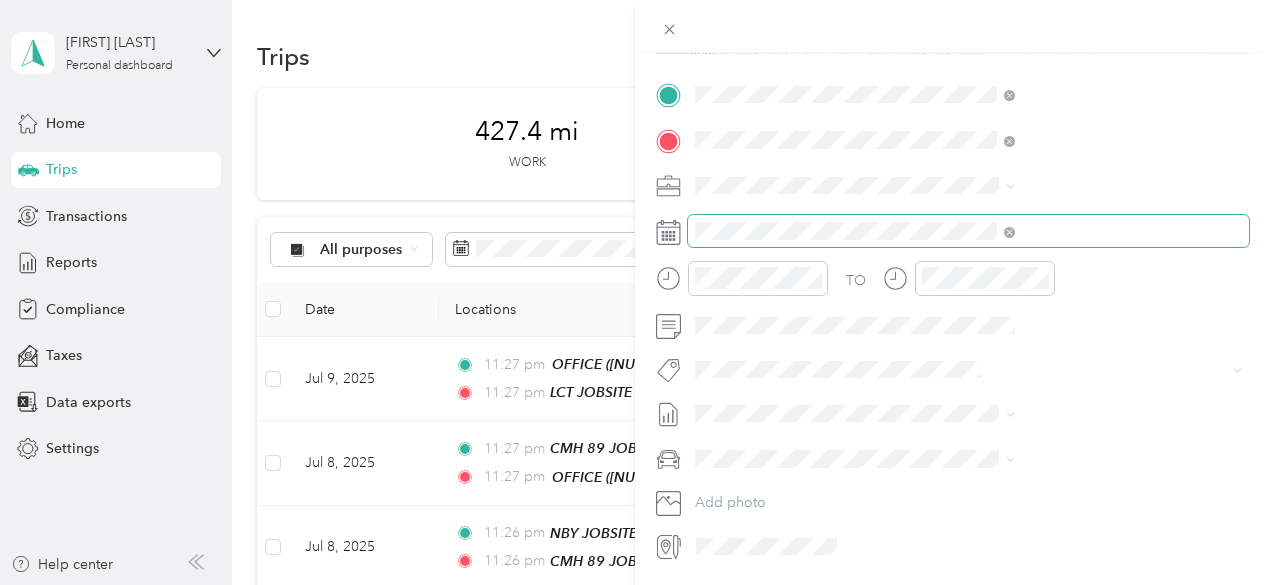 scroll, scrollTop: 400, scrollLeft: 0, axis: vertical 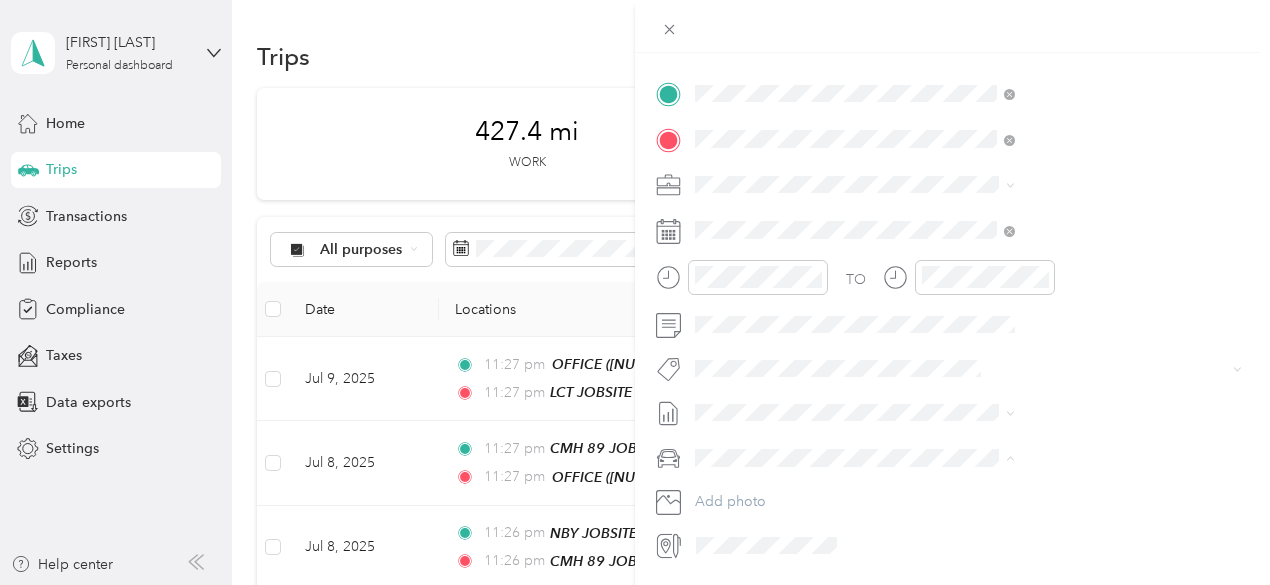 click on "GMC Sierra 1500" at bounding box center [968, 492] 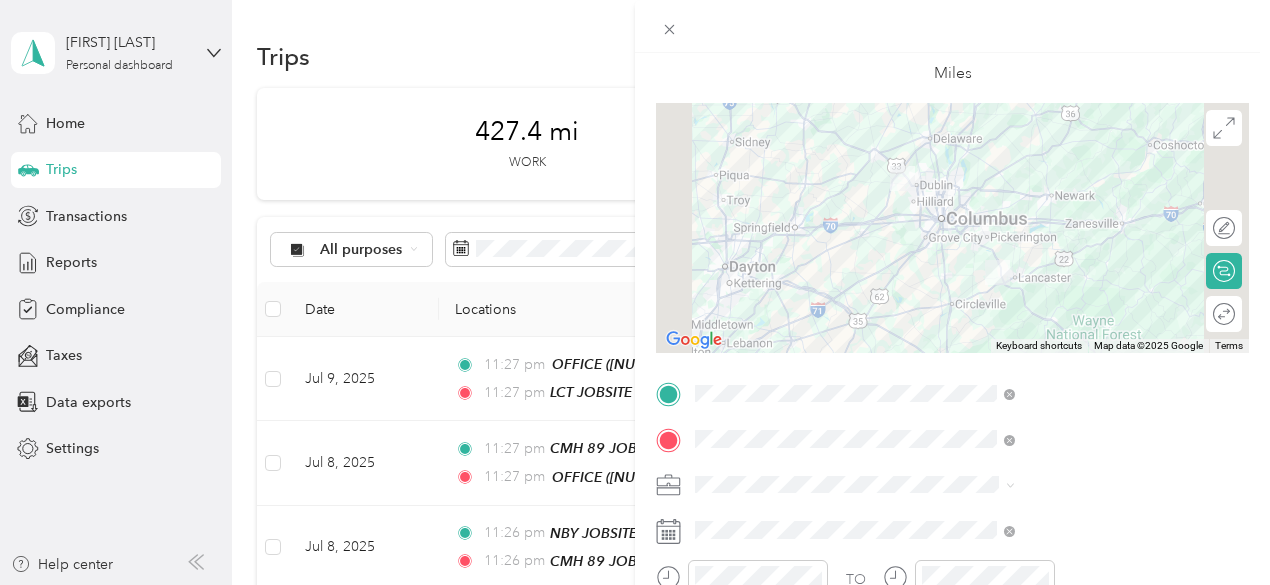 scroll, scrollTop: 0, scrollLeft: 0, axis: both 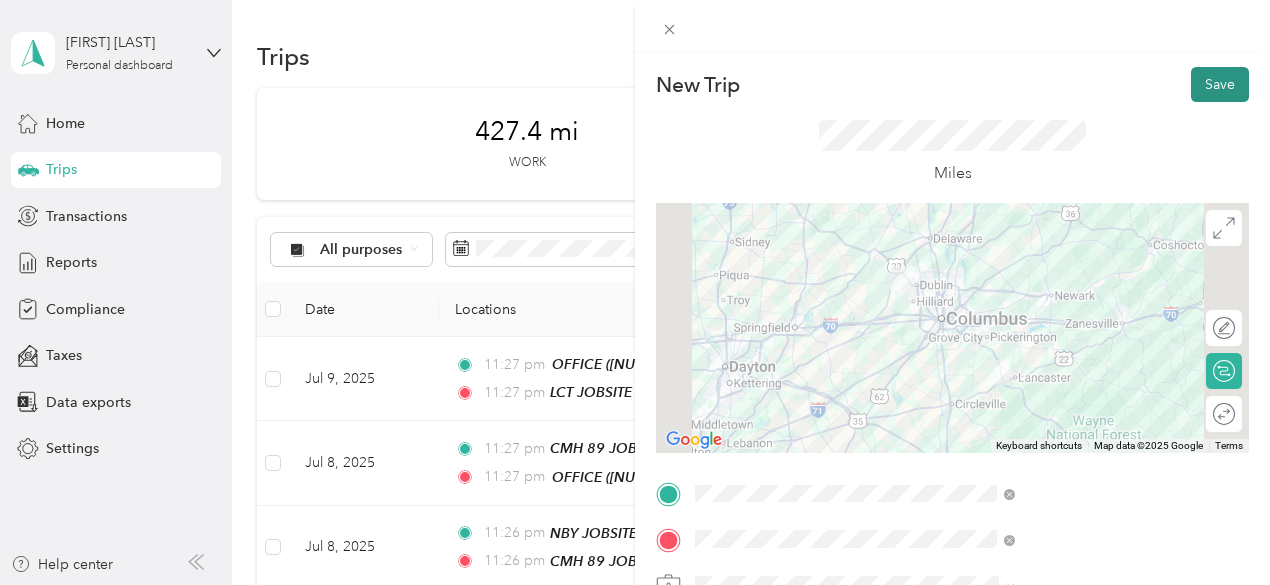 click on "Save" at bounding box center [1220, 84] 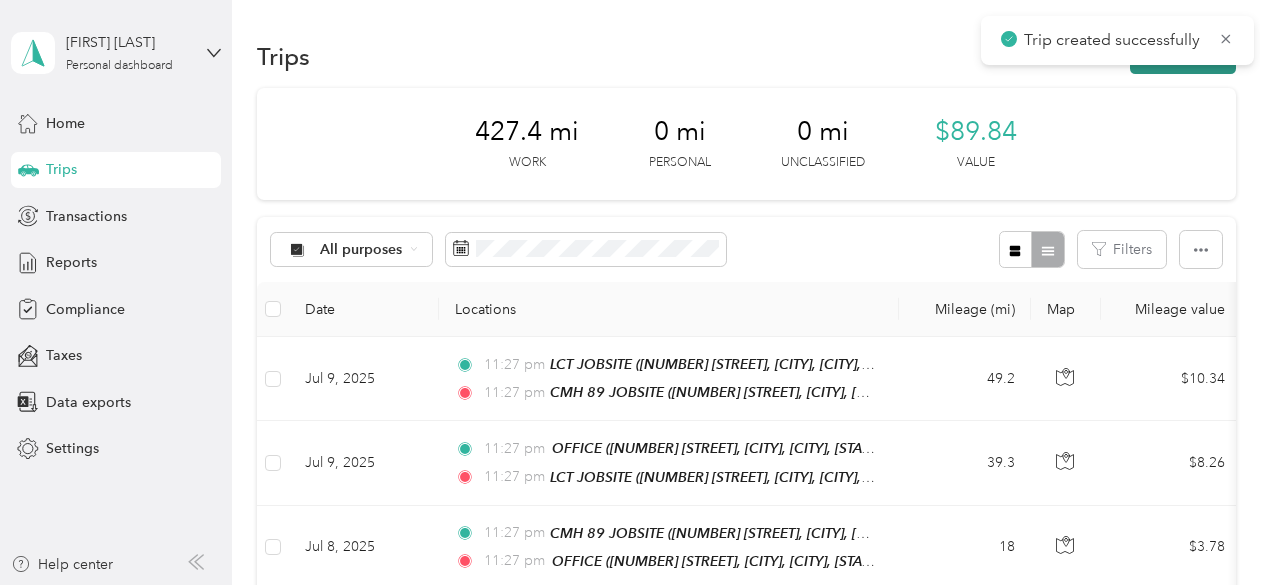 click on "New trip" at bounding box center (1183, 56) 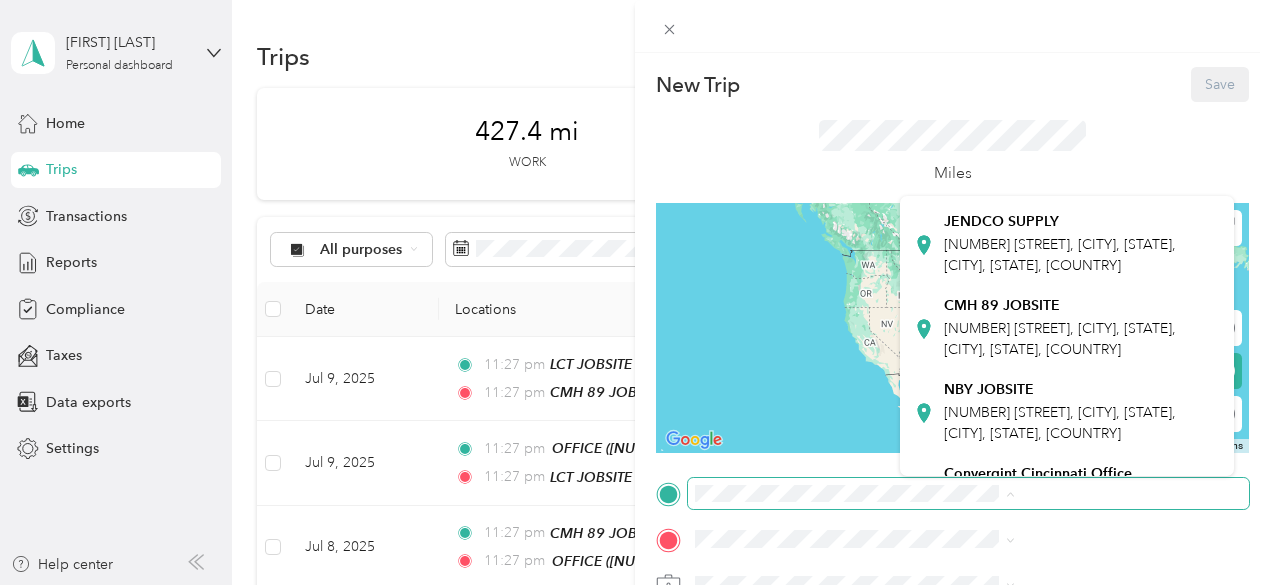 scroll, scrollTop: 400, scrollLeft: 0, axis: vertical 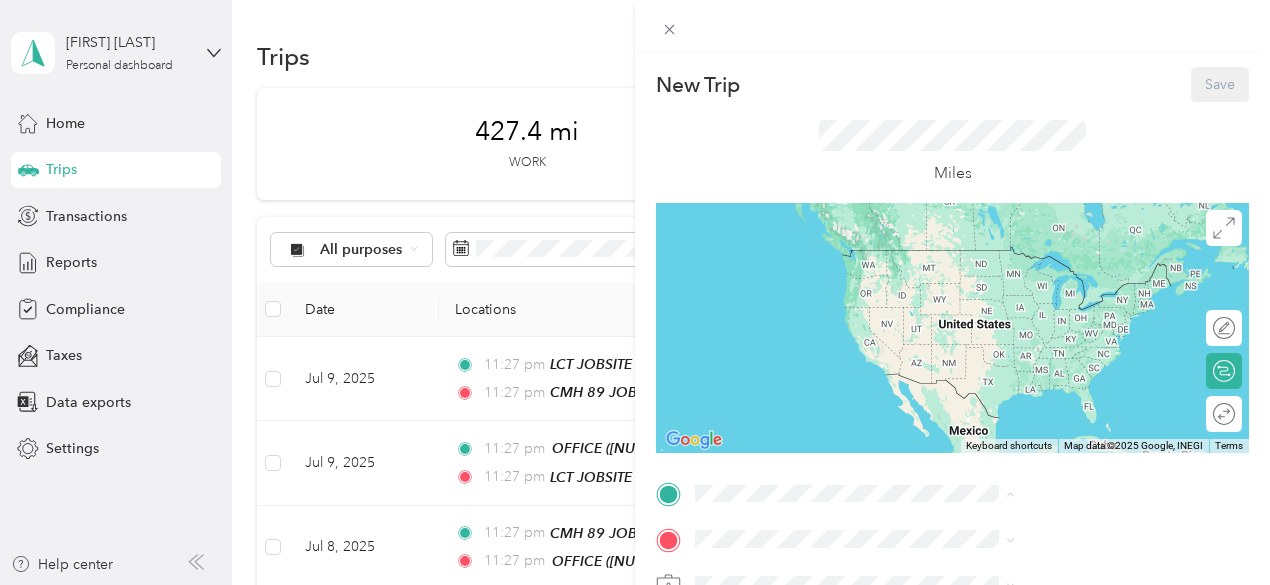 click on "CMH 89 JOBSITE [NUMBER] [STREET], [CITY], [STATE], [CITY], [STATE], [COUNTRY]" at bounding box center (1081, 299) 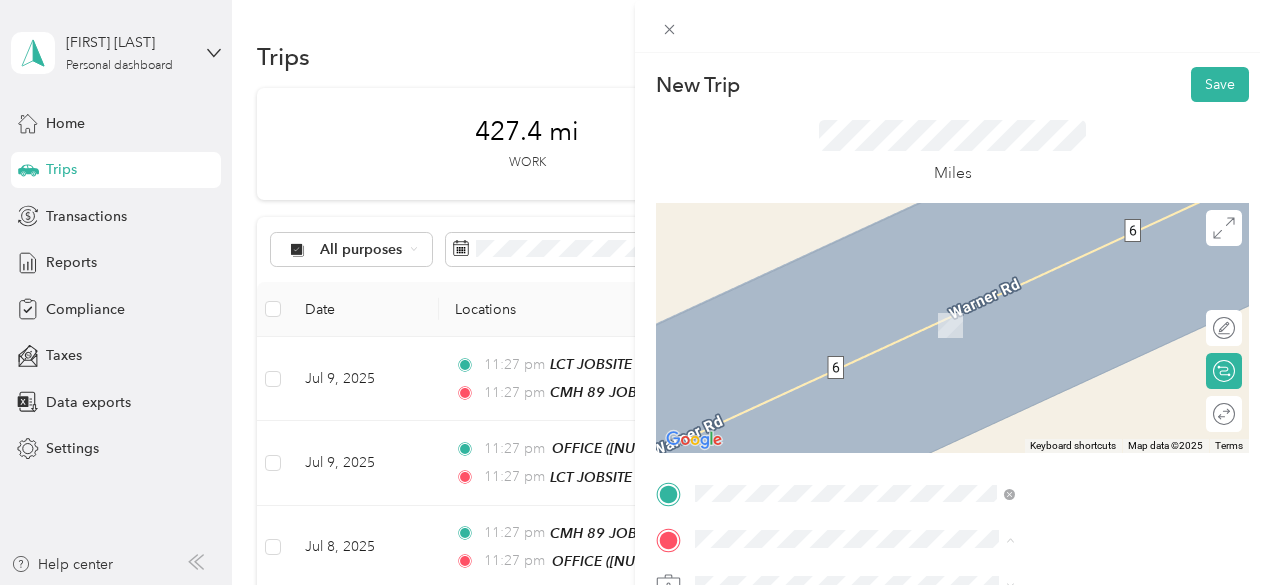 click on "[NUMBER] [STREET], [CITY], [STATE], [CITY], [STATE], [COUNTRY]" at bounding box center (1060, 336) 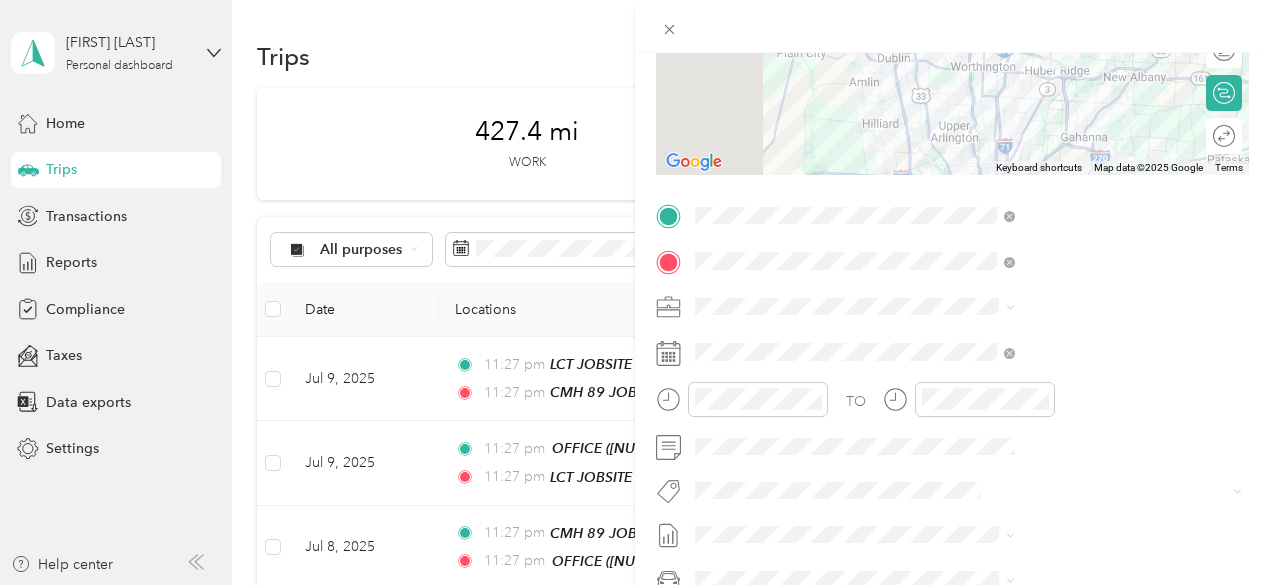 scroll, scrollTop: 300, scrollLeft: 0, axis: vertical 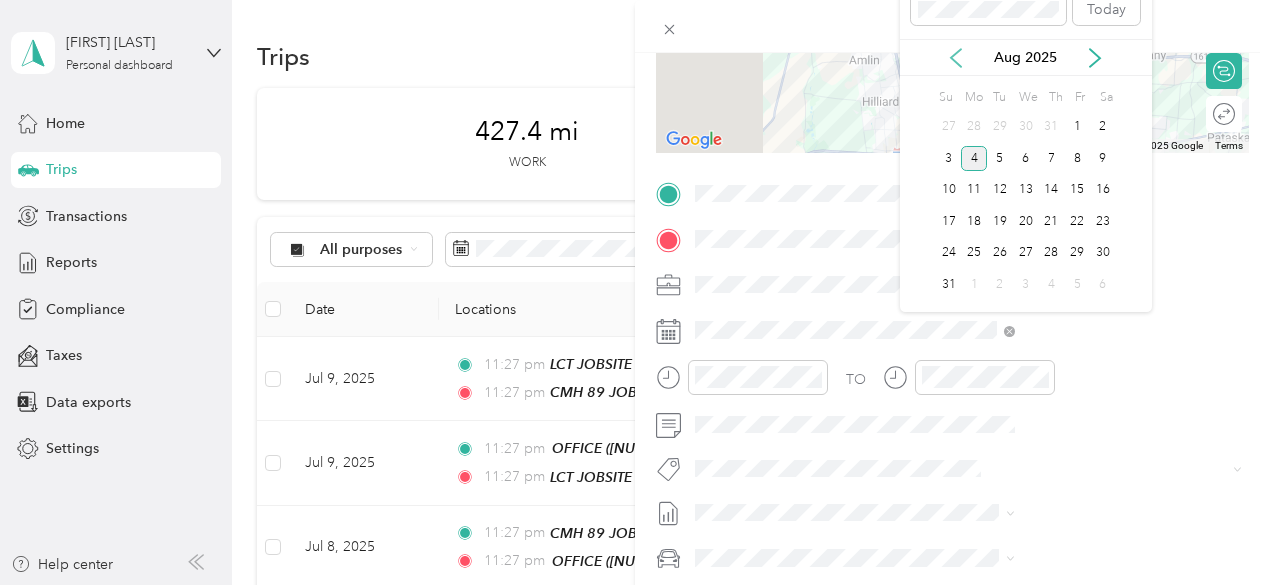 click 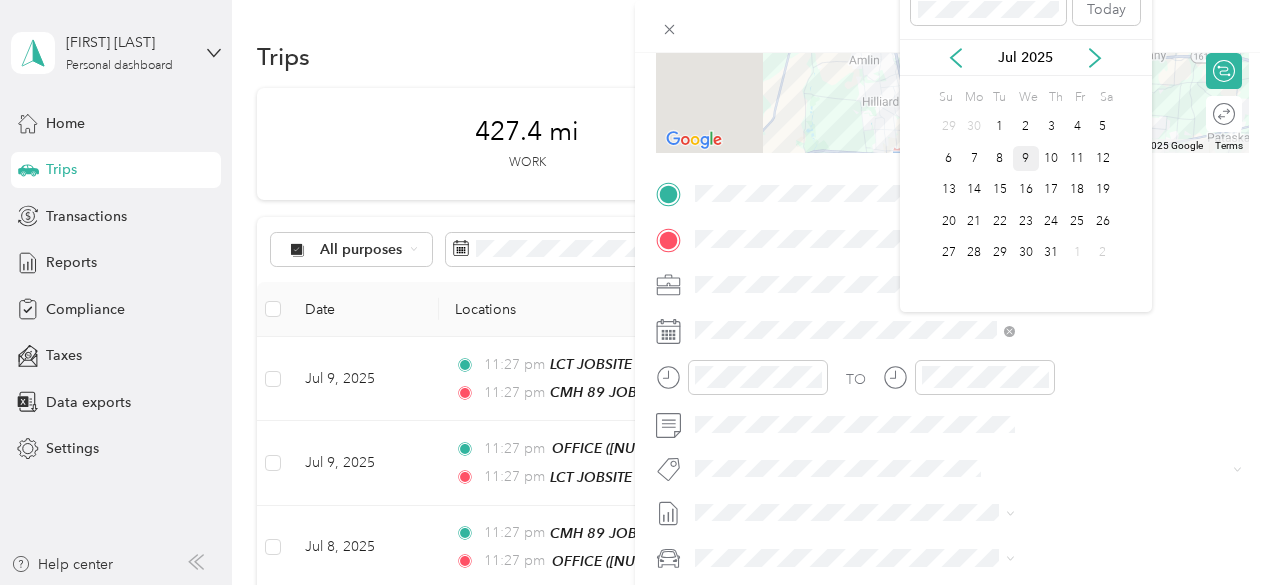 click on "9" at bounding box center [1026, 158] 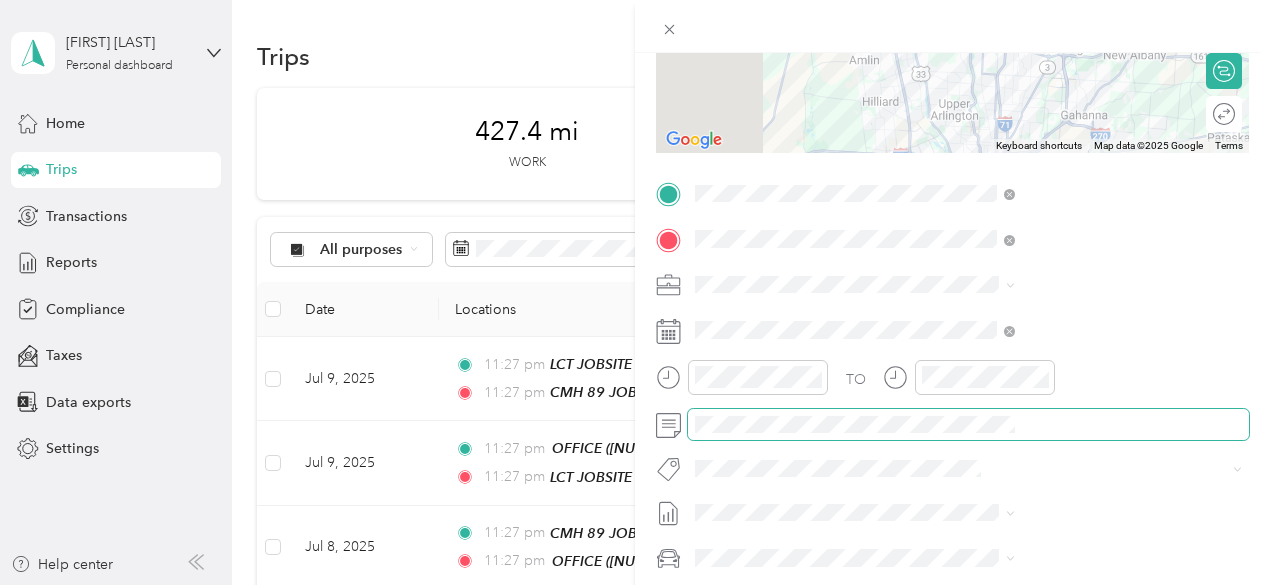 scroll, scrollTop: 464, scrollLeft: 0, axis: vertical 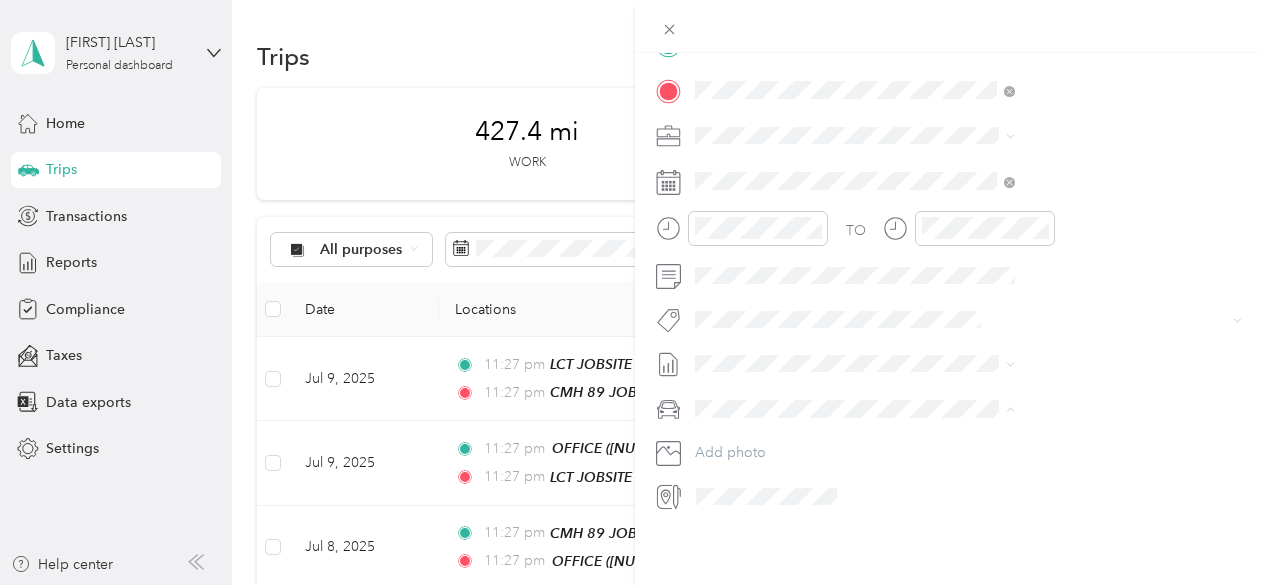 click on "GMC Sierra 1500" at bounding box center [968, 428] 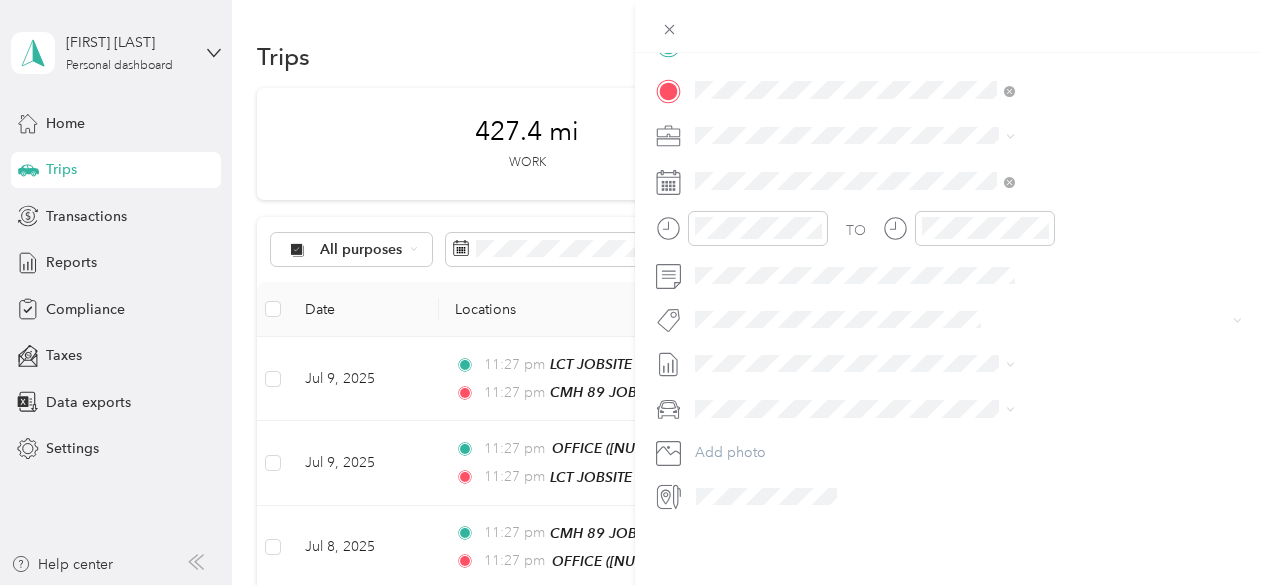 scroll, scrollTop: 0, scrollLeft: 0, axis: both 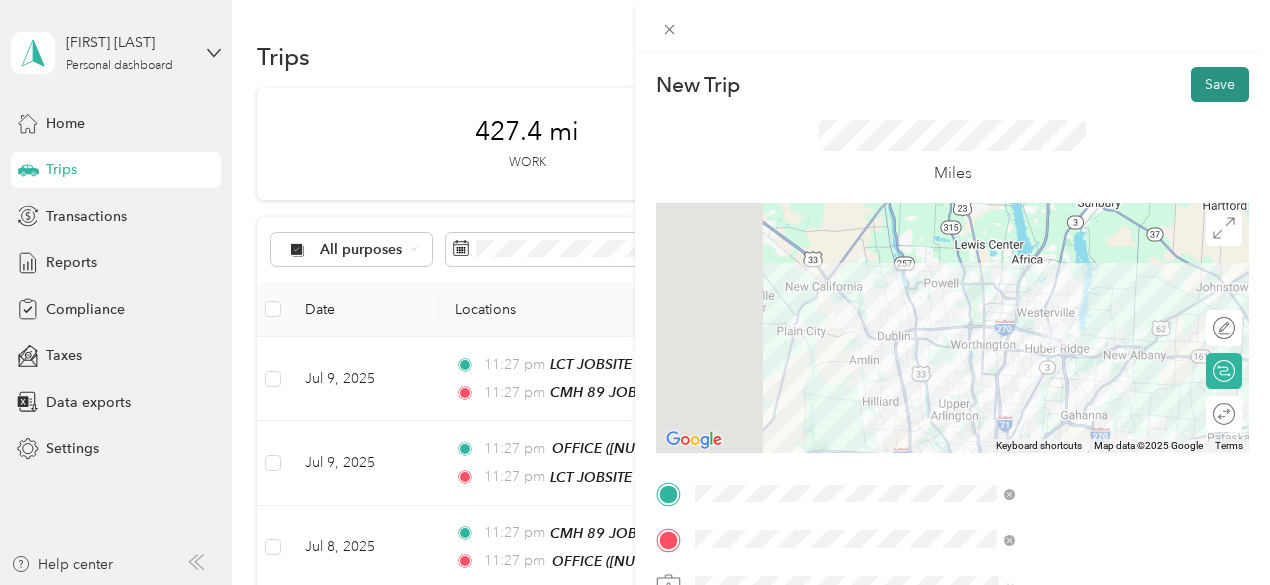 click on "Save" at bounding box center (1220, 84) 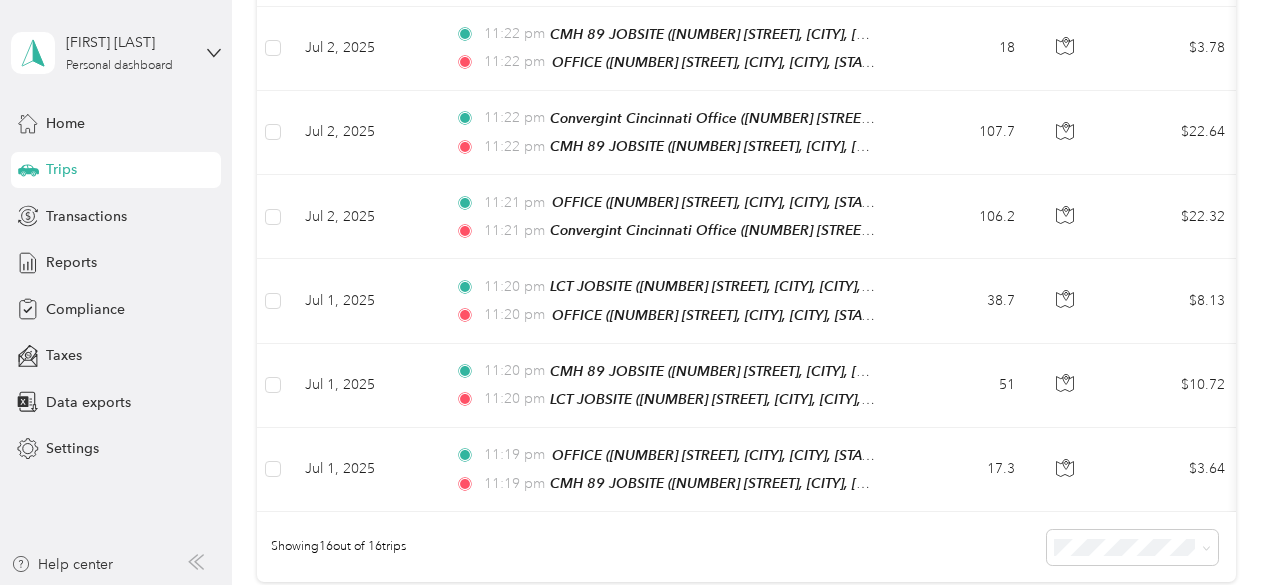 scroll, scrollTop: 1423, scrollLeft: 0, axis: vertical 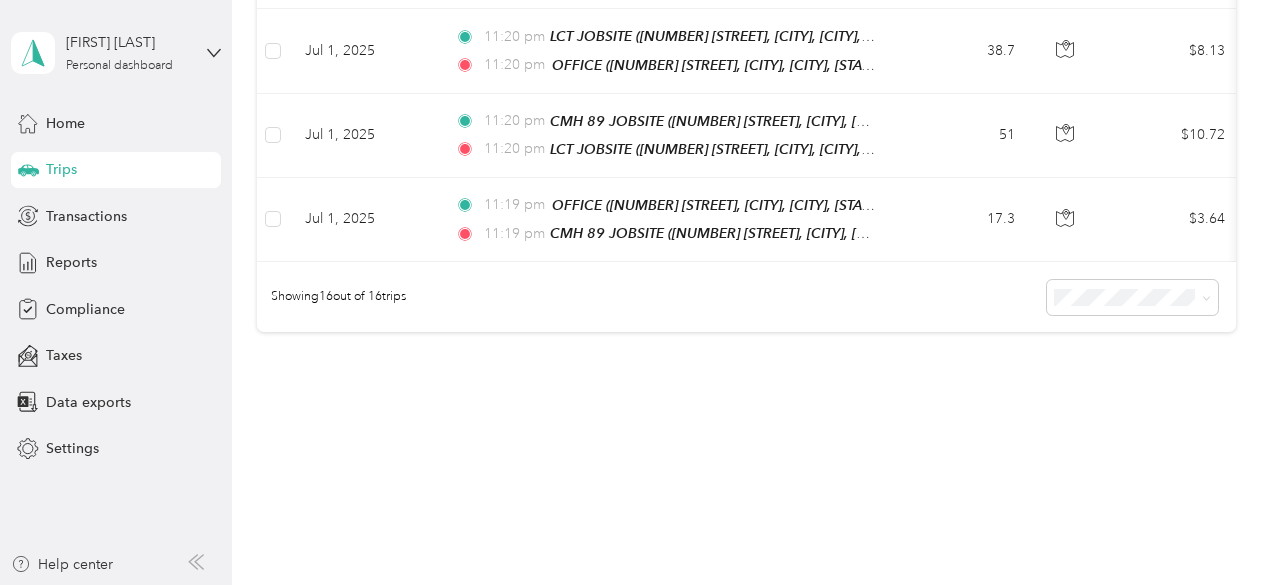 click 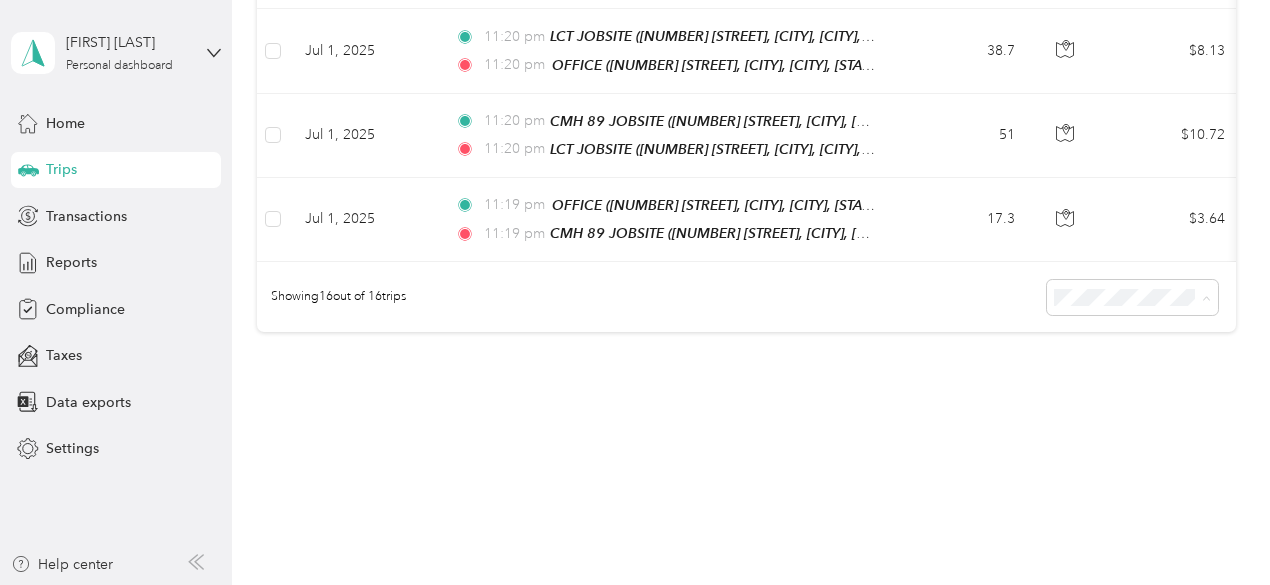 click on "50 per load" at bounding box center (1093, 345) 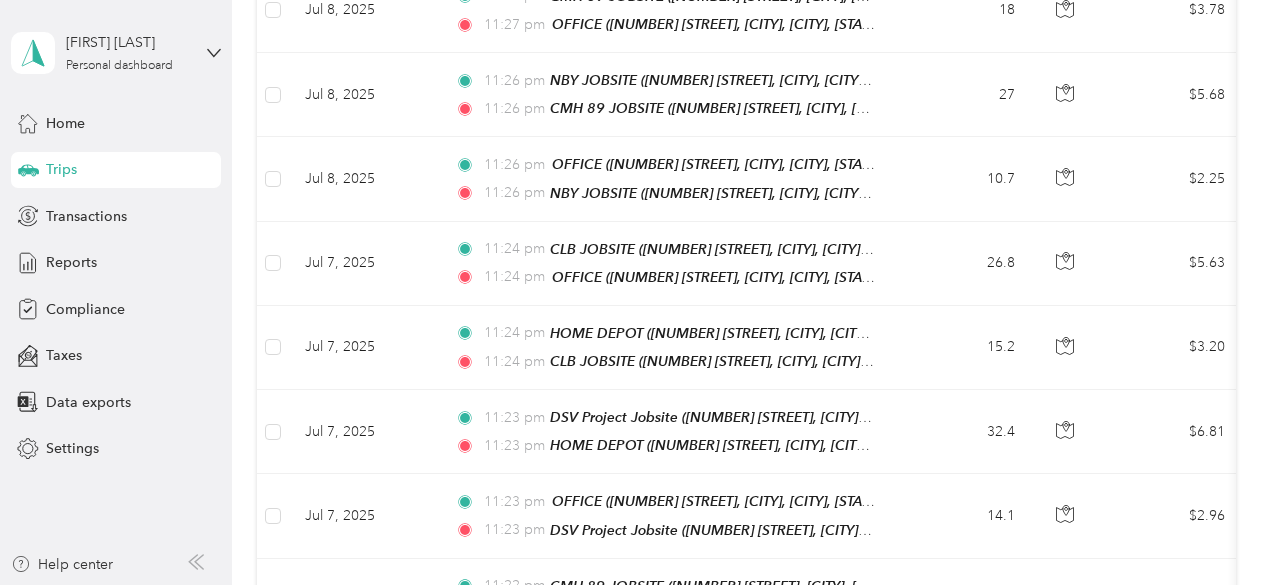 scroll, scrollTop: 1423, scrollLeft: 0, axis: vertical 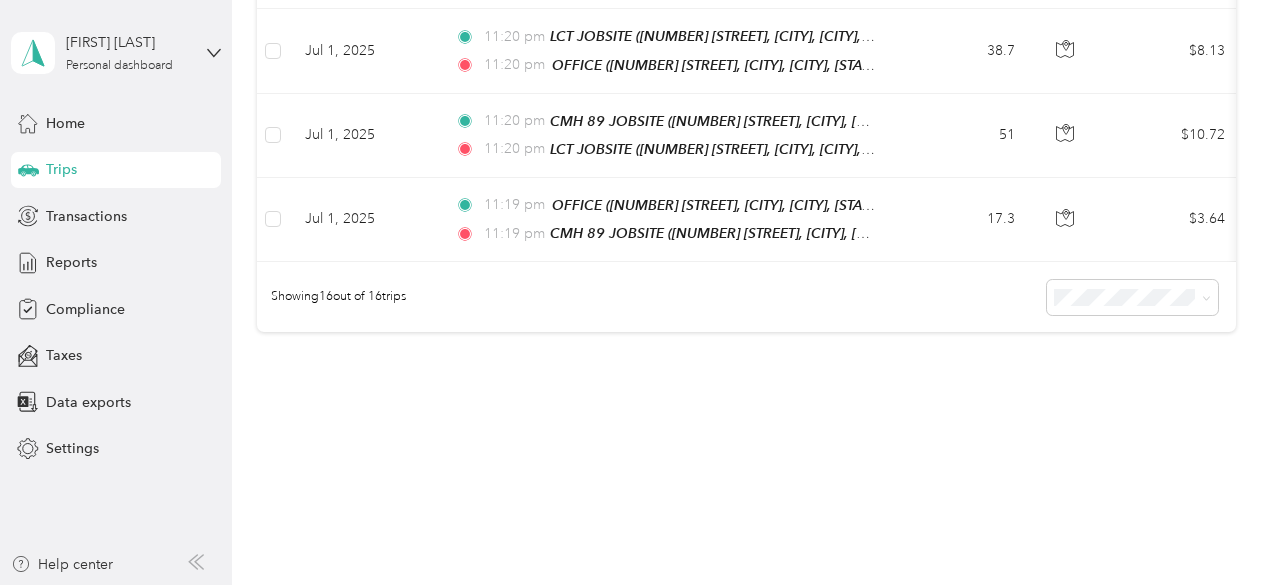 click 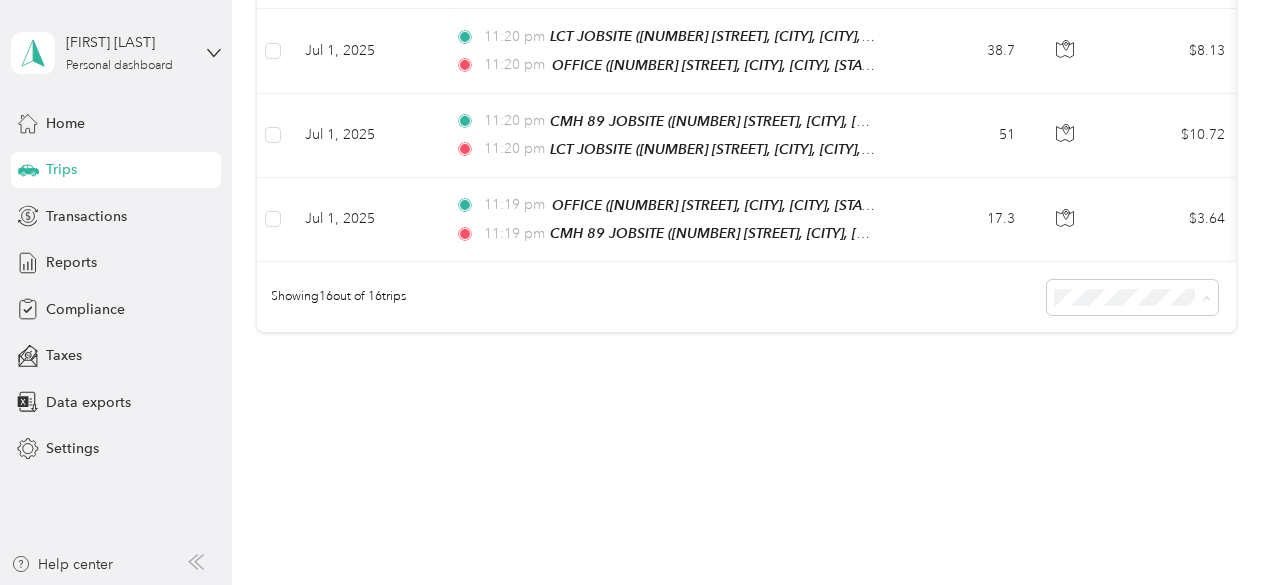 click on "100 per load" at bounding box center (1127, 380) 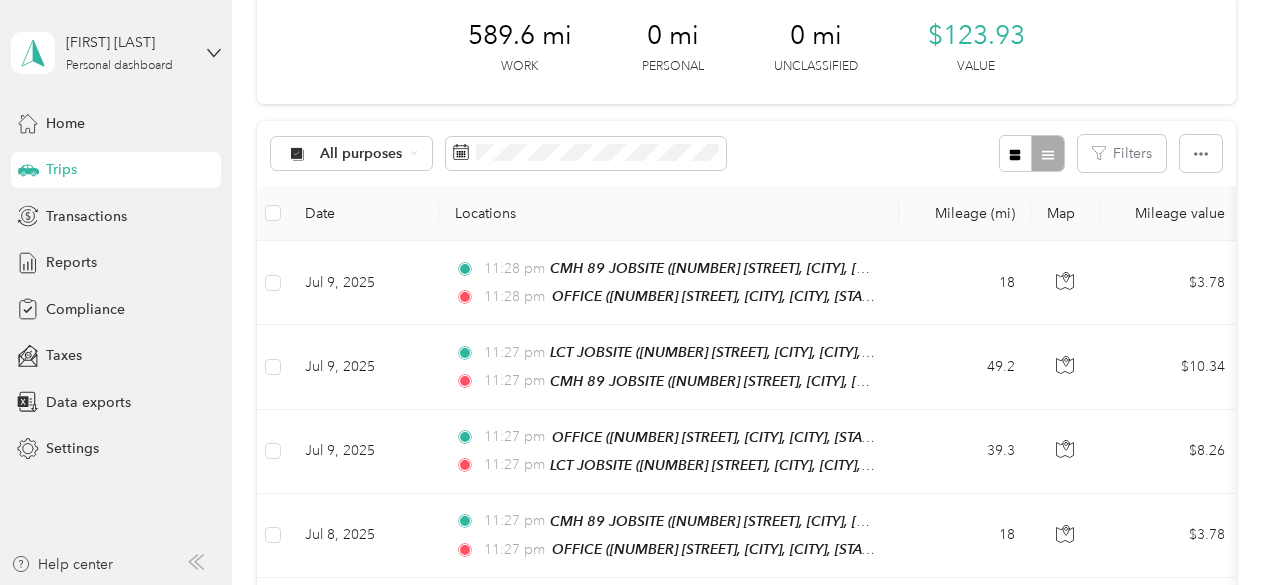 scroll, scrollTop: 0, scrollLeft: 0, axis: both 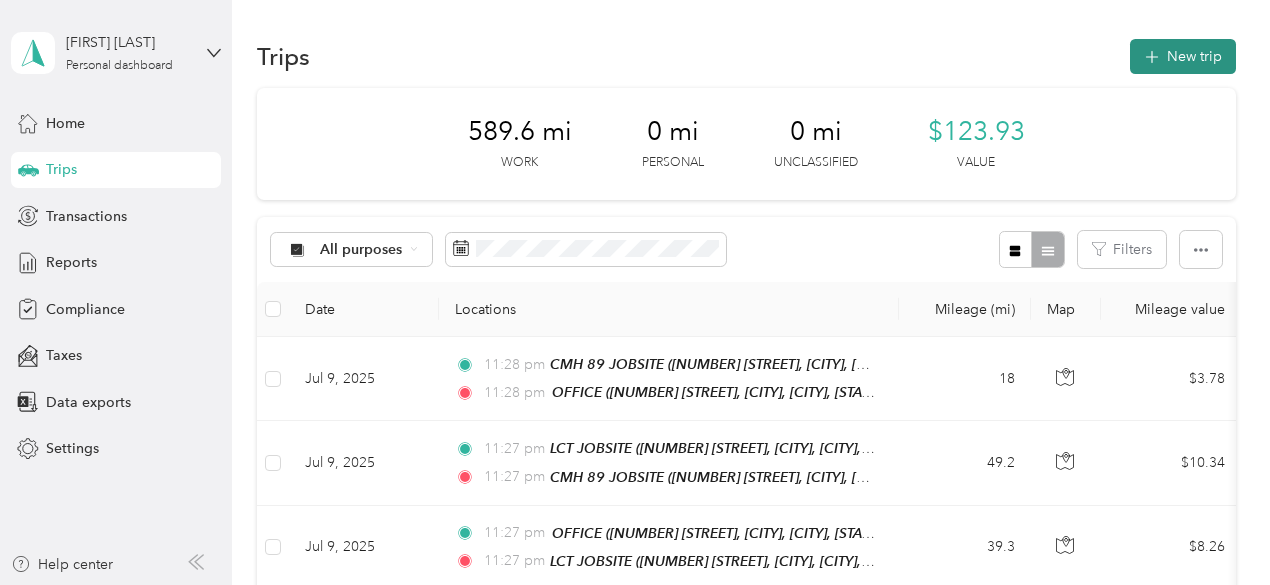 click on "New trip" at bounding box center (1183, 56) 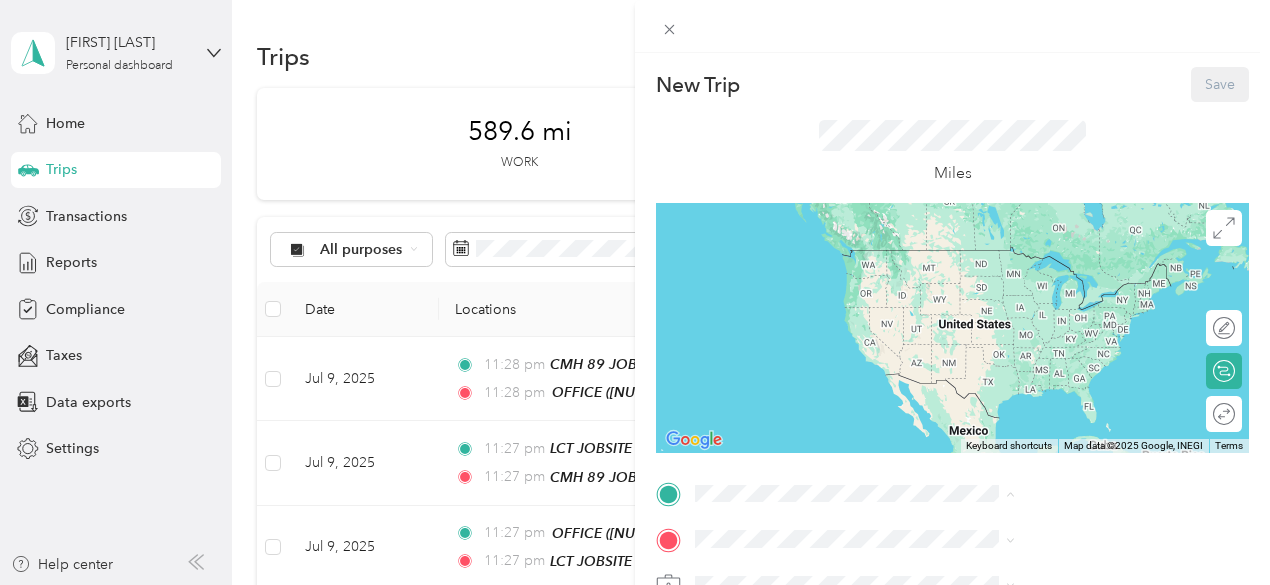 click on "OFFICE [NUMBER] [STREET], [CITY], [STATE], [CITY], [STATE], [COUNTRY]" at bounding box center [1081, 279] 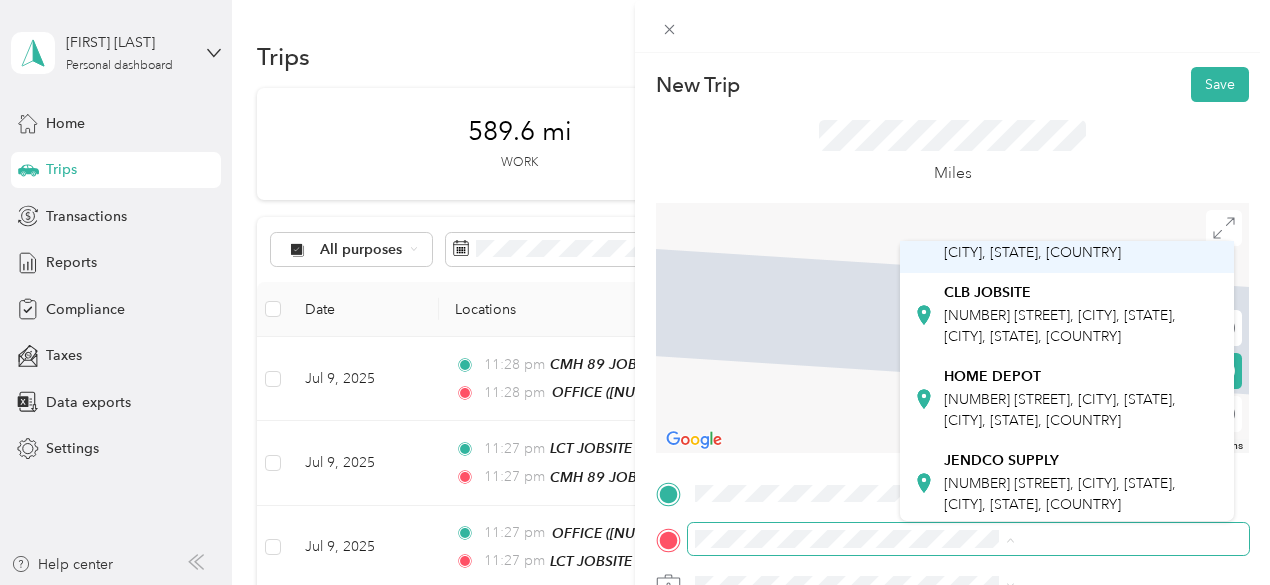 scroll, scrollTop: 300, scrollLeft: 0, axis: vertical 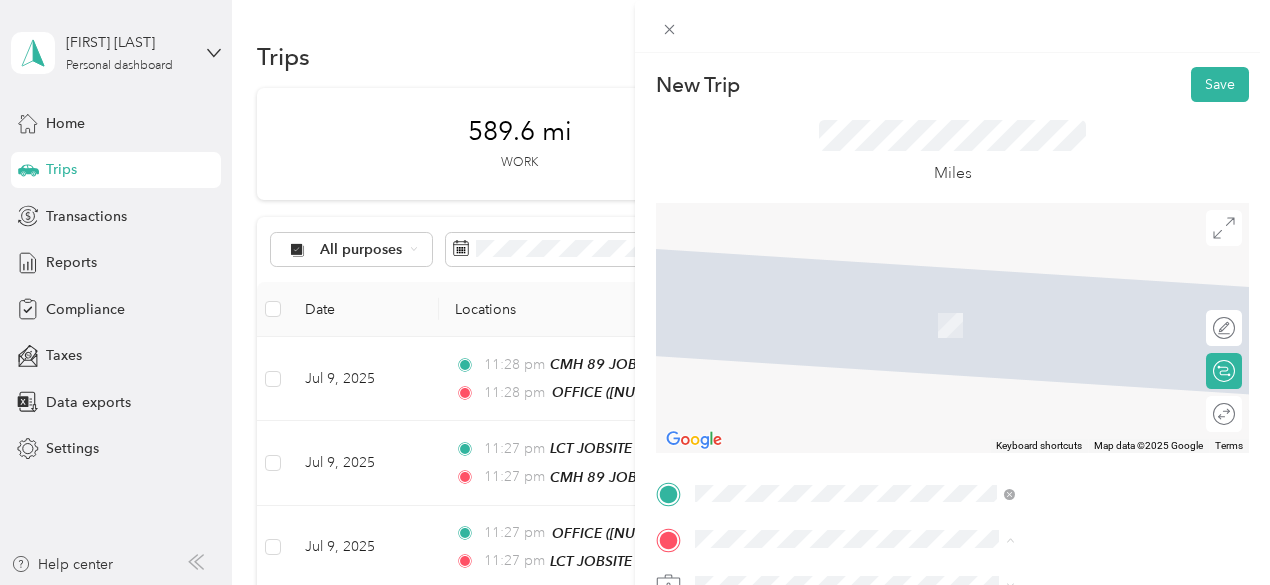 click on "[NUMBER] [STREET], [CITY], [STATE], [CITY], [STATE], [COUNTRY]" at bounding box center (1060, 288) 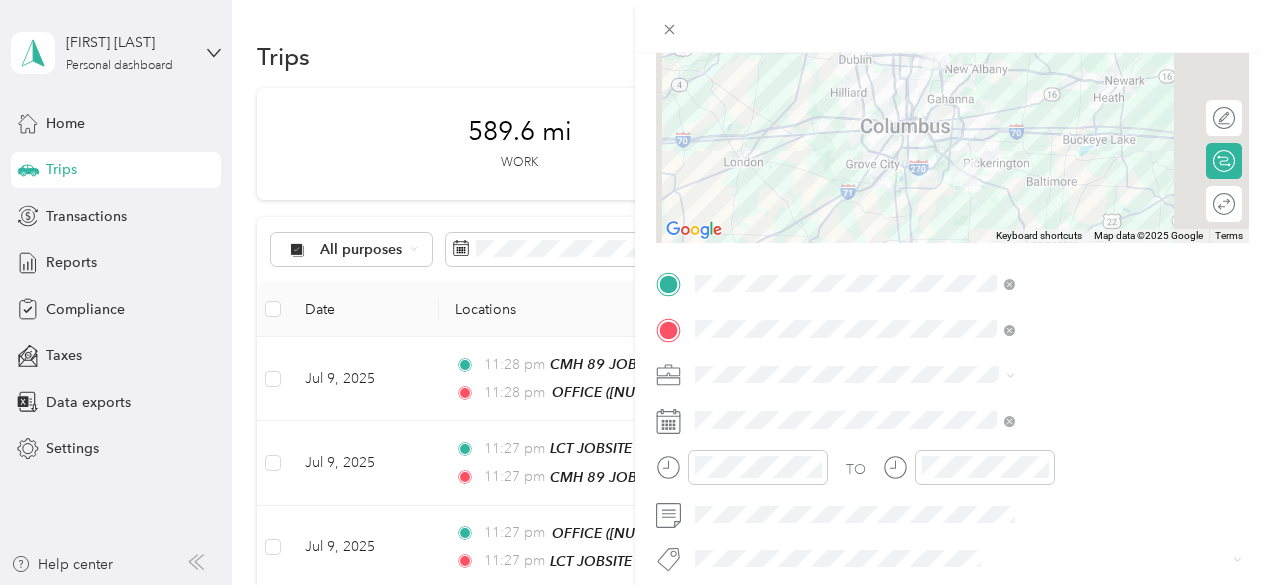 scroll, scrollTop: 300, scrollLeft: 0, axis: vertical 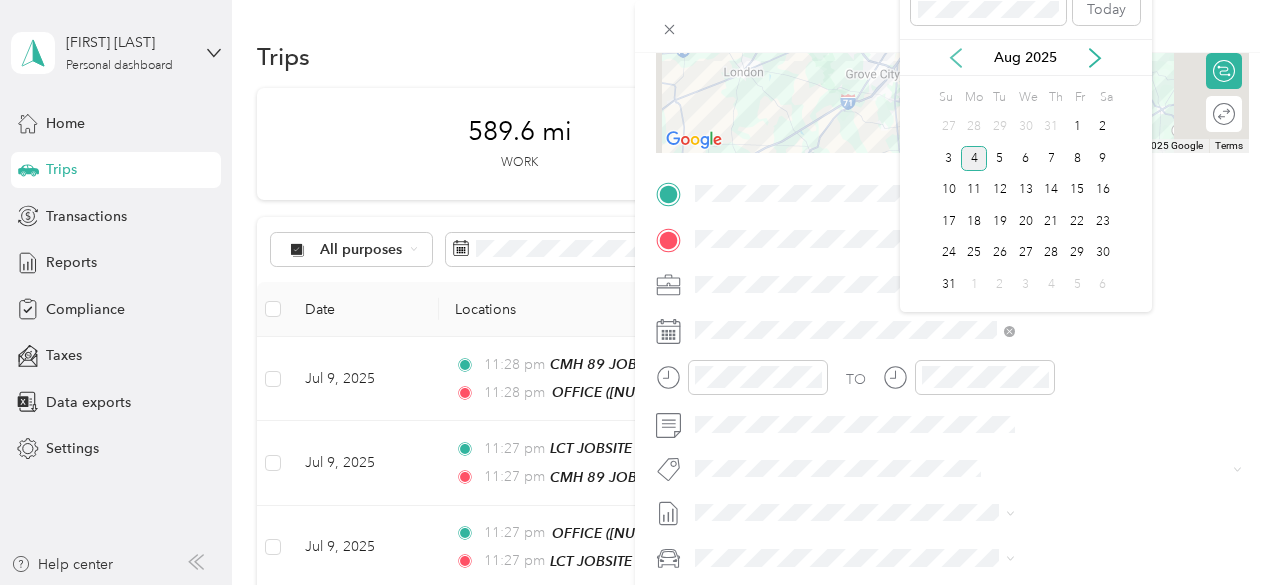 click 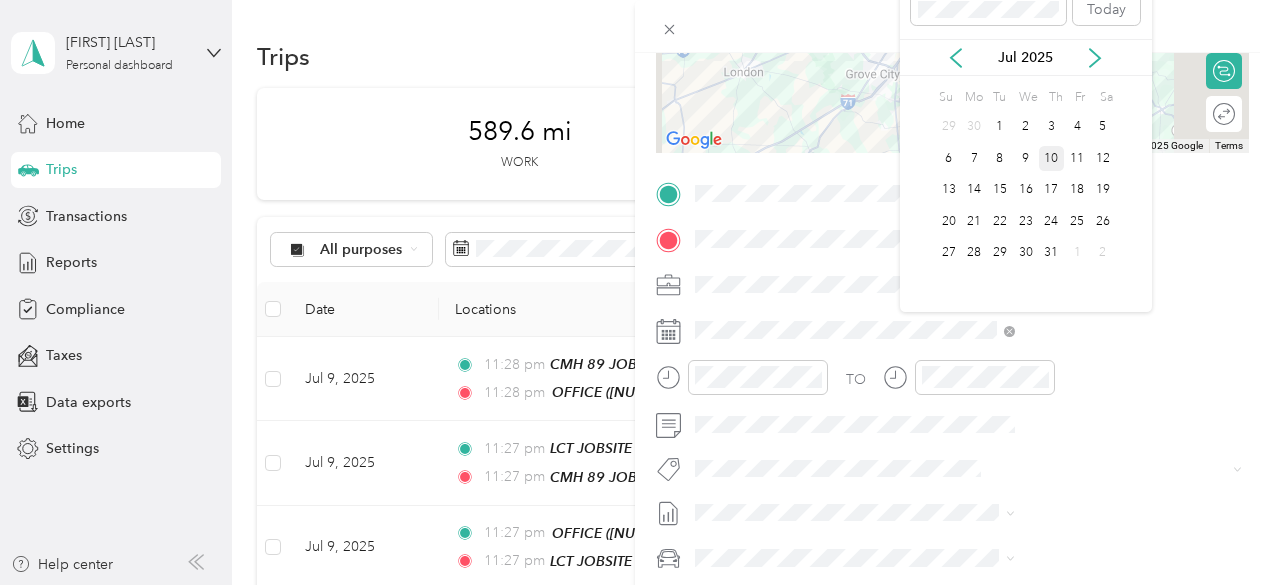 click on "10" at bounding box center [1052, 158] 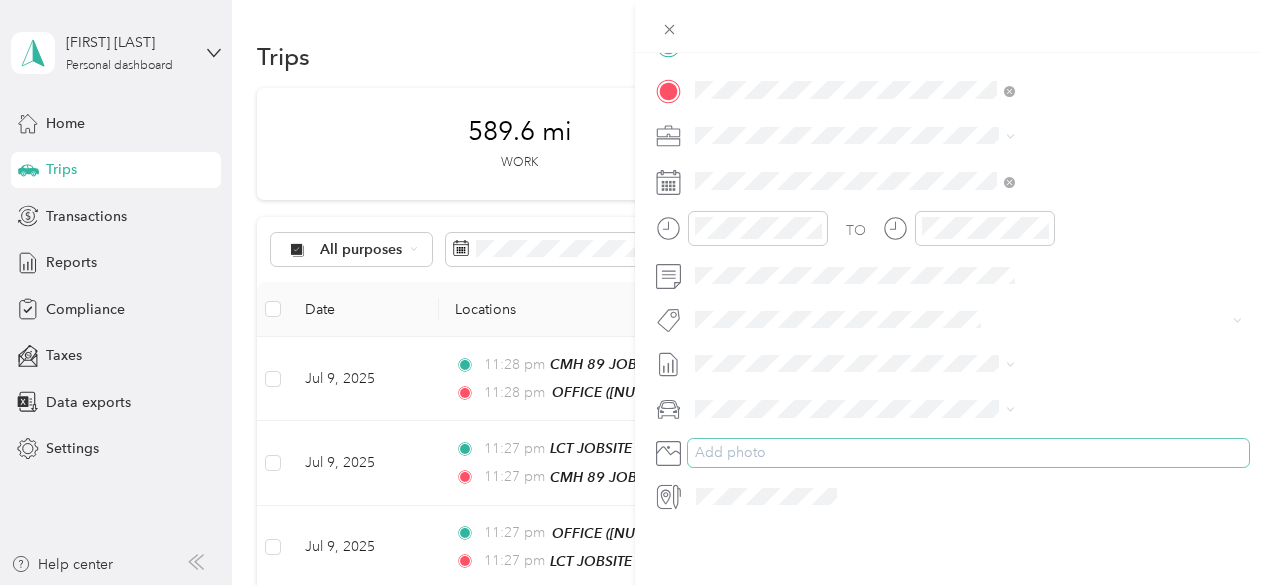 scroll, scrollTop: 464, scrollLeft: 0, axis: vertical 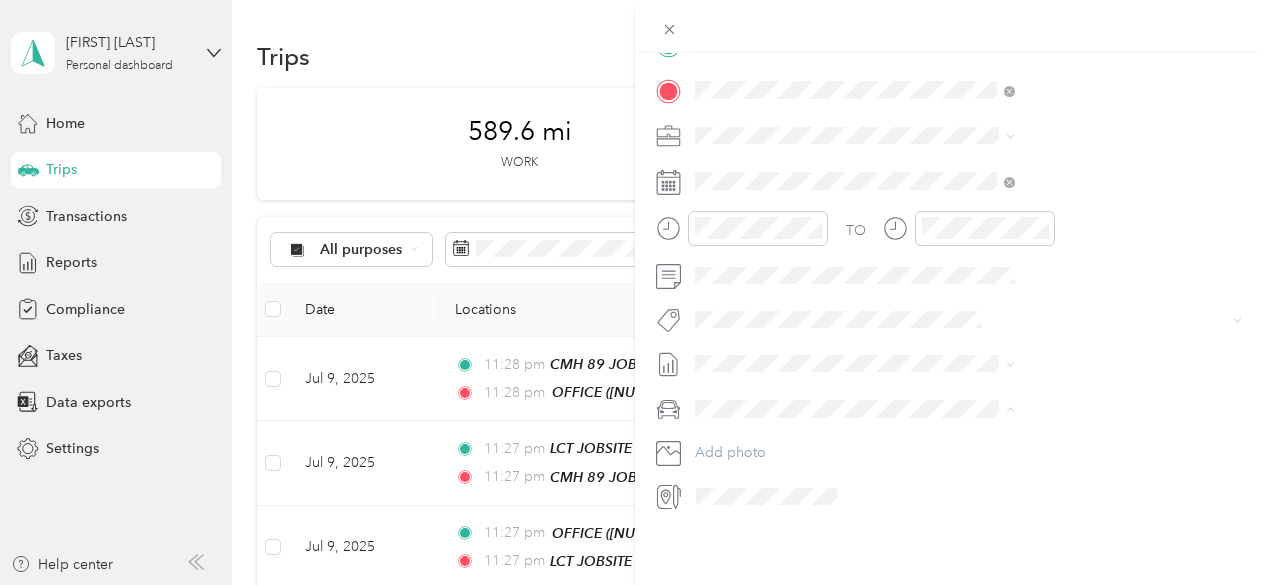 click on "GMC Sierra 1500" at bounding box center (1067, 428) 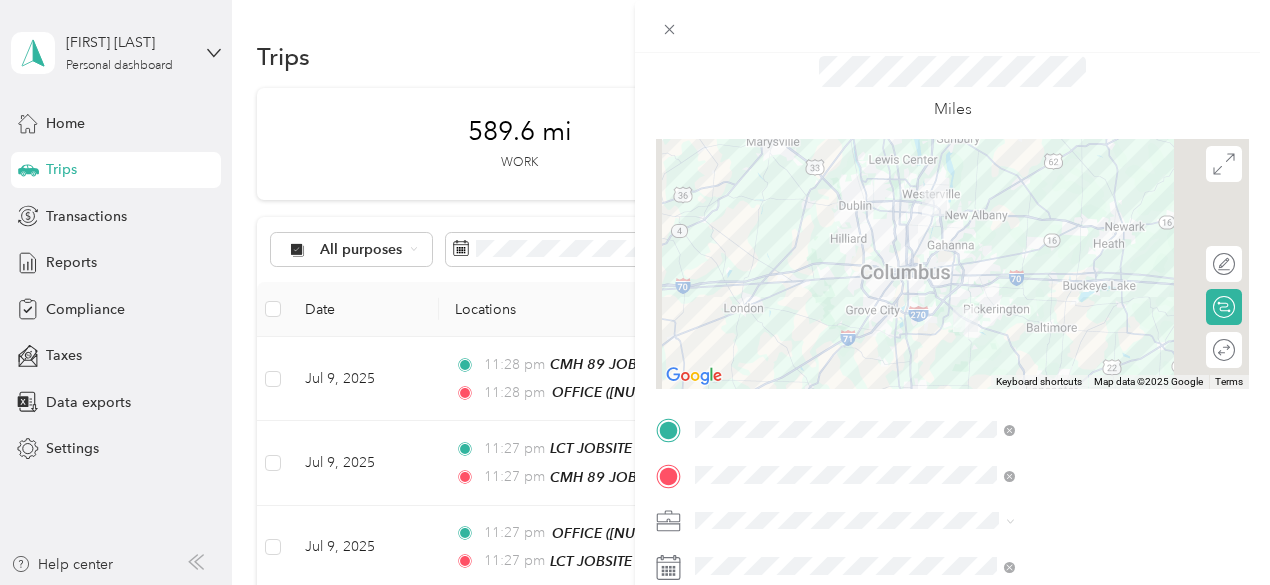 scroll, scrollTop: 0, scrollLeft: 0, axis: both 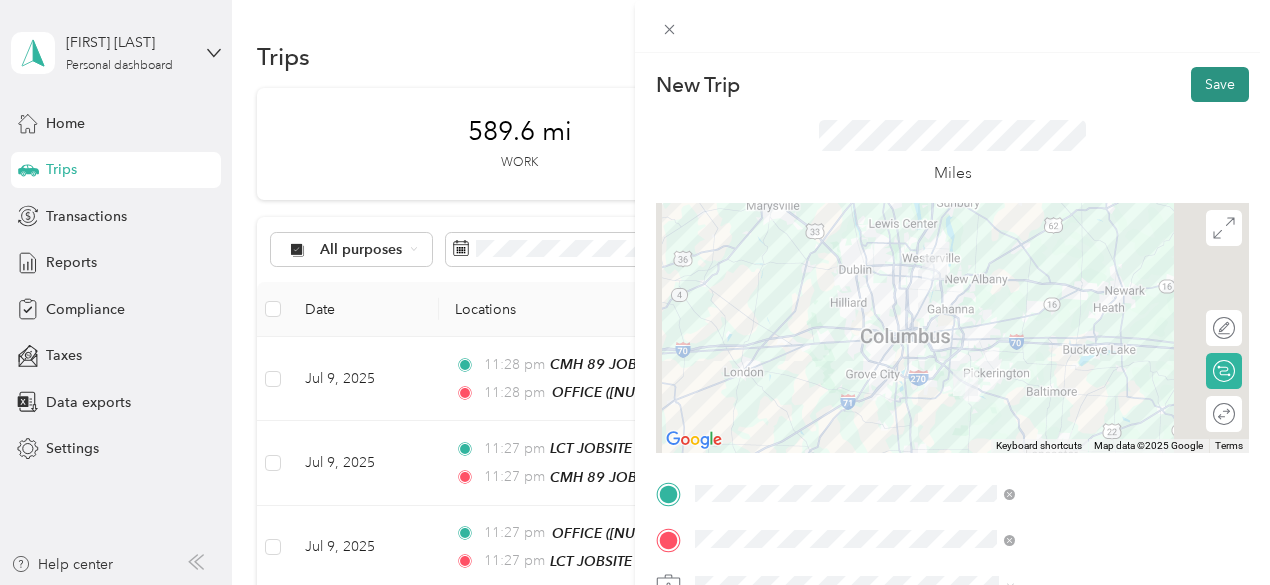 click on "Save" at bounding box center [1220, 84] 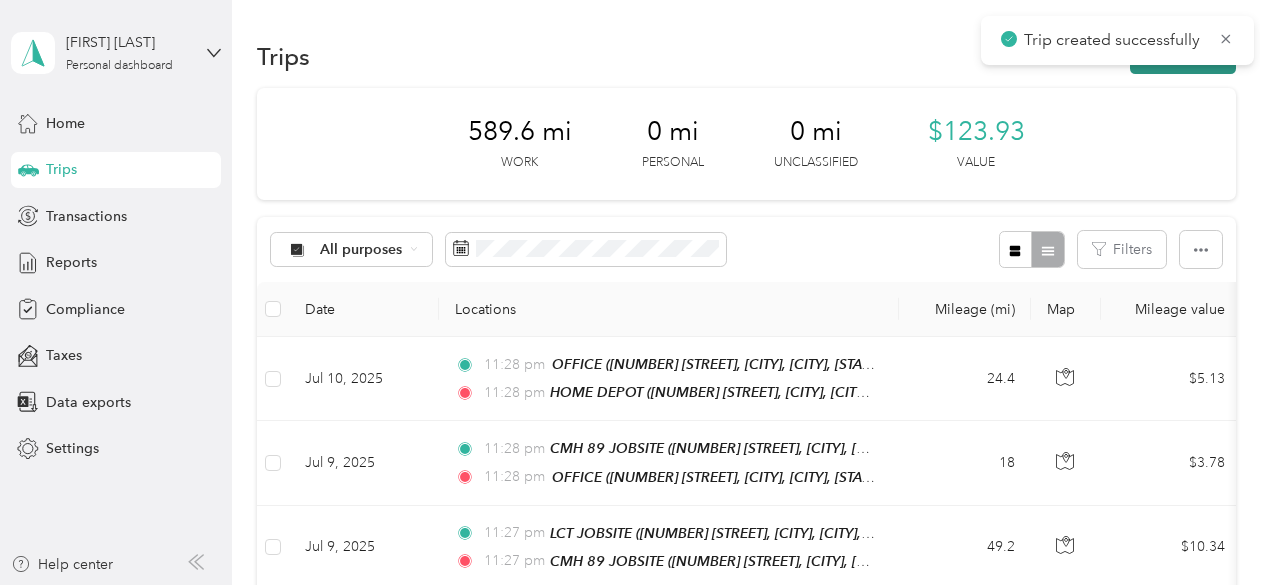 click on "New trip" at bounding box center [1183, 56] 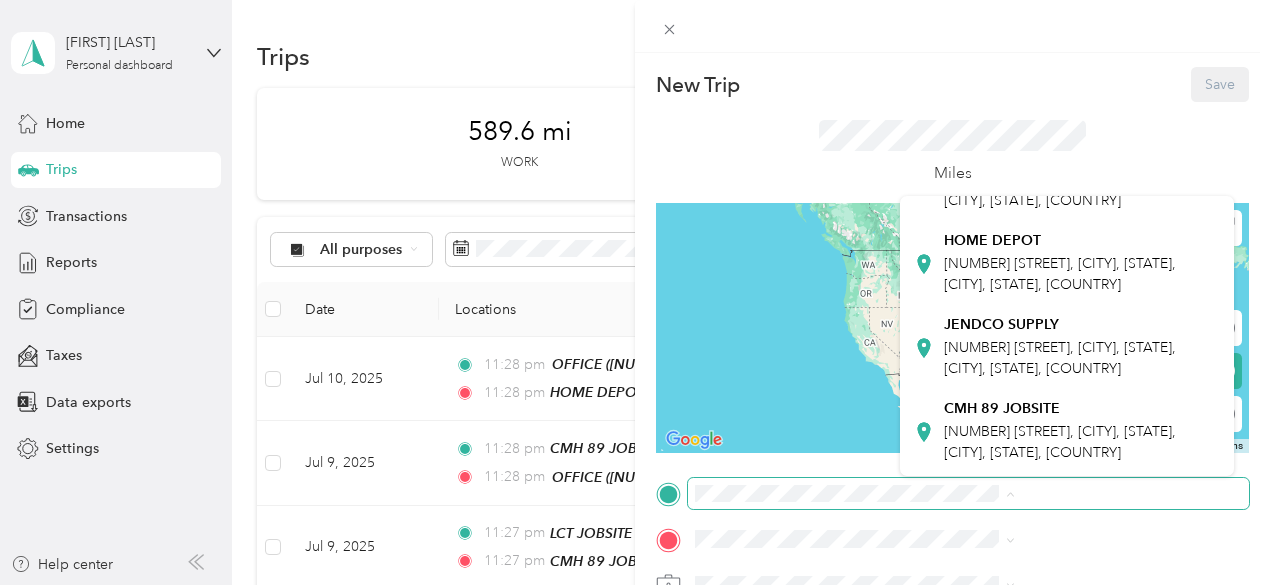 scroll, scrollTop: 300, scrollLeft: 0, axis: vertical 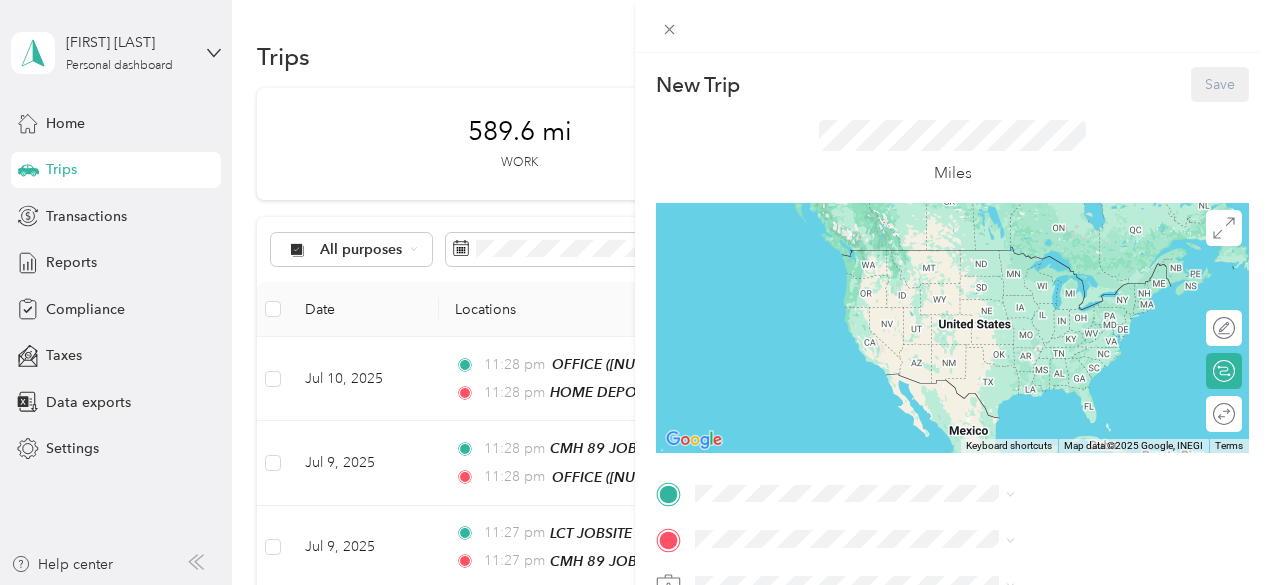 click on "[NUMBER] [STREET], [CITY], [STATE], [CITY], [STATE], [COUNTRY]" at bounding box center (1060, 242) 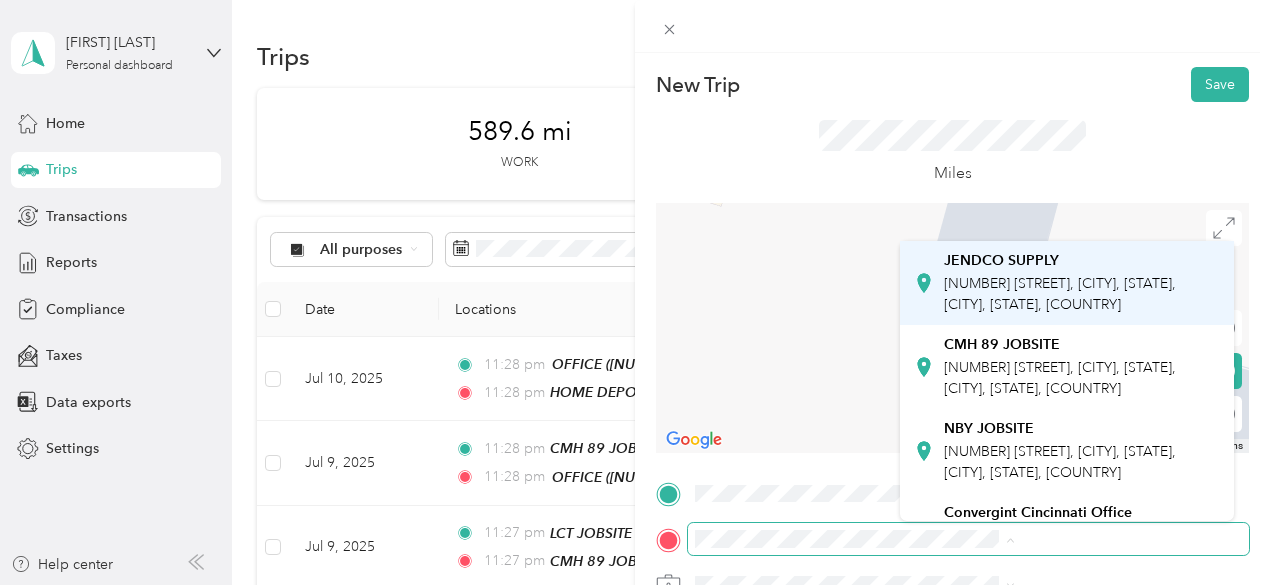 scroll, scrollTop: 400, scrollLeft: 0, axis: vertical 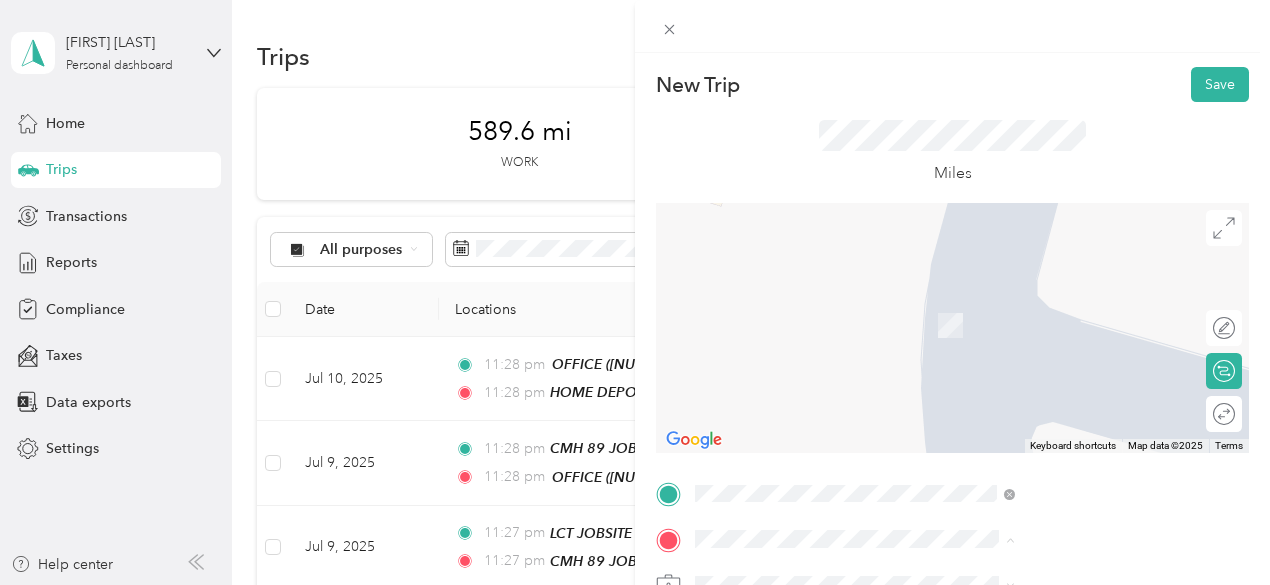 click on "[NUMBER] [STREET], [CITY], [STATE], [CITY], [STATE], [COUNTRY]" at bounding box center (1060, 356) 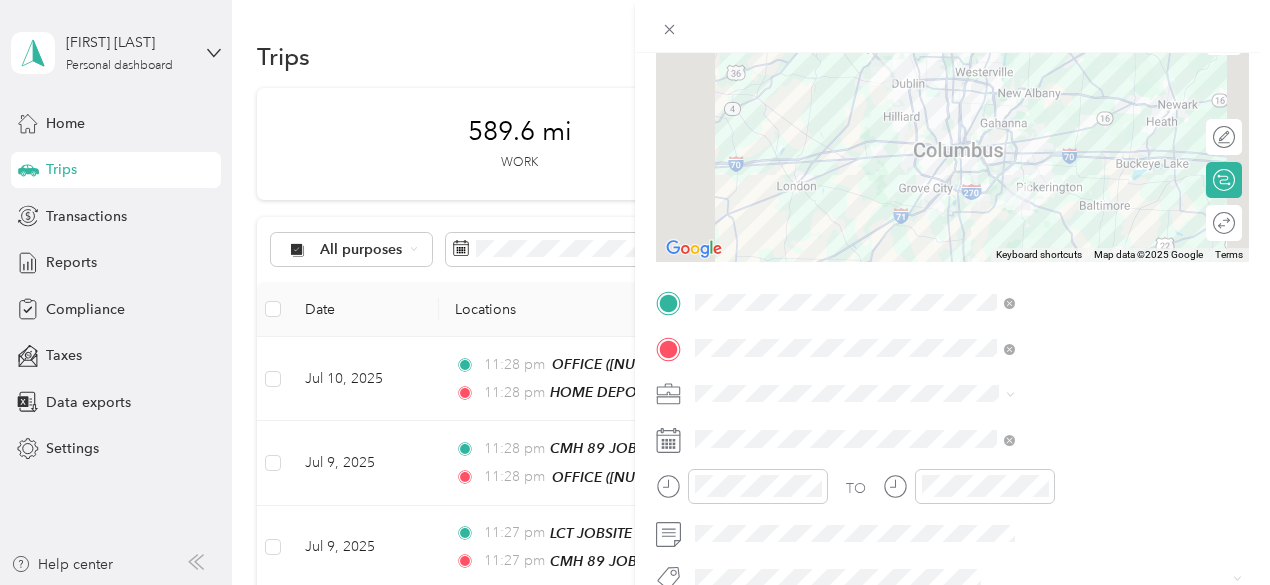 scroll, scrollTop: 200, scrollLeft: 0, axis: vertical 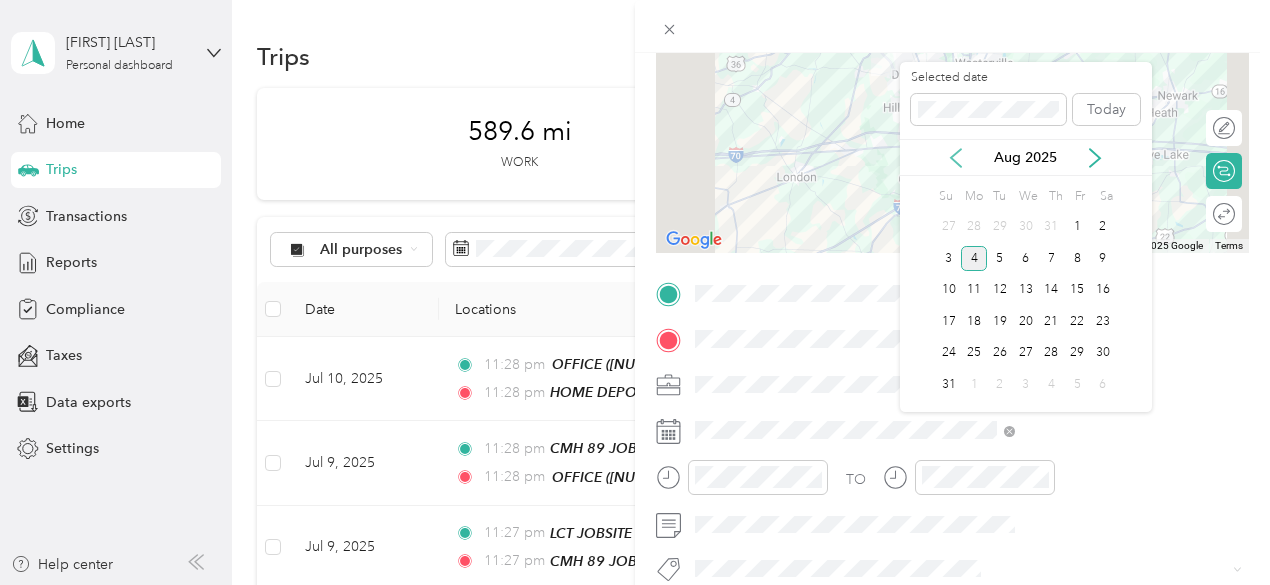 click 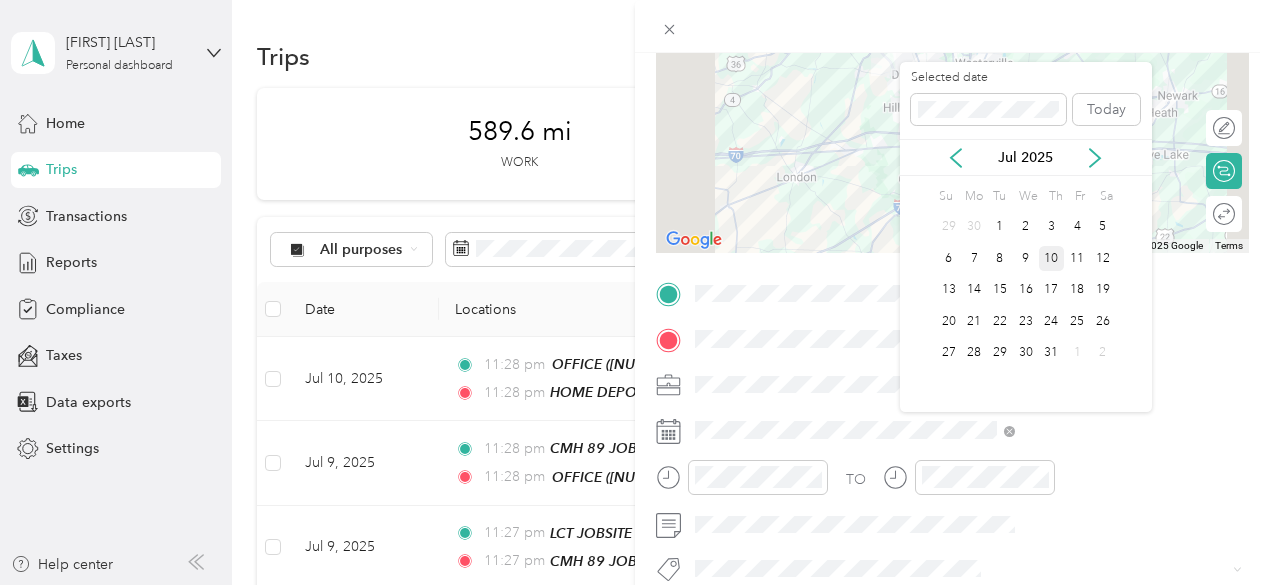 click on "10" at bounding box center [1052, 258] 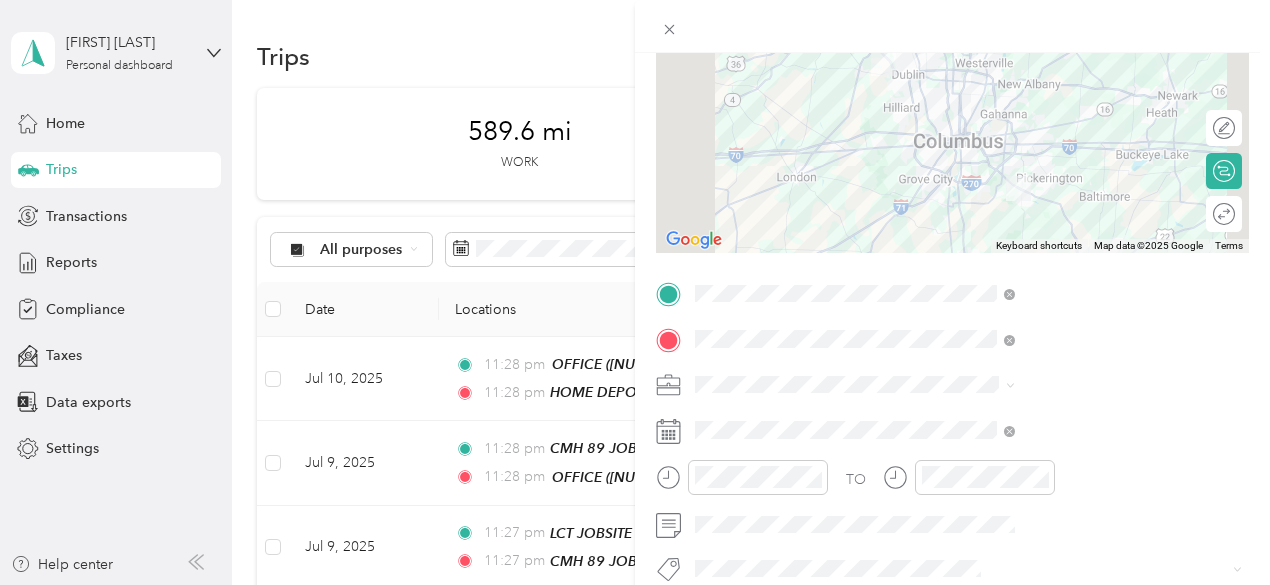 scroll, scrollTop: 400, scrollLeft: 0, axis: vertical 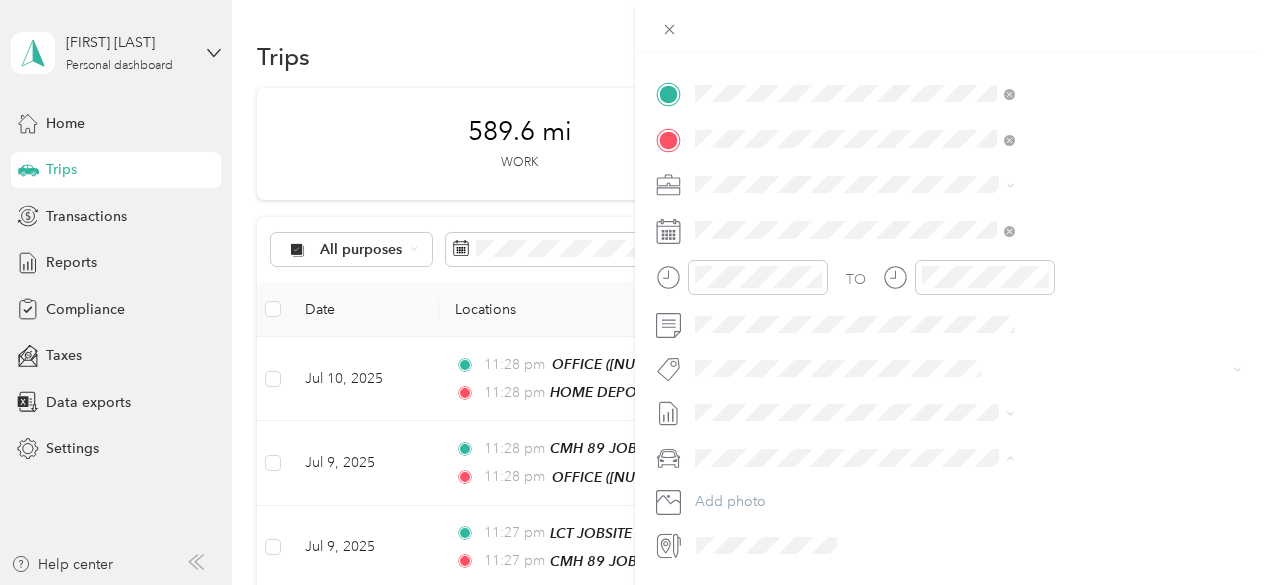 click on "GMC Sierra 1500" at bounding box center (1067, 492) 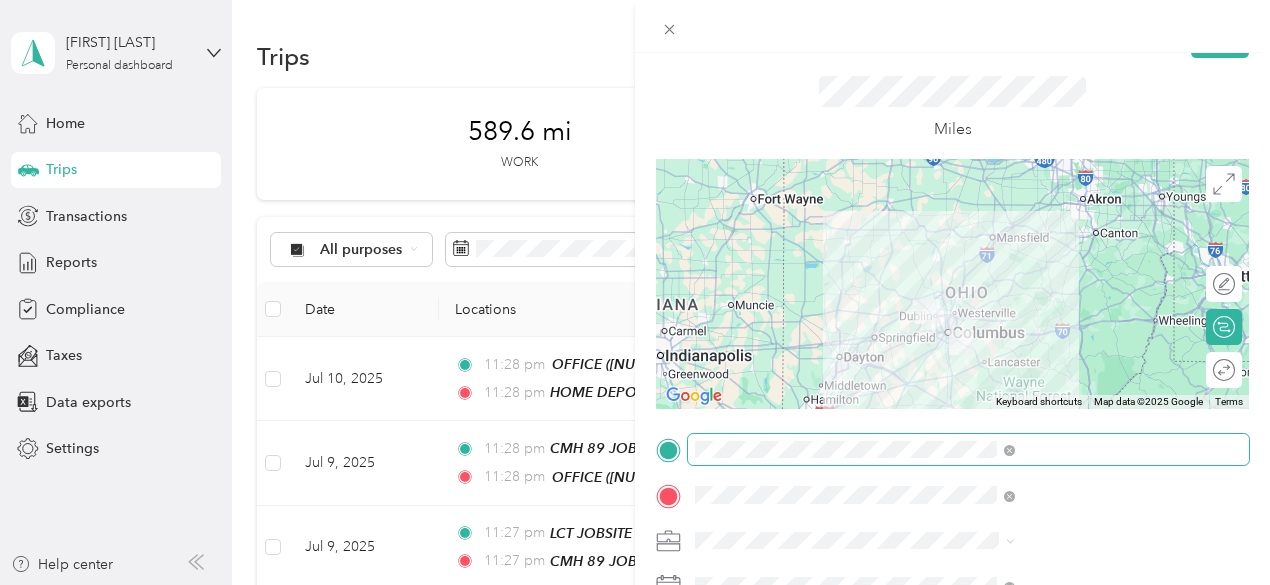 scroll, scrollTop: 0, scrollLeft: 0, axis: both 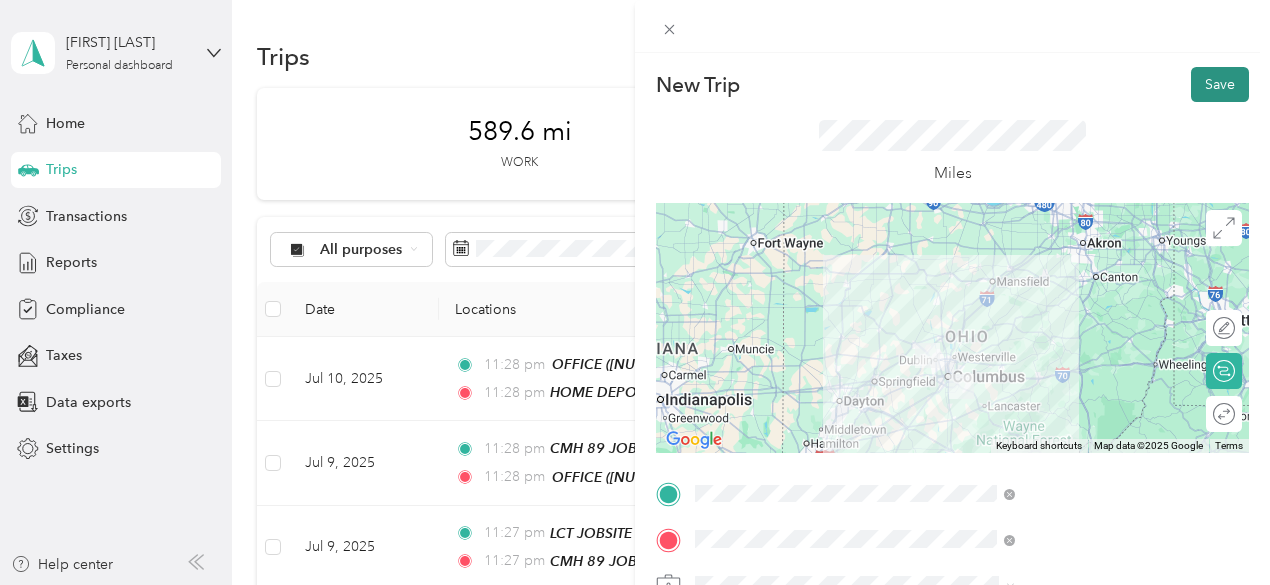 click on "Save" at bounding box center (1220, 84) 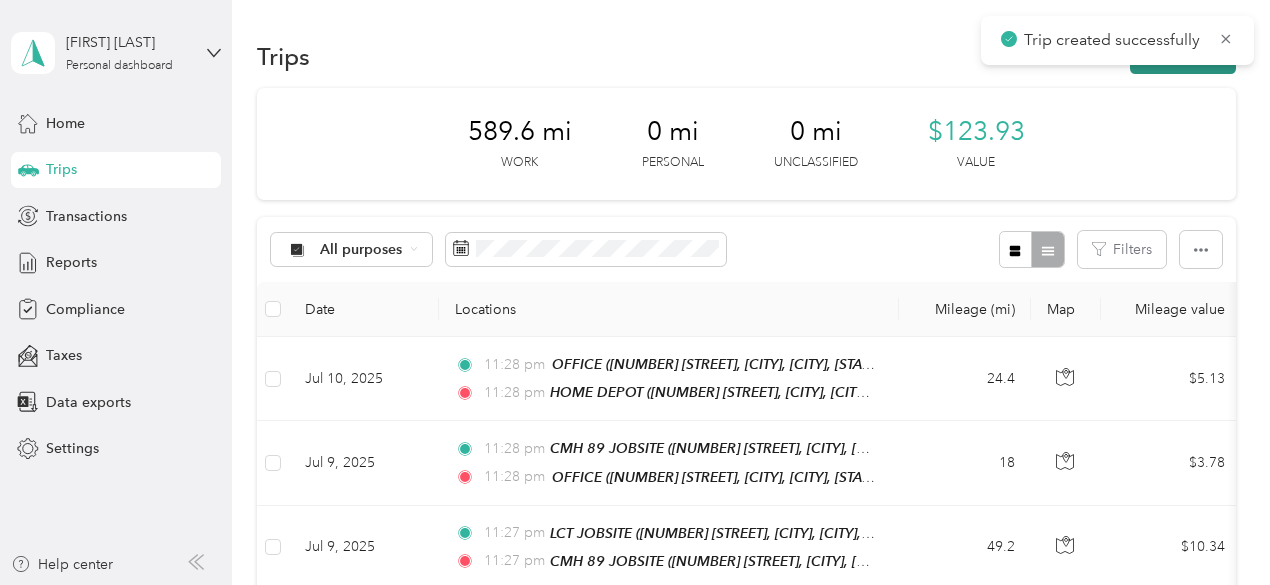 click on "New trip" at bounding box center (1183, 56) 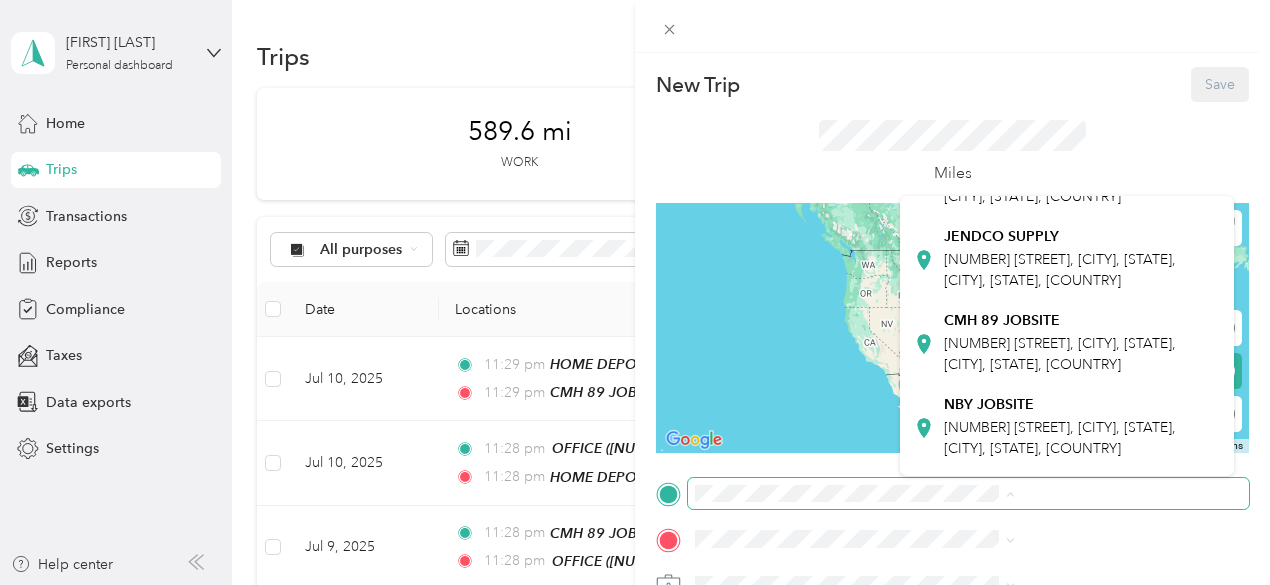 scroll, scrollTop: 400, scrollLeft: 0, axis: vertical 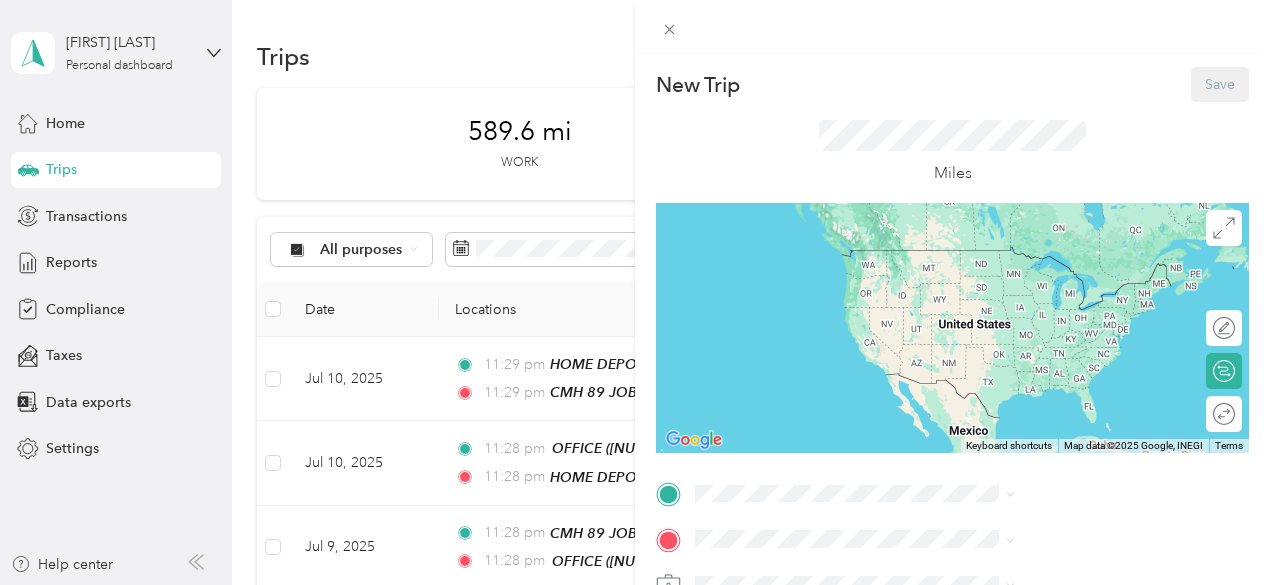 click on "CMH 89 JOBSITE [NUMBER] [STREET], [CITY], [STATE], [CITY], [STATE], [COUNTRY]" at bounding box center (1081, 299) 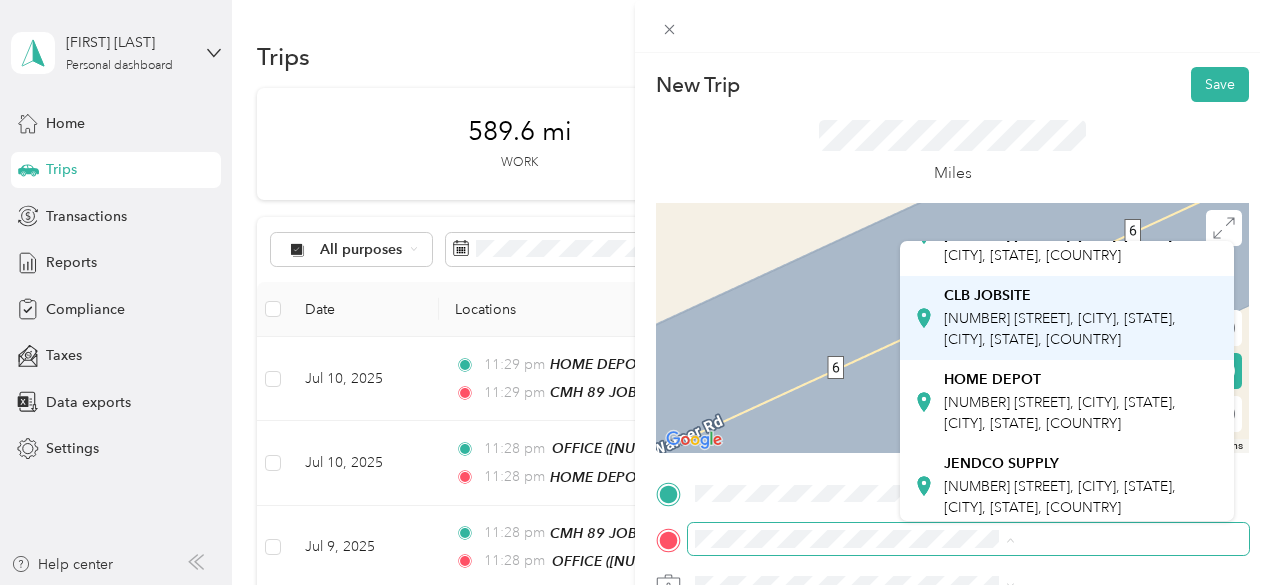 scroll, scrollTop: 200, scrollLeft: 0, axis: vertical 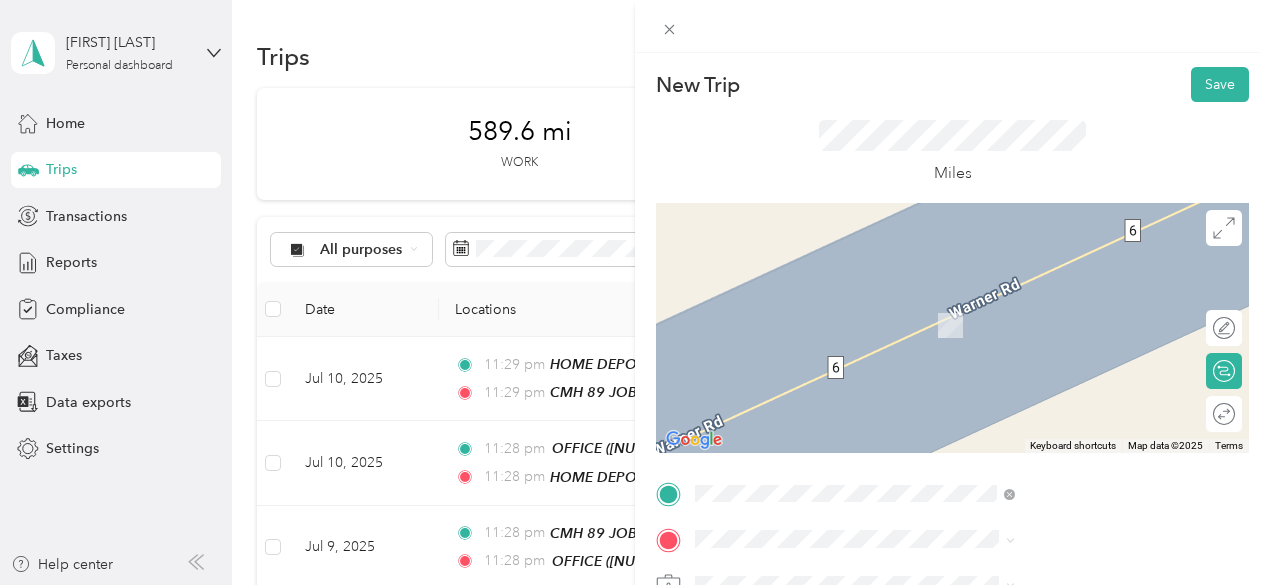 click on "[NUMBER] [STREET], [CITY], [STATE], [CITY], [STATE], [COUNTRY]" at bounding box center [1060, 304] 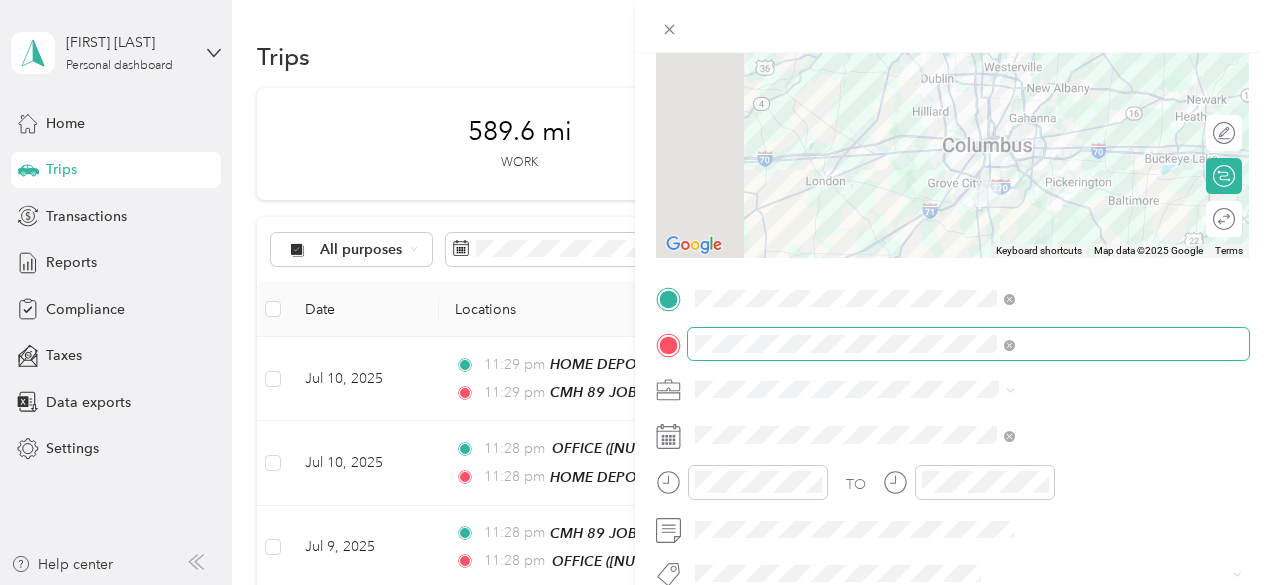 scroll, scrollTop: 200, scrollLeft: 0, axis: vertical 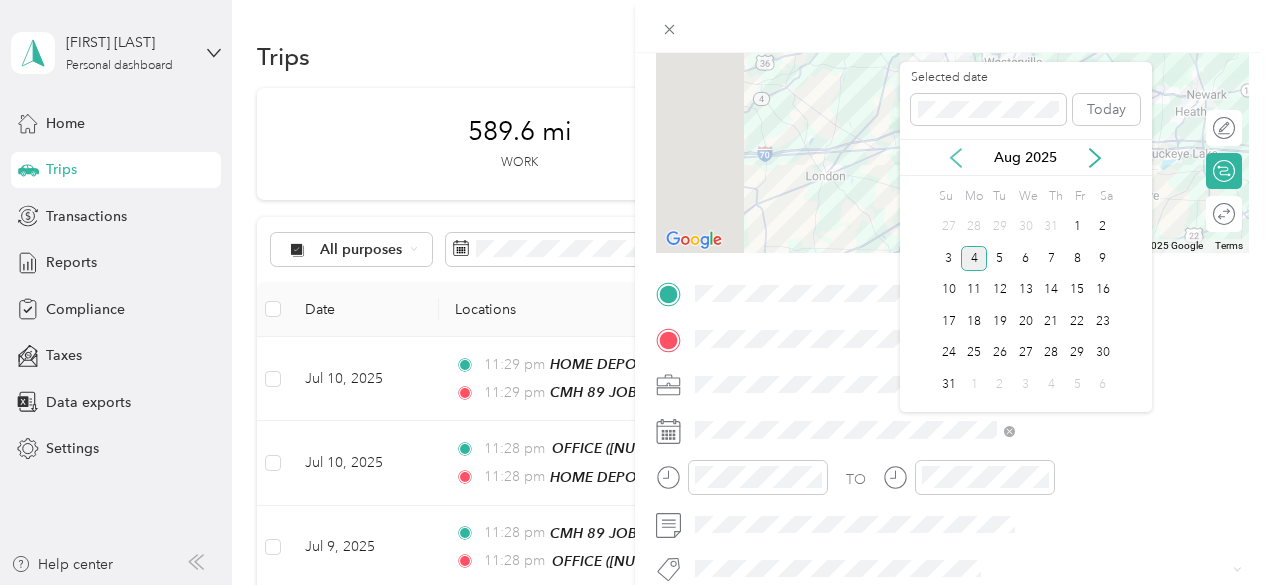 click 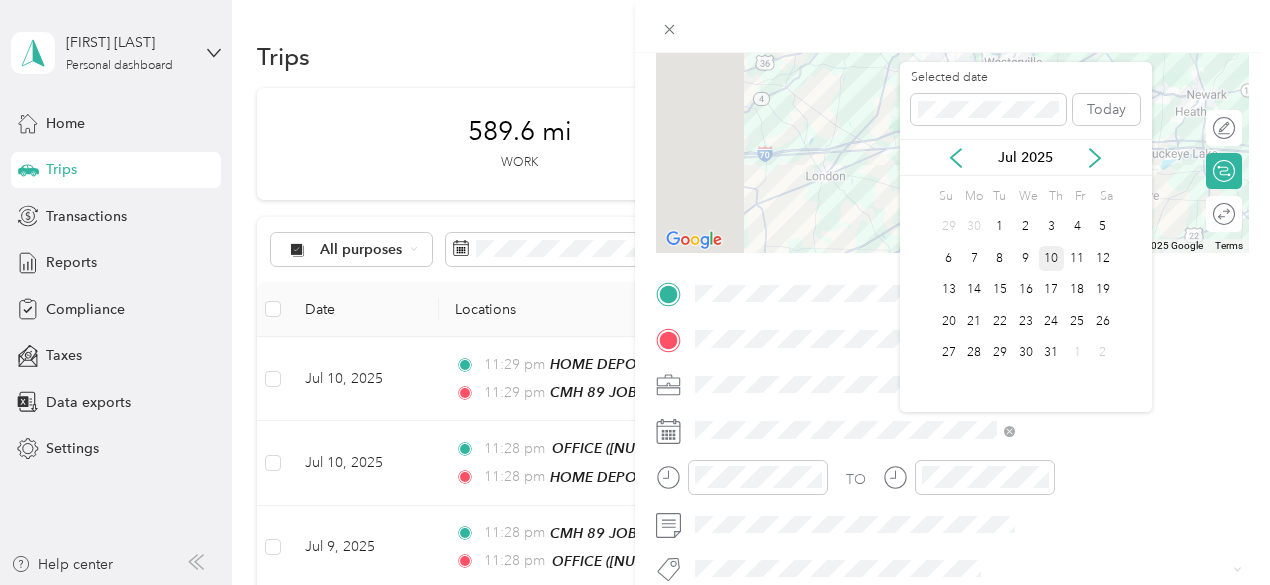 click on "10" at bounding box center (1052, 258) 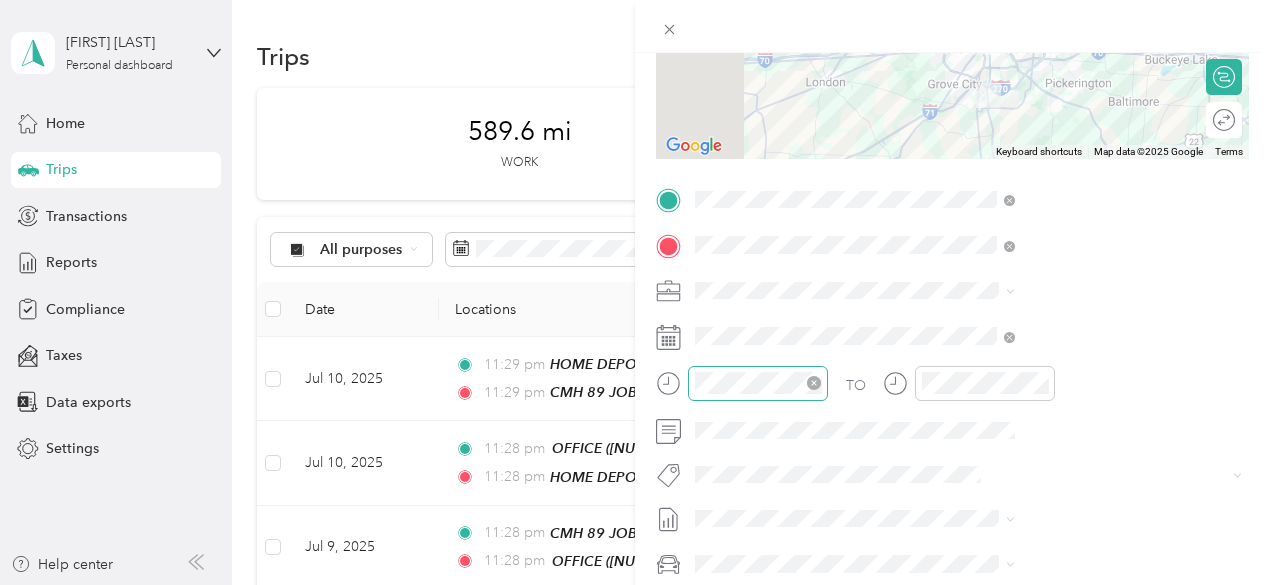 scroll, scrollTop: 400, scrollLeft: 0, axis: vertical 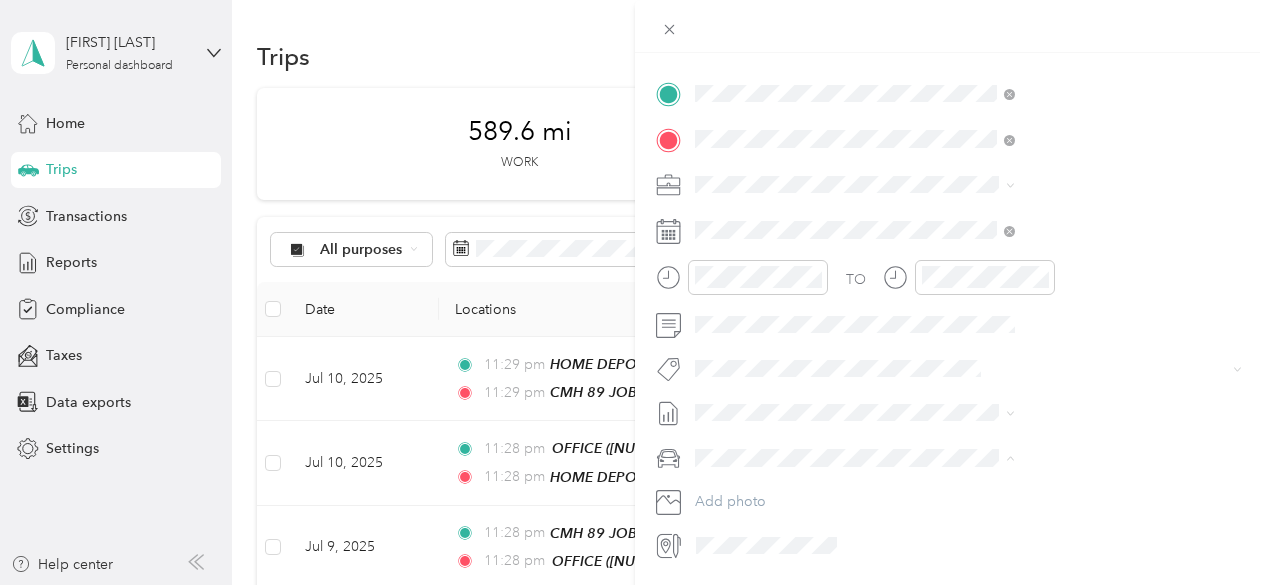 click on "GMC Sierra 1500" at bounding box center [1067, 492] 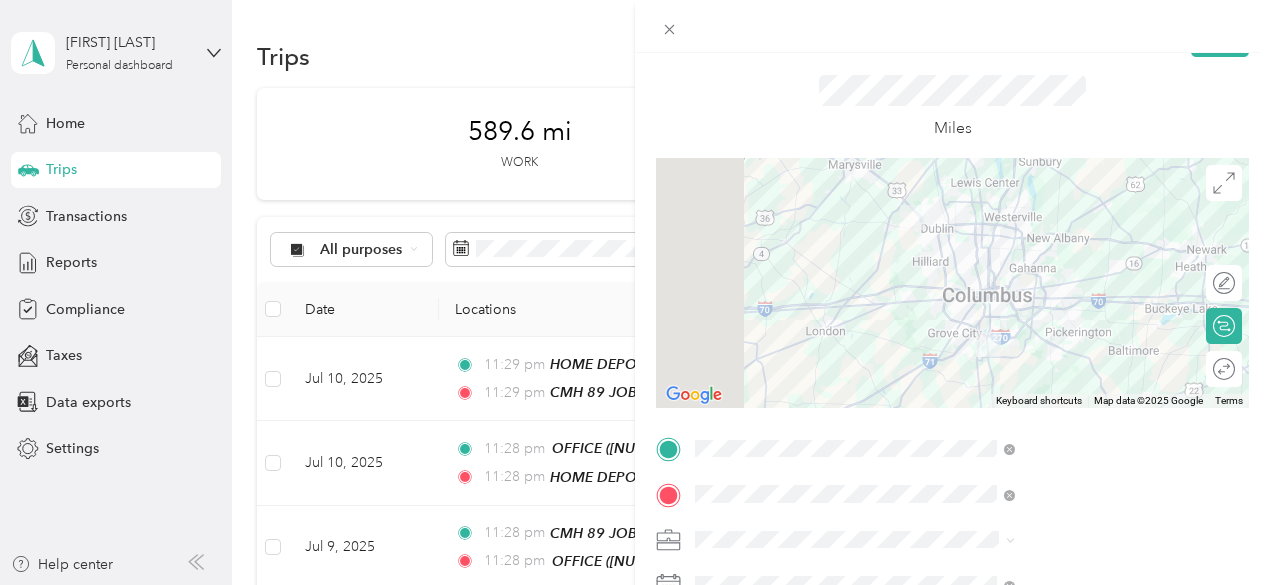 scroll, scrollTop: 0, scrollLeft: 0, axis: both 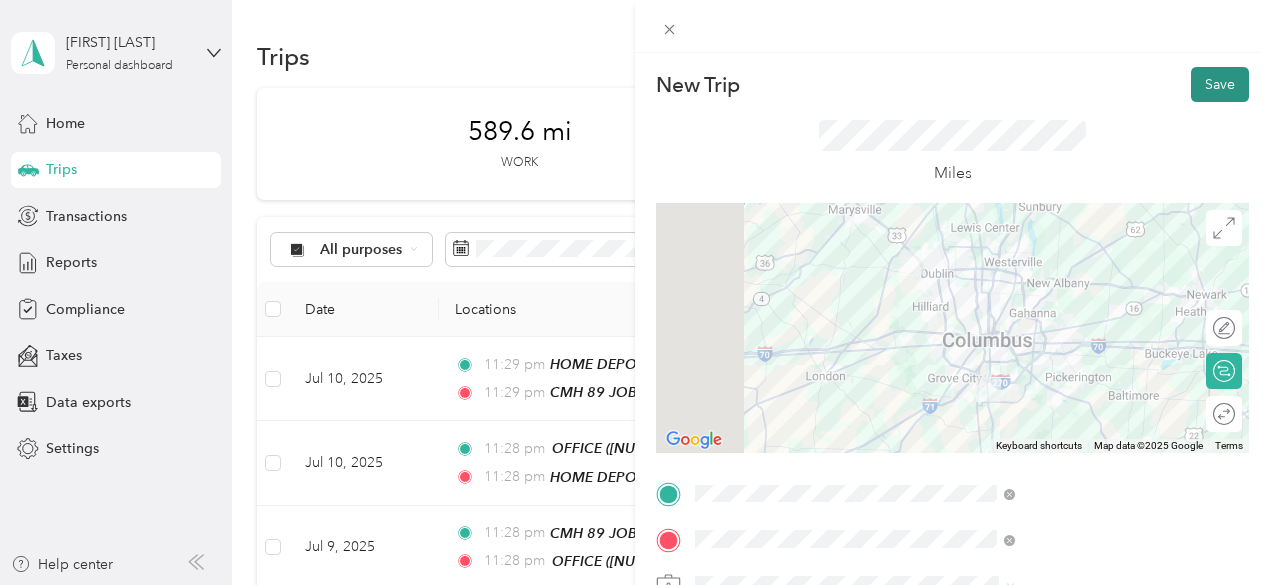 click on "Save" at bounding box center [1220, 84] 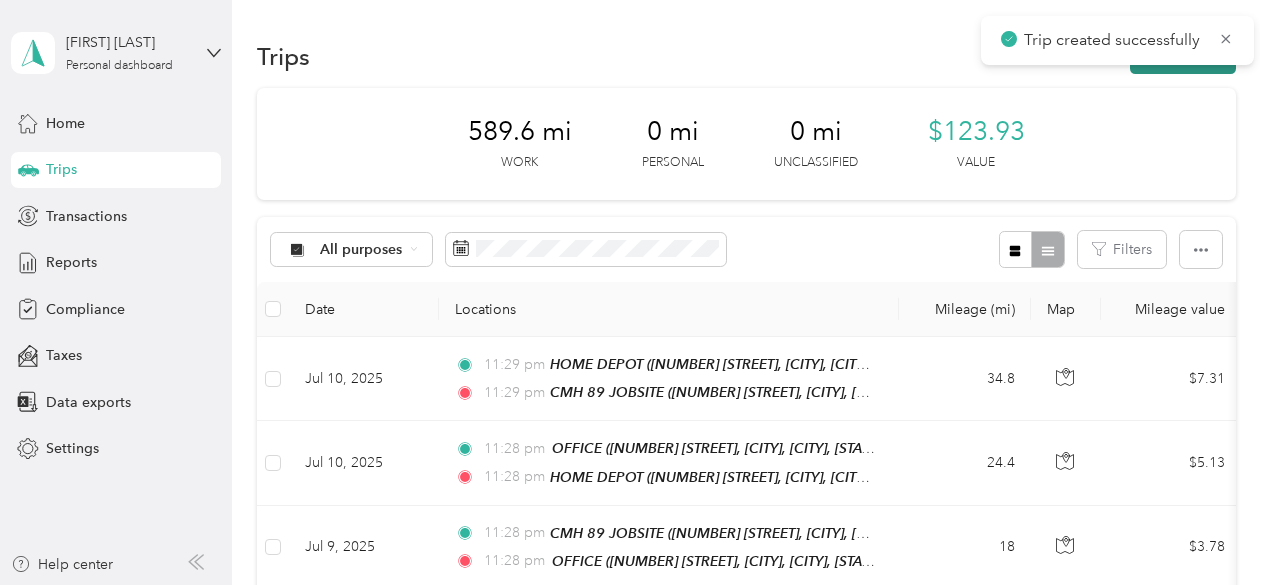 click on "New trip" at bounding box center (1183, 56) 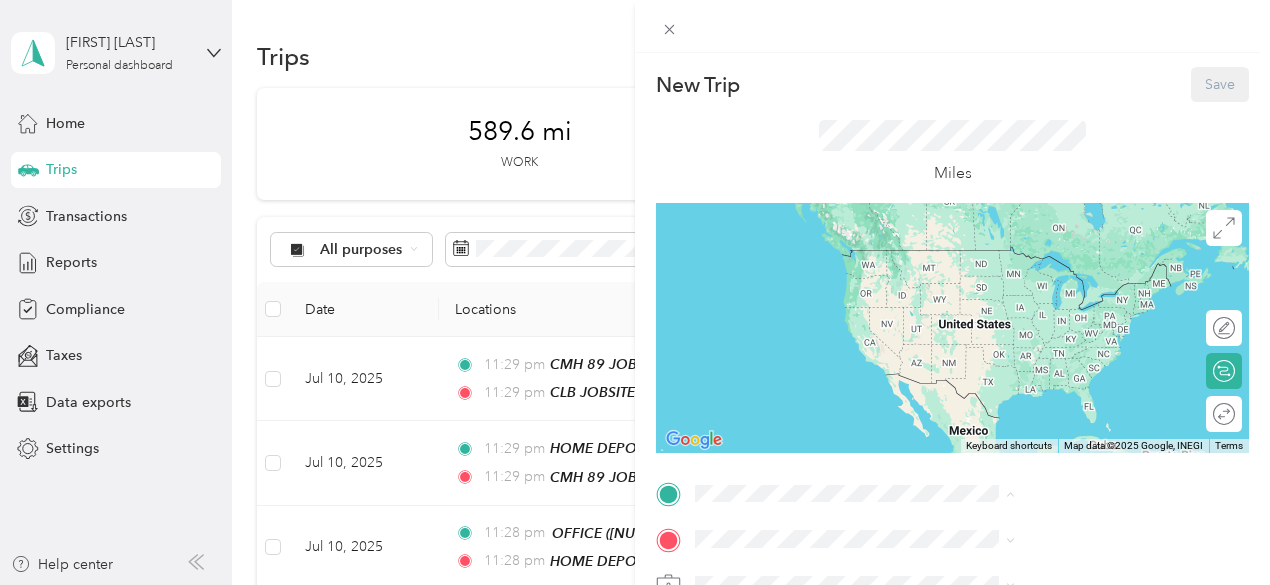 click on "CLB JOBSITE [NUMBER] [STREET], [CITY], [STATE], [CITY], [STATE], [COUNTRY]" at bounding box center [1081, 447] 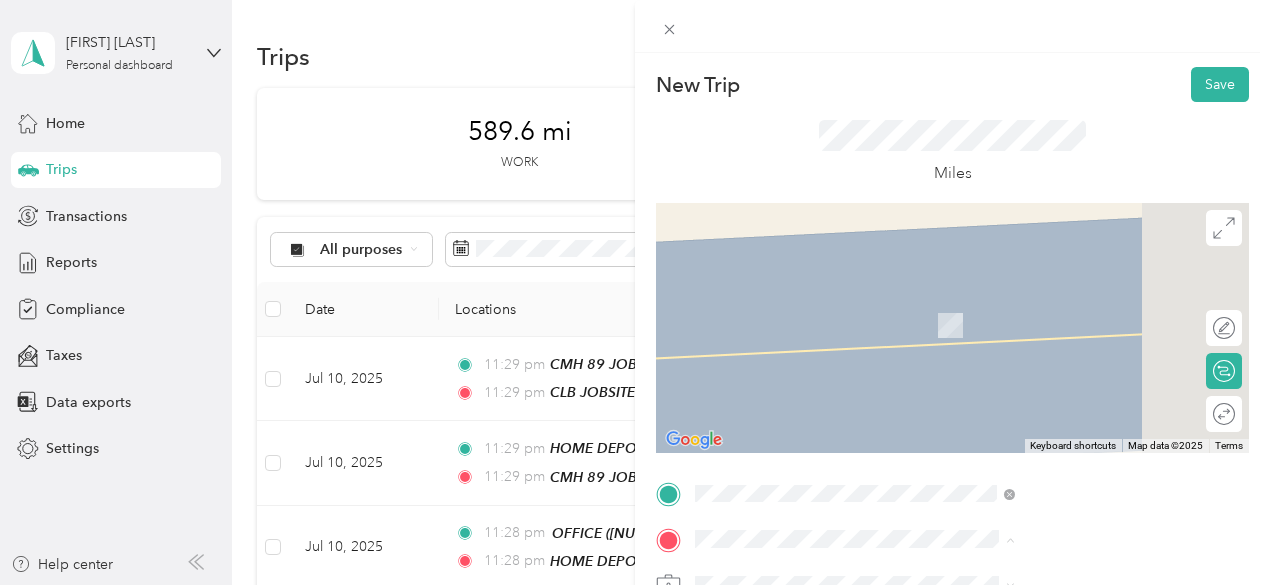 click on "[NUMBER] [STREET], [CITY], [STATE], [CITY], [STATE], [COUNTRY]" at bounding box center [1060, 336] 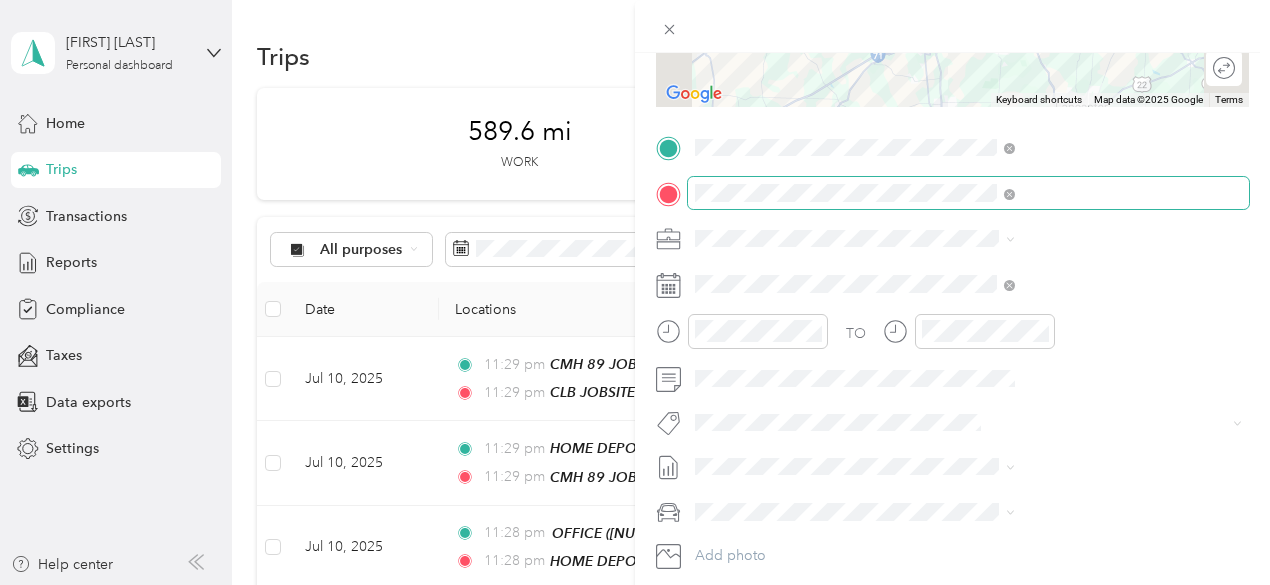 scroll, scrollTop: 400, scrollLeft: 0, axis: vertical 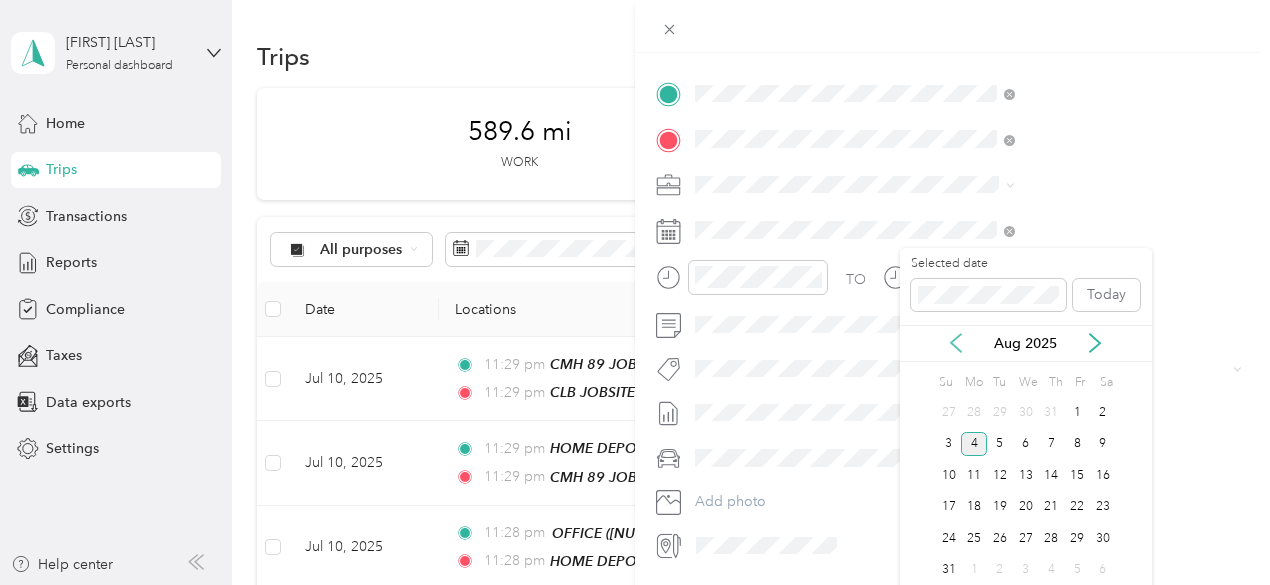 click 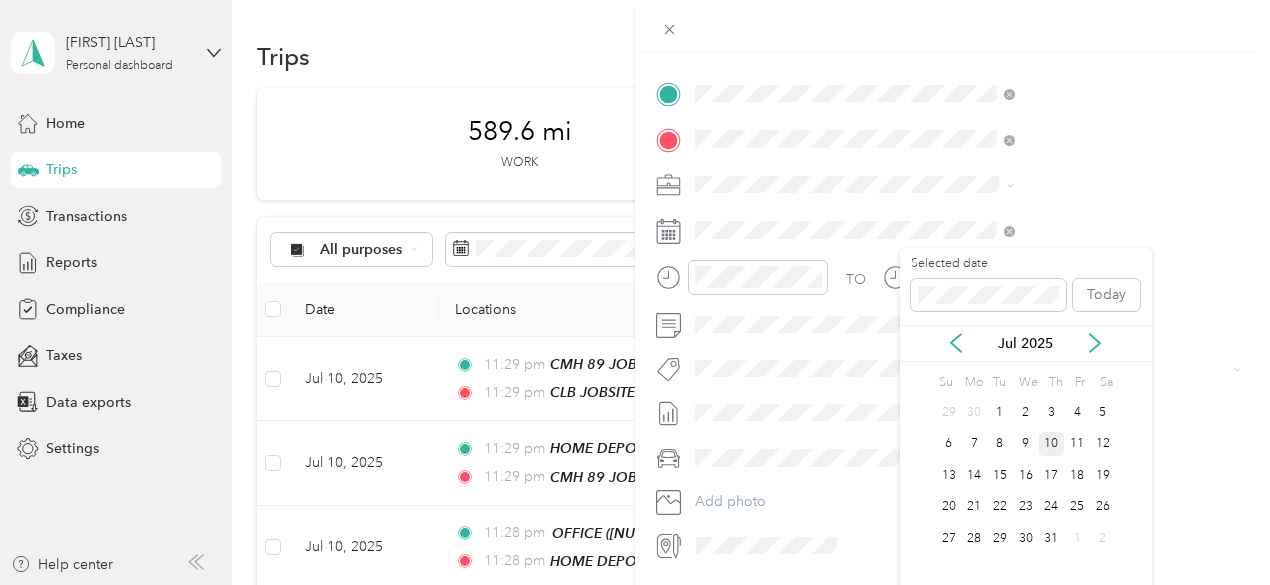 click on "10" at bounding box center (1052, 444) 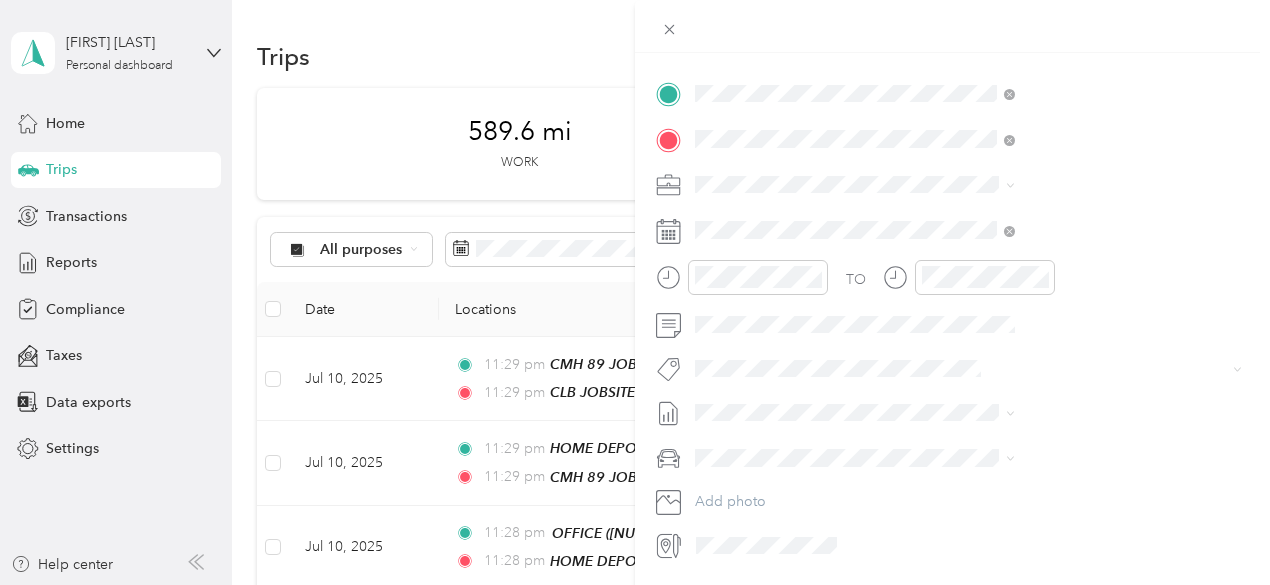 scroll, scrollTop: 464, scrollLeft: 0, axis: vertical 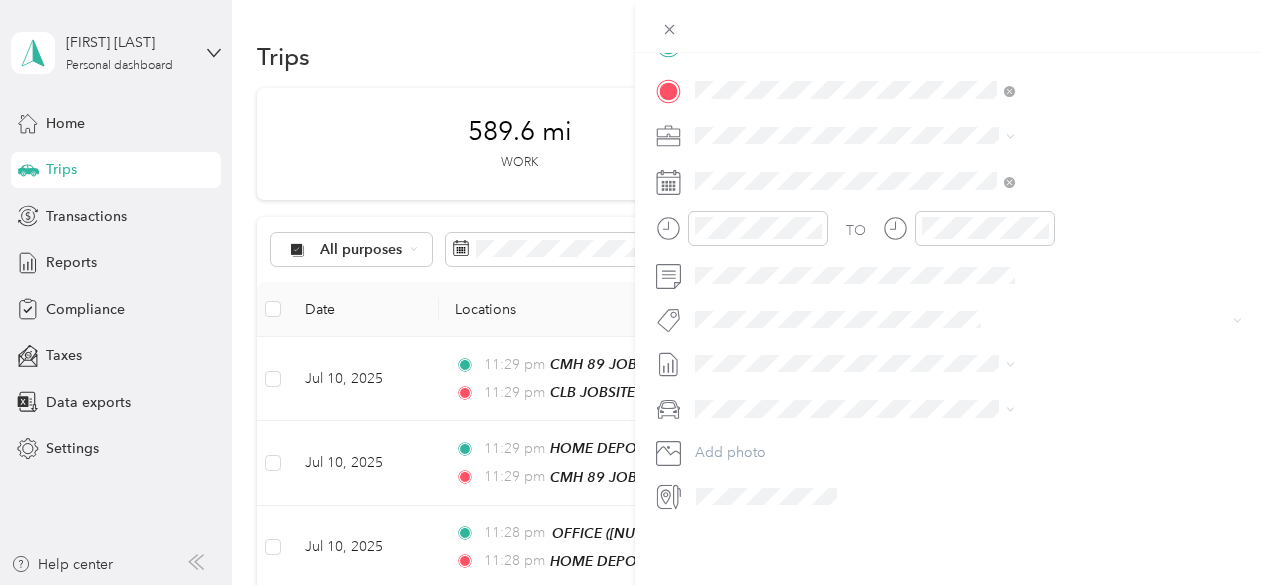 click on "GMC Sierra 1500" at bounding box center (1067, 428) 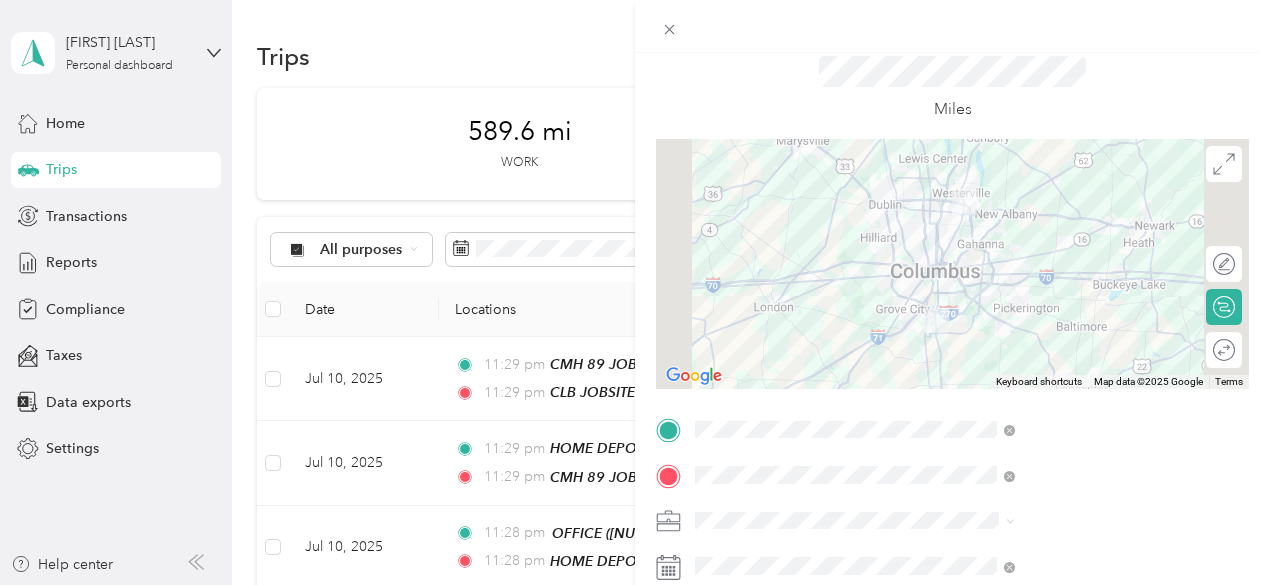 scroll, scrollTop: 0, scrollLeft: 0, axis: both 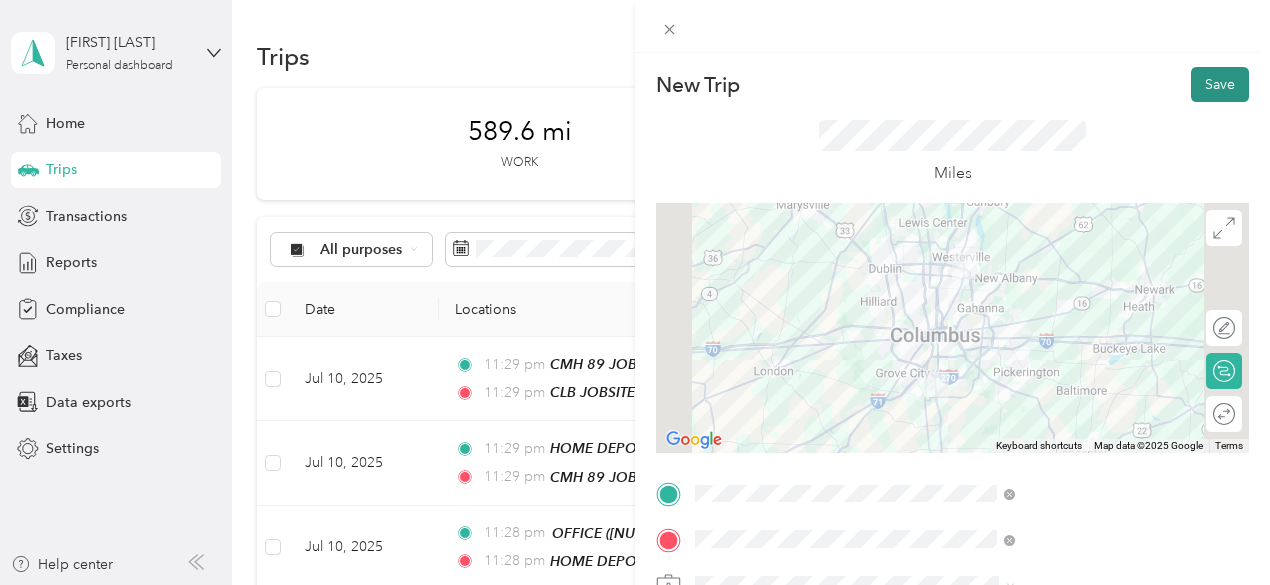 click on "Save" at bounding box center [1220, 84] 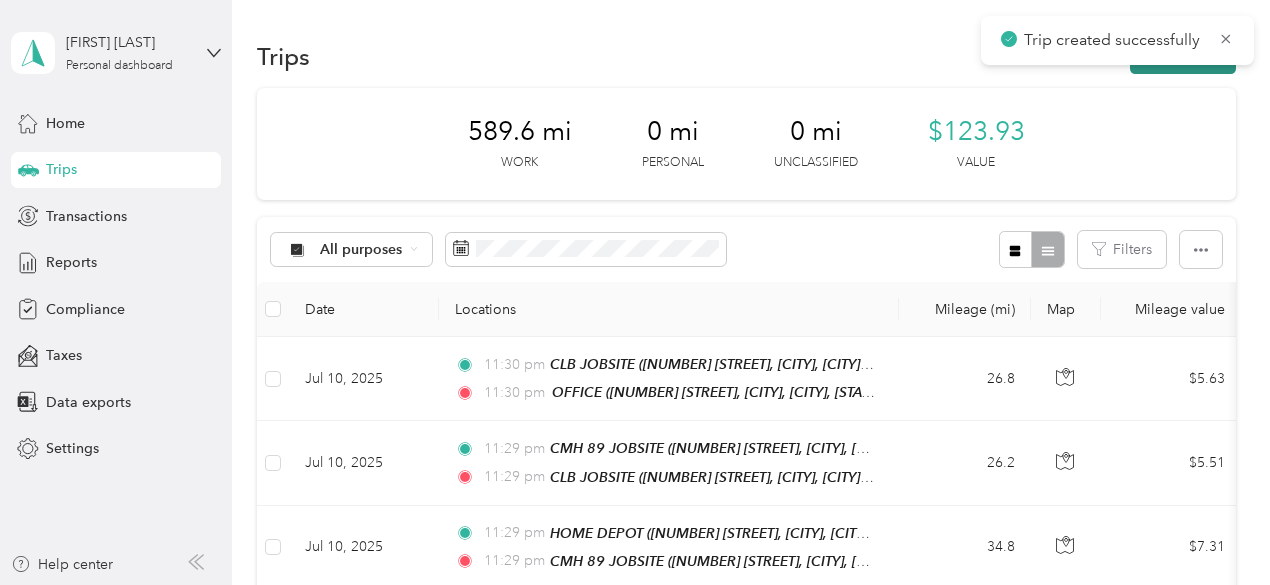 click on "New trip" at bounding box center [1183, 56] 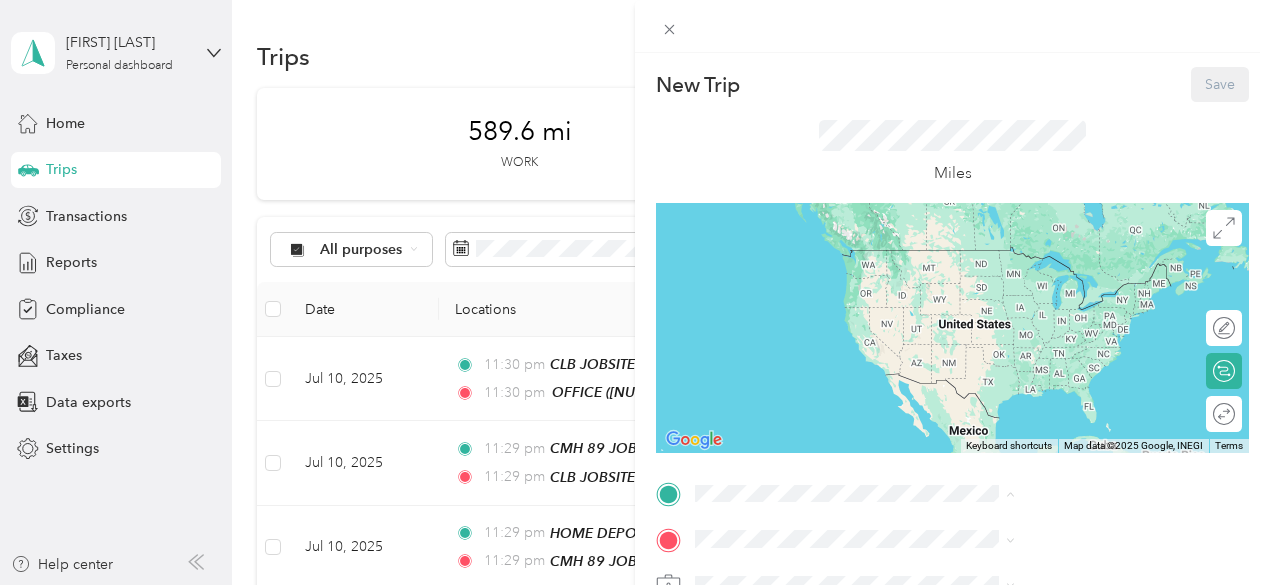 click on "OFFICE [NUMBER] [STREET], [CITY], [STATE], [CITY], [STATE], [COUNTRY]" at bounding box center (1081, 279) 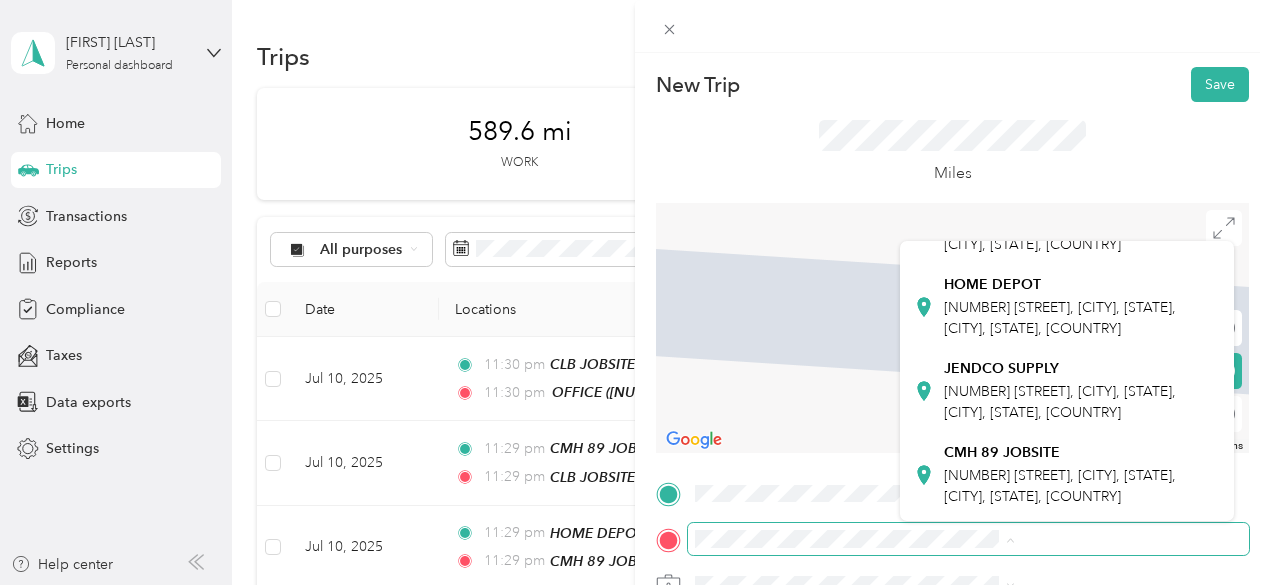 scroll, scrollTop: 300, scrollLeft: 0, axis: vertical 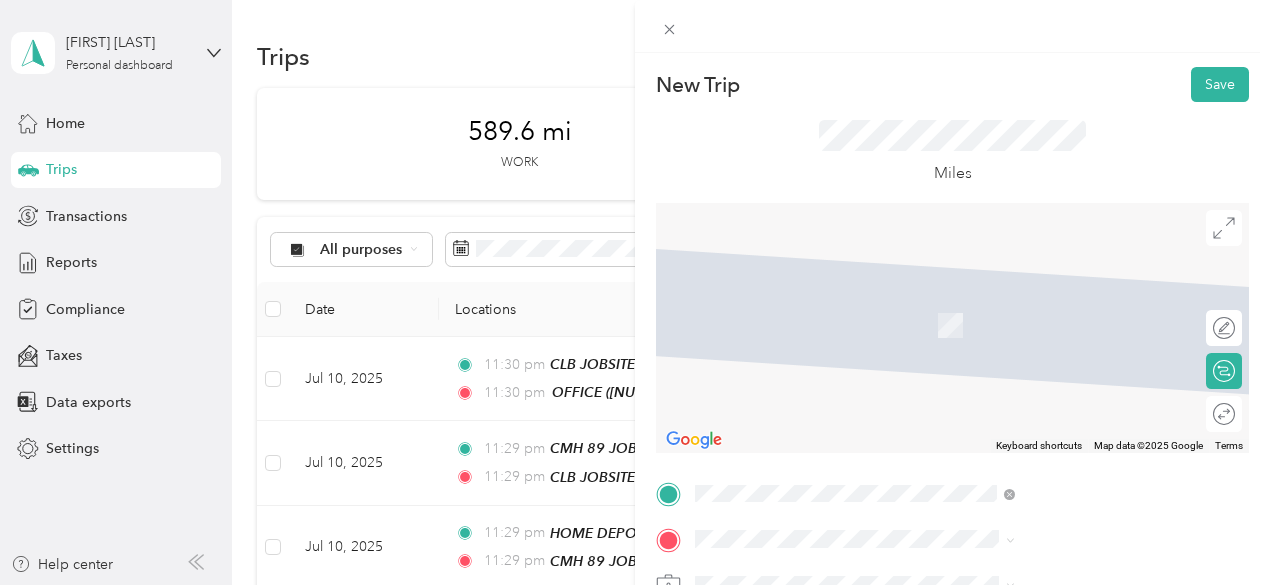 click on "[NUMBER] [STREET], [CITY], [STATE], [CITY], [STATE], [COUNTRY]" at bounding box center (1060, 372) 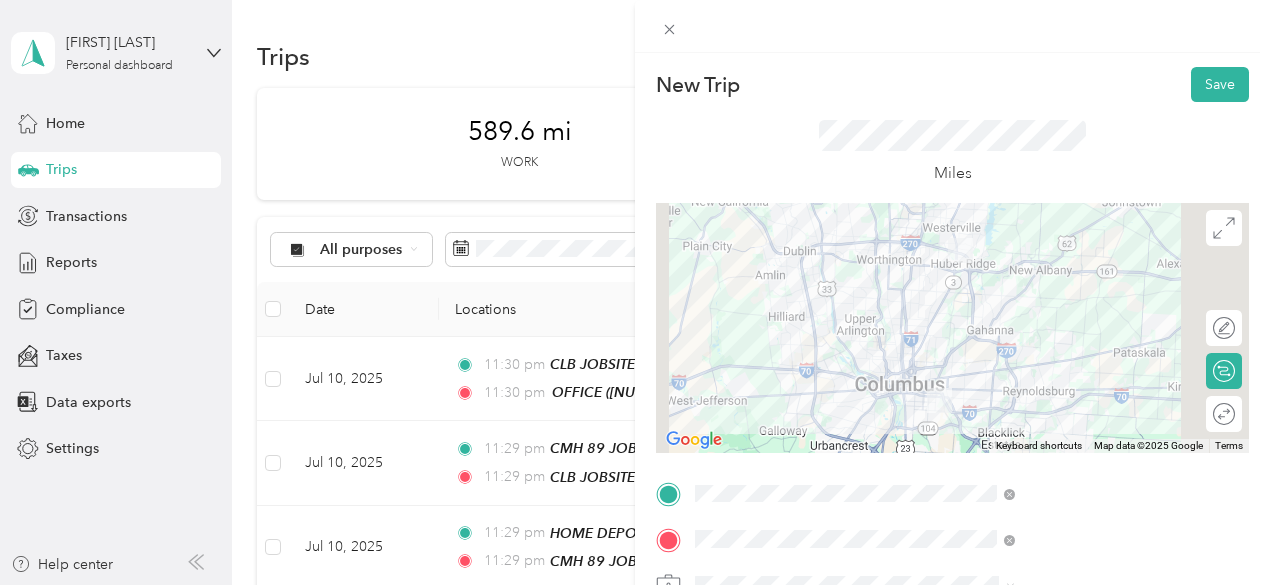 scroll, scrollTop: 200, scrollLeft: 0, axis: vertical 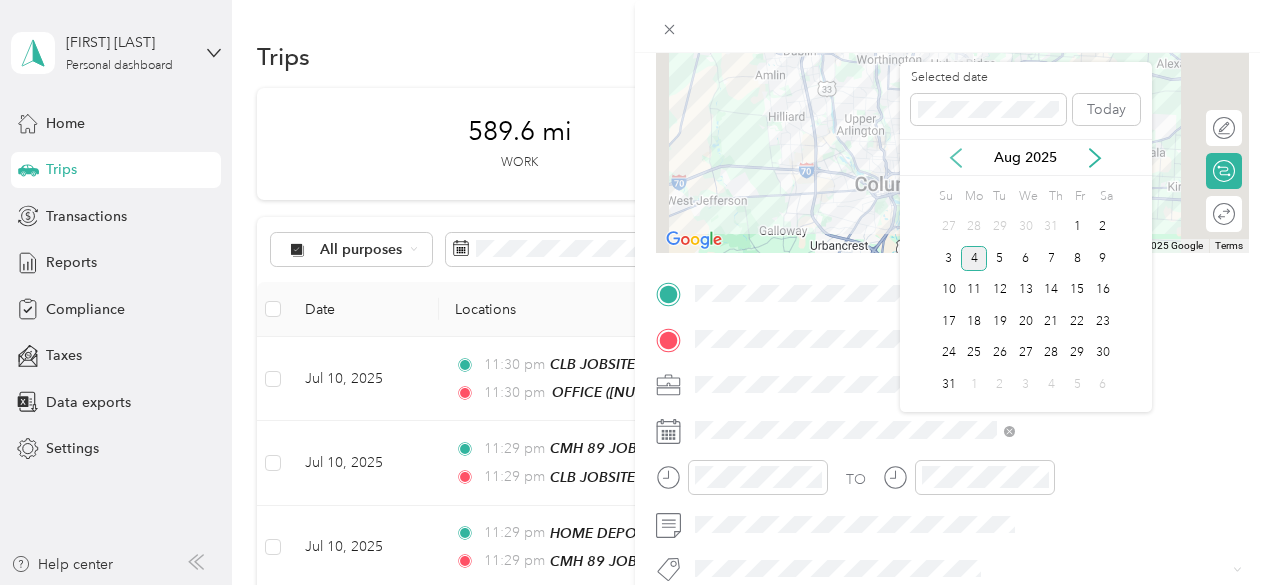 click 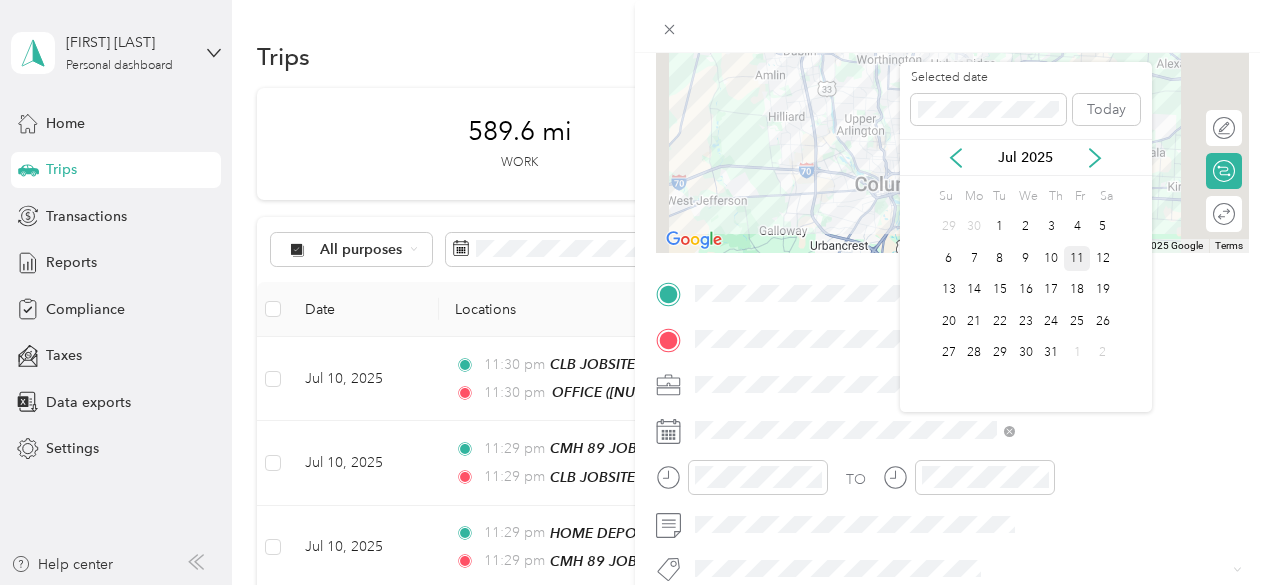 click on "11" at bounding box center (1077, 258) 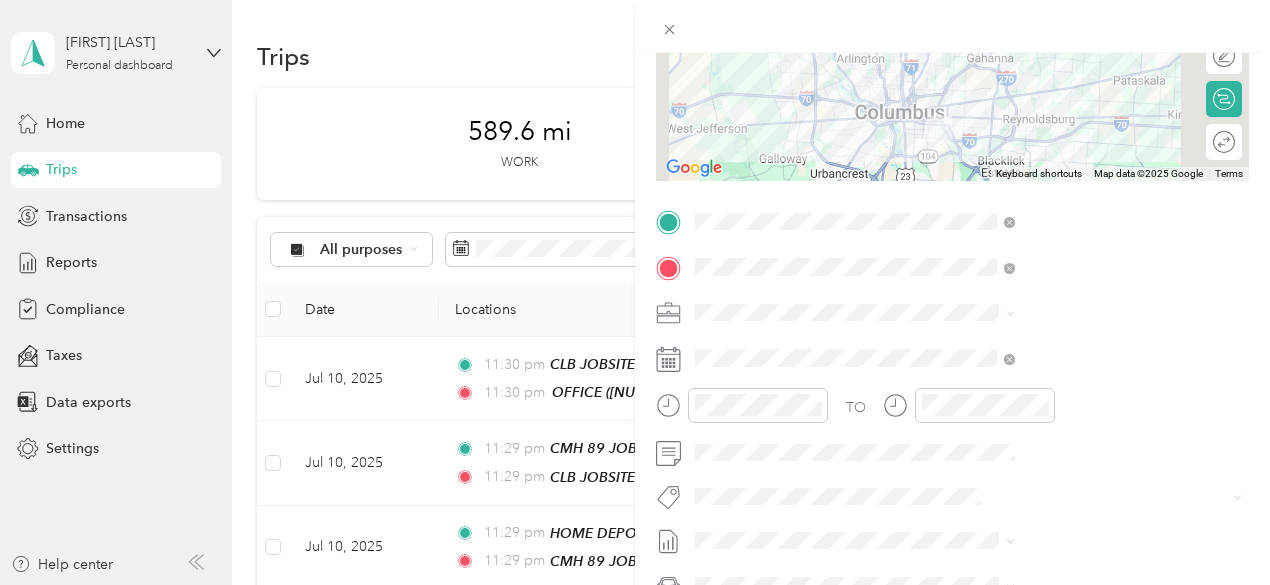 scroll, scrollTop: 400, scrollLeft: 0, axis: vertical 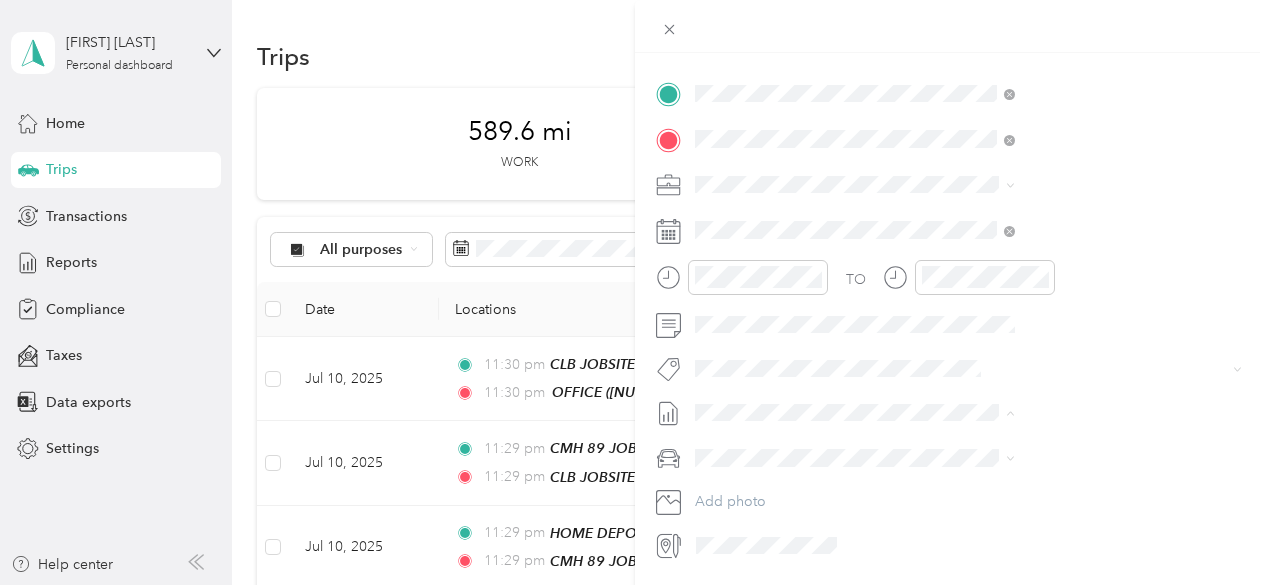click on "TO Add photo" at bounding box center [952, 319] 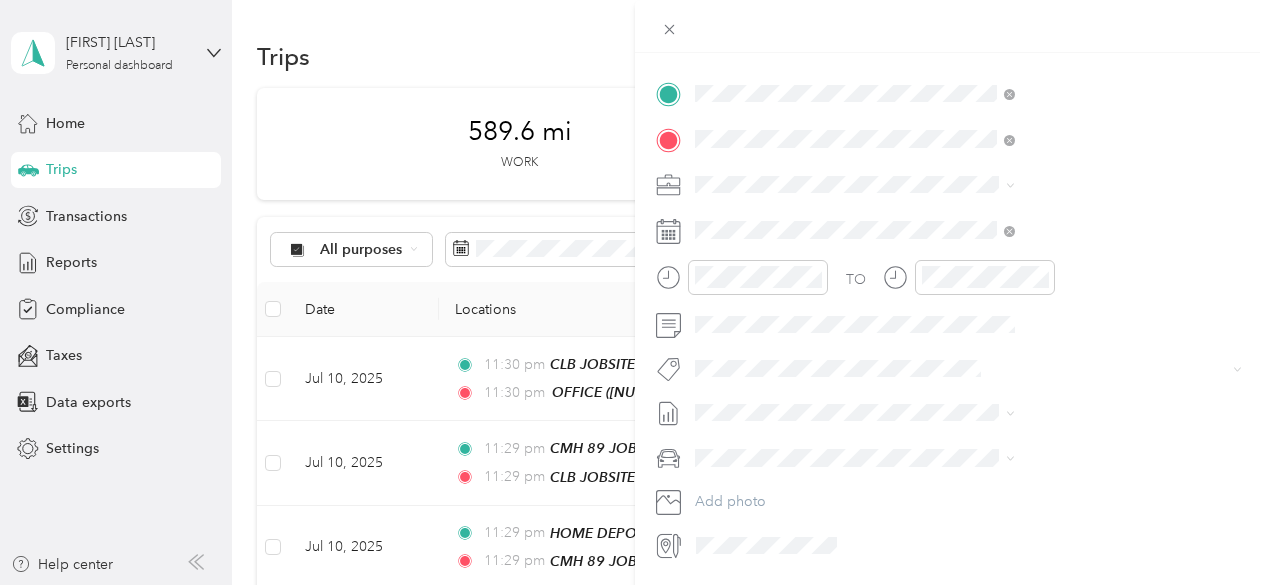 click on "GMC Sierra 1500" at bounding box center (1067, 490) 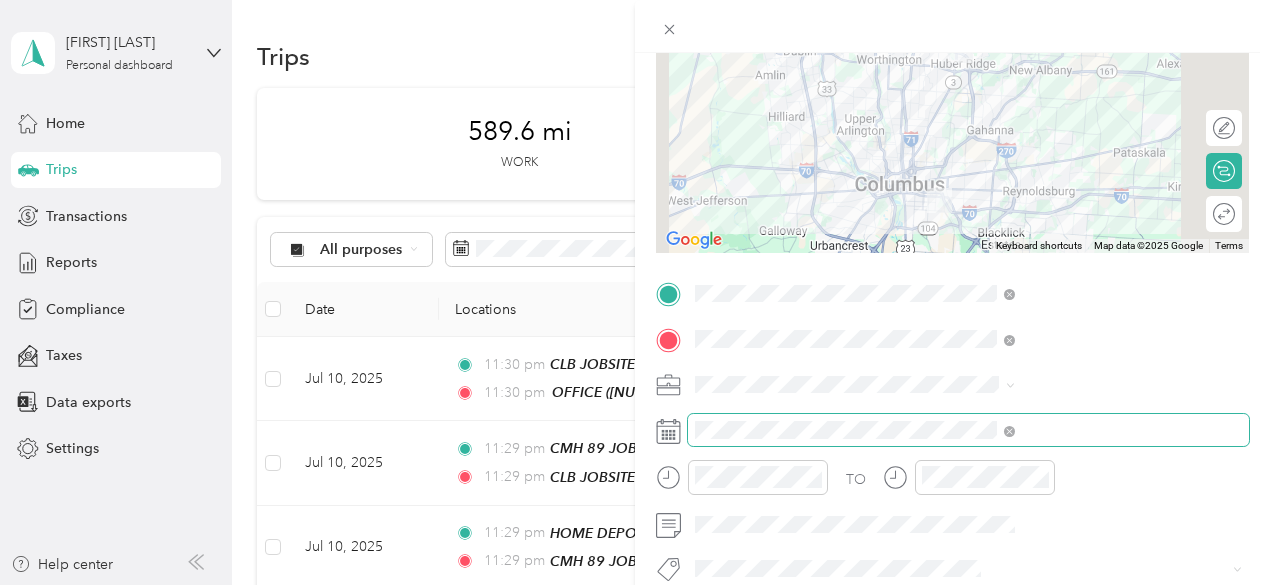 scroll, scrollTop: 0, scrollLeft: 0, axis: both 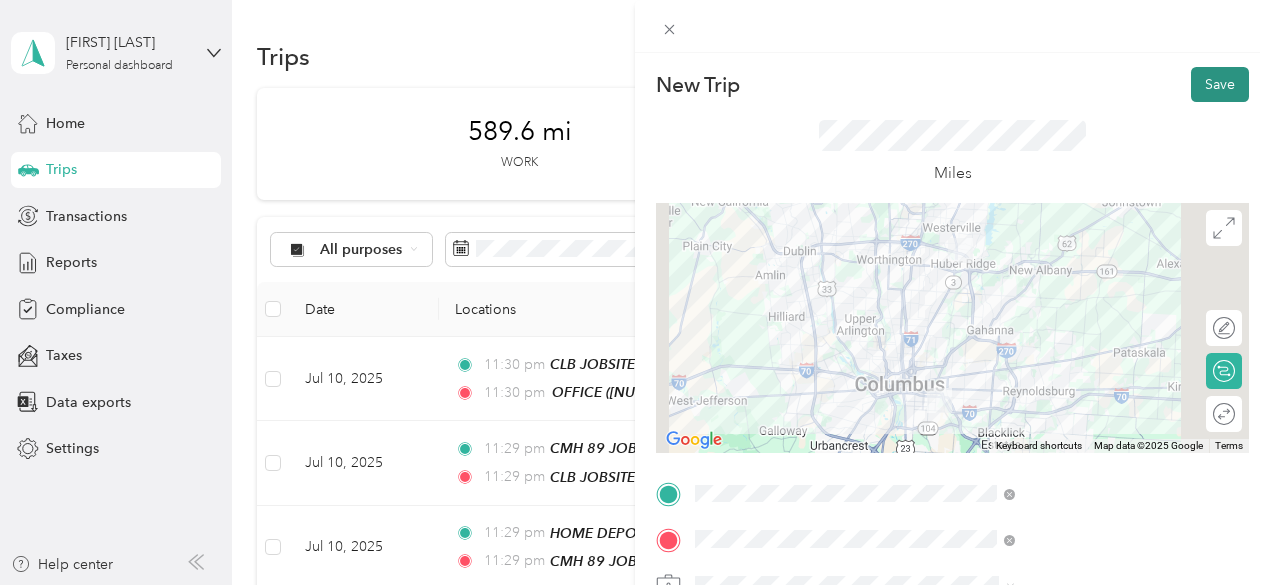 click on "Save" at bounding box center (1220, 84) 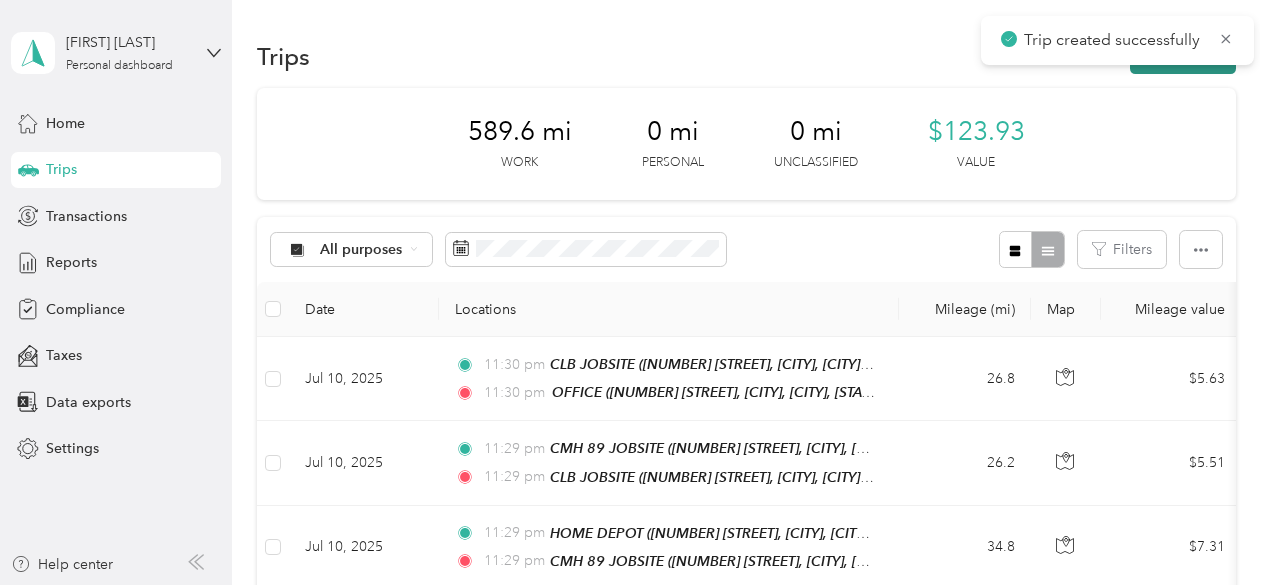 click on "New trip" at bounding box center [1183, 56] 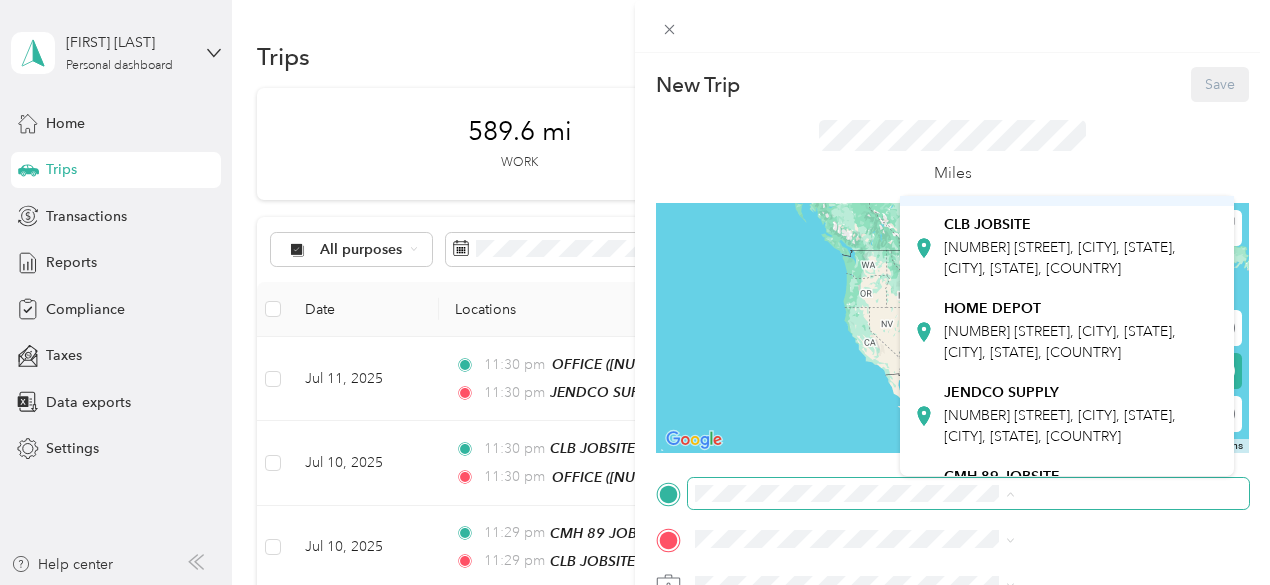 scroll, scrollTop: 300, scrollLeft: 0, axis: vertical 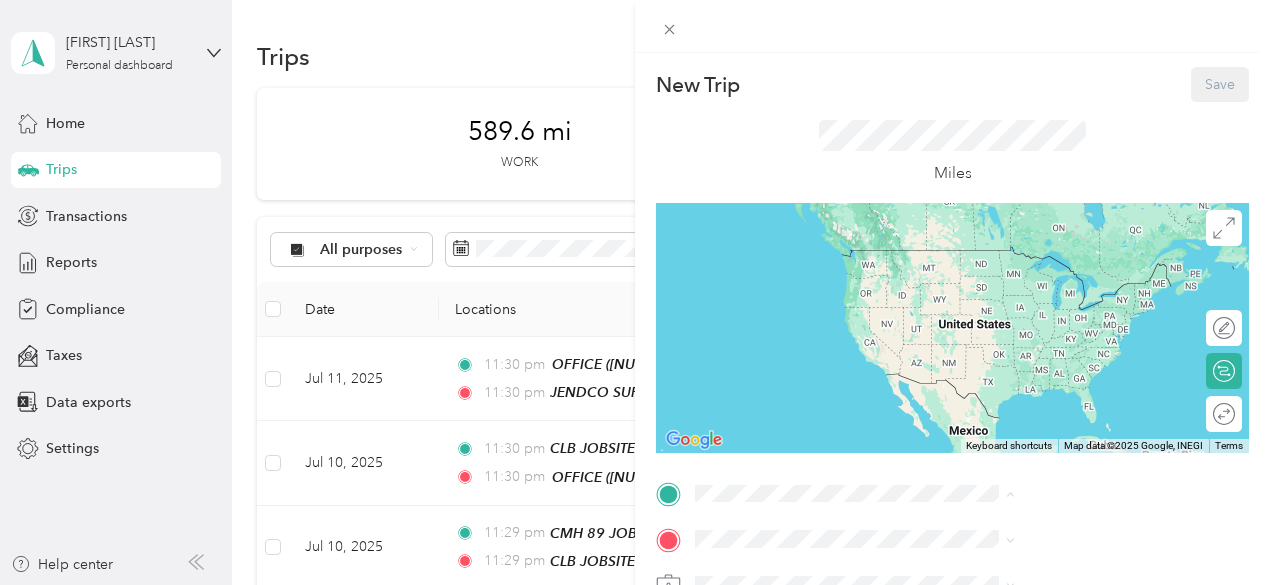 click on "JENDCO SUPPLY [NUMBER] [STREET], [CITY], [STATE], [CITY], [STATE], [COUNTRY]" at bounding box center (1081, 315) 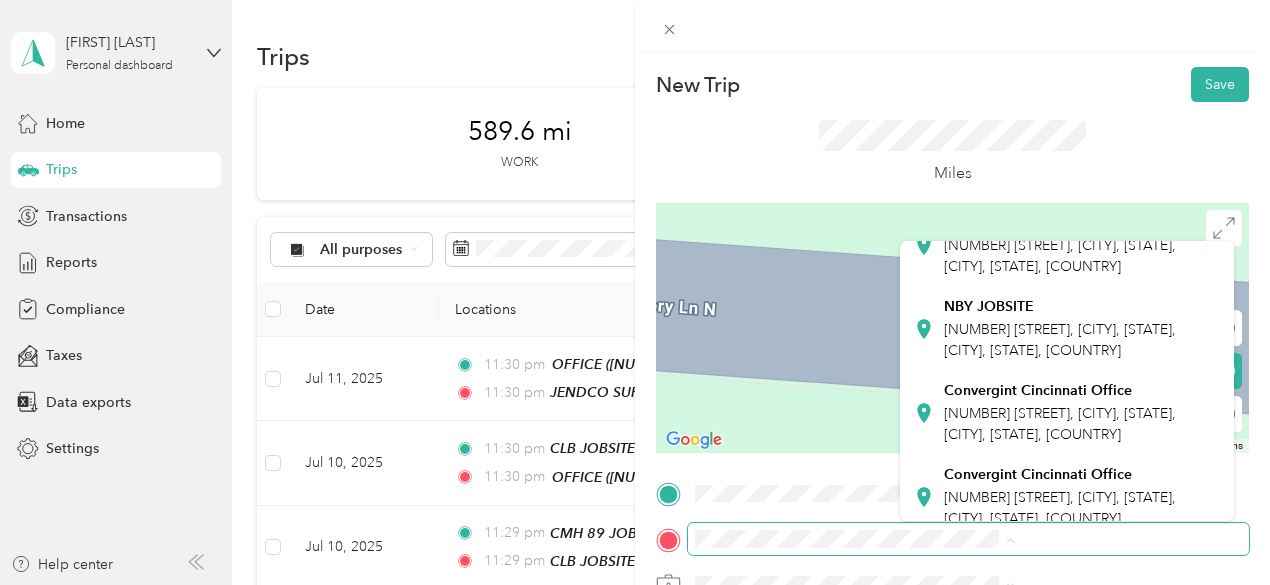 scroll, scrollTop: 400, scrollLeft: 0, axis: vertical 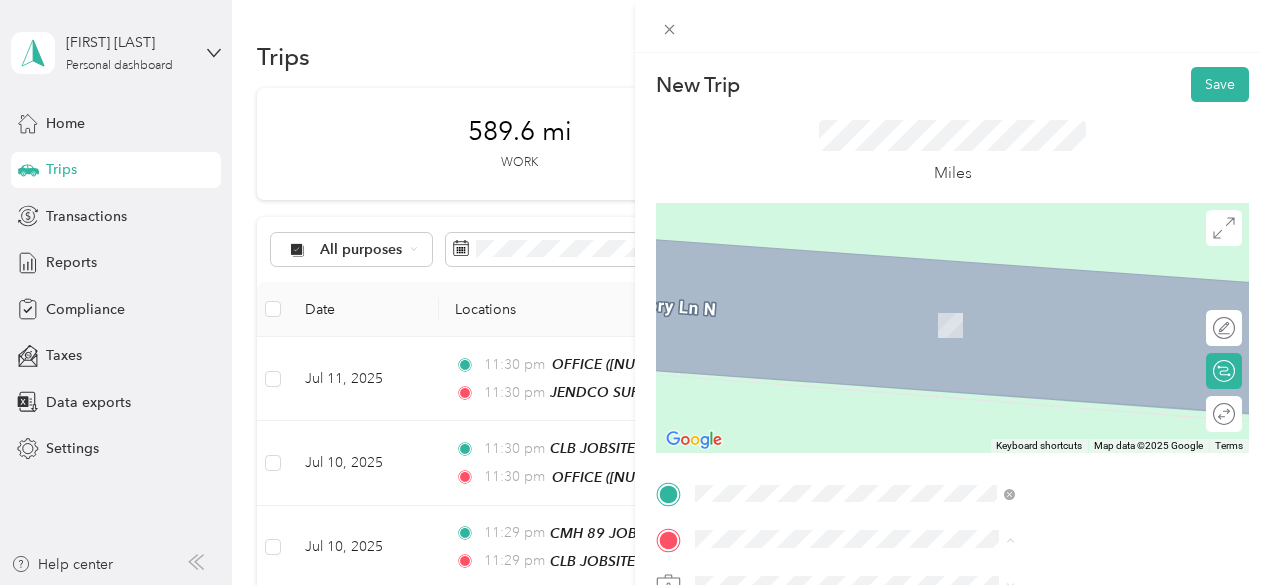 click on "[NUMBER] [STREET], [CITY], [STATE], [CITY], [STATE], [COUNTRY]" at bounding box center (1060, 356) 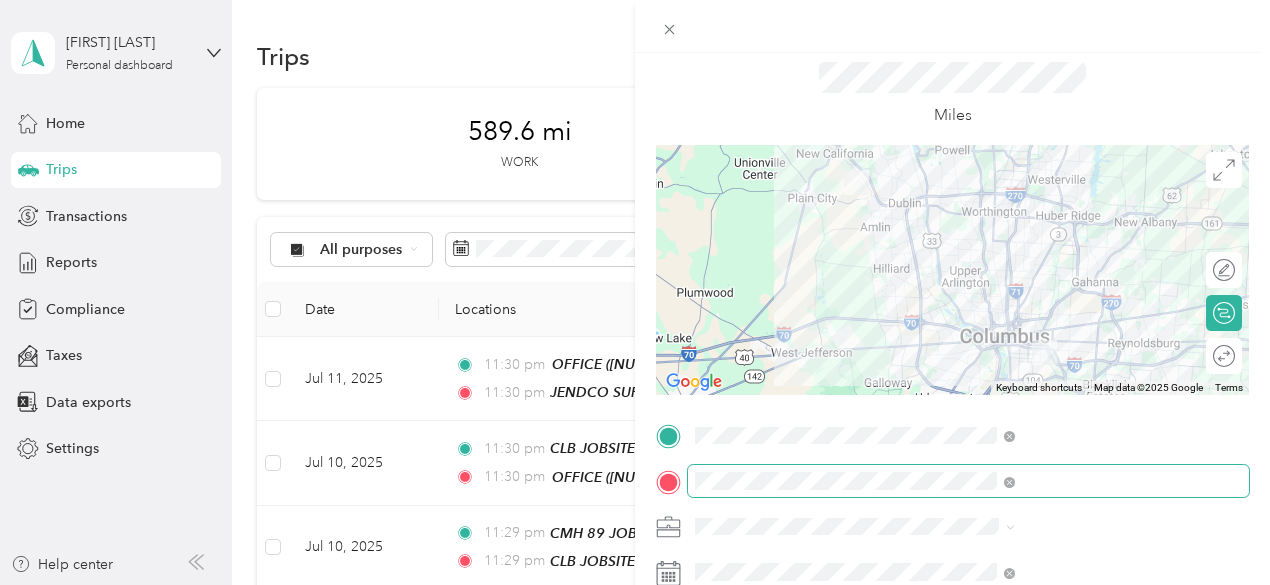 scroll, scrollTop: 200, scrollLeft: 0, axis: vertical 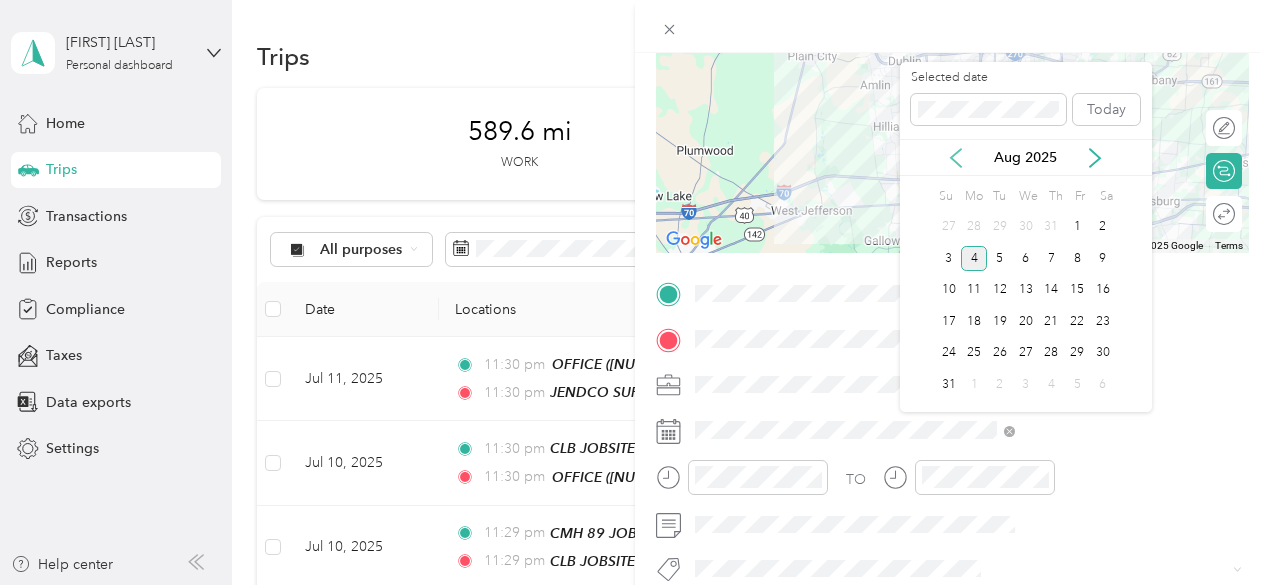 click 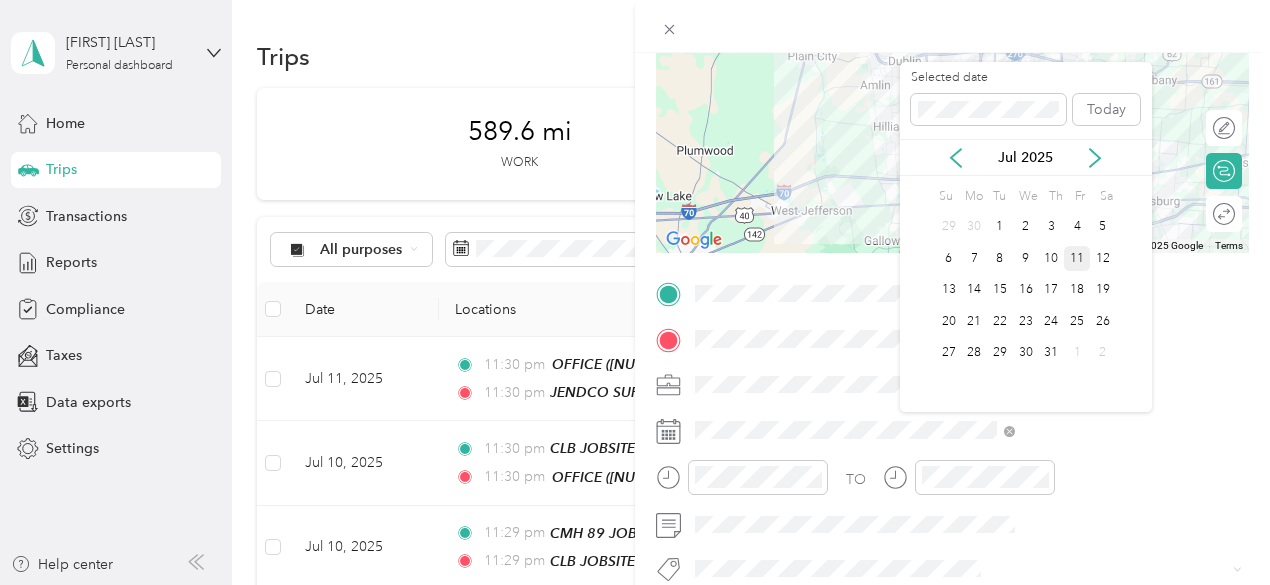 click on "11" at bounding box center [1077, 258] 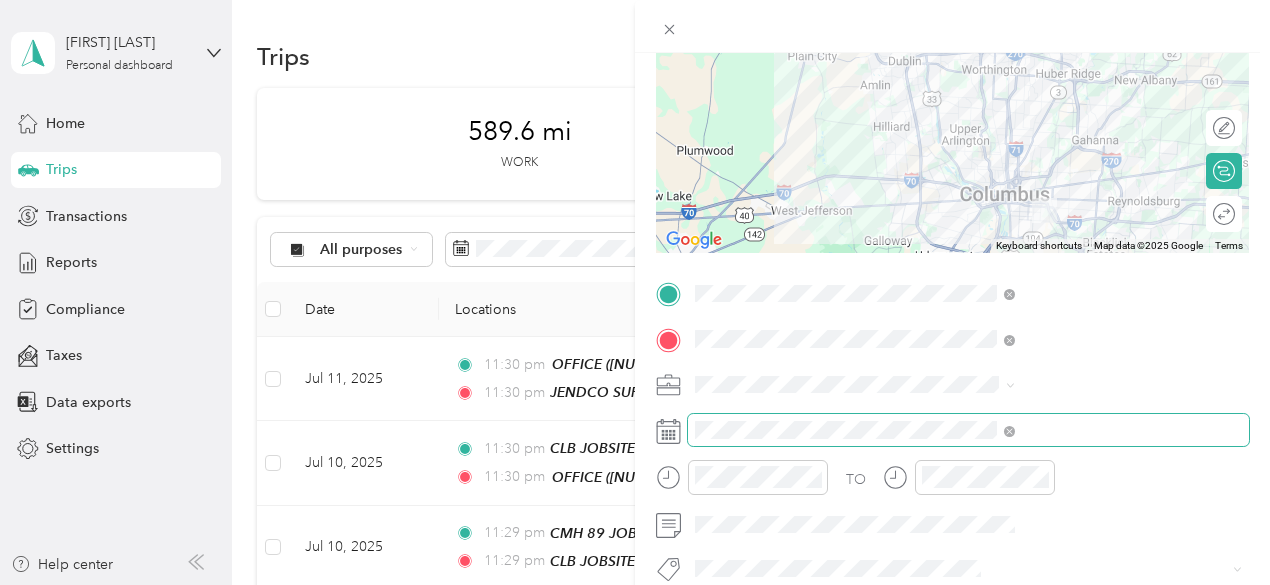 scroll, scrollTop: 0, scrollLeft: 0, axis: both 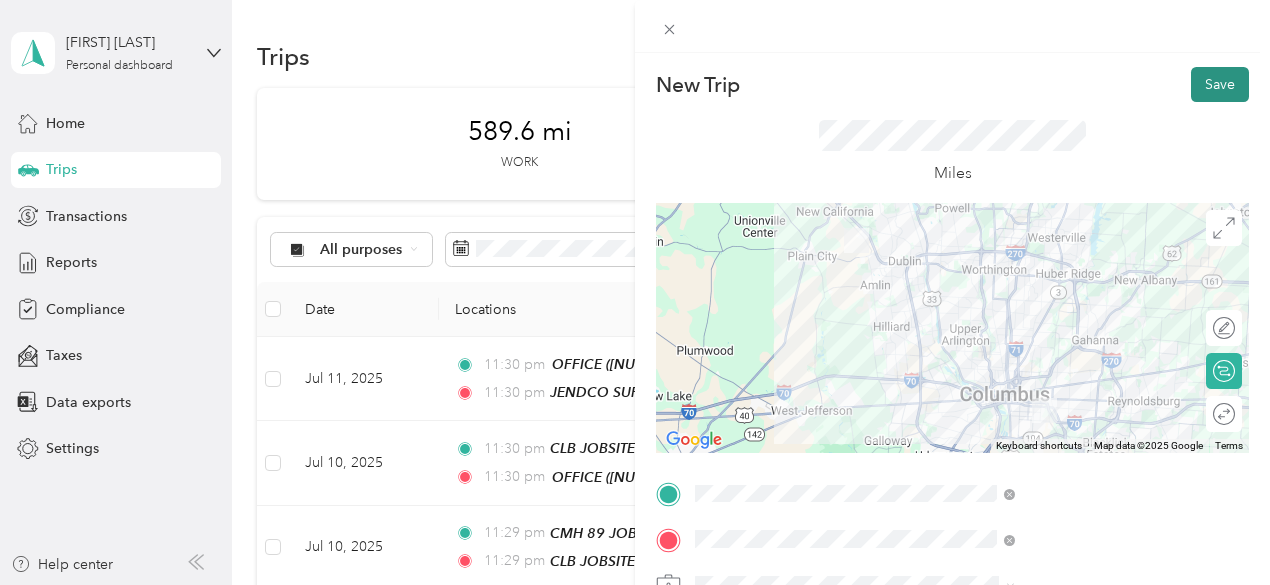 click on "Save" at bounding box center [1220, 84] 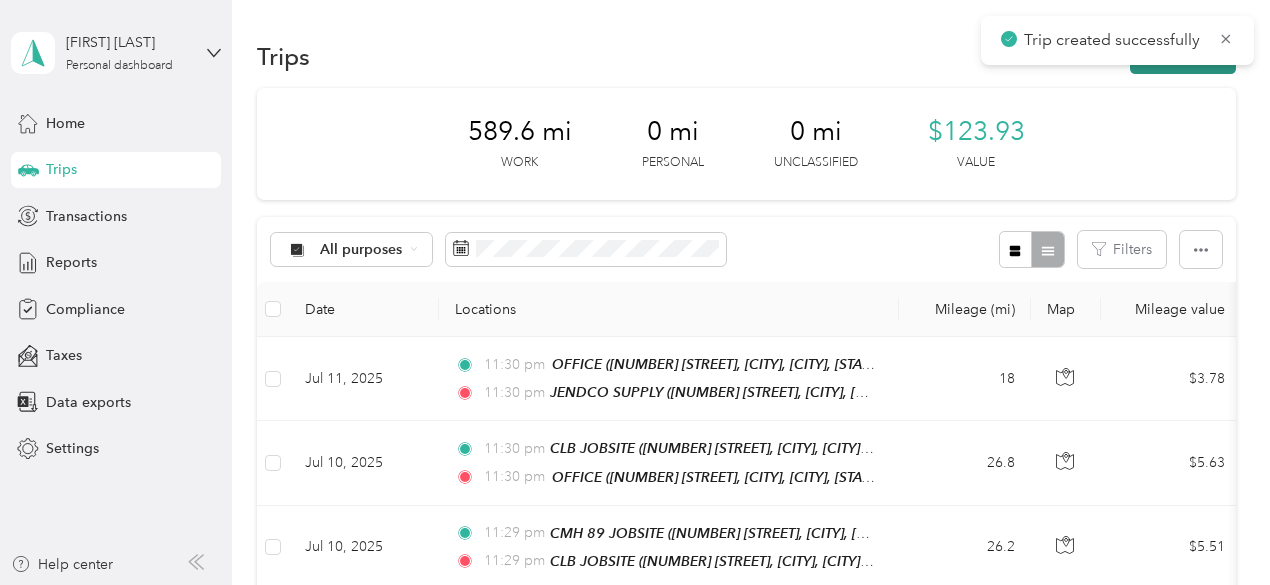 click on "New trip" at bounding box center [1183, 56] 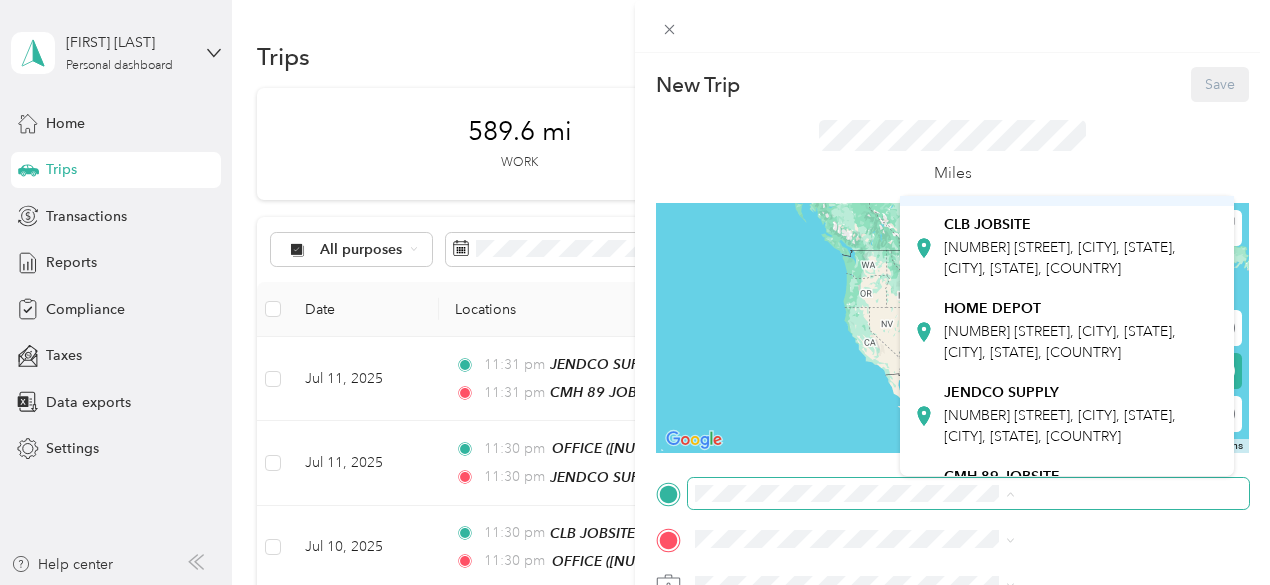 scroll, scrollTop: 400, scrollLeft: 0, axis: vertical 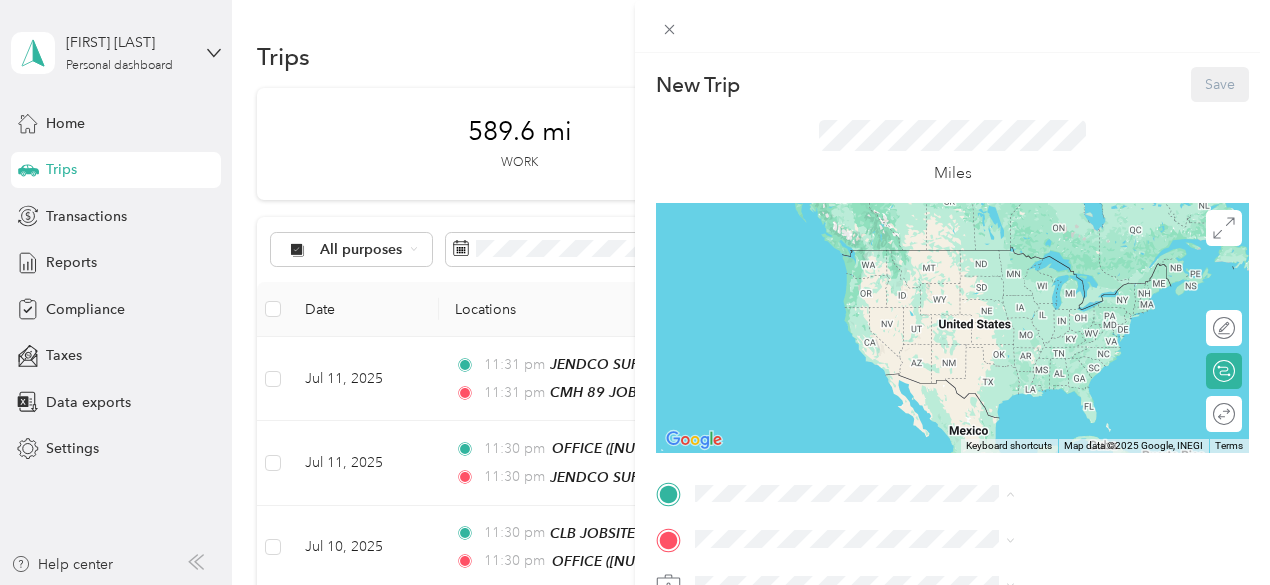 click on "CMH 89 JOBSITE [NUMBER] [STREET], [CITY], [STATE], [CITY], [STATE], [COUNTRY]" at bounding box center (1081, 299) 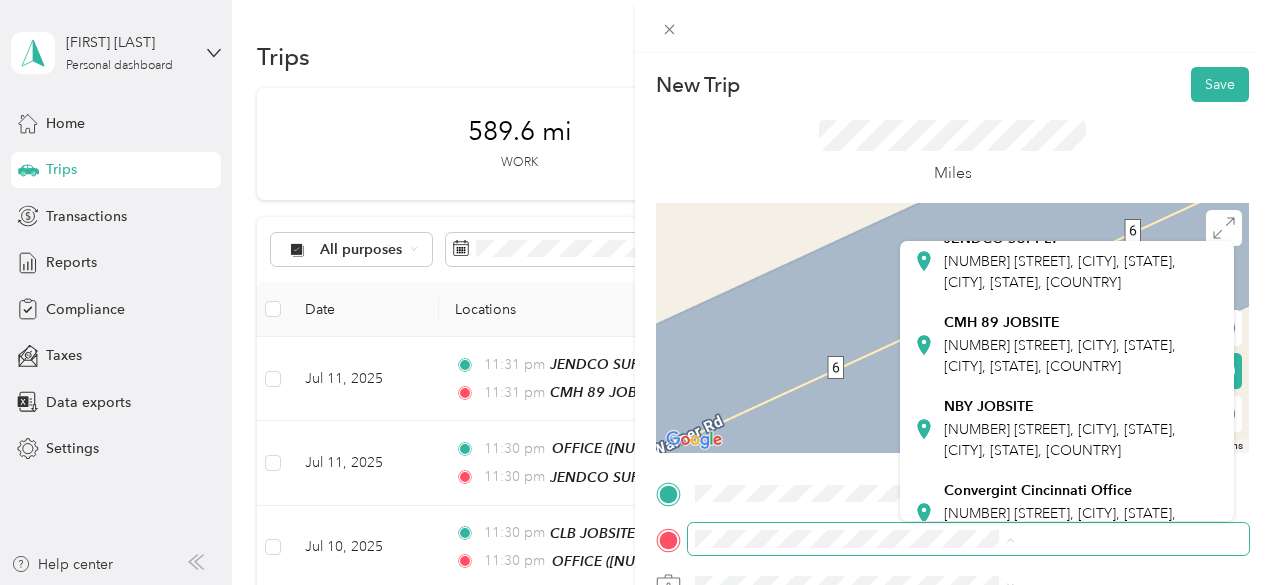 scroll, scrollTop: 500, scrollLeft: 0, axis: vertical 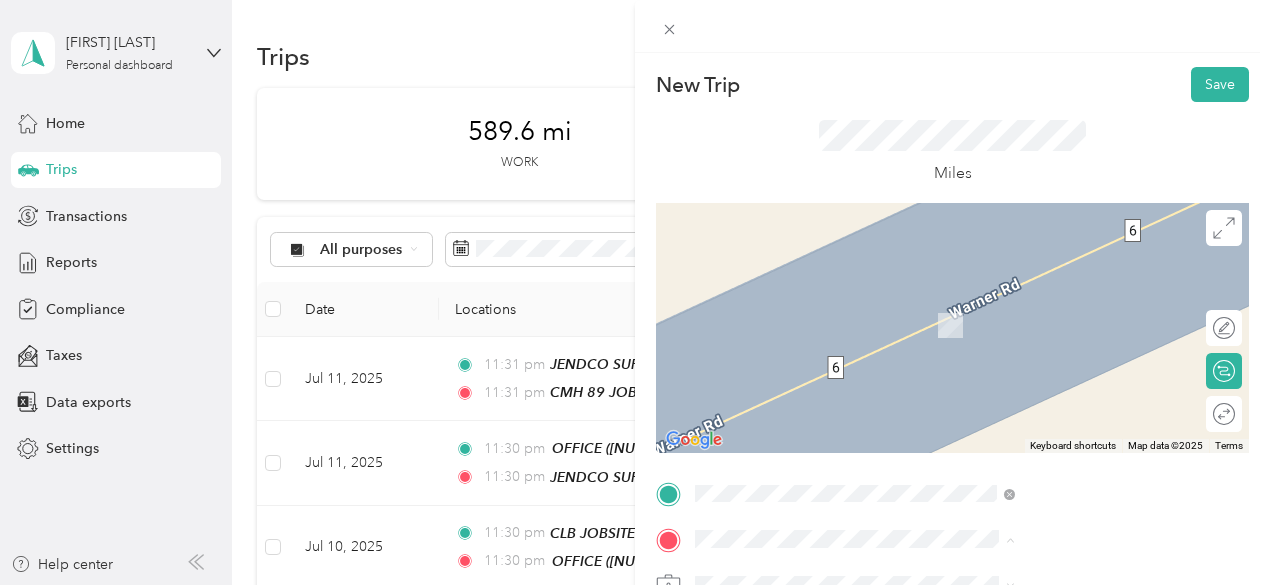 click on "[NUMBER] [STREET], [CITY], [STATE], [CITY], [STATE], [COUNTRY]" at bounding box center [1060, 340] 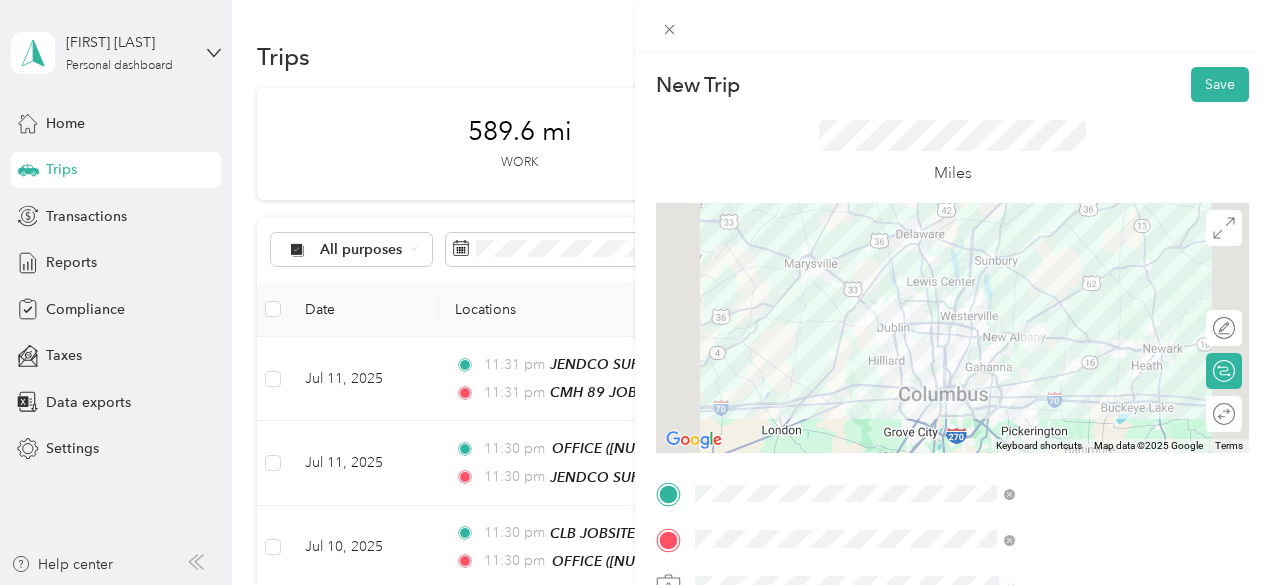 scroll, scrollTop: 200, scrollLeft: 0, axis: vertical 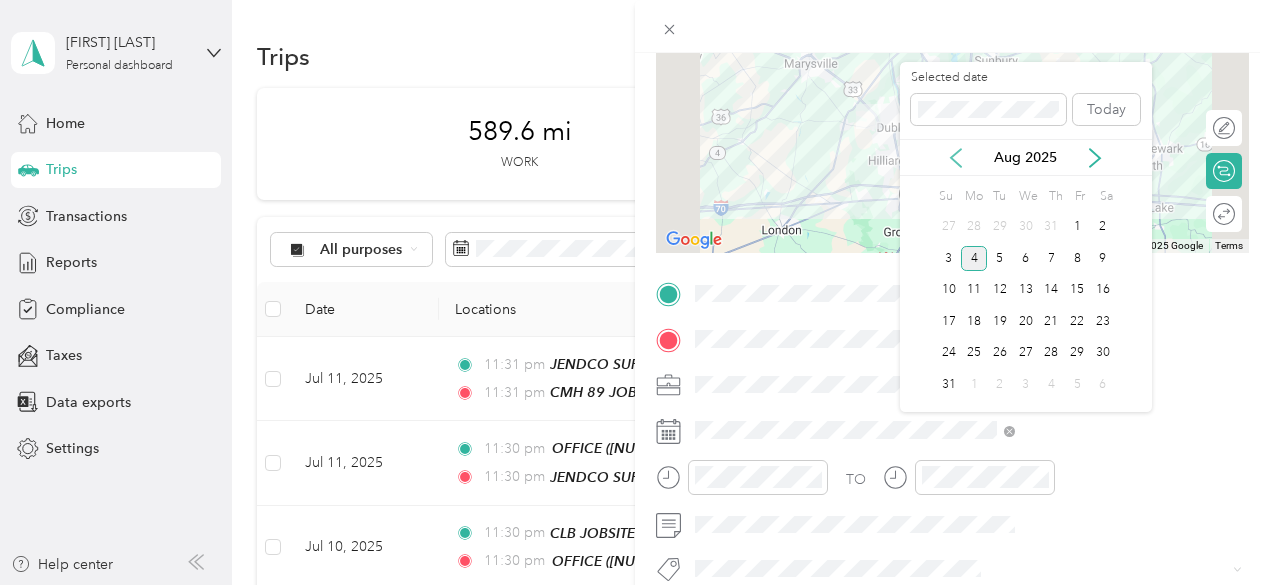click 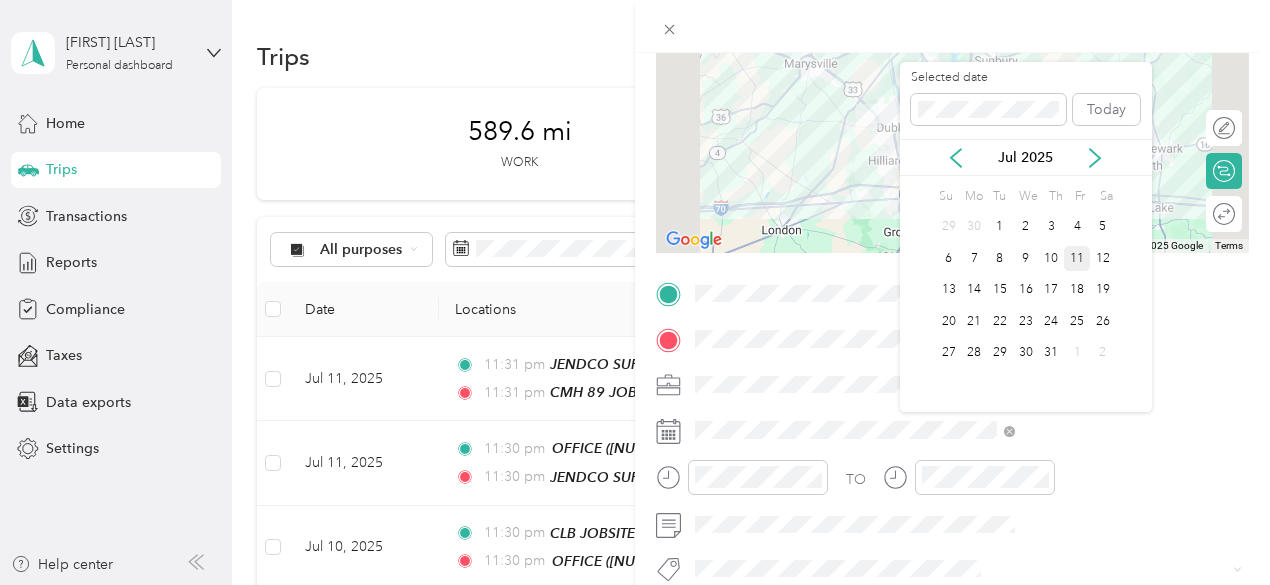 click on "11" at bounding box center (1077, 258) 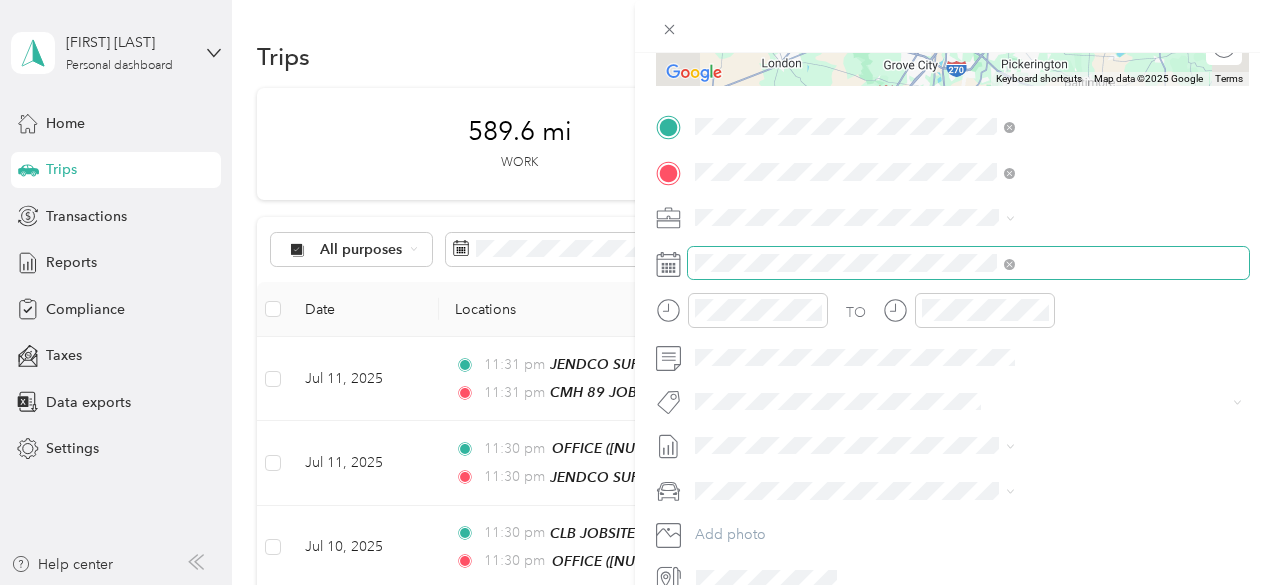 scroll, scrollTop: 400, scrollLeft: 0, axis: vertical 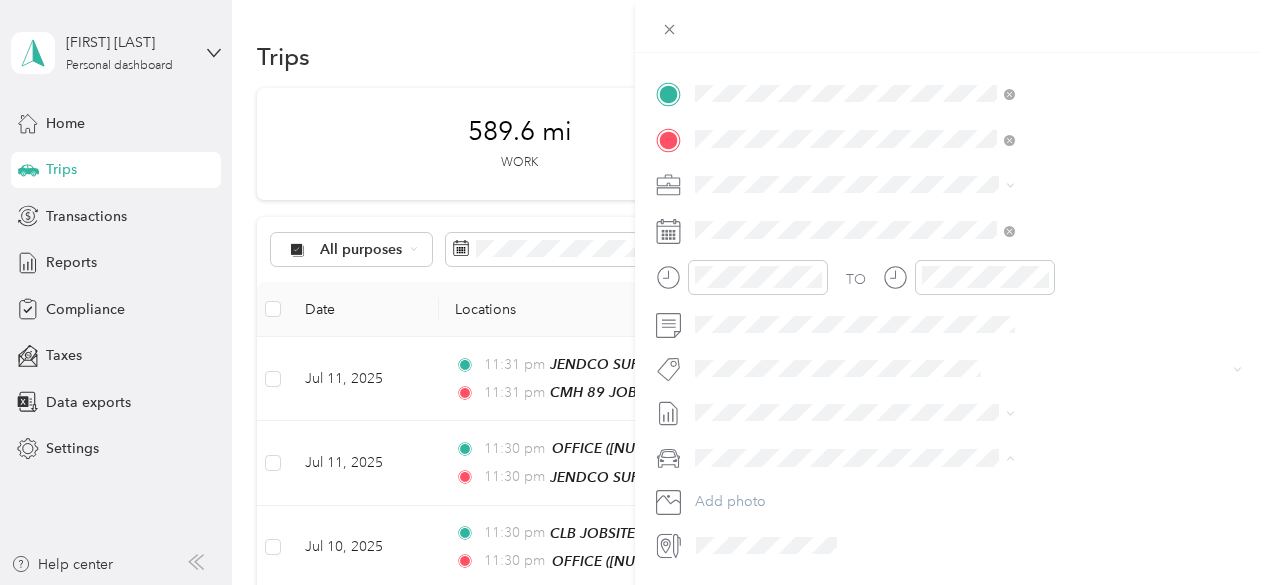 click on "GMC Sierra 1500" at bounding box center [1067, 492] 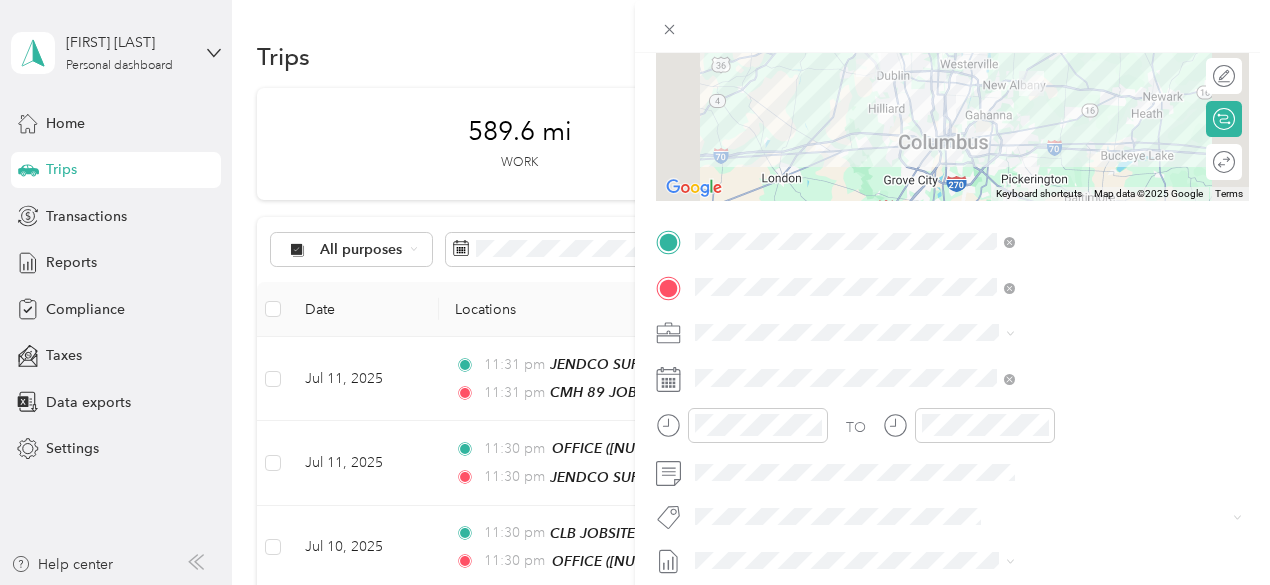 scroll, scrollTop: 0, scrollLeft: 0, axis: both 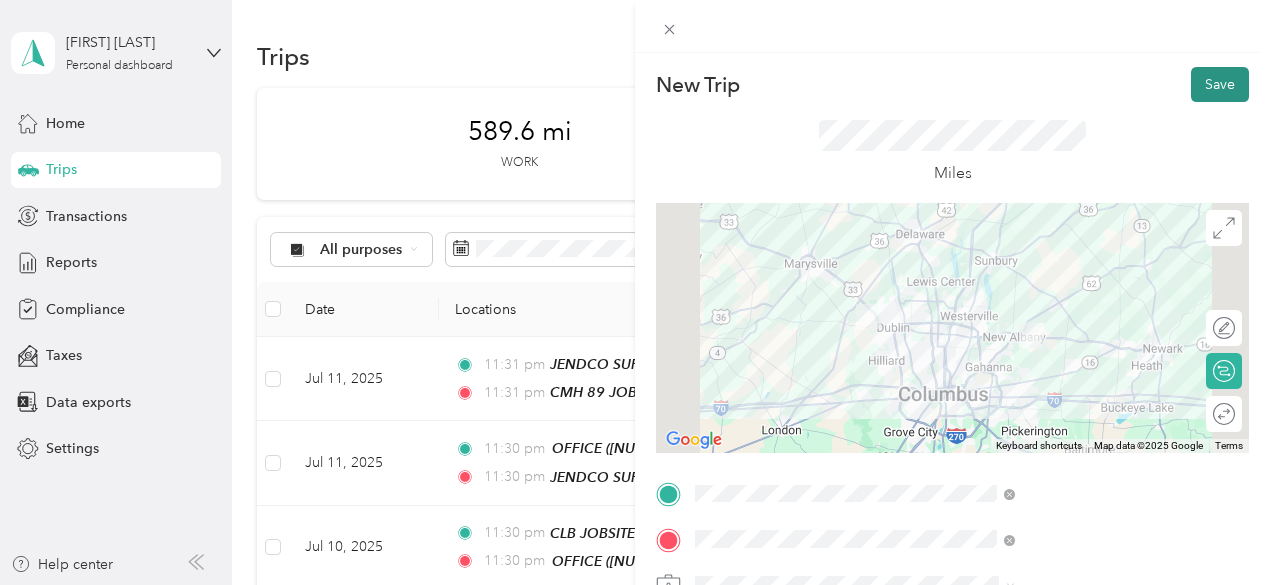 click on "Save" at bounding box center [1220, 84] 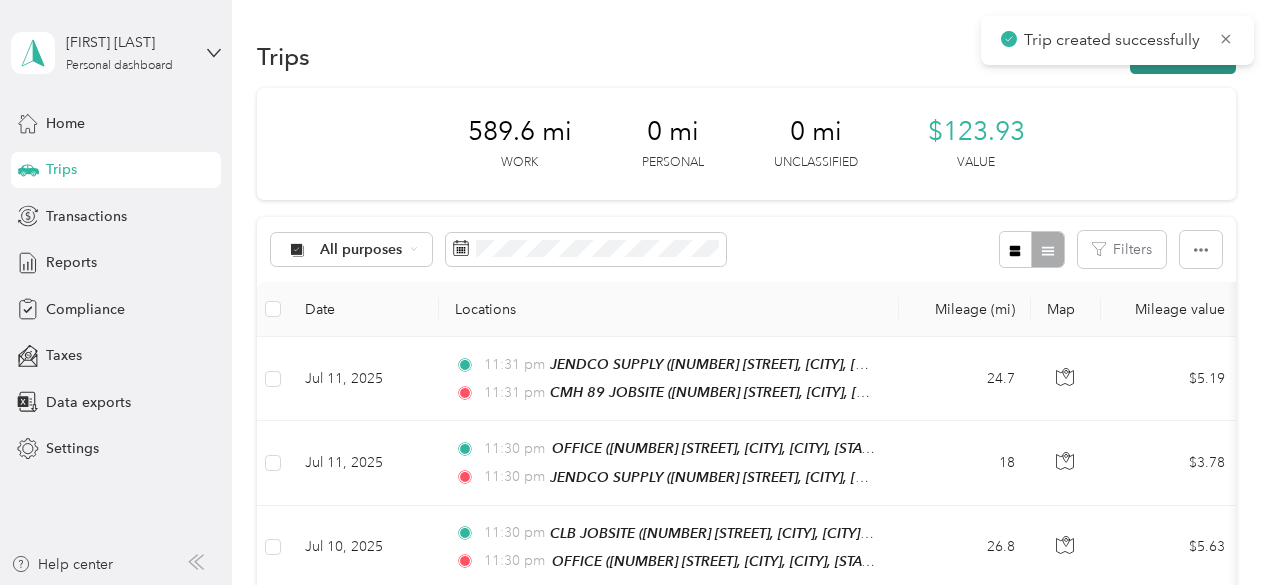click on "New trip" at bounding box center (1183, 56) 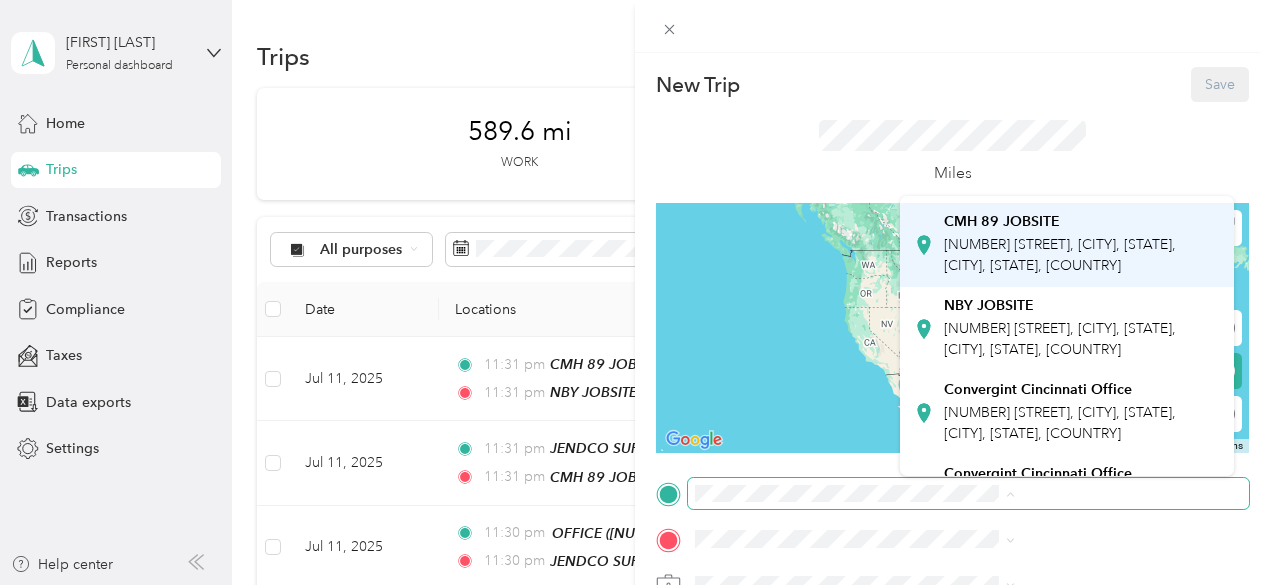 scroll, scrollTop: 500, scrollLeft: 0, axis: vertical 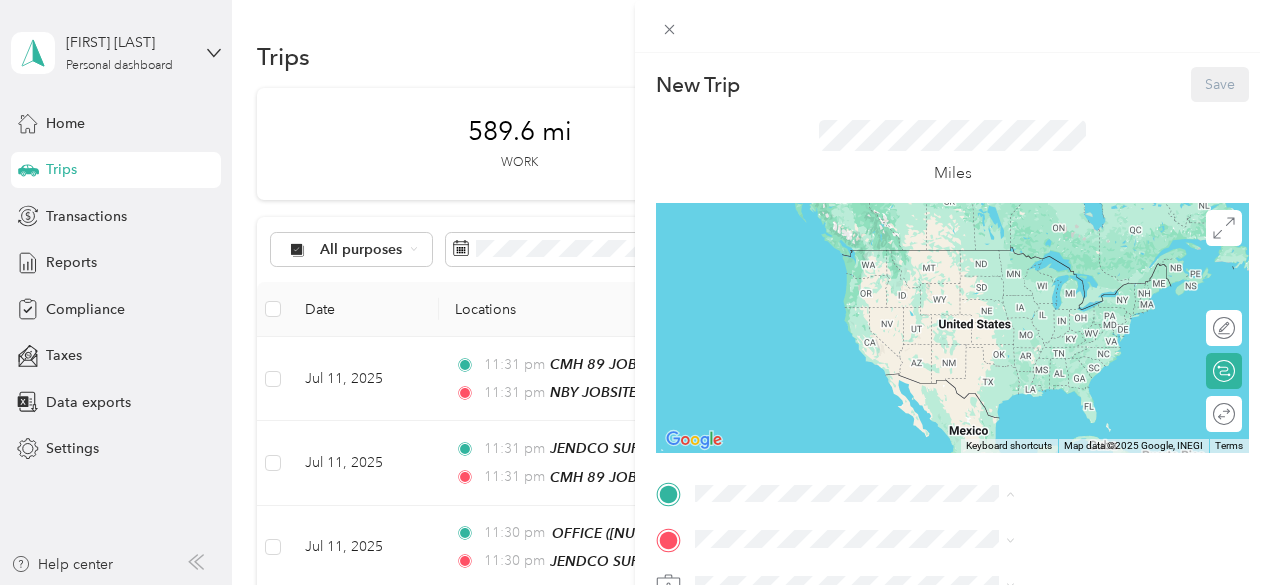 click on "NBY JOBSITE [NUMBER] [STREET], [CITY], [STATE], [CITY], [STATE], [COUNTRY]" at bounding box center [1081, 283] 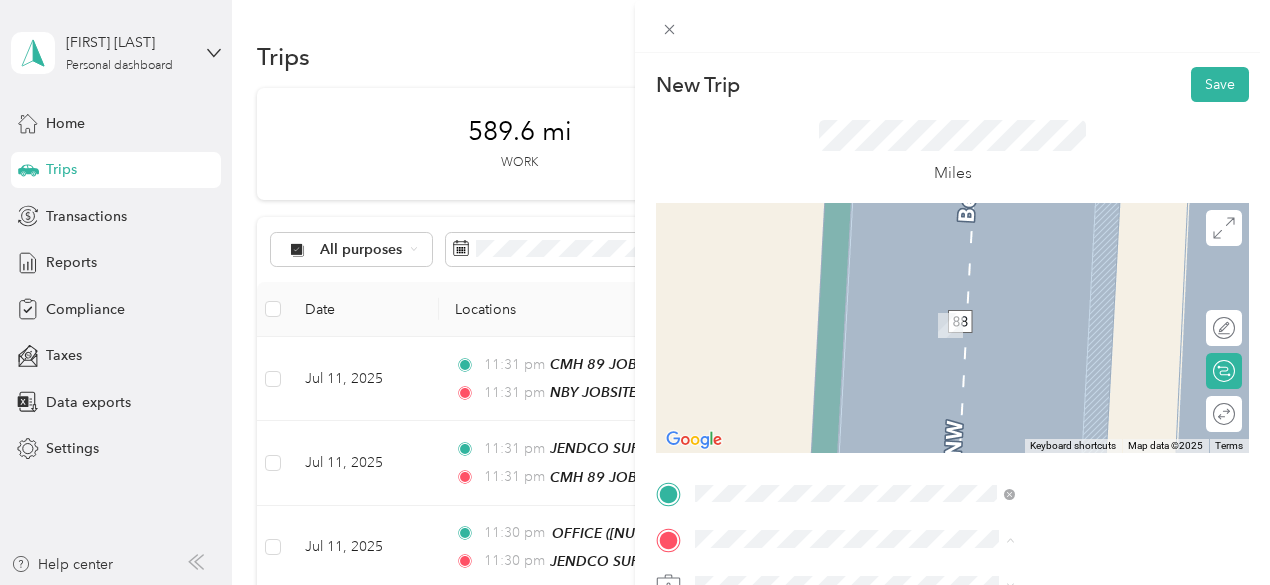 click on "OFFICE [NUMBER] [STREET], [CITY], [STATE], [CITY], [STATE], [COUNTRY]" at bounding box center (1081, 325) 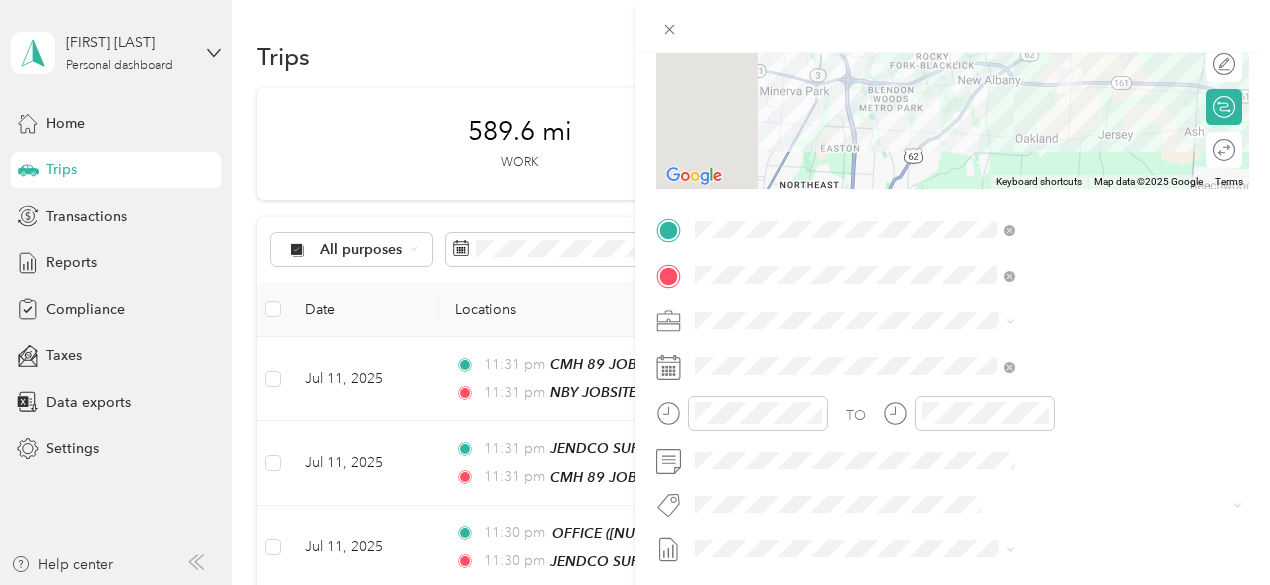 scroll, scrollTop: 300, scrollLeft: 0, axis: vertical 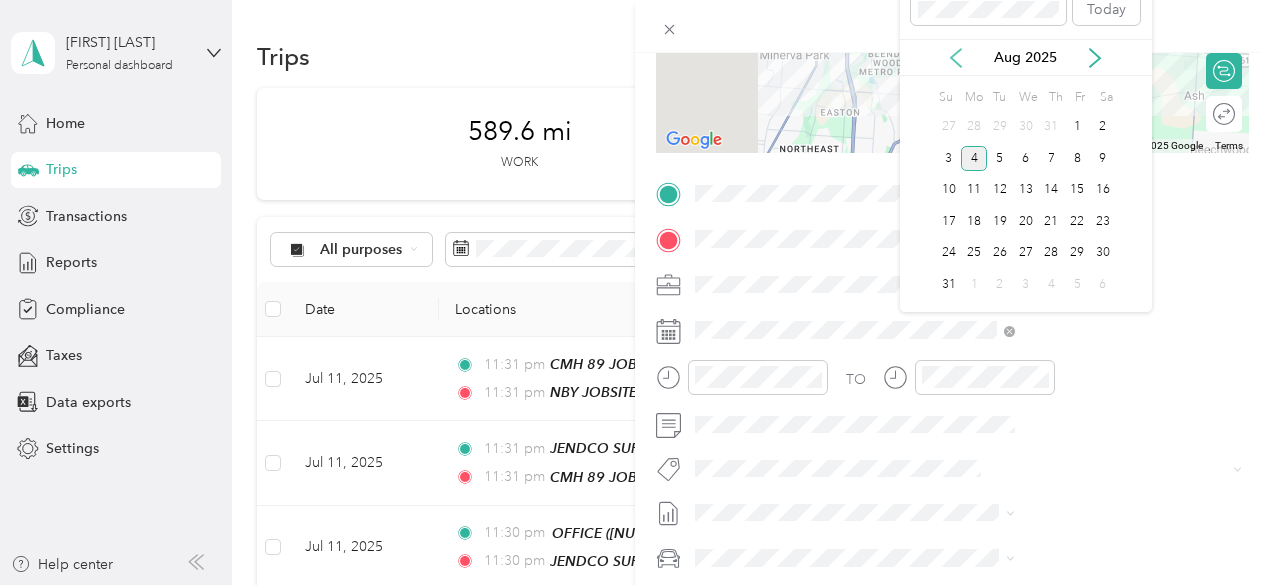 click 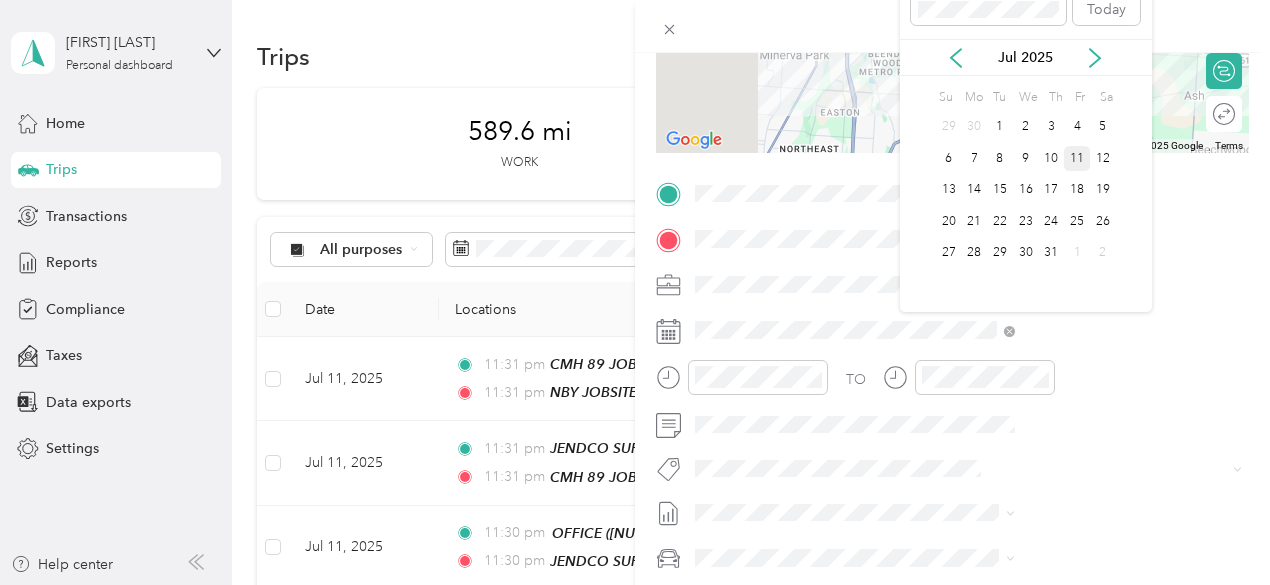 click on "11" at bounding box center [1077, 158] 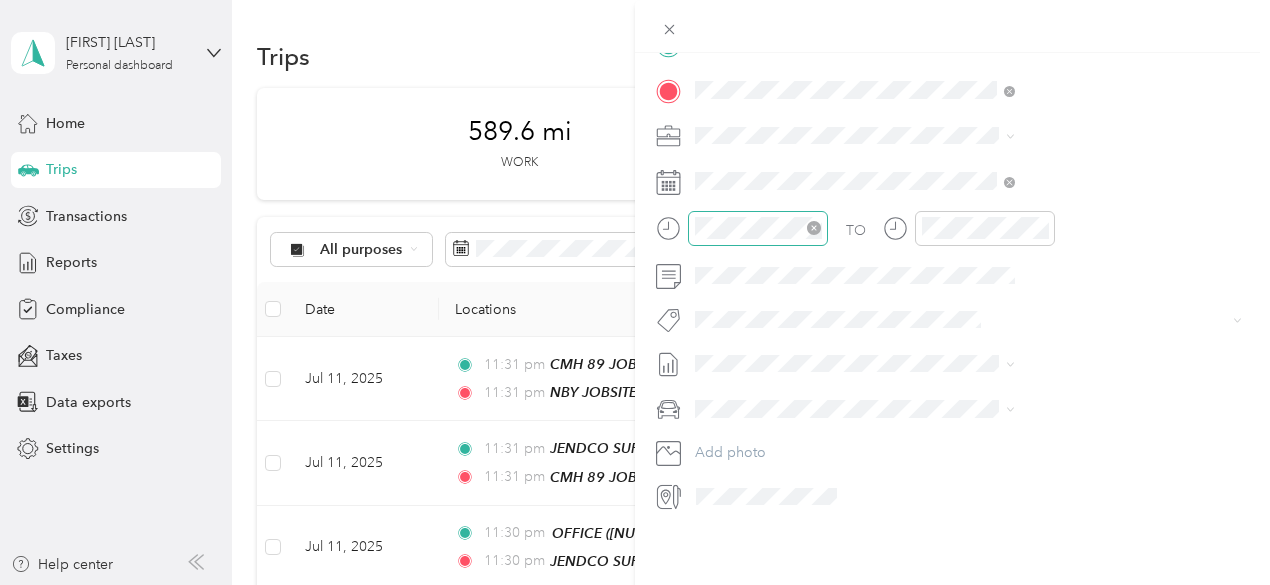 scroll, scrollTop: 464, scrollLeft: 0, axis: vertical 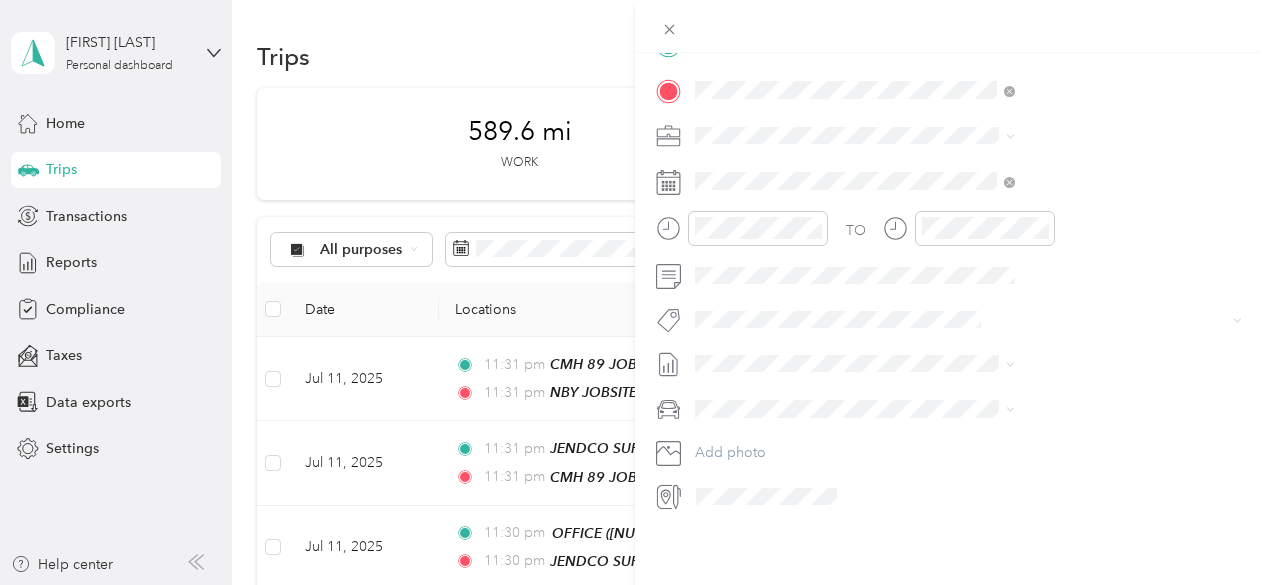 click on "GMC Sierra 1500" at bounding box center [968, 425] 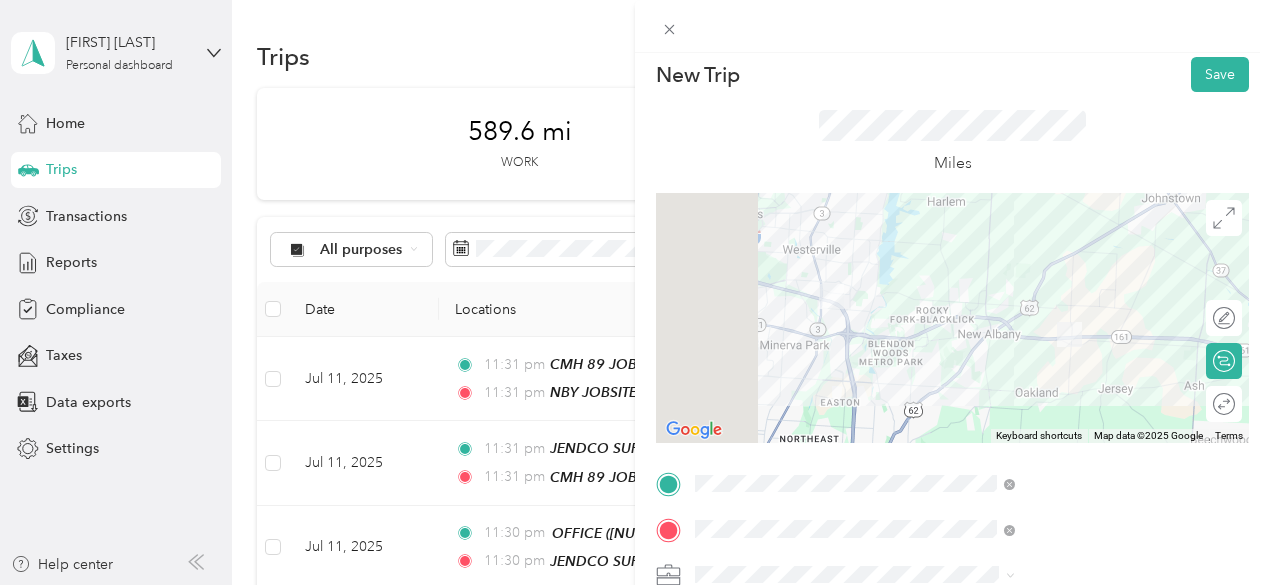 scroll, scrollTop: 0, scrollLeft: 0, axis: both 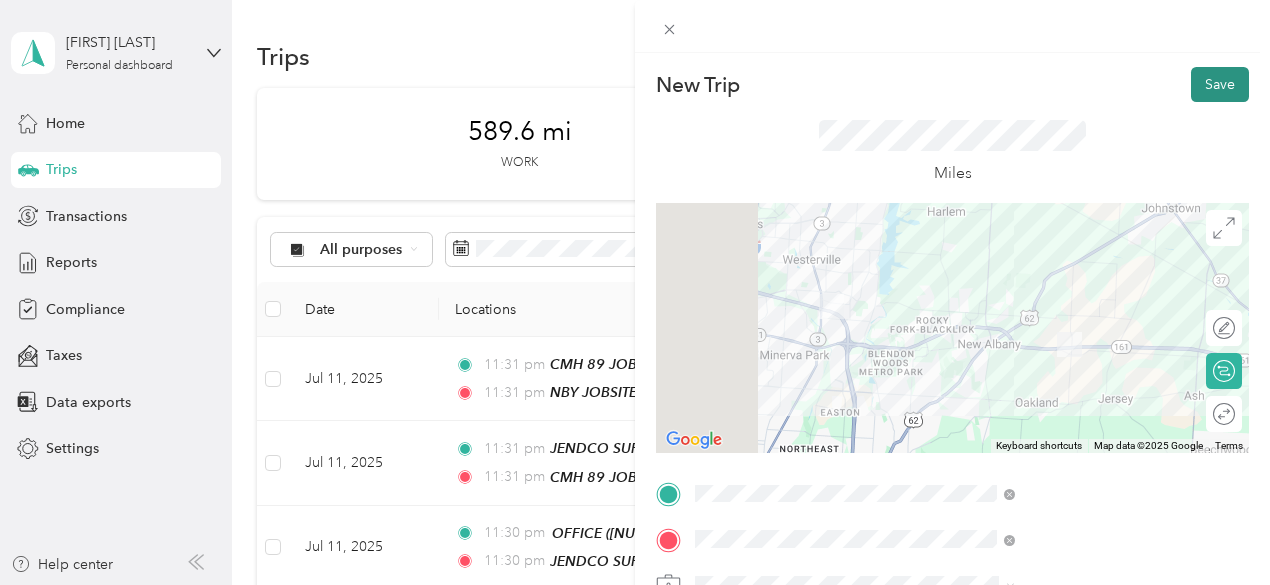 click on "Save" at bounding box center (1220, 84) 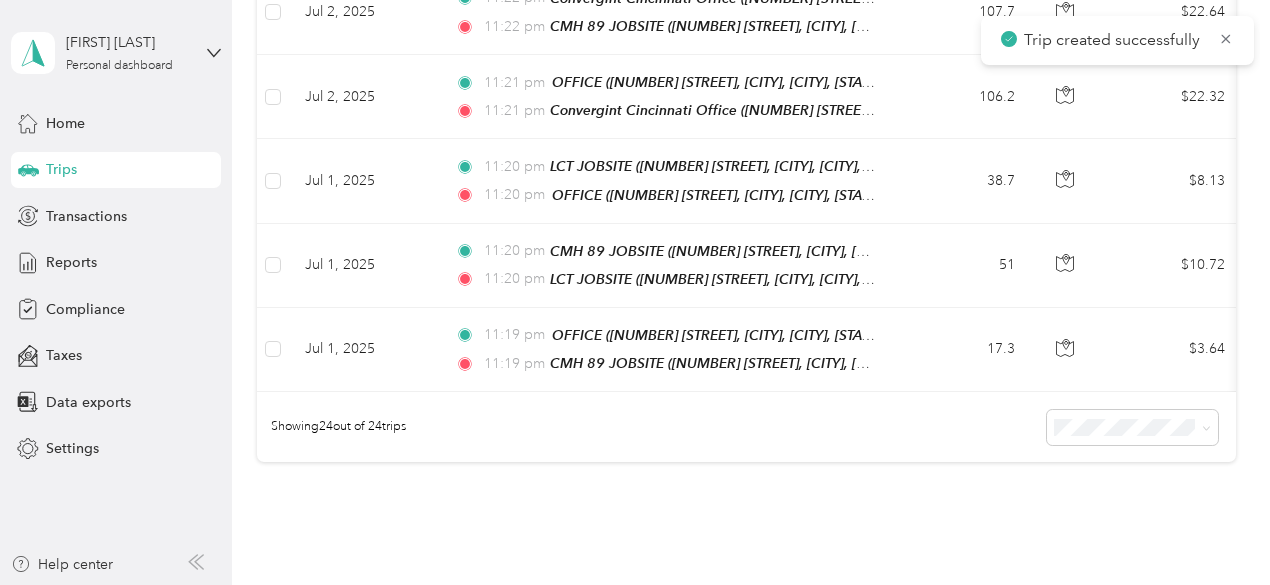 scroll, scrollTop: 2078, scrollLeft: 0, axis: vertical 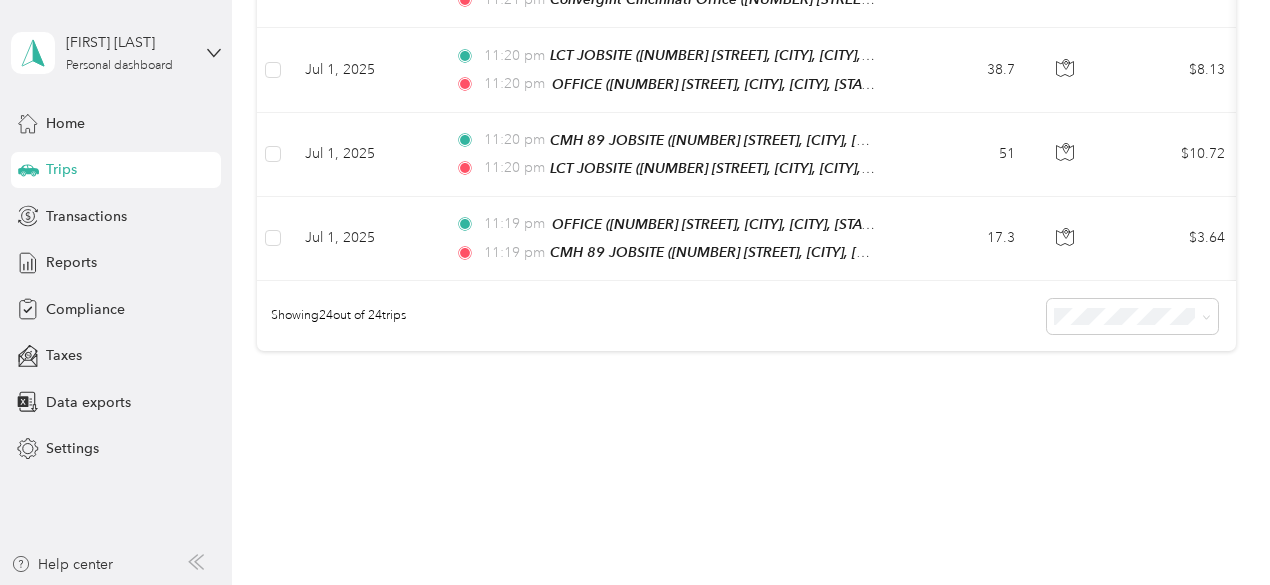 click 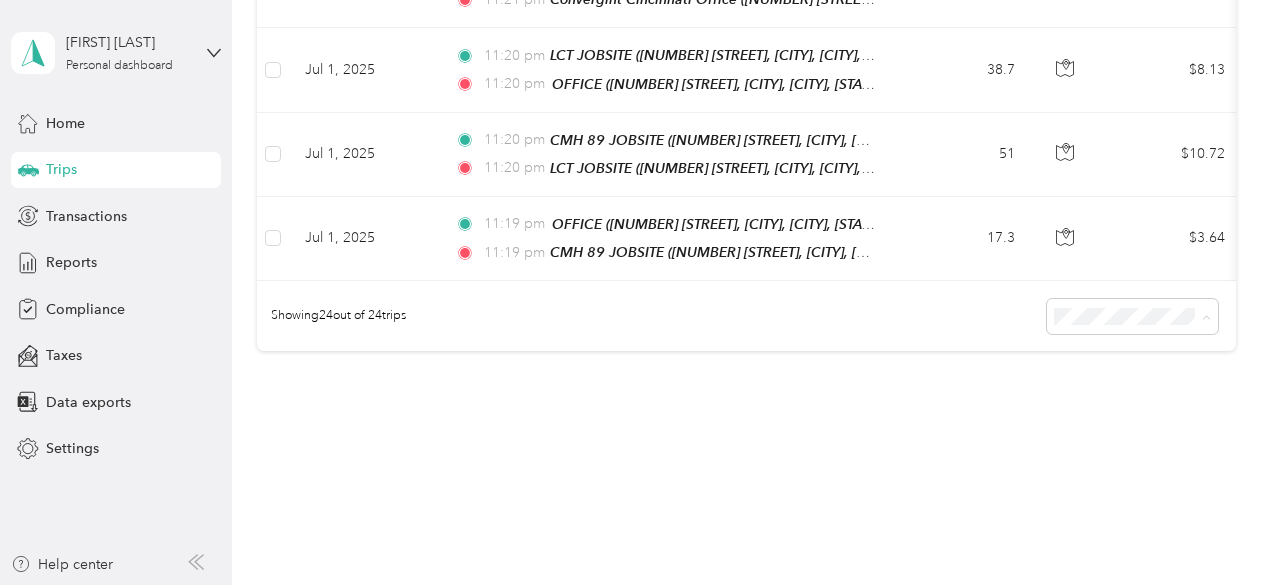 click on "50 per load" at bounding box center [1127, 345] 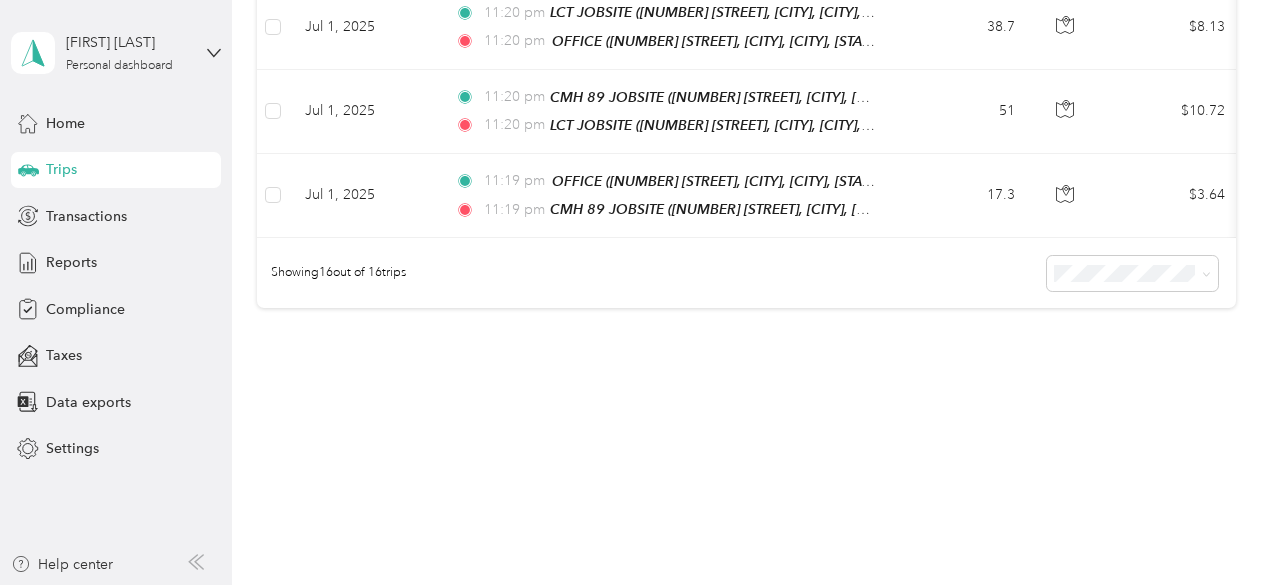 scroll, scrollTop: 1423, scrollLeft: 0, axis: vertical 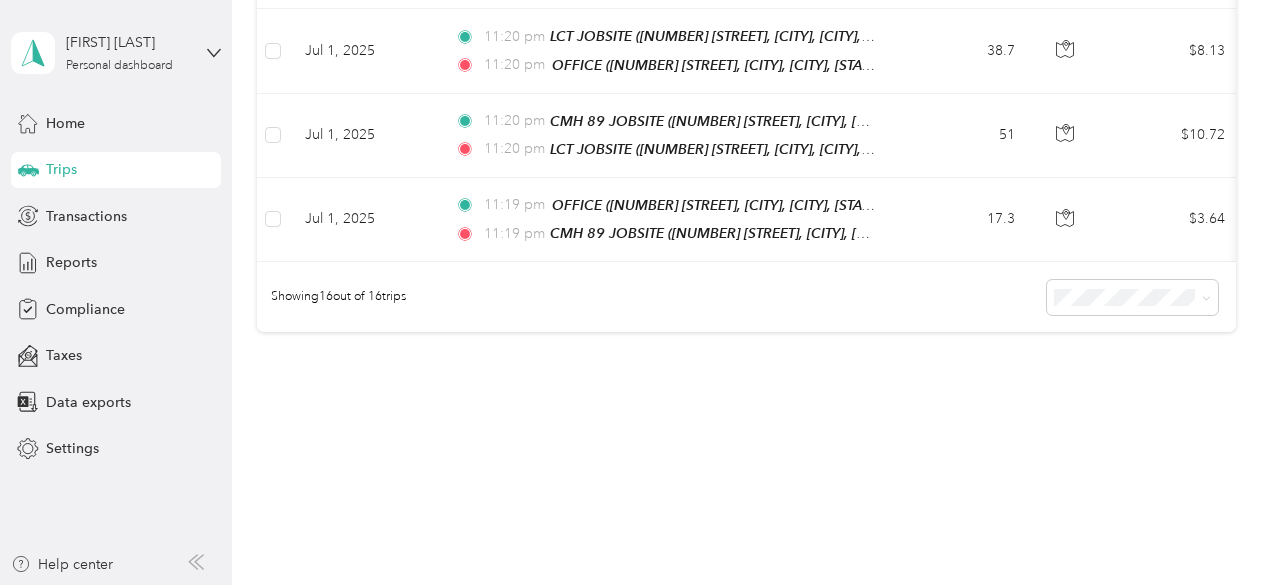 click 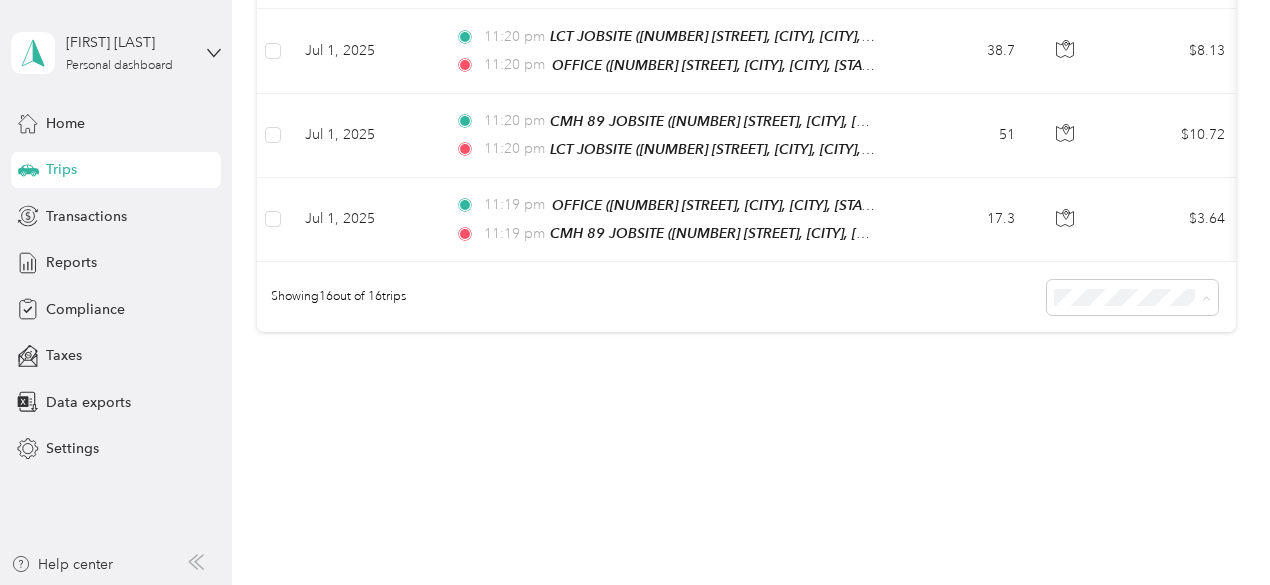 click on "100 per load" at bounding box center [1097, 380] 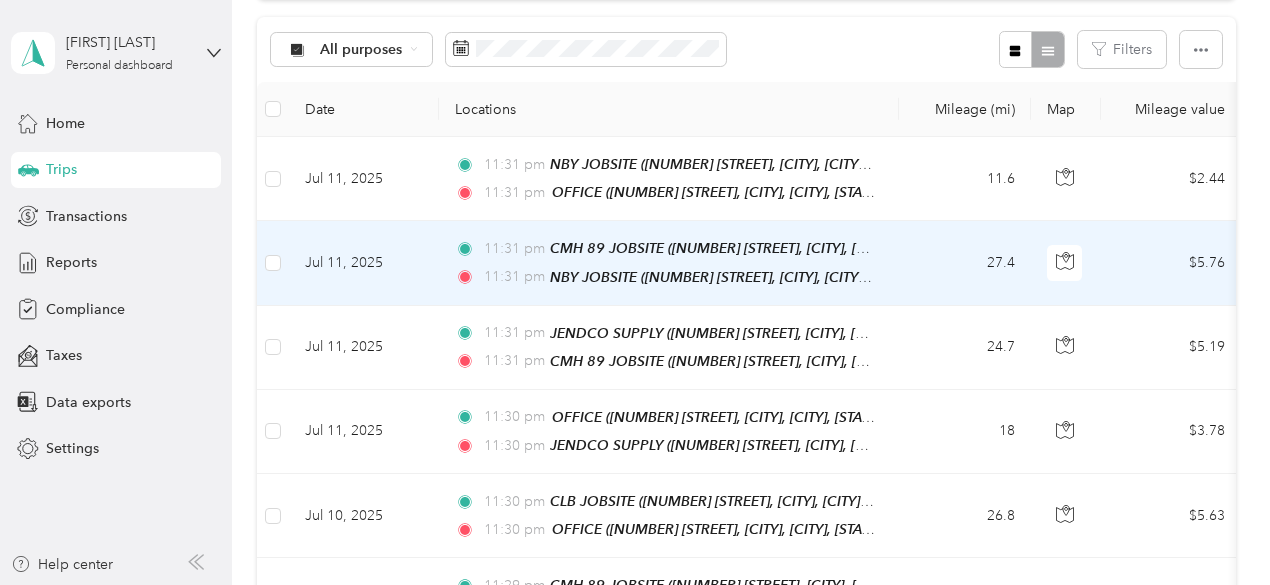 scroll, scrollTop: 0, scrollLeft: 0, axis: both 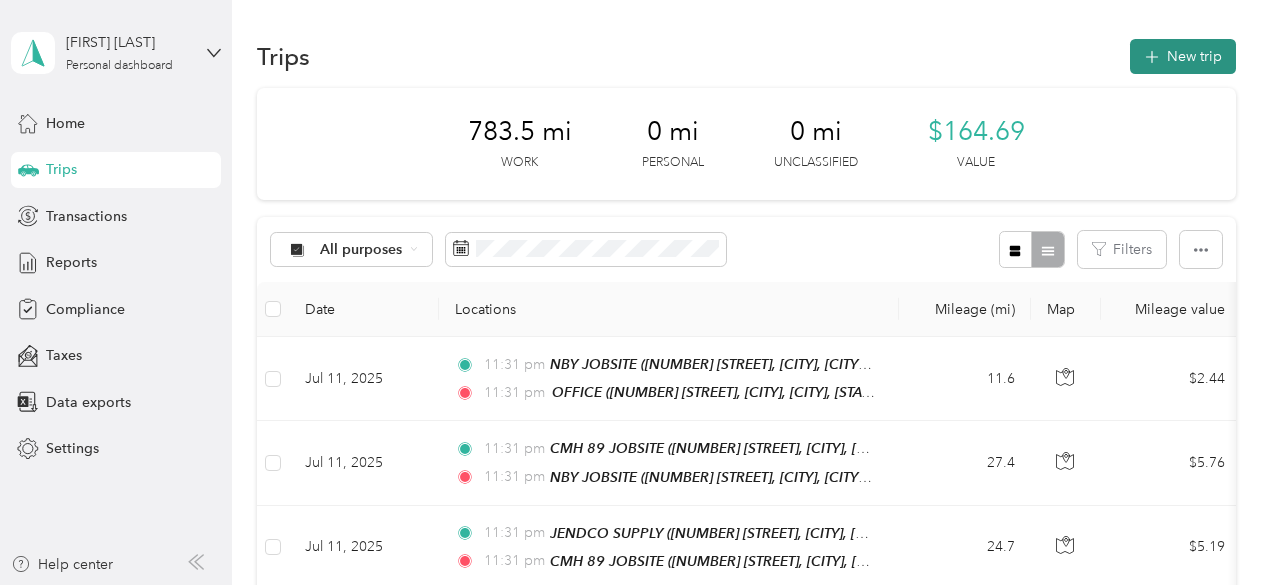 click on "New trip" at bounding box center (1183, 56) 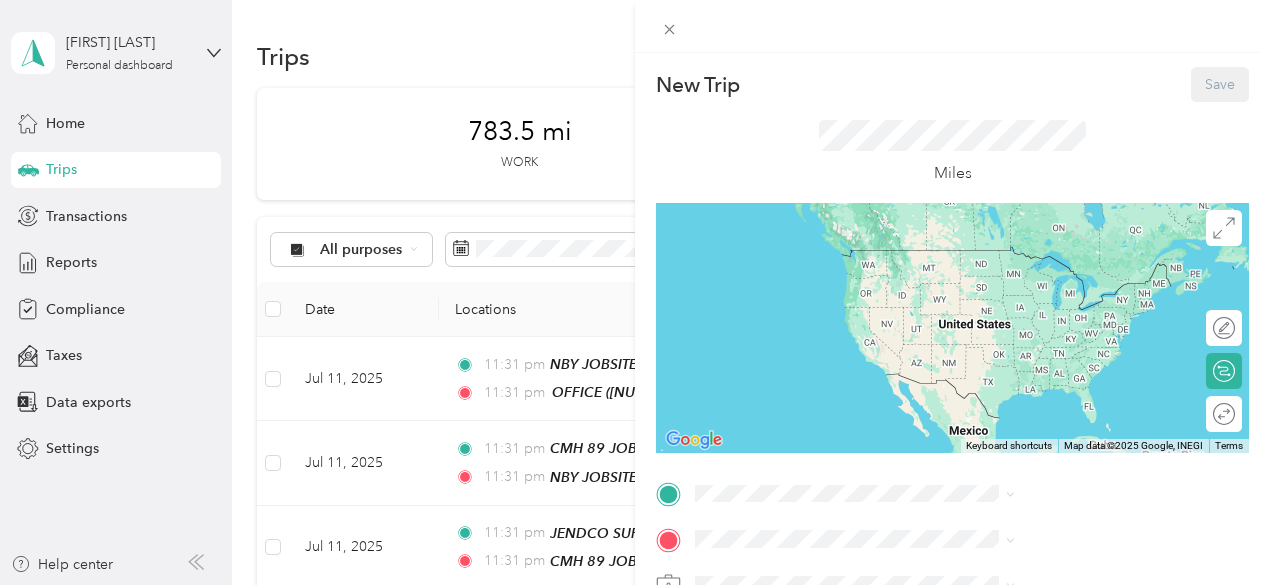click on "[NUMBER] [STREET], [CITY], [STATE], [CITY], [STATE], [COUNTRY]" at bounding box center [1060, 285] 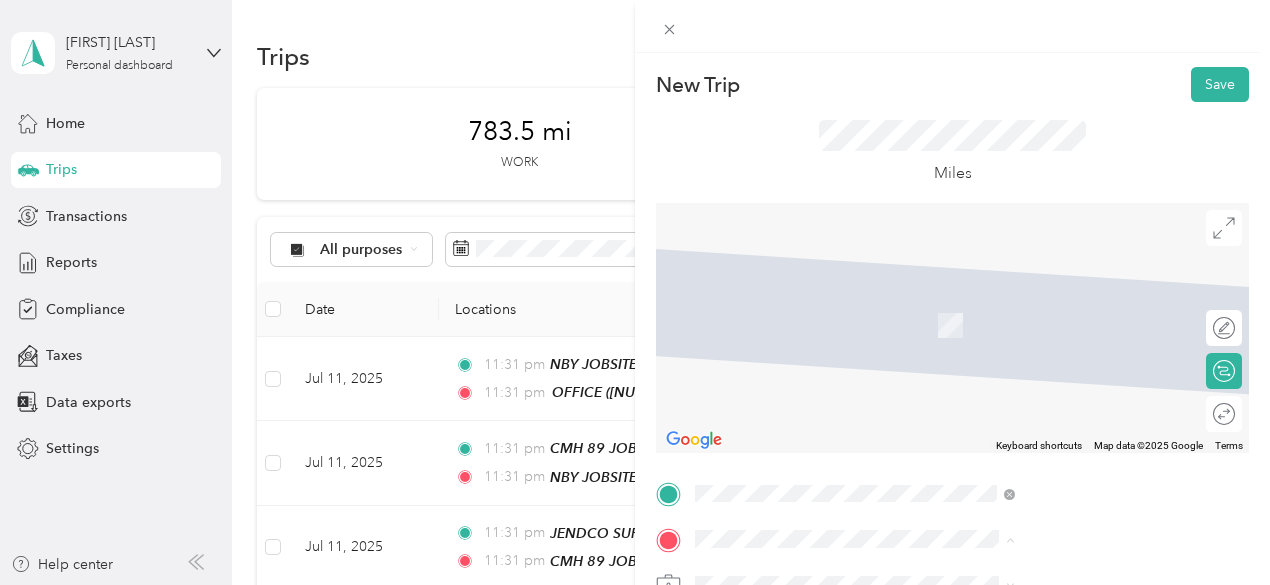 click on "LCT JOBSITE [NUMBER] [STREET], [CITY], [STATE], [CITY], [STATE], [COUNTRY]" at bounding box center (1081, 409) 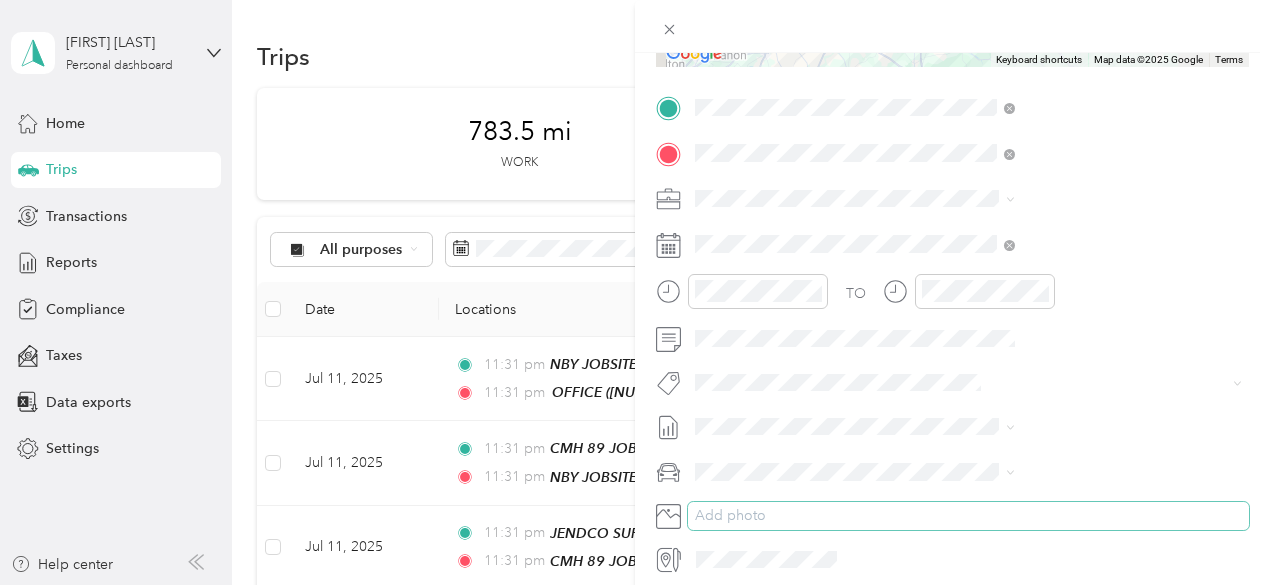 scroll, scrollTop: 400, scrollLeft: 0, axis: vertical 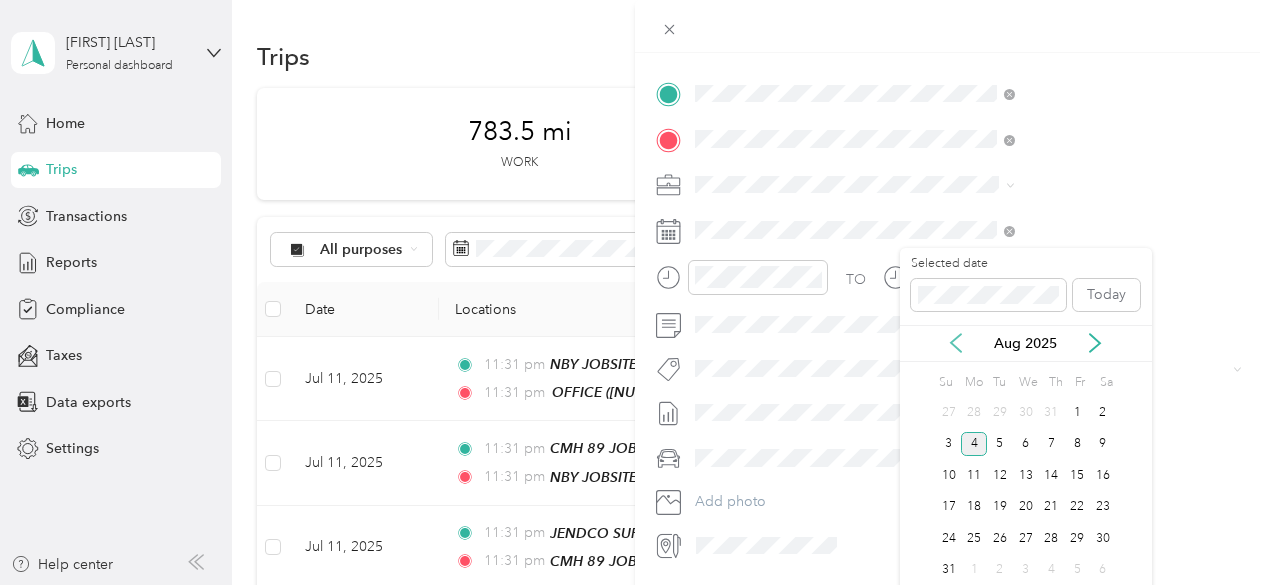 click 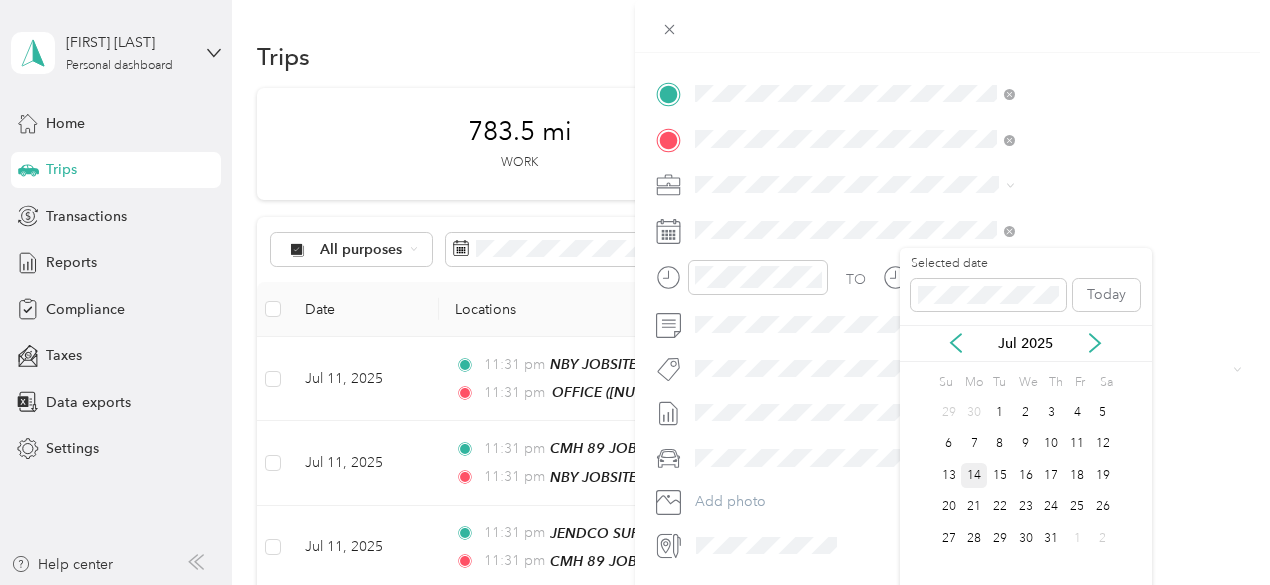 click on "14" at bounding box center (974, 475) 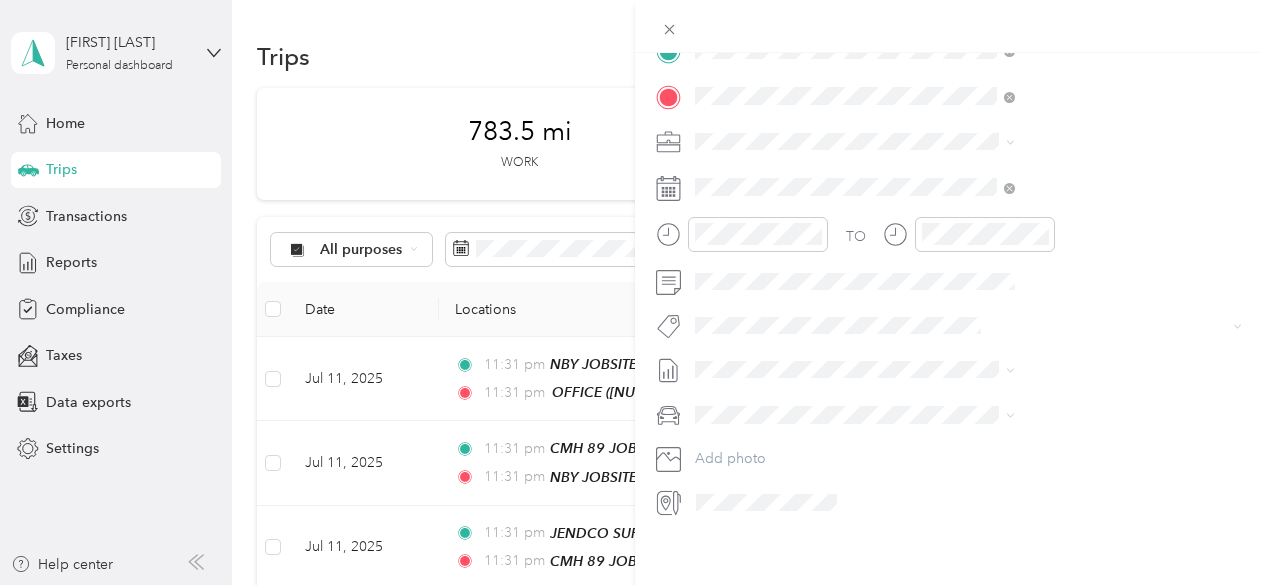 scroll, scrollTop: 464, scrollLeft: 0, axis: vertical 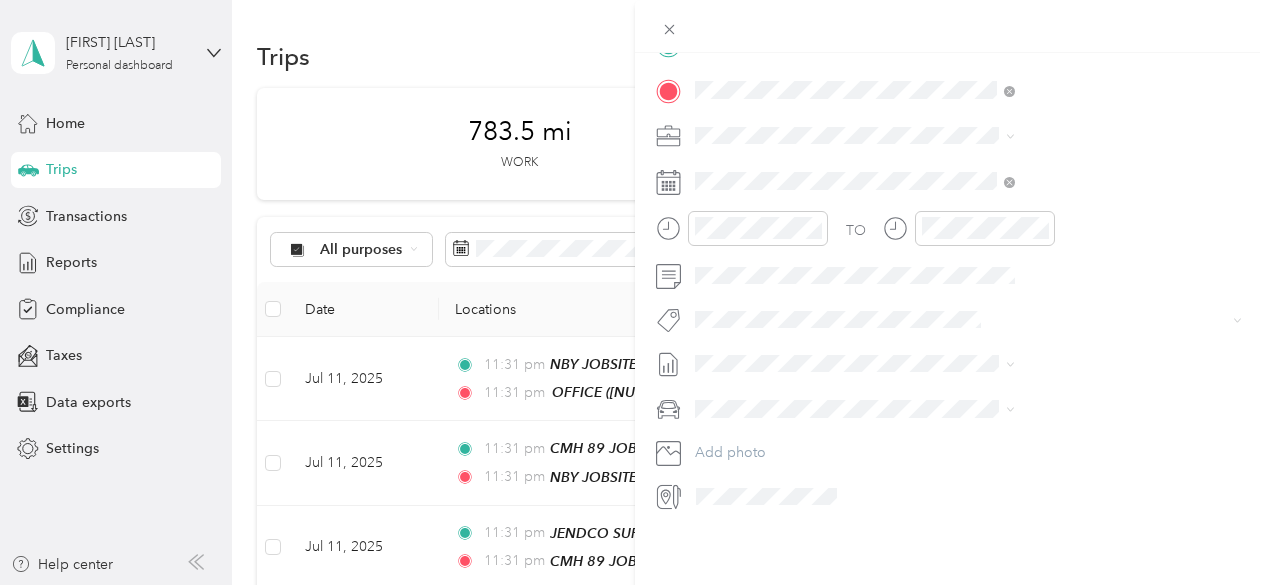 click on "GMC Sierra 1500" at bounding box center [968, 421] 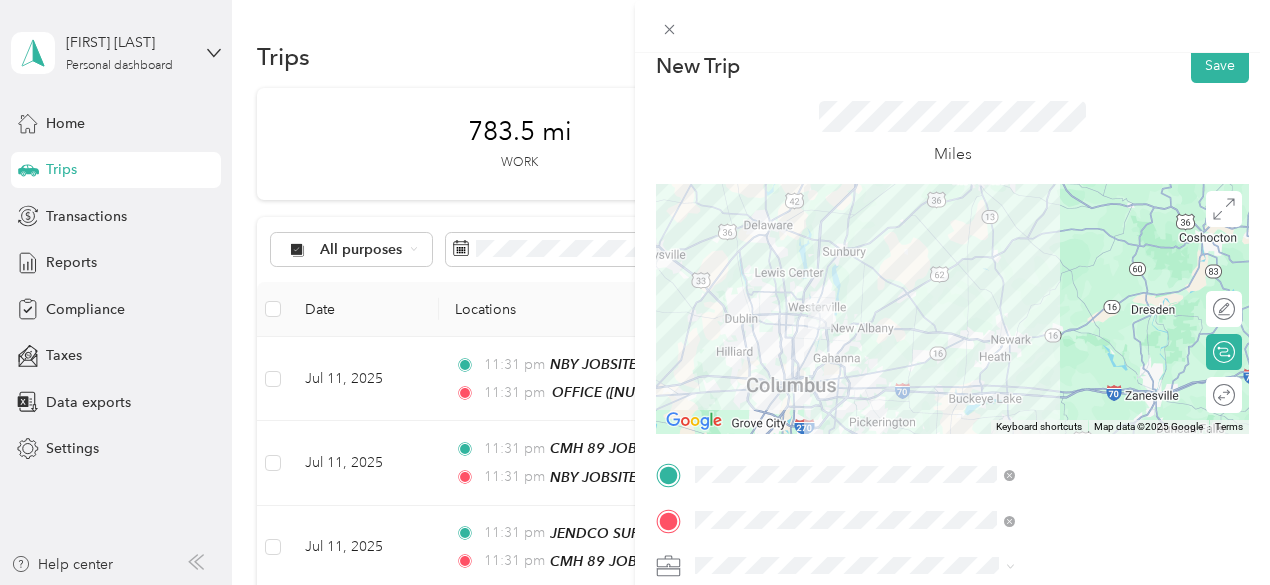 scroll, scrollTop: 0, scrollLeft: 0, axis: both 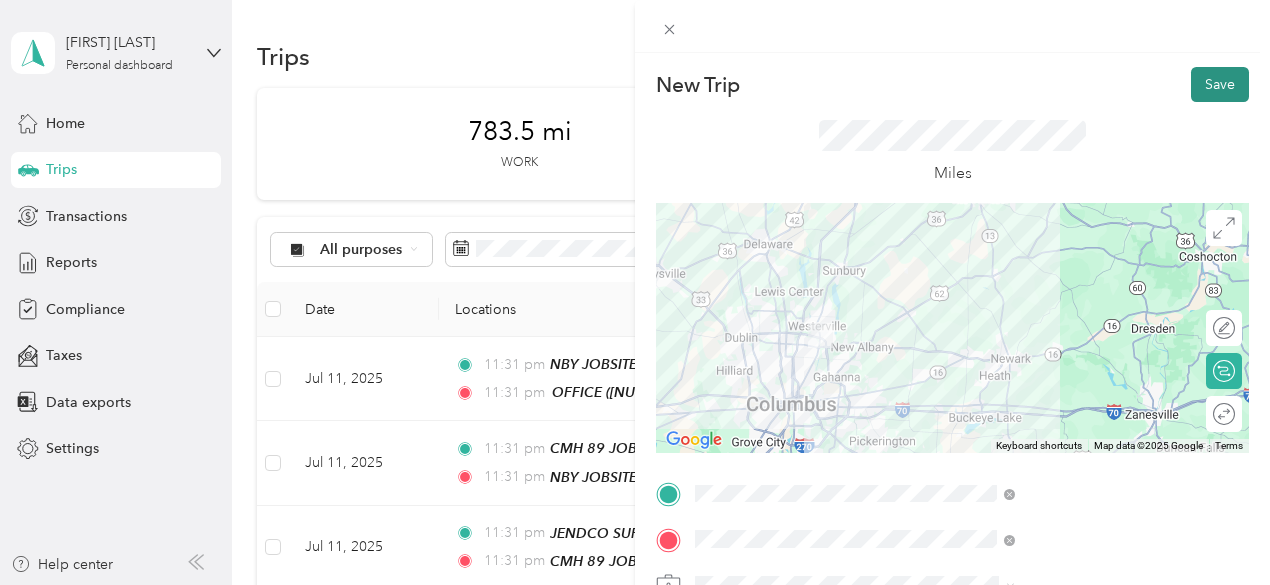 click on "Save" at bounding box center [1220, 84] 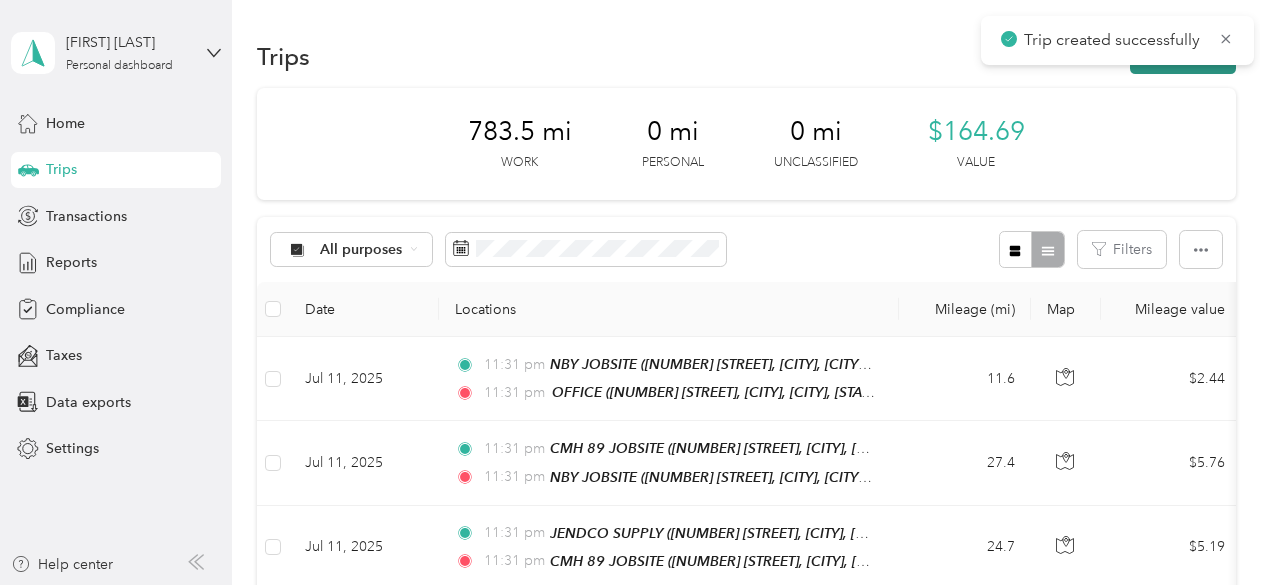 click on "New trip" at bounding box center [1183, 56] 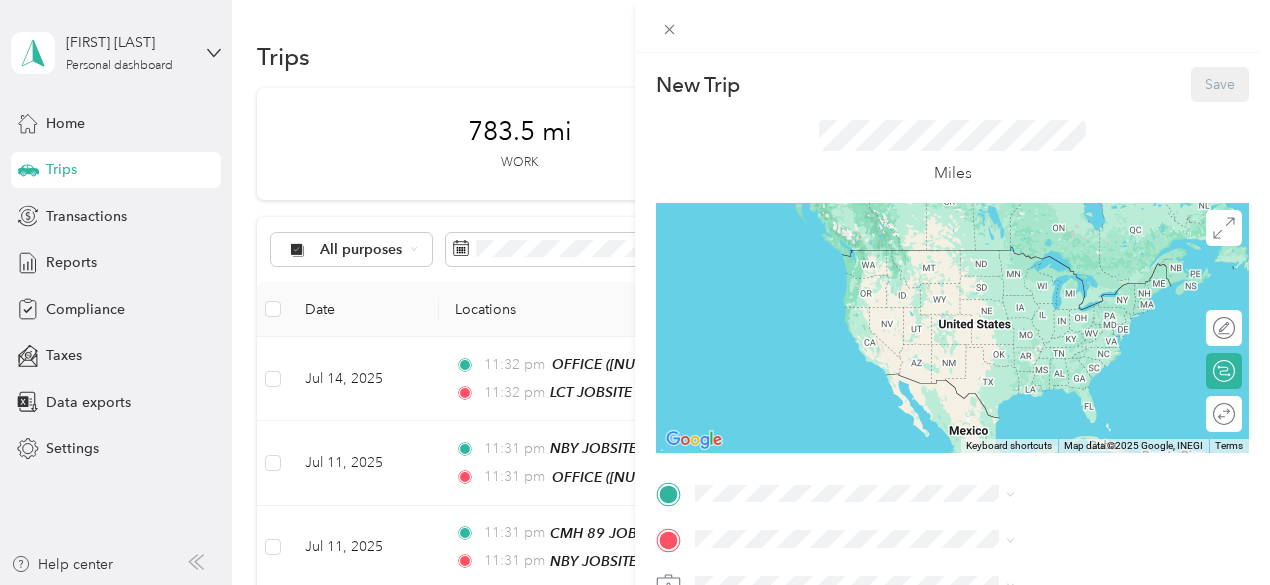 click on "LCT JOBSITE [NUMBER] [STREET], [CITY], [STATE], [CITY], [STATE], [COUNTRY]" at bounding box center [1081, 361] 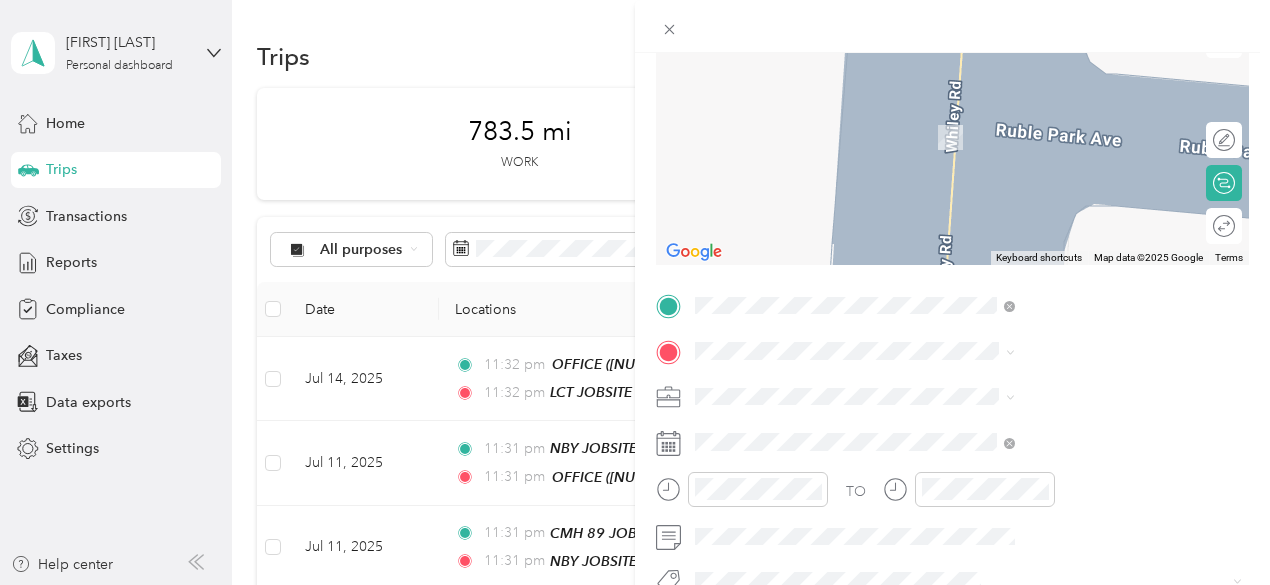 scroll, scrollTop: 200, scrollLeft: 0, axis: vertical 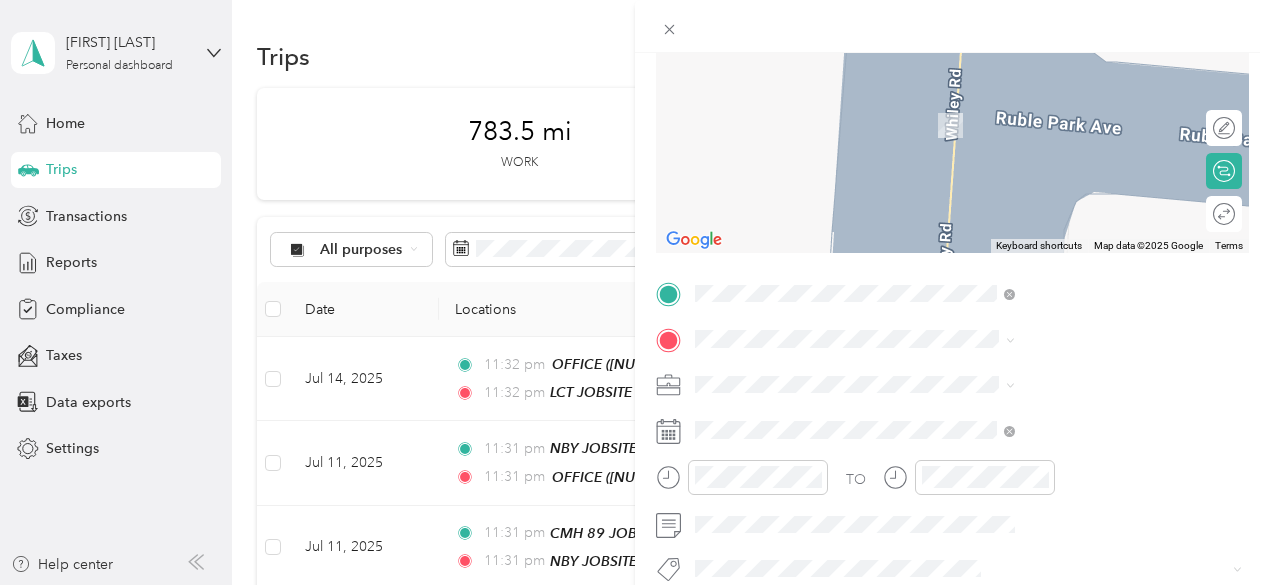 click on "[NUMBER] [STREET], [CITY], [STATE], [CITY], [STATE], [COUNTRY]" at bounding box center [1060, 154] 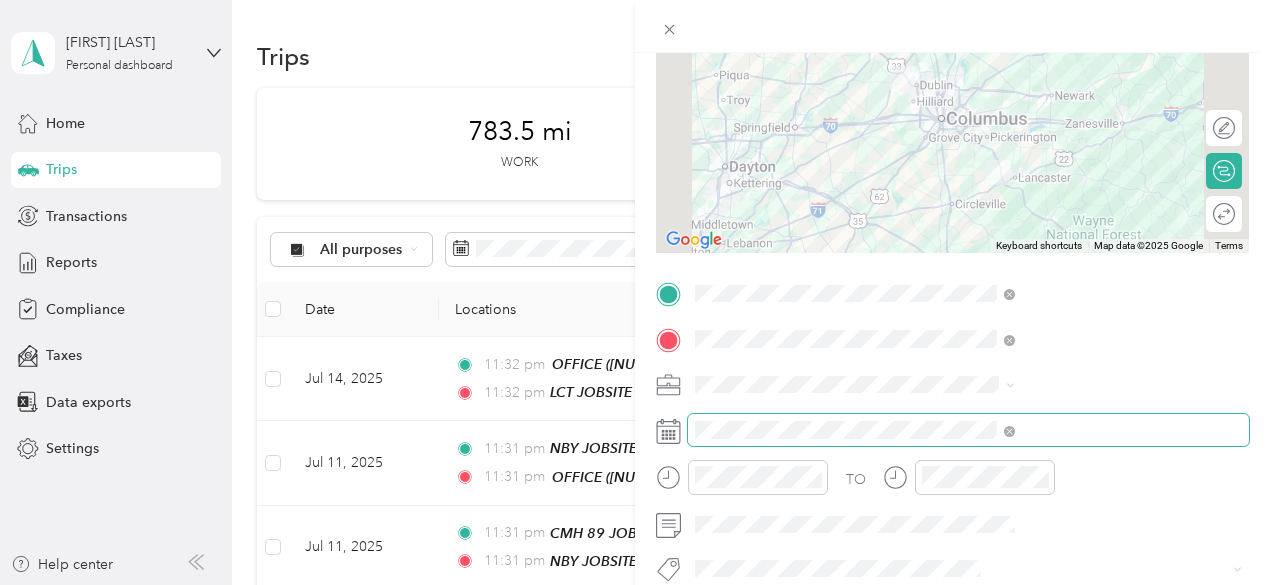 click at bounding box center (968, 430) 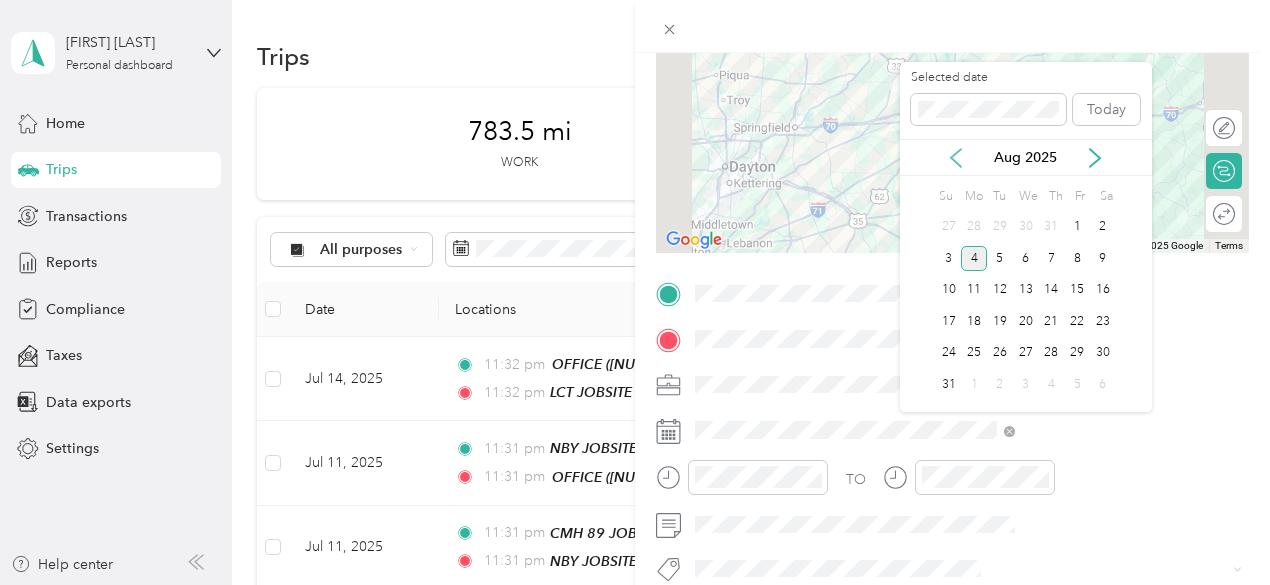 click 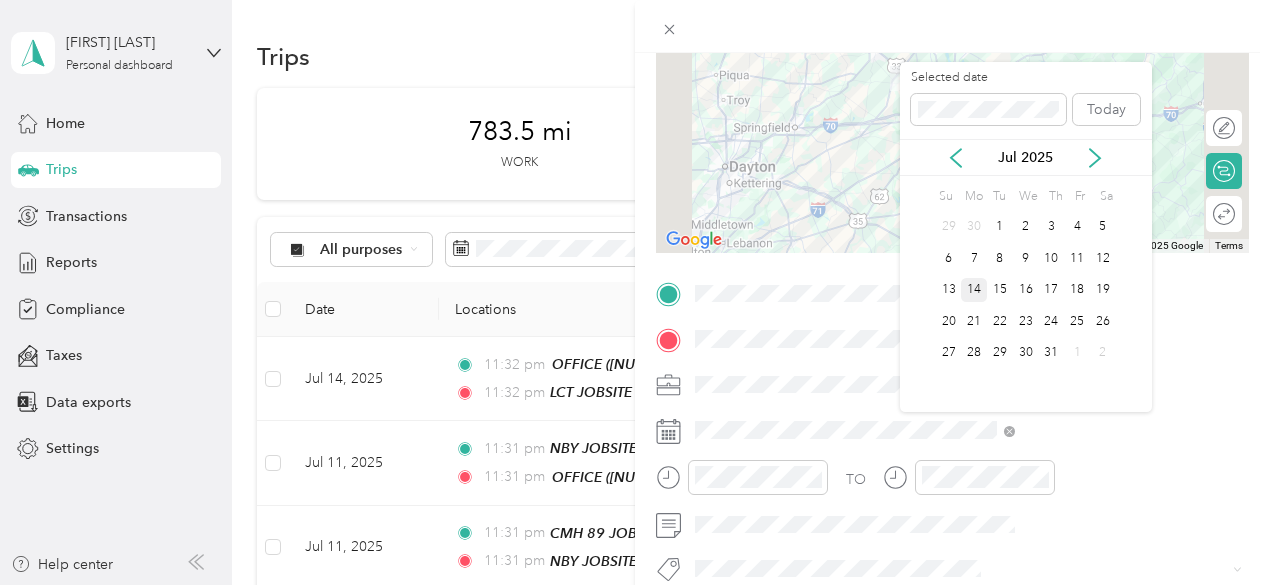 click on "14" at bounding box center (974, 290) 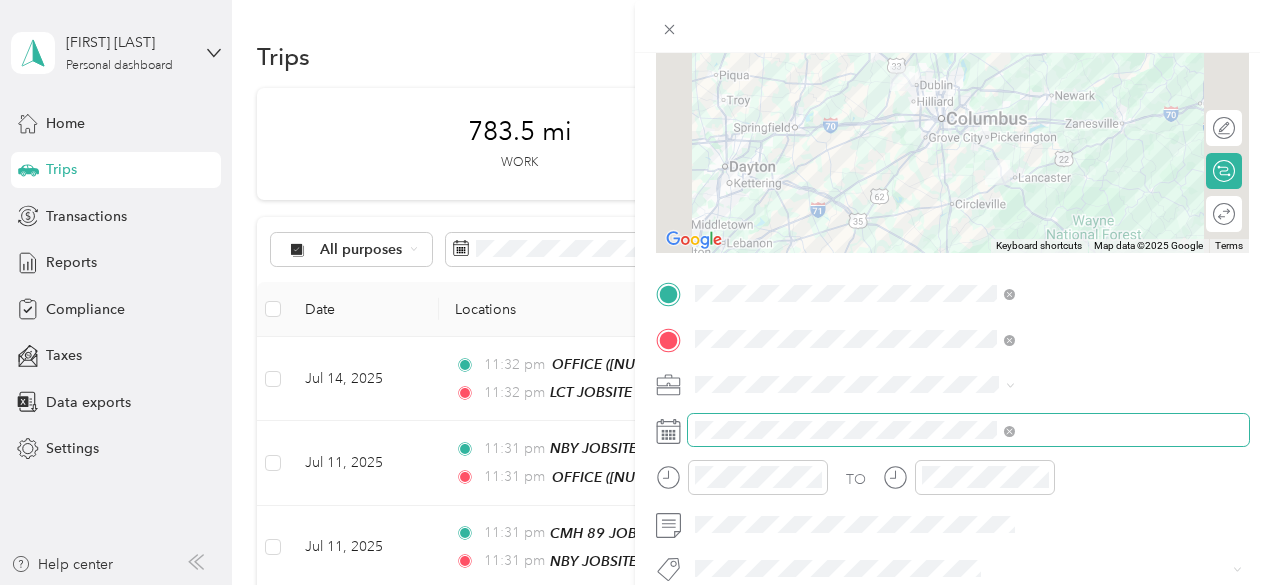 scroll, scrollTop: 400, scrollLeft: 0, axis: vertical 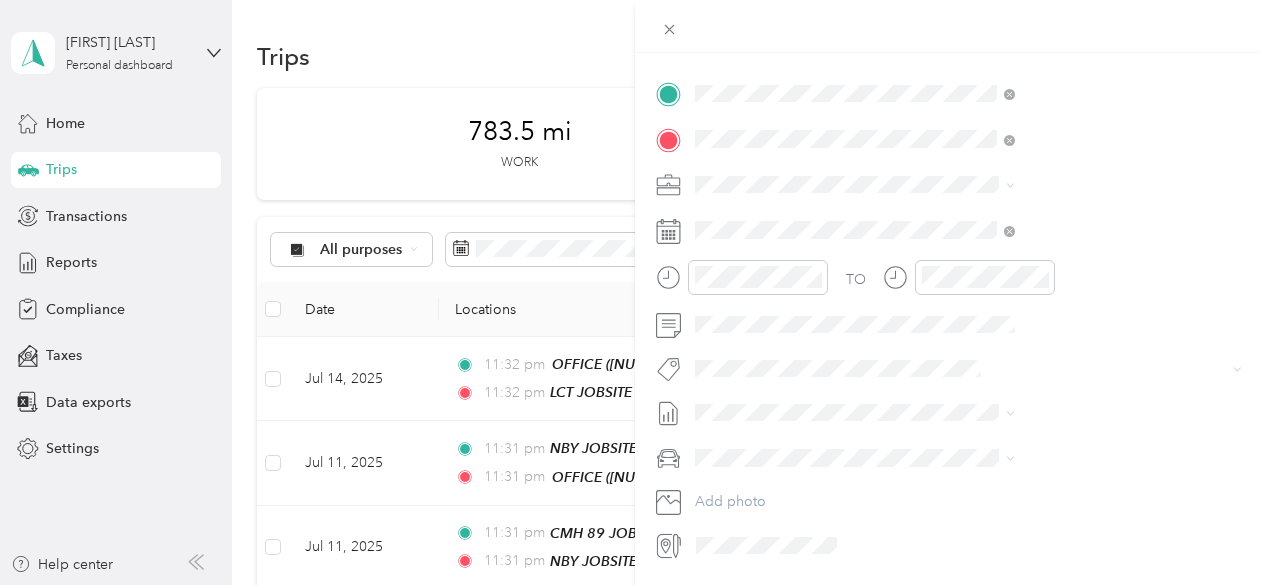 click on "GMC Sierra 1500" at bounding box center [1067, 486] 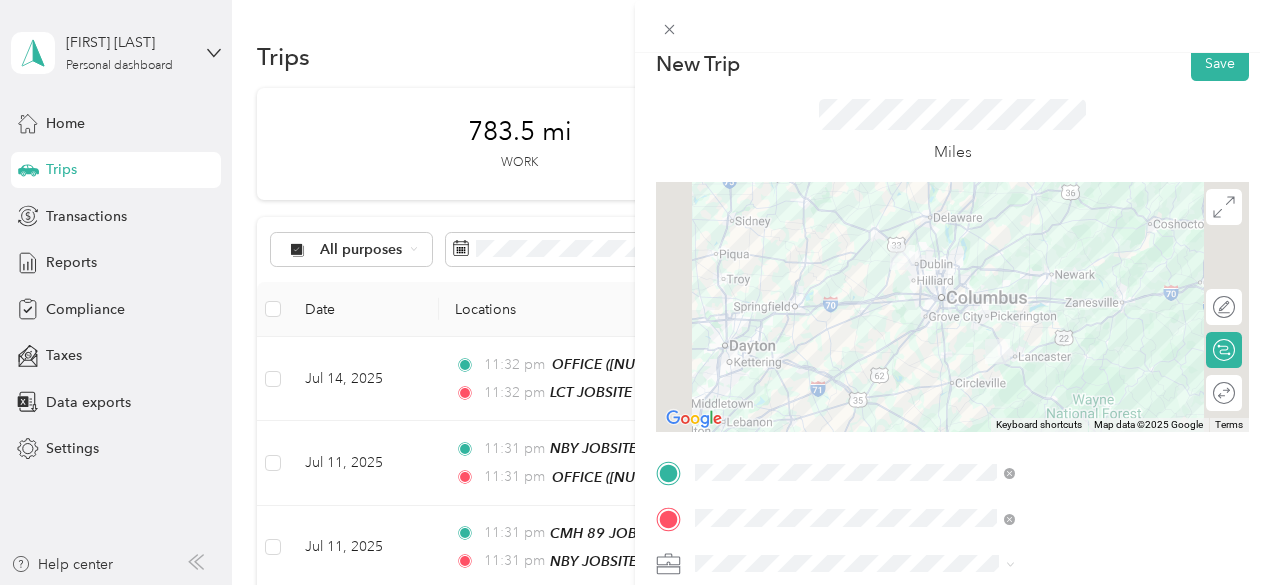 scroll, scrollTop: 0, scrollLeft: 0, axis: both 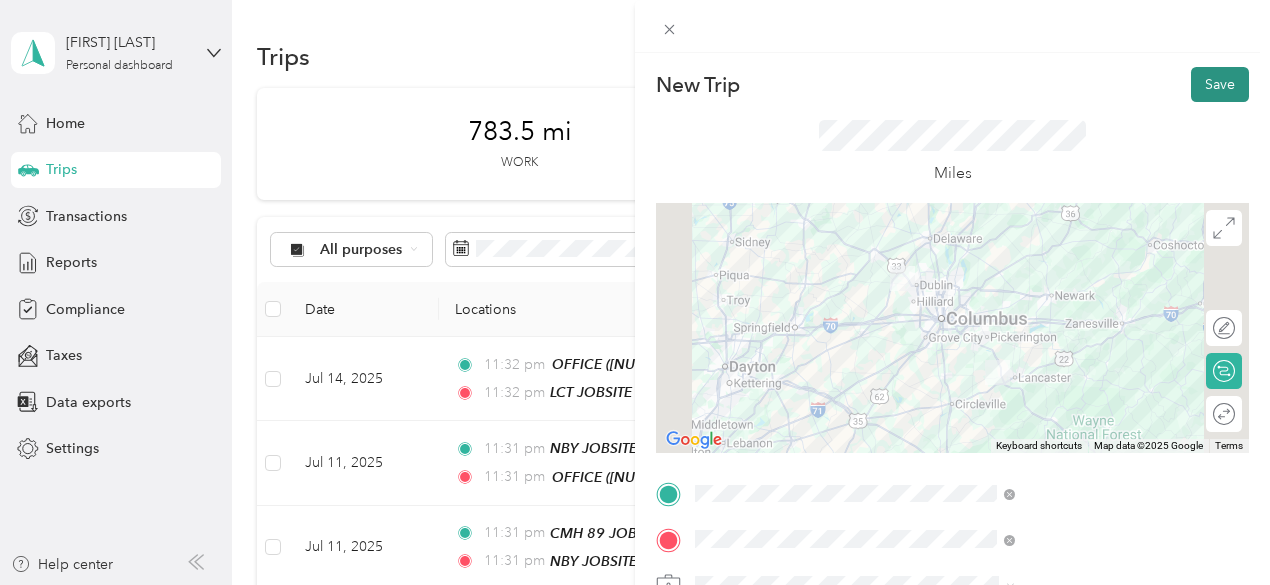 click on "Save" at bounding box center (1220, 84) 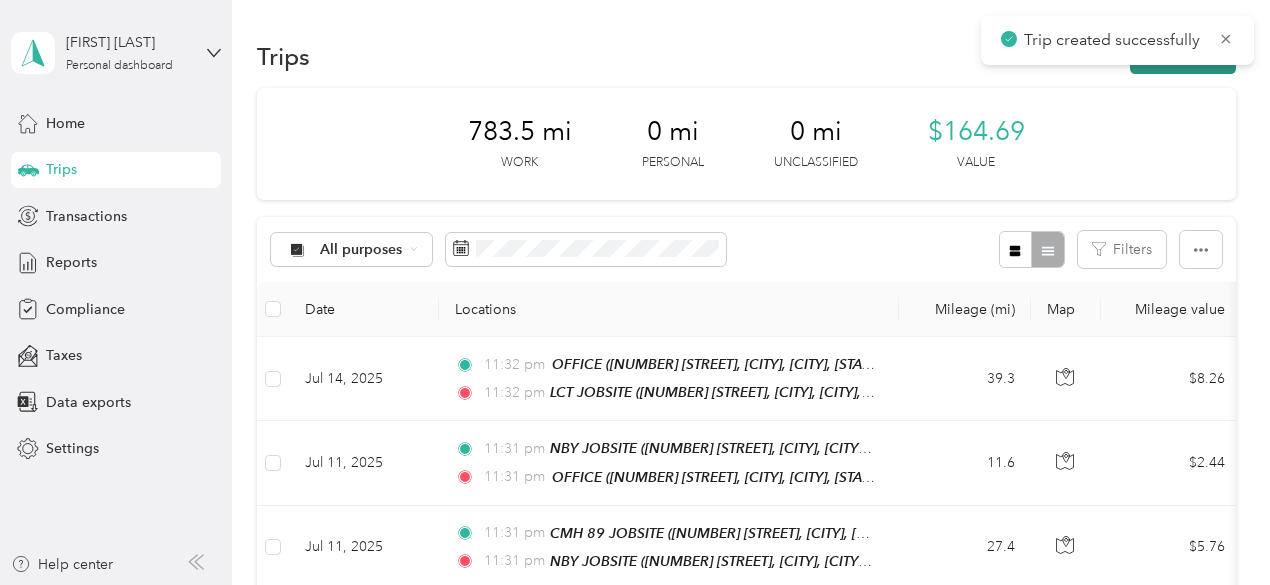 click on "New trip" at bounding box center (1183, 56) 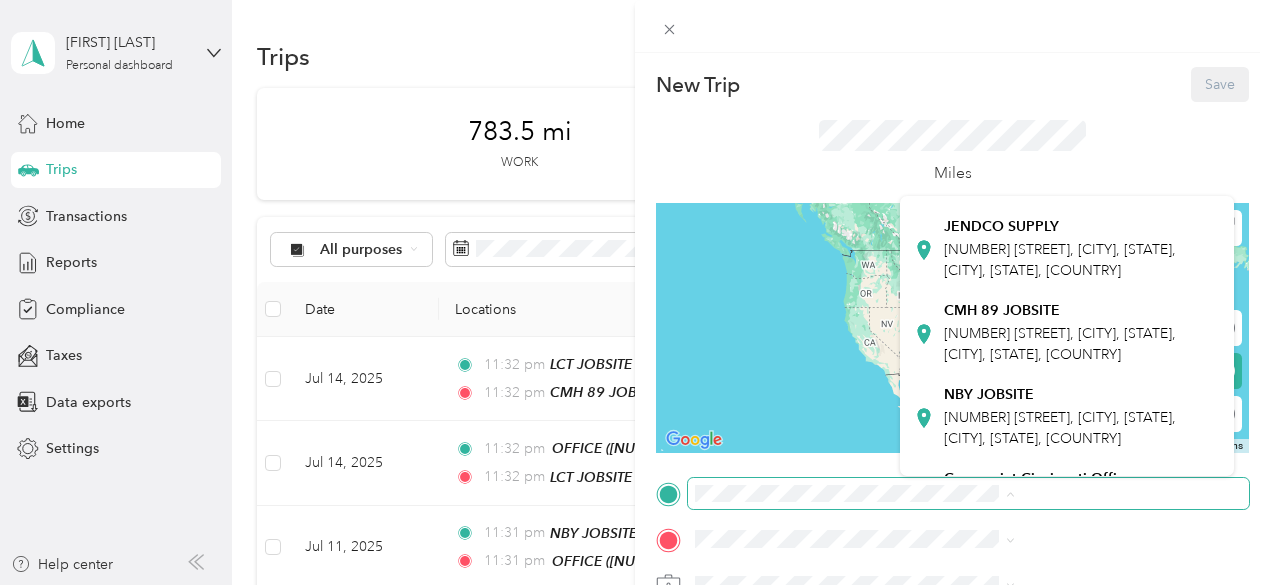scroll, scrollTop: 400, scrollLeft: 0, axis: vertical 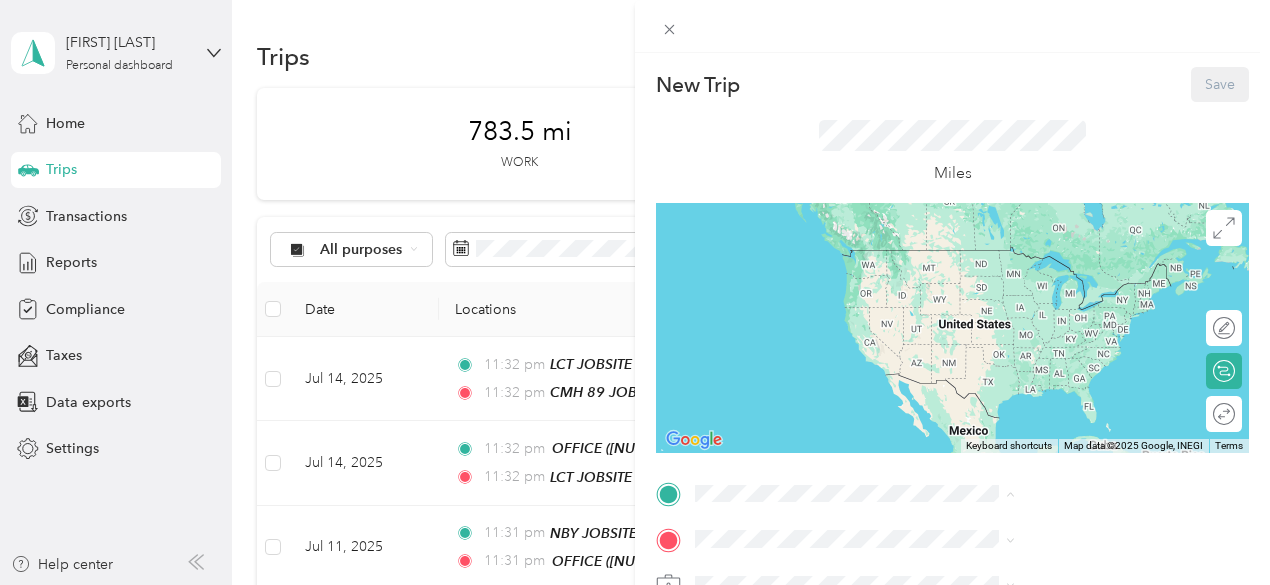 click on "[NUMBER] [STREET], [CITY], [STATE], [CITY], [STATE], [COUNTRY]" at bounding box center [1060, 310] 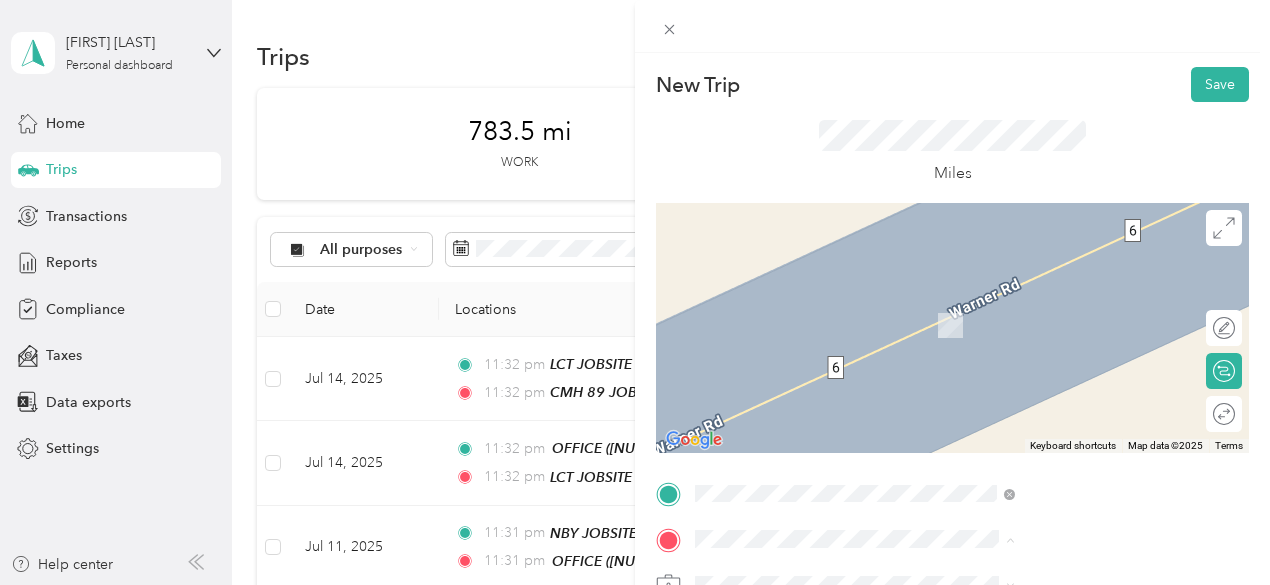click on "OFFICE [NUMBER] [STREET], [CITY], [STATE], [CITY], [STATE], [COUNTRY]" at bounding box center [1081, 325] 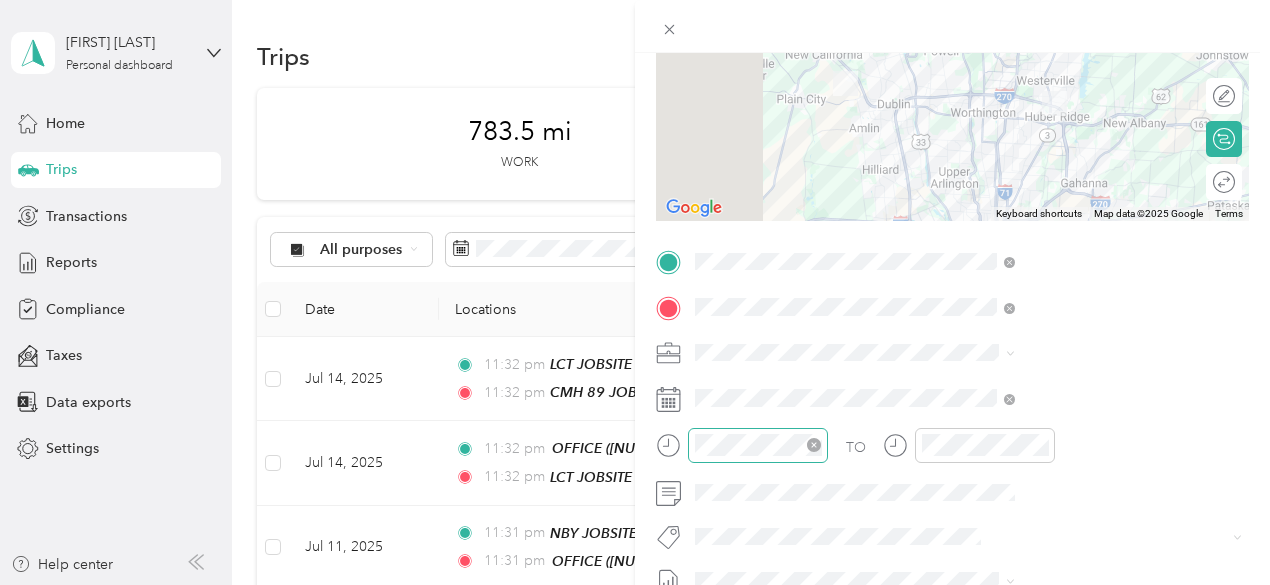 scroll, scrollTop: 300, scrollLeft: 0, axis: vertical 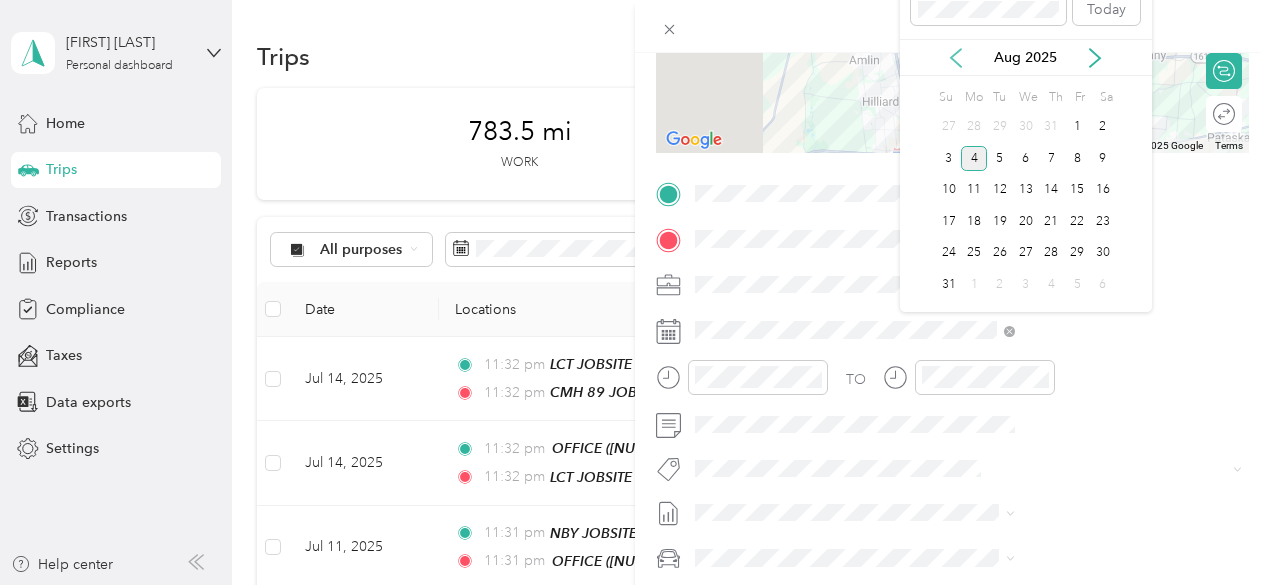 click 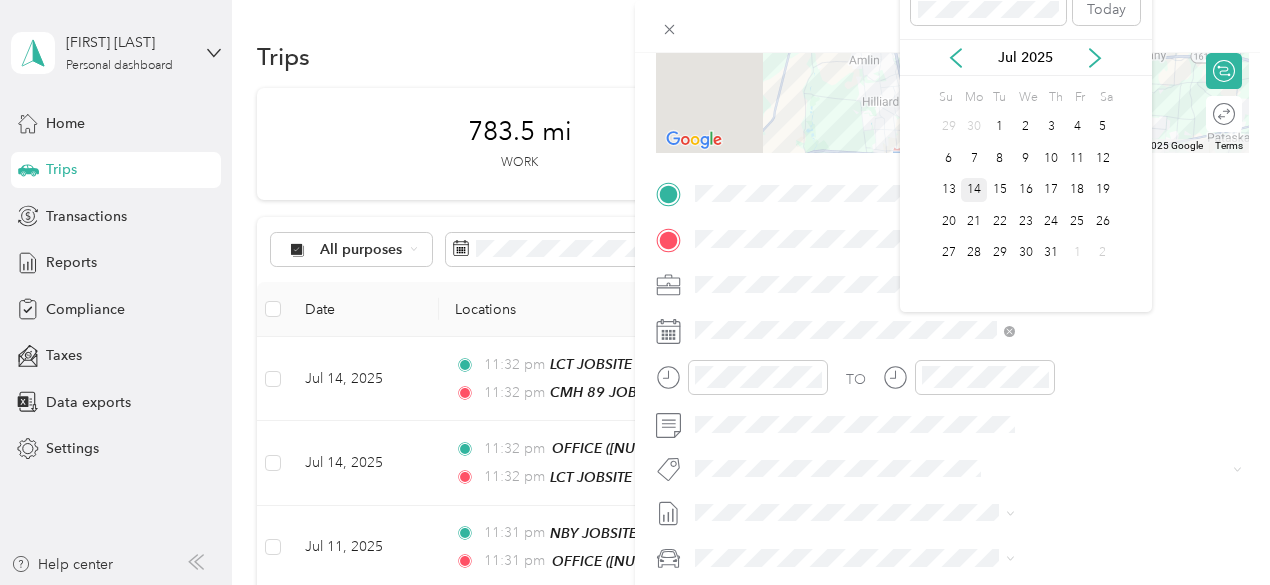 click on "14" at bounding box center [974, 190] 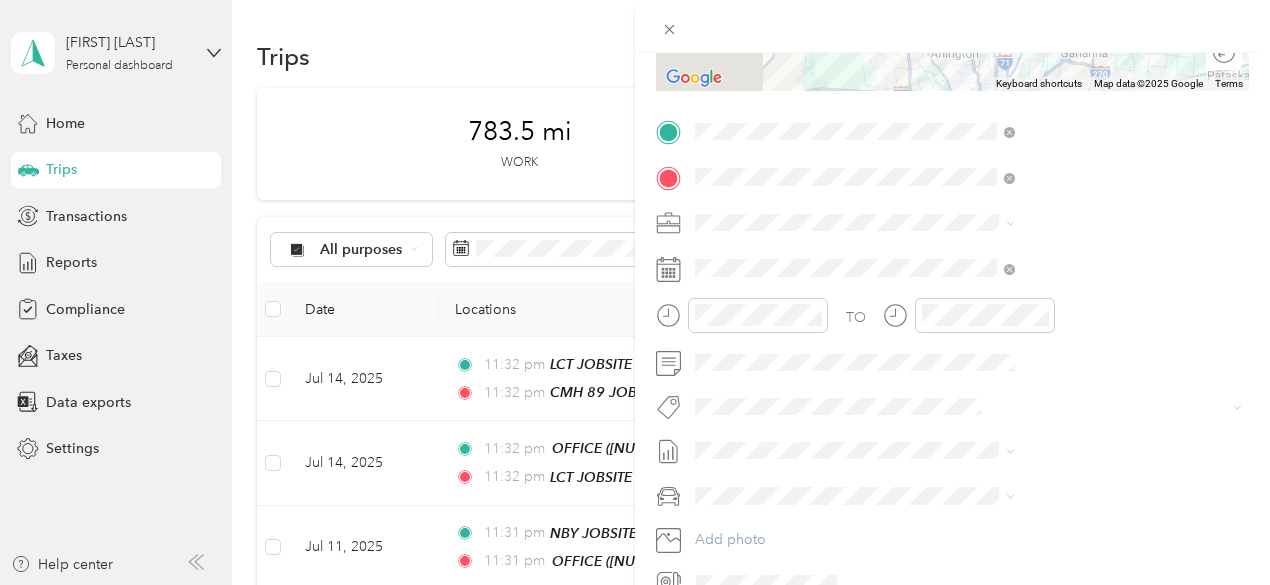scroll, scrollTop: 464, scrollLeft: 0, axis: vertical 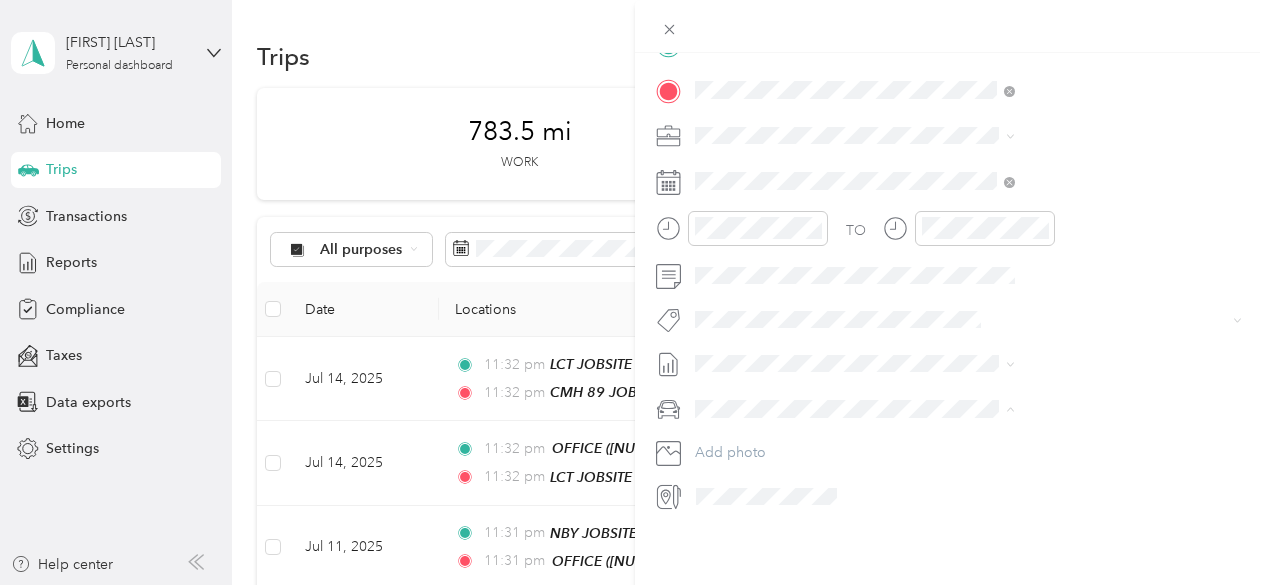 click on "GMC Sierra 1500" at bounding box center [968, 428] 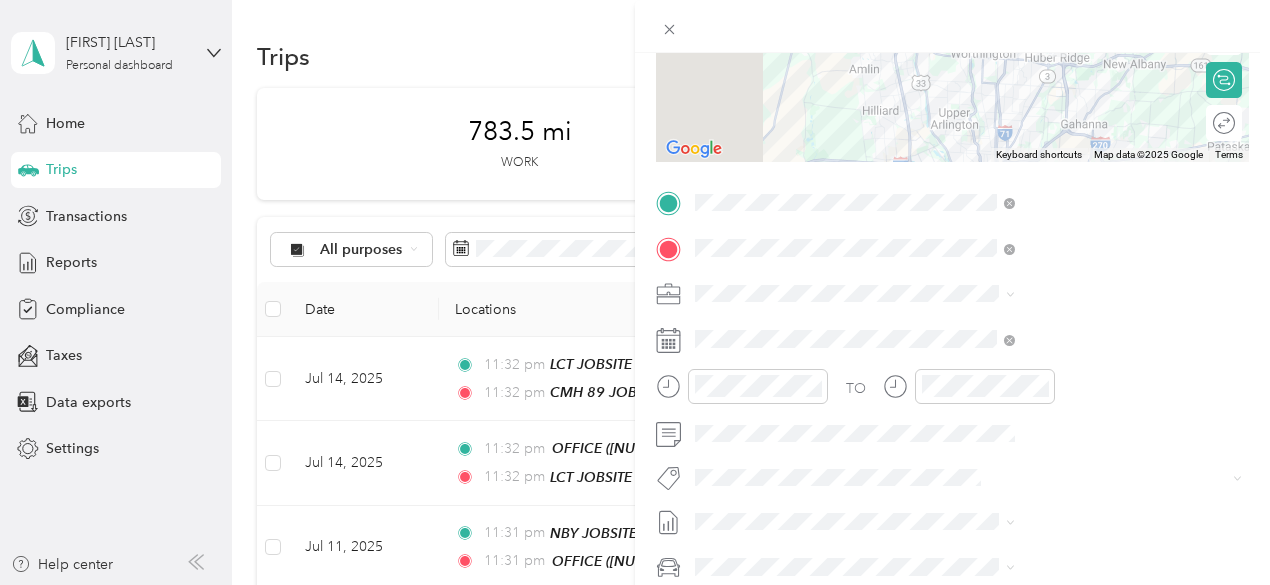 scroll, scrollTop: 0, scrollLeft: 0, axis: both 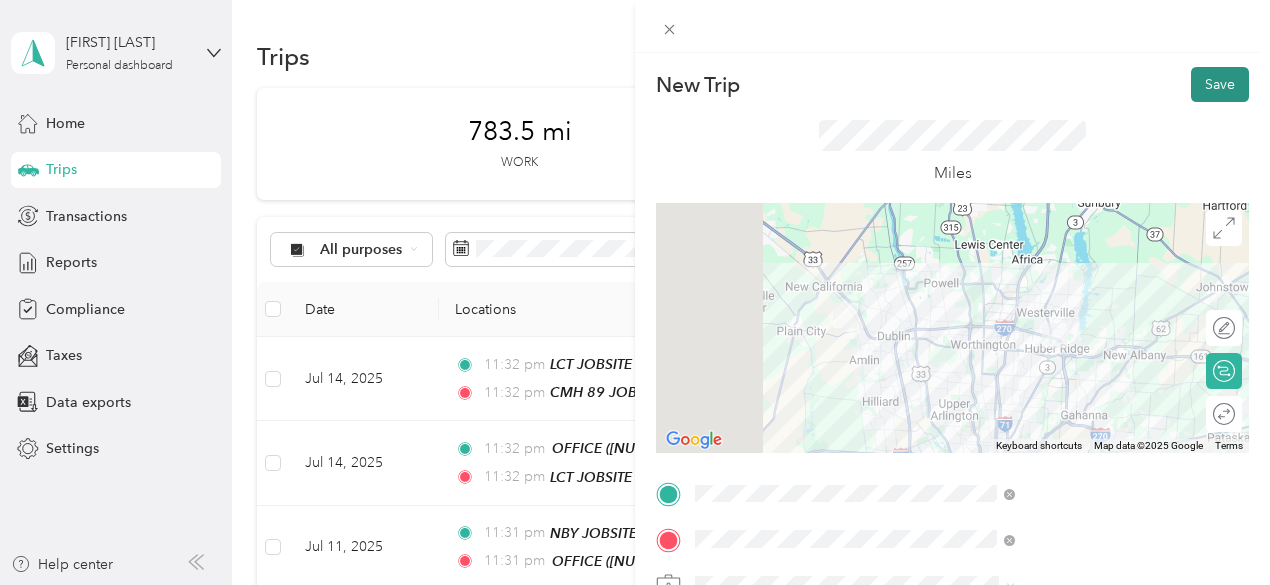 click on "Save" at bounding box center [1220, 84] 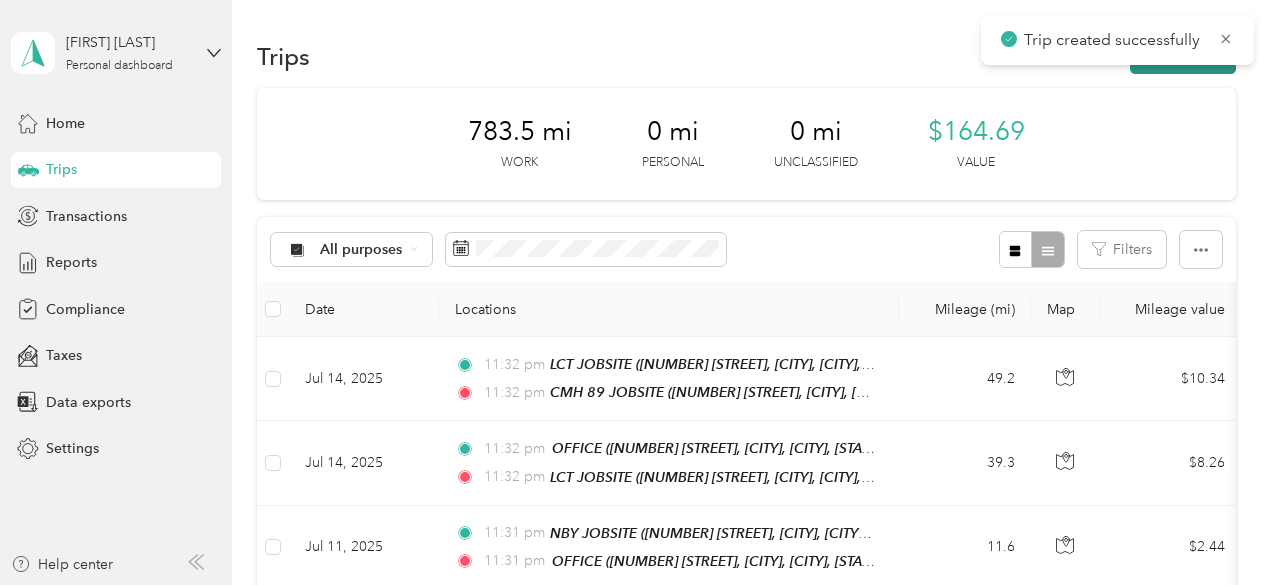 click on "New trip" at bounding box center [1183, 56] 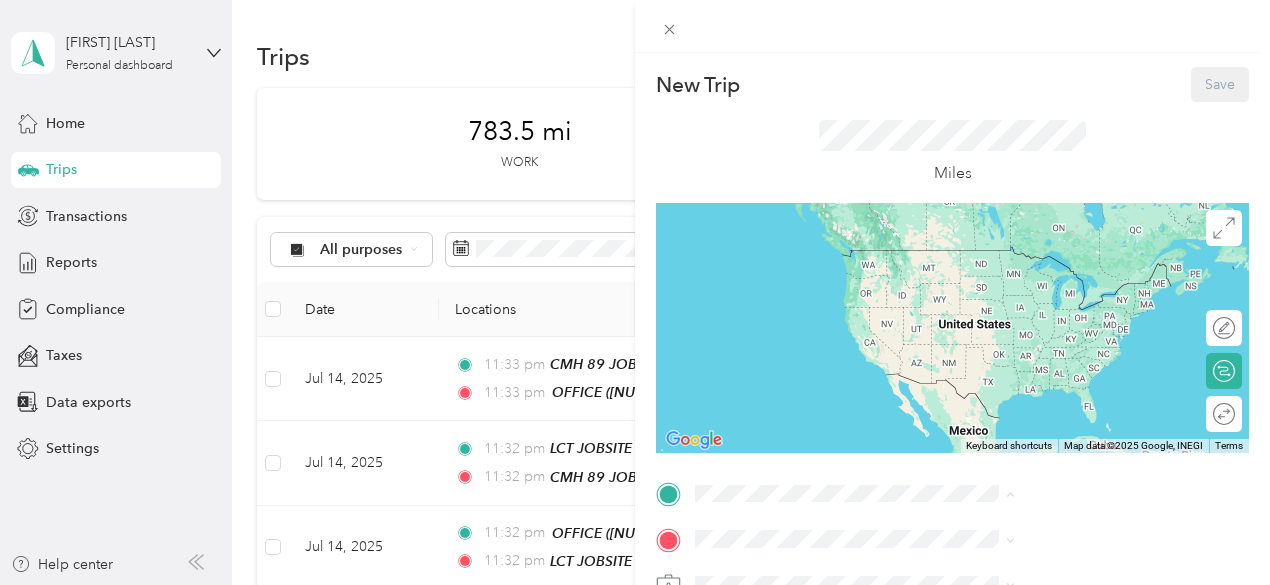 click on "OFFICE [NUMBER] [STREET], [CITY], [STATE], [CITY], [STATE], [COUNTRY]" at bounding box center (1081, 279) 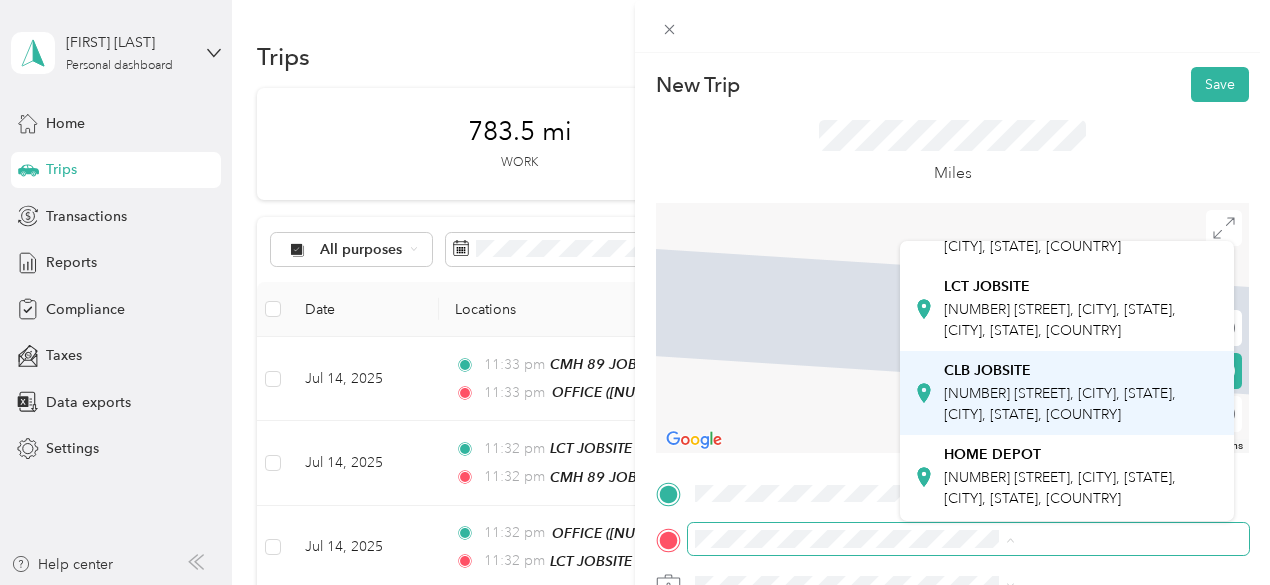 scroll, scrollTop: 200, scrollLeft: 0, axis: vertical 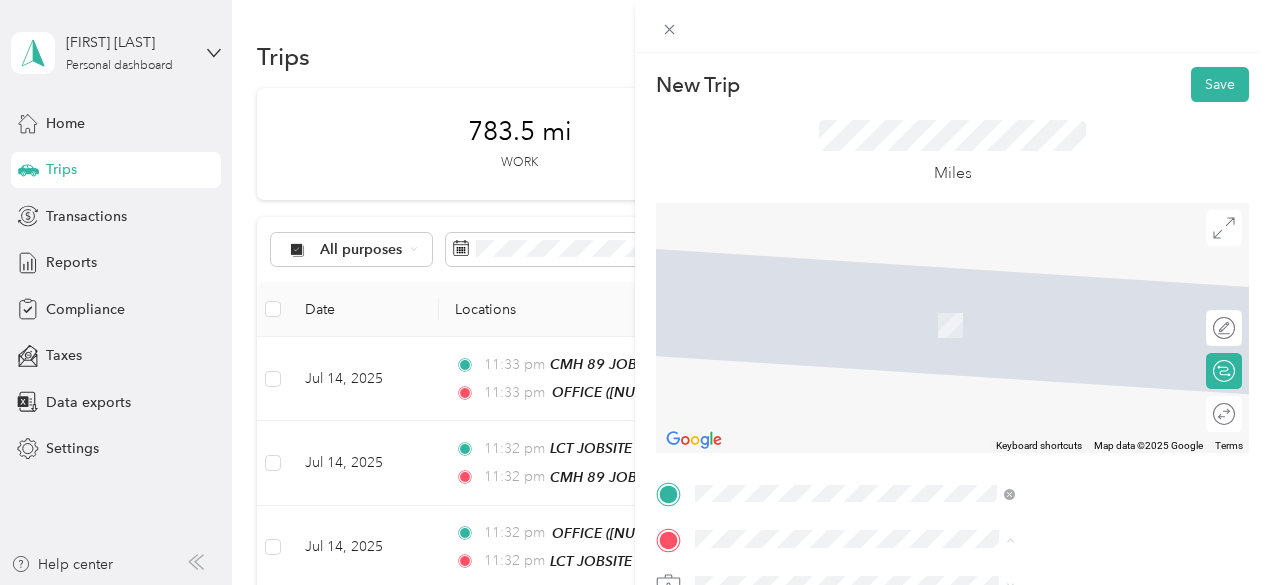 click on "CLB JOBSITE [NUMBER] [STREET], [CITY], [STATE], [CITY], [STATE], [COUNTRY]" at bounding box center [1081, 293] 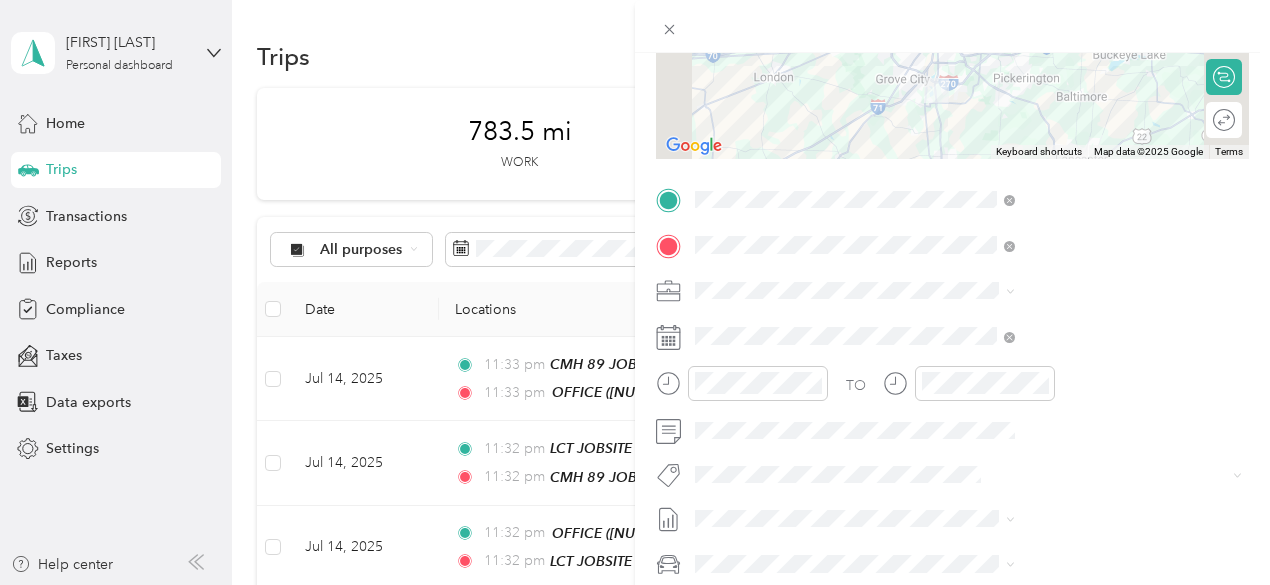 scroll, scrollTop: 300, scrollLeft: 0, axis: vertical 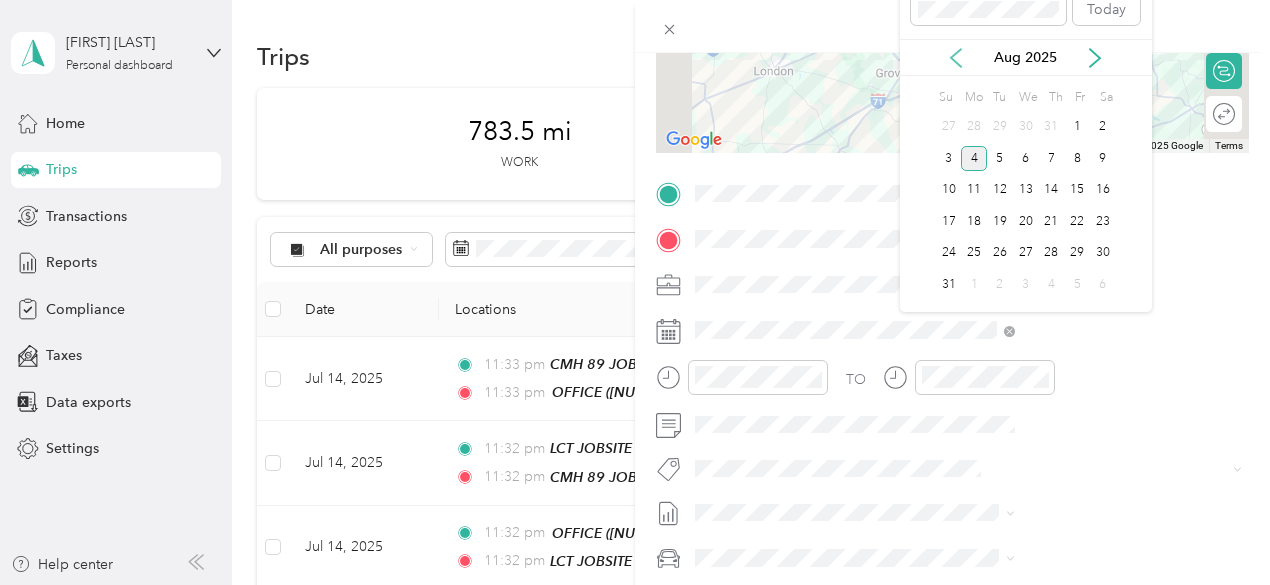 click 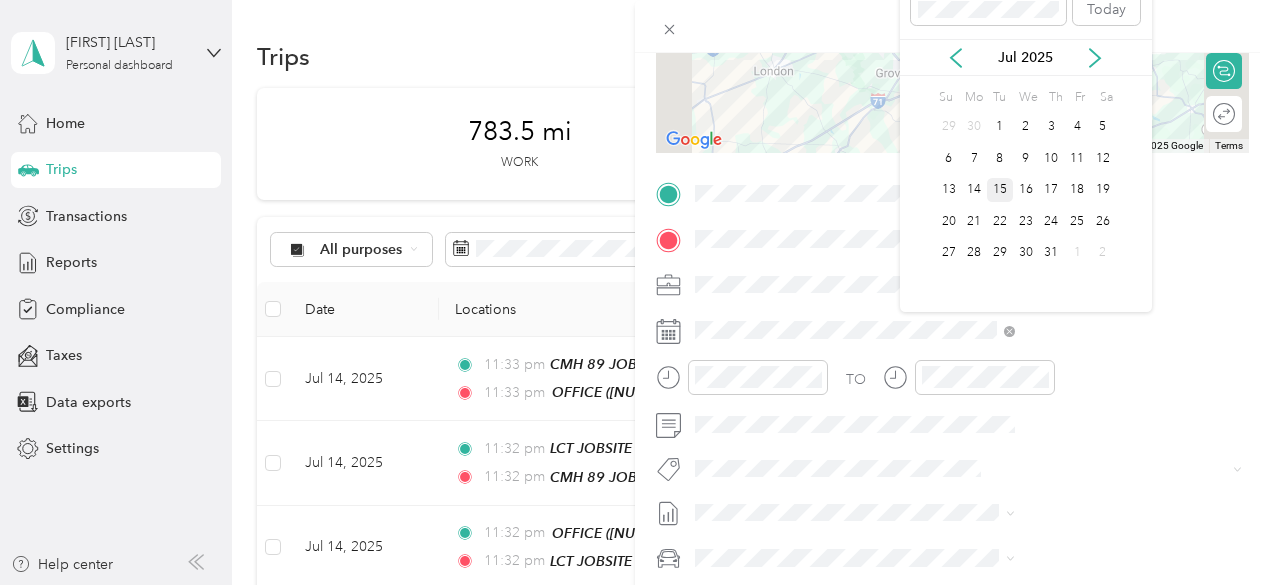 click on "15" at bounding box center [1000, 190] 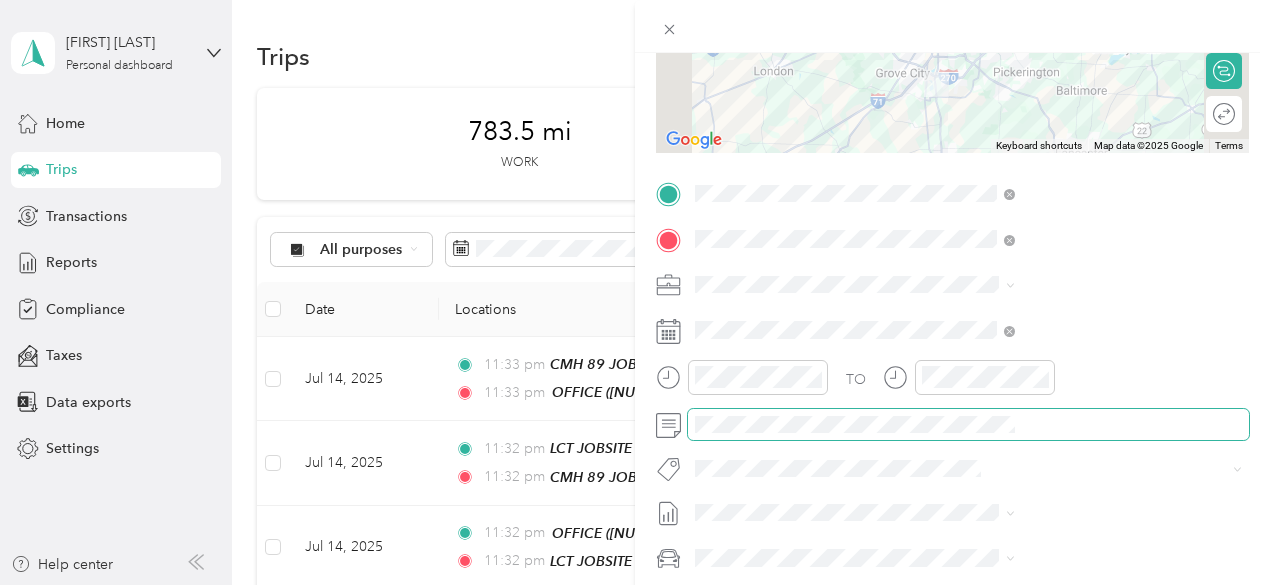 scroll, scrollTop: 400, scrollLeft: 0, axis: vertical 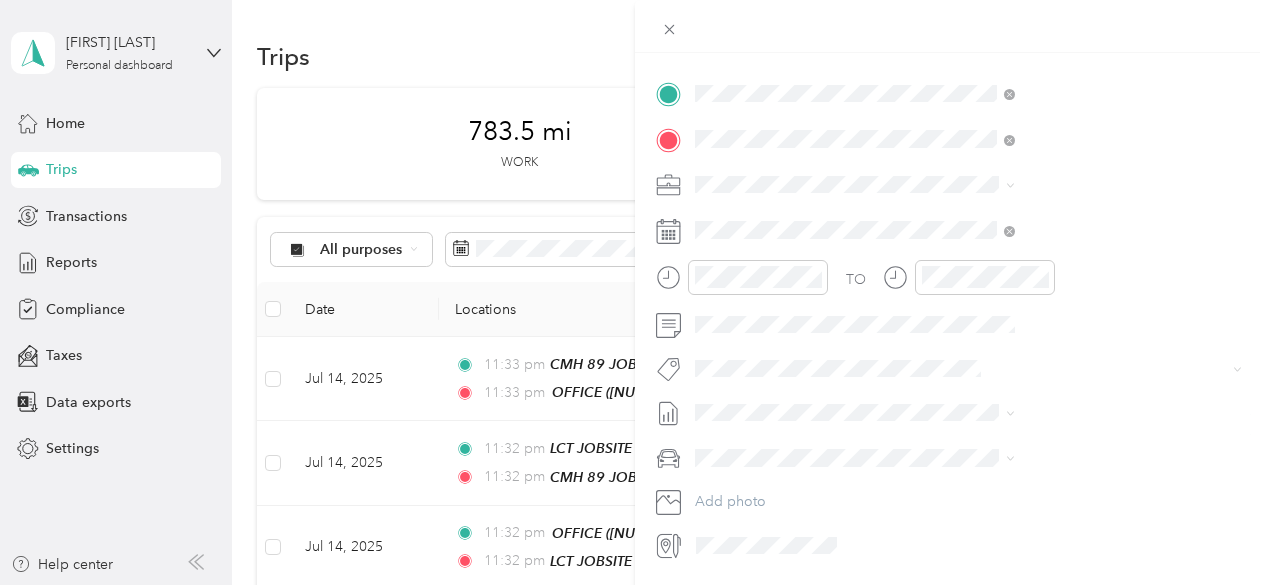 click on "GMC Sierra 1500" at bounding box center [968, 488] 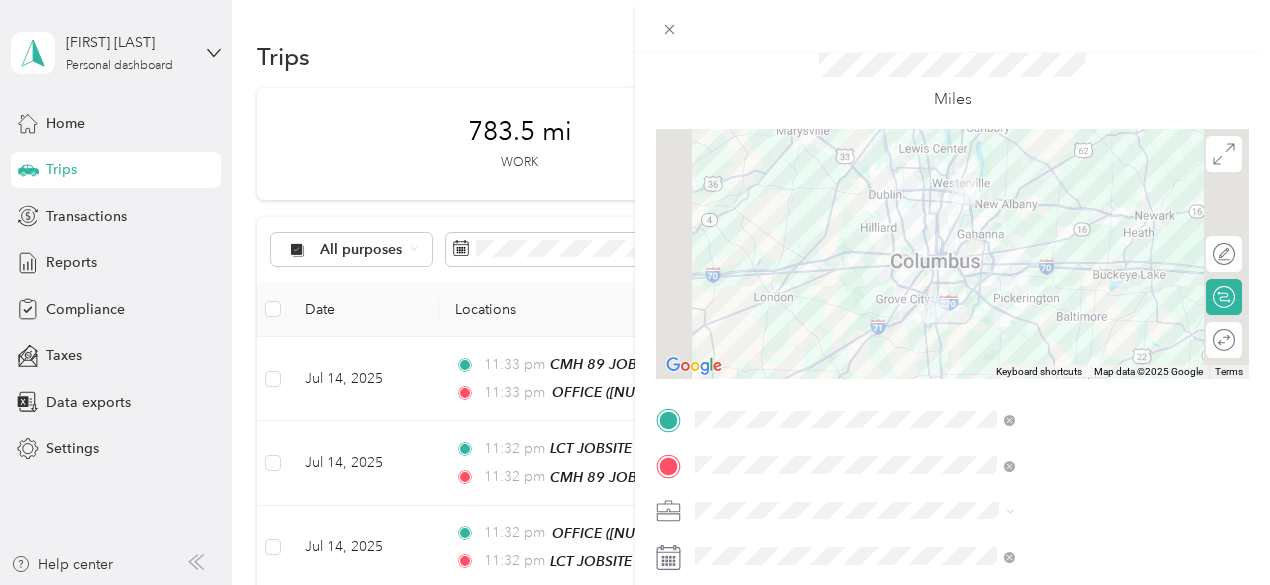 scroll, scrollTop: 0, scrollLeft: 0, axis: both 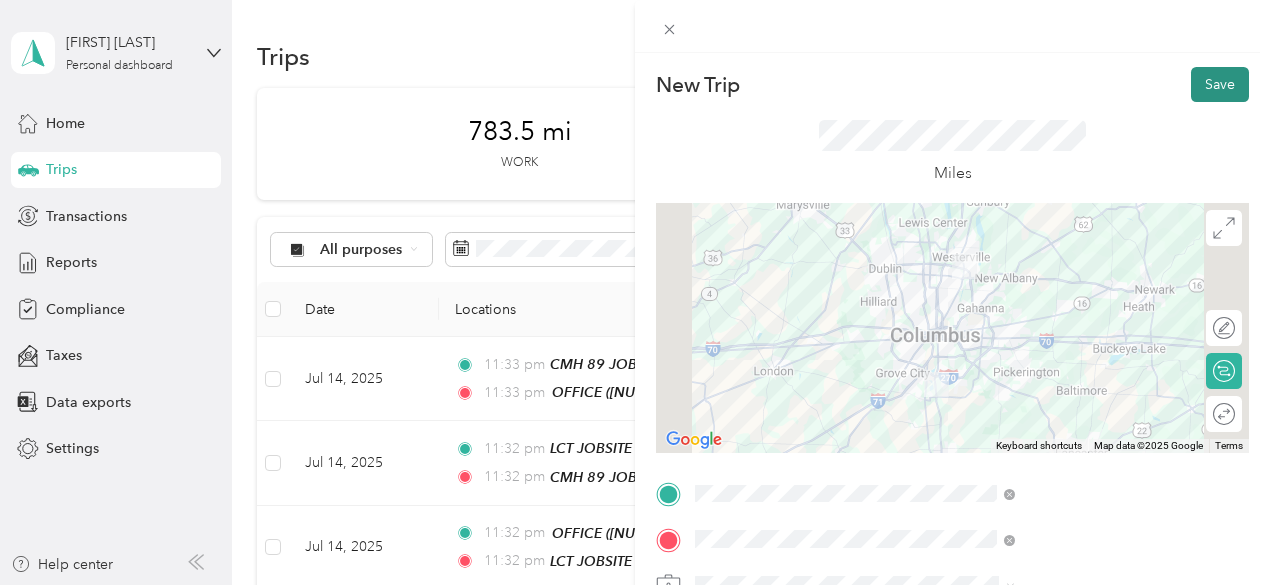click on "Save" at bounding box center [1220, 84] 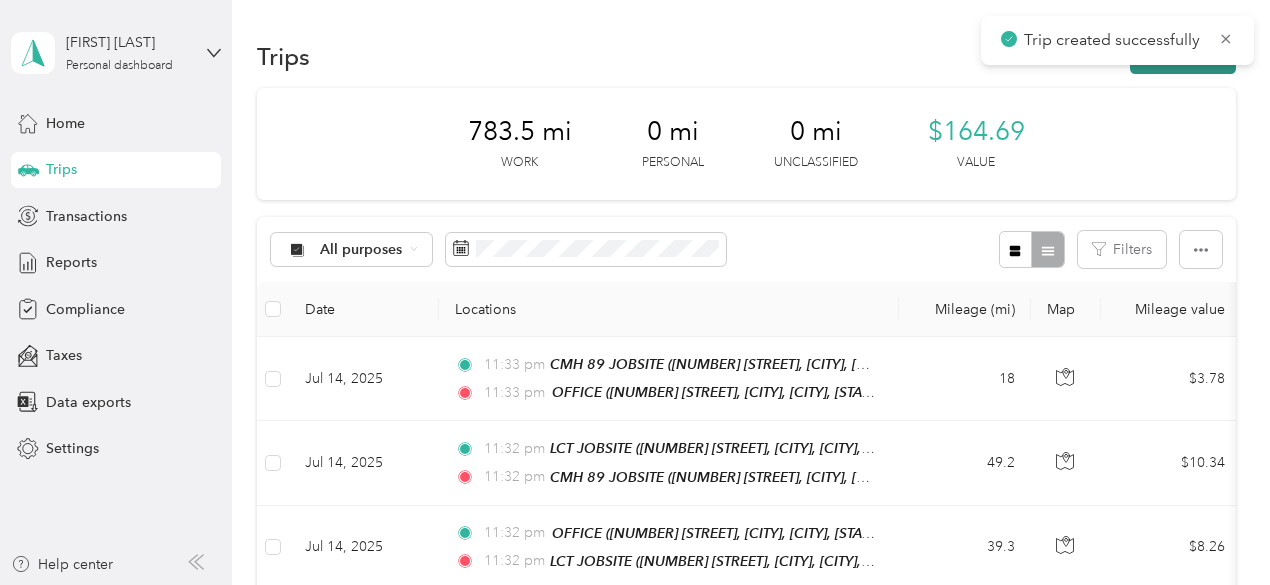 click on "New trip" at bounding box center (1183, 56) 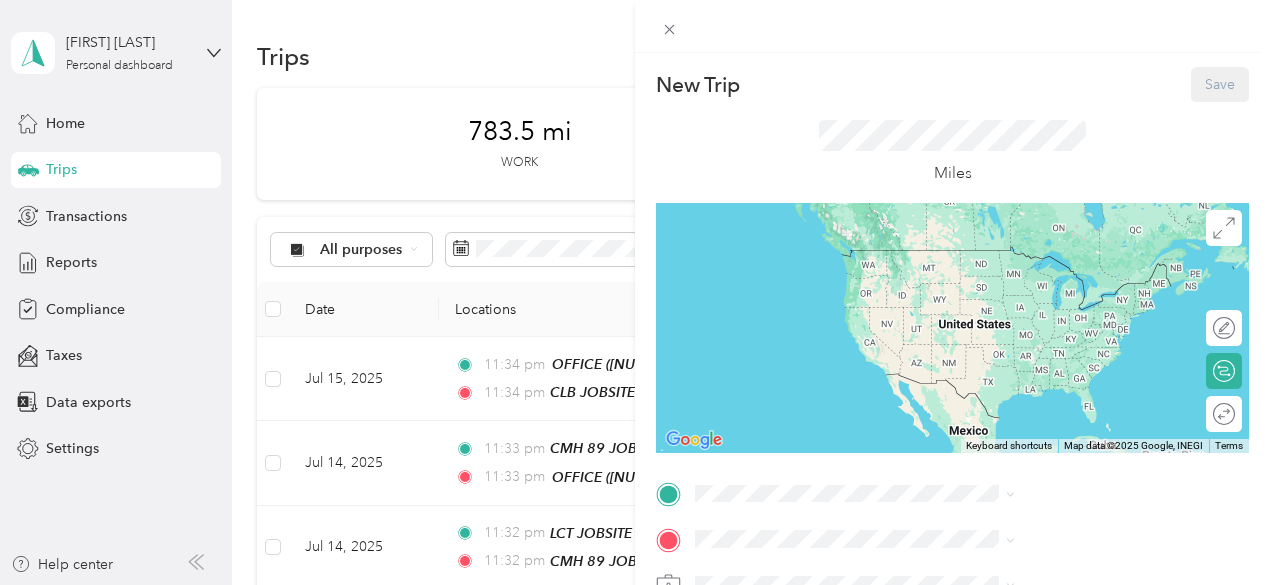 click on "[NUMBER] [STREET], [CITY], [STATE], [CITY], [STATE], [COUNTRY]" at bounding box center [1060, 454] 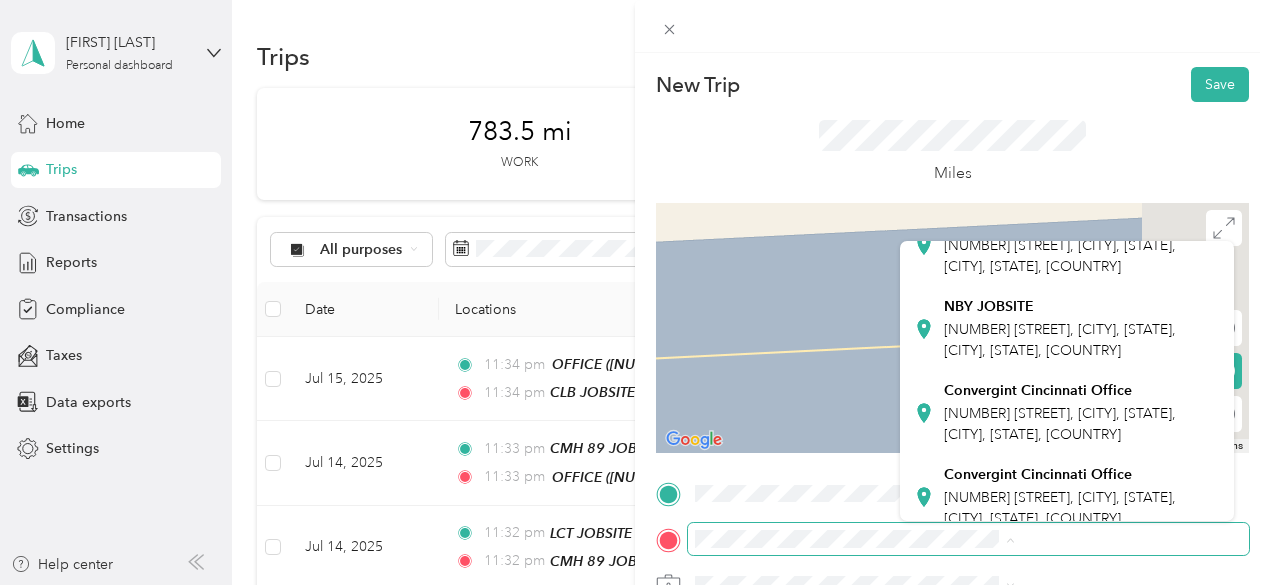 scroll, scrollTop: 644, scrollLeft: 0, axis: vertical 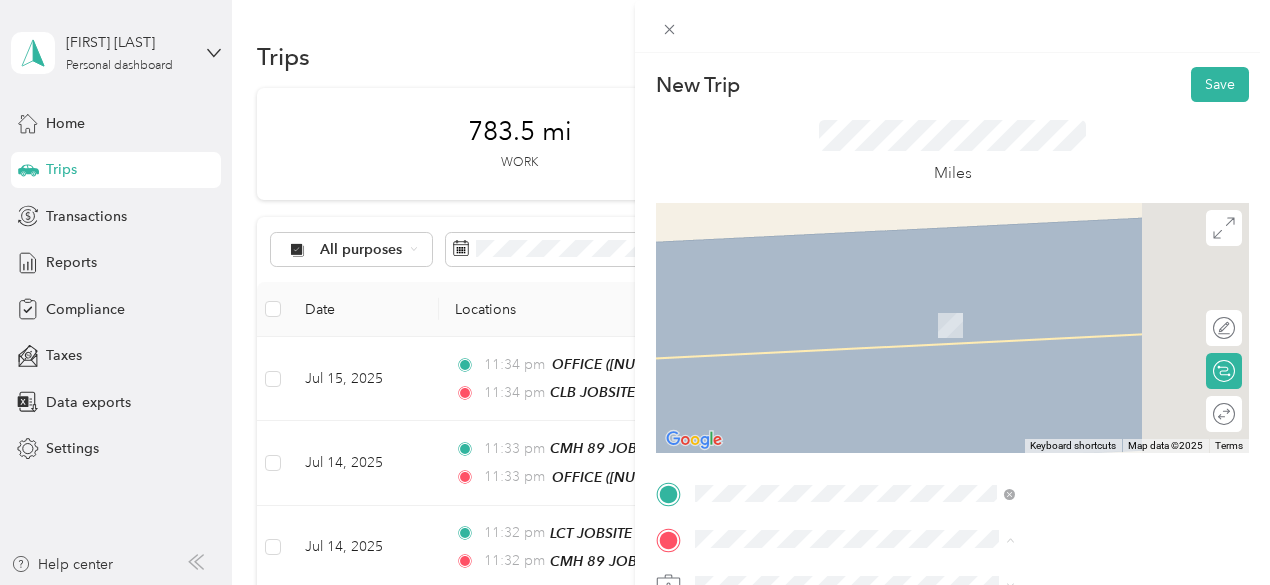 click on "DSV Project Jobsite" at bounding box center [1009, 457] 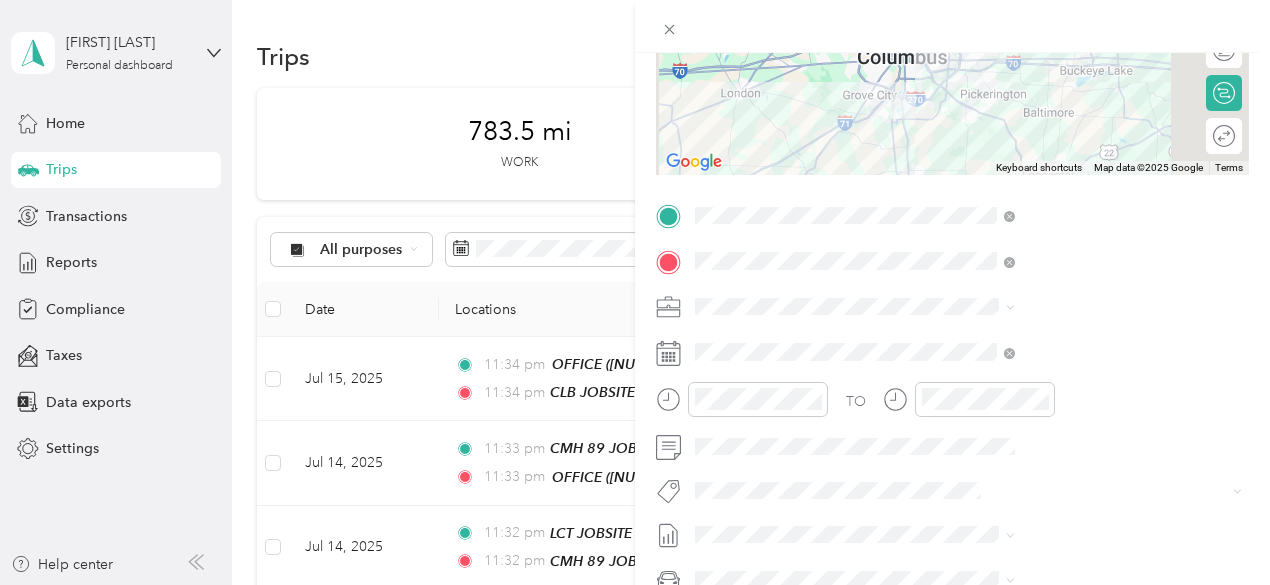 scroll, scrollTop: 300, scrollLeft: 0, axis: vertical 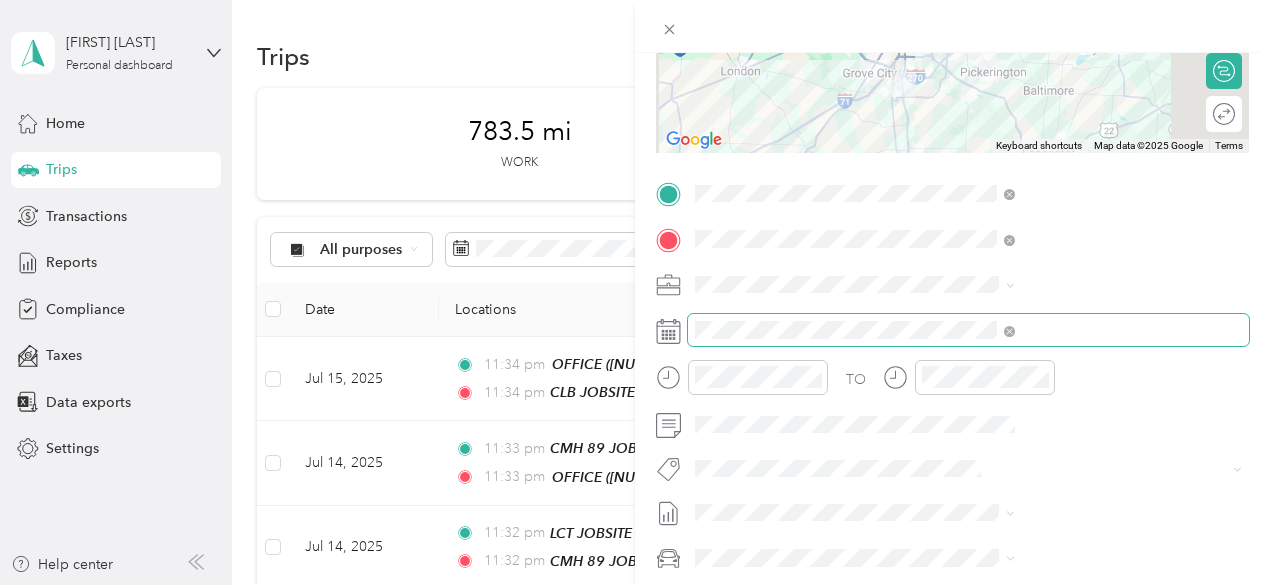 click at bounding box center [968, 330] 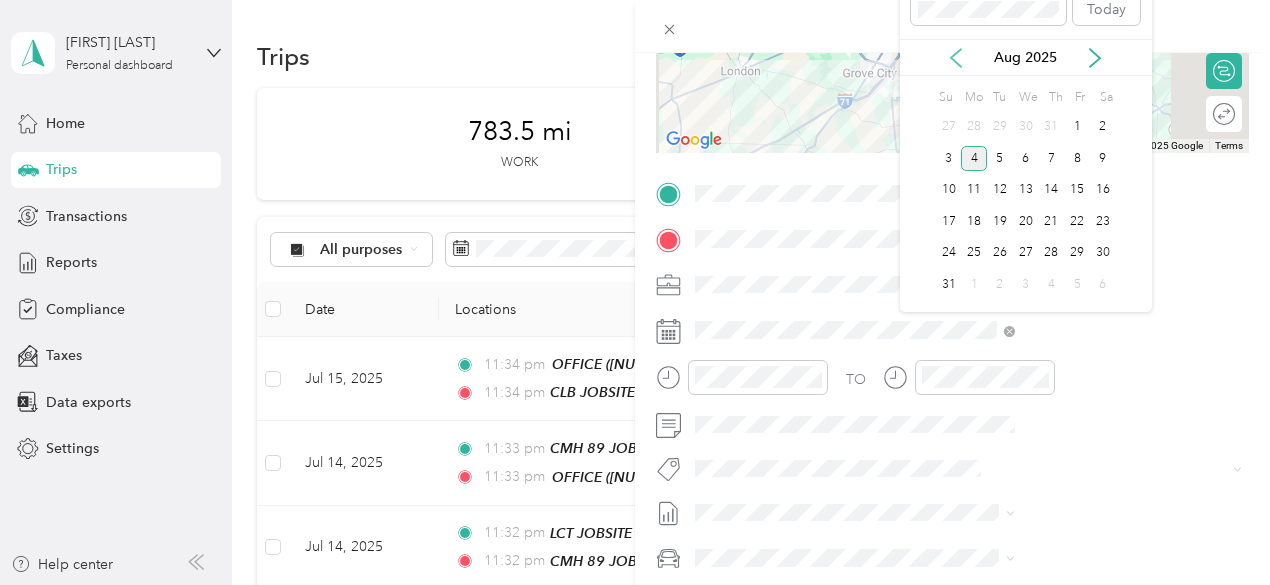 click 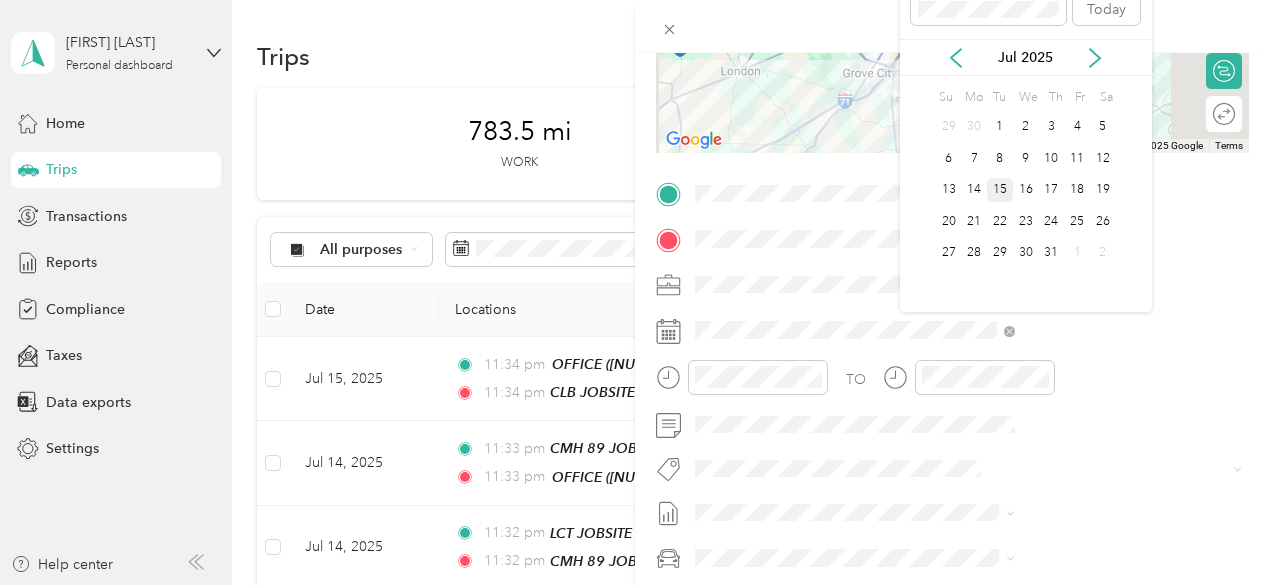 click on "15" at bounding box center [1000, 190] 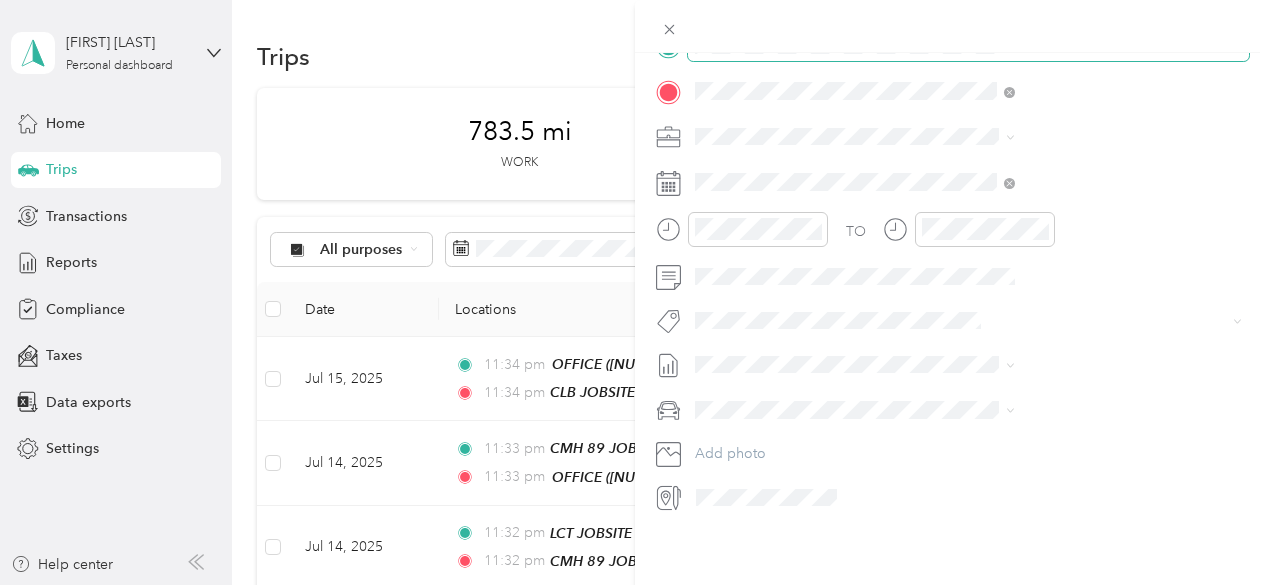 scroll, scrollTop: 464, scrollLeft: 0, axis: vertical 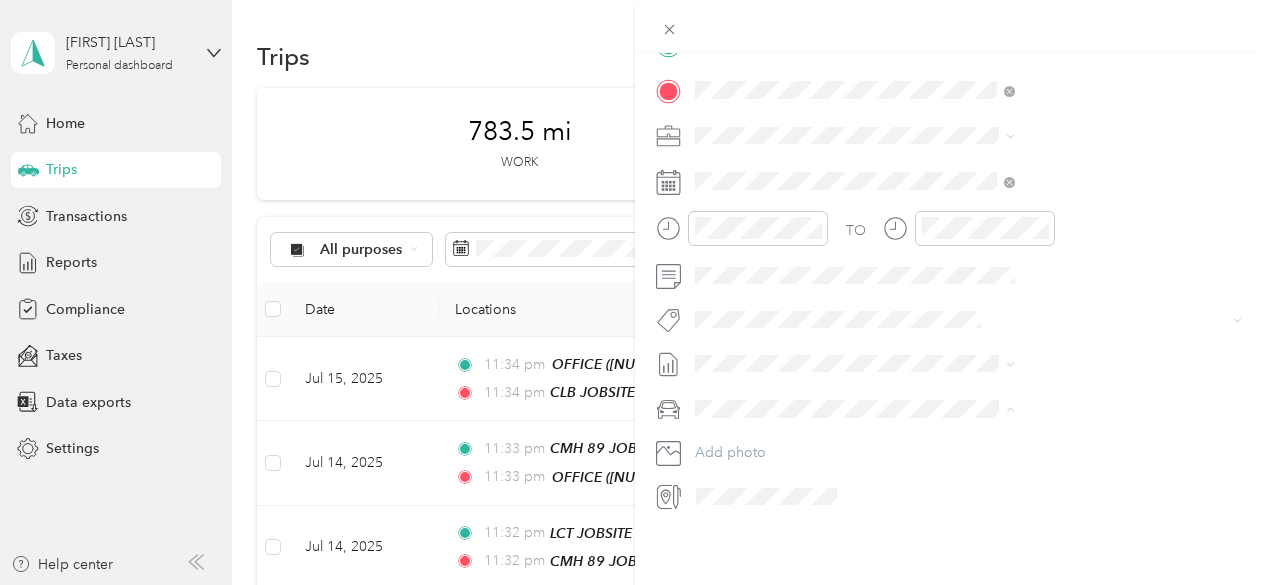 click on "GMC Sierra 1500" at bounding box center [1067, 428] 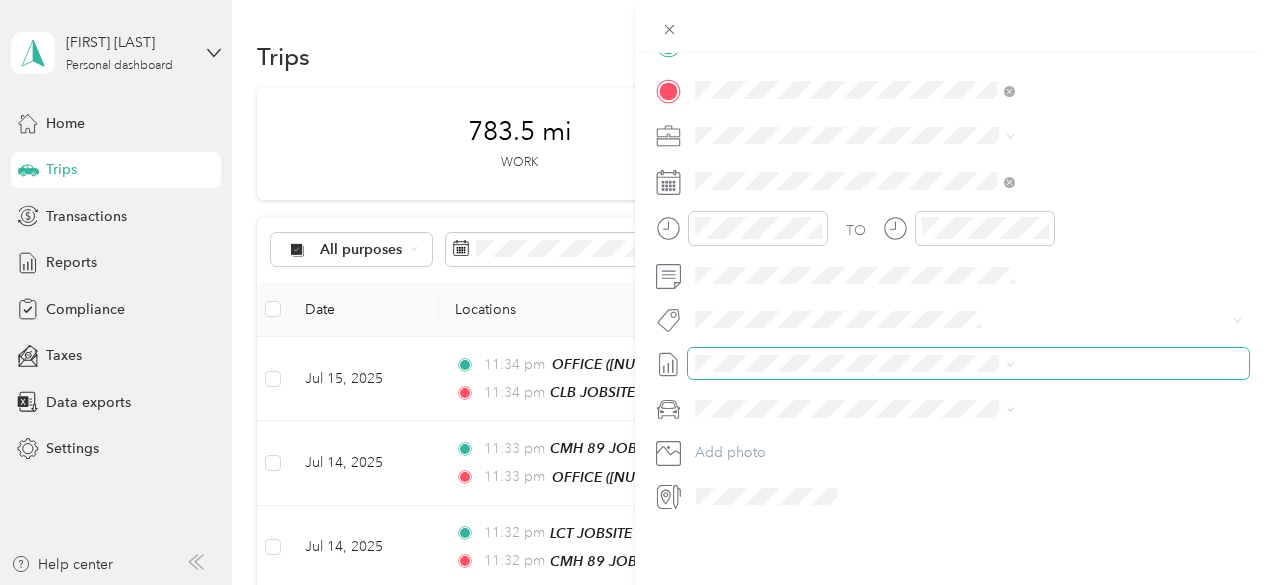scroll, scrollTop: 0, scrollLeft: 0, axis: both 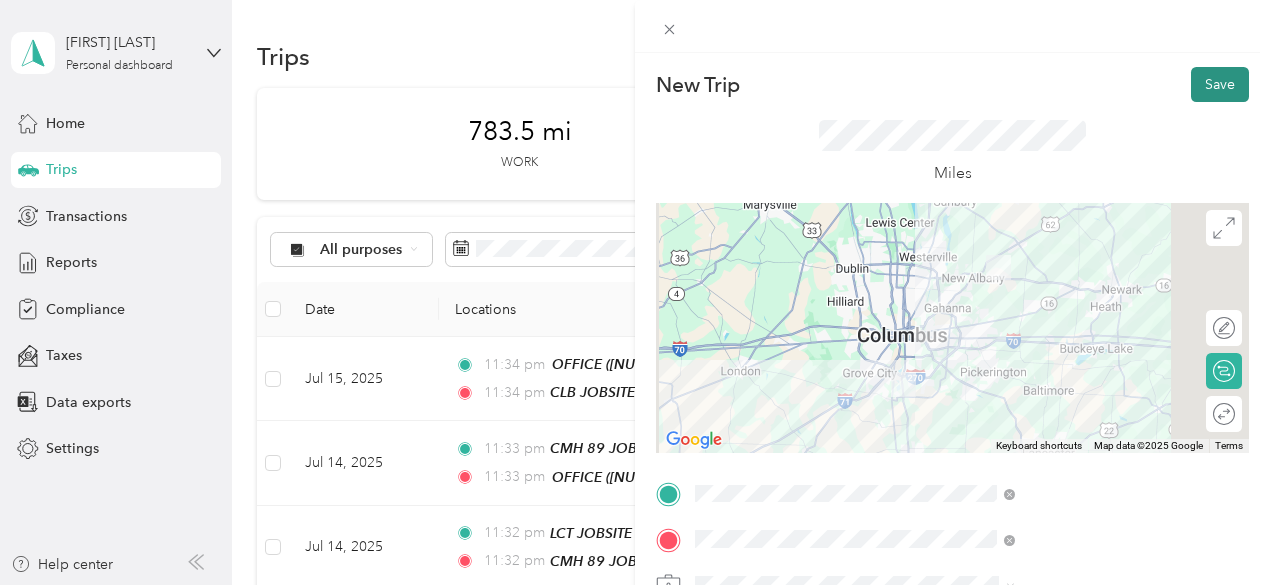 click on "Save" at bounding box center (1220, 84) 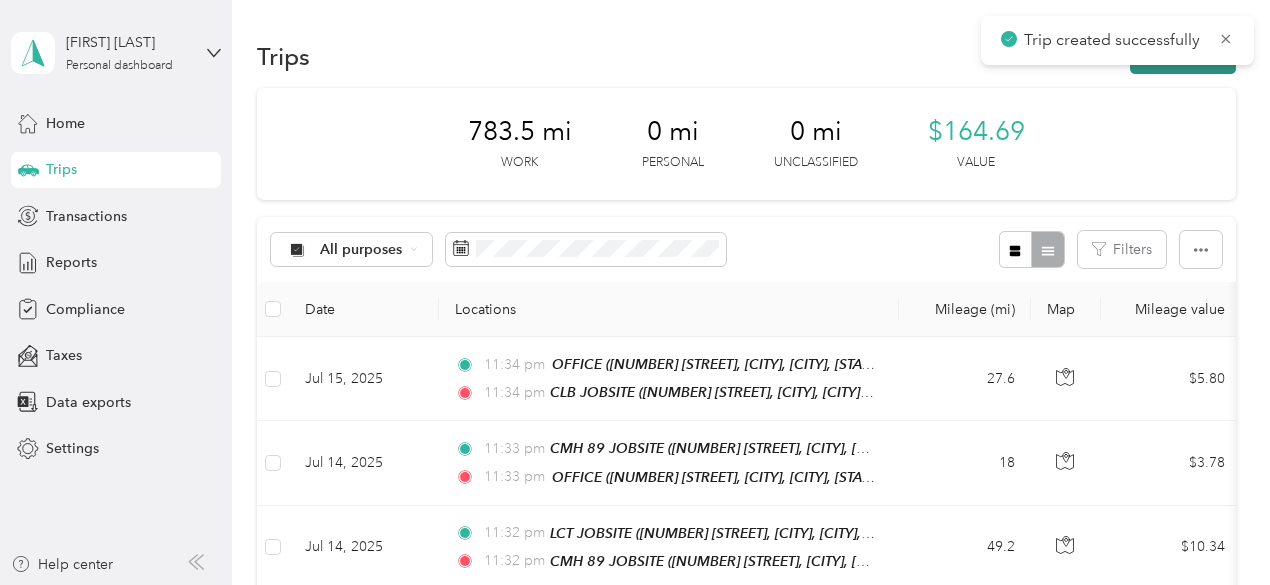 click on "New trip" at bounding box center (1183, 56) 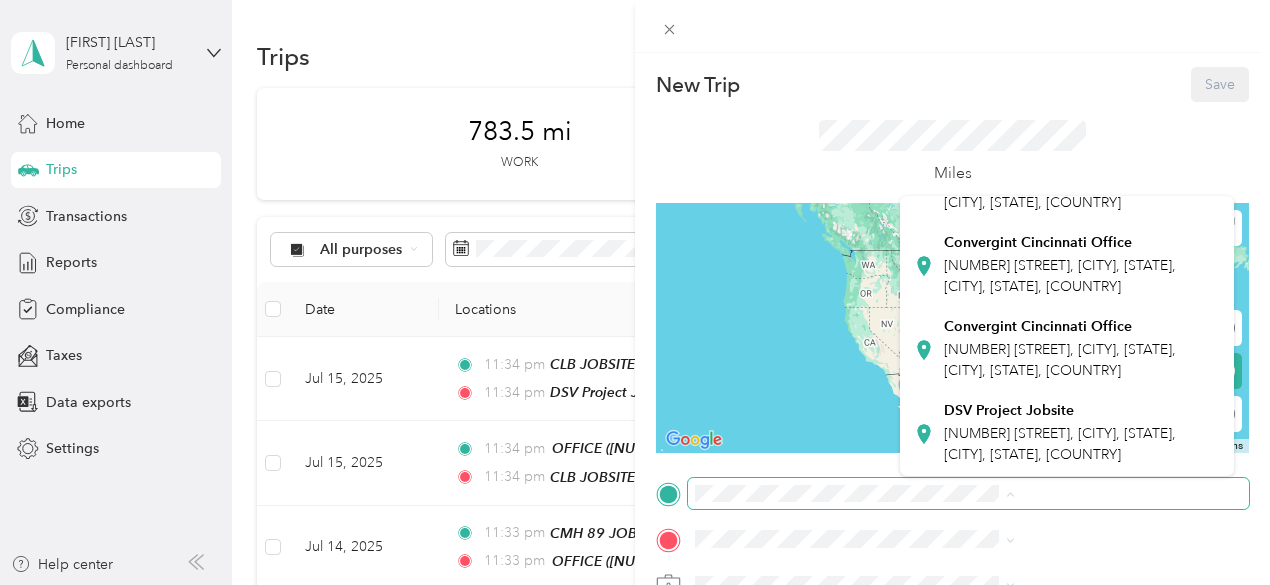scroll, scrollTop: 644, scrollLeft: 0, axis: vertical 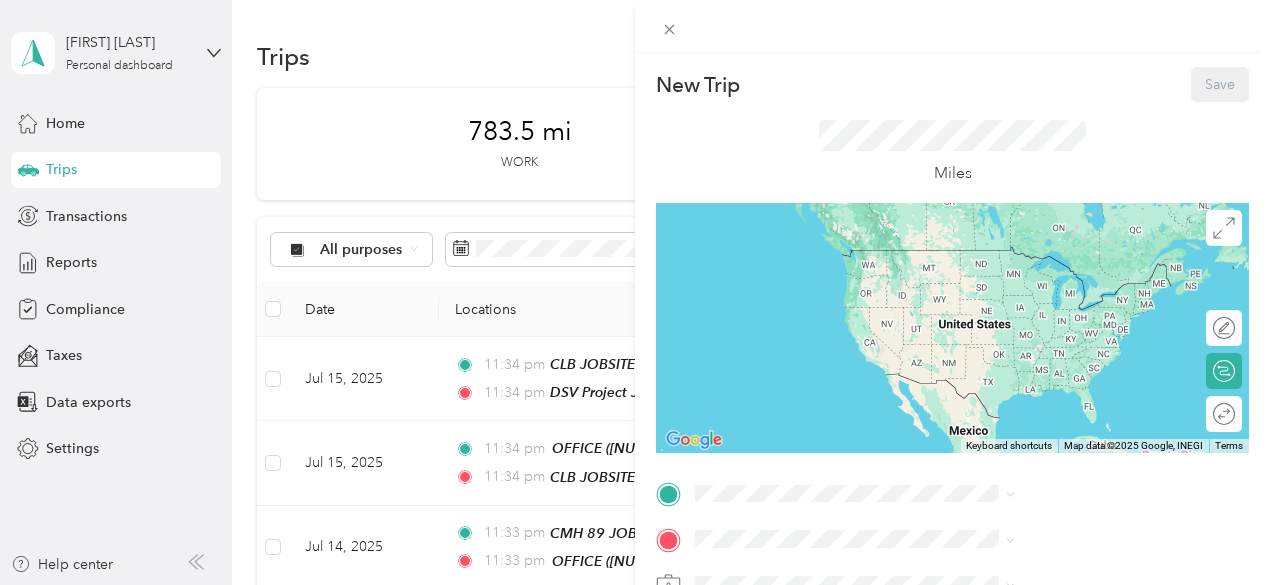 click on "DSV Project Jobsite [NUMBER] [STREET], [CITY], [STATE], [CITY], [STATE], [COUNTRY]" at bounding box center [1081, 432] 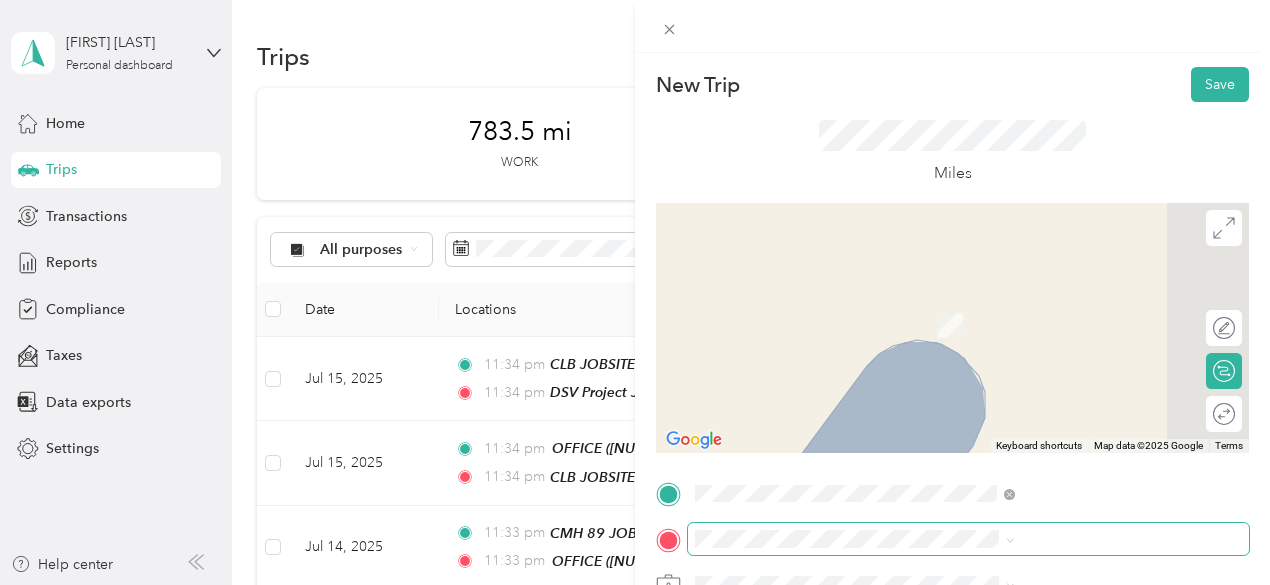 click at bounding box center [968, 539] 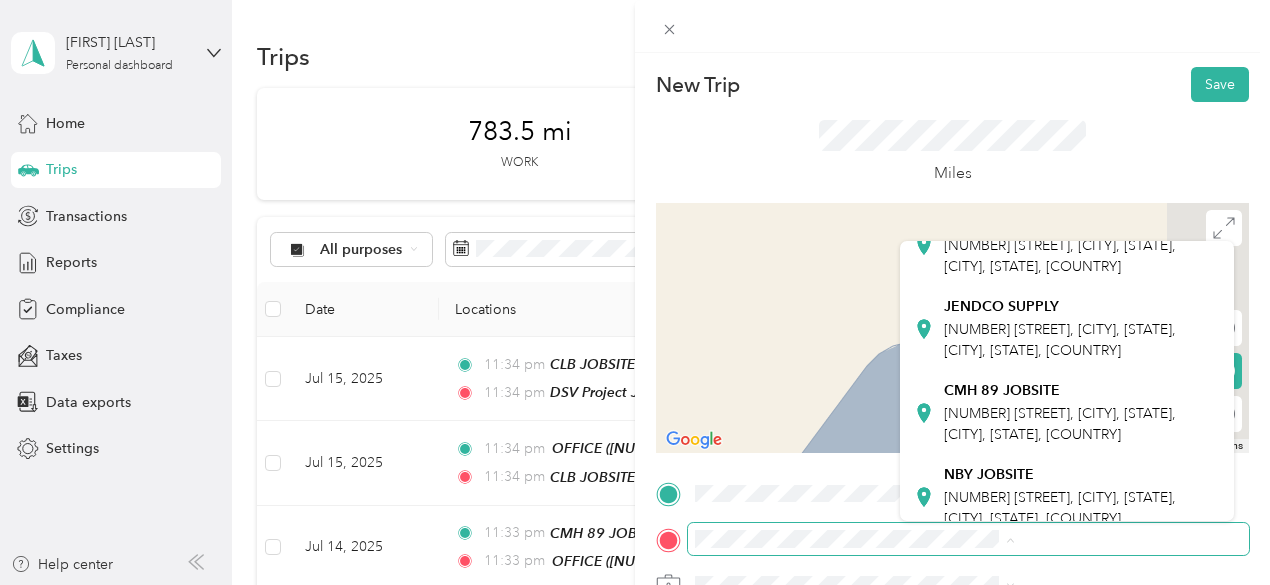 scroll, scrollTop: 400, scrollLeft: 0, axis: vertical 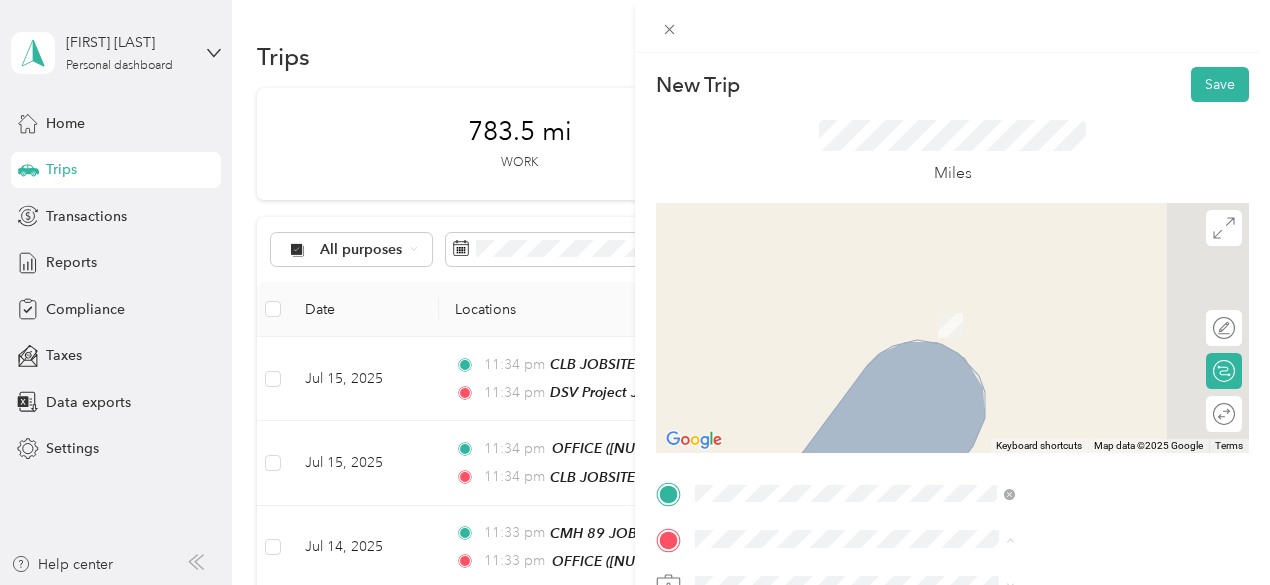 click on "[NUMBER] [STREET], [CITY], [STATE], [CITY], [STATE], [COUNTRY]" at bounding box center [1060, 356] 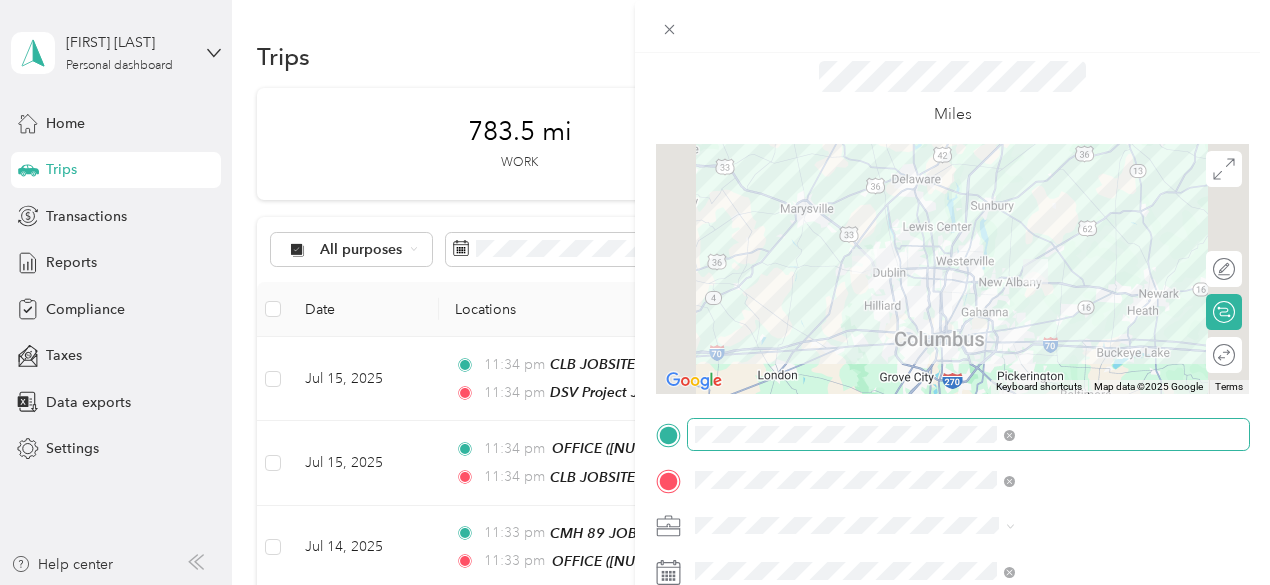 scroll, scrollTop: 300, scrollLeft: 0, axis: vertical 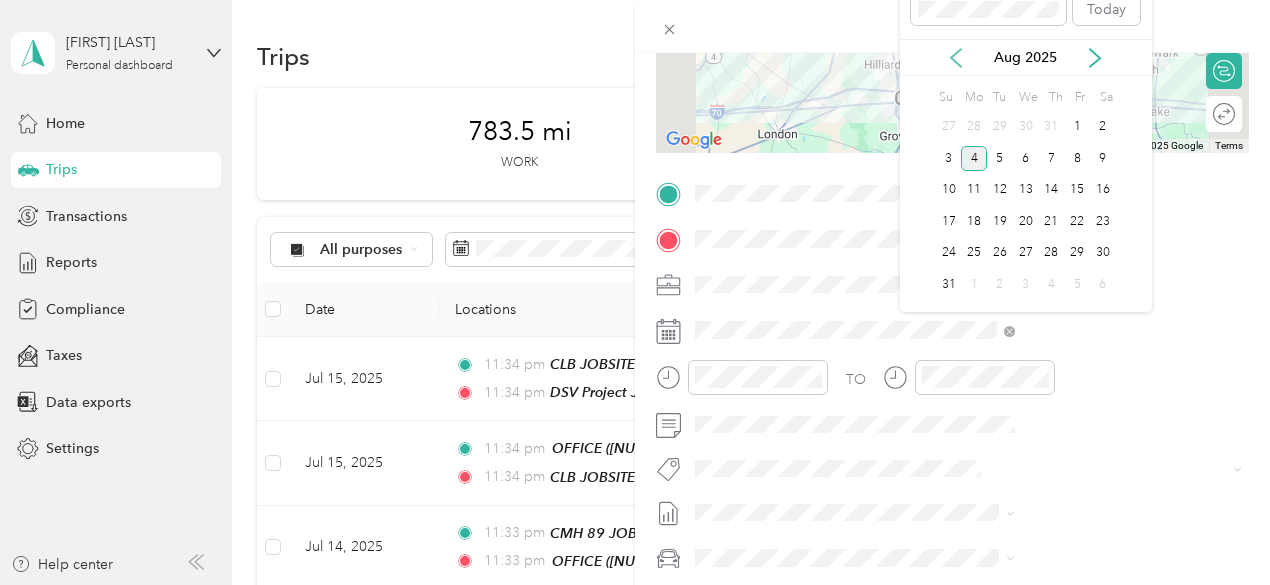 click 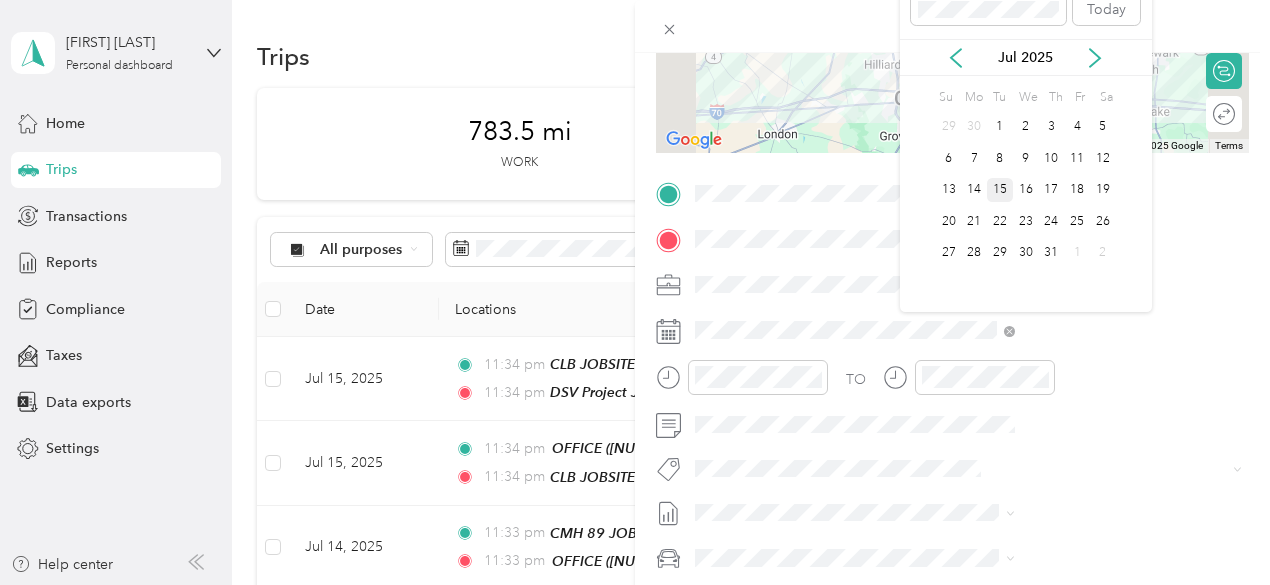 click on "15" at bounding box center [1000, 190] 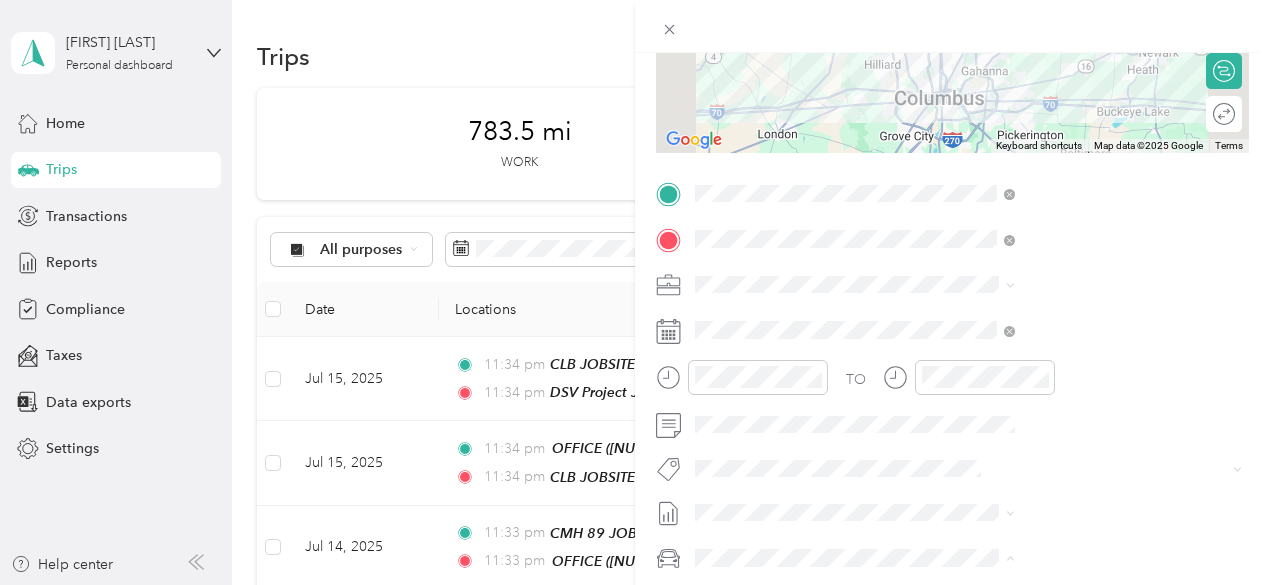 click on "GMC Sierra 1500" at bounding box center [968, 486] 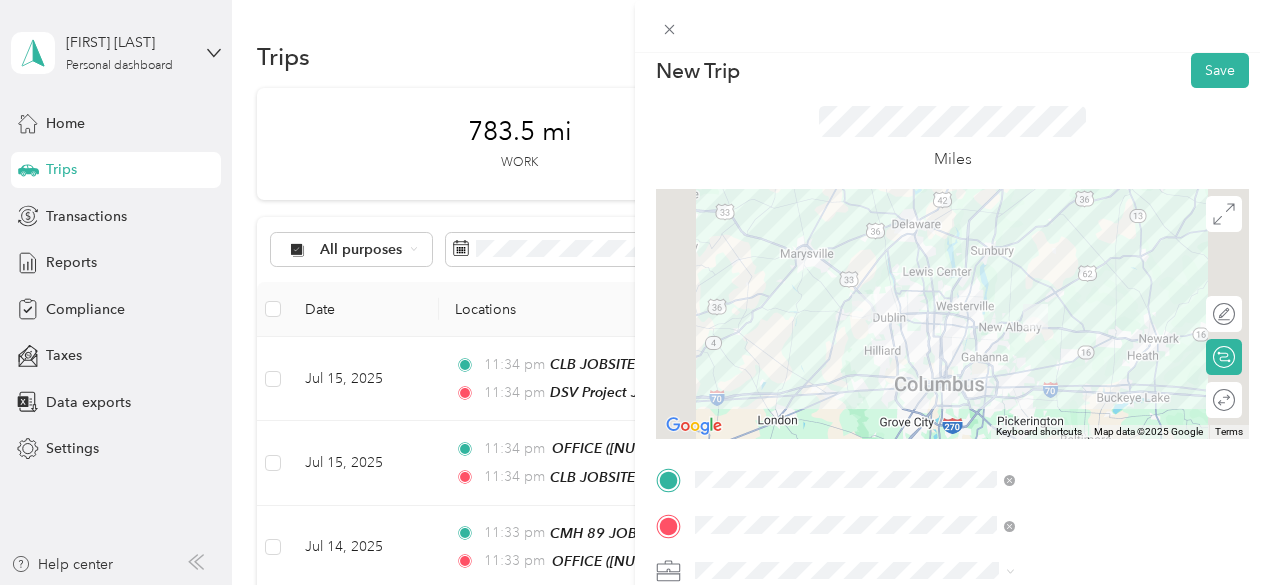 scroll, scrollTop: 0, scrollLeft: 0, axis: both 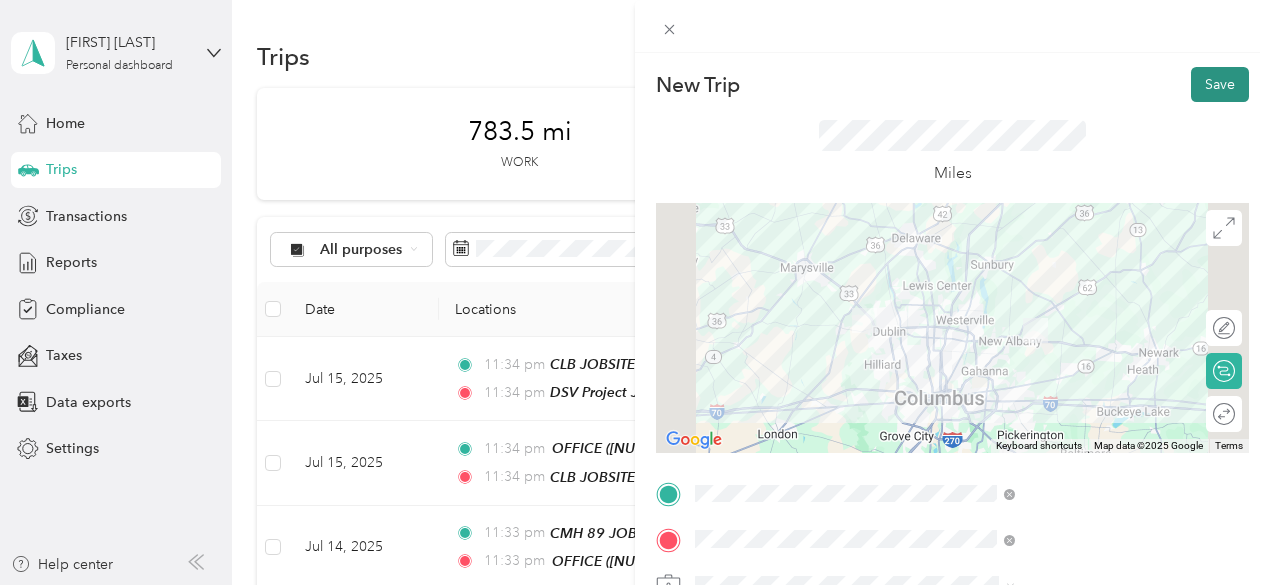 click on "Save" at bounding box center [1220, 84] 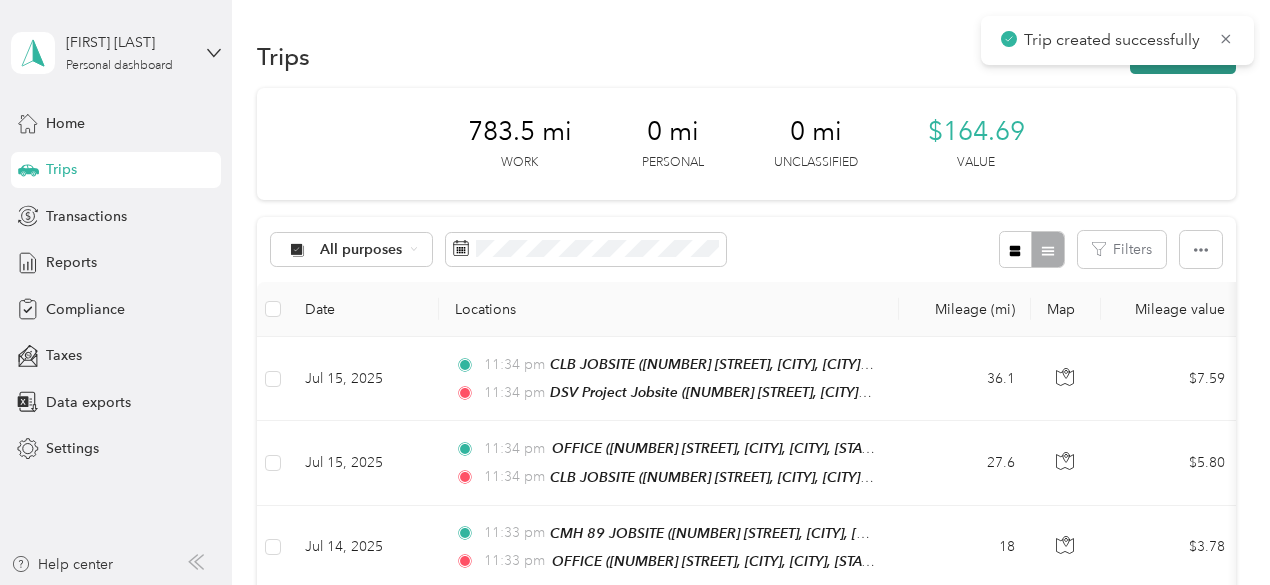click on "New trip" at bounding box center (1183, 56) 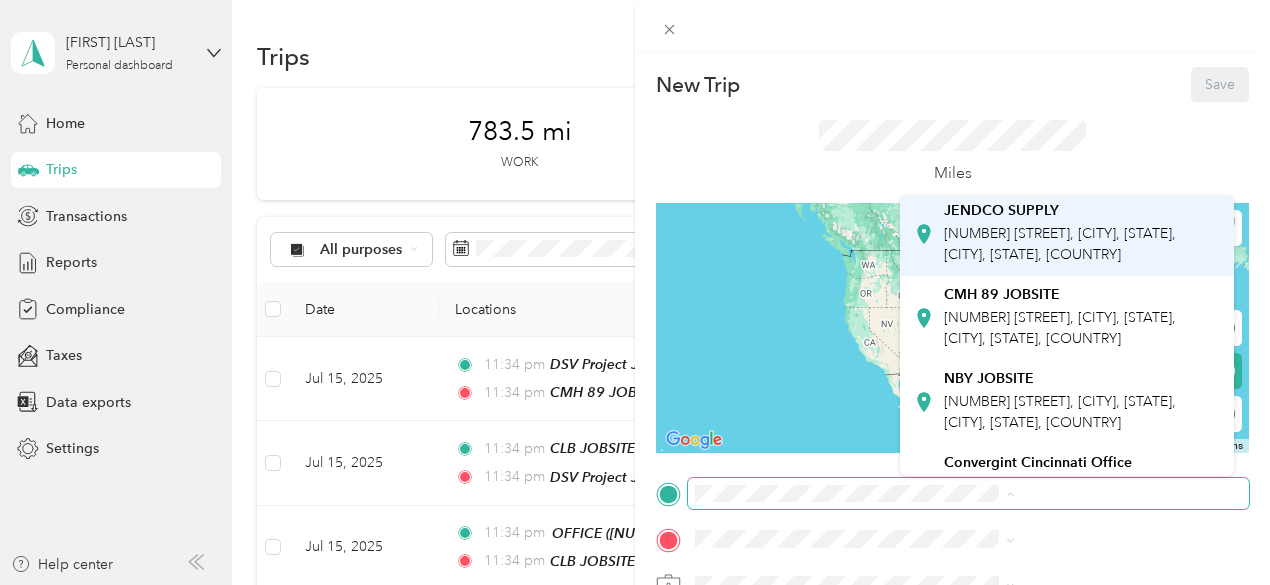 scroll, scrollTop: 400, scrollLeft: 0, axis: vertical 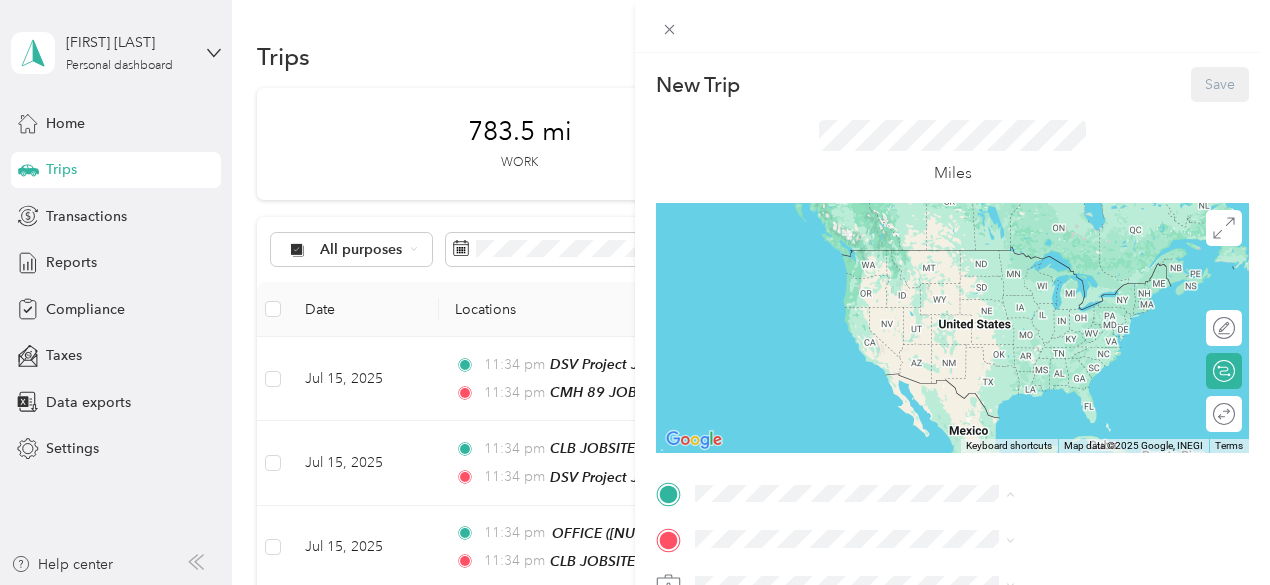 click on "[NUMBER] [STREET], [CITY], [STATE], [CITY], [STATE], [COUNTRY]" at bounding box center [1060, 310] 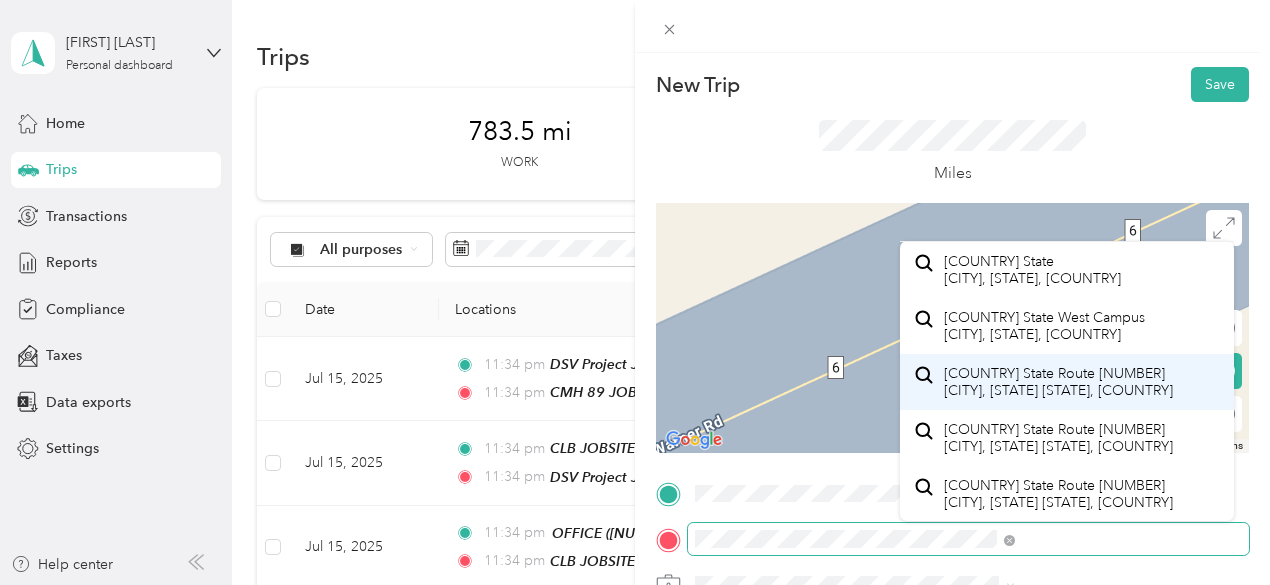 scroll, scrollTop: 0, scrollLeft: 0, axis: both 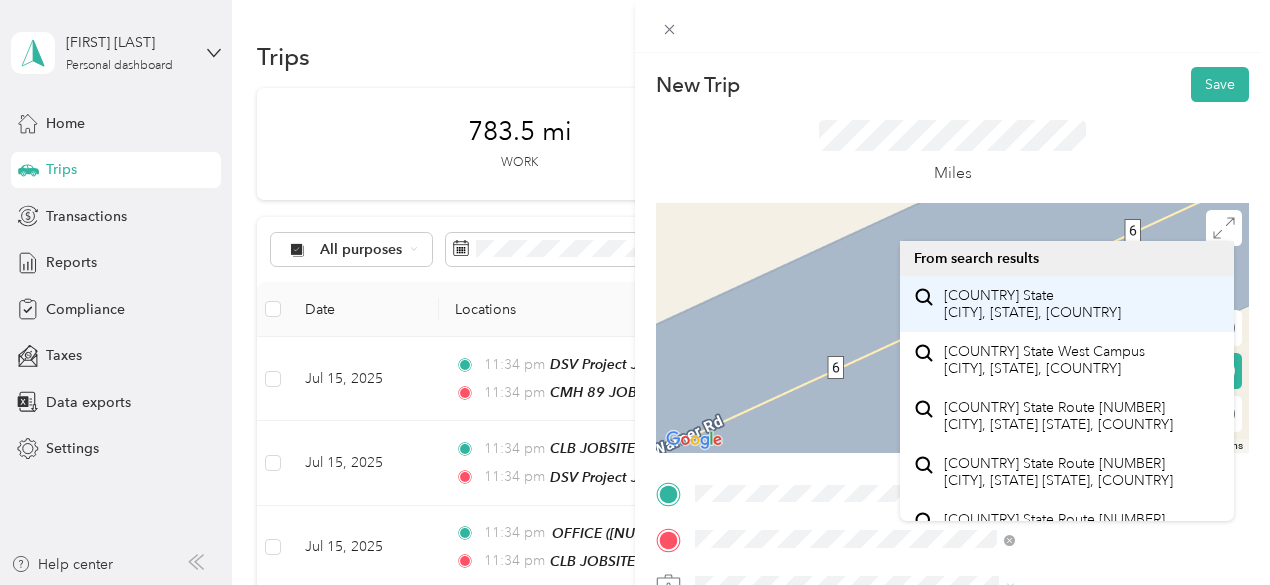 click on "[COUNTRY] State
[CITY], [STATE], [COUNTRY]" at bounding box center (1032, 304) 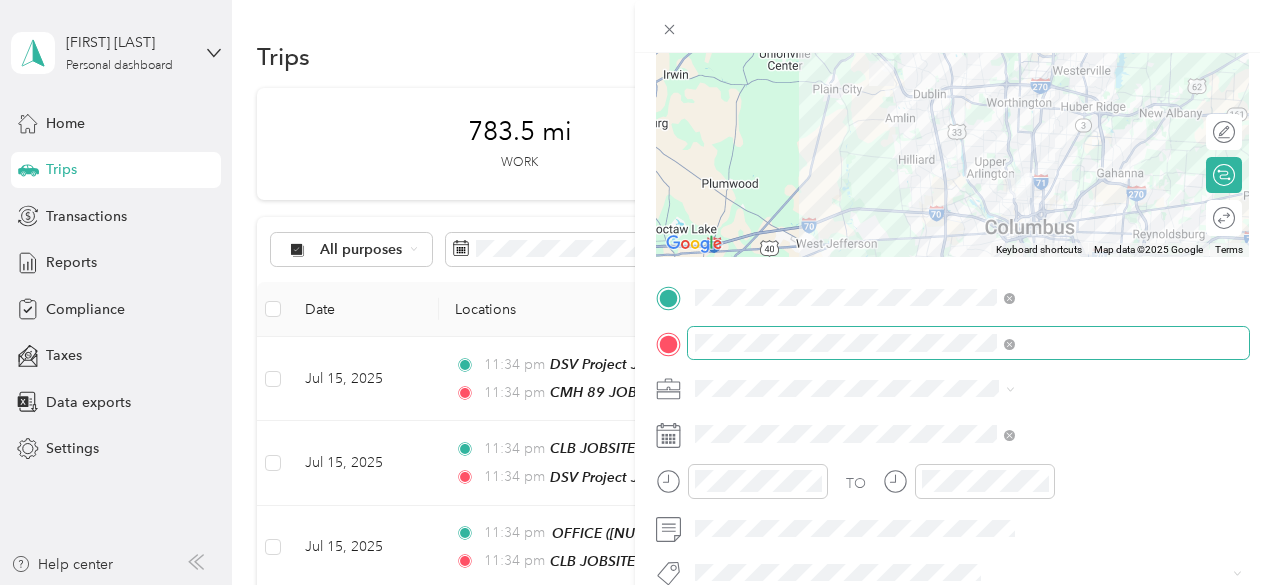 scroll, scrollTop: 200, scrollLeft: 0, axis: vertical 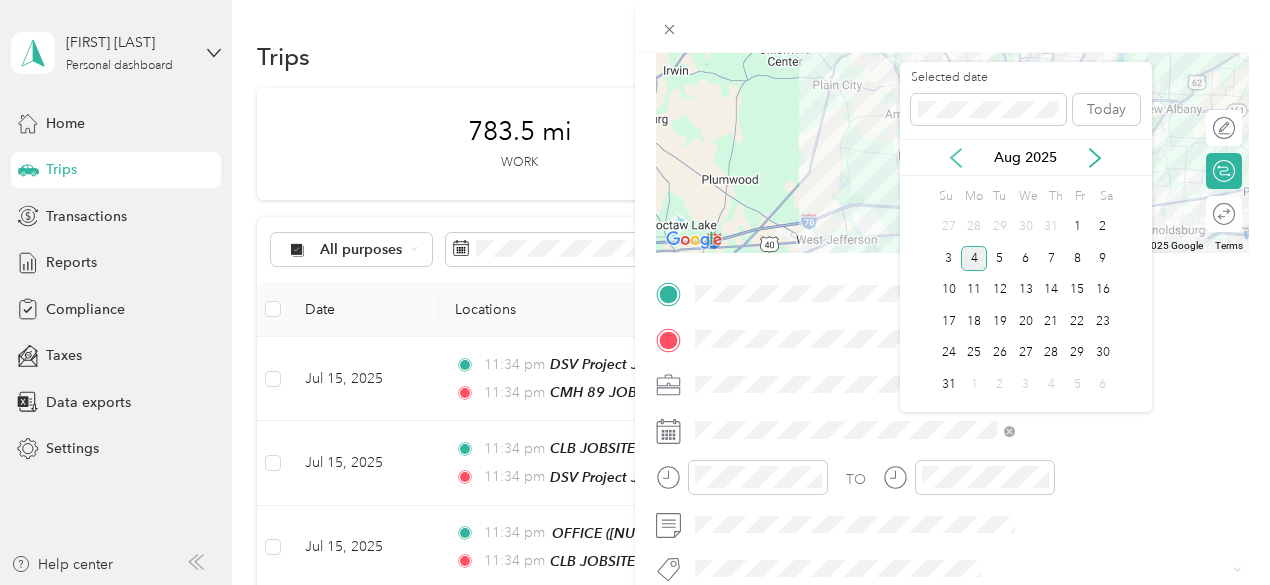 click 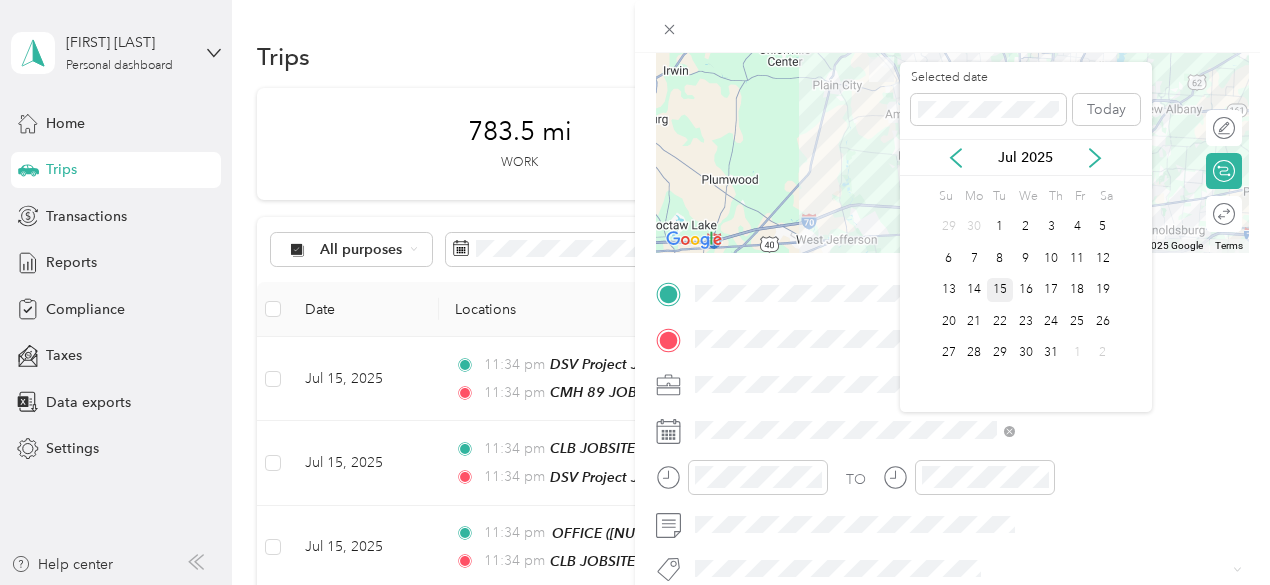 click on "15" at bounding box center [1000, 290] 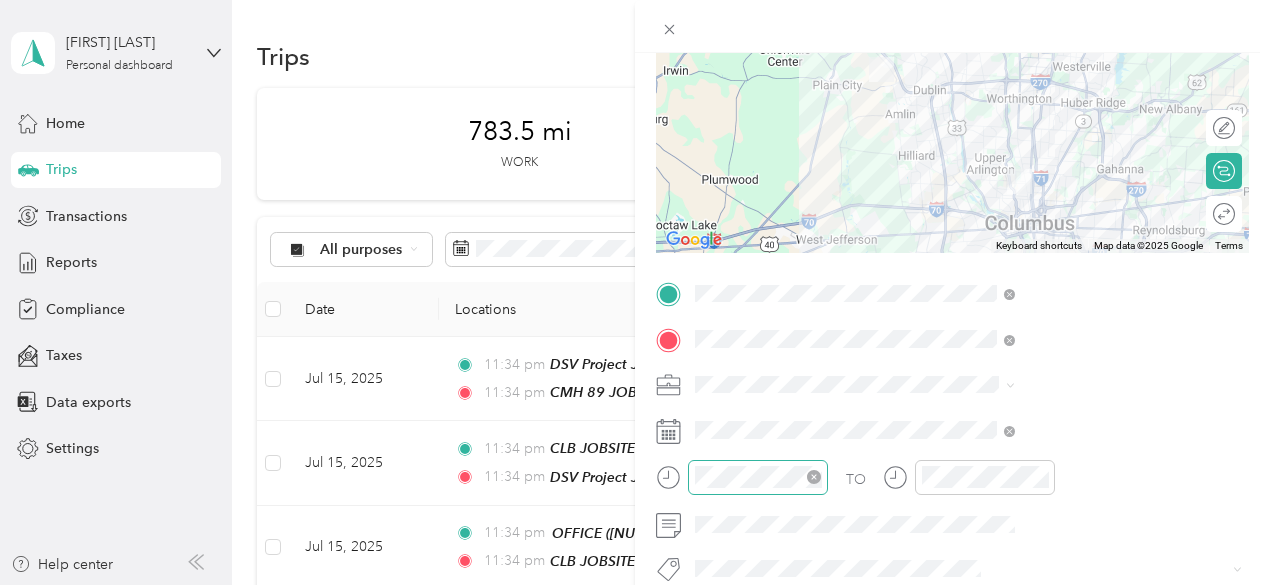 scroll, scrollTop: 300, scrollLeft: 0, axis: vertical 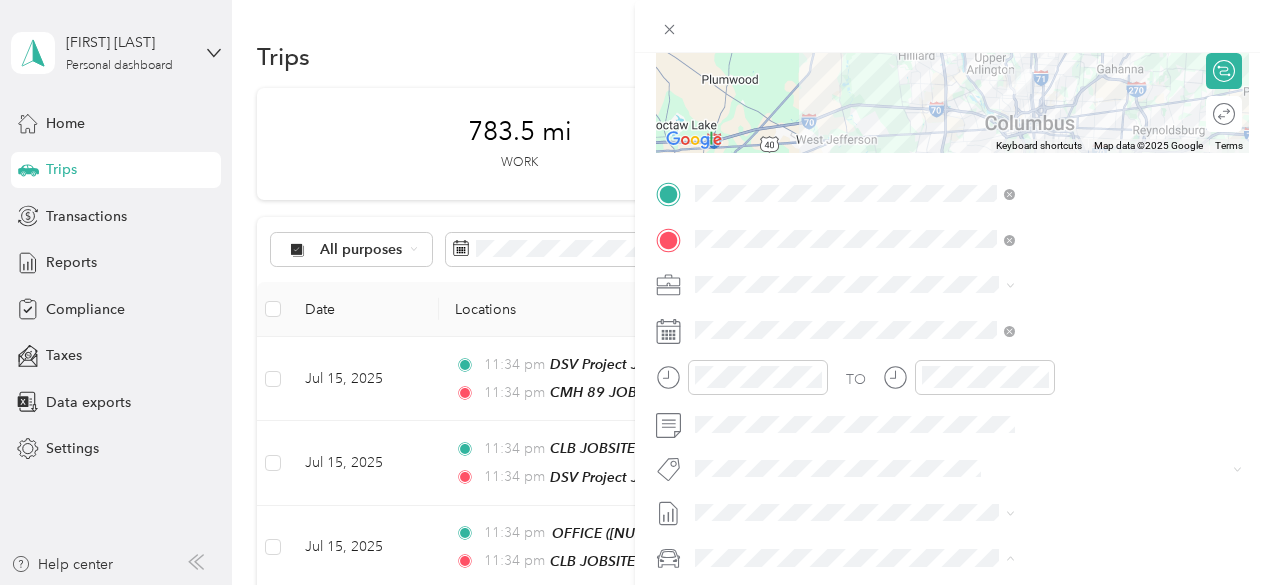 click on "GMC Sierra 1500" at bounding box center (1067, 486) 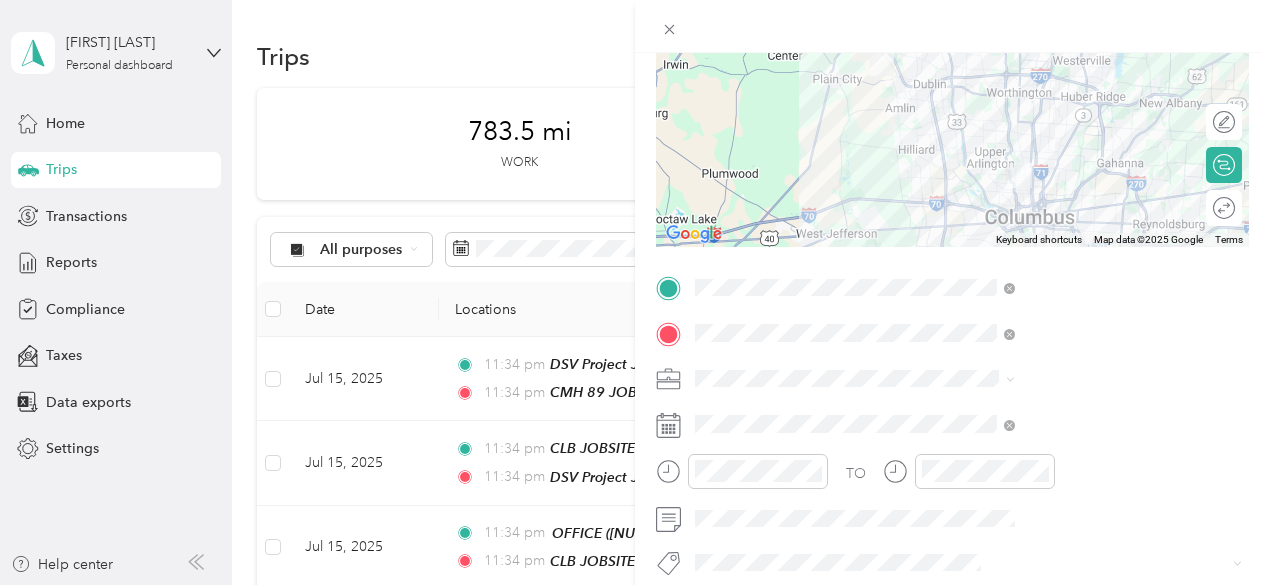 scroll, scrollTop: 0, scrollLeft: 0, axis: both 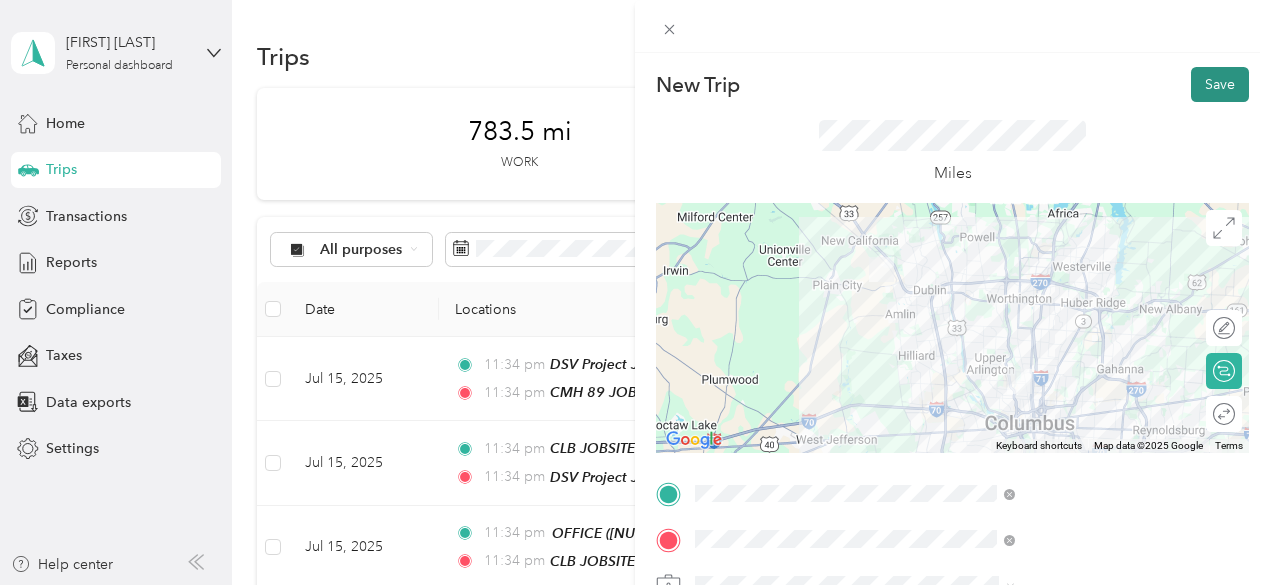 click on "Save" at bounding box center (1220, 84) 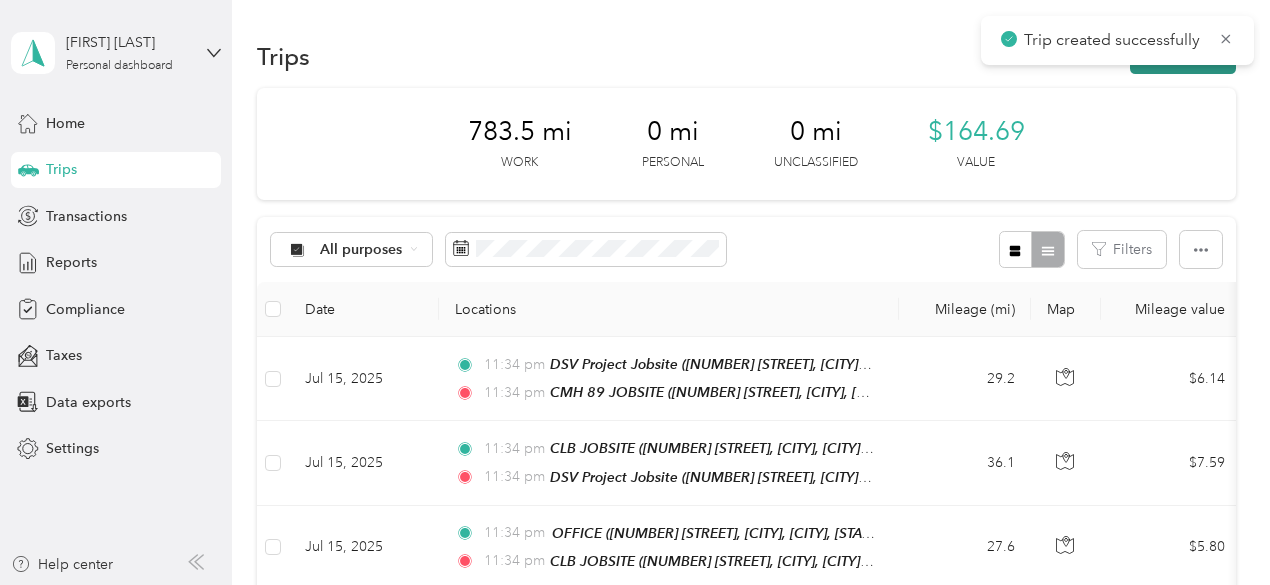 click on "New trip" at bounding box center (1183, 56) 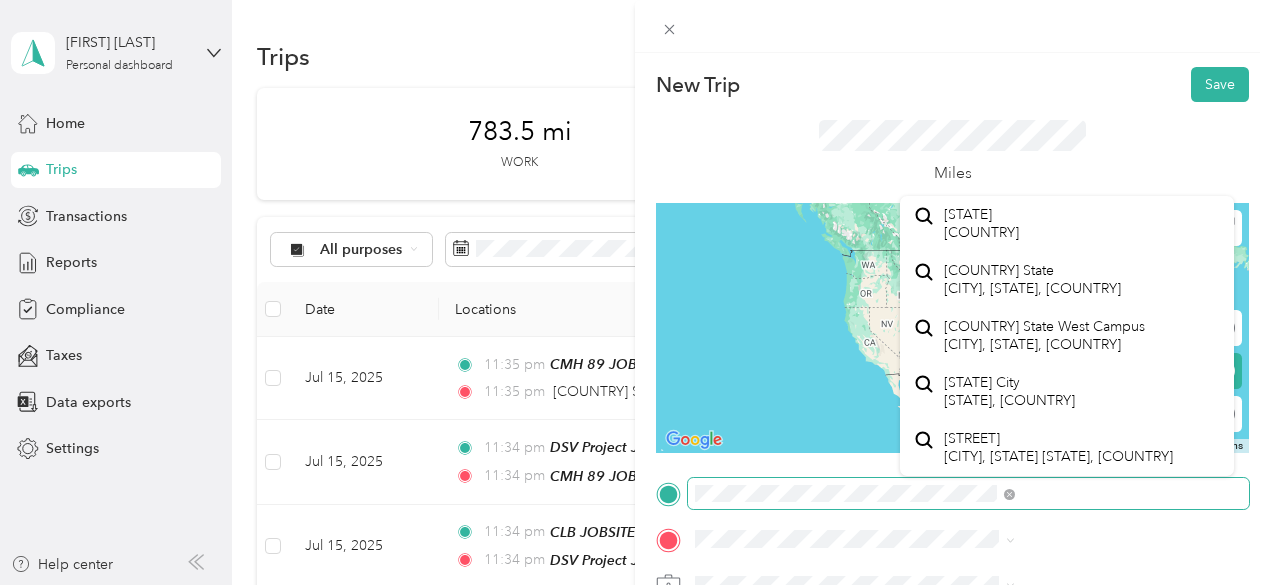 scroll, scrollTop: 35, scrollLeft: 0, axis: vertical 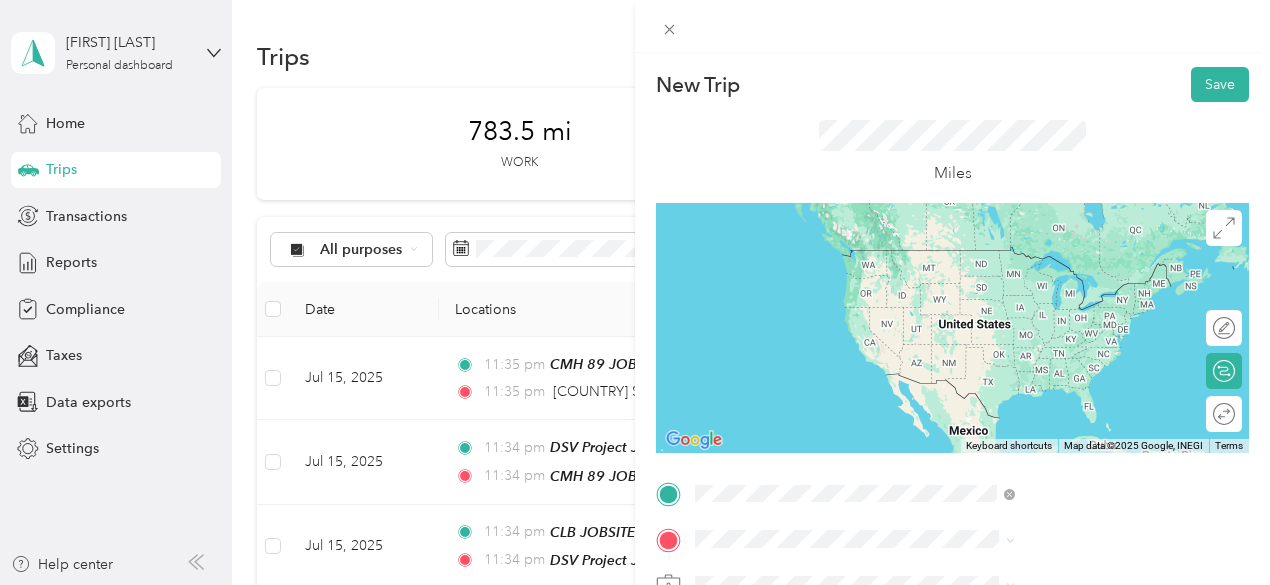 click on "[COUNTRY] State
[CITY], [STATE], [COUNTRY]" at bounding box center [1032, 279] 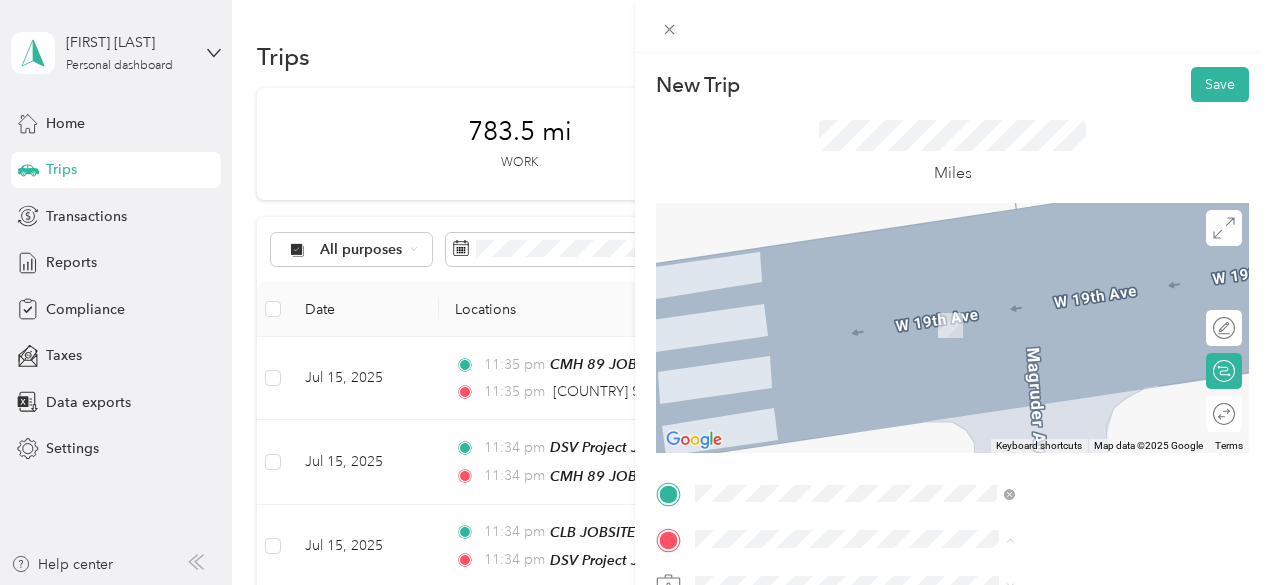 click on "OFFICE [NUMBER] [STREET], [CITY], [STATE], [CITY], [STATE], [COUNTRY]" at bounding box center (1081, 325) 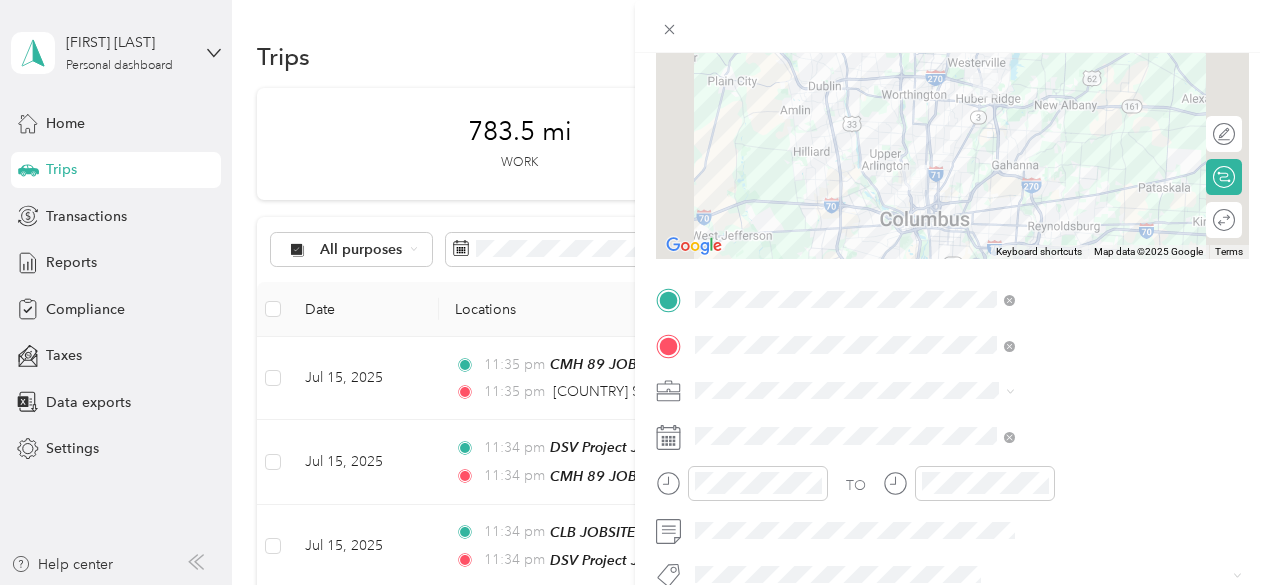 scroll, scrollTop: 200, scrollLeft: 0, axis: vertical 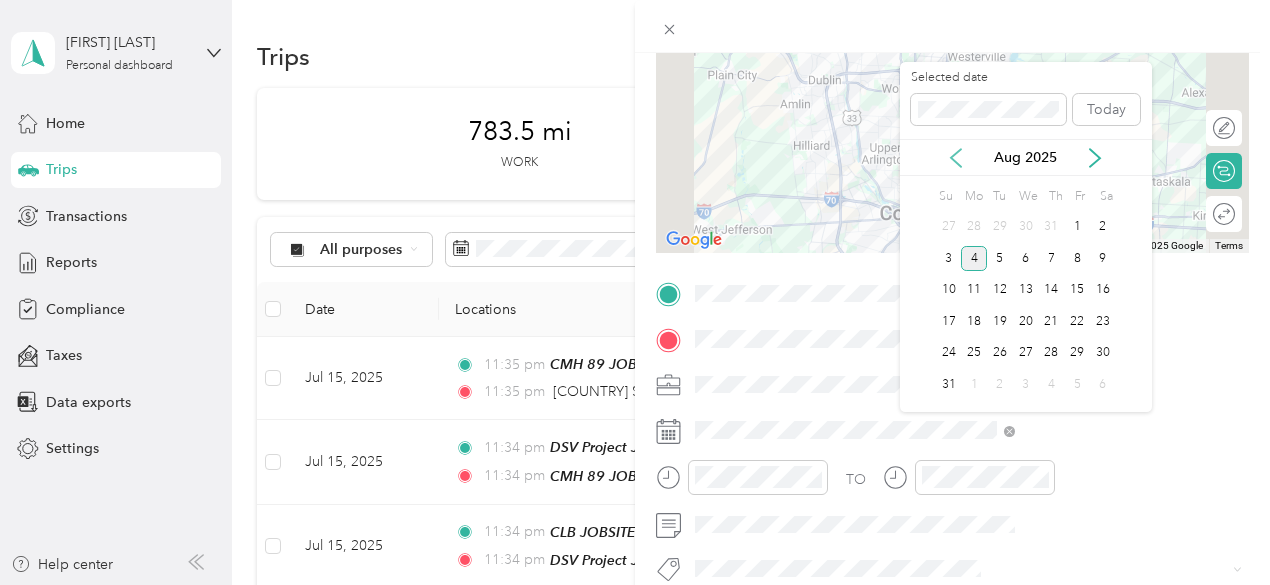 click 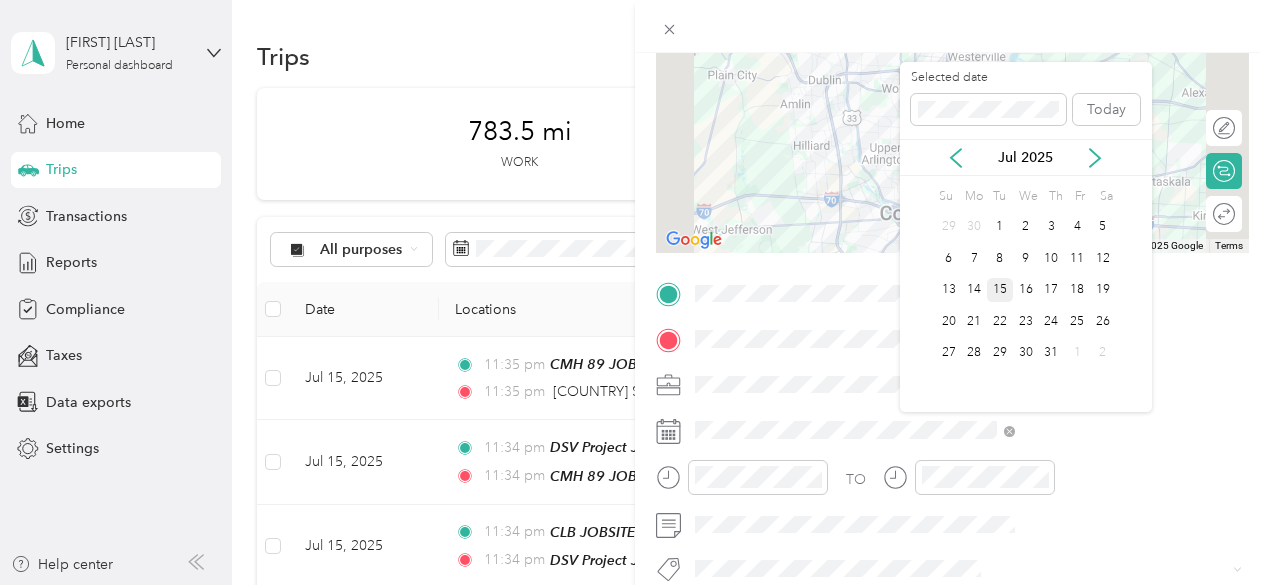 click on "15" at bounding box center [1000, 290] 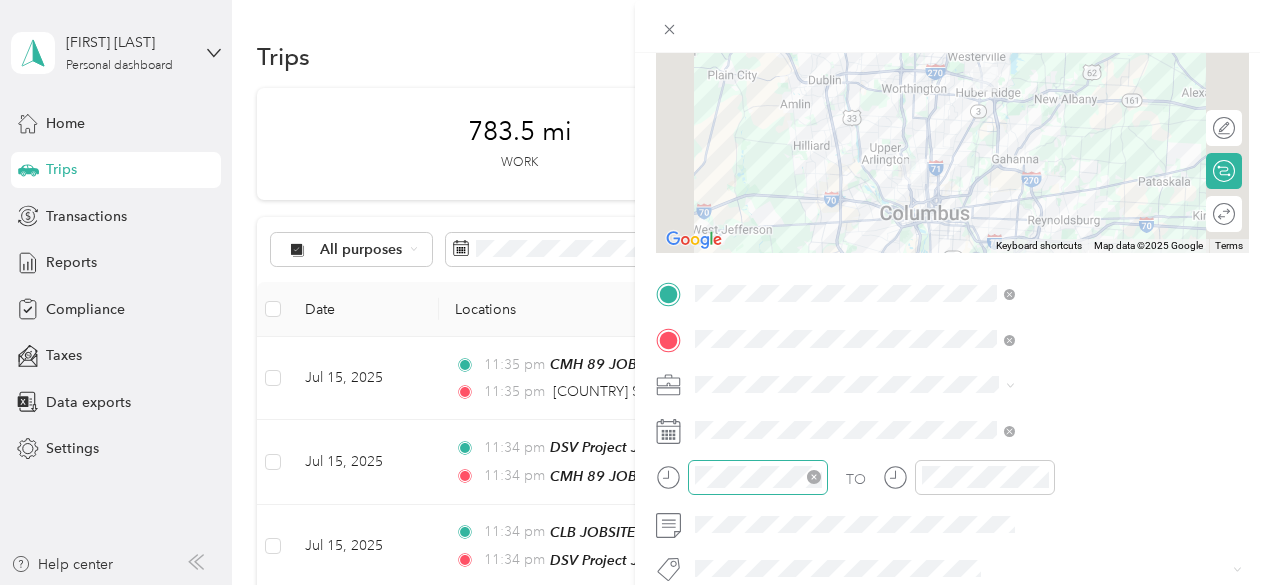scroll, scrollTop: 400, scrollLeft: 0, axis: vertical 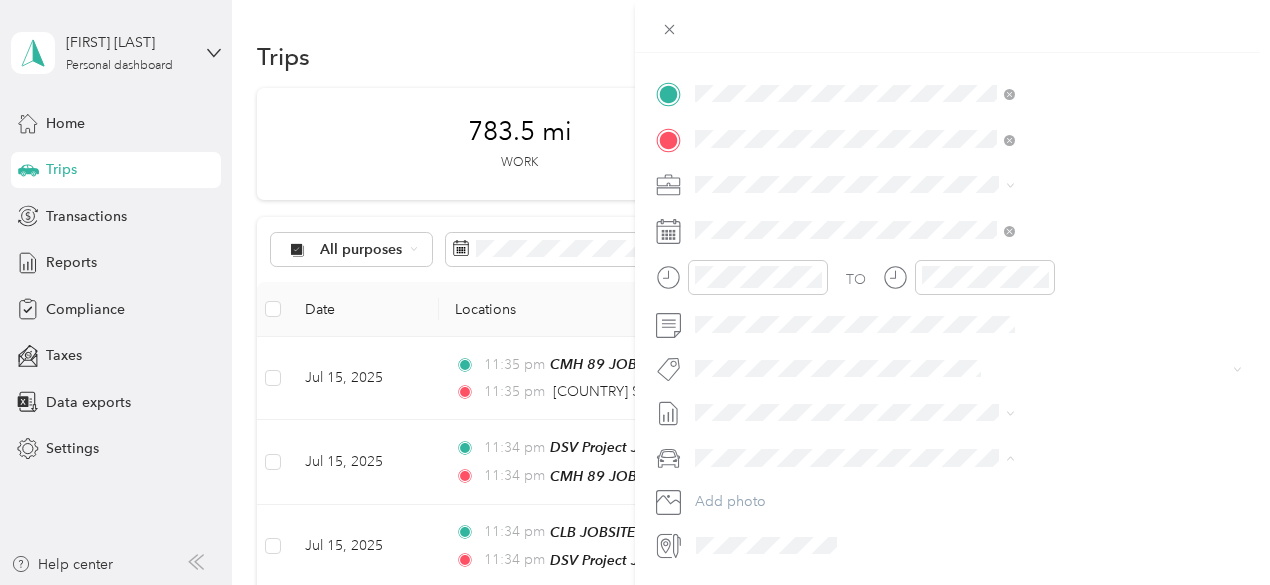 click on "GMC Sierra 1500" at bounding box center [1067, 492] 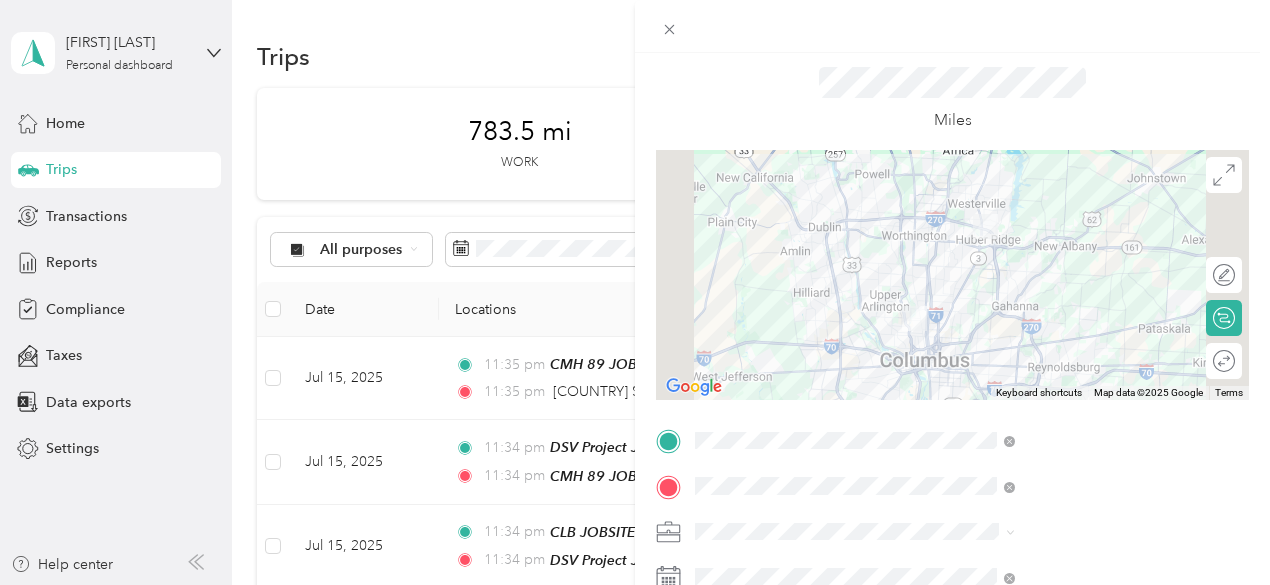 scroll, scrollTop: 0, scrollLeft: 0, axis: both 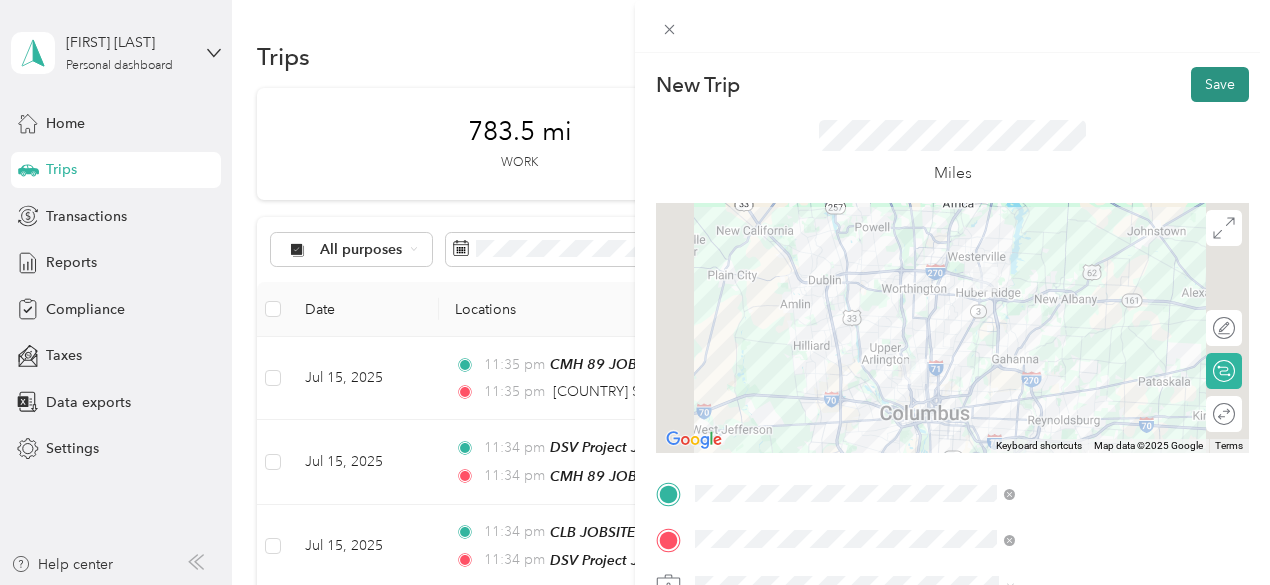click on "Save" at bounding box center [1220, 84] 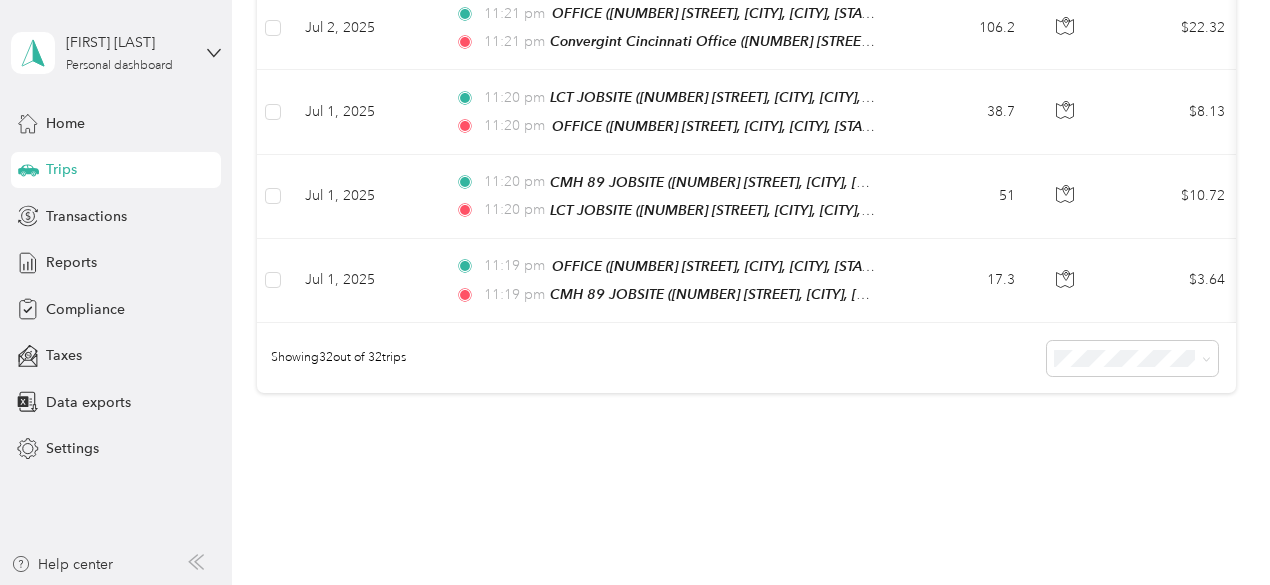 scroll, scrollTop: 2734, scrollLeft: 0, axis: vertical 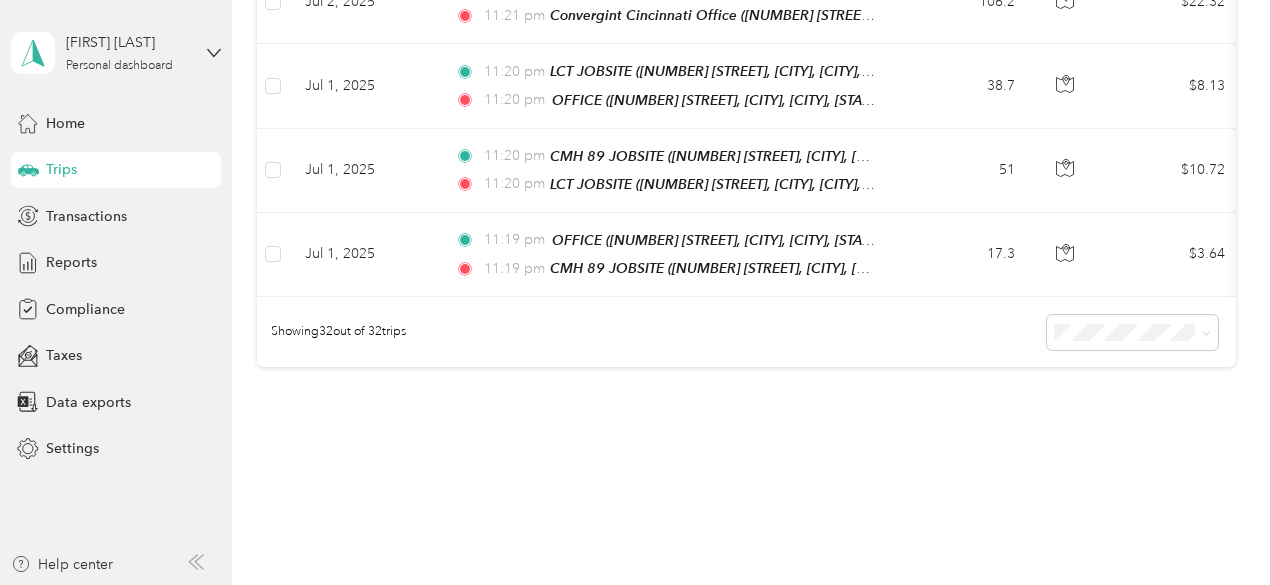 click 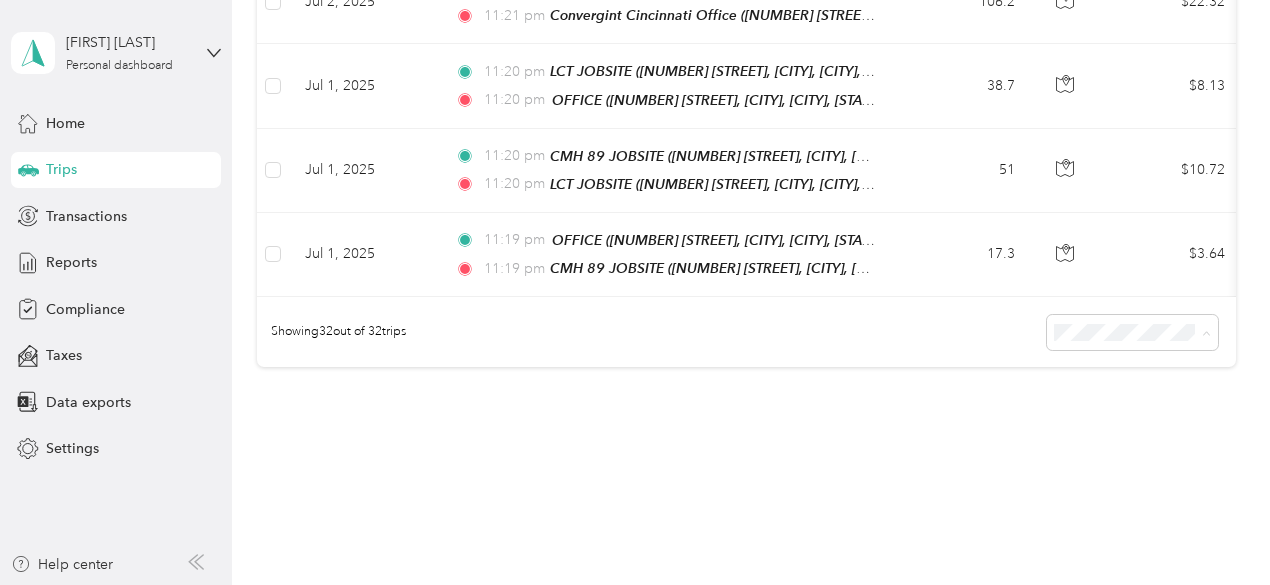 click on "50 per load" at bounding box center (1093, 345) 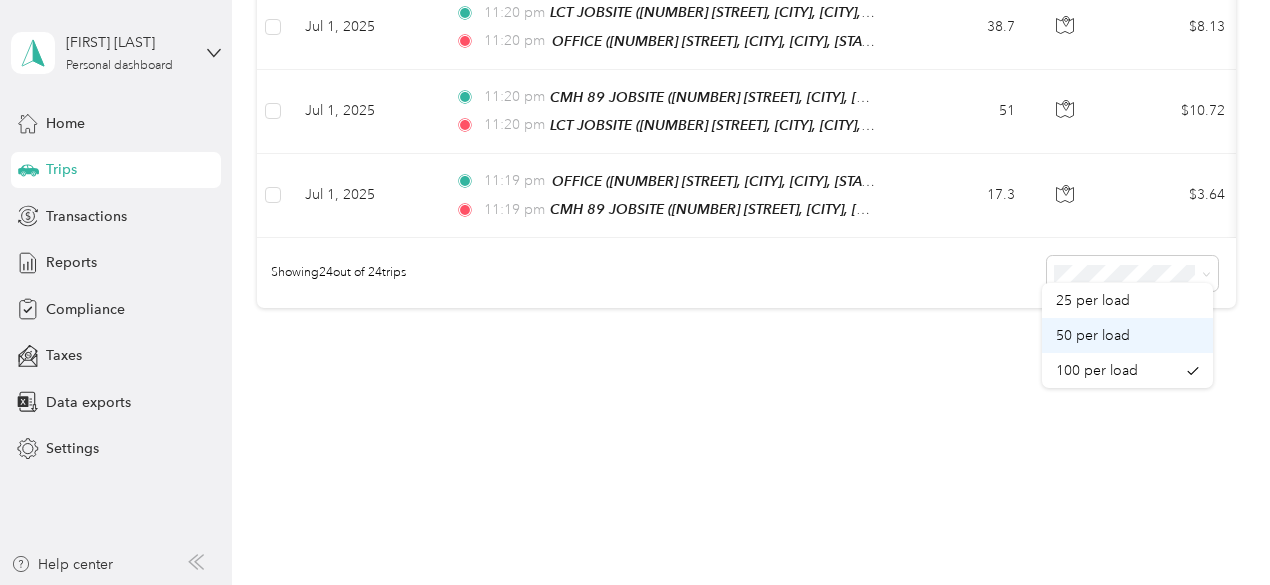 scroll, scrollTop: 2078, scrollLeft: 0, axis: vertical 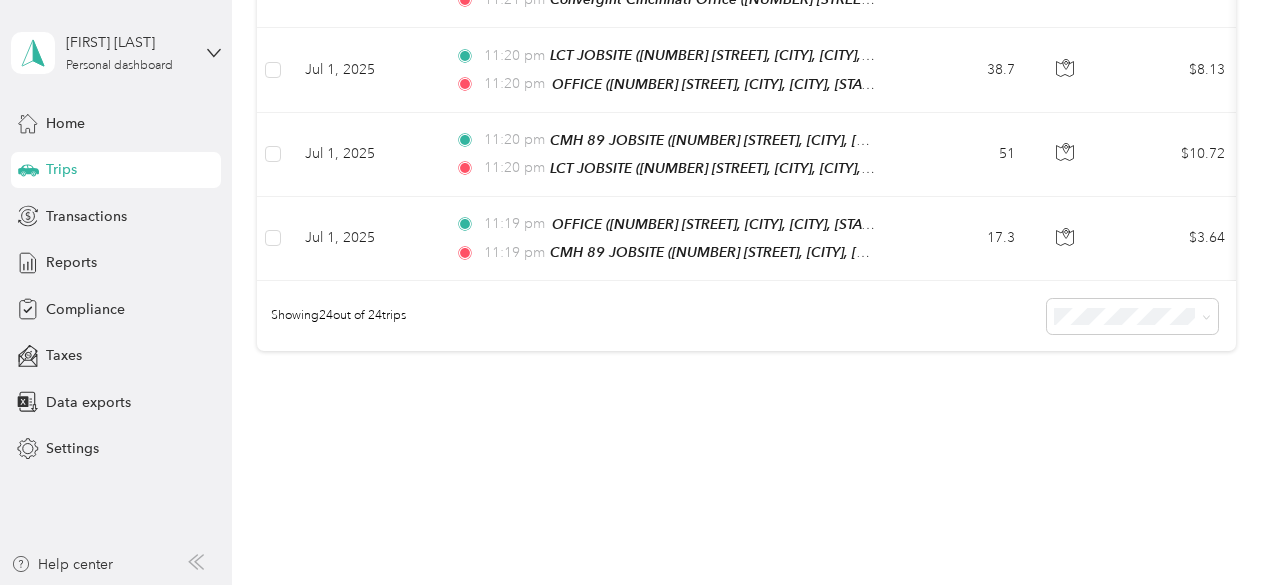 click 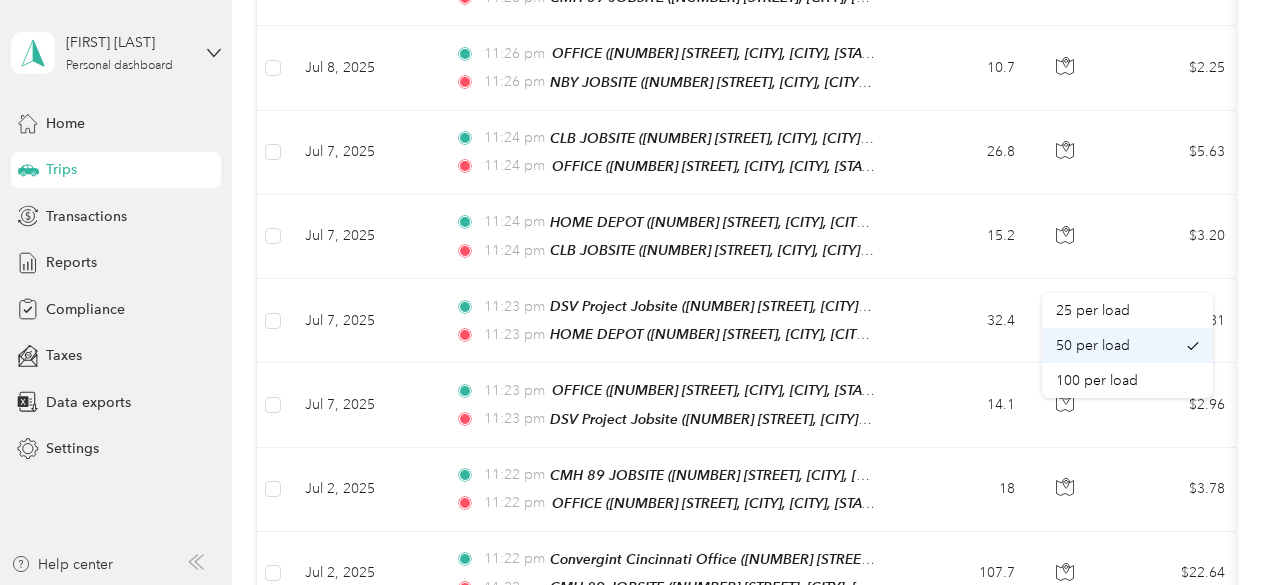 scroll, scrollTop: 2734, scrollLeft: 0, axis: vertical 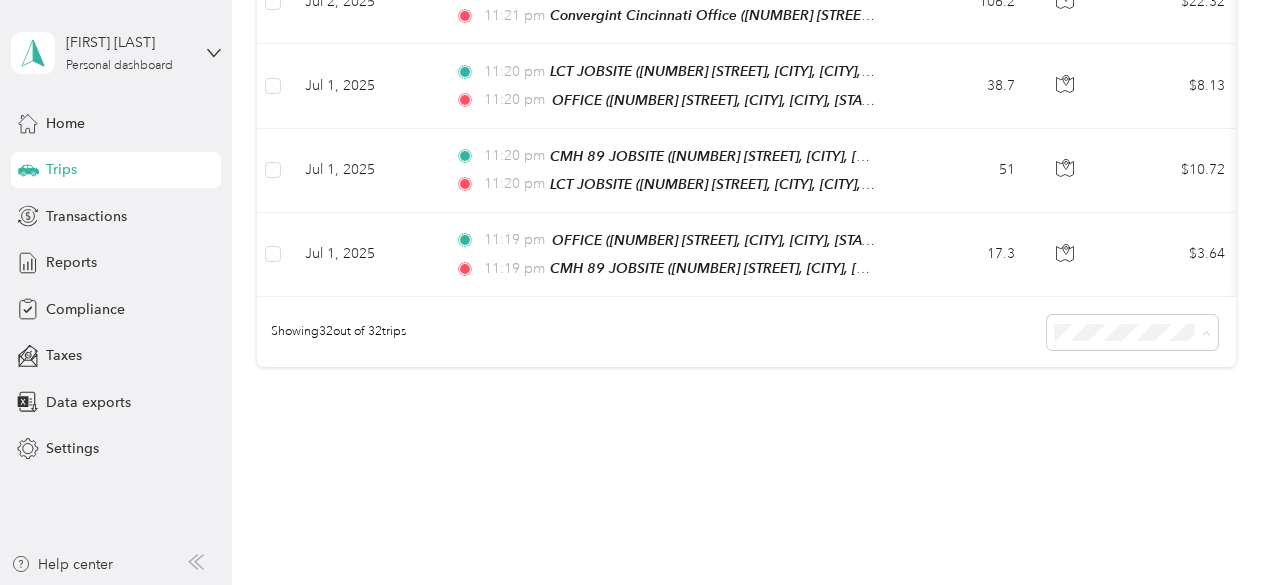 click on "100 per load" at bounding box center (1097, 380) 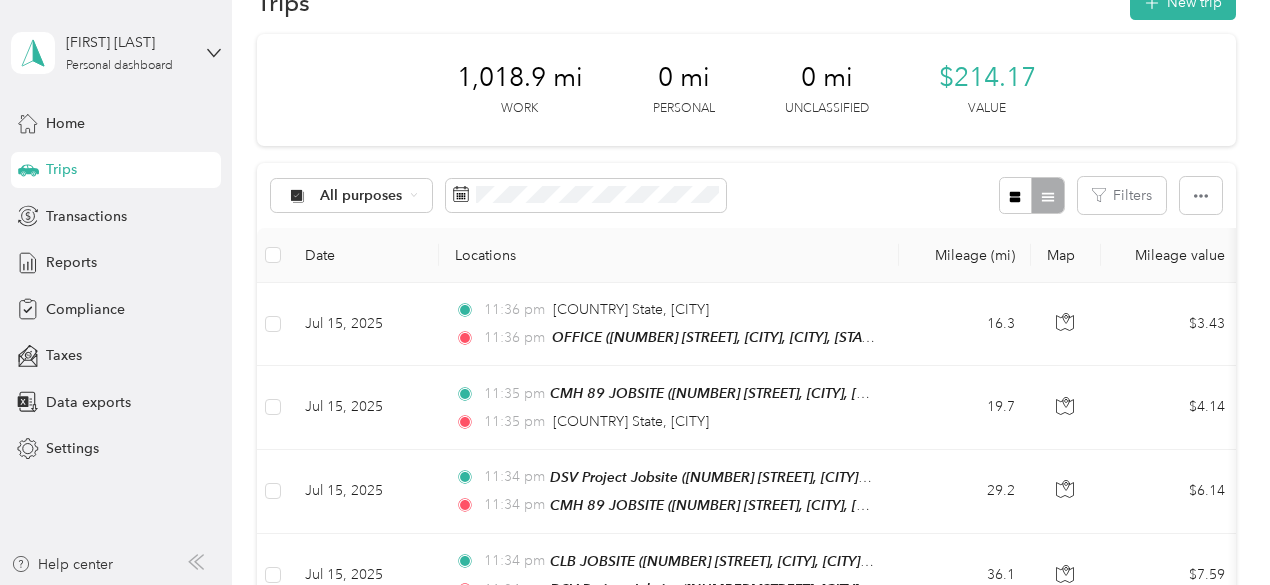 scroll, scrollTop: 0, scrollLeft: 0, axis: both 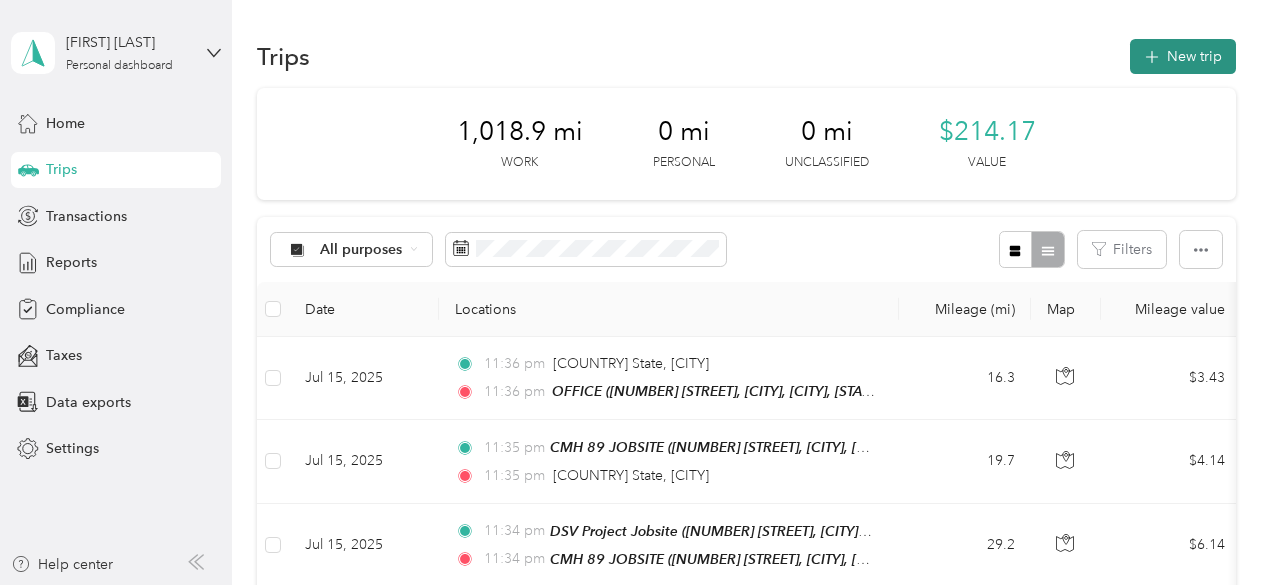 click on "New trip" at bounding box center (1183, 56) 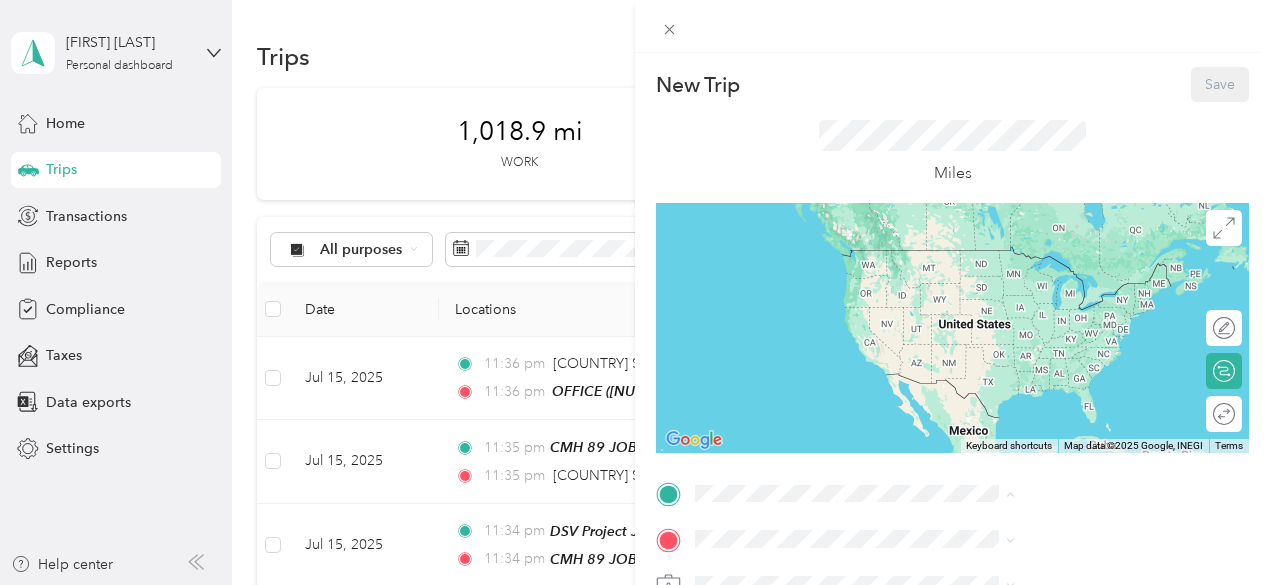 click on "[NUMBER] [STREET], [CITY], [STATE], [CITY], [STATE], [COUNTRY]" at bounding box center (1060, 290) 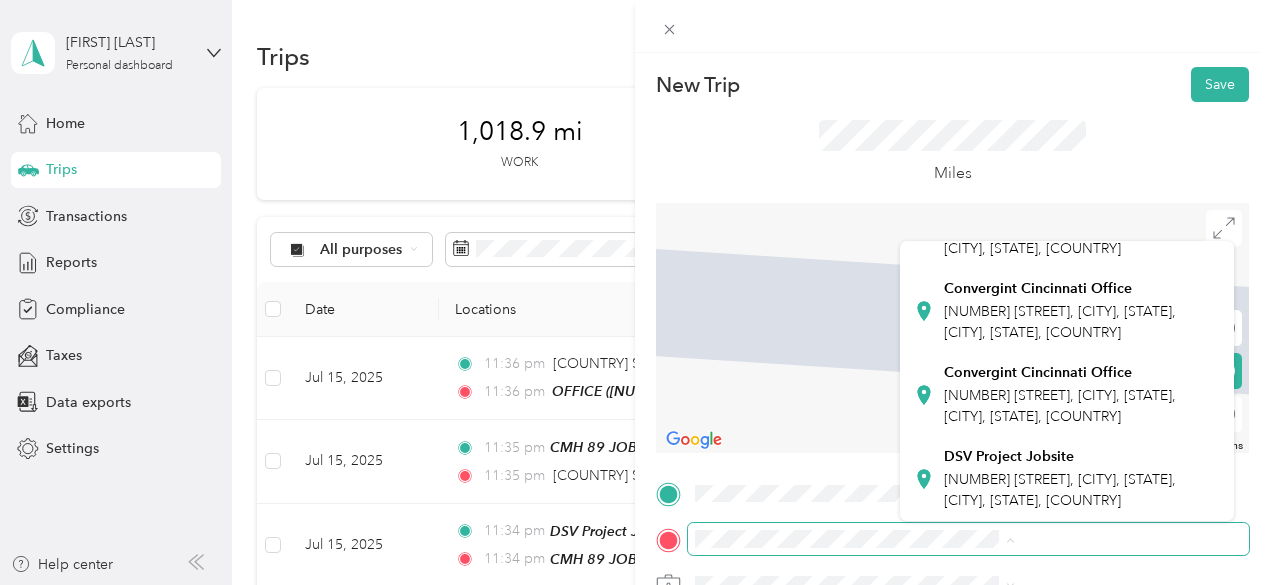 scroll, scrollTop: 644, scrollLeft: 0, axis: vertical 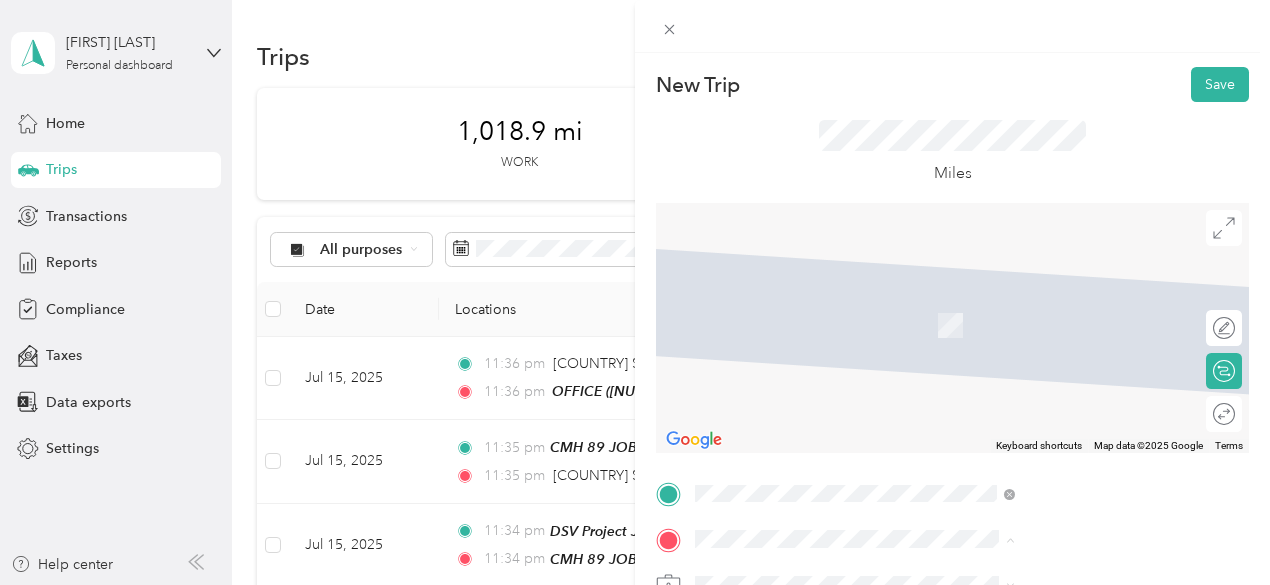 click on "Convergint Cincinnati Office" at bounding box center (1038, 373) 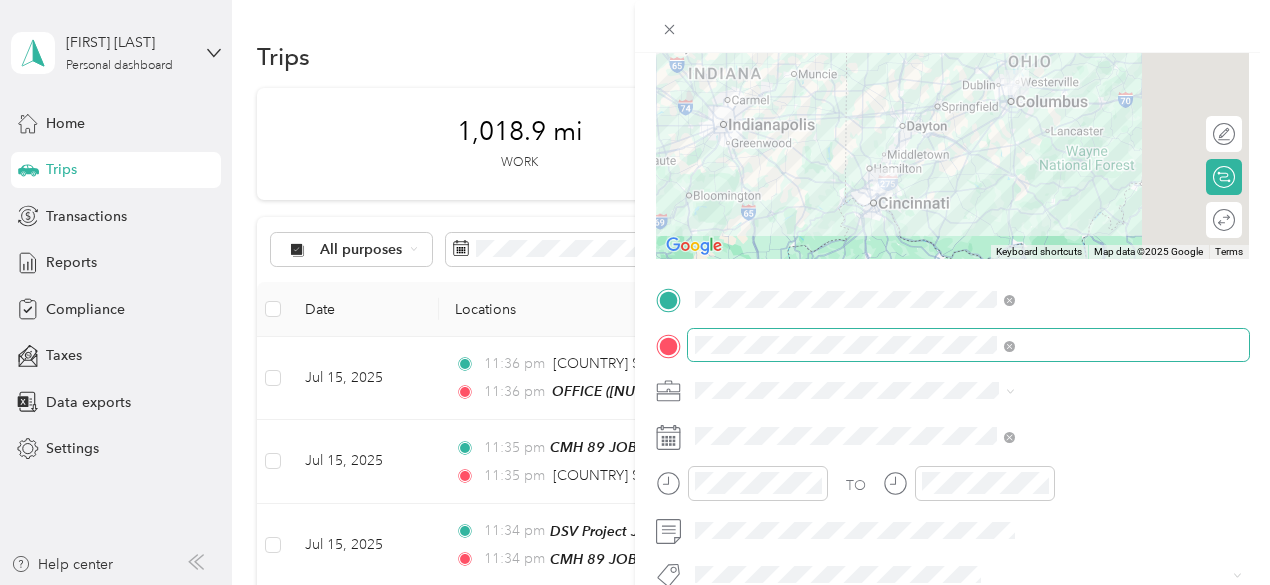 scroll, scrollTop: 300, scrollLeft: 0, axis: vertical 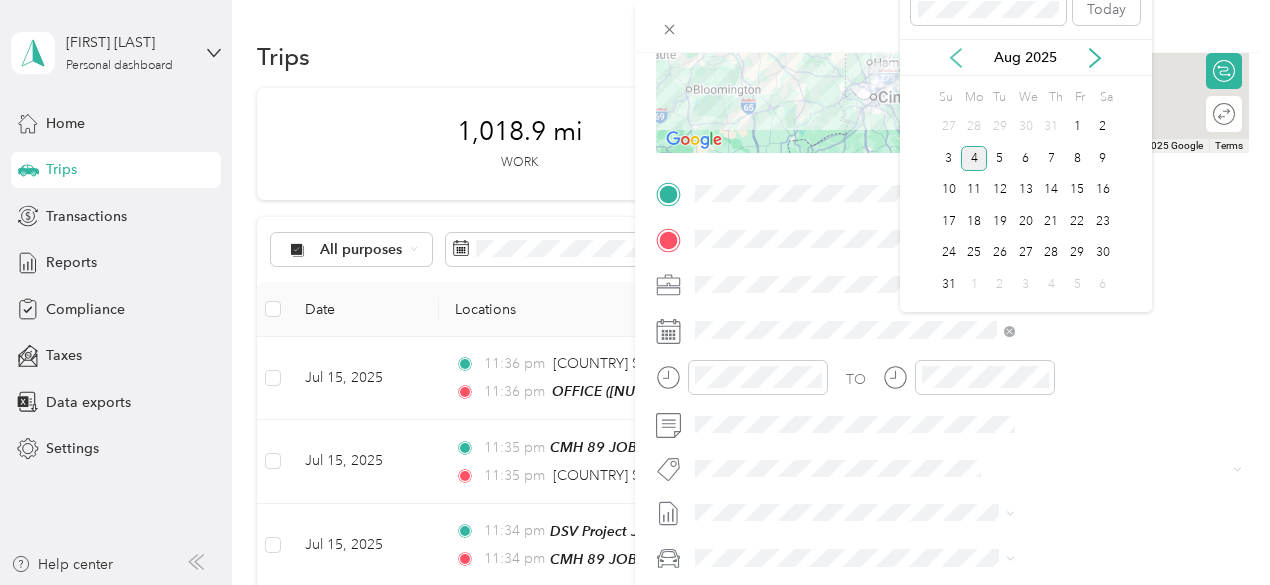 click 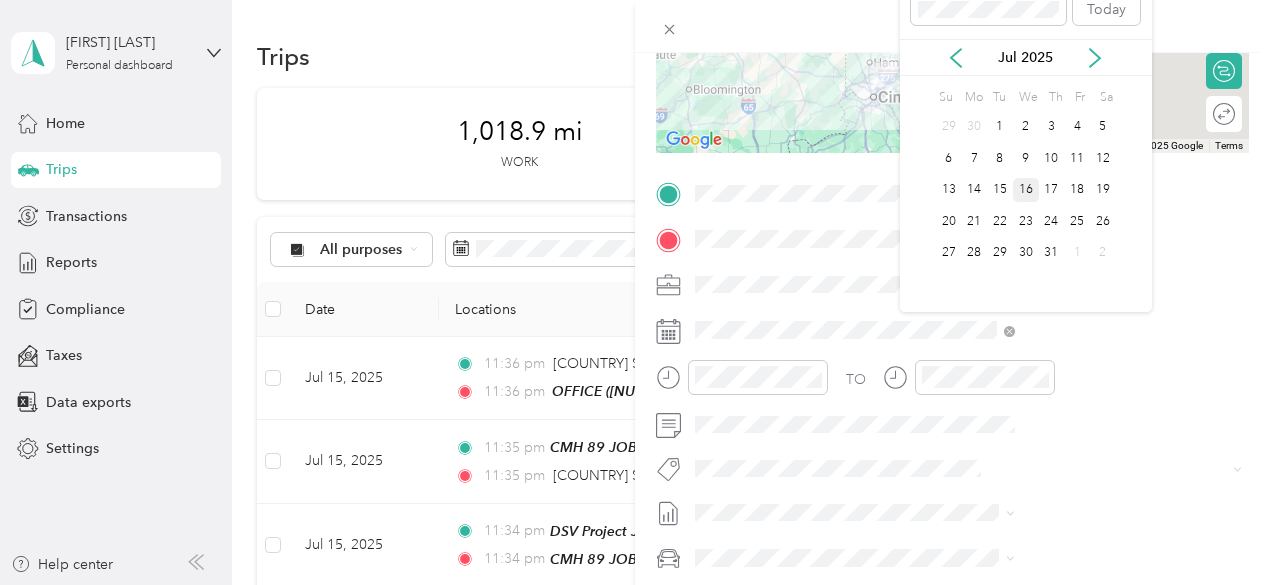 click on "16" at bounding box center (1026, 190) 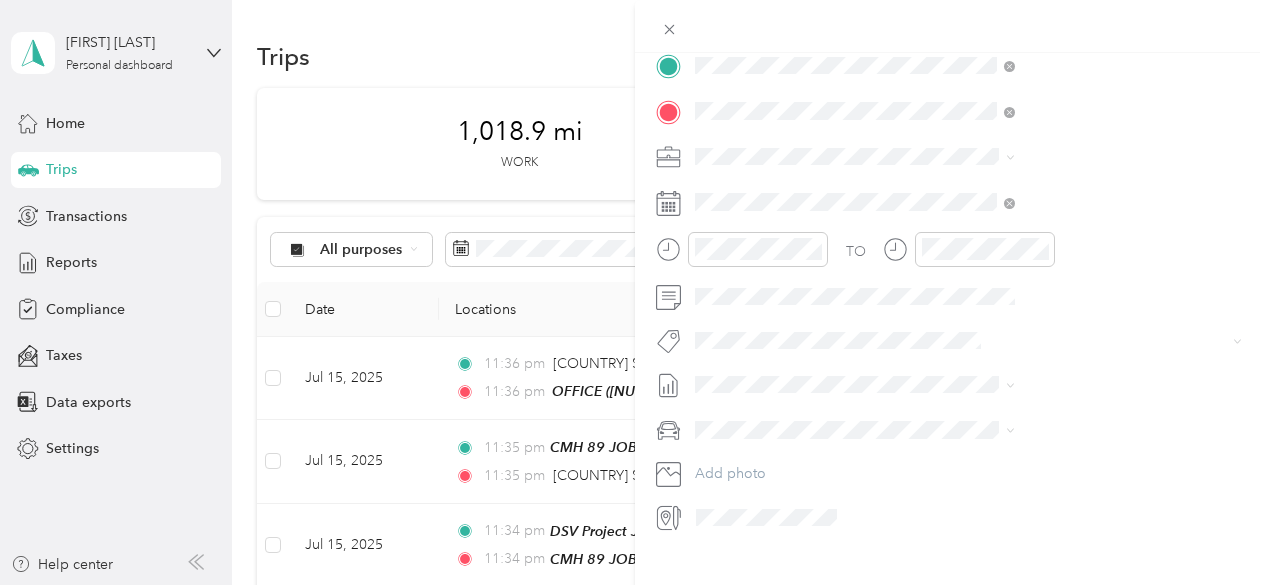 scroll, scrollTop: 464, scrollLeft: 0, axis: vertical 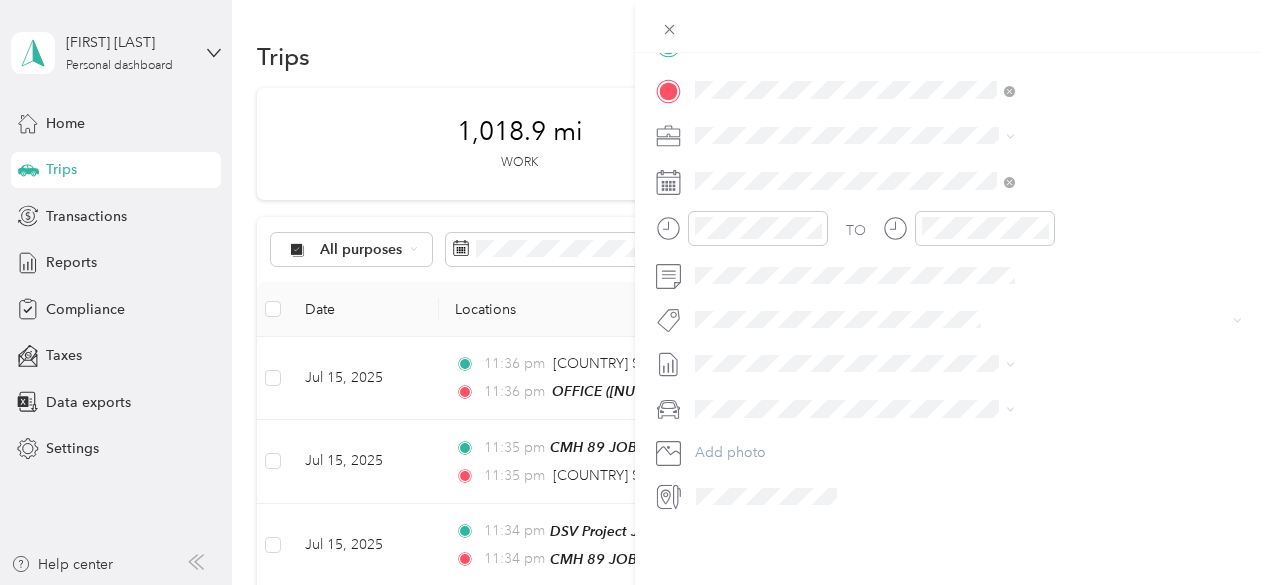 click on "GMC Sierra 1500" at bounding box center [1067, 423] 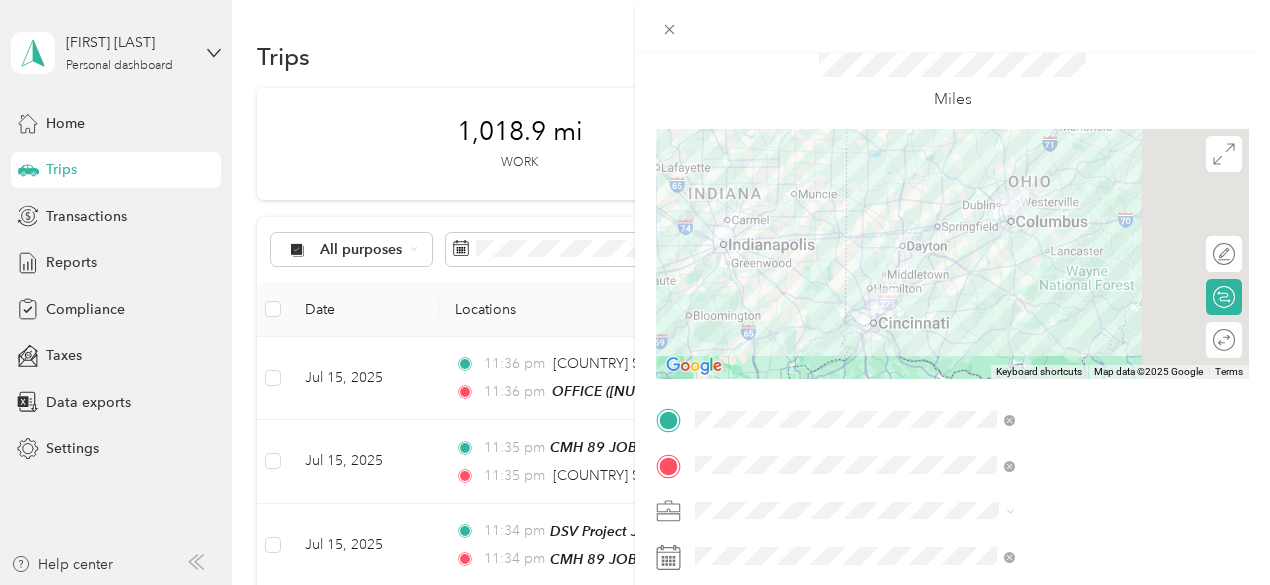 scroll, scrollTop: 0, scrollLeft: 0, axis: both 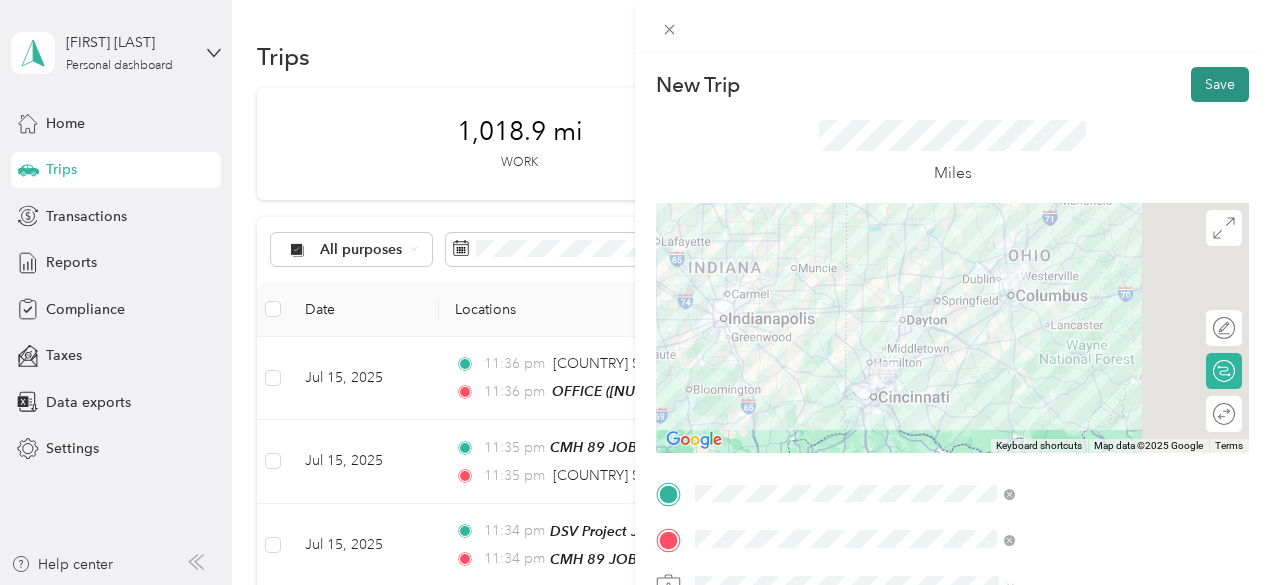 click on "Save" at bounding box center (1220, 84) 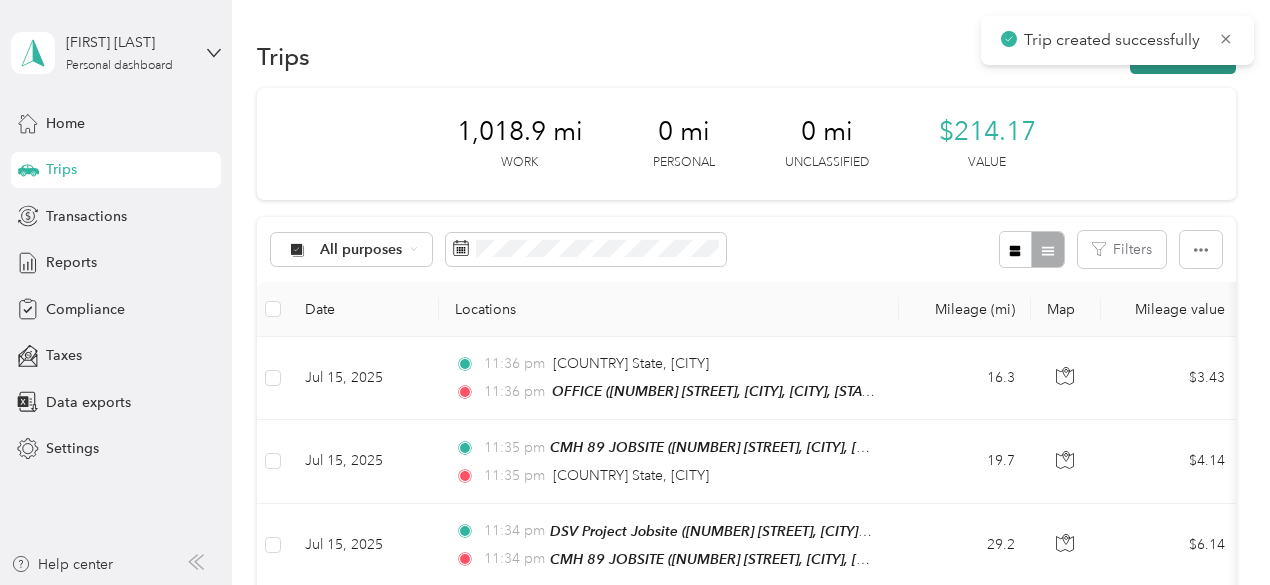 click on "New trip" at bounding box center (1183, 56) 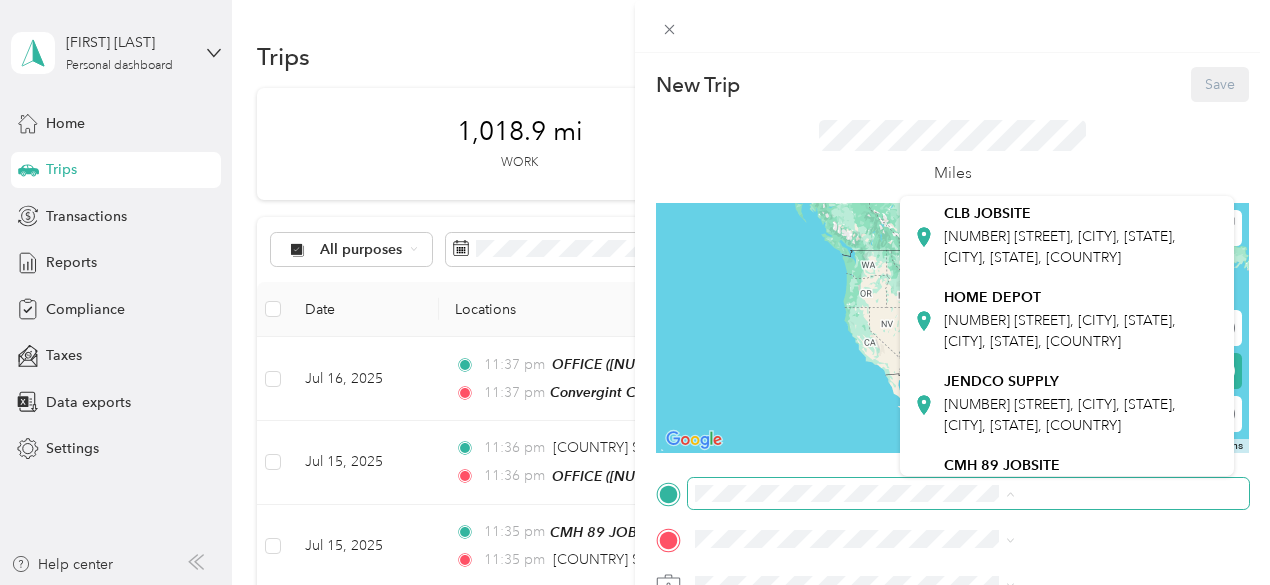 scroll, scrollTop: 600, scrollLeft: 0, axis: vertical 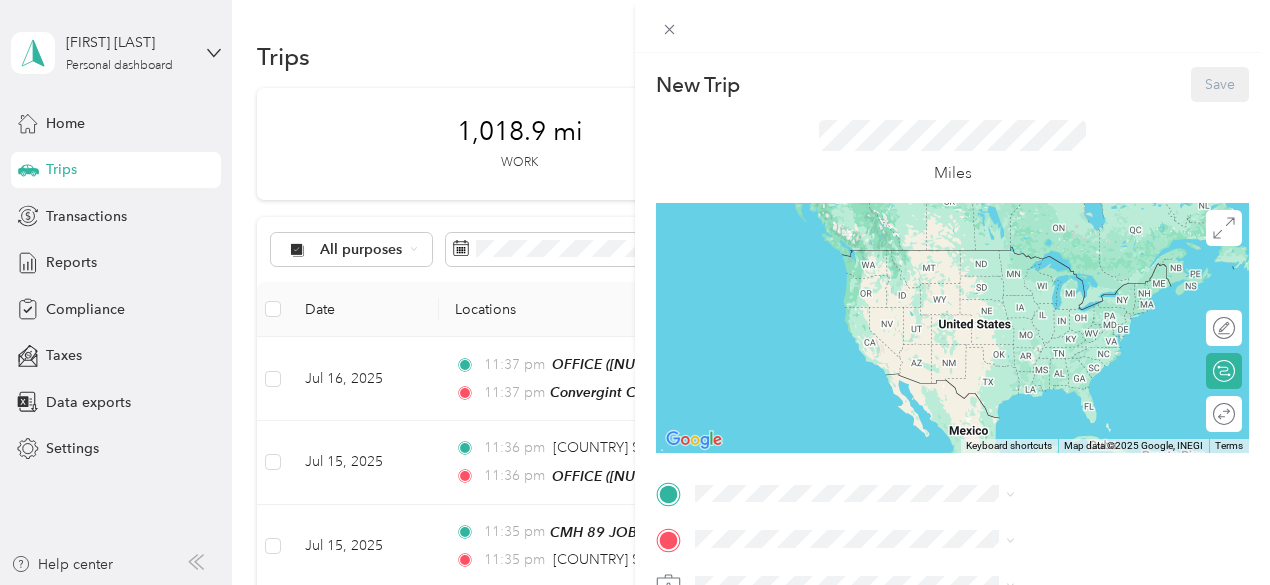 click on "Convergint Cincinnati Office [NUMBER] [STREET], [CITY], [STATE], [CITY], [STATE], [COUNTRY]" at bounding box center (1081, 351) 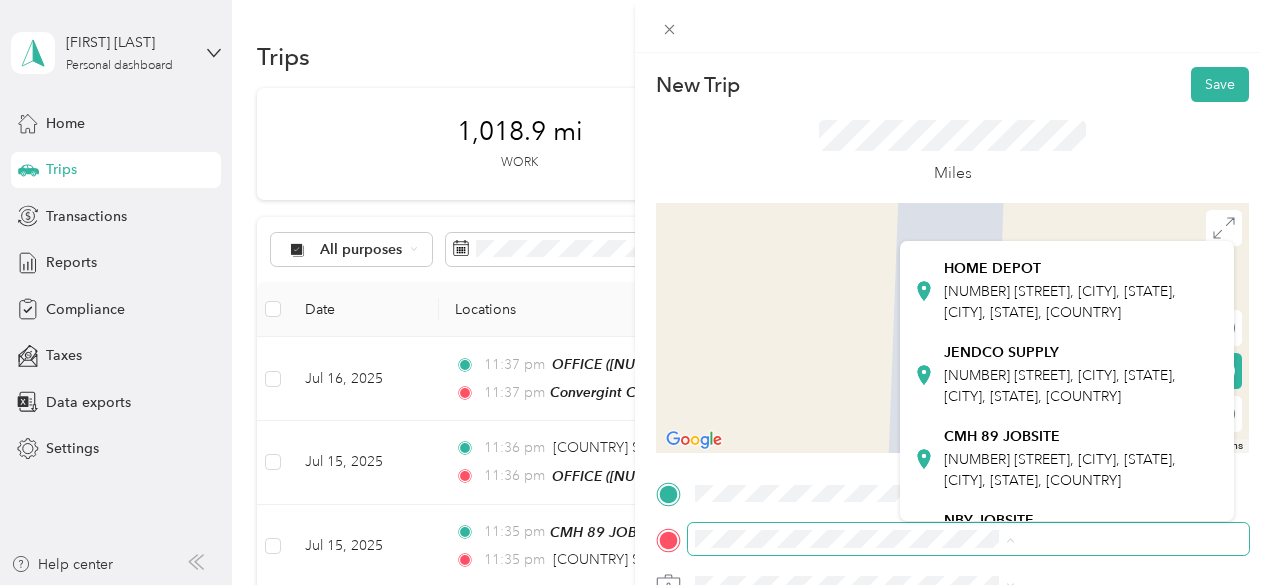scroll, scrollTop: 400, scrollLeft: 0, axis: vertical 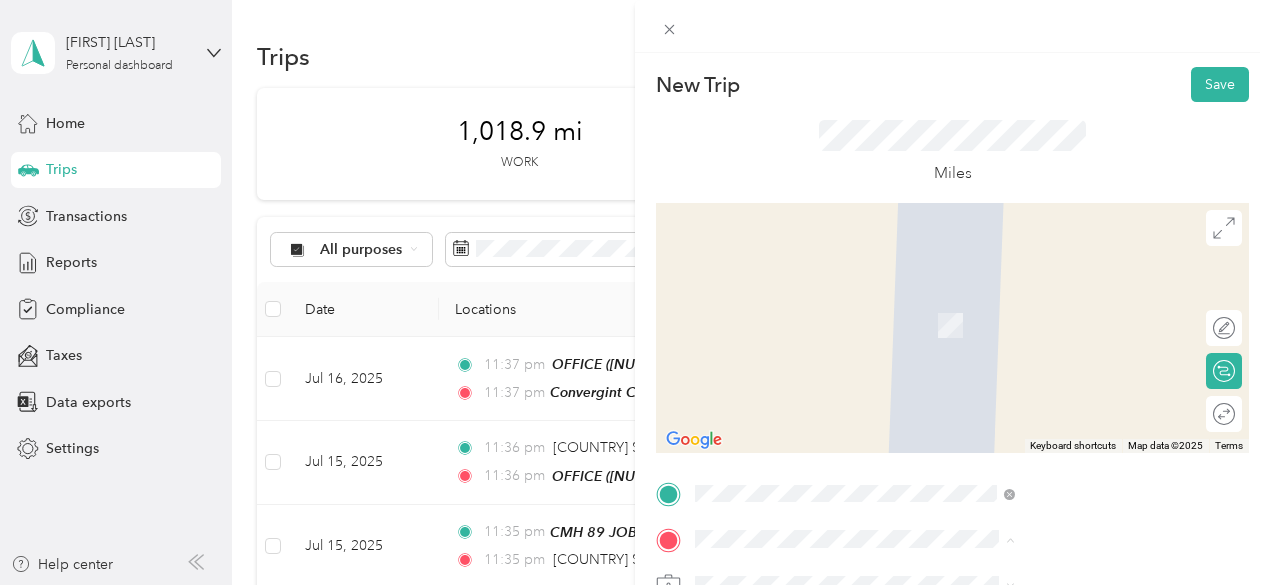 click on "[NUMBER] [STREET], [CITY], [STATE], [CITY], [STATE], [COUNTRY]" at bounding box center (1060, 356) 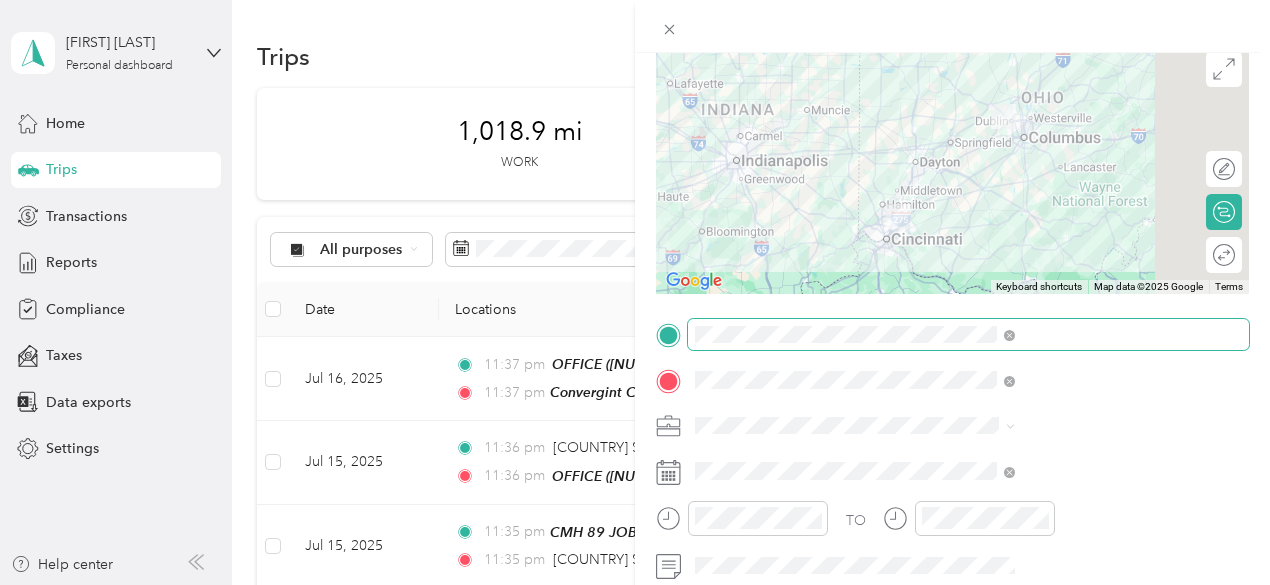 scroll, scrollTop: 300, scrollLeft: 0, axis: vertical 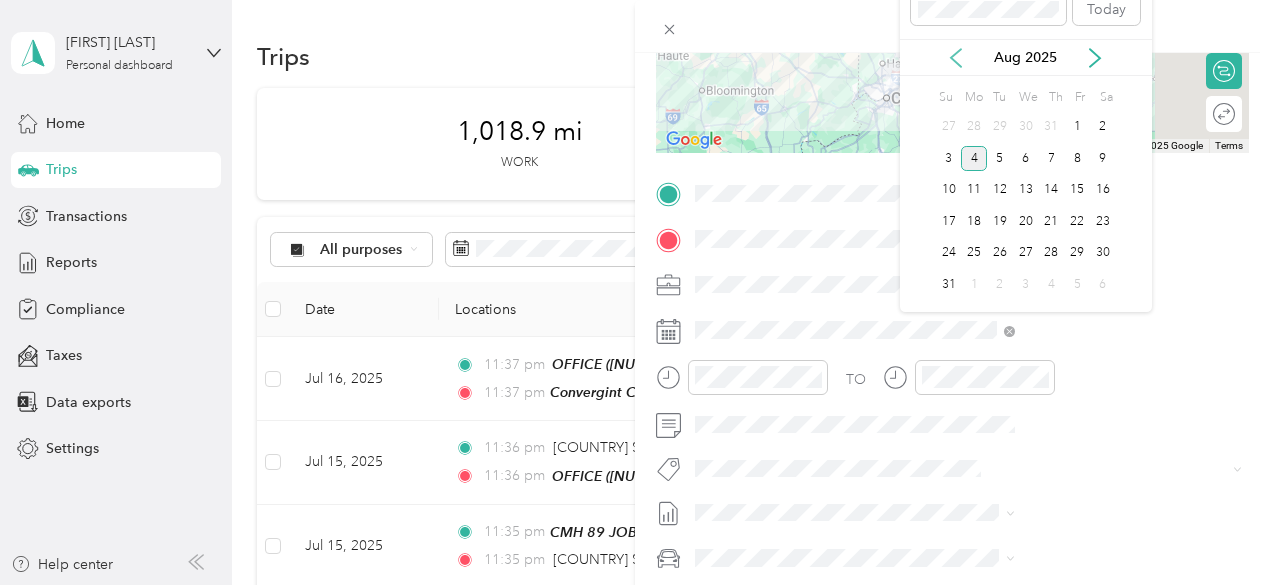 click 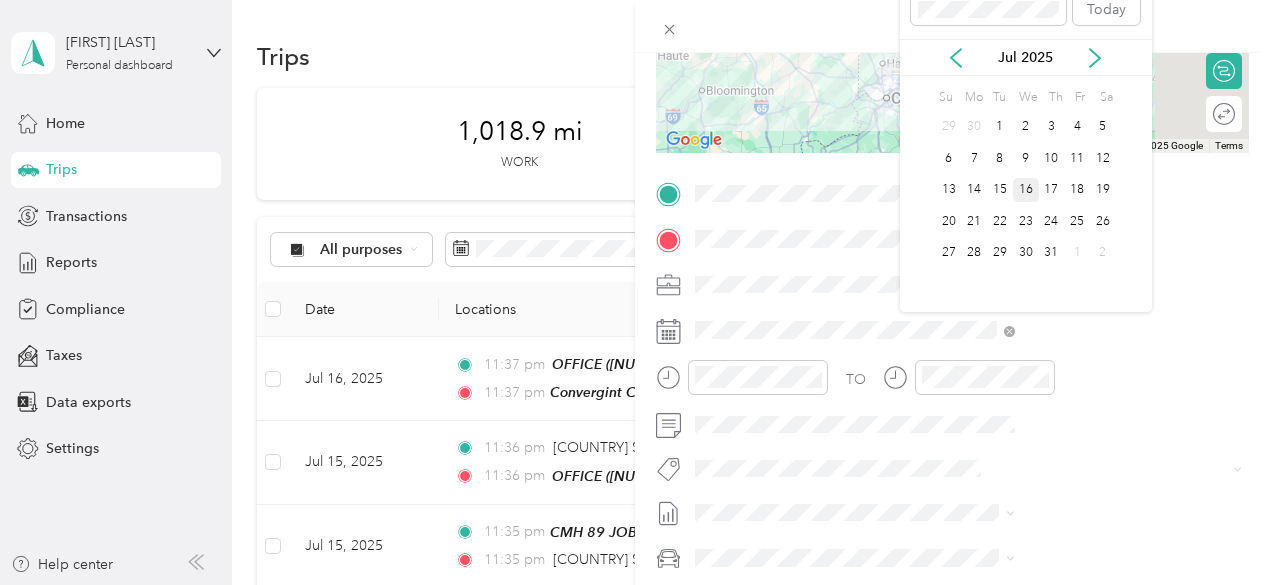 click on "16" at bounding box center [1026, 190] 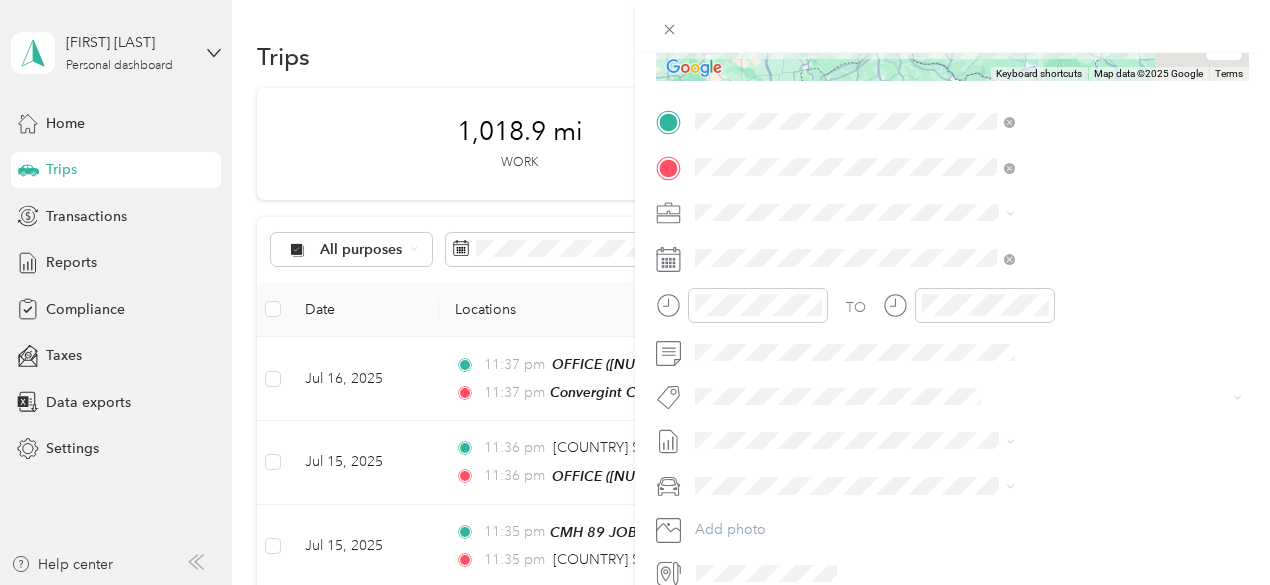 scroll, scrollTop: 400, scrollLeft: 0, axis: vertical 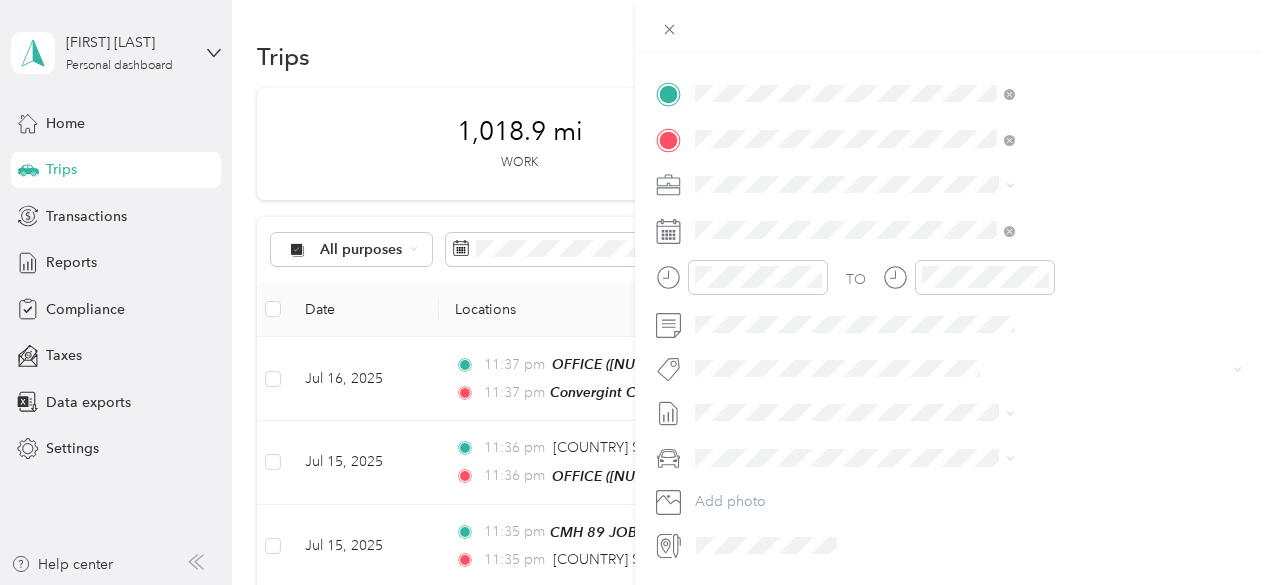 click on "GMC Sierra 1500" at bounding box center [968, 491] 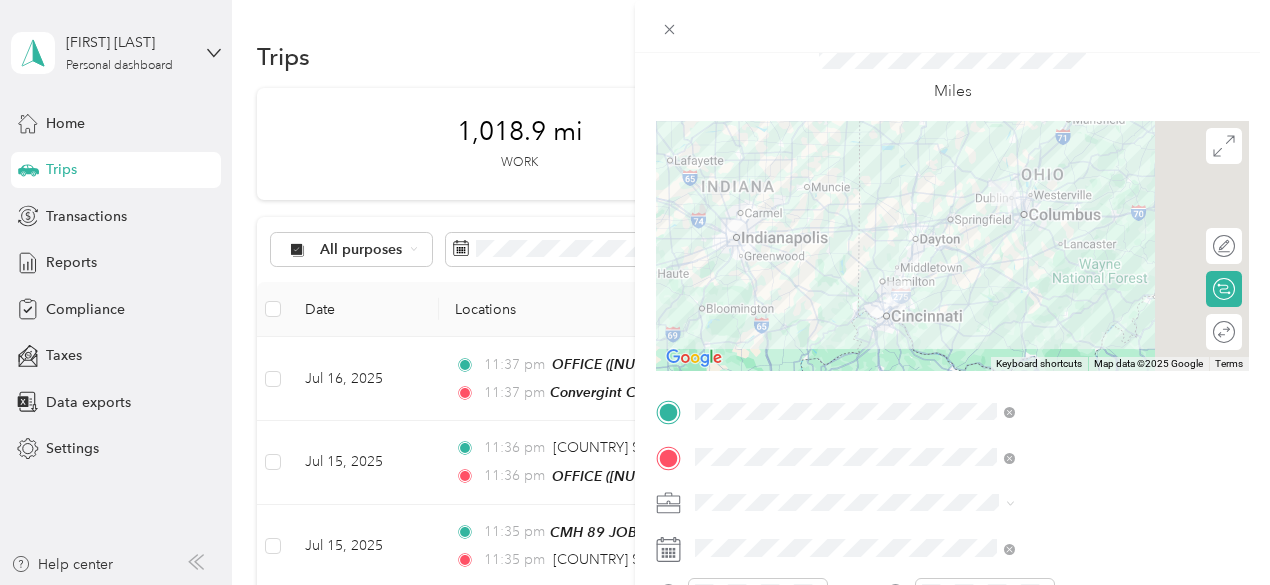 scroll, scrollTop: 0, scrollLeft: 0, axis: both 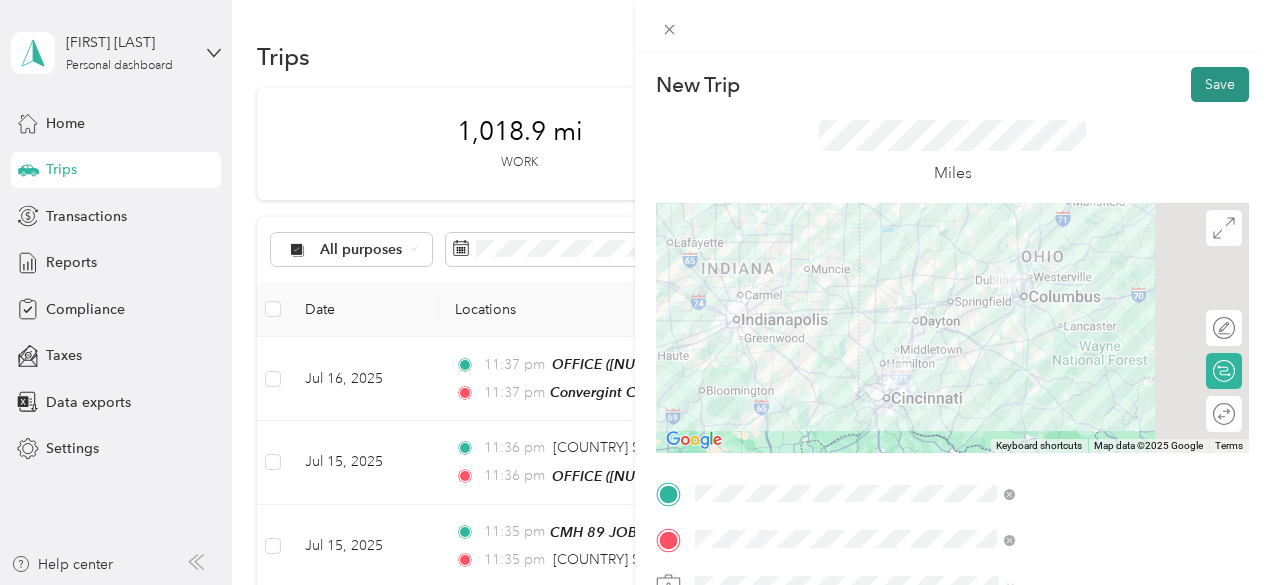 click on "Save" at bounding box center (1220, 84) 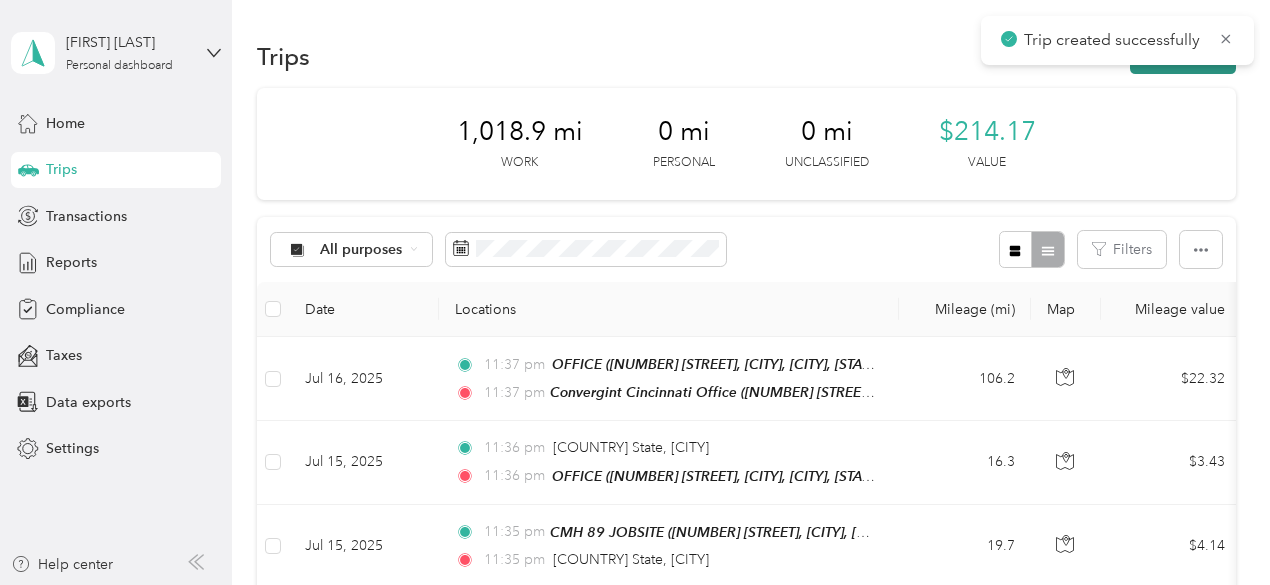 click on "New trip" at bounding box center [1183, 56] 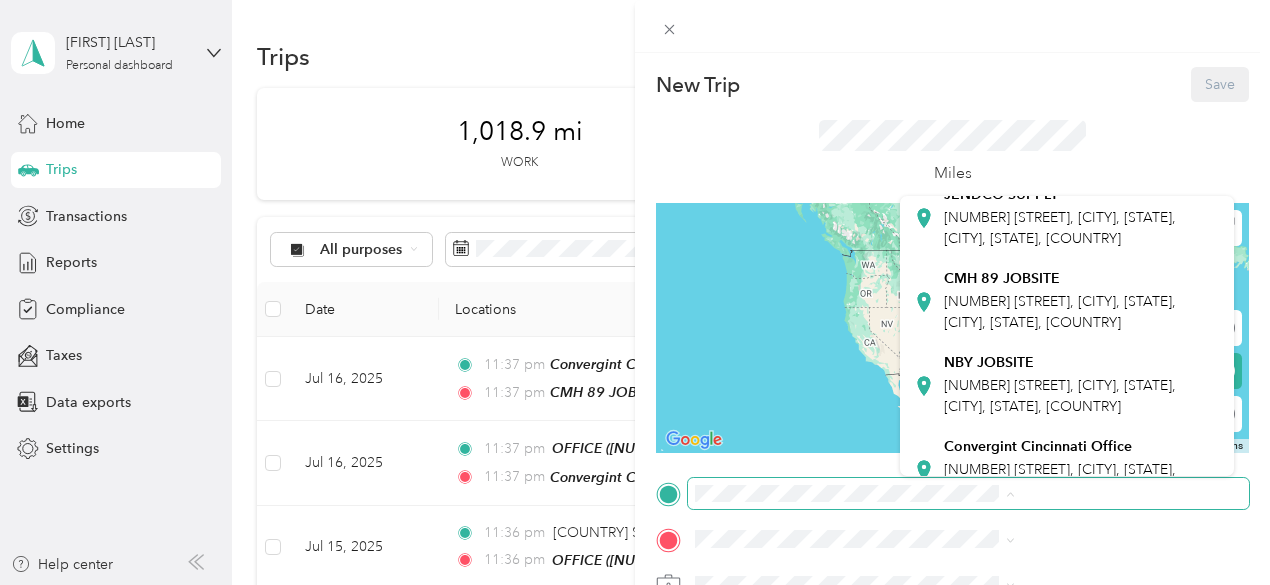 scroll, scrollTop: 400, scrollLeft: 0, axis: vertical 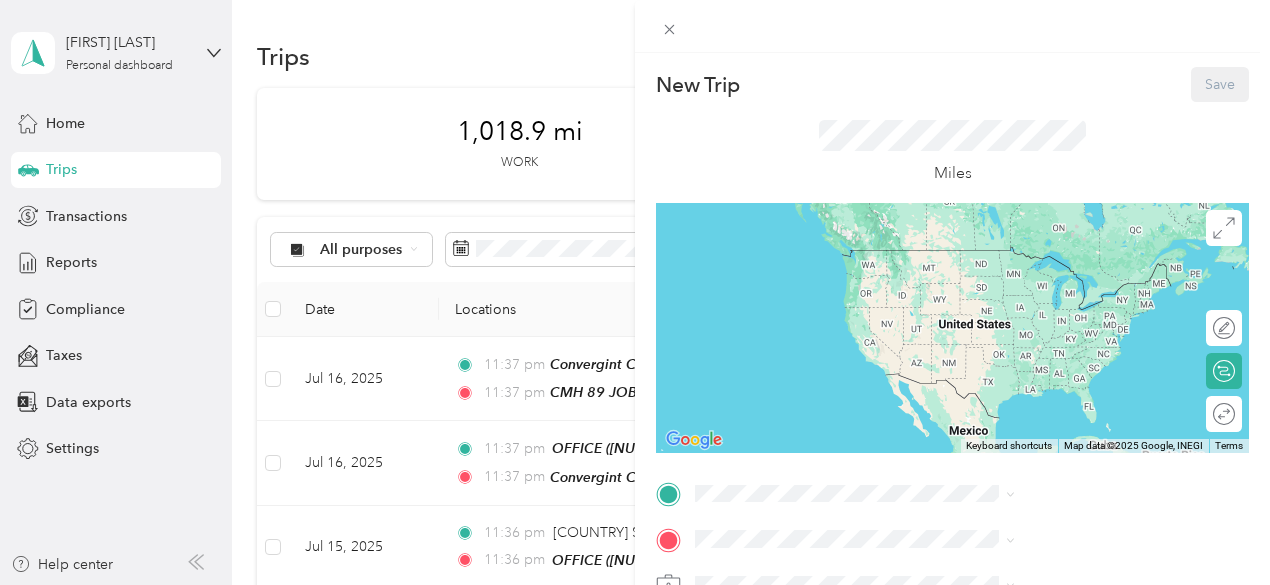 click on "CMH 89 JOBSITE [NUMBER] [STREET], [CITY], [STATE], [CITY], [STATE], [COUNTRY]" at bounding box center [1081, 298] 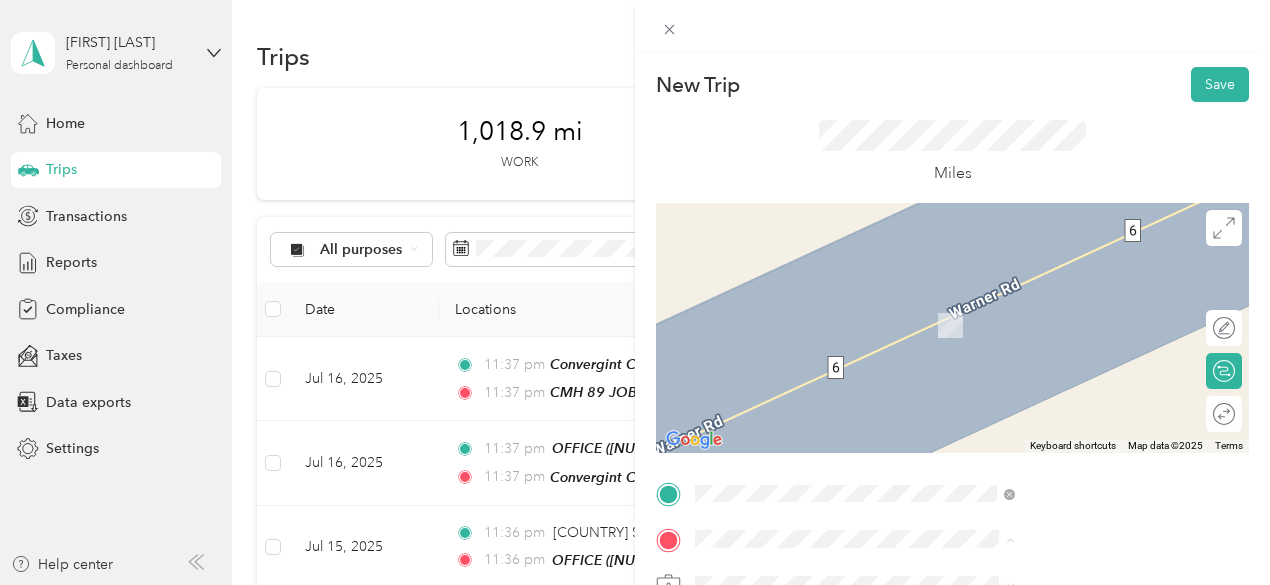 click on "[NUMBER] [STREET], [CITY], [STATE], [CITY], [STATE], [COUNTRY]" at bounding box center [1060, 336] 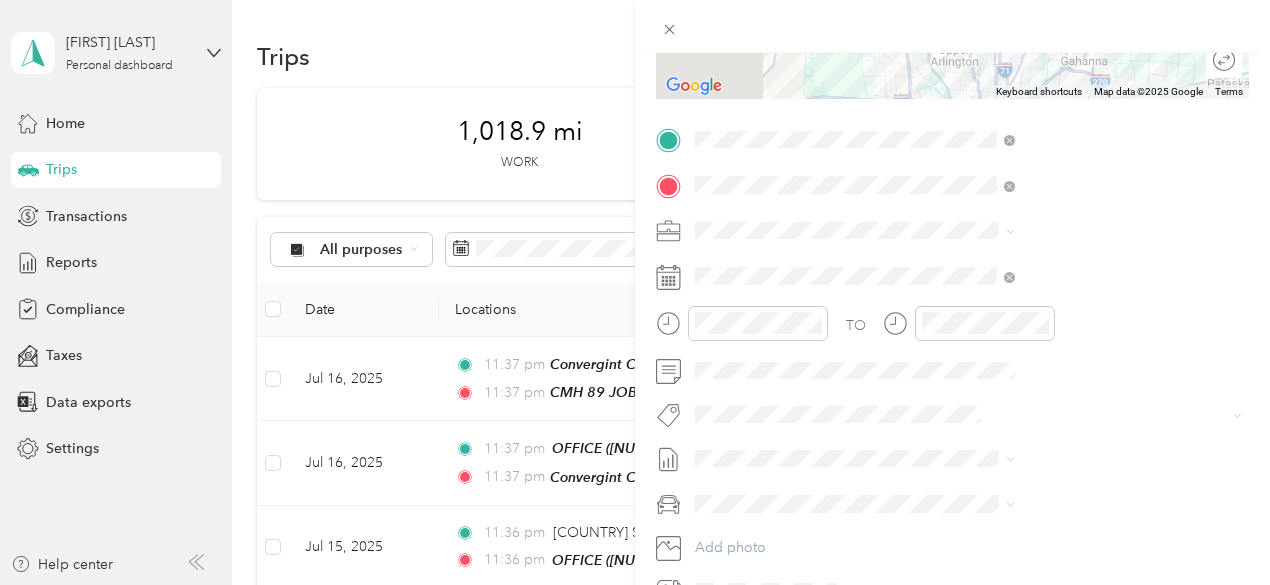 scroll, scrollTop: 400, scrollLeft: 0, axis: vertical 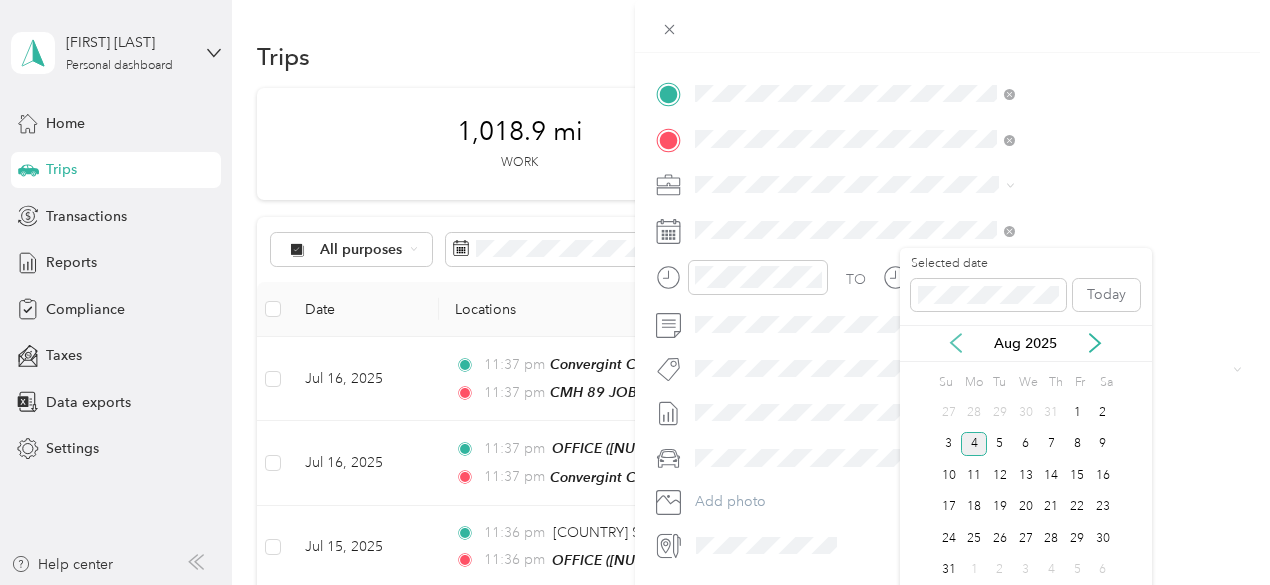 click 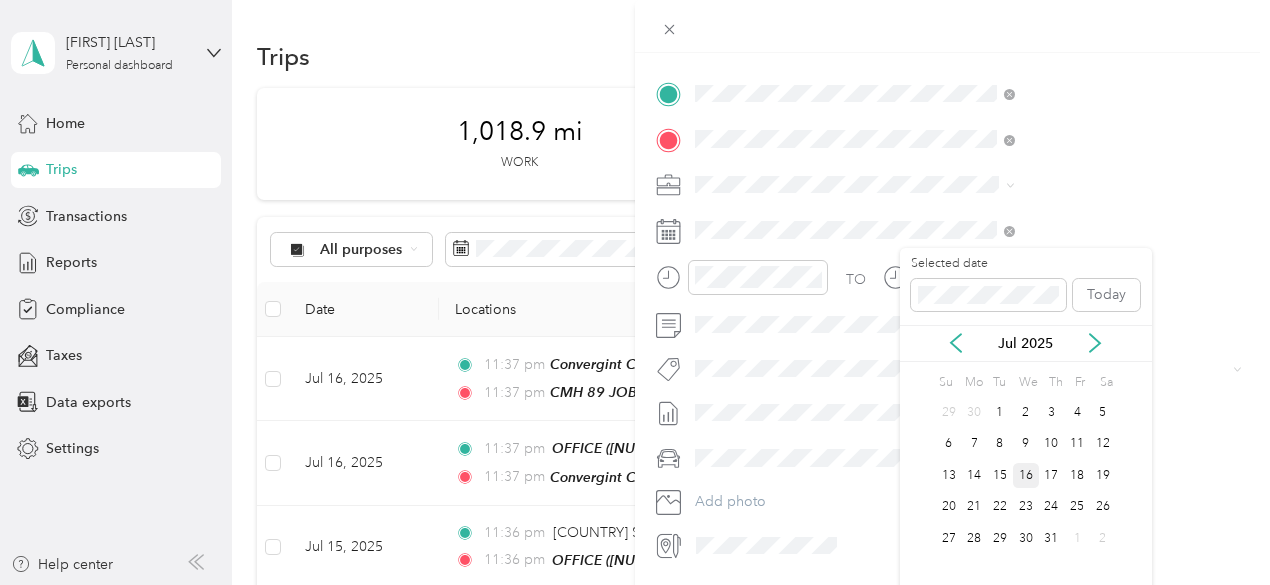 click on "16" at bounding box center [1026, 475] 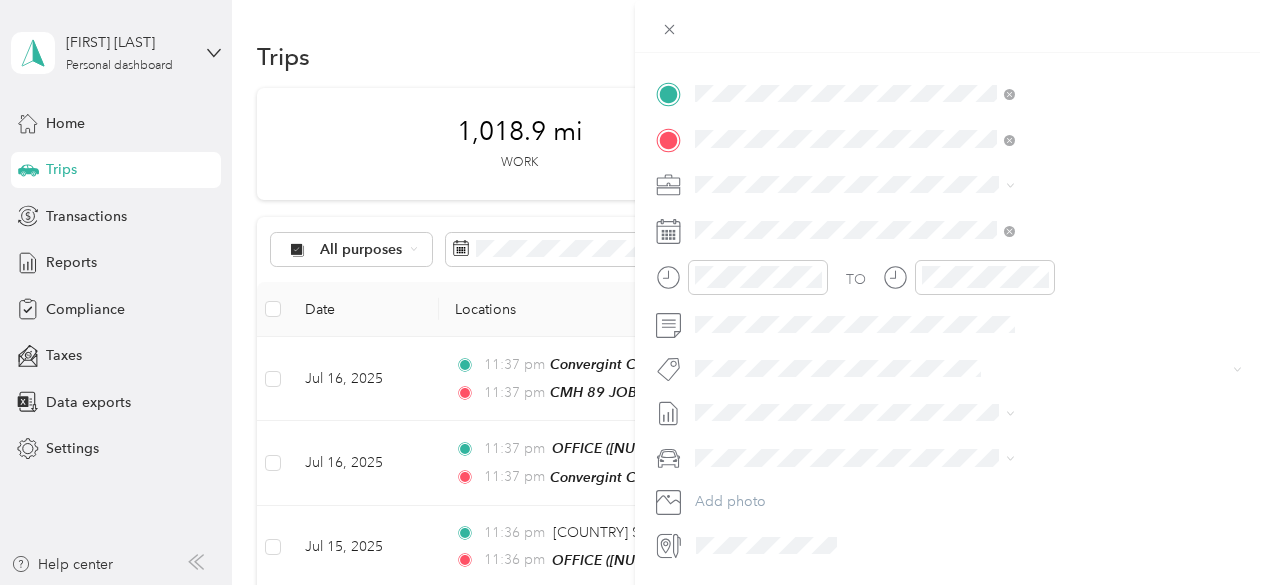 scroll, scrollTop: 464, scrollLeft: 0, axis: vertical 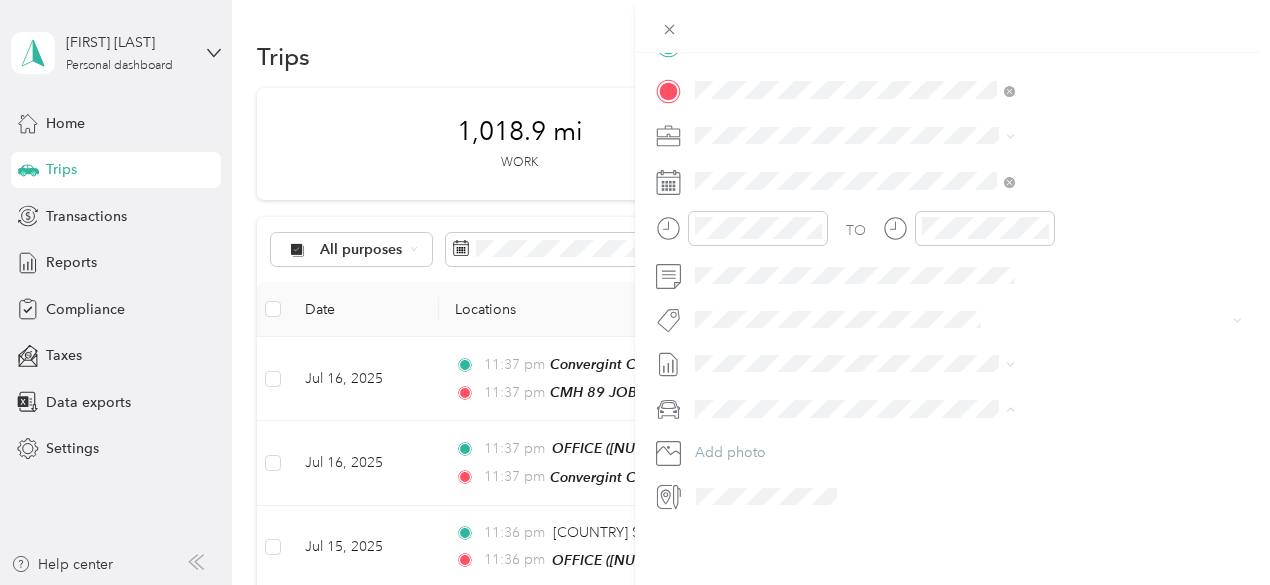 click on "GMC Sierra 1500" at bounding box center (1067, 428) 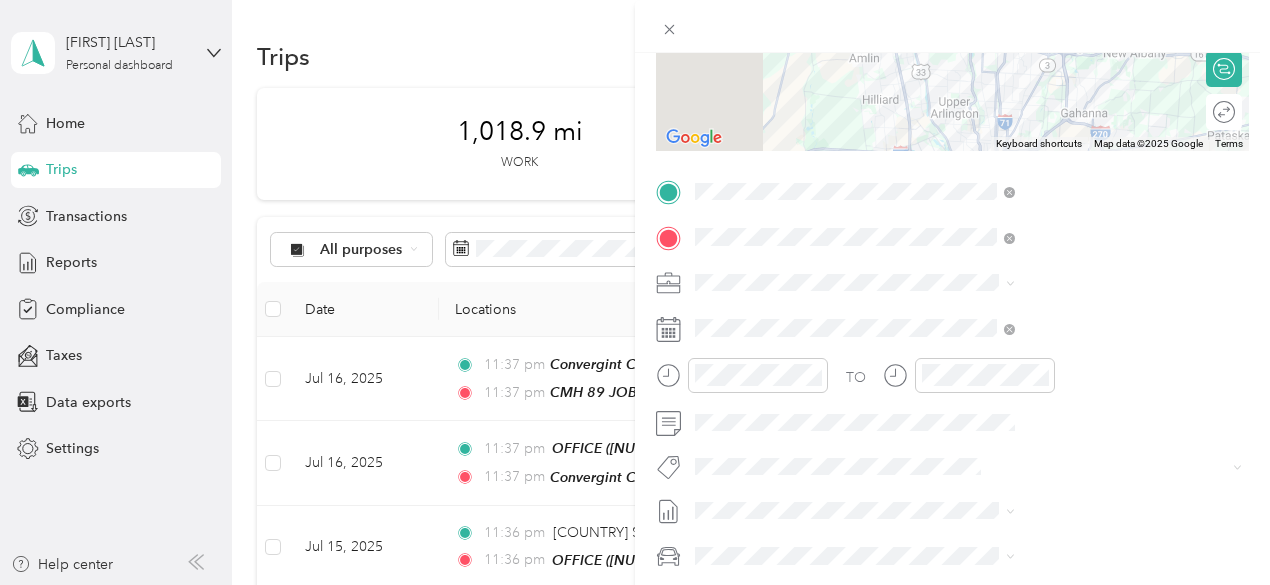 scroll, scrollTop: 0, scrollLeft: 0, axis: both 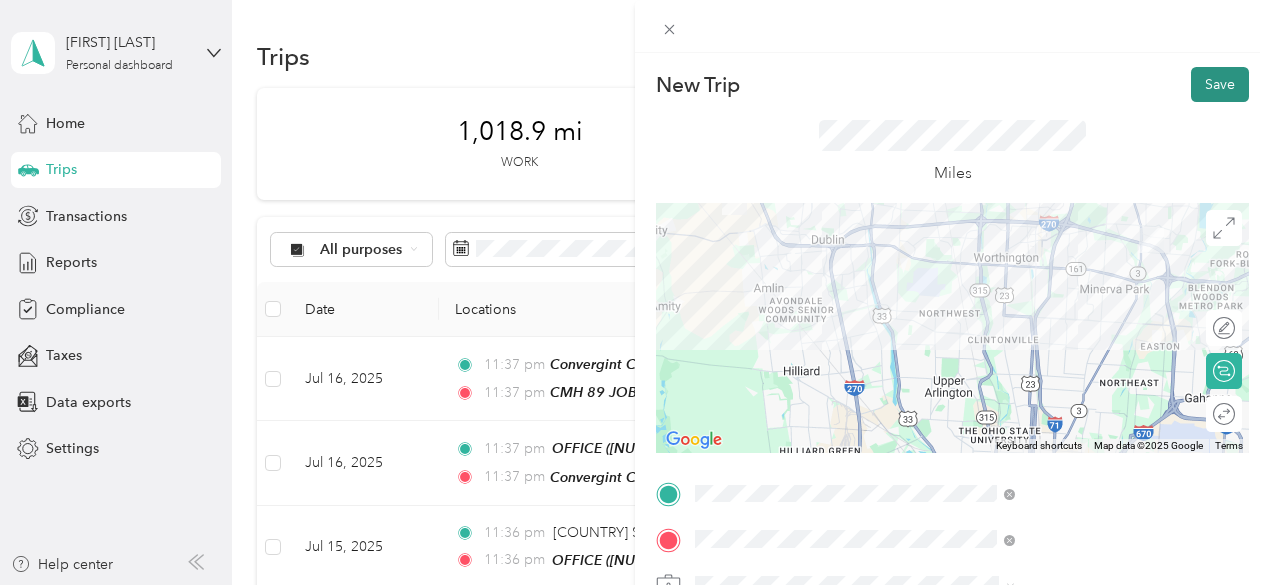 click on "Save" at bounding box center [1220, 84] 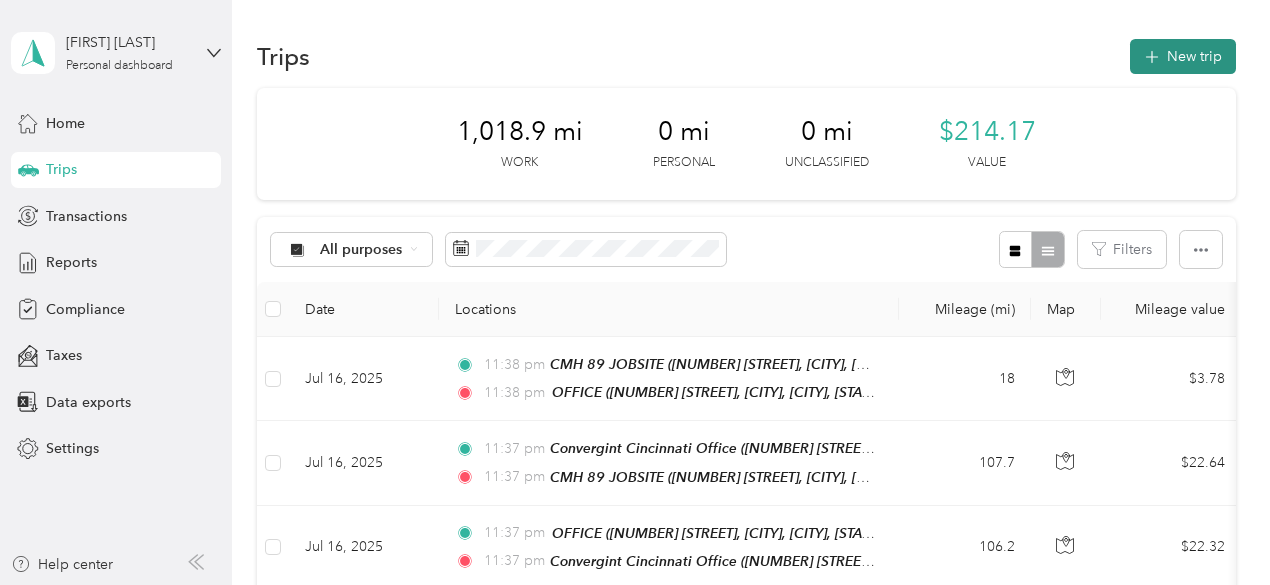 click on "New trip" at bounding box center [1183, 56] 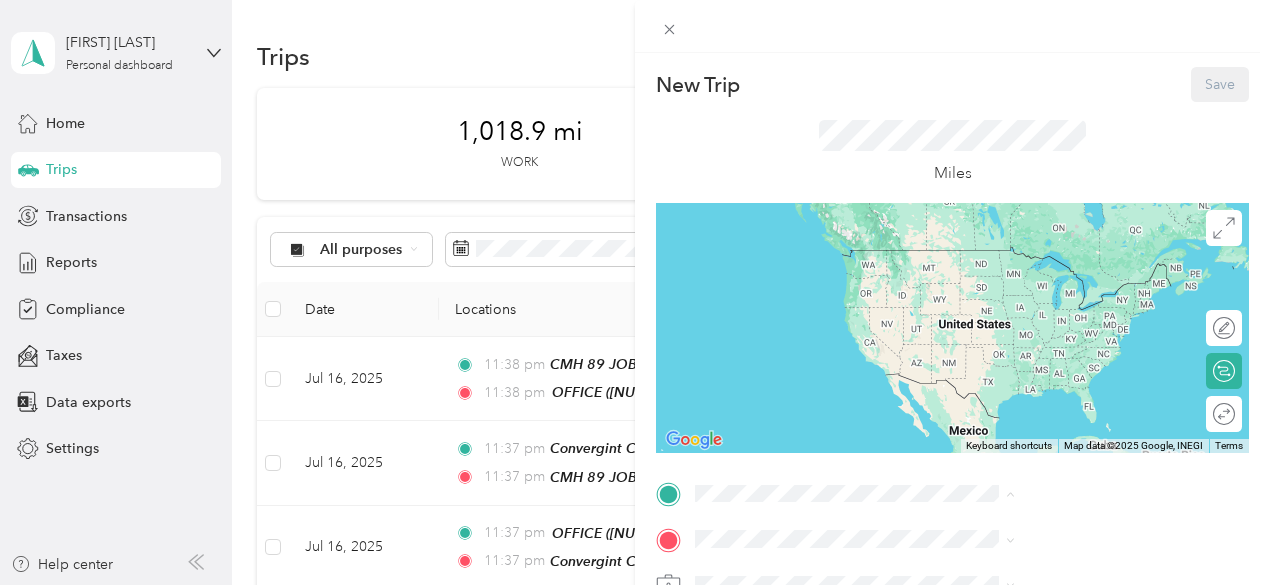 click on "OFFICE [NUMBER] [STREET], [CITY], [STATE], [CITY], [STATE], [COUNTRY]" at bounding box center [1081, 279] 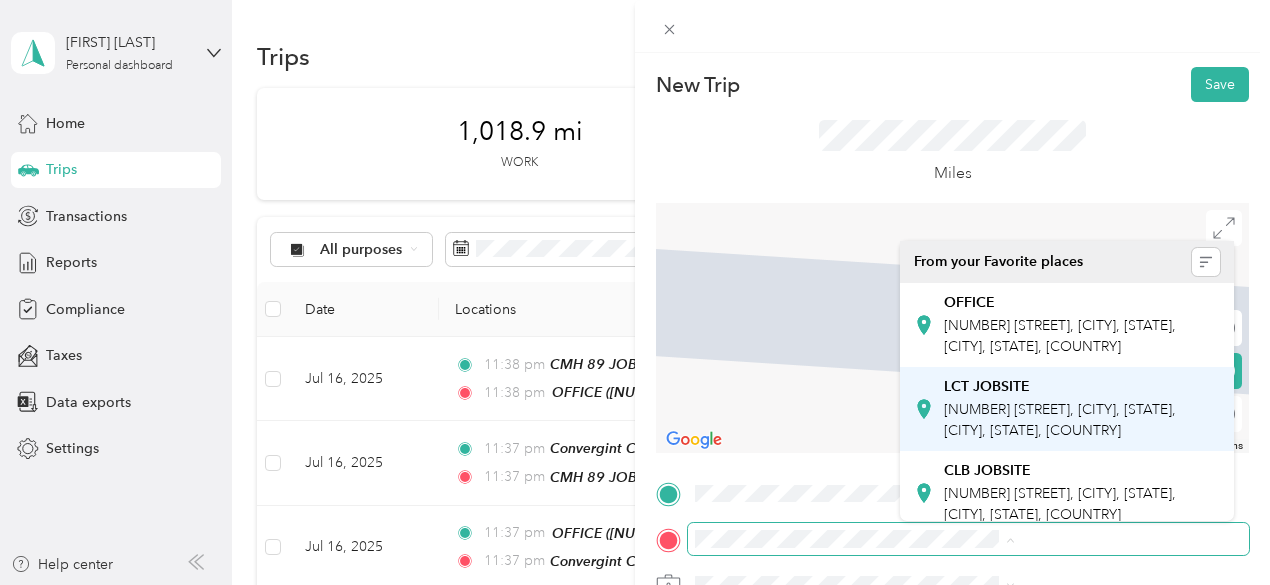 scroll, scrollTop: 200, scrollLeft: 0, axis: vertical 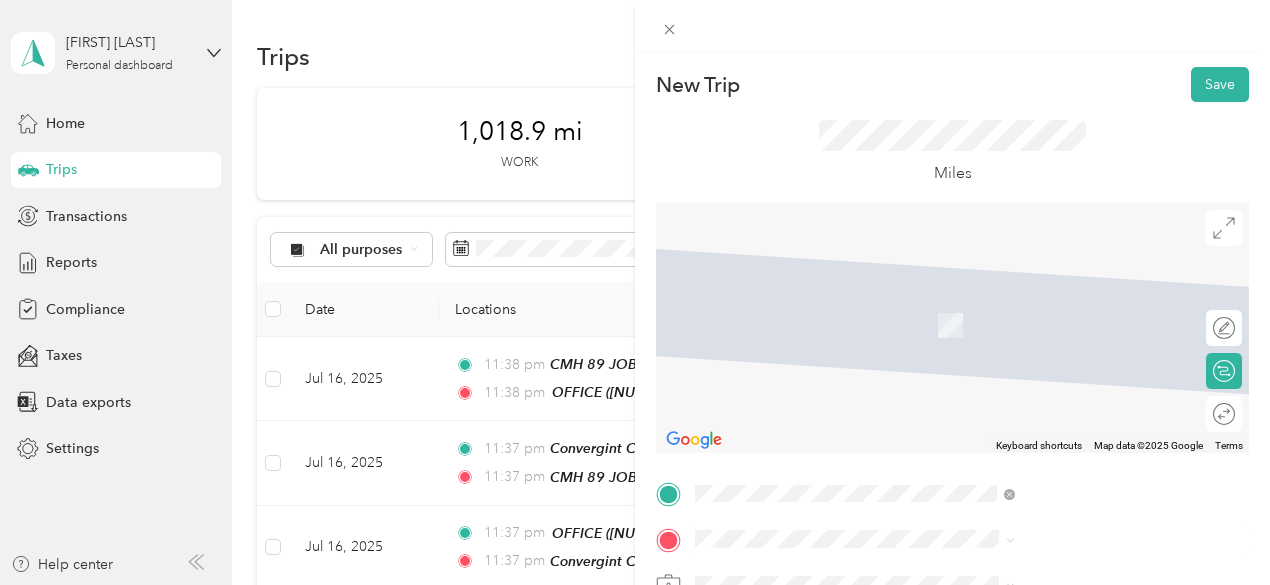 click on "[NUMBER] [STREET], [CITY], [STATE], [CITY], [STATE], [COUNTRY]" at bounding box center (1060, 386) 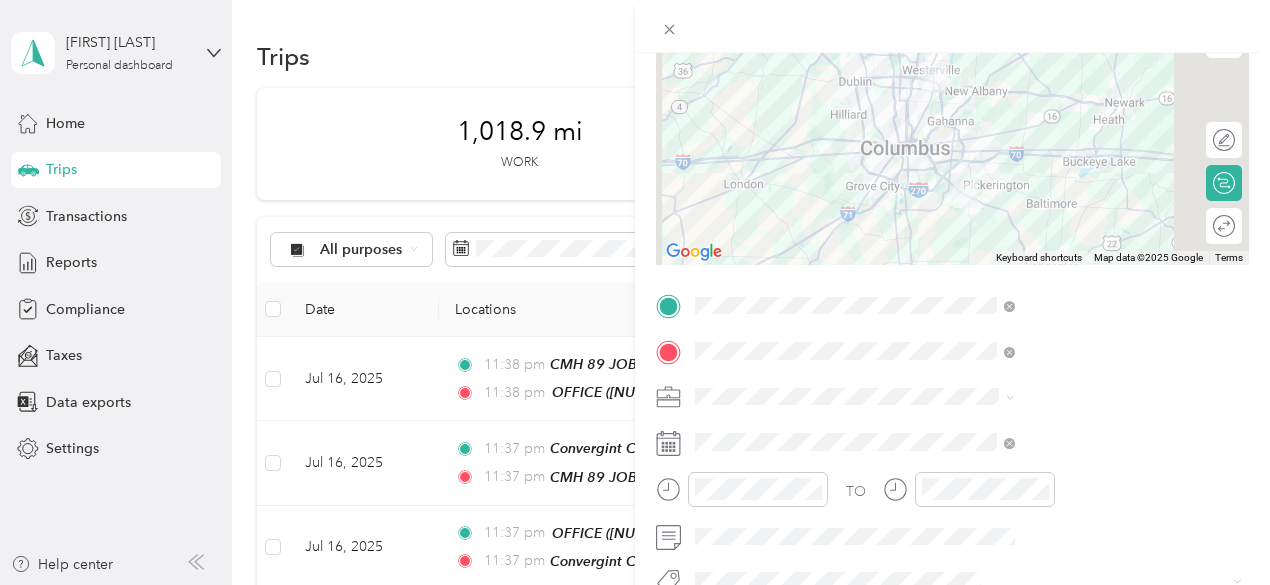 scroll, scrollTop: 200, scrollLeft: 0, axis: vertical 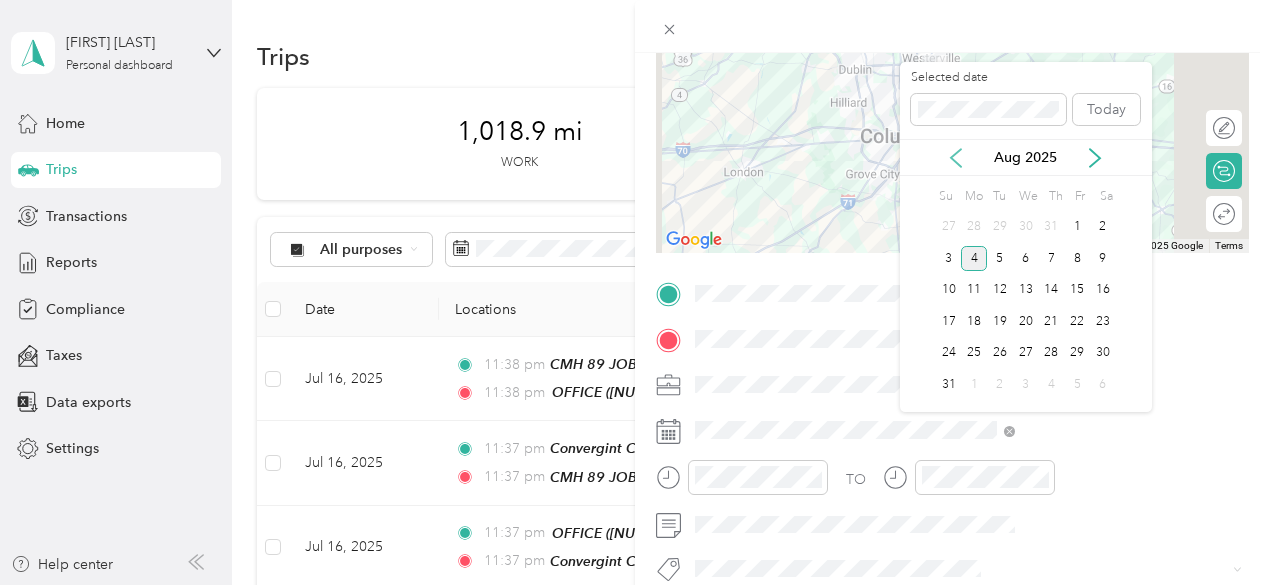 click 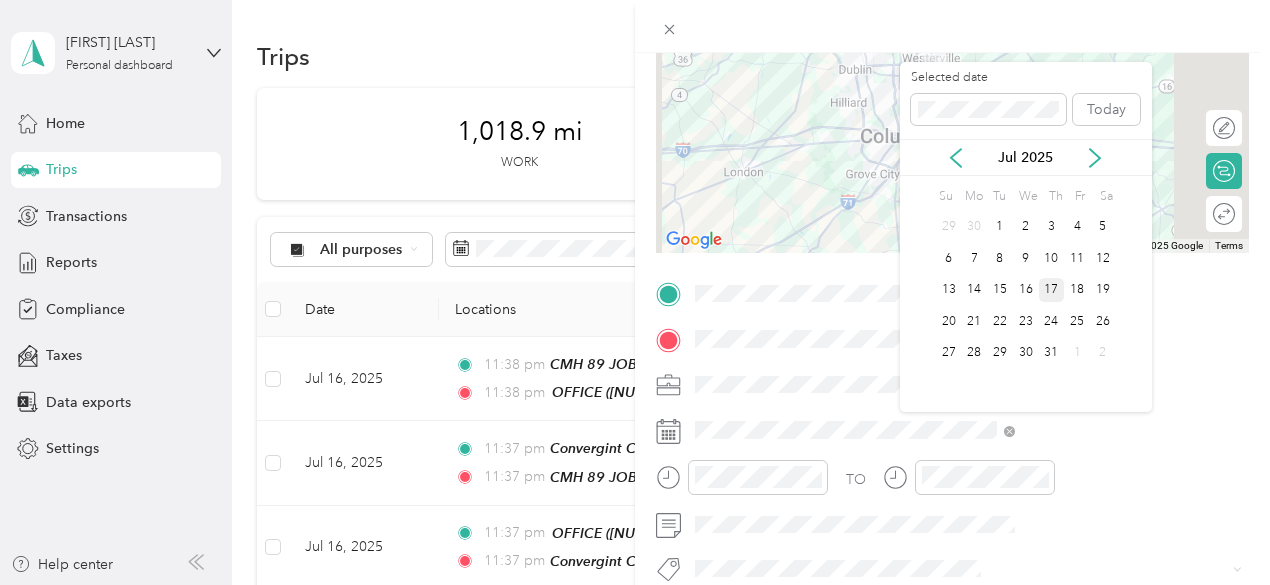 click on "17" at bounding box center (1052, 290) 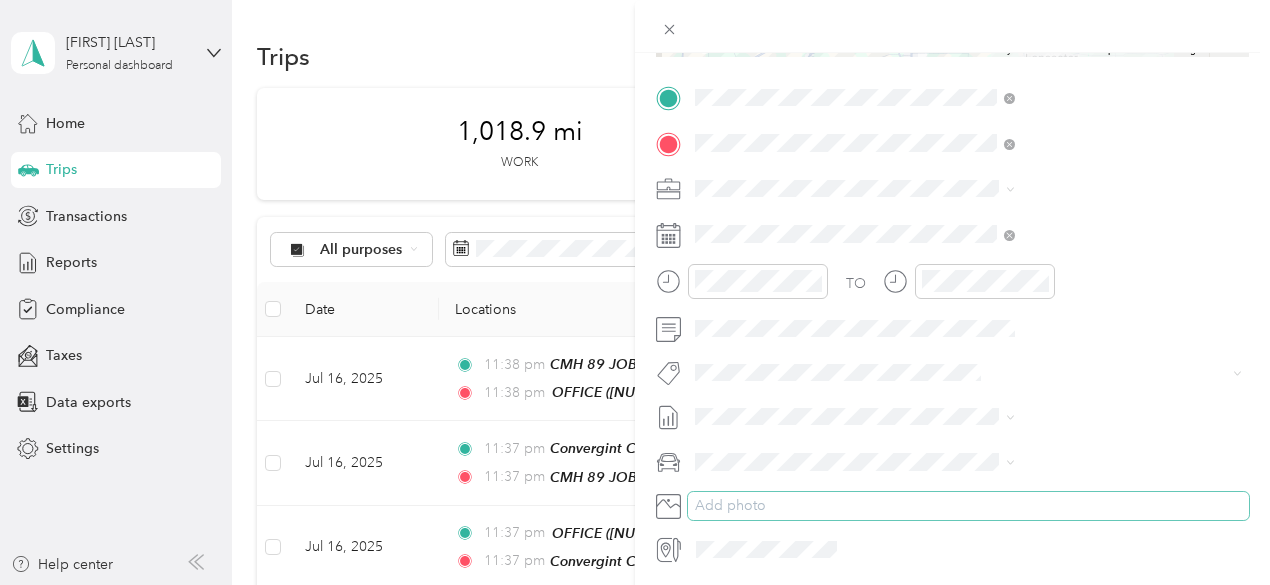 scroll, scrollTop: 400, scrollLeft: 0, axis: vertical 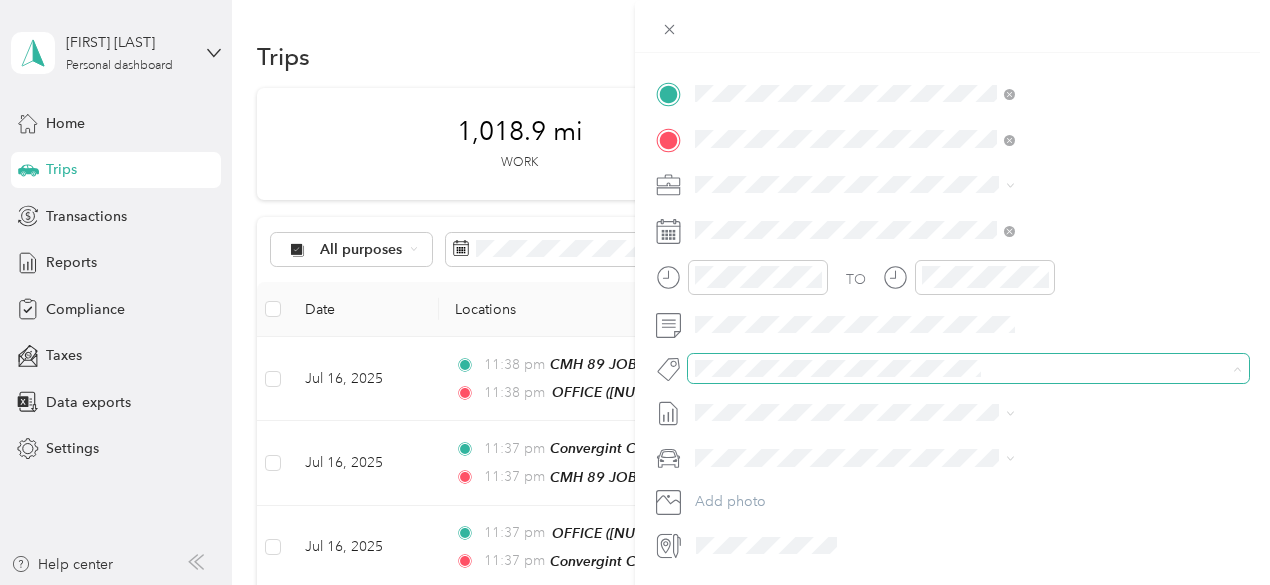 click on "New Trip Save This trip cannot be edited because it is either under review, approved, or paid. Contact your Team Manager to edit it. Miles To navigate the map with touch gestures double-tap and hold your finger on the map, then drag the map. ← Move left → Move right ↑ Move up ↓ Move down + Zoom in - Zoom out Home Jump left by 75% End Jump right by 75% Page Up Jump up by 75% Page Down Jump down by 75% Keyboard shortcuts Map Data Map data ©2025 Google Map data ©2025 Google 10 km  Click to toggle between metric and imperial units Terms Report a map error Edit route Calculate route Round trip TO Add photo None Jul 1 - 31, 2025 Draft No tags found" at bounding box center (630, 585) 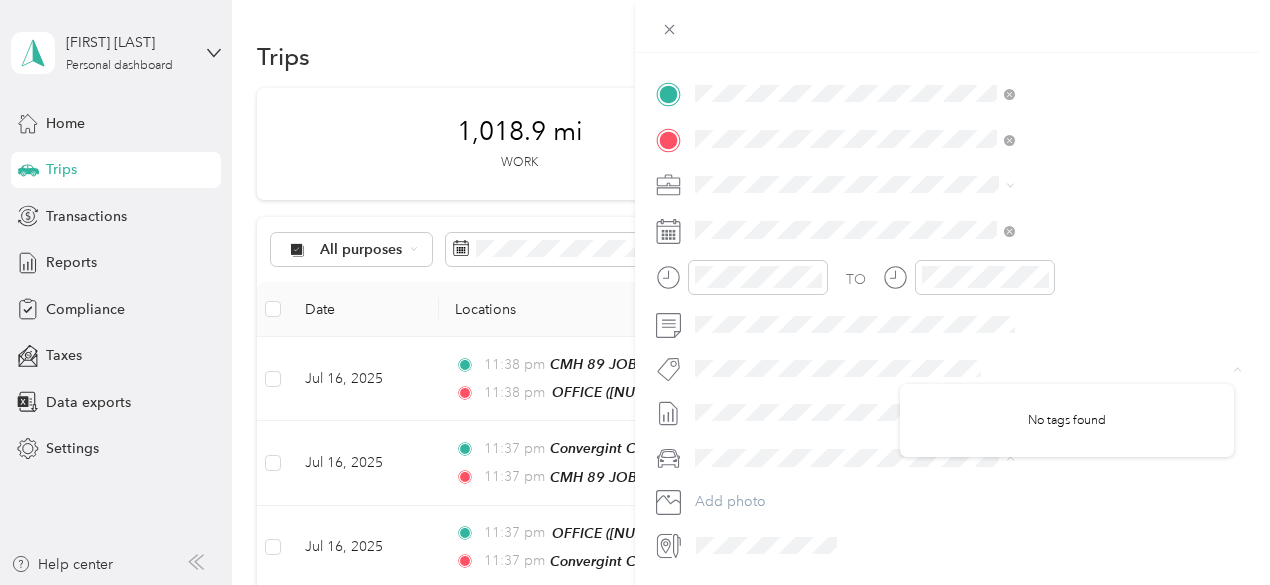 click on "GMC Sierra 1500" at bounding box center [968, 492] 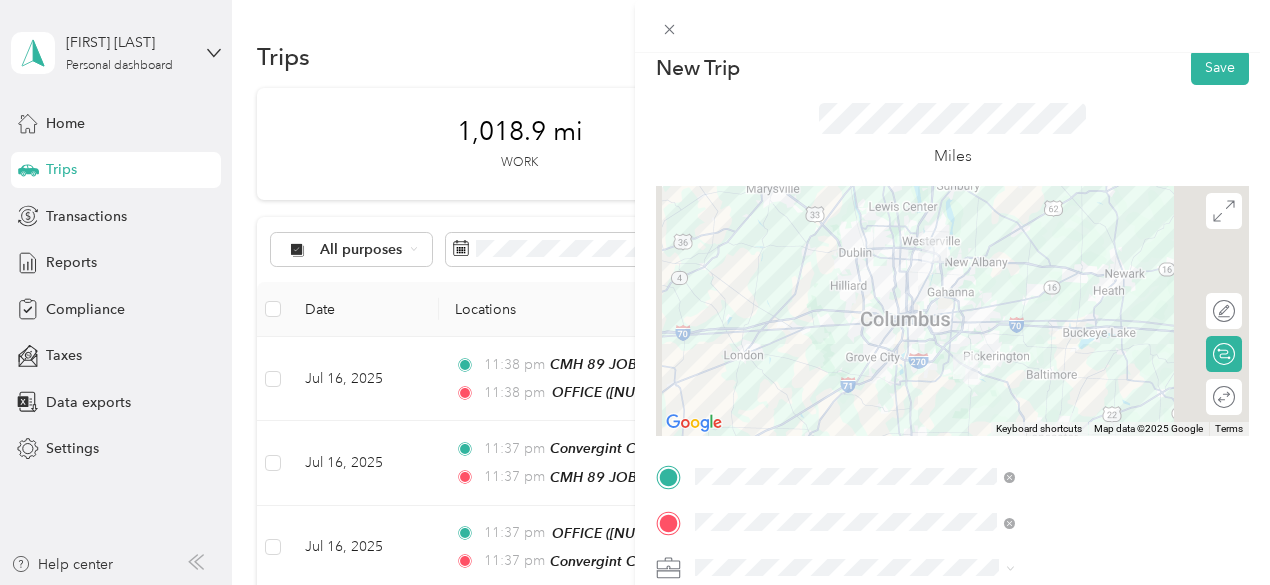 scroll, scrollTop: 0, scrollLeft: 0, axis: both 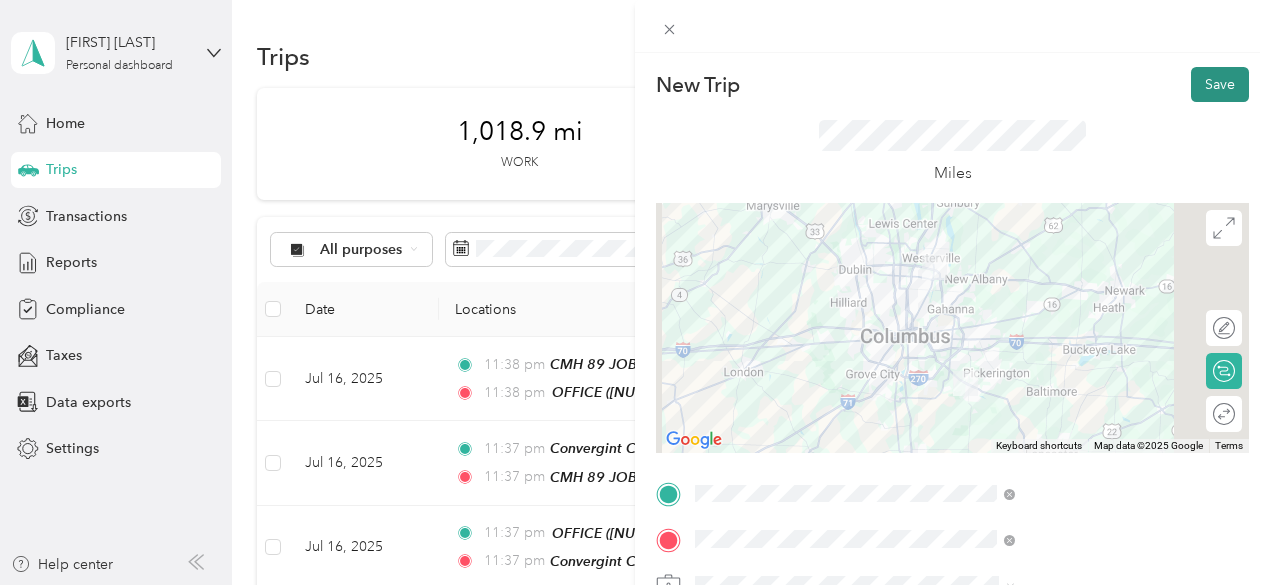 click on "Save" at bounding box center (1220, 84) 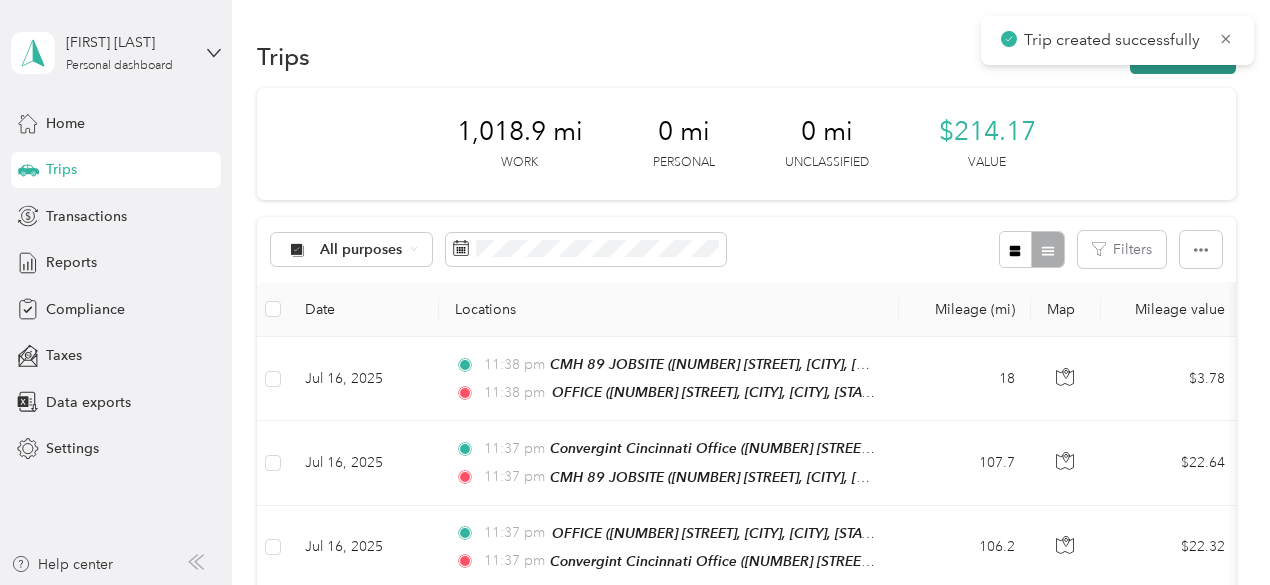 click on "New trip" at bounding box center [1183, 56] 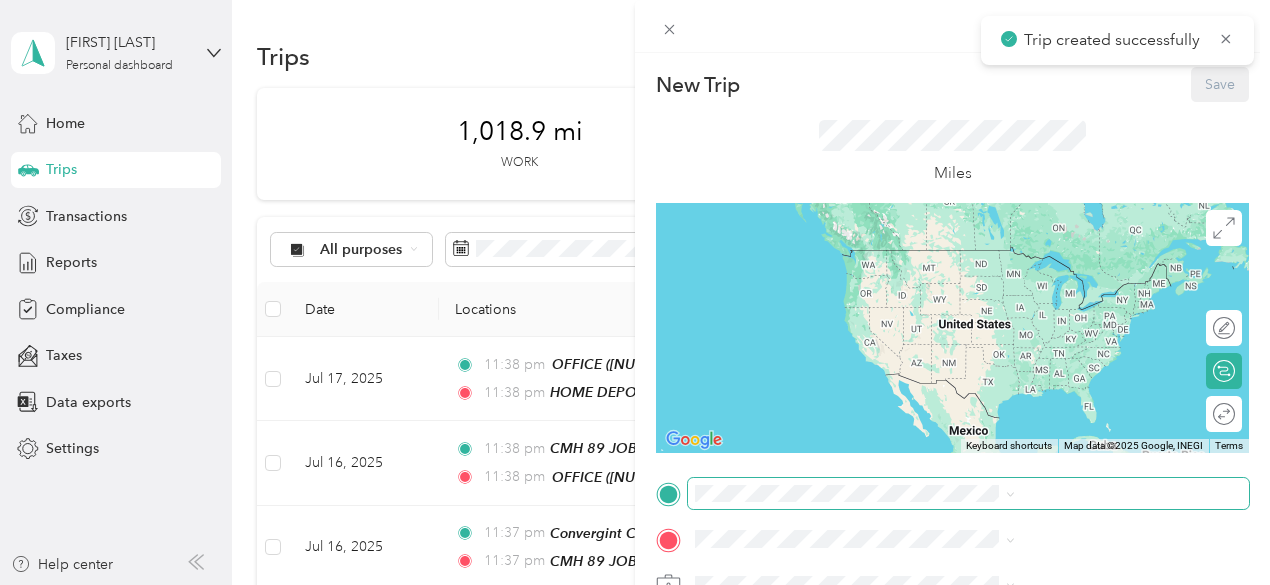 click at bounding box center (968, 494) 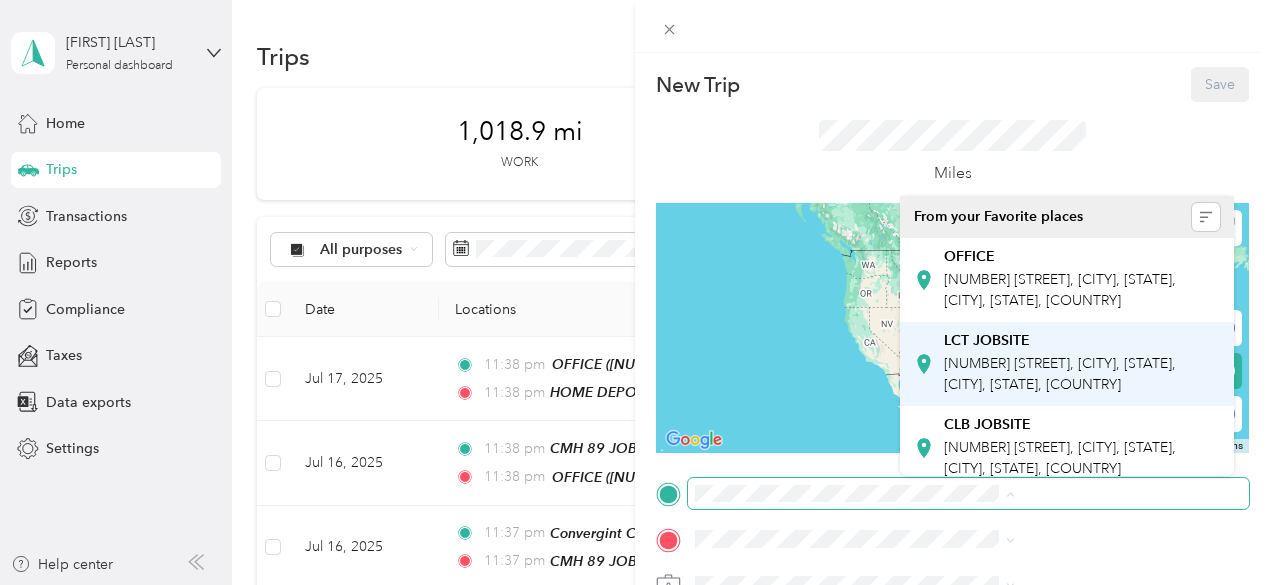 scroll, scrollTop: 200, scrollLeft: 0, axis: vertical 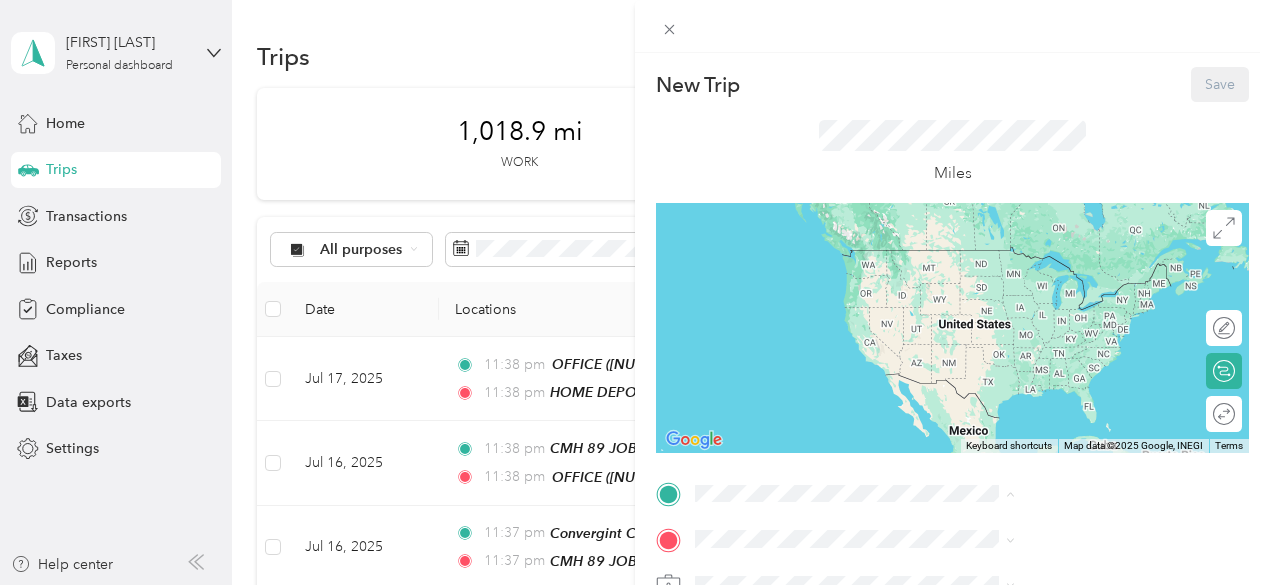click on "[NUMBER] [STREET], [CITY], [STATE], [CITY], [STATE], [COUNTRY]" at bounding box center [1060, 342] 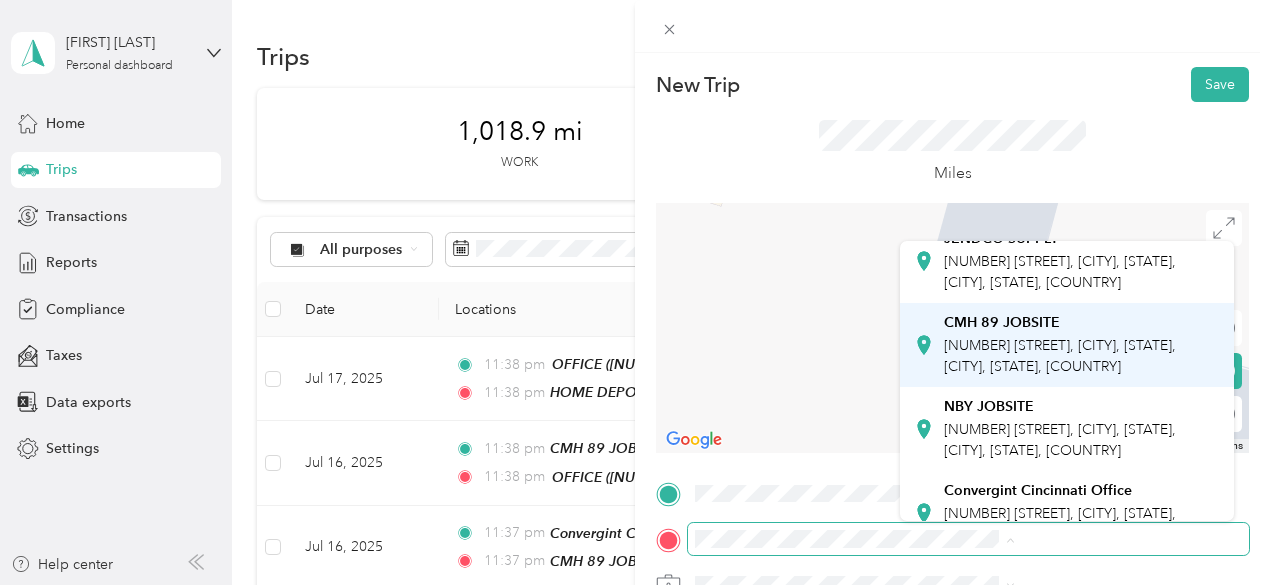 scroll, scrollTop: 500, scrollLeft: 0, axis: vertical 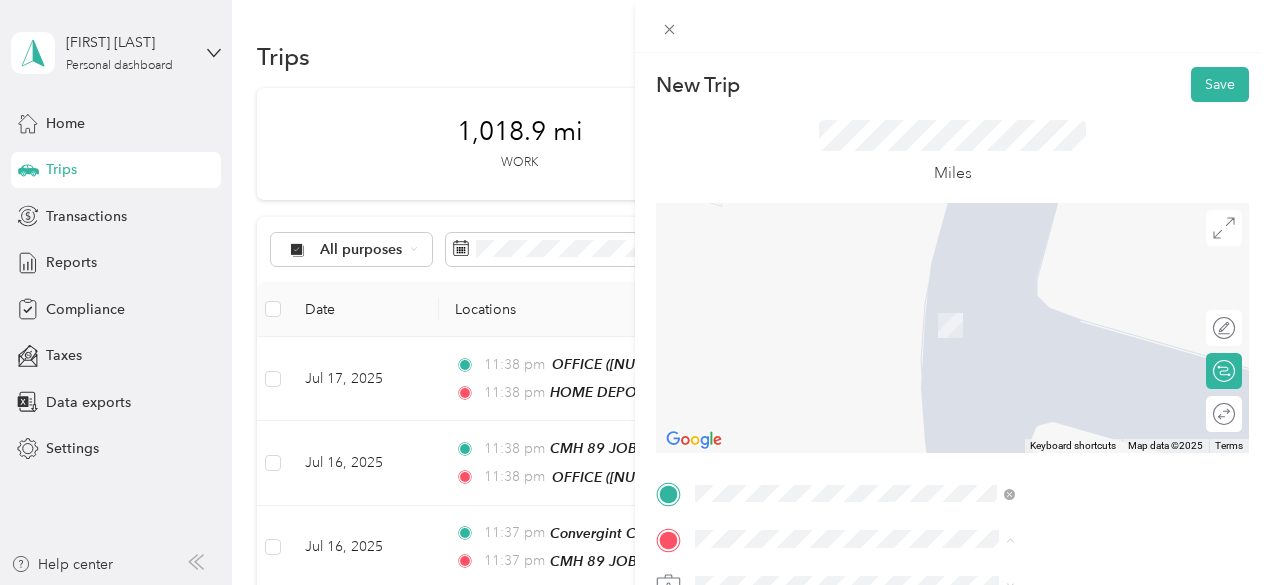 click on "NBY JOBSITE [NUMBER] [STREET], [CITY], [STATE], [CITY], [STATE], [COUNTRY]" at bounding box center [1081, 329] 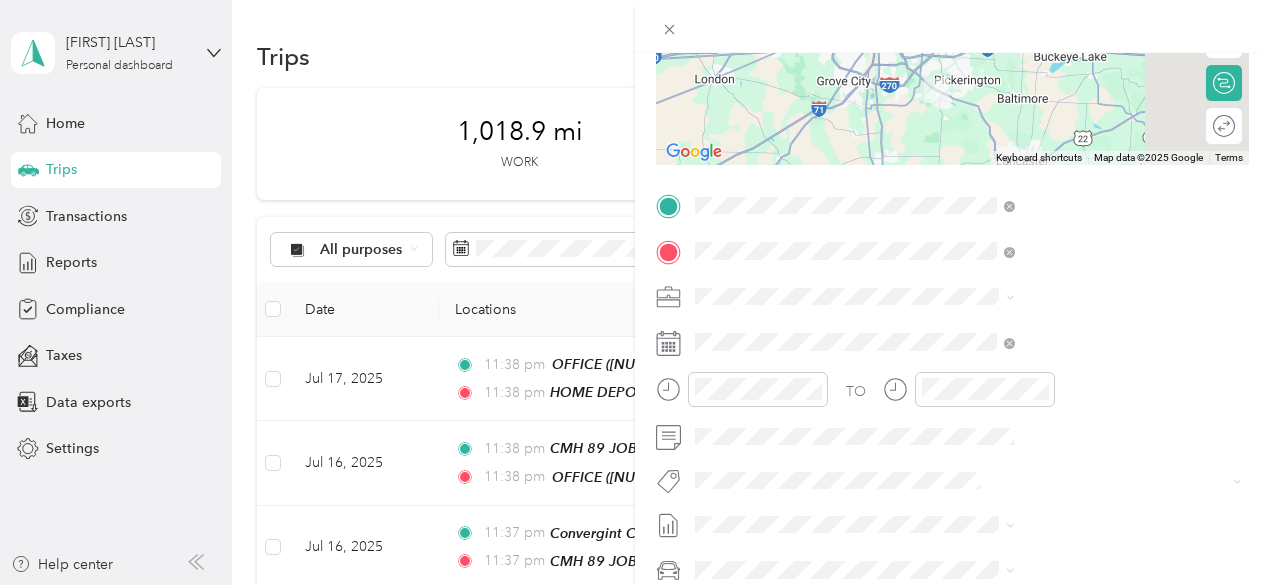 scroll, scrollTop: 300, scrollLeft: 0, axis: vertical 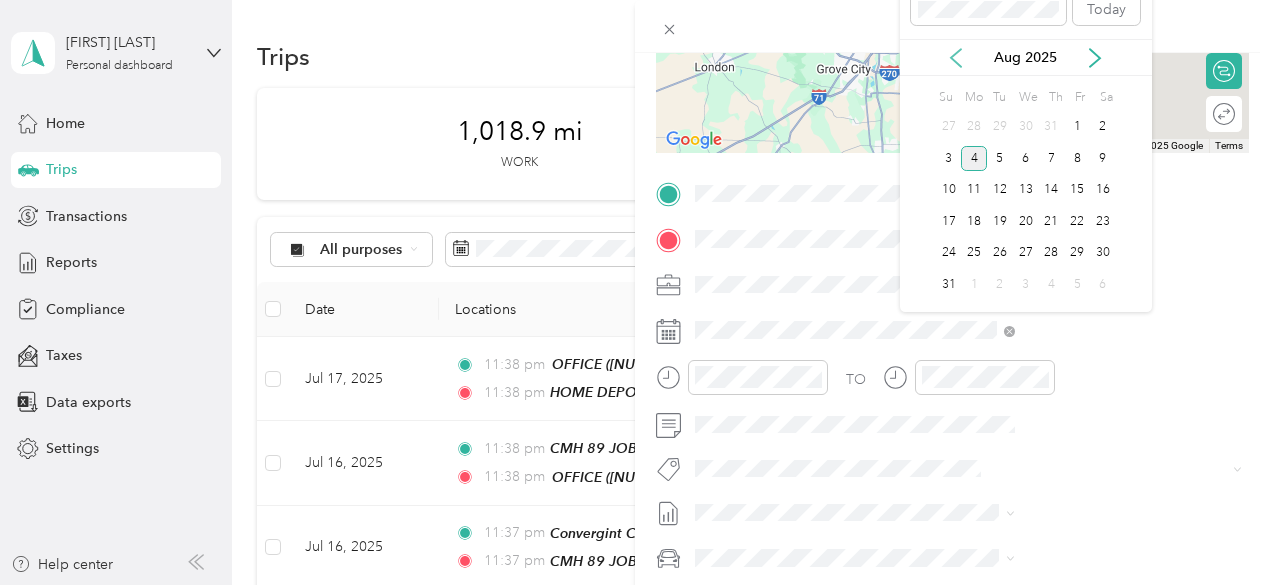 click 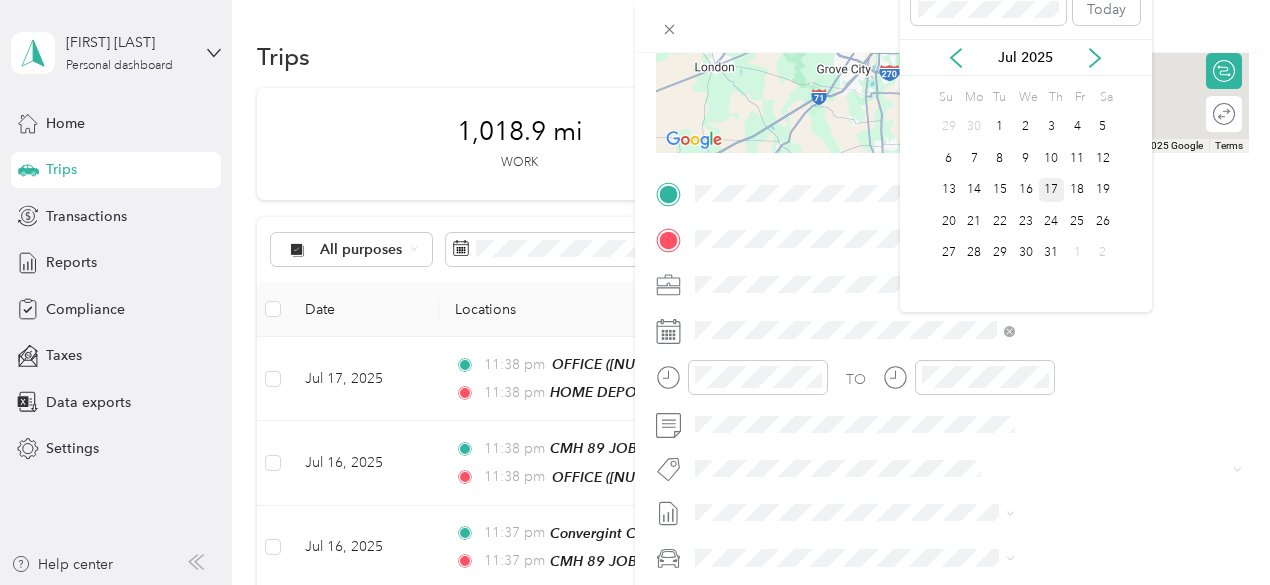 click on "17" at bounding box center (1052, 190) 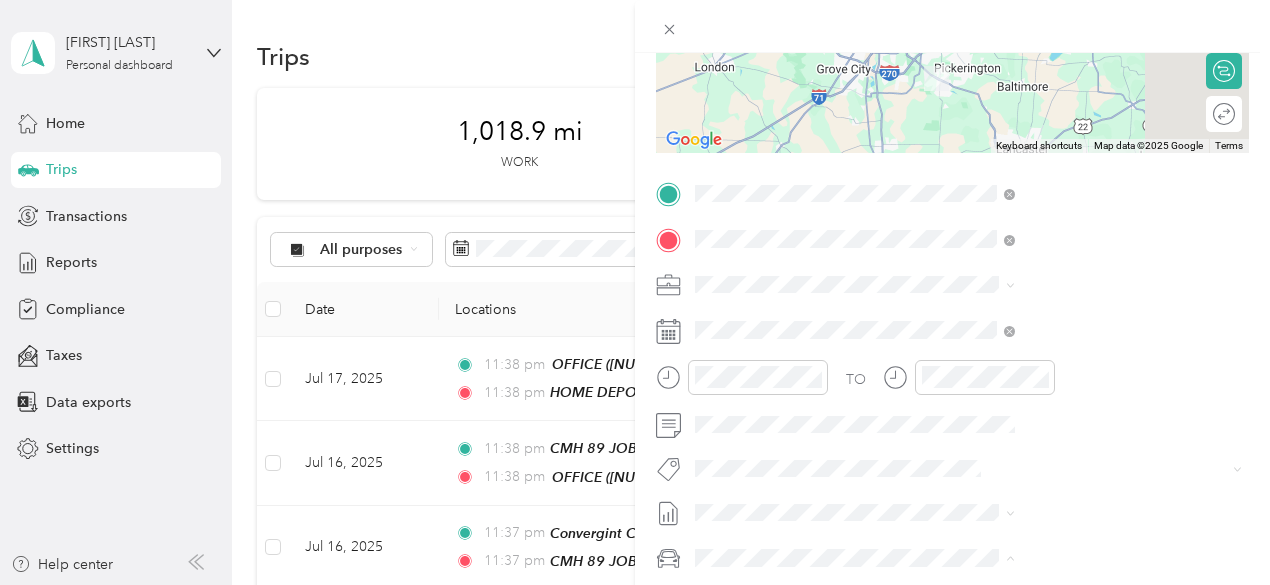 click on "GMC Sierra 1500" at bounding box center [968, 486] 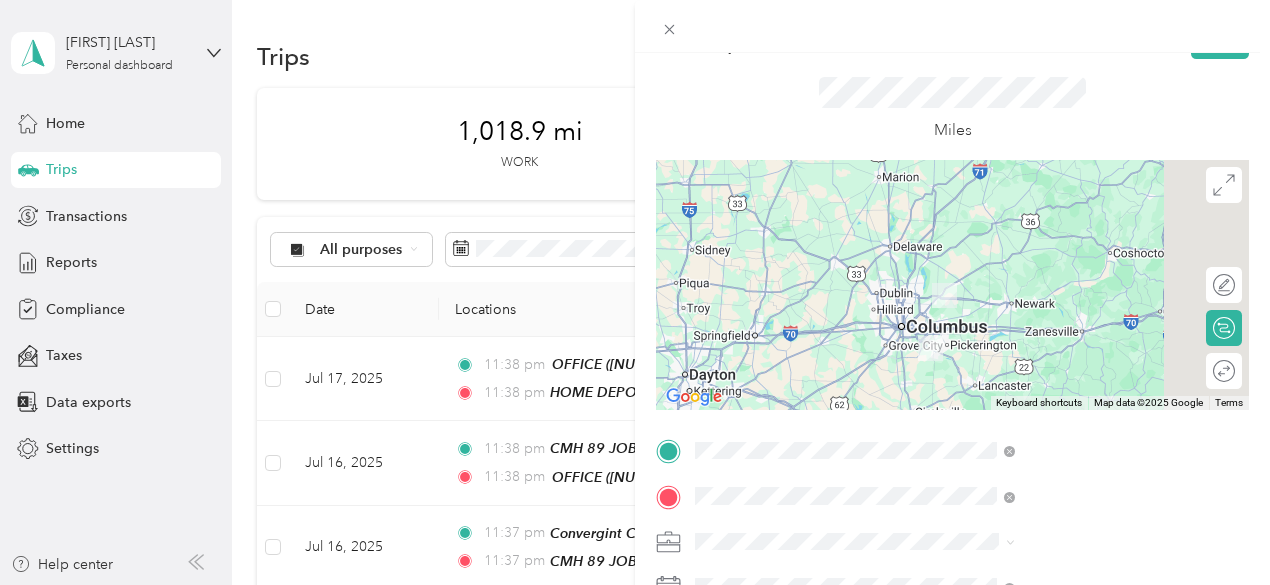 scroll, scrollTop: 0, scrollLeft: 0, axis: both 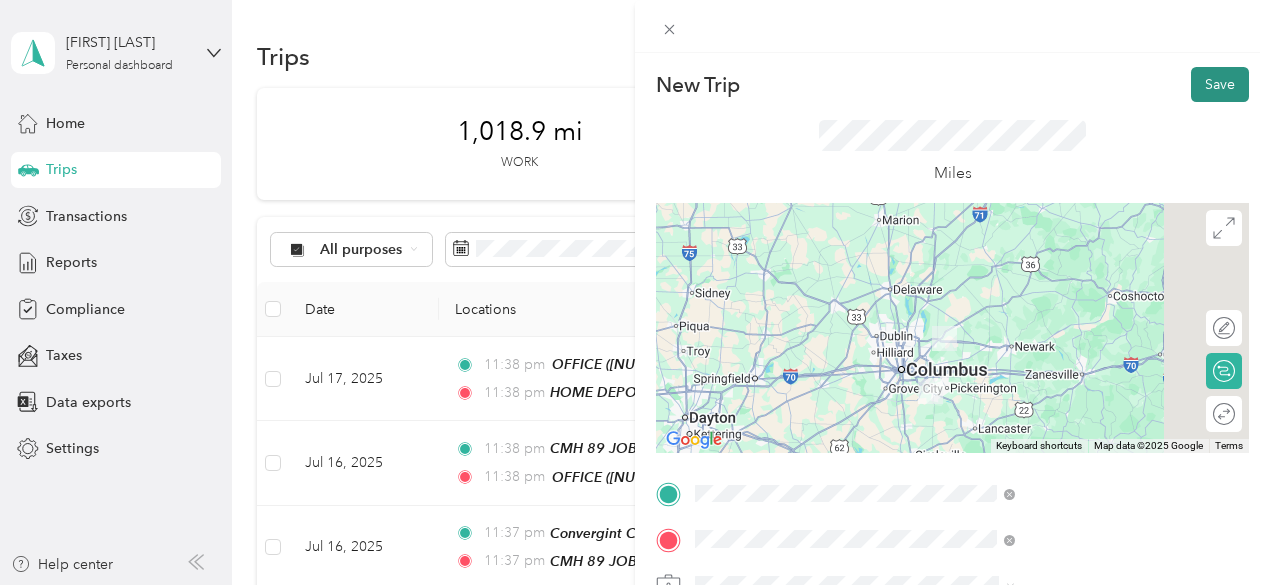 click on "Save" at bounding box center (1220, 84) 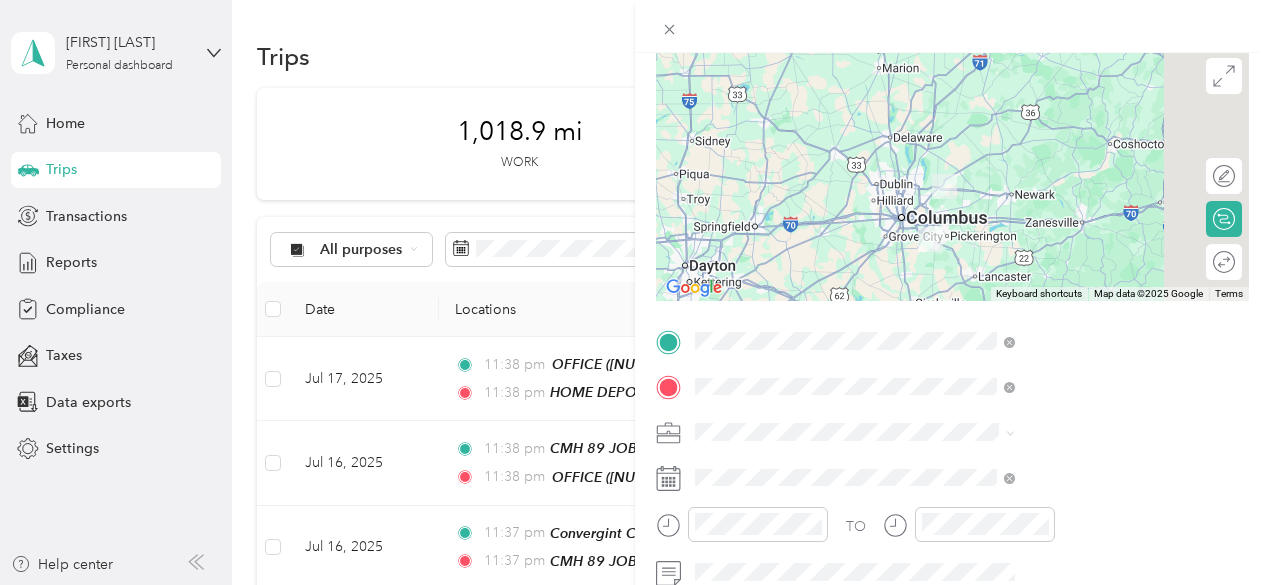 scroll, scrollTop: 200, scrollLeft: 0, axis: vertical 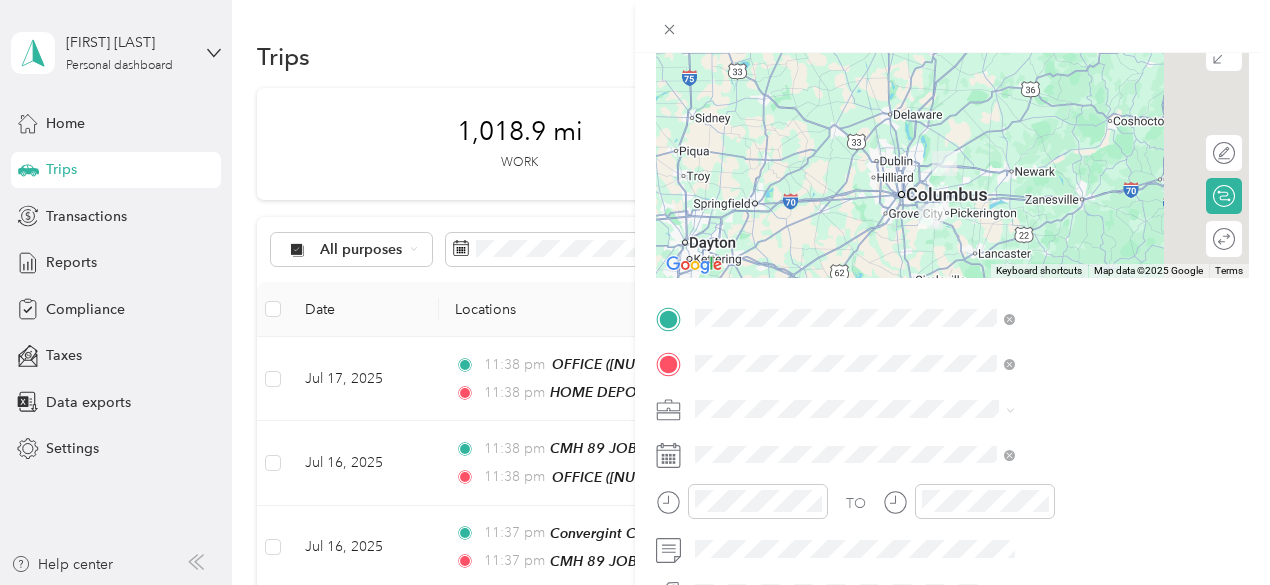 click on "[NUMBER] [STREET], [CITY], [STATE], [CITY], [STATE], [COUNTRY]" at bounding box center (1060, 167) 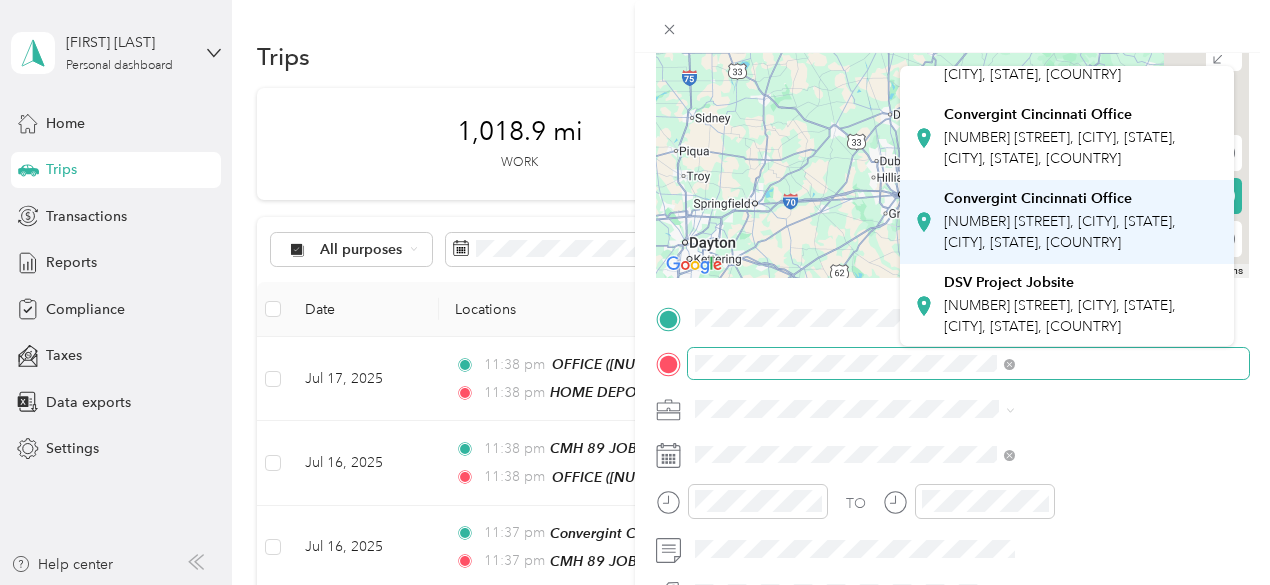 scroll, scrollTop: 500, scrollLeft: 0, axis: vertical 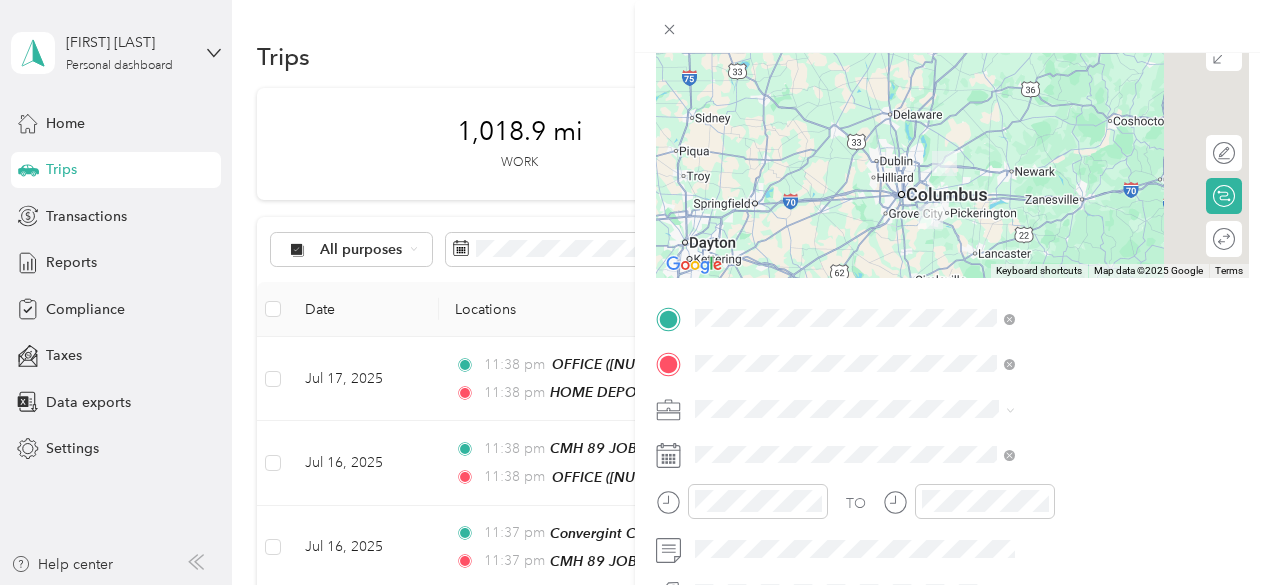 click on "NBY JOBSITE [NUMBER] [STREET], [CITY], [STATE], [CITY], [STATE], [COUNTRY]" at bounding box center (1070, 153) 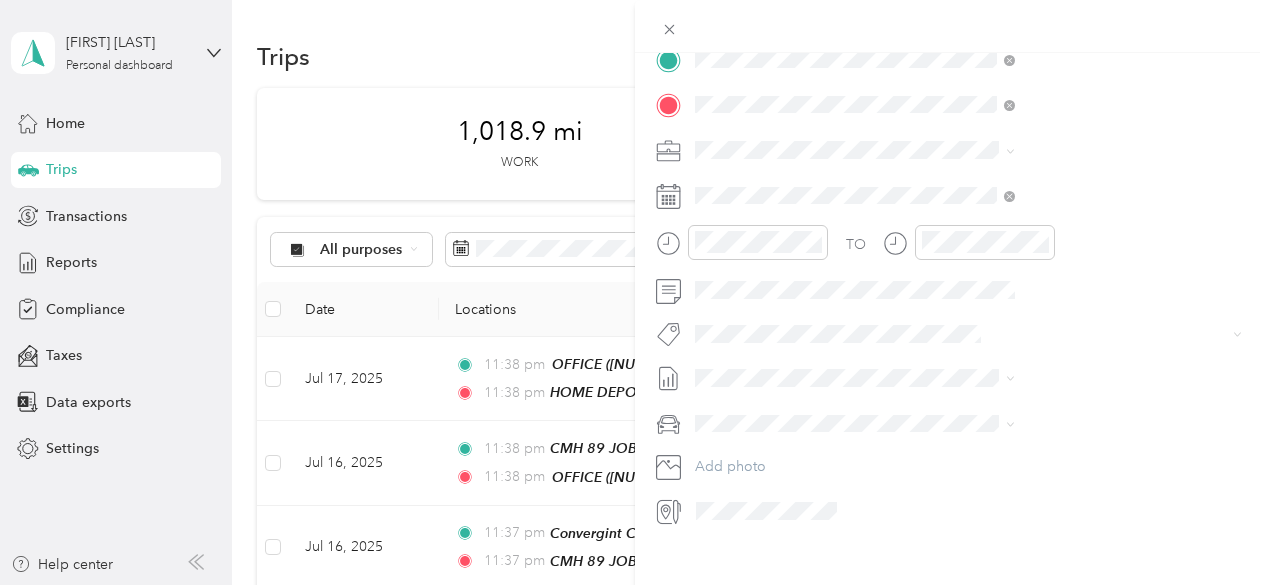 scroll, scrollTop: 488, scrollLeft: 0, axis: vertical 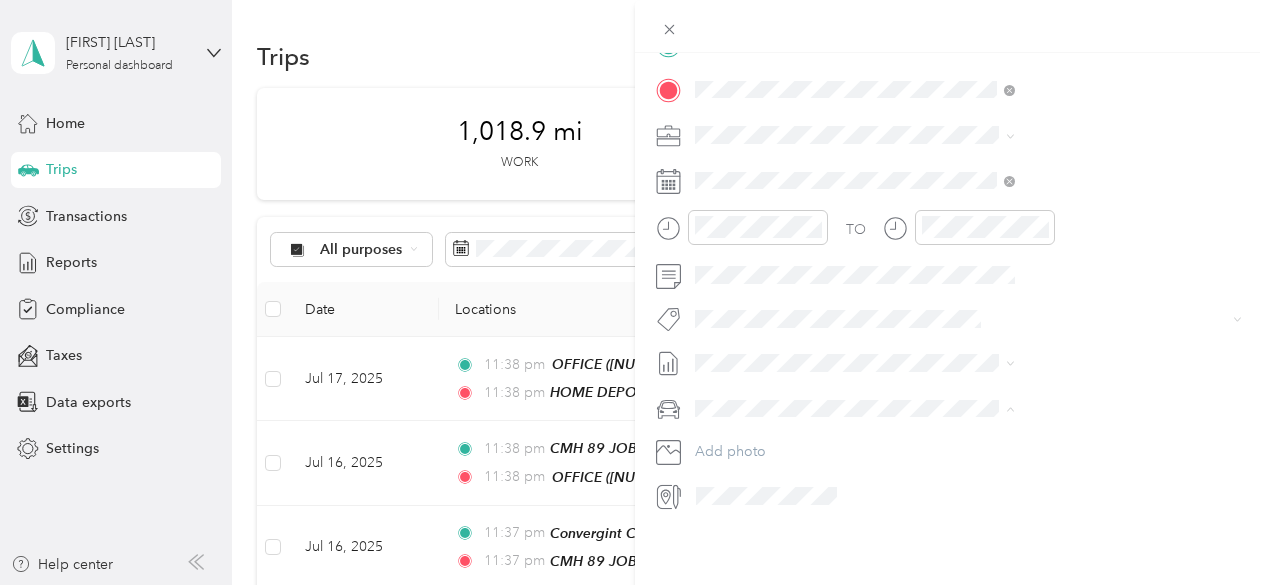 click on "GMC Sierra 1500" at bounding box center (1067, 428) 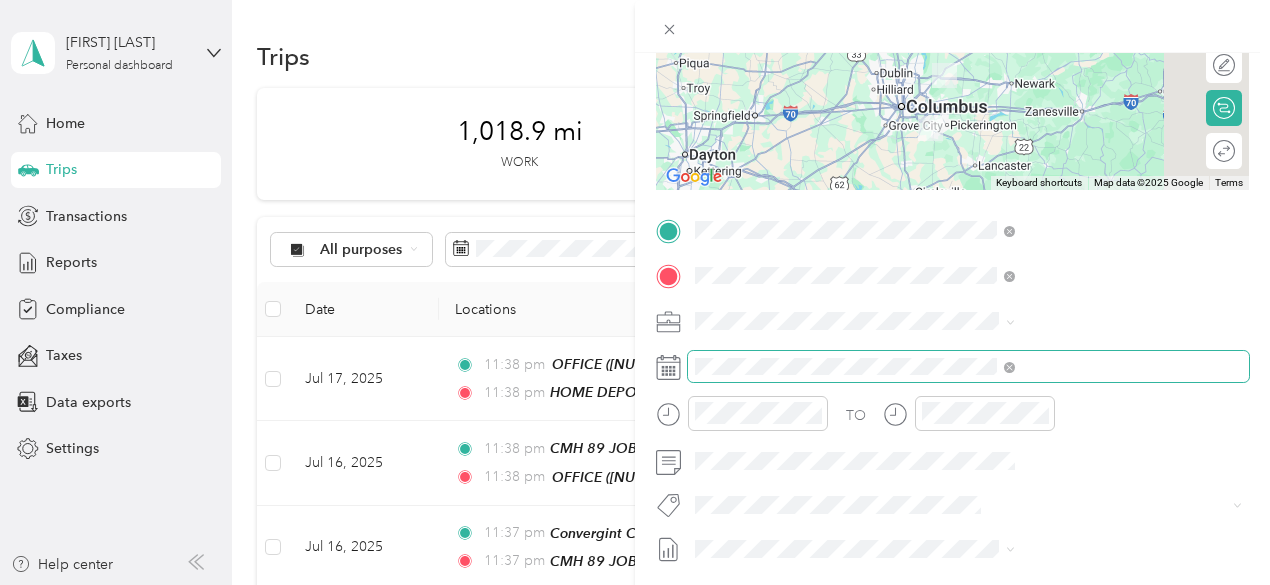 scroll, scrollTop: 0, scrollLeft: 0, axis: both 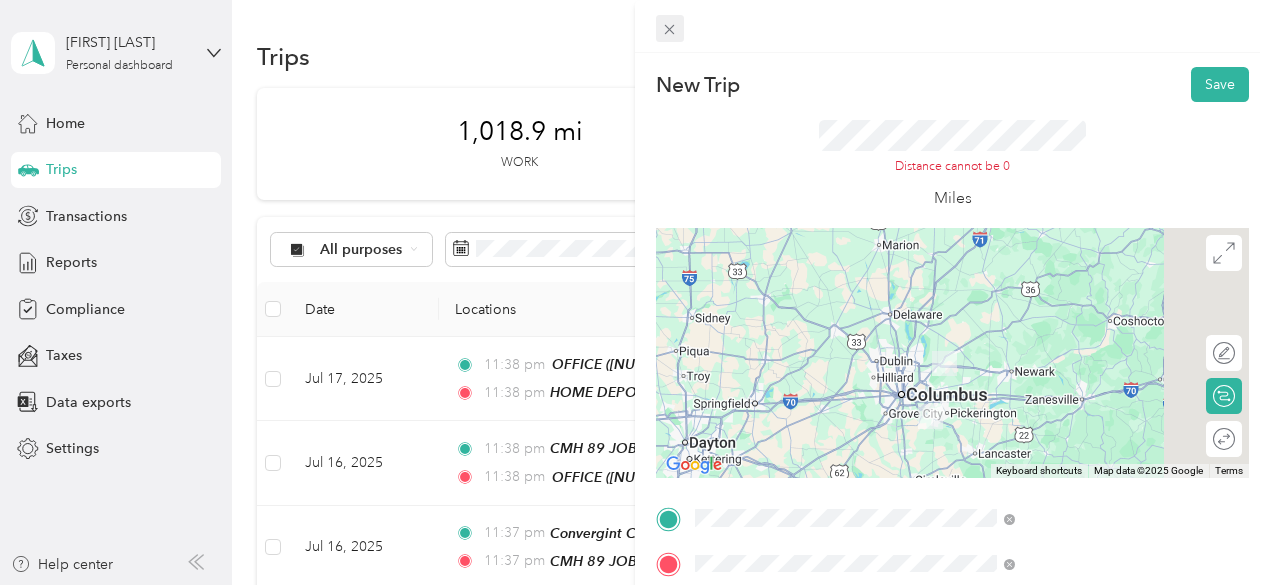 click 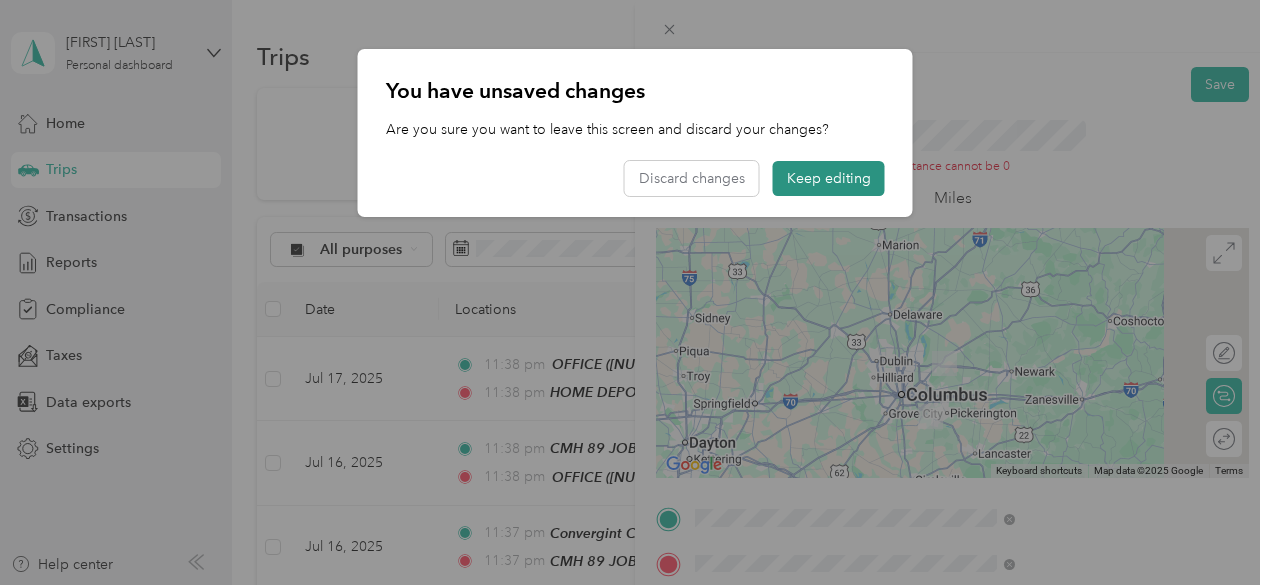 click on "Keep editing" at bounding box center (829, 178) 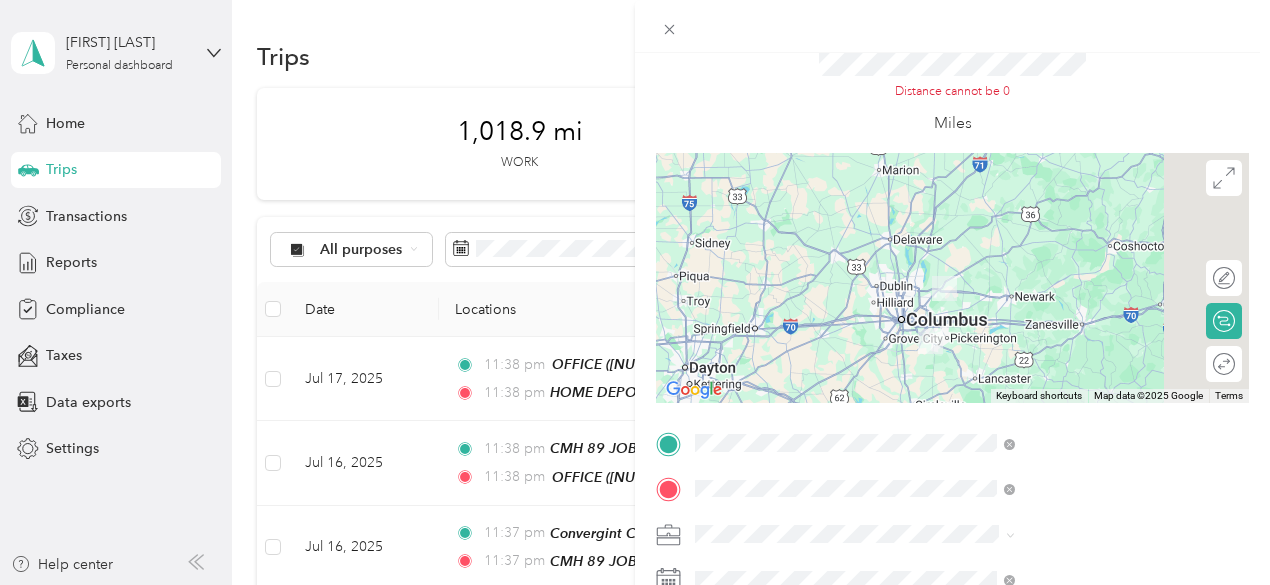 scroll, scrollTop: 200, scrollLeft: 0, axis: vertical 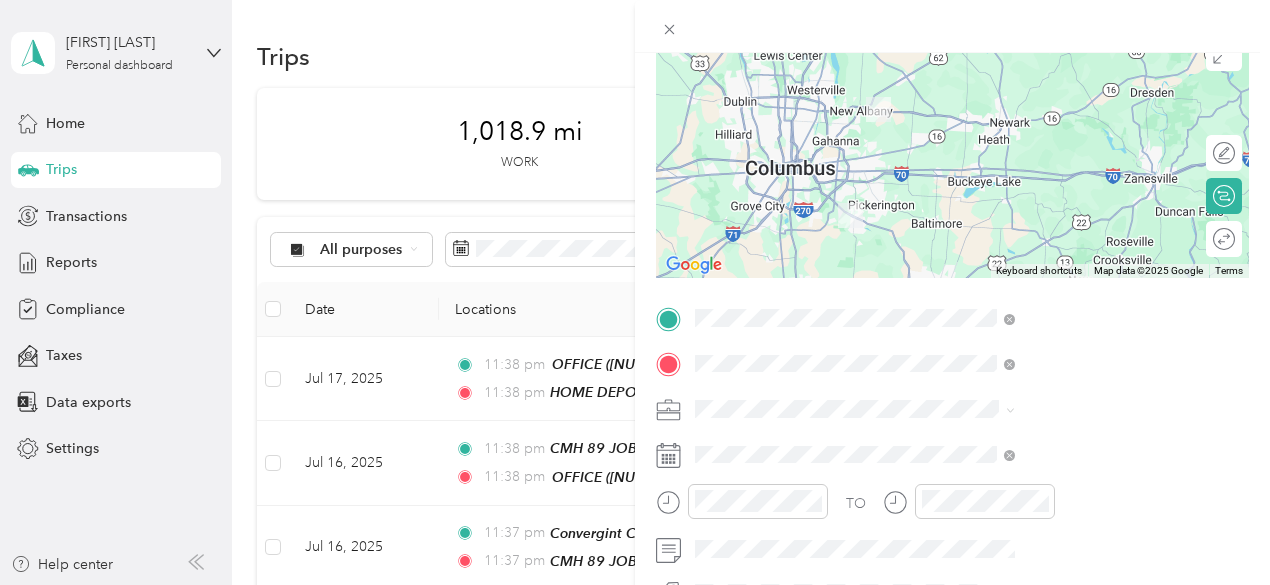 click on "New Trip Save This trip cannot be edited because it is either under review, approved, or paid. Contact your Team Manager to edit it. Distance cannot be 0 Miles To navigate the map with touch gestures double-tap and hold your finger on the map, then drag the map. ← Move left → Move right ↑ Move up ↓ Move down + Zoom in - Zoom out Home Jump left by 75% End Jump right by 75% Page Up Jump up by 75% Page Down Jump down by 75% Keyboard shortcuts Map Data Map data ©2025 Google Map data ©2025 Google 10 km  Click to toggle between metric and imperial units Terms Report a map error Edit route Calculate route Round trip TO Add photo" at bounding box center [635, 292] 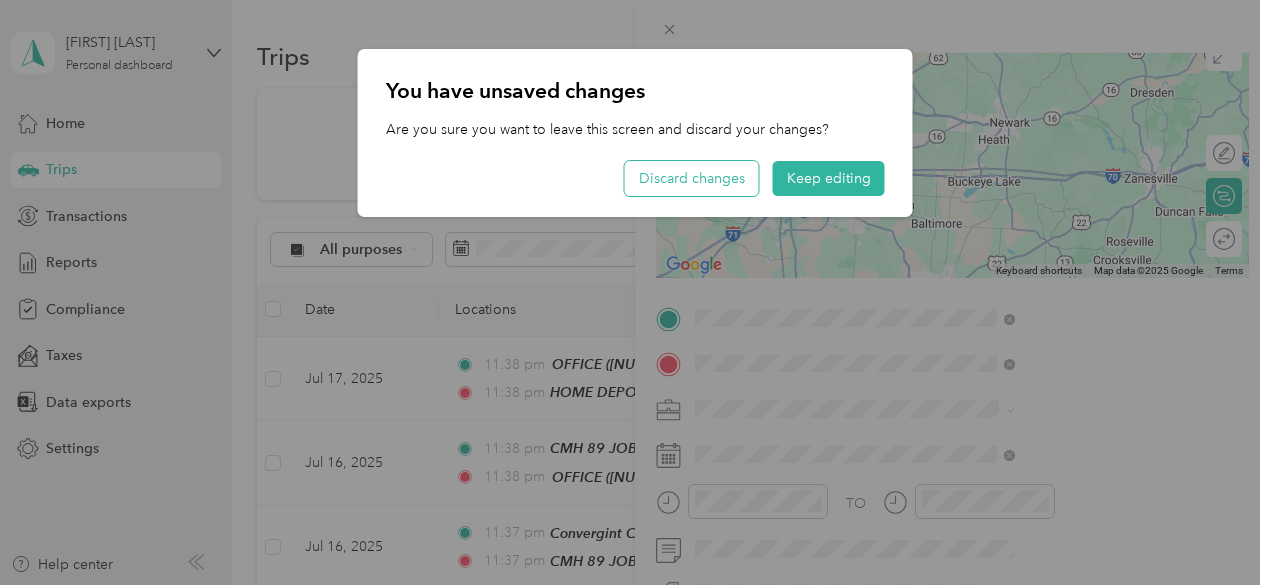 click on "Discard changes" at bounding box center (692, 178) 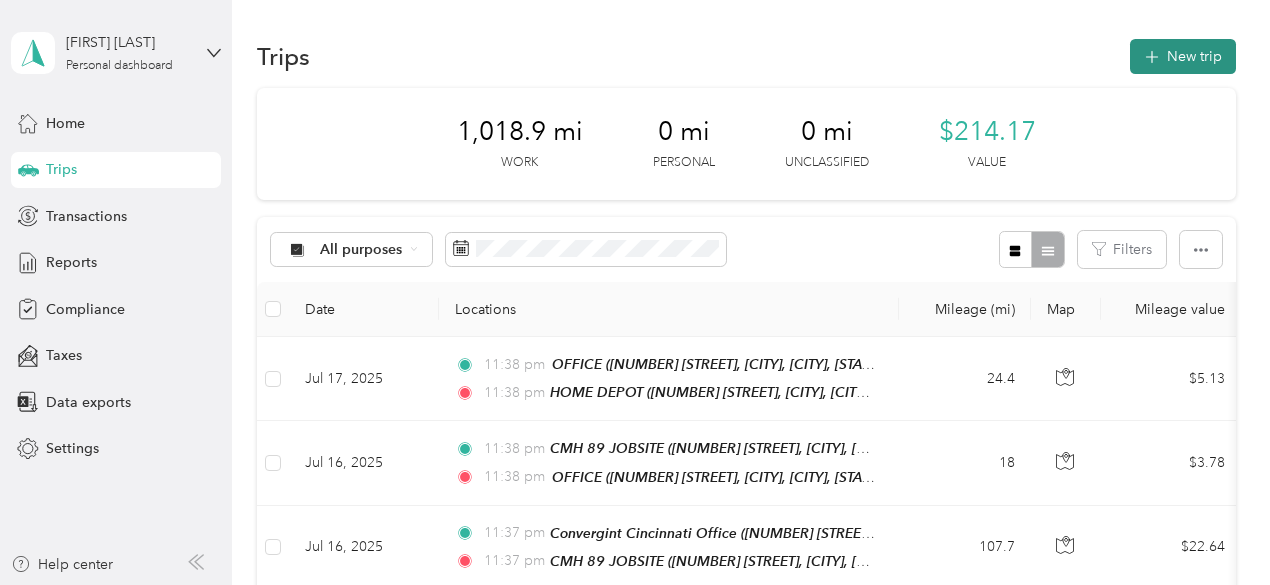 click on "New trip" at bounding box center (1183, 56) 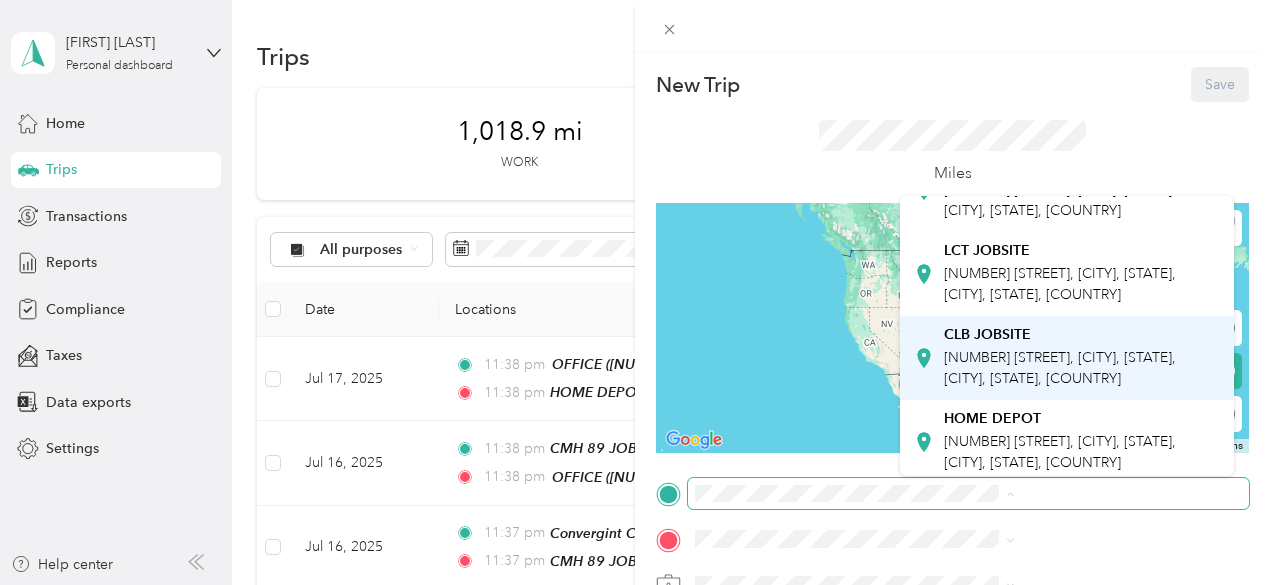scroll, scrollTop: 200, scrollLeft: 0, axis: vertical 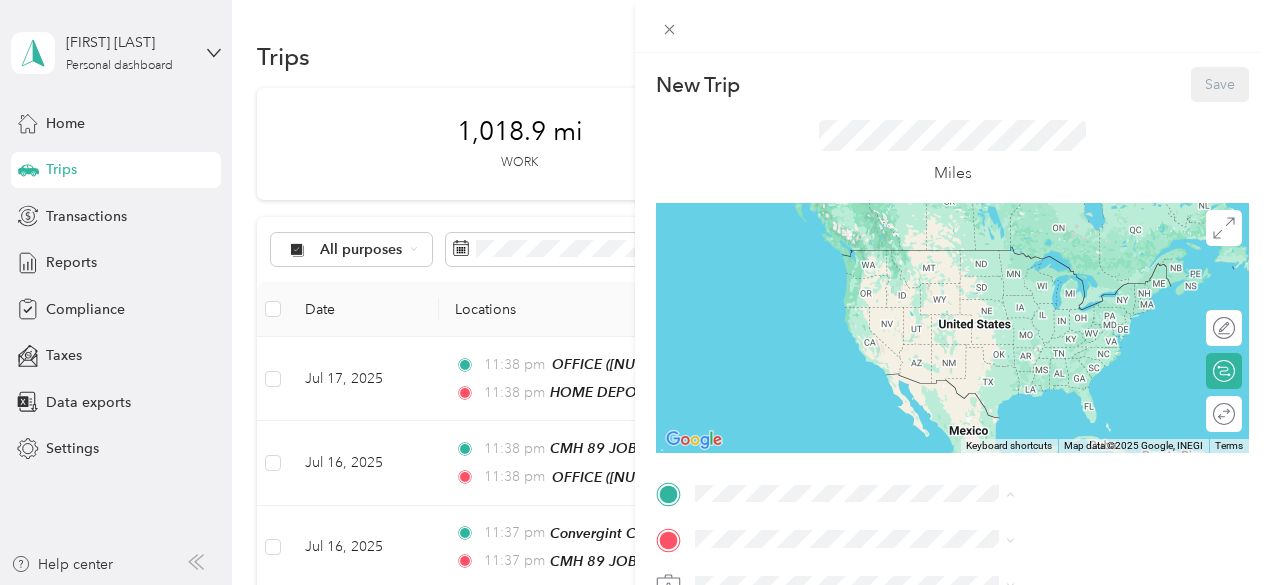 click on "[NUMBER] [STREET], [CITY], [STATE], [CITY], [STATE], [COUNTRY]" at bounding box center (1060, 342) 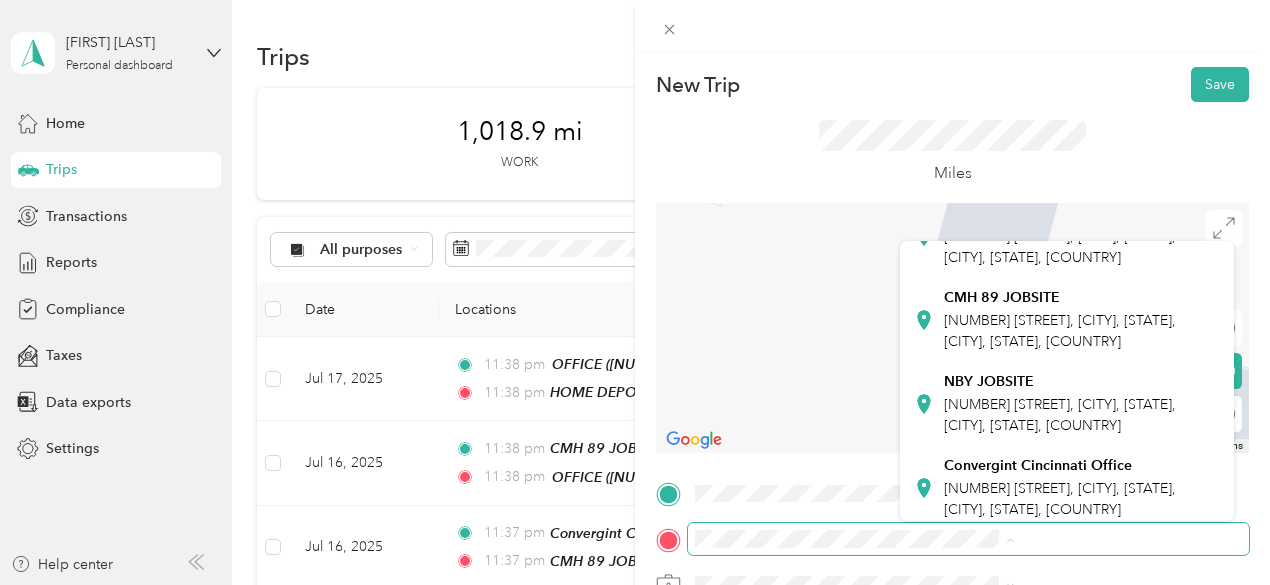 scroll, scrollTop: 400, scrollLeft: 0, axis: vertical 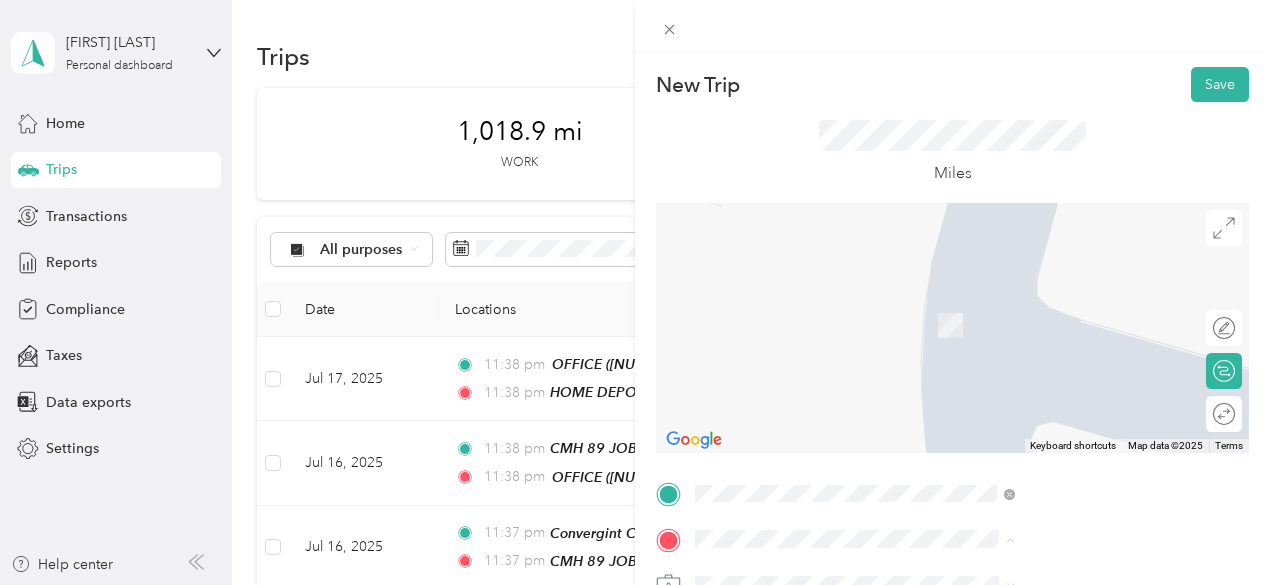 click on "[NUMBER] [STREET], [CITY], [STATE], [CITY], [STATE], [COUNTRY]" at bounding box center (1060, 356) 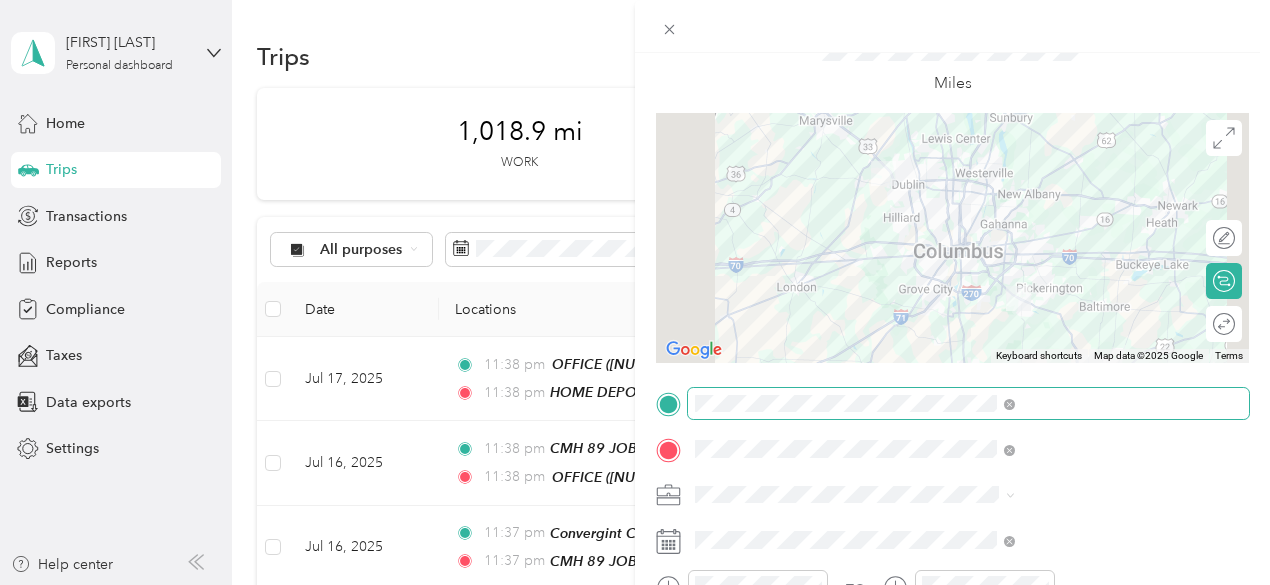 scroll, scrollTop: 200, scrollLeft: 0, axis: vertical 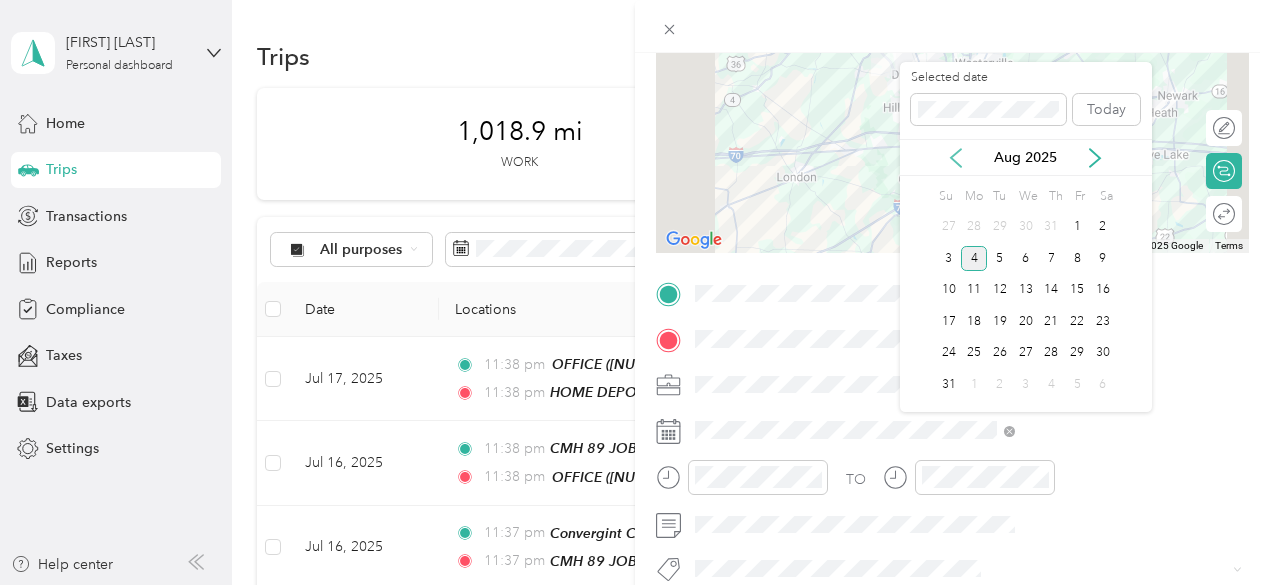 click 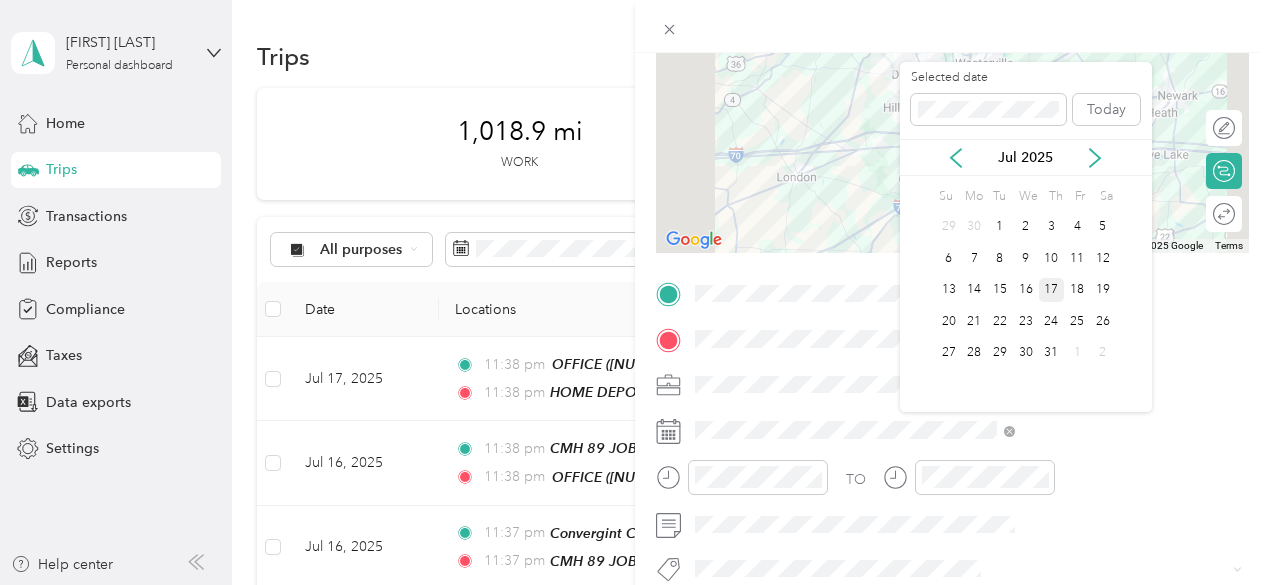 click on "17" at bounding box center (1052, 290) 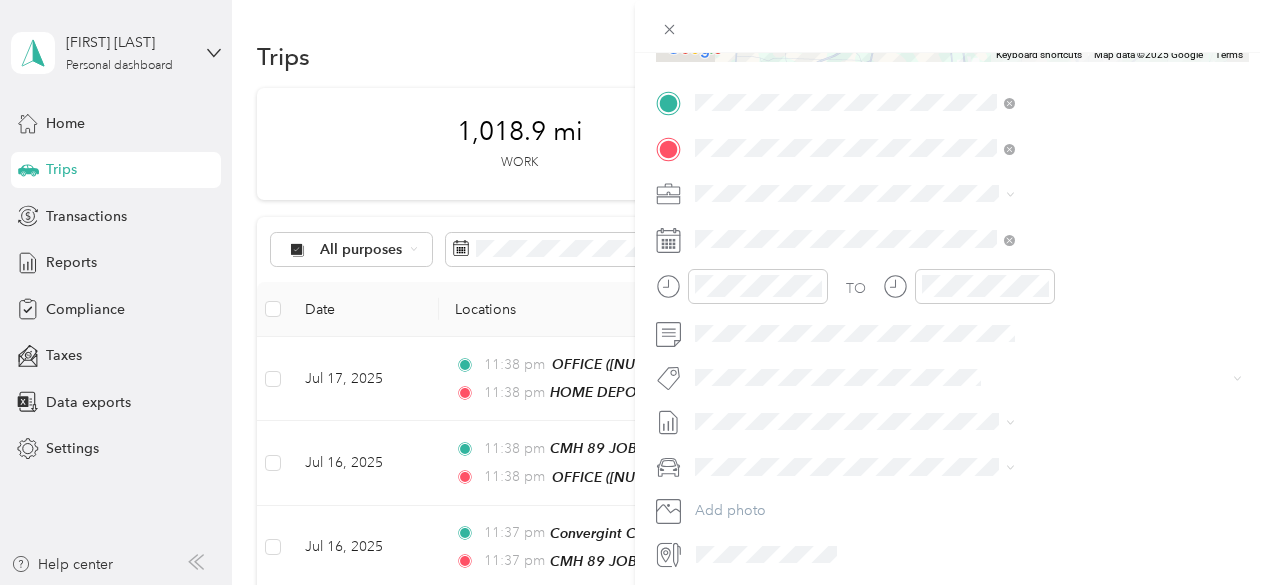 scroll, scrollTop: 400, scrollLeft: 0, axis: vertical 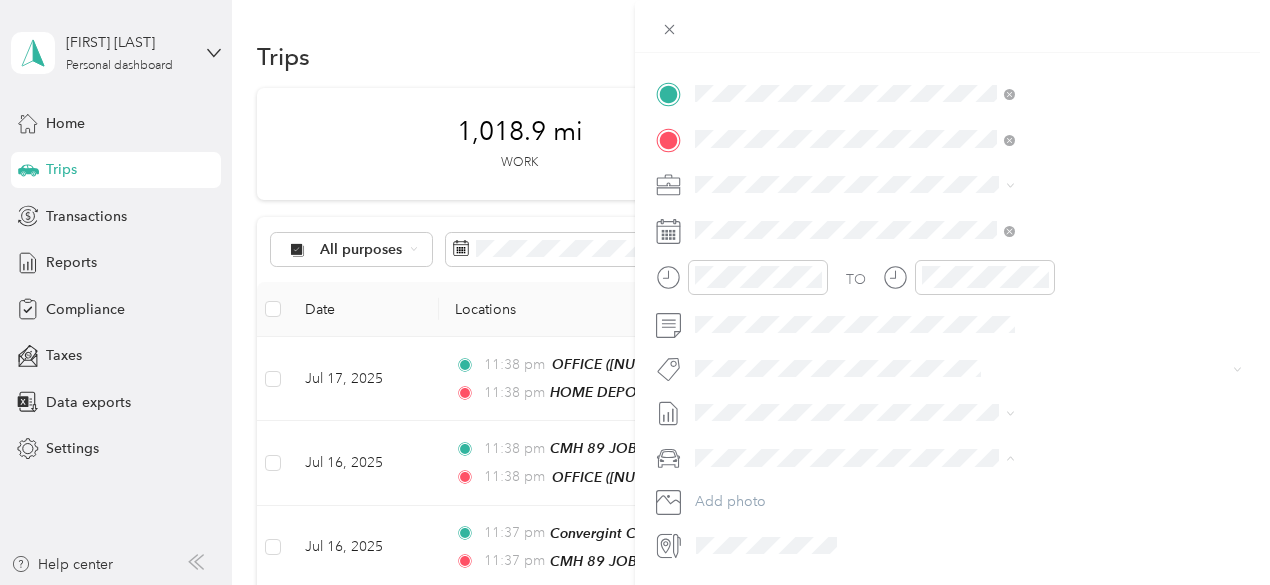 click on "GMC Sierra 1500" at bounding box center [968, 492] 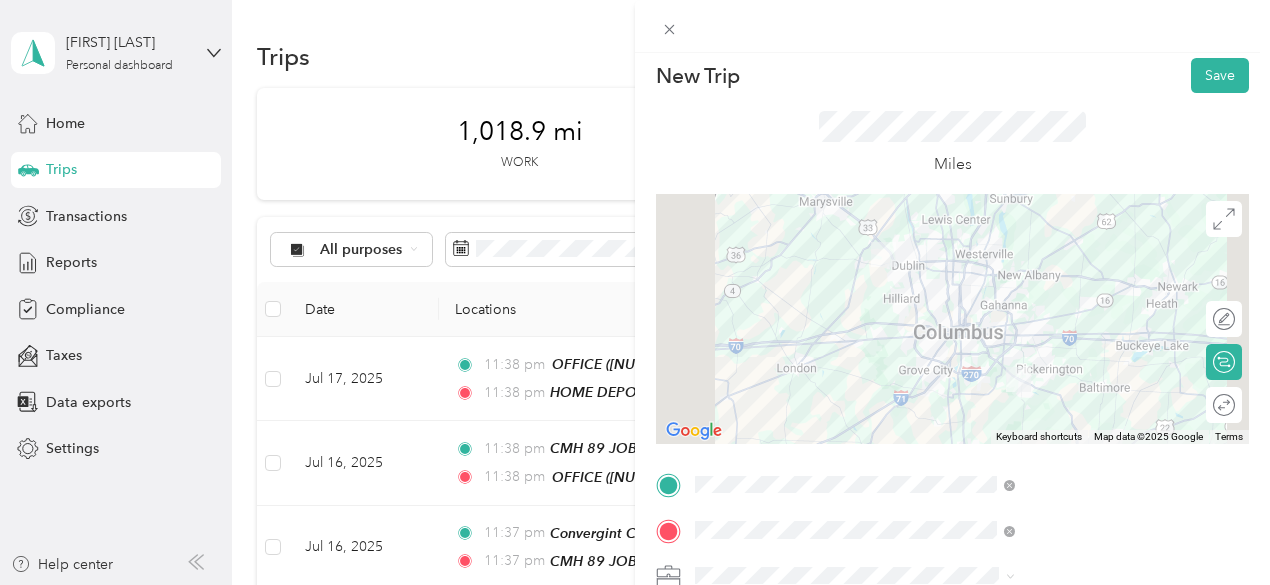 scroll, scrollTop: 0, scrollLeft: 0, axis: both 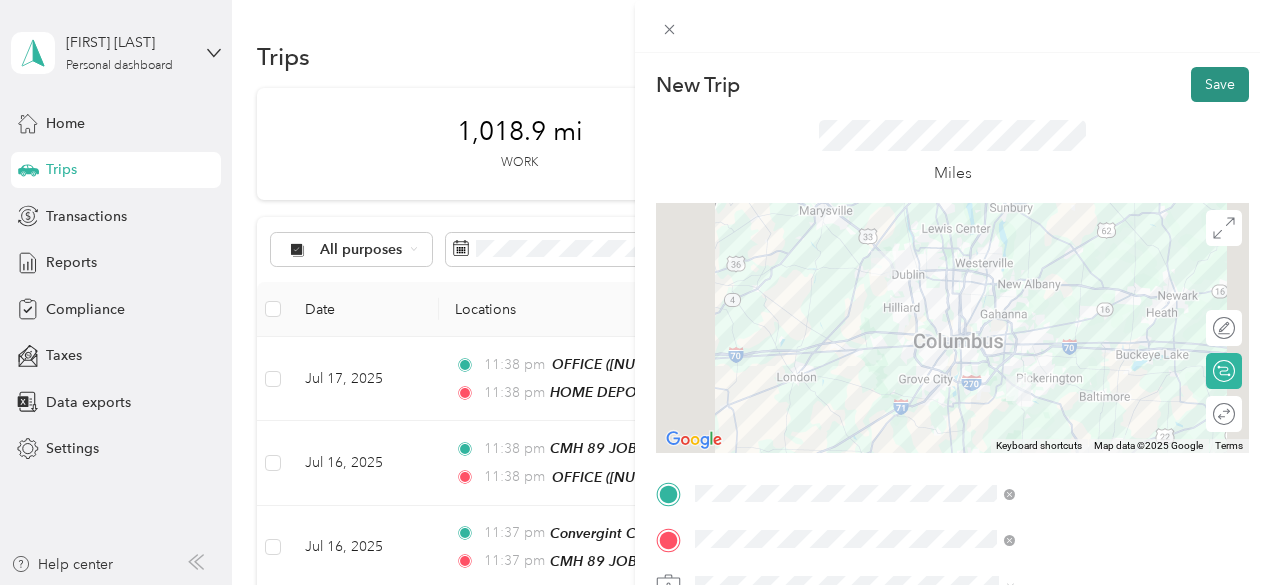 click on "Save" at bounding box center (1220, 84) 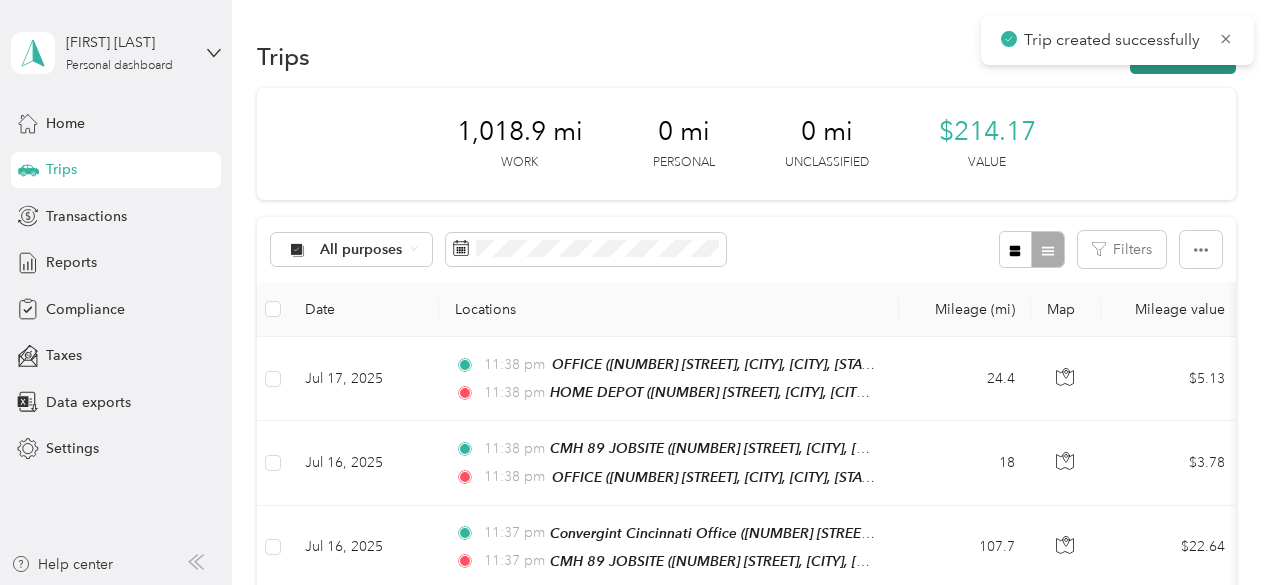 click on "New trip" at bounding box center [1183, 56] 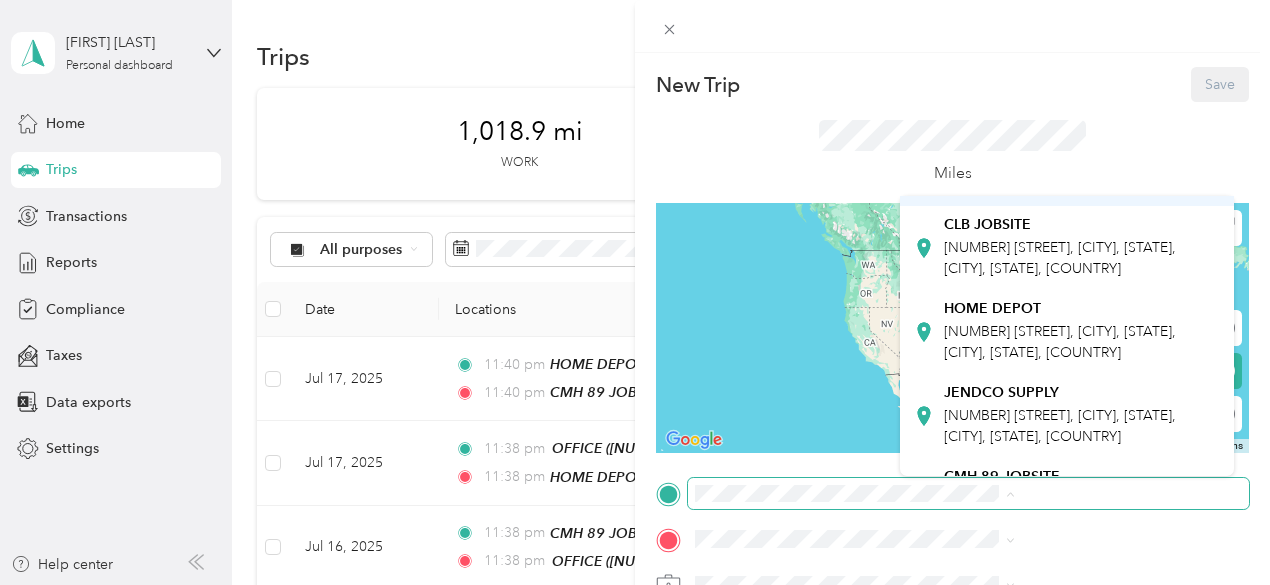 scroll, scrollTop: 400, scrollLeft: 0, axis: vertical 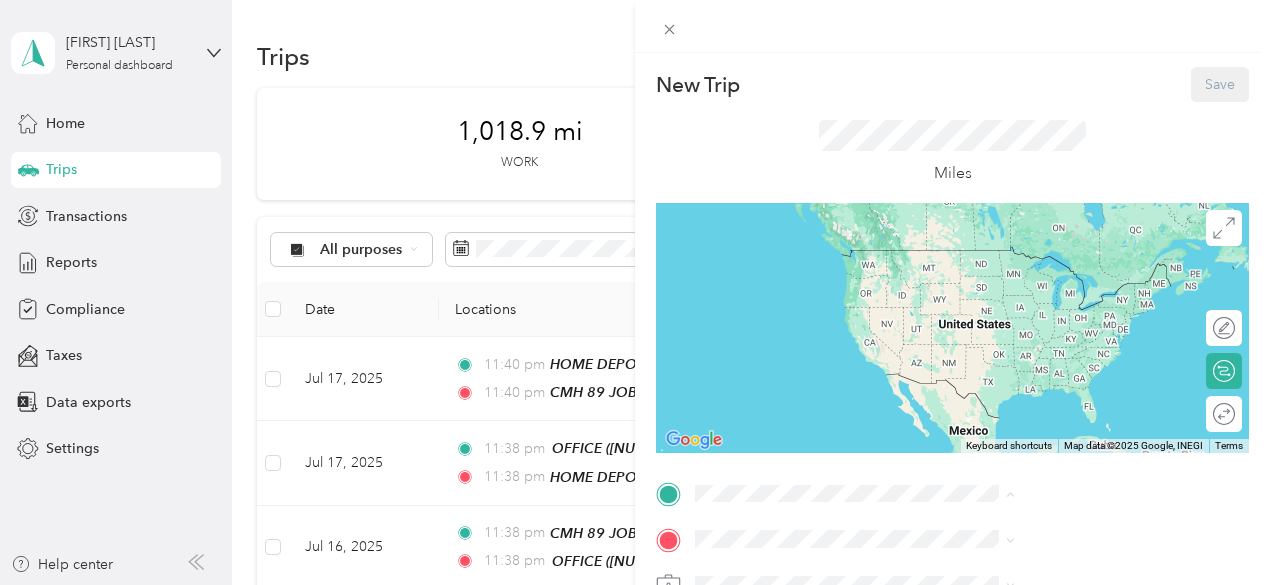 click on "[NUMBER] [STREET], [CITY], [STATE], [CITY], [STATE], [COUNTRY]" at bounding box center [1060, 310] 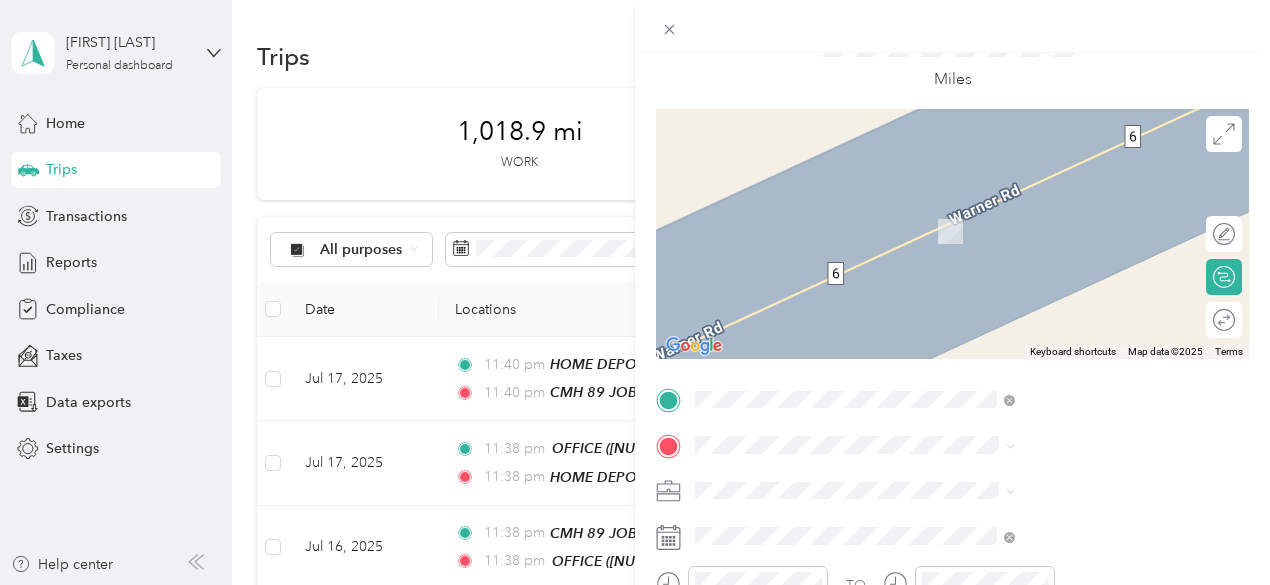 scroll, scrollTop: 200, scrollLeft: 0, axis: vertical 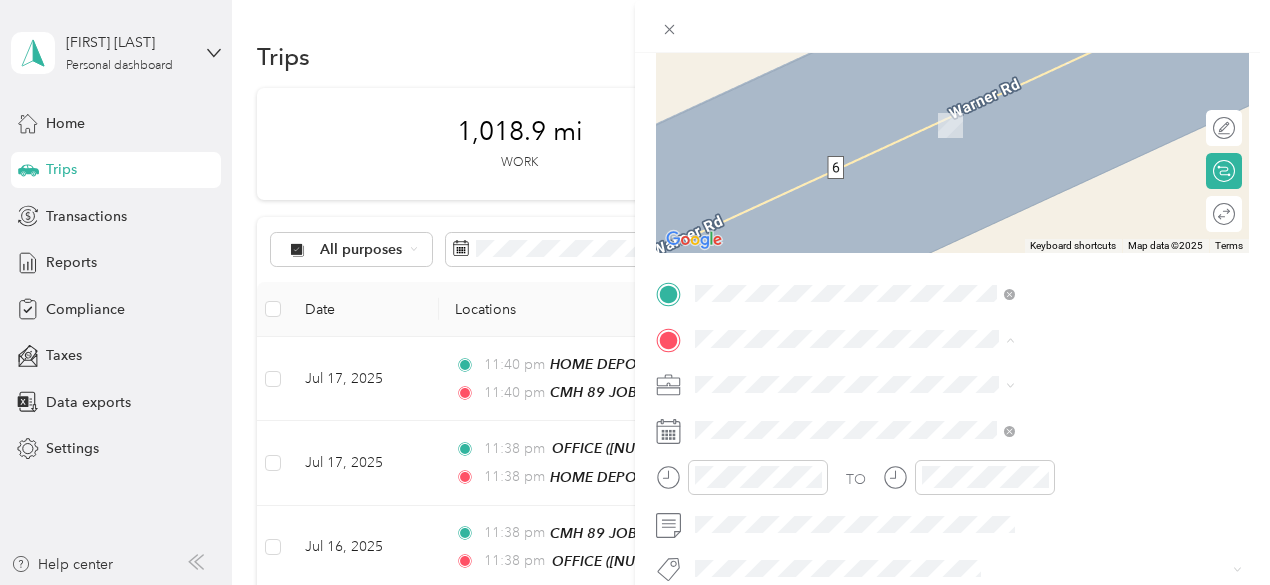 click on "[NUMBER] [STREET], [CITY], [STATE], [CITY], [STATE], [COUNTRY]" at bounding box center (1060, 136) 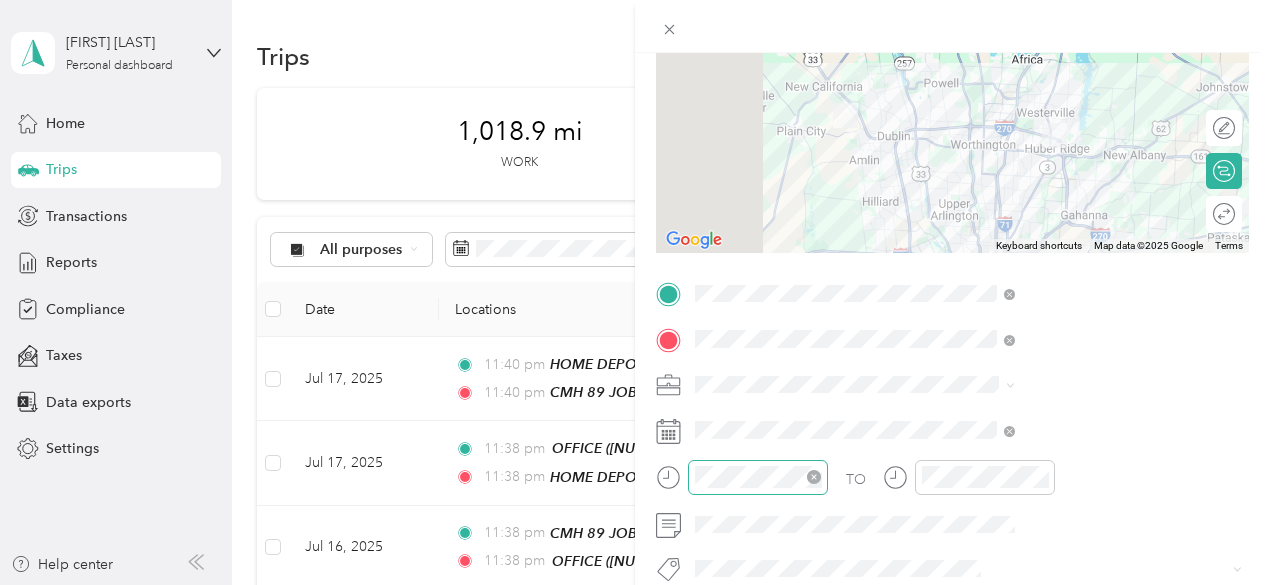 scroll, scrollTop: 400, scrollLeft: 0, axis: vertical 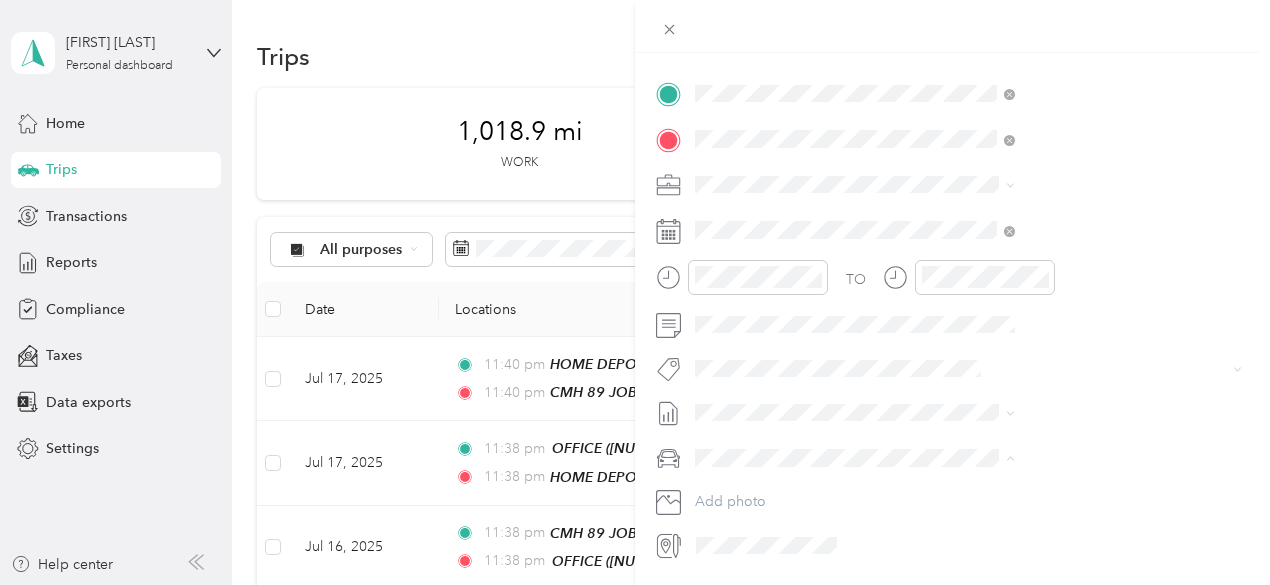 click on "GMC Sierra 1500" at bounding box center [1067, 492] 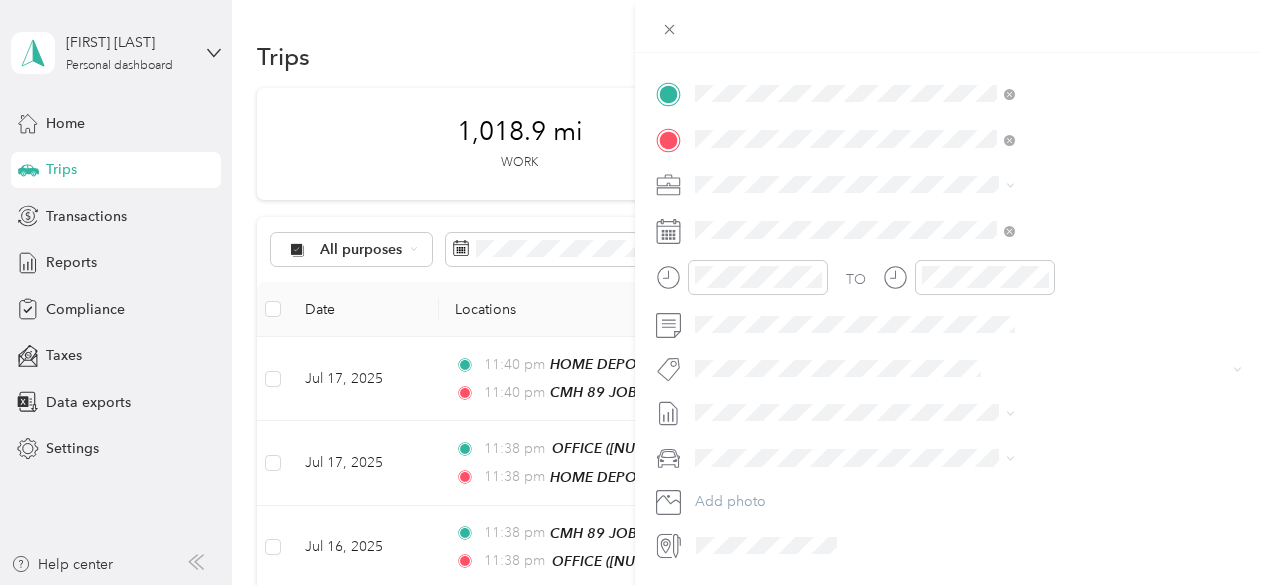 scroll, scrollTop: 200, scrollLeft: 0, axis: vertical 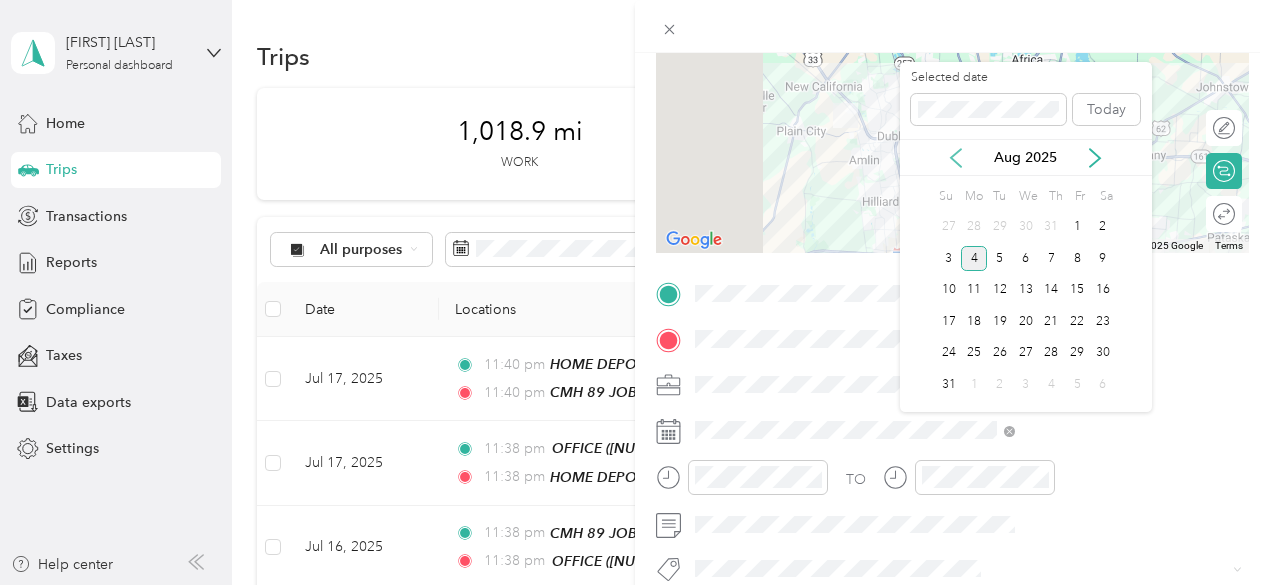 click 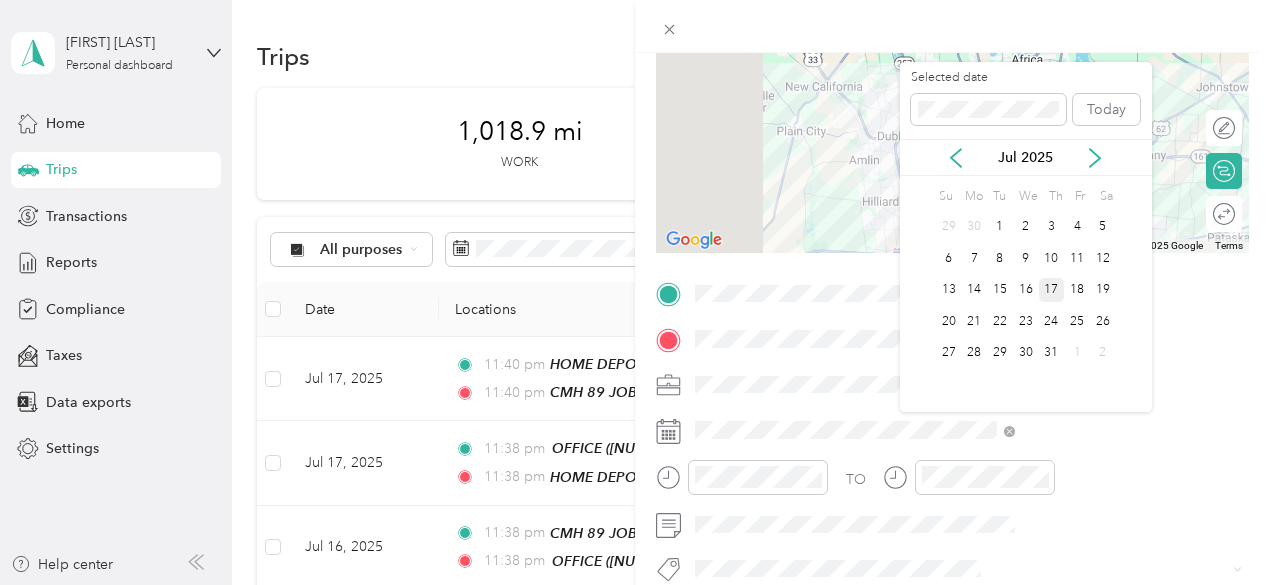 click on "17" at bounding box center [1052, 290] 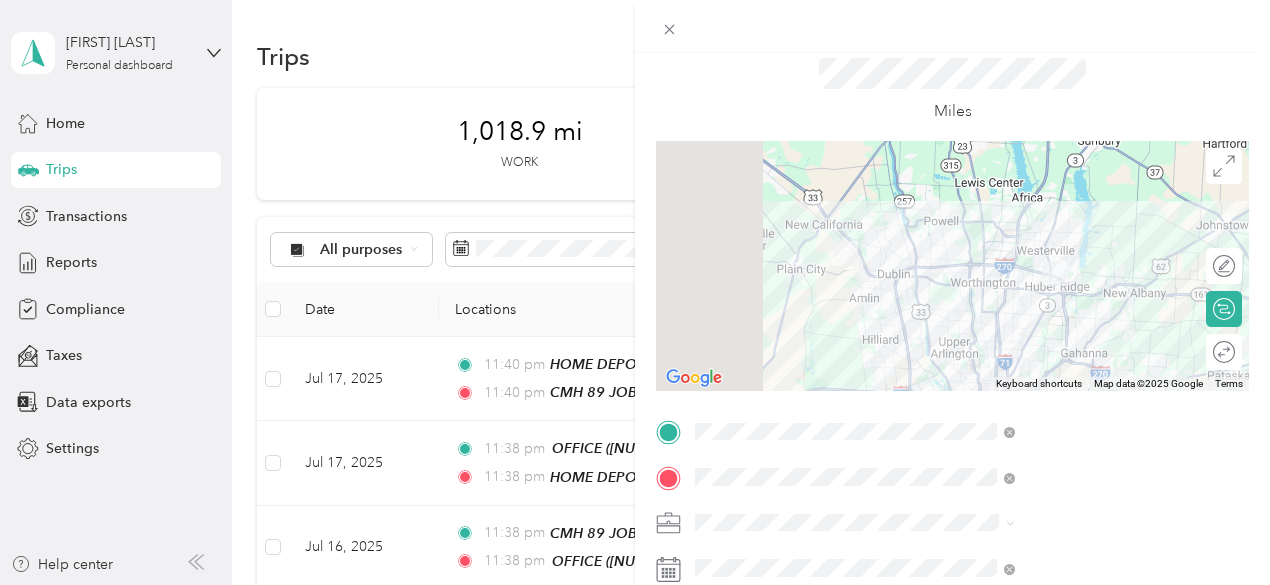 scroll, scrollTop: 0, scrollLeft: 0, axis: both 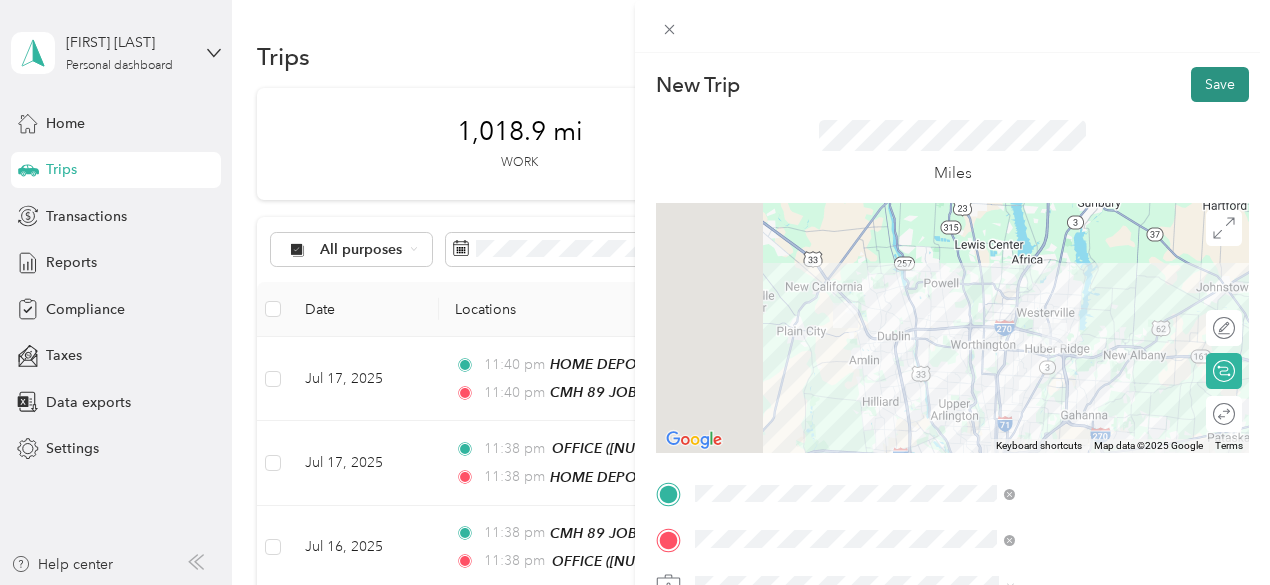 click on "Save" at bounding box center [1220, 84] 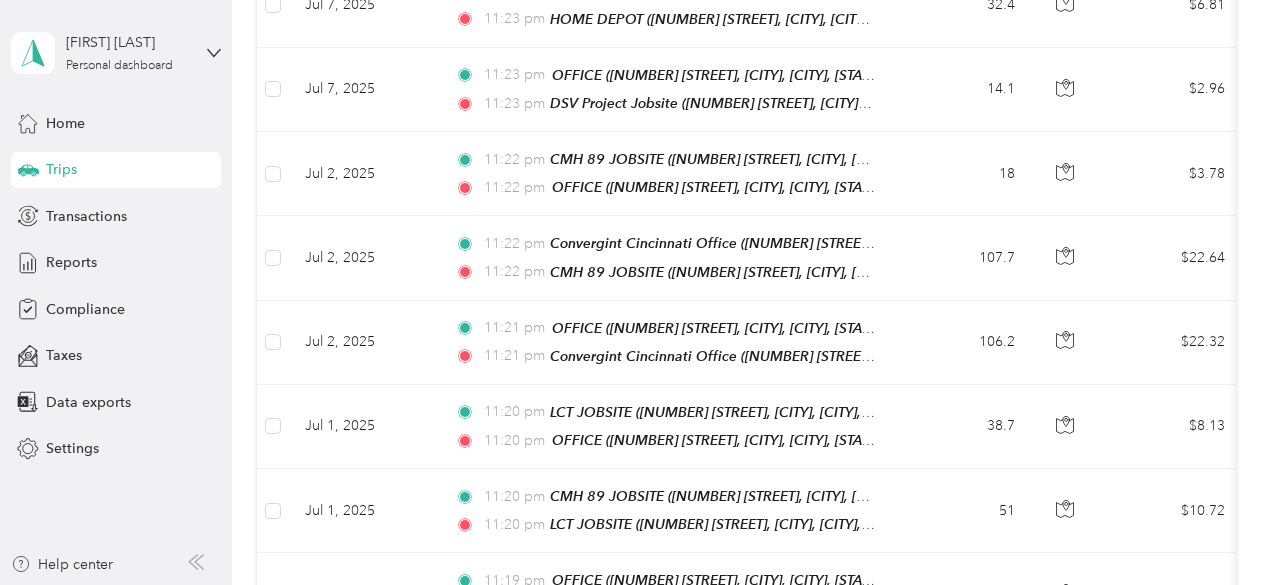 scroll, scrollTop: 3225, scrollLeft: 0, axis: vertical 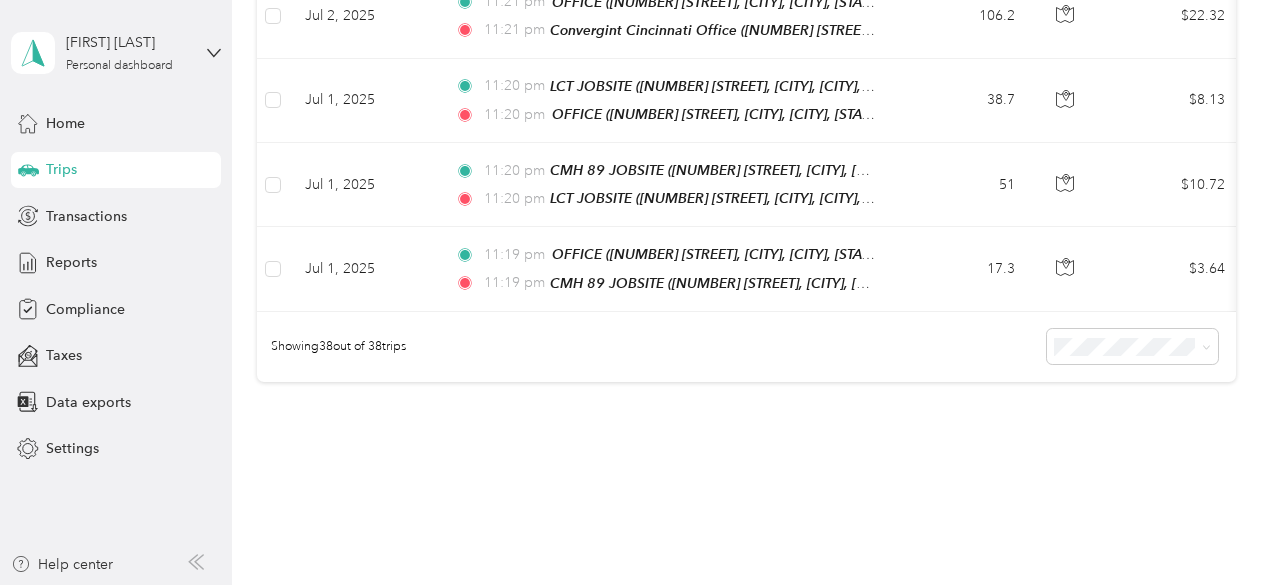 click 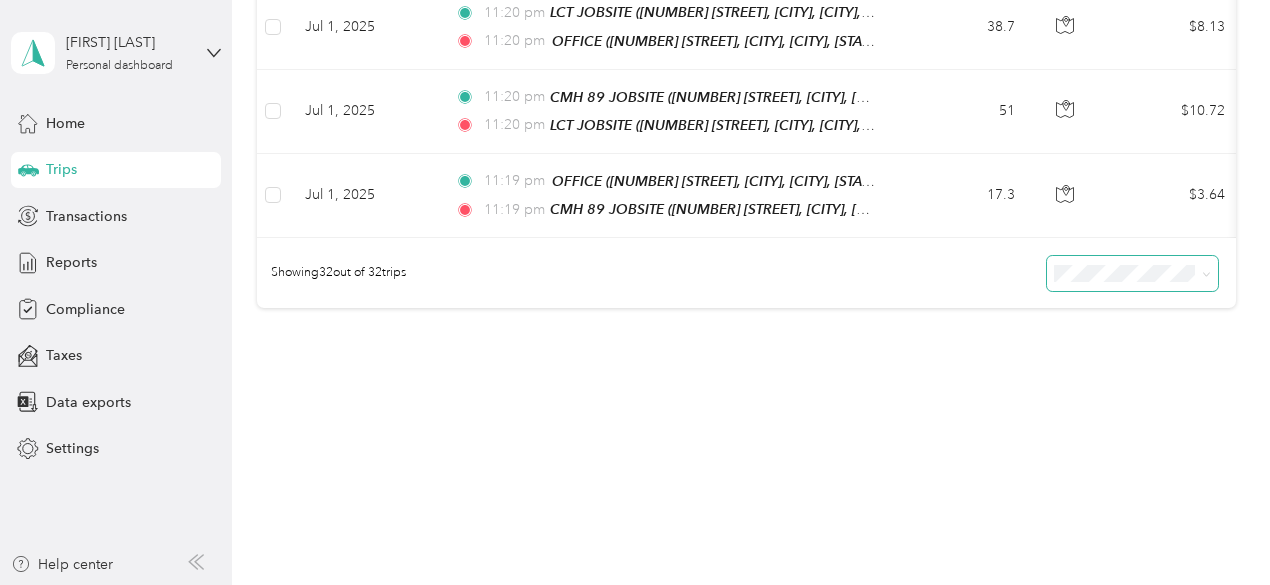 scroll, scrollTop: 2734, scrollLeft: 0, axis: vertical 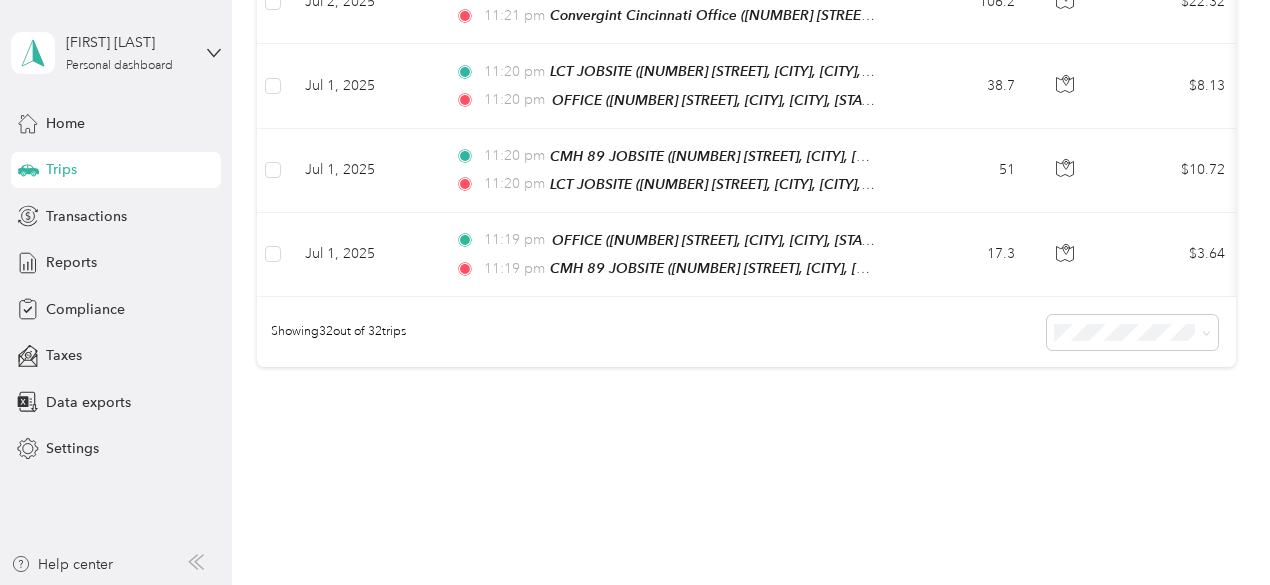 click 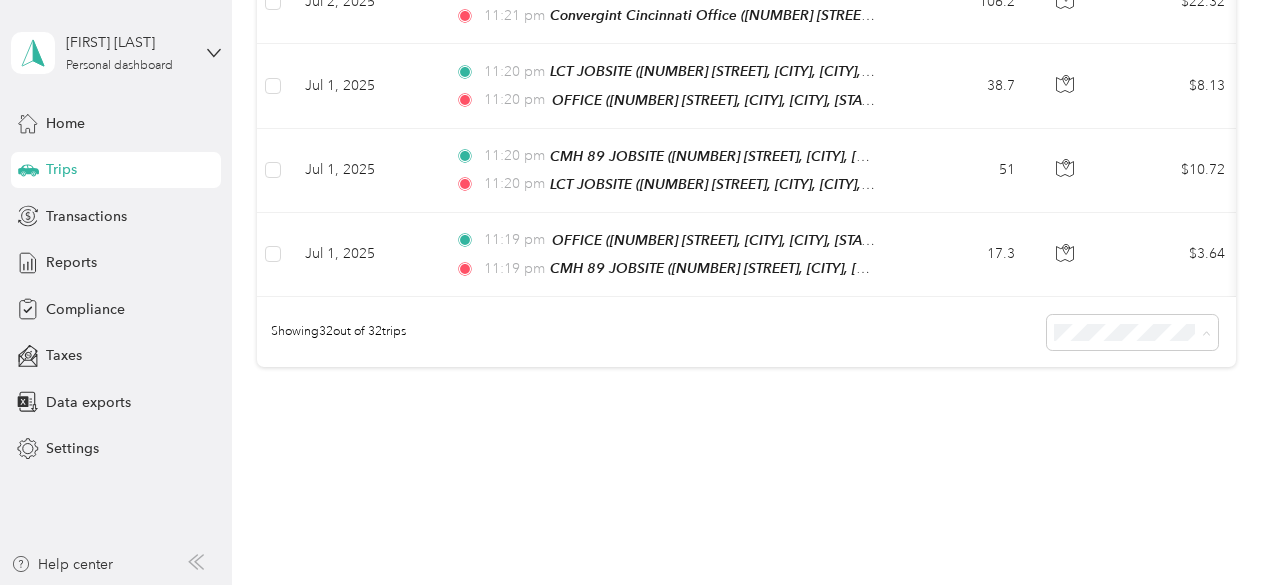 click on "100 per load" at bounding box center (1127, 380) 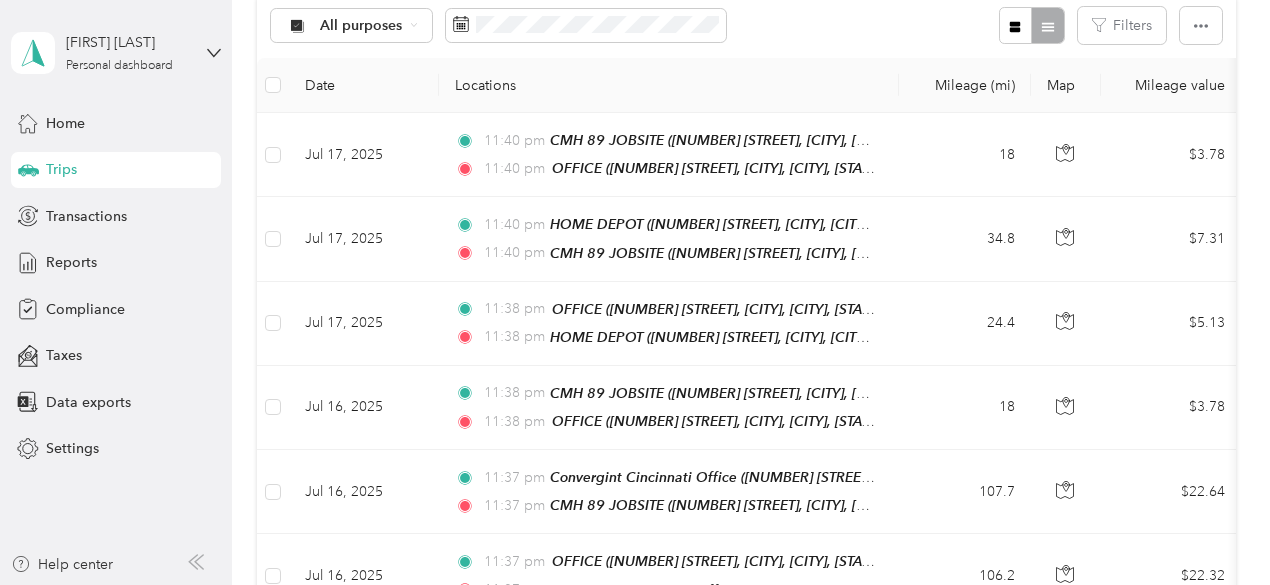 scroll, scrollTop: 0, scrollLeft: 0, axis: both 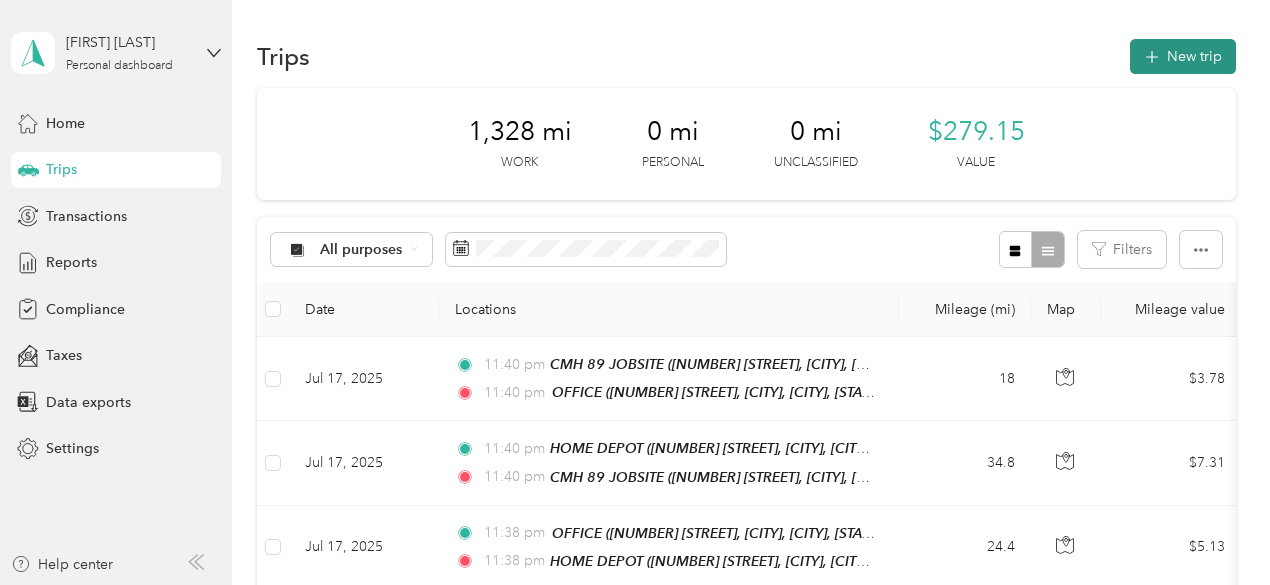 click on "New trip" at bounding box center [1183, 56] 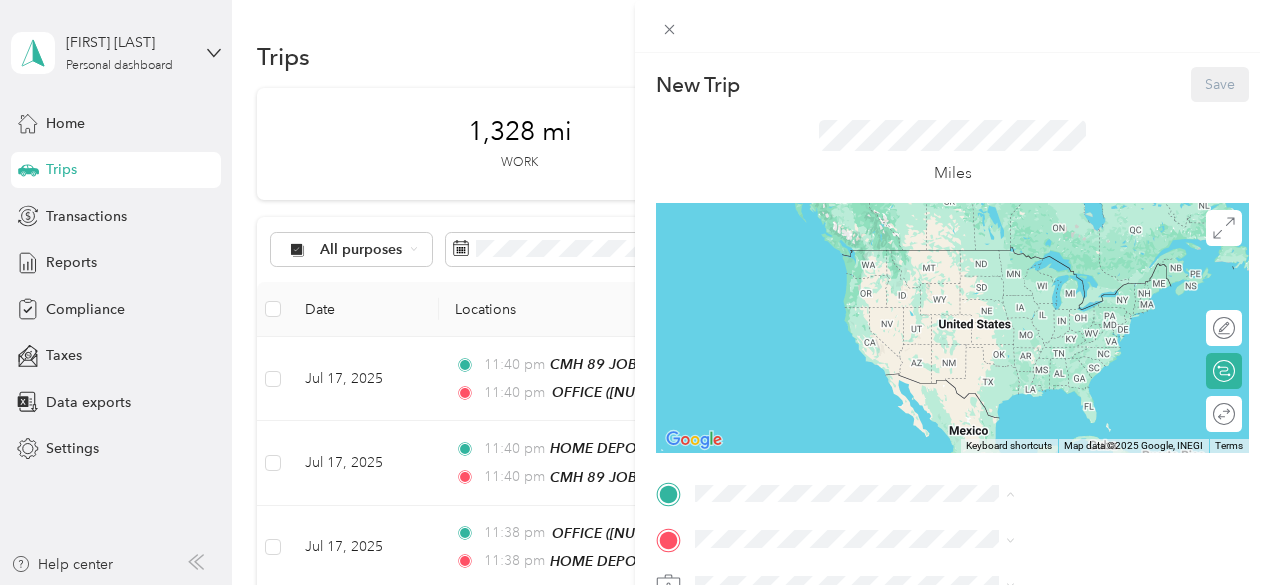 click on "[NUMBER] [STREET], [CITY], [STATE], [CITY], [STATE], [COUNTRY]" at bounding box center (1060, 290) 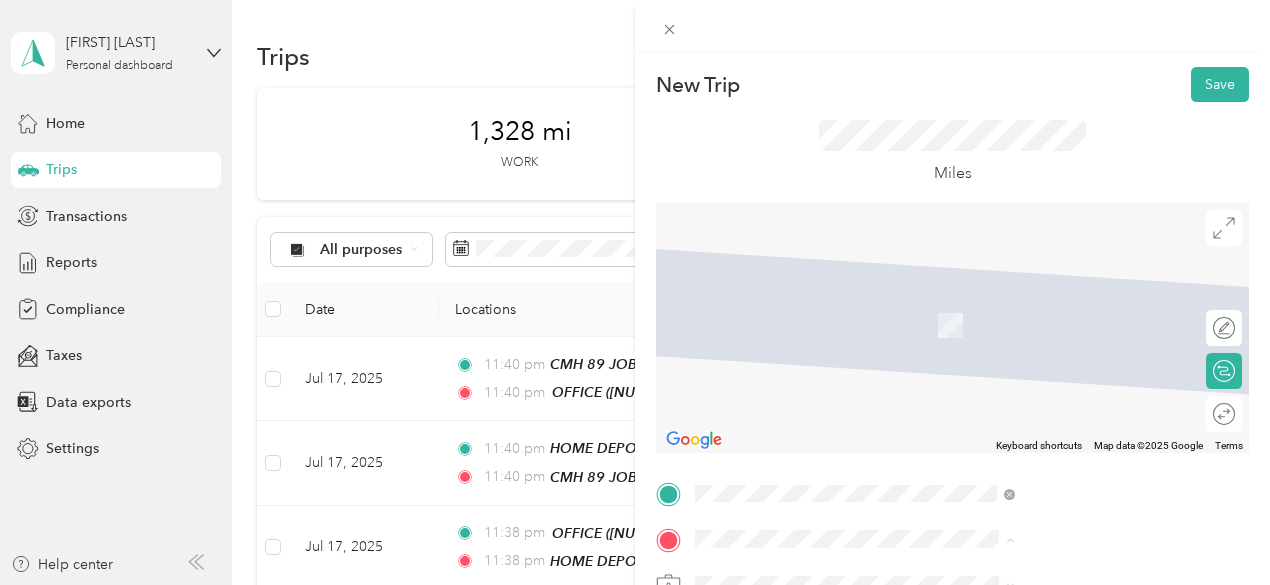 click on "[NUMBER] [STREET], [CITY], [STATE], [CITY], [STATE], [COUNTRY]" at bounding box center [1060, 420] 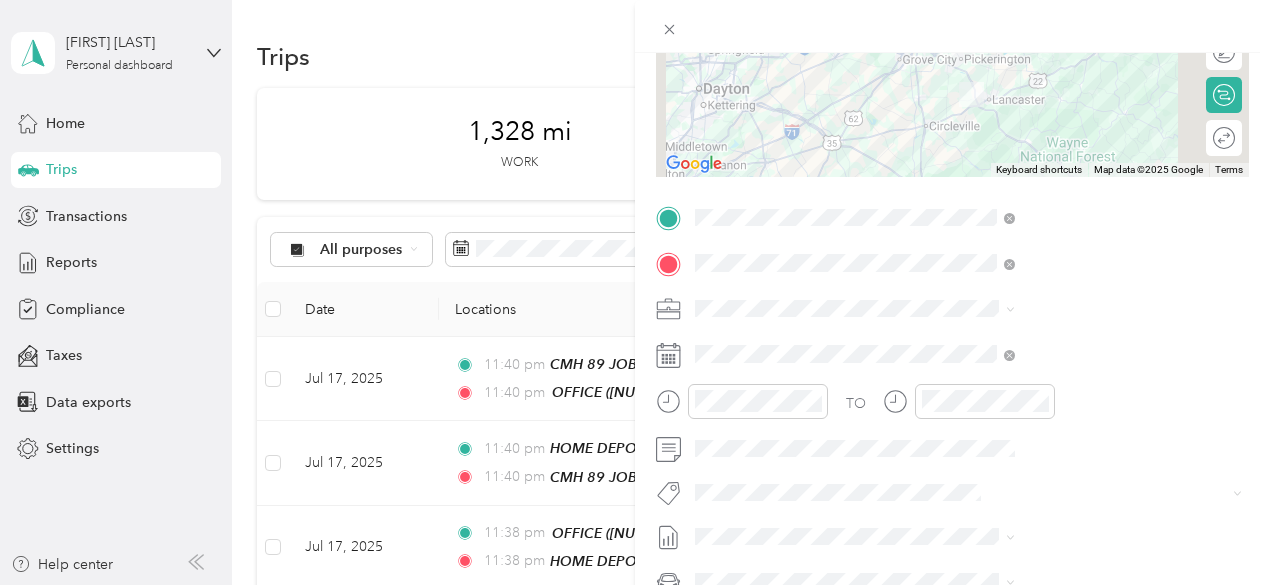 scroll, scrollTop: 300, scrollLeft: 0, axis: vertical 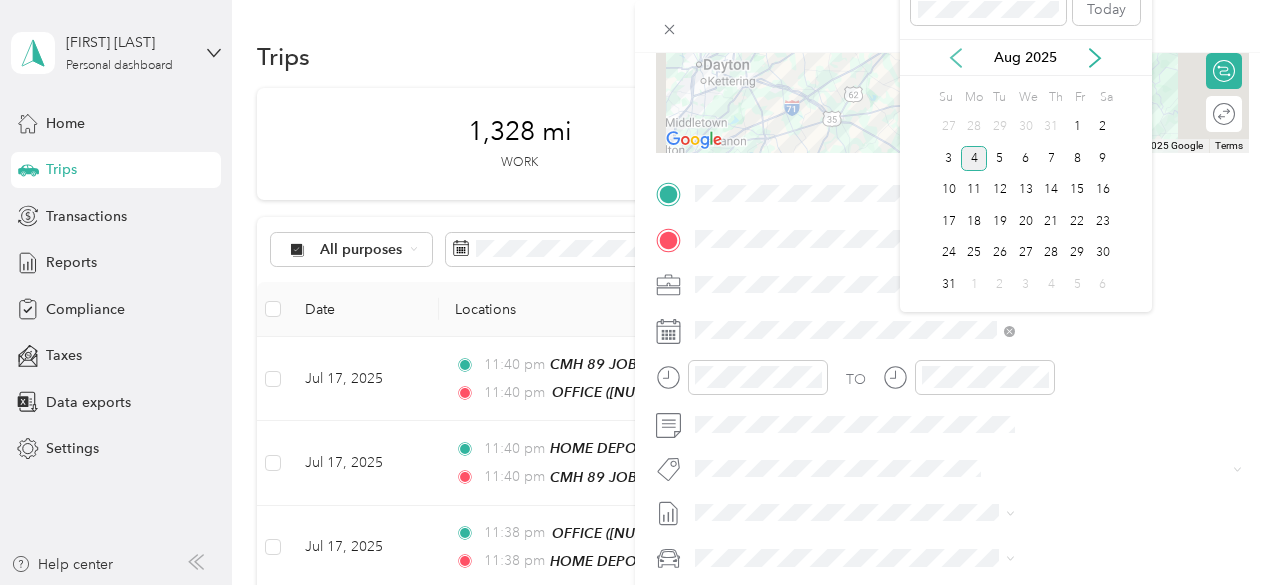 click 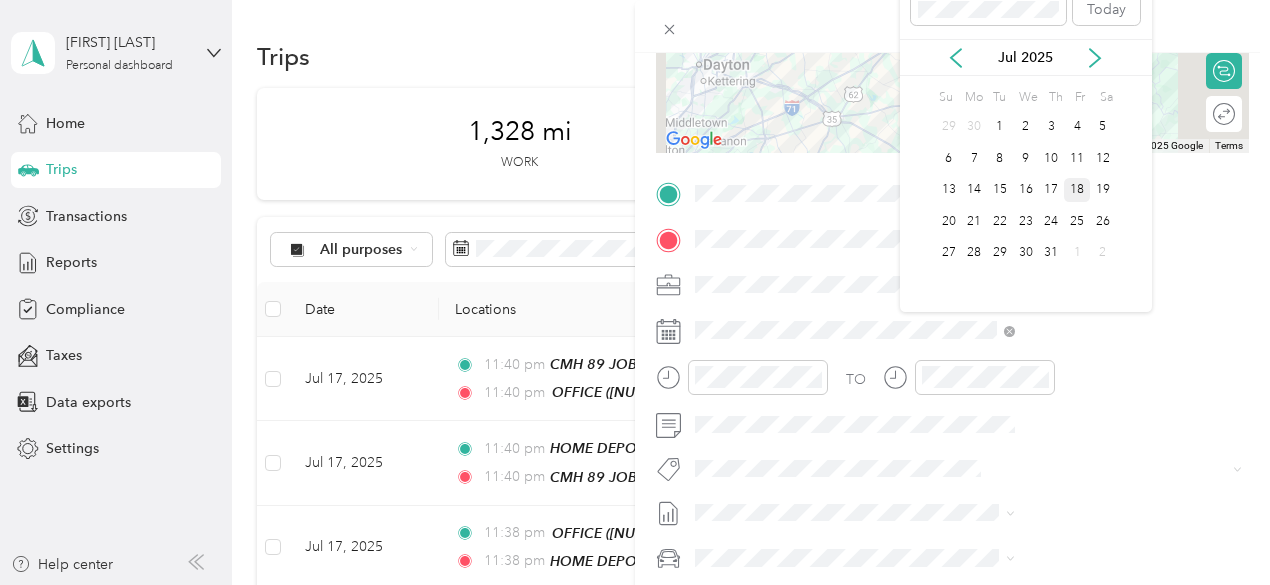 click on "18" at bounding box center [1077, 190] 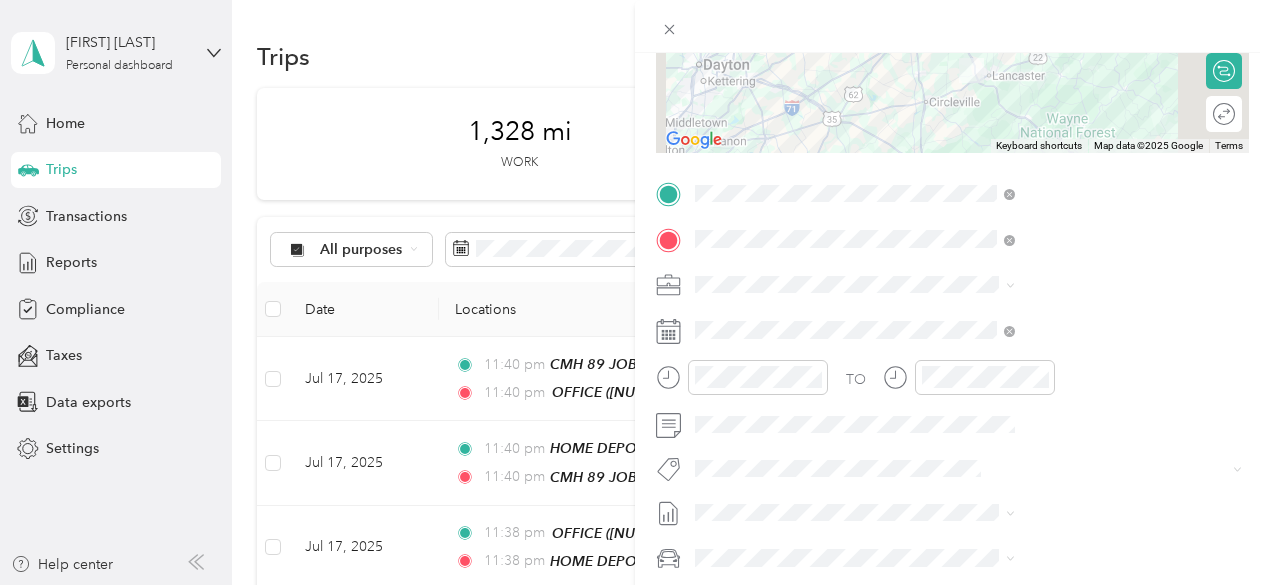 click on "GMC Sierra 1500" at bounding box center (968, 486) 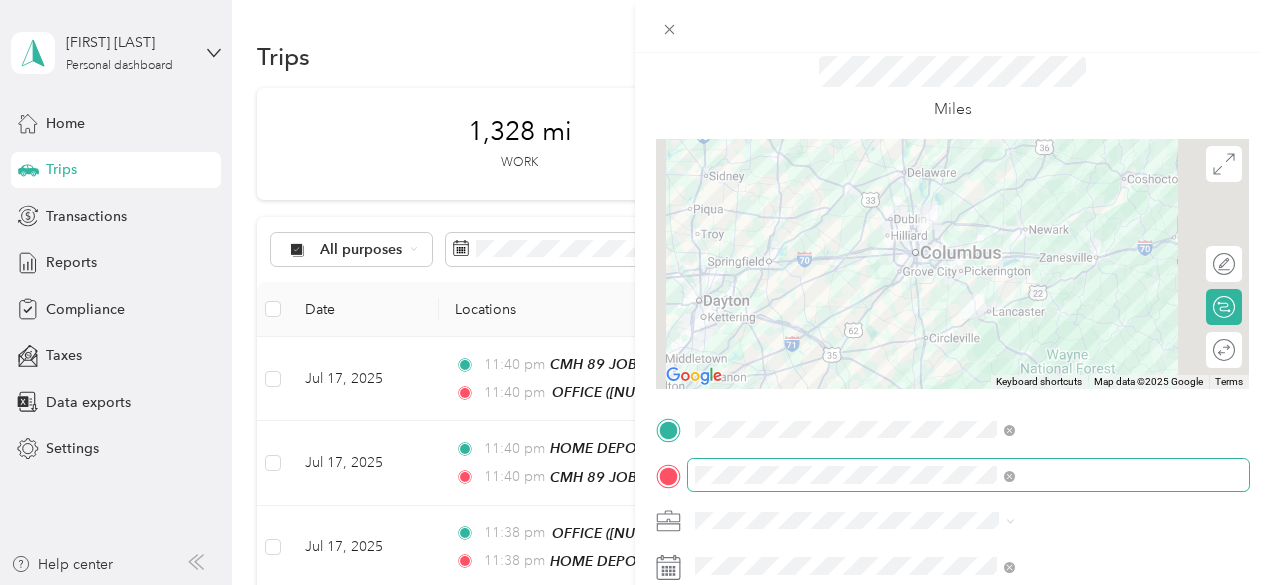 scroll, scrollTop: 0, scrollLeft: 0, axis: both 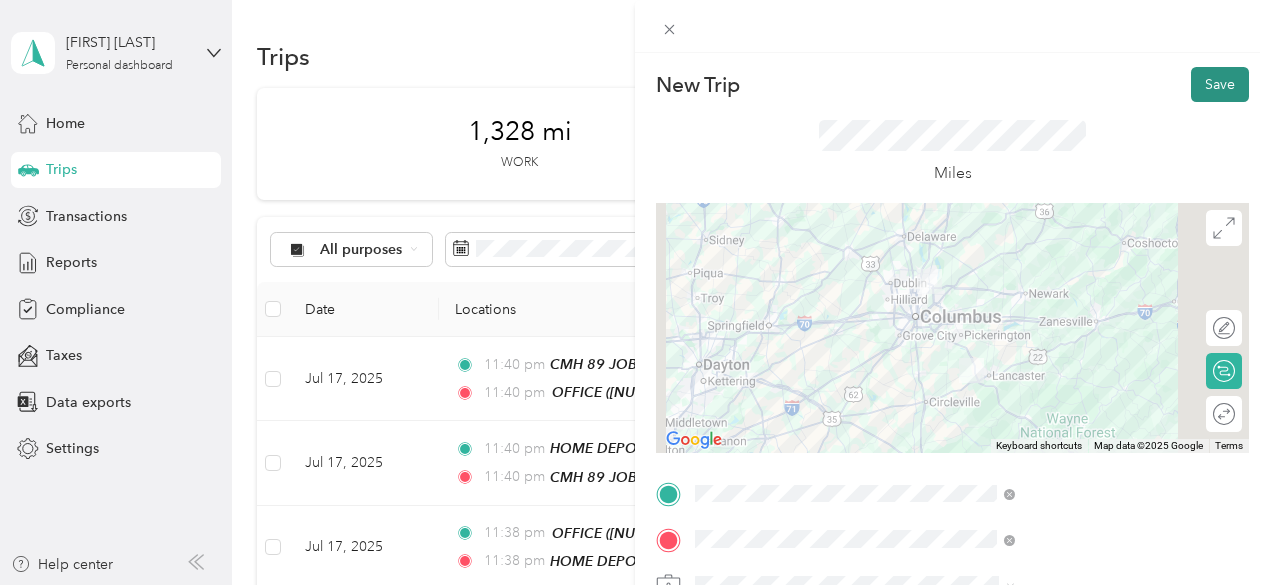 click on "Save" at bounding box center [1220, 84] 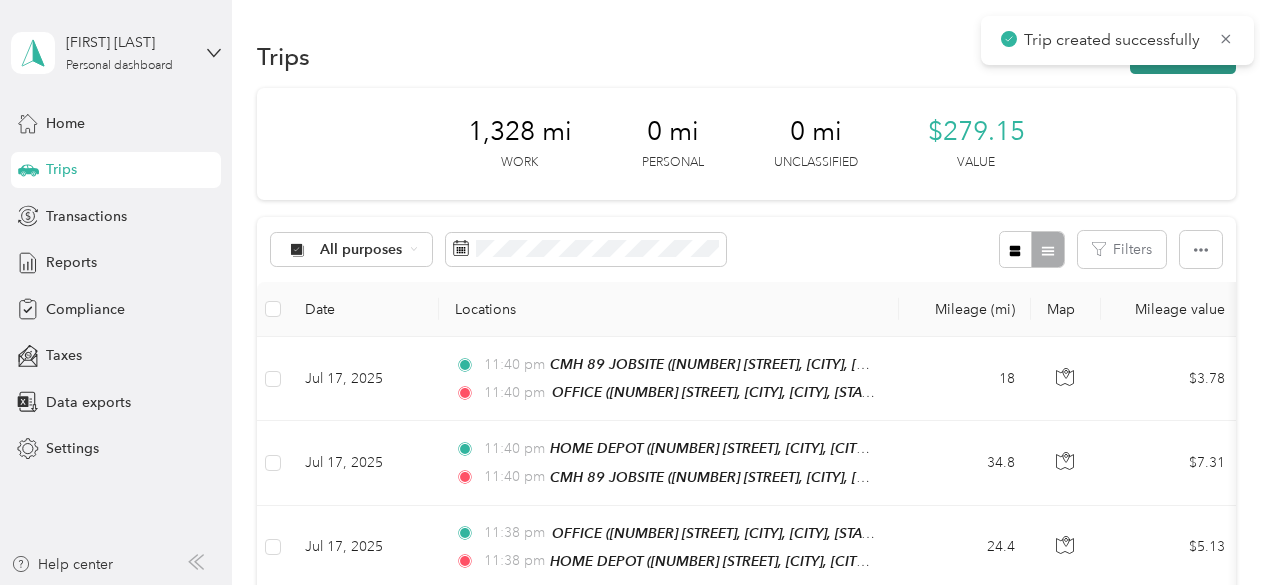 click on "New trip" at bounding box center [1183, 56] 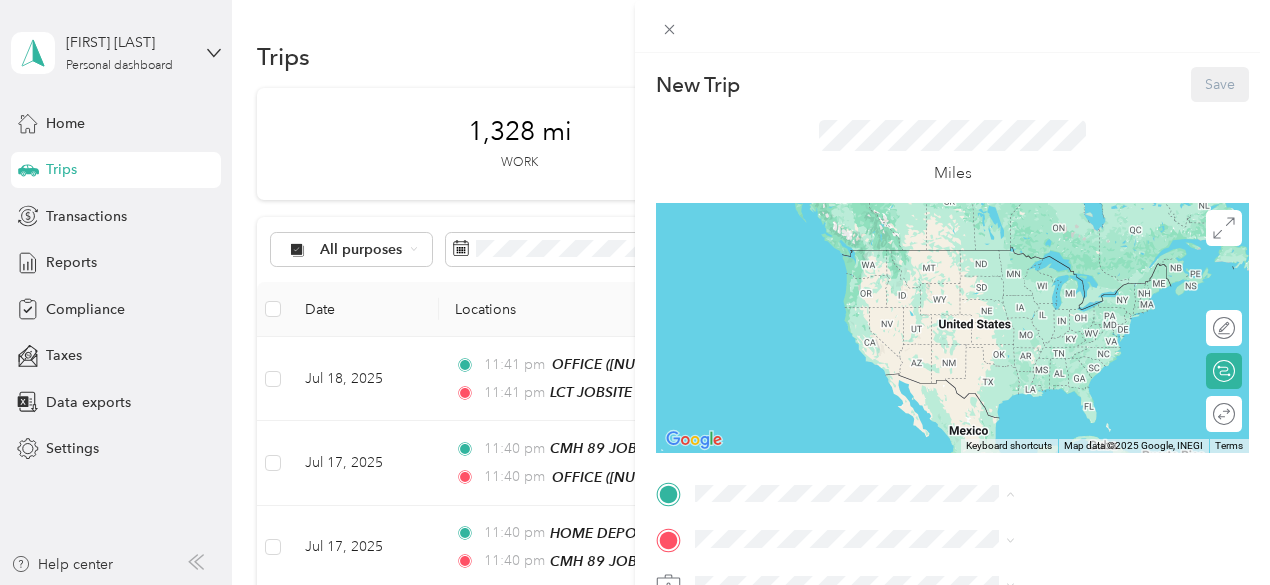 click on "[NUMBER] [STREET], [CITY], [STATE], [CITY], [STATE], [COUNTRY]" at bounding box center [1060, 374] 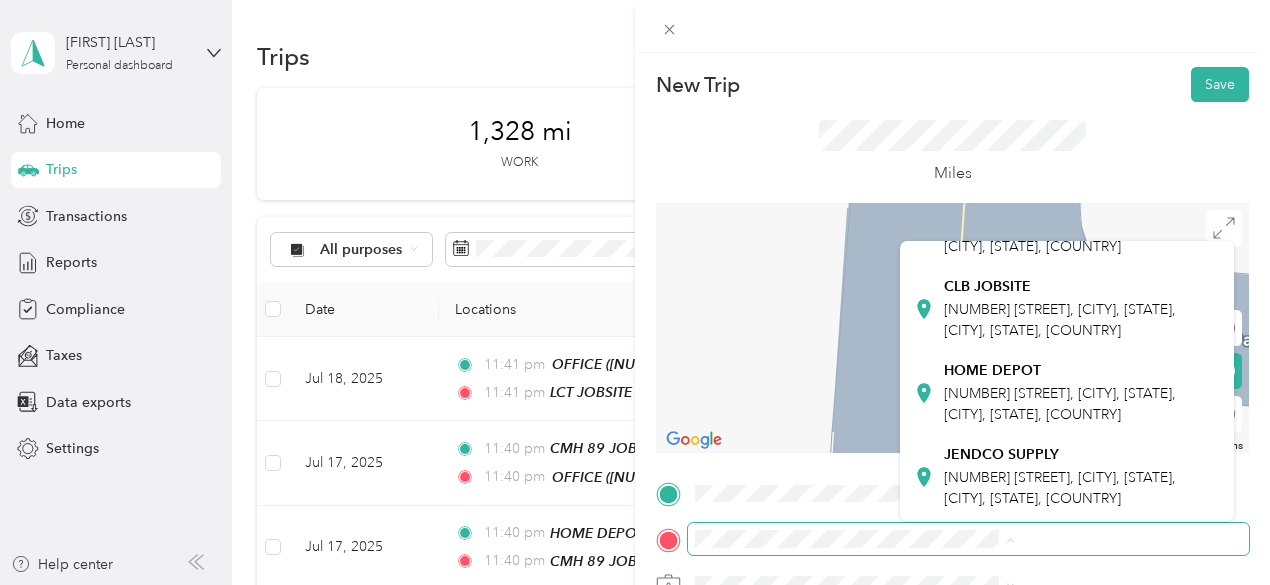 scroll, scrollTop: 200, scrollLeft: 0, axis: vertical 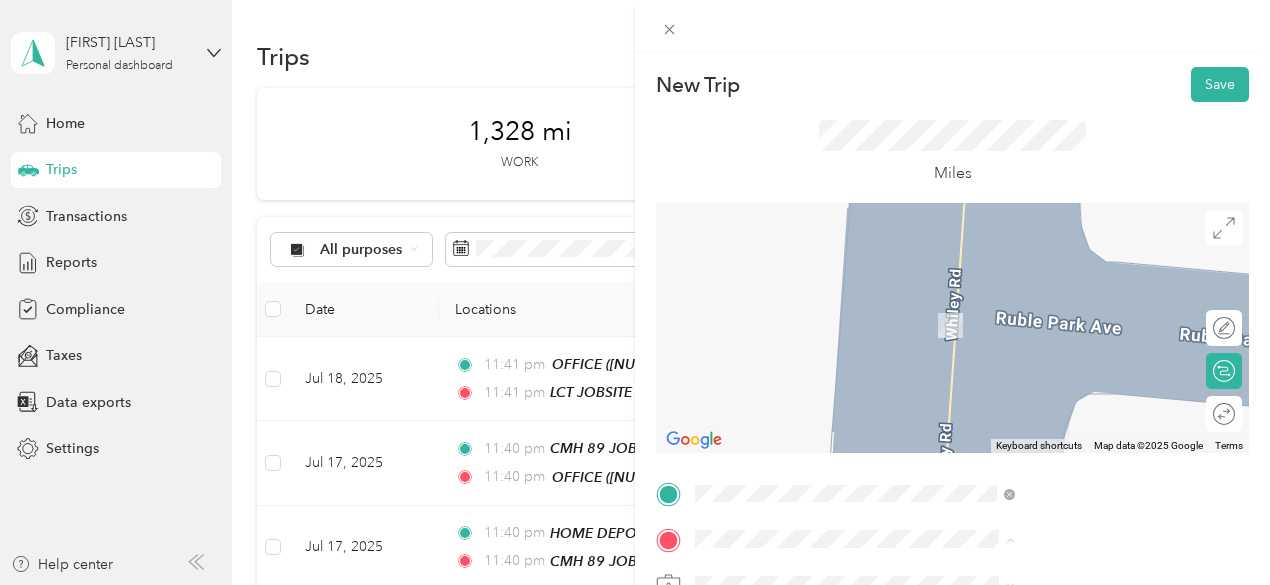 click on "JENDCO SUPPLY [NUMBER] [STREET], [CITY], [STATE], [CITY], [STATE], [COUNTRY]" at bounding box center (1081, 461) 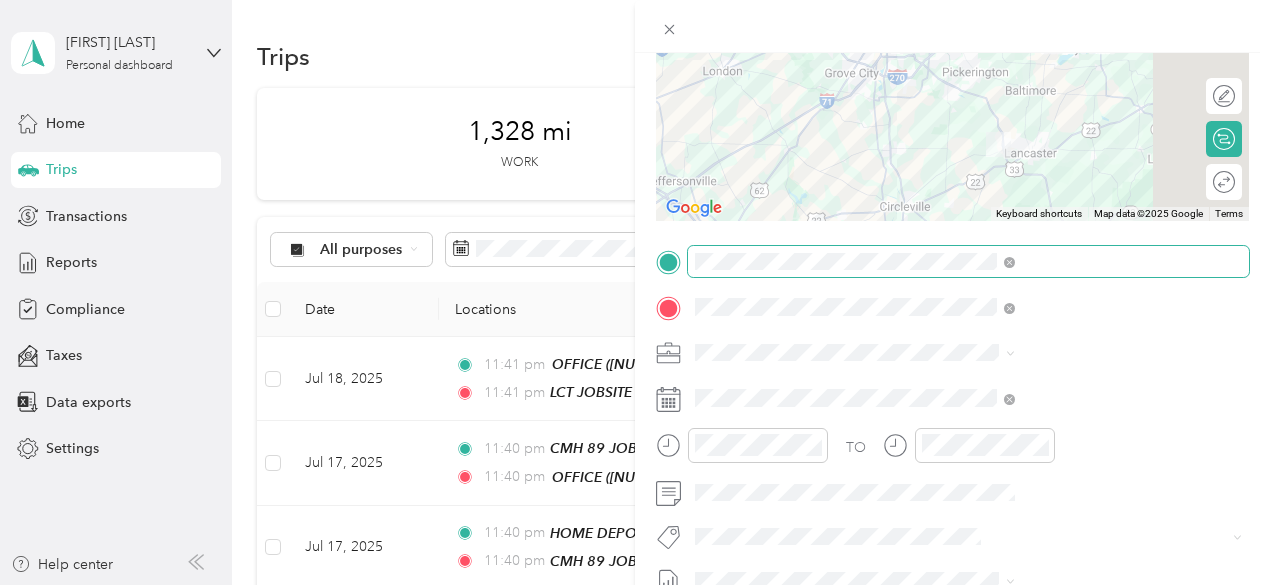 scroll, scrollTop: 300, scrollLeft: 0, axis: vertical 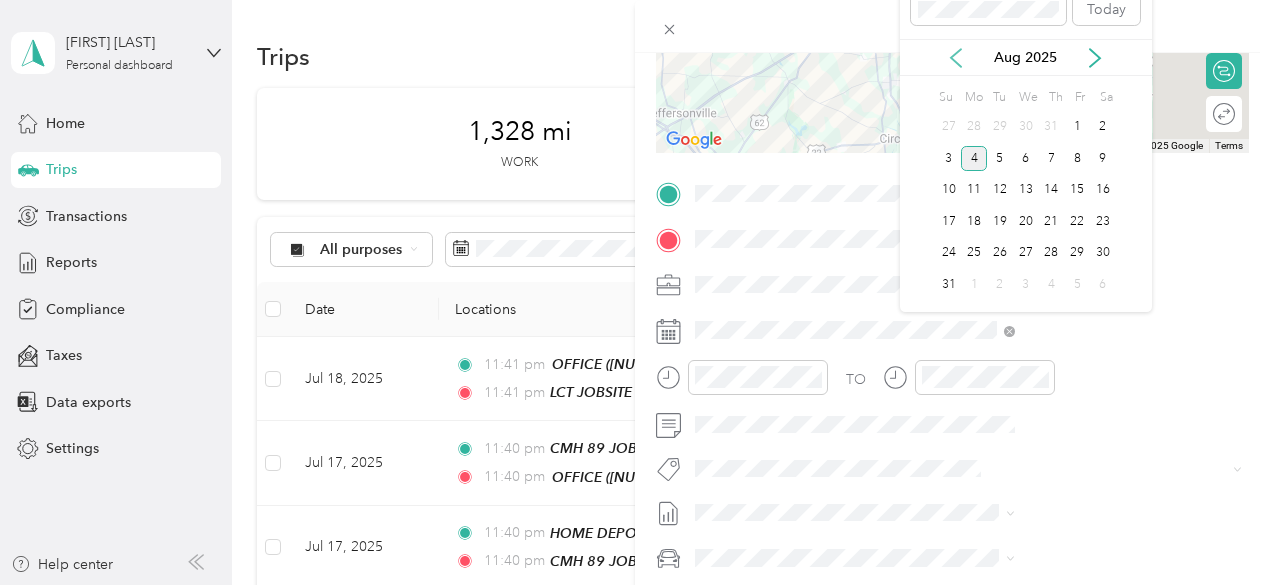 click 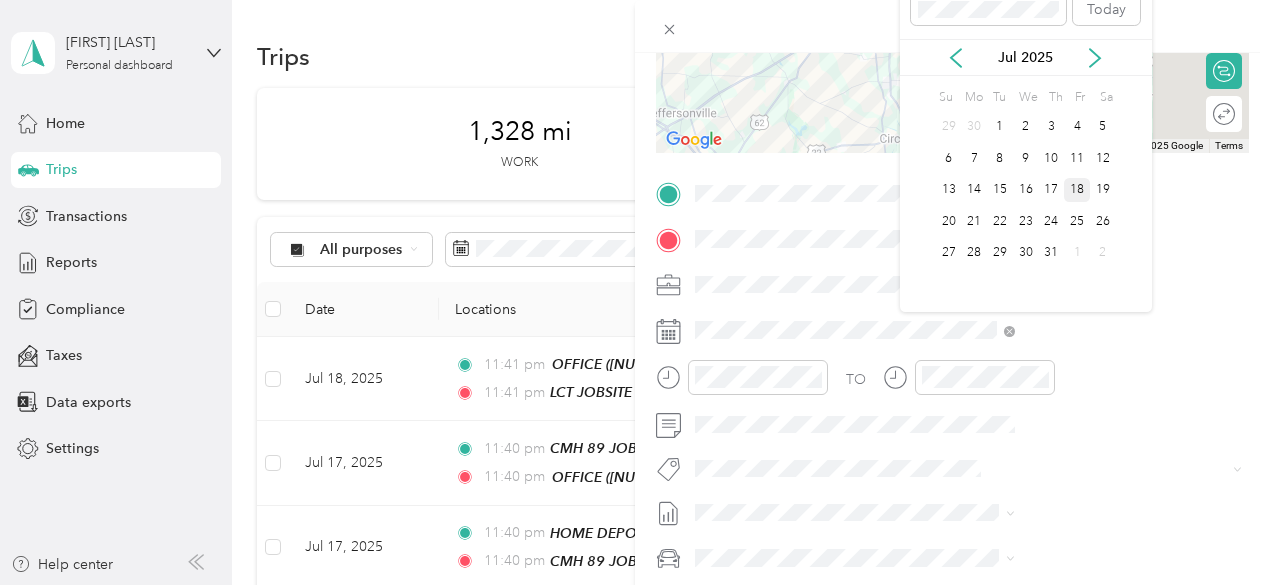 click on "18" at bounding box center [1077, 190] 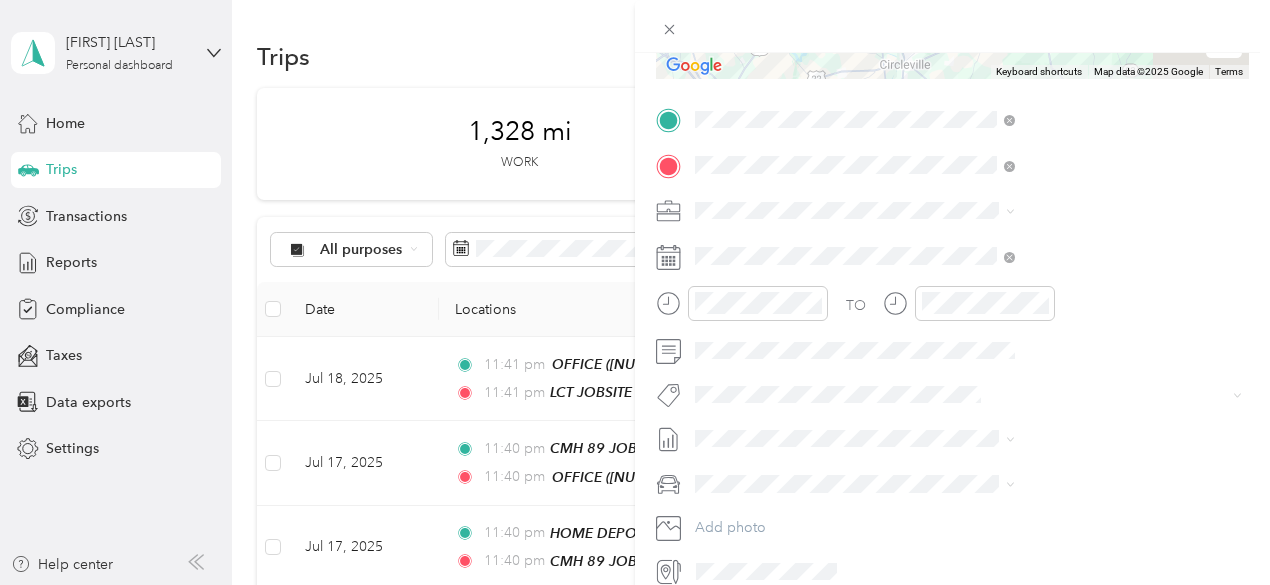 scroll, scrollTop: 400, scrollLeft: 0, axis: vertical 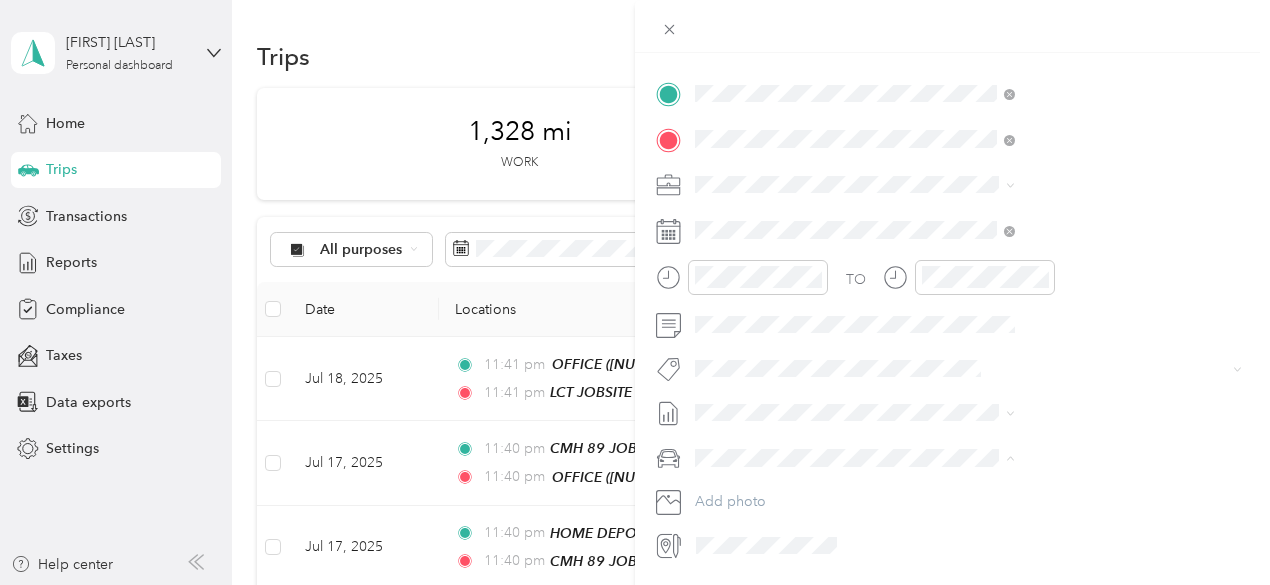 click on "GMC Sierra 1500" at bounding box center (968, 492) 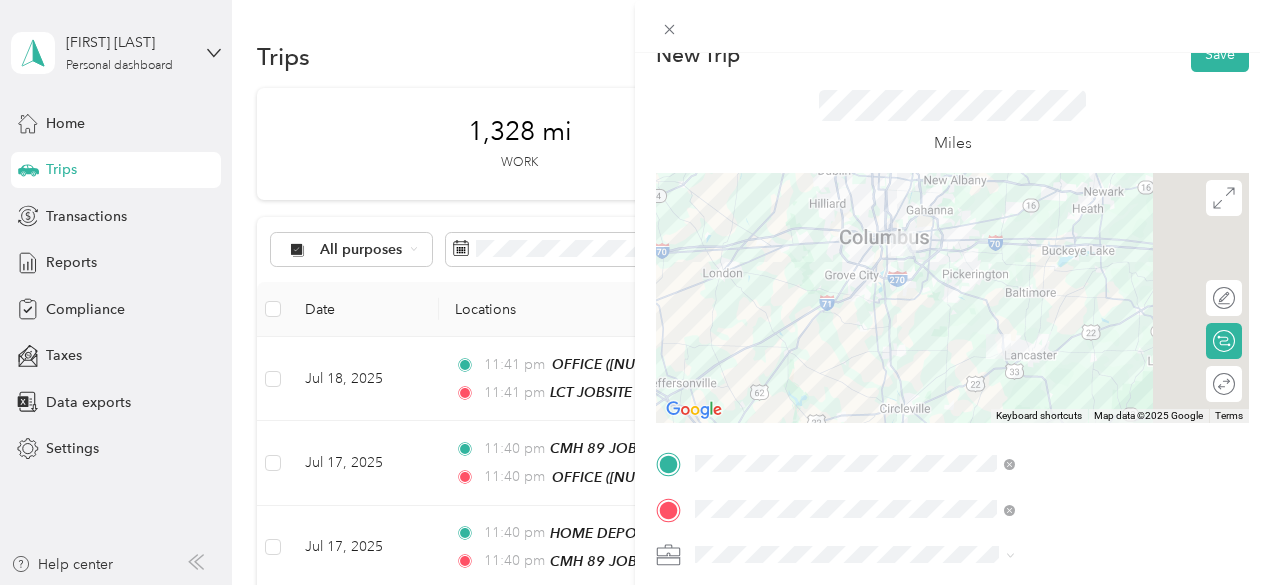 scroll, scrollTop: 0, scrollLeft: 0, axis: both 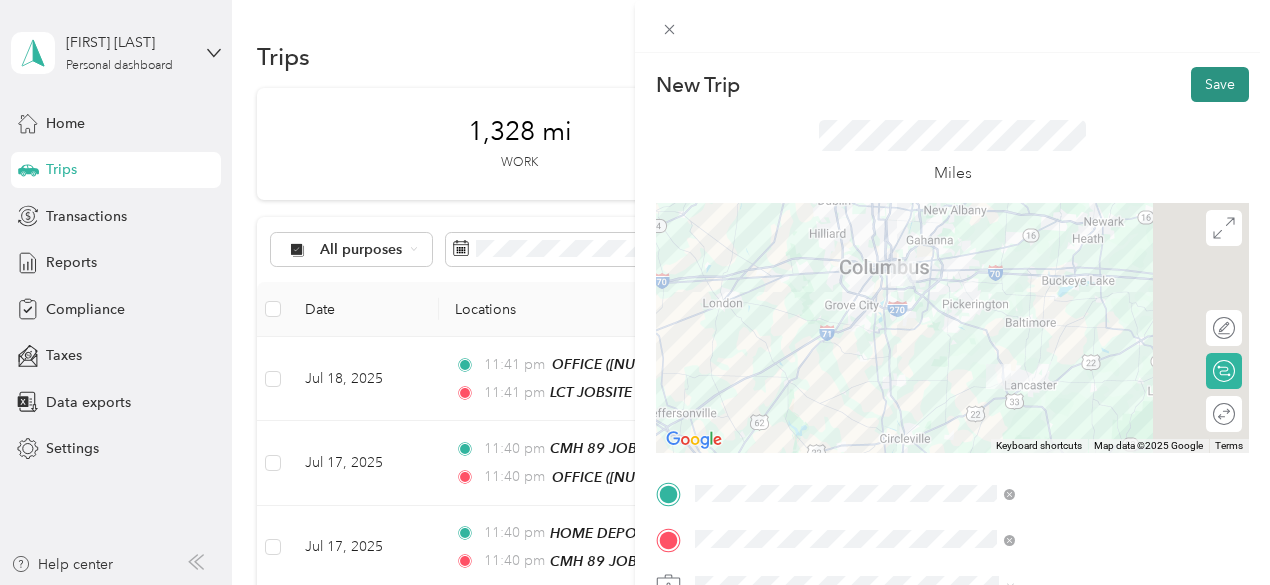 click on "Save" at bounding box center [1220, 84] 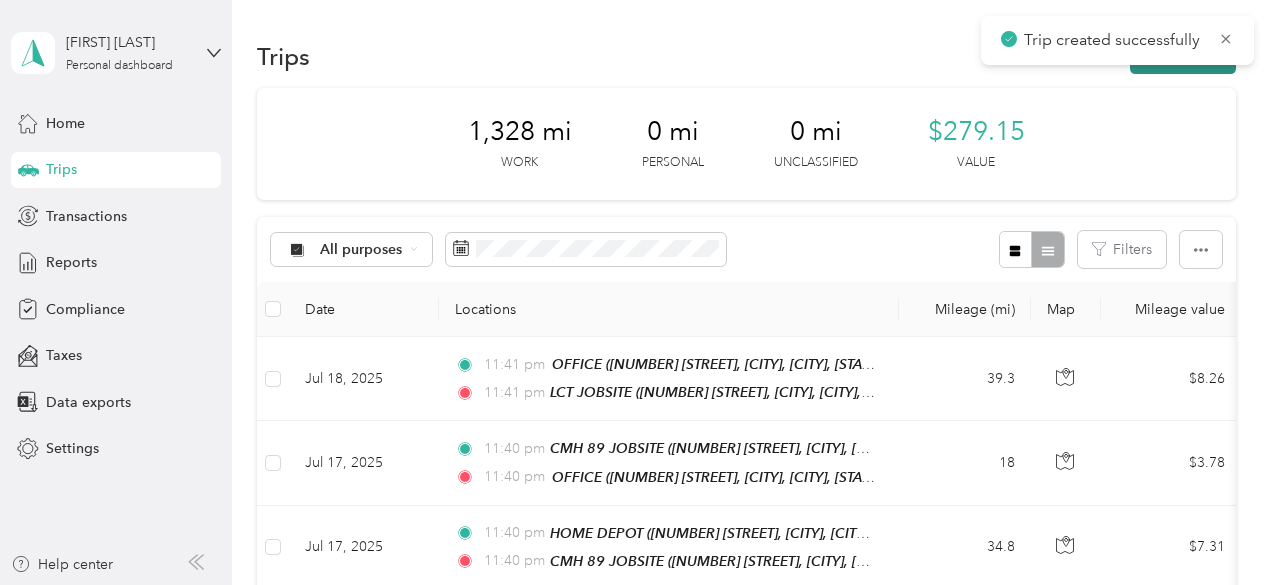click on "New trip" at bounding box center [1183, 56] 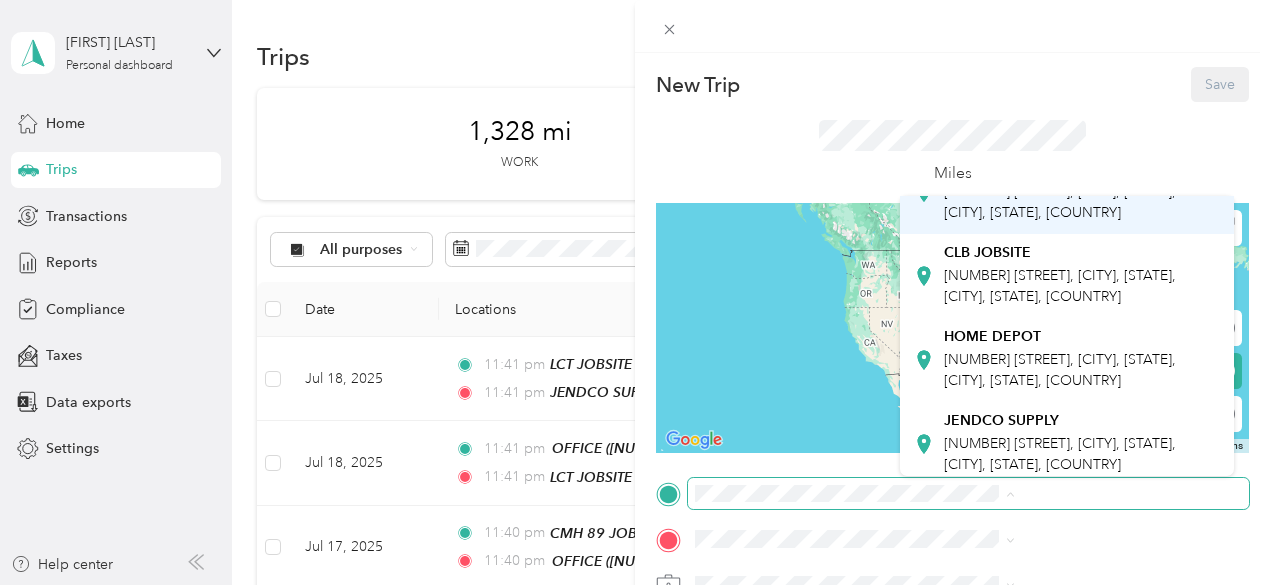 scroll, scrollTop: 200, scrollLeft: 0, axis: vertical 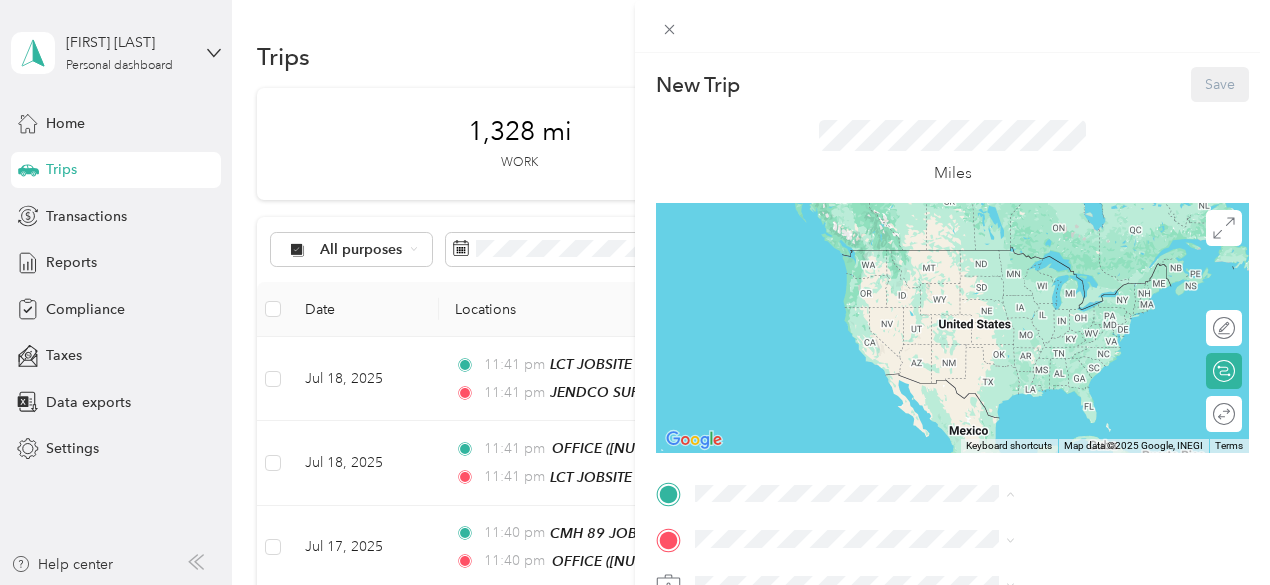 click on "JENDCO SUPPLY [NUMBER] [STREET], [CITY], [STATE], [CITY], [STATE], [COUNTRY]" at bounding box center (1081, 415) 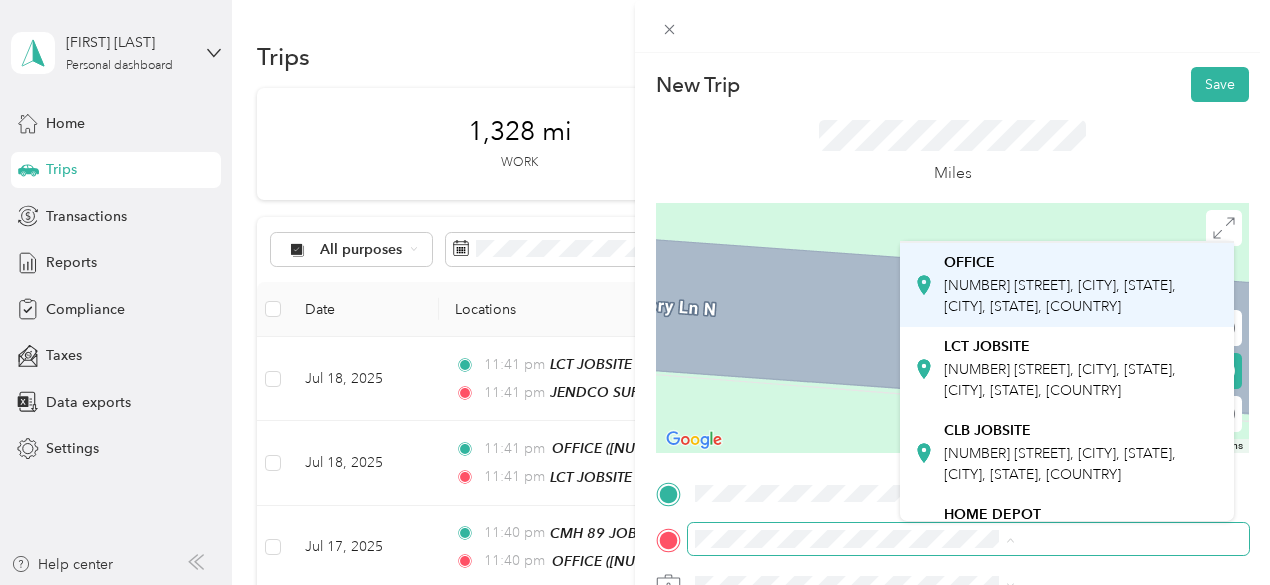scroll, scrollTop: 100, scrollLeft: 0, axis: vertical 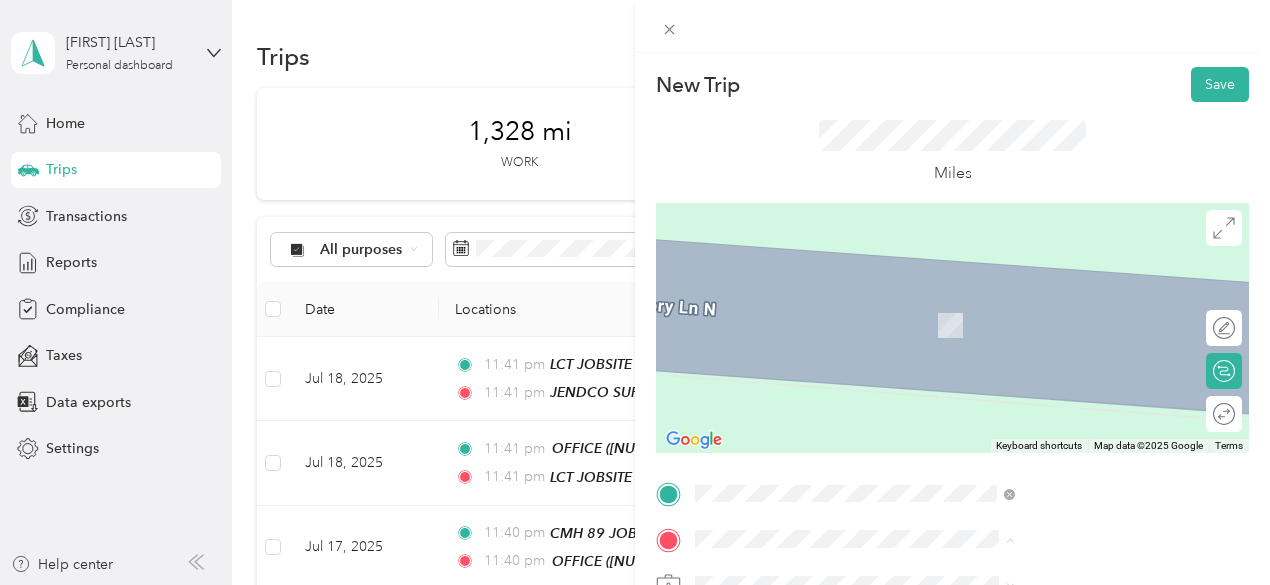 click on "[NUMBER] [STREET], [CITY], [STATE], [CITY], [STATE], [COUNTRY]" at bounding box center [1060, 404] 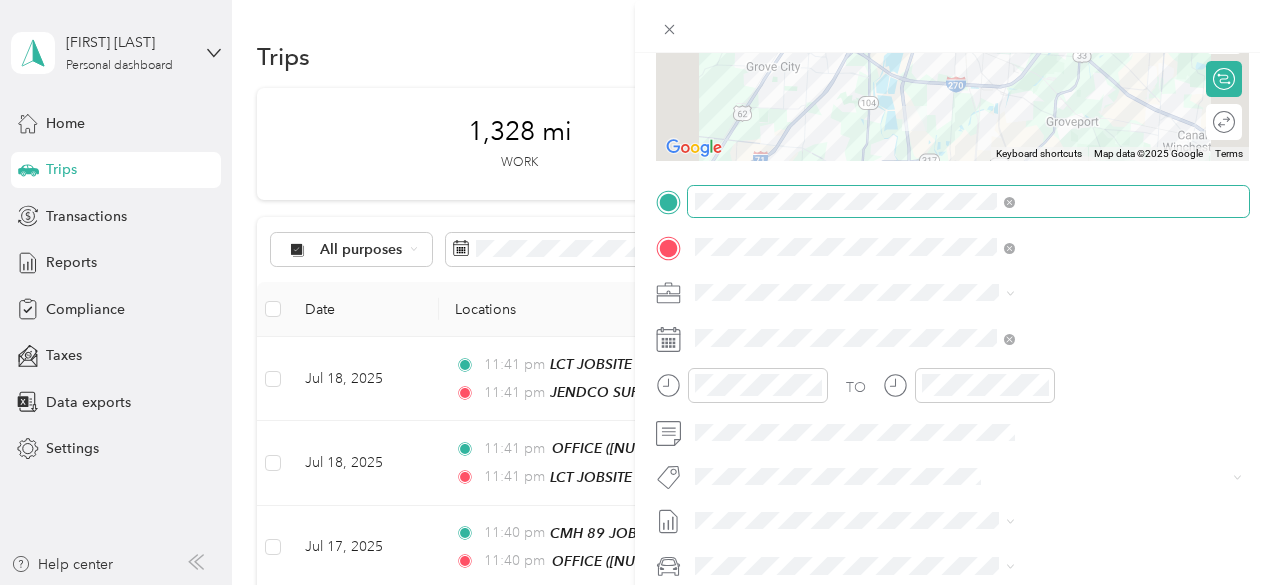 scroll, scrollTop: 300, scrollLeft: 0, axis: vertical 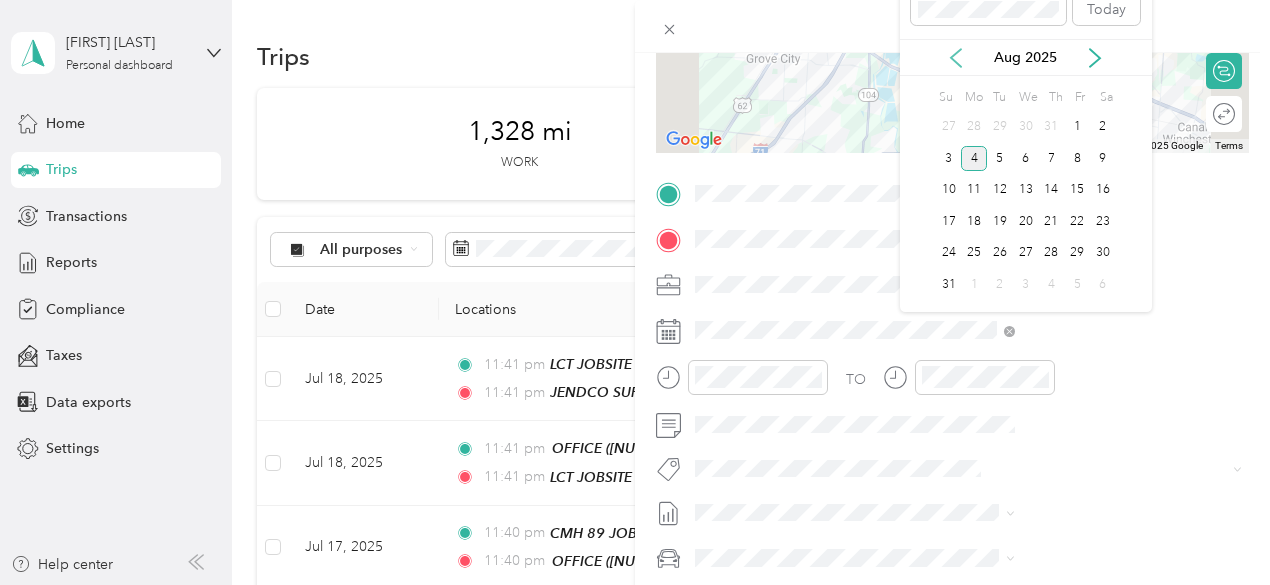 click 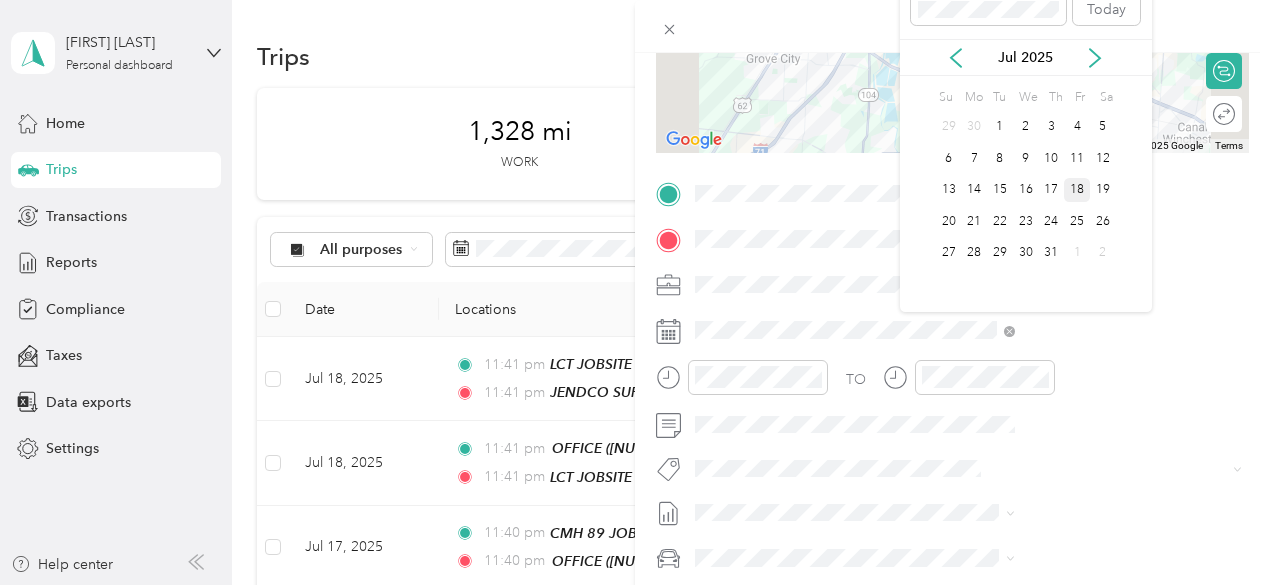 click on "18" at bounding box center (1077, 190) 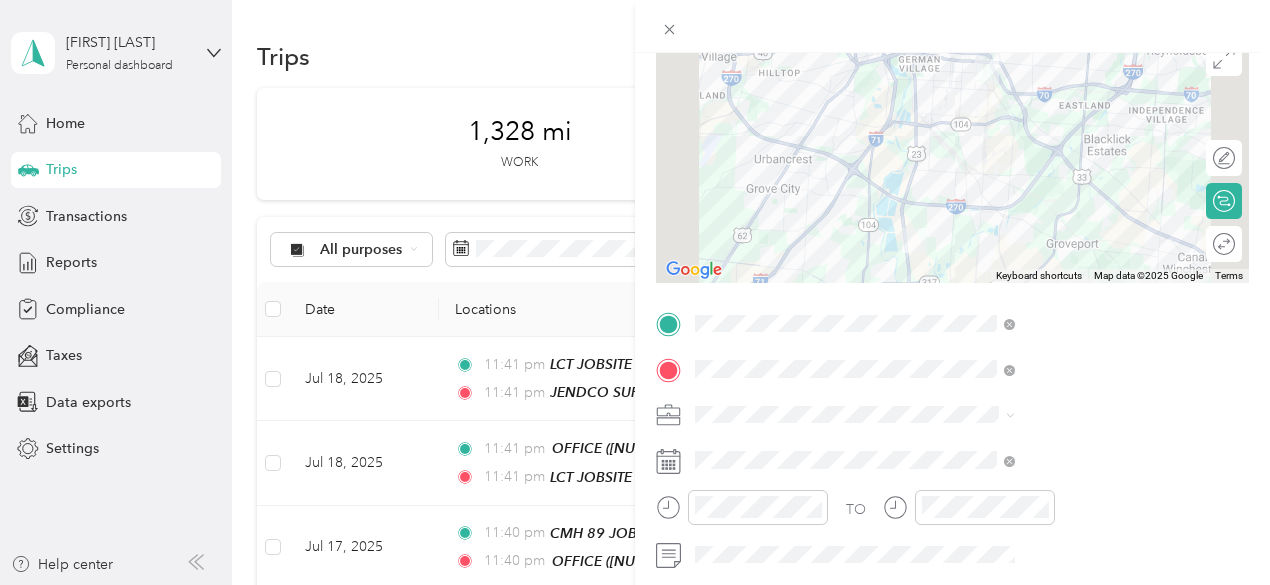 scroll, scrollTop: 0, scrollLeft: 0, axis: both 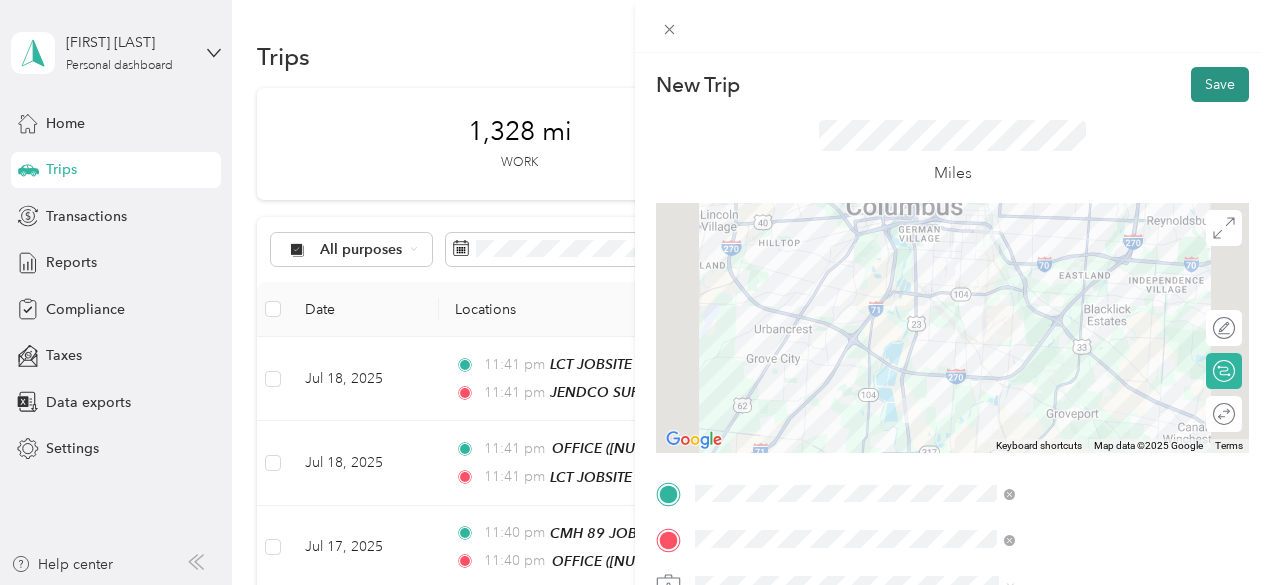 click on "Save" at bounding box center [1220, 84] 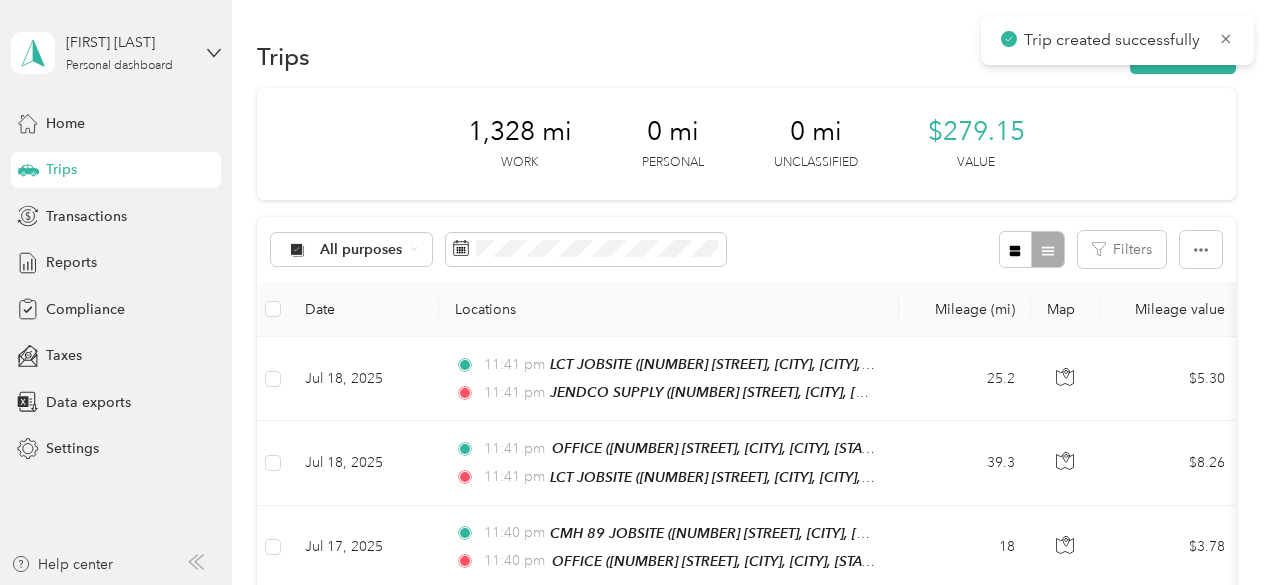 click on "New trip" at bounding box center (1183, 56) 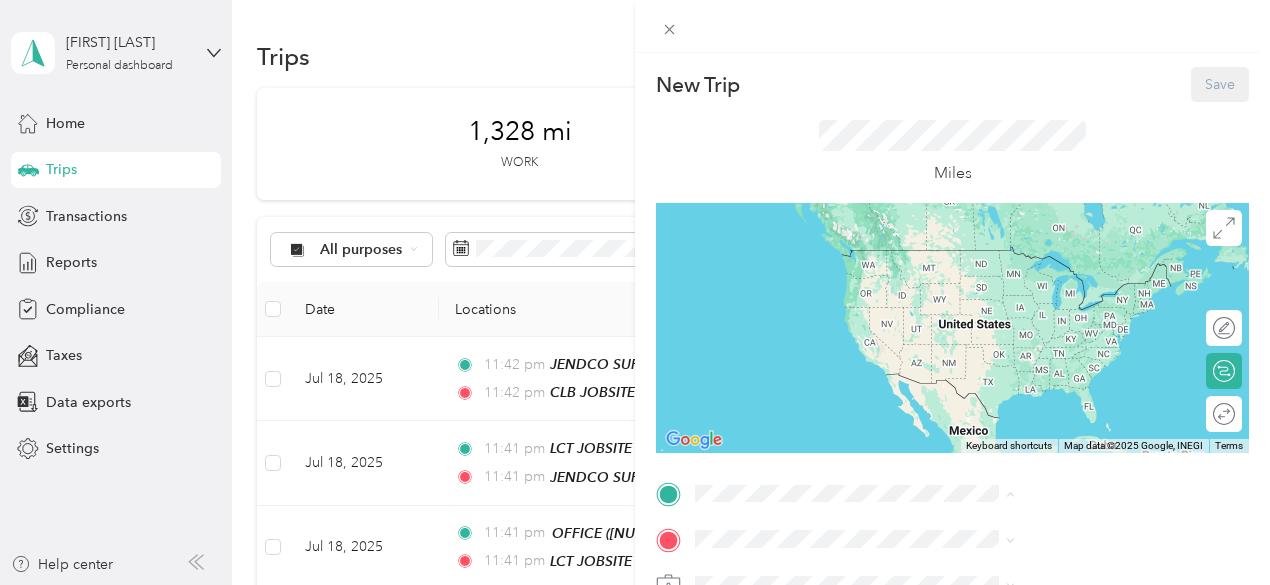 click on "[NUMBER] [STREET], [CITY], [STATE], [CITY], [STATE], [COUNTRY]" at bounding box center (1060, 458) 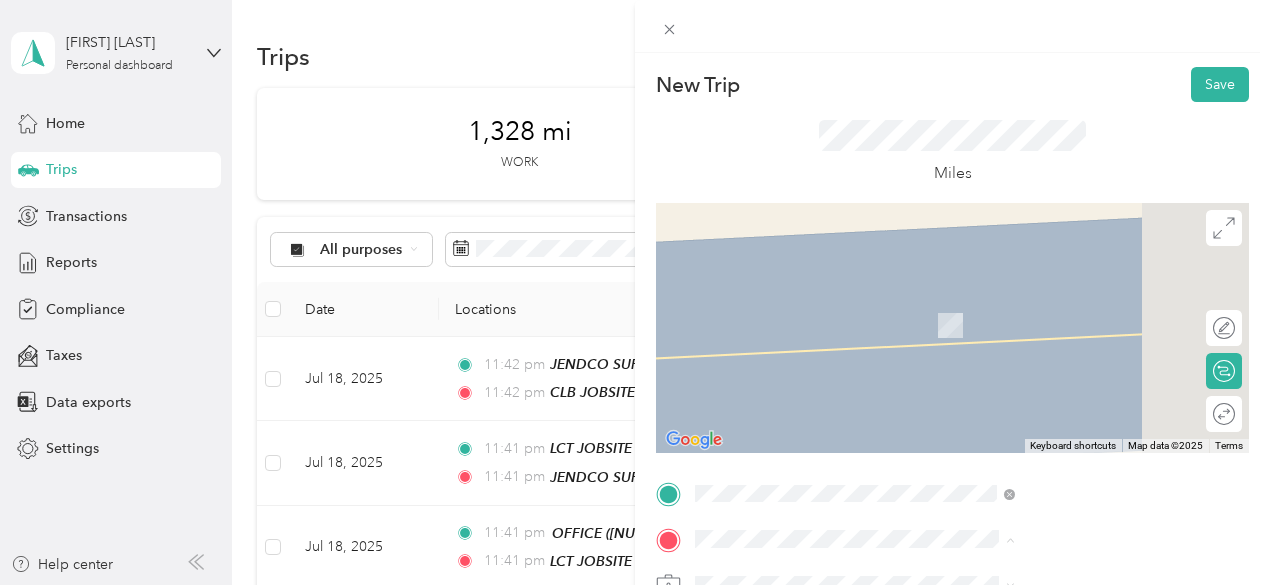 click on "[NUMBER] [STREET], [CITY], [STATE], [CITY], [STATE], [COUNTRY]" at bounding box center (1060, 336) 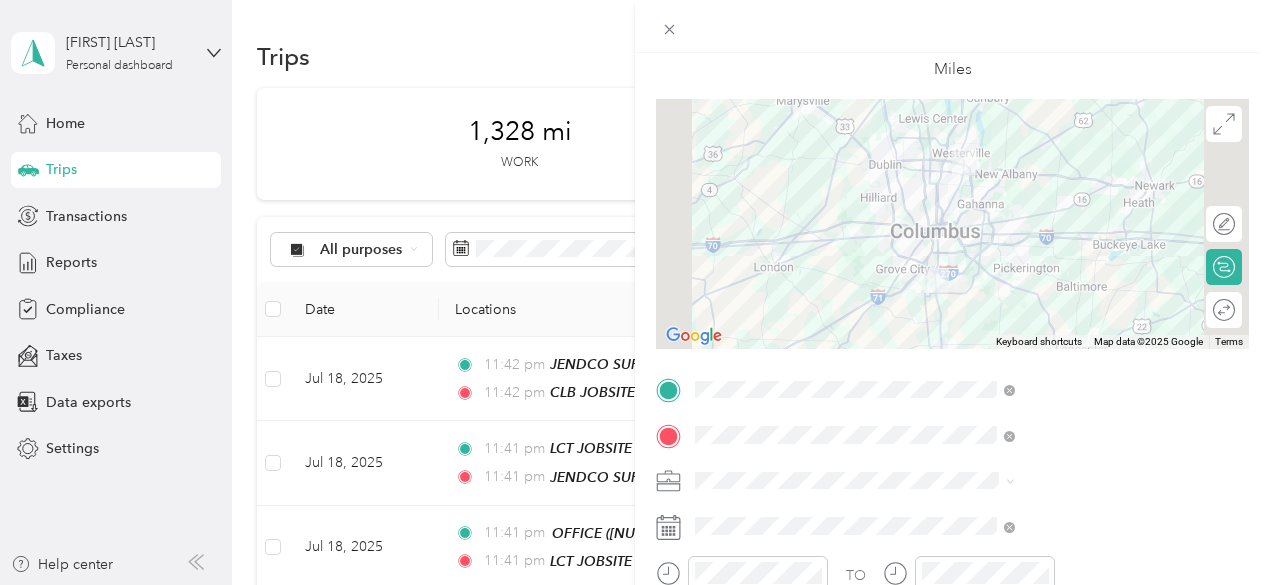 scroll, scrollTop: 300, scrollLeft: 0, axis: vertical 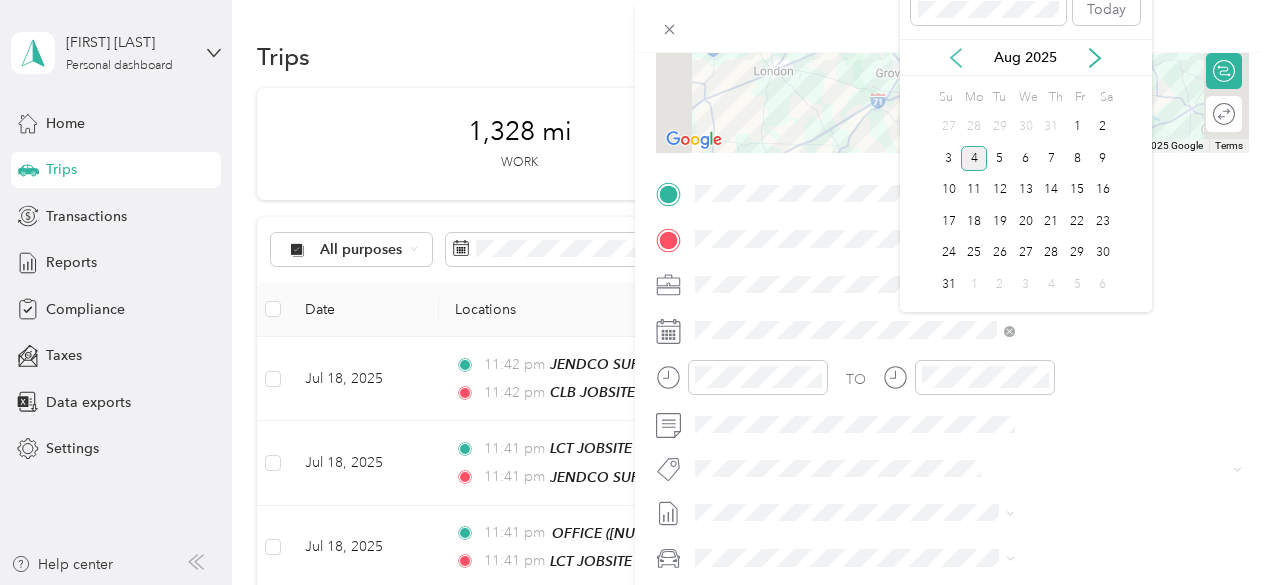 click 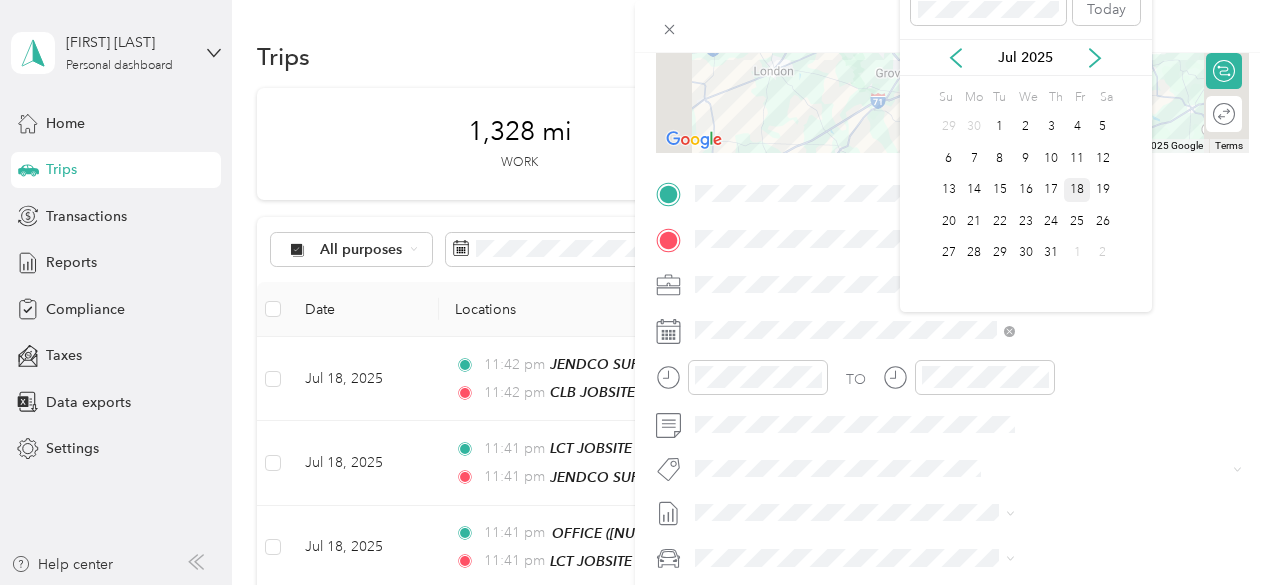 click on "18" at bounding box center (1077, 190) 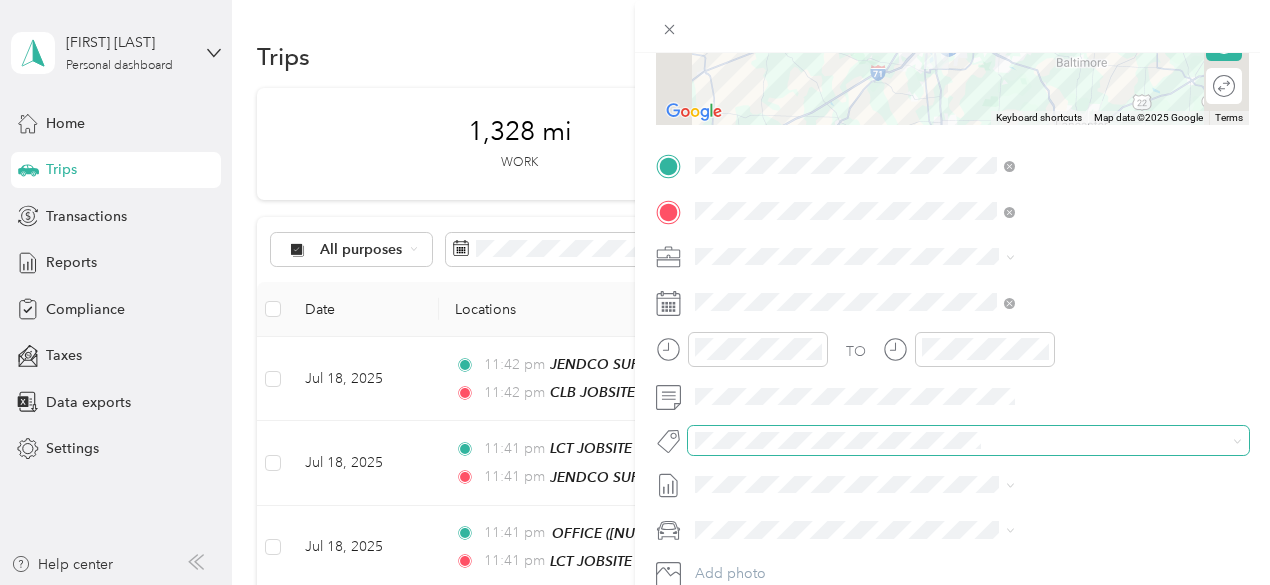 scroll, scrollTop: 400, scrollLeft: 0, axis: vertical 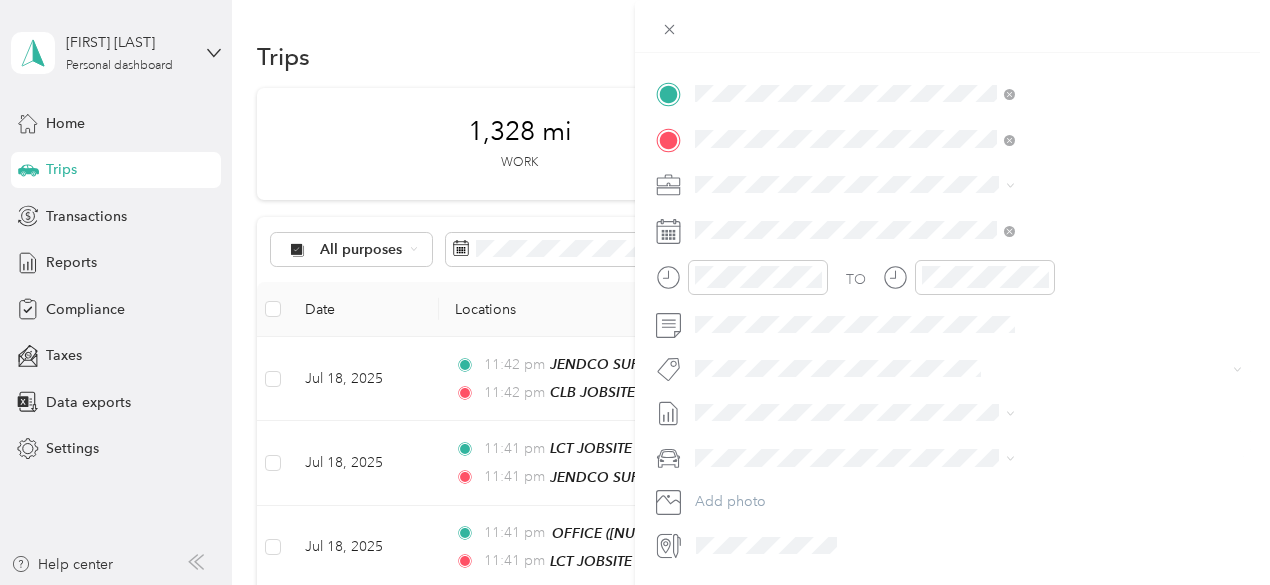 click on "GMC Sierra 1500" at bounding box center (1067, 491) 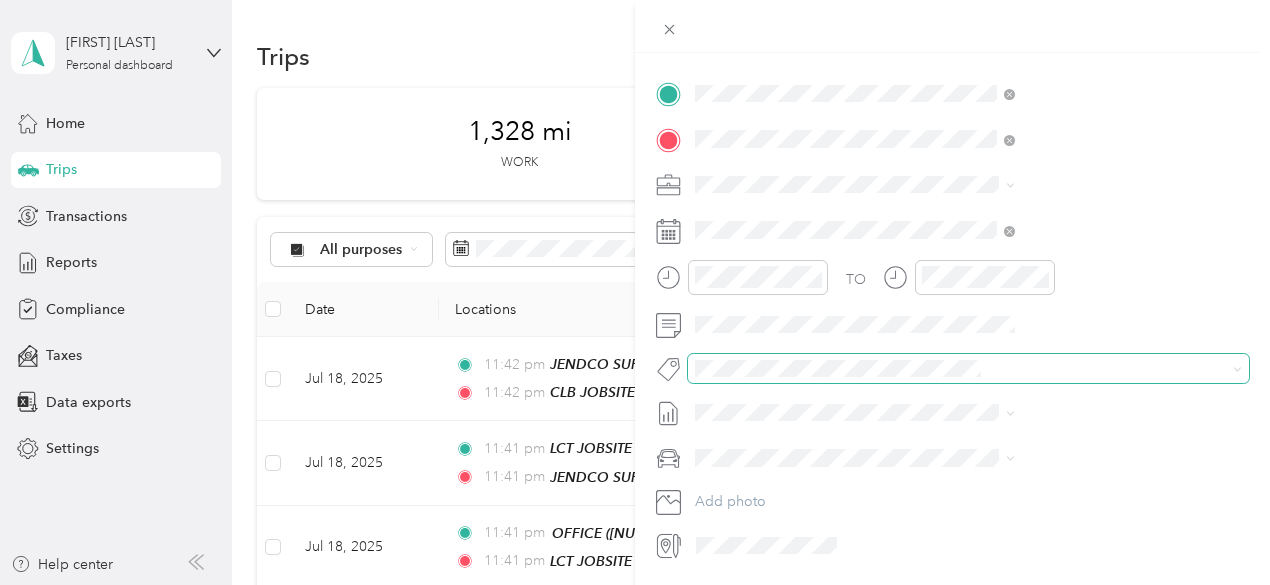 scroll, scrollTop: 0, scrollLeft: 0, axis: both 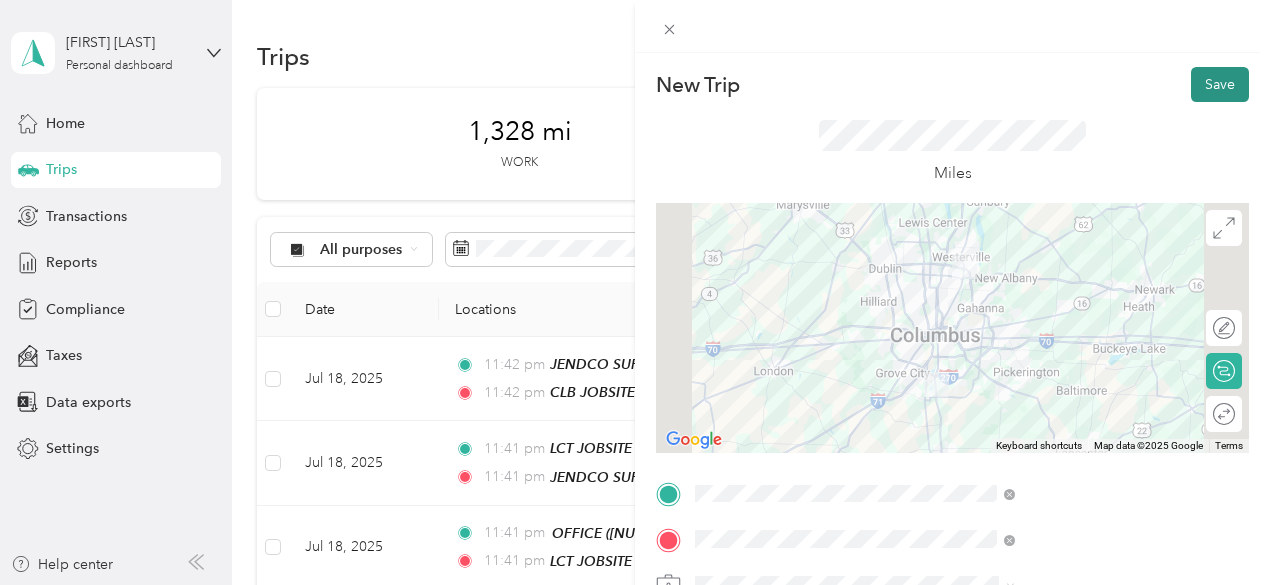 click on "Save" at bounding box center (1220, 84) 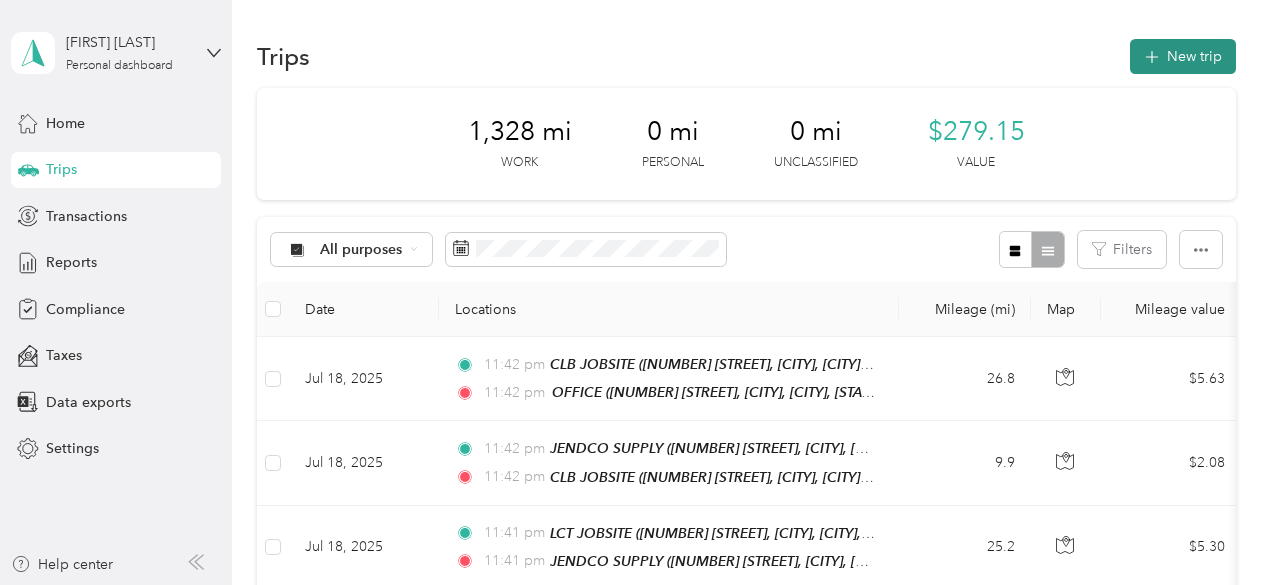 click on "New trip" at bounding box center (1183, 56) 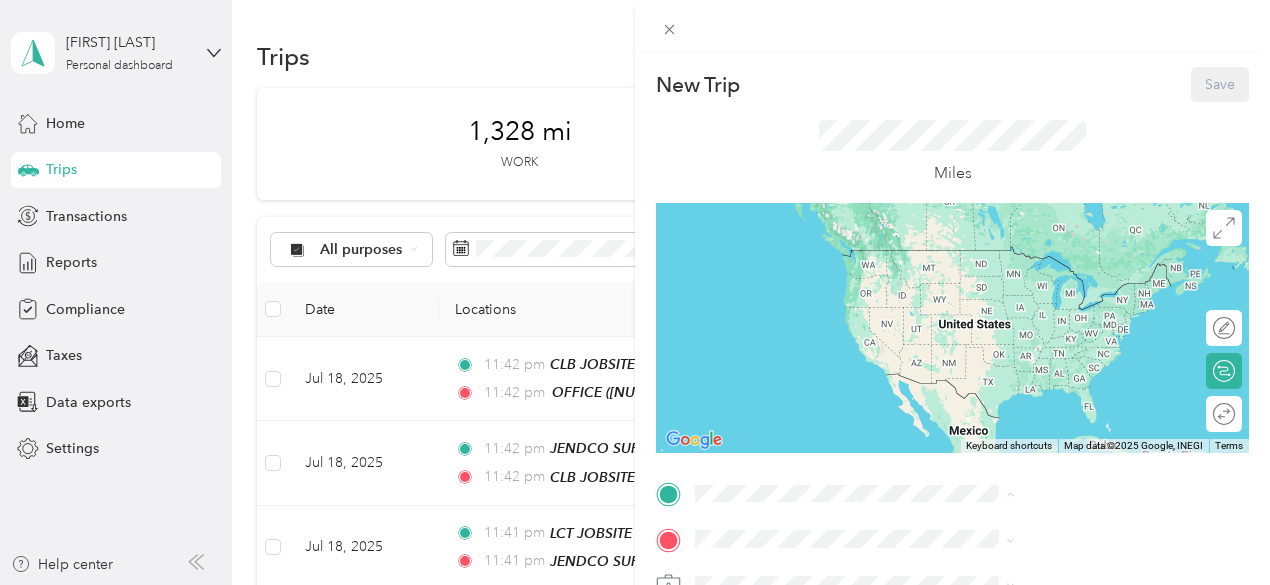 click on "[NUMBER] [STREET], [CITY], [STATE], [CITY], [STATE], [COUNTRY]" at bounding box center (1060, 290) 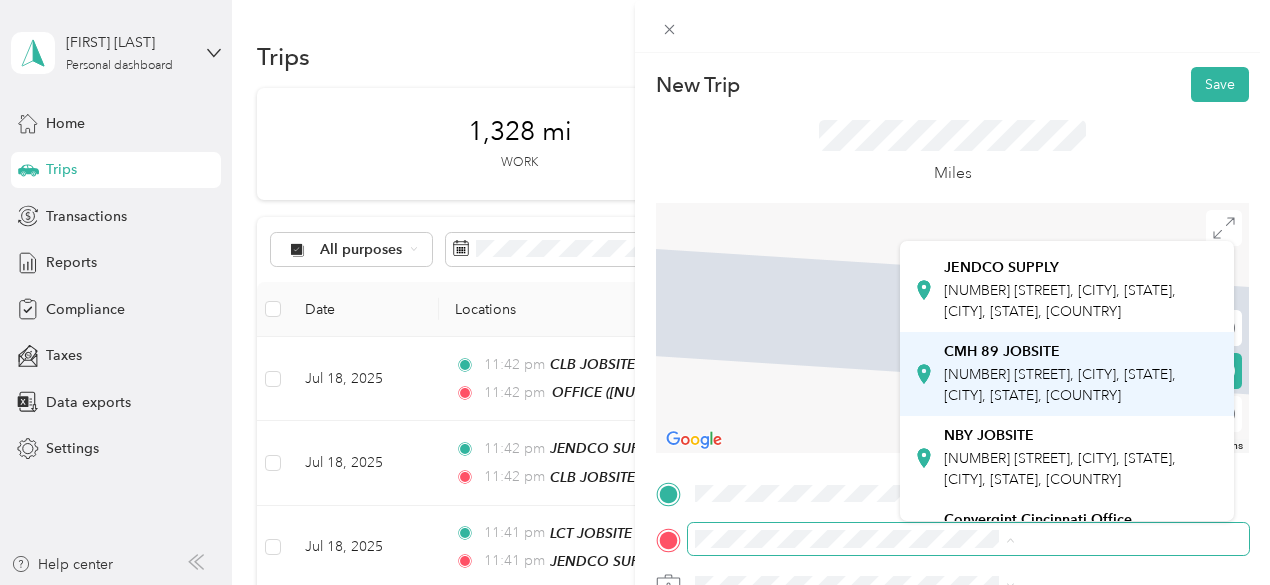 scroll, scrollTop: 344, scrollLeft: 0, axis: vertical 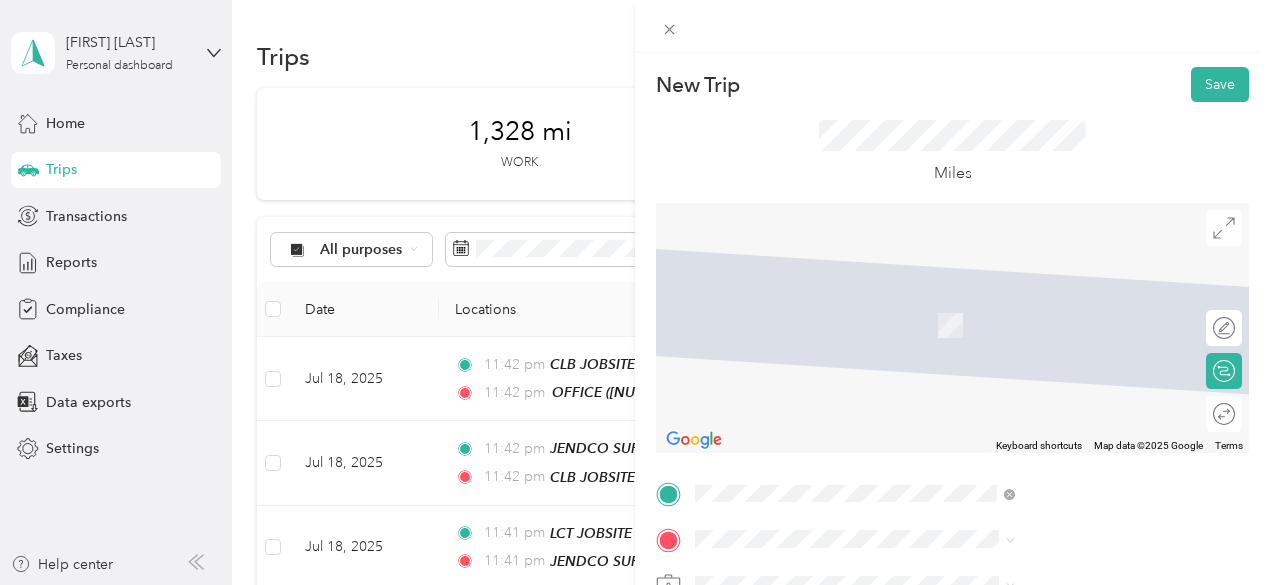 click on "[NUMBER] [STREET], [CITY], [STATE], [CITY], [STATE], [COUNTRY]" at bounding box center (1060, 410) 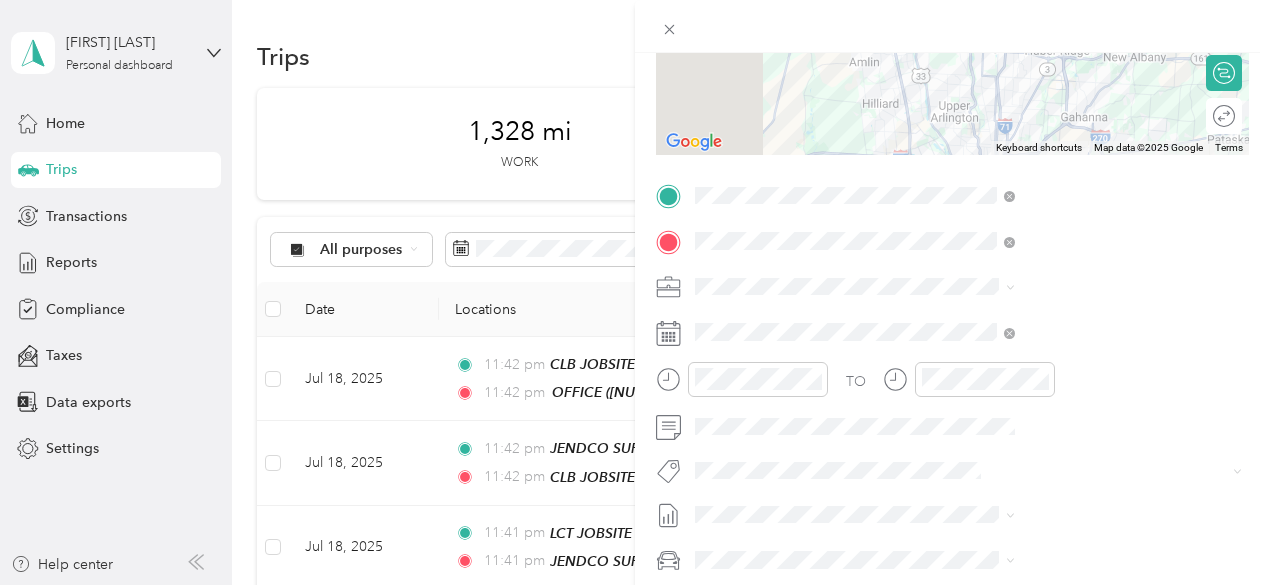 scroll, scrollTop: 300, scrollLeft: 0, axis: vertical 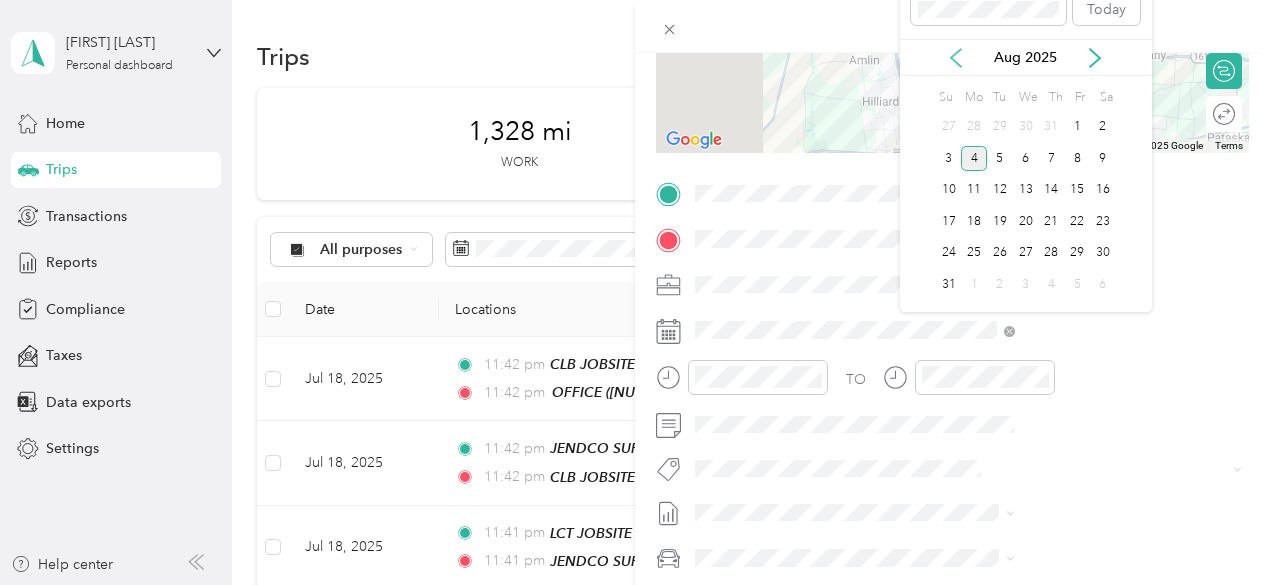 click 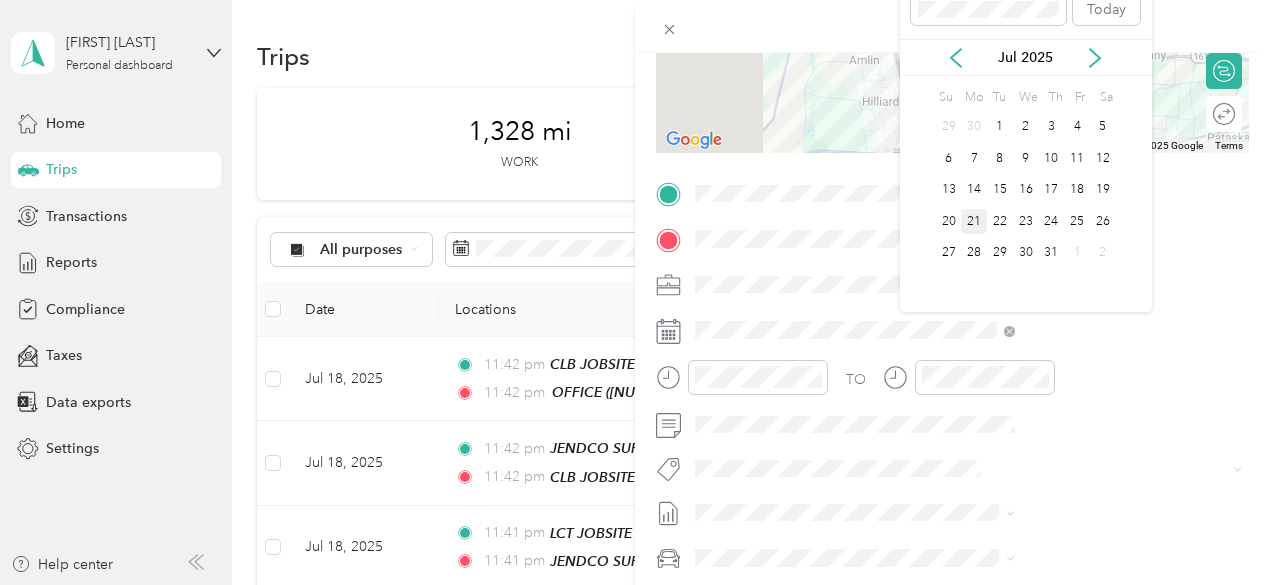 click on "21" at bounding box center (974, 221) 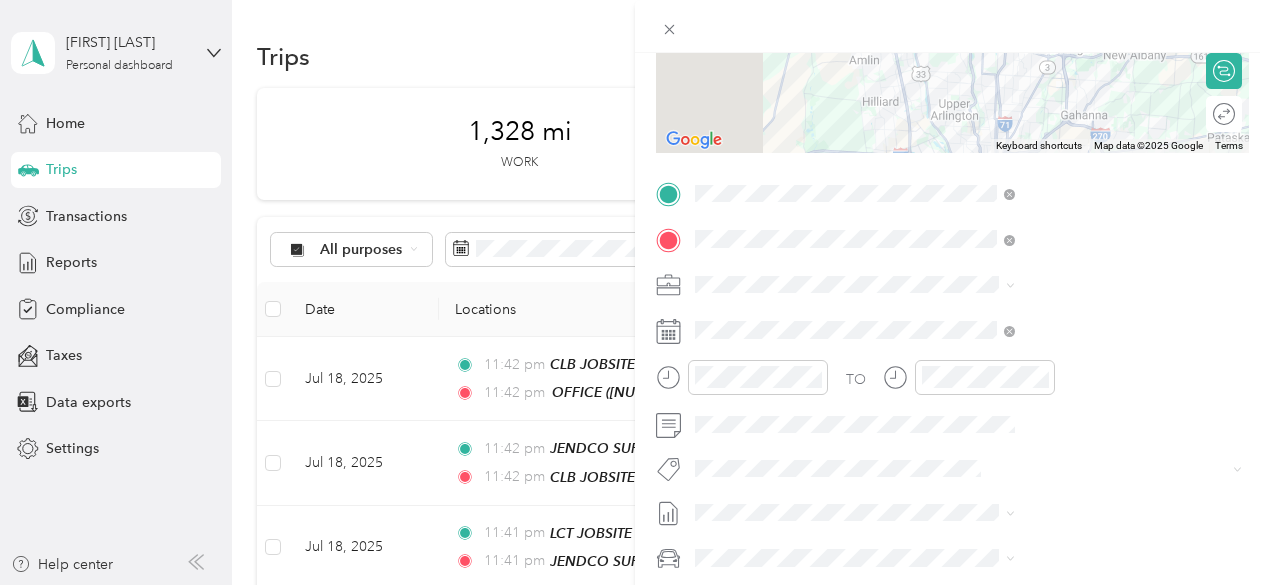 scroll, scrollTop: 464, scrollLeft: 0, axis: vertical 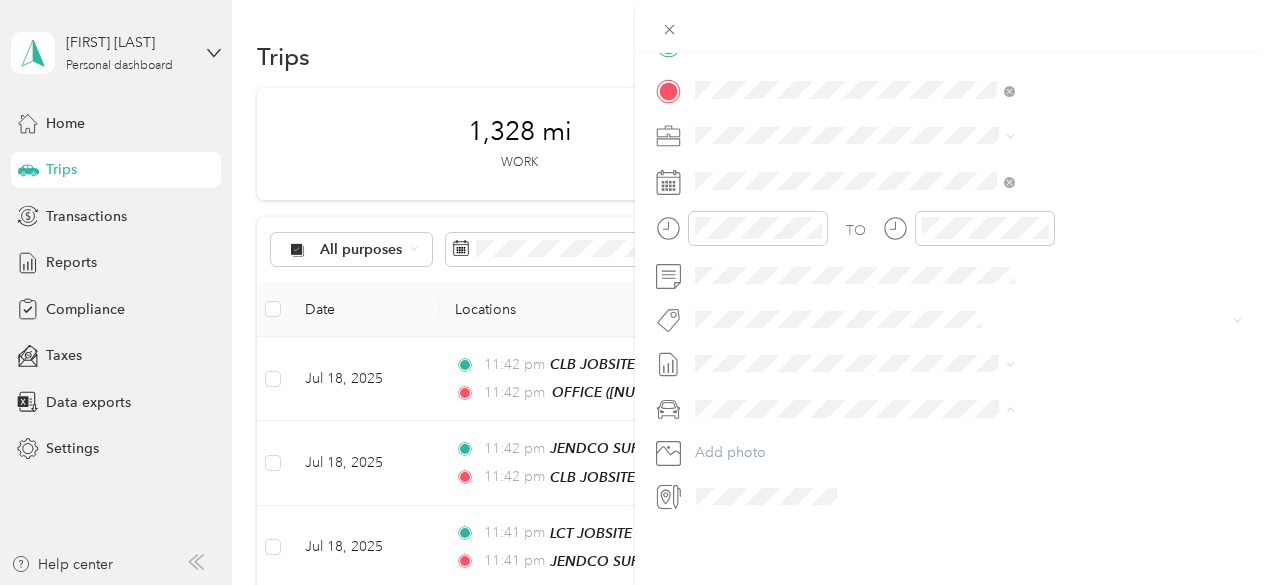 click on "GMC Sierra 1500" at bounding box center [968, 428] 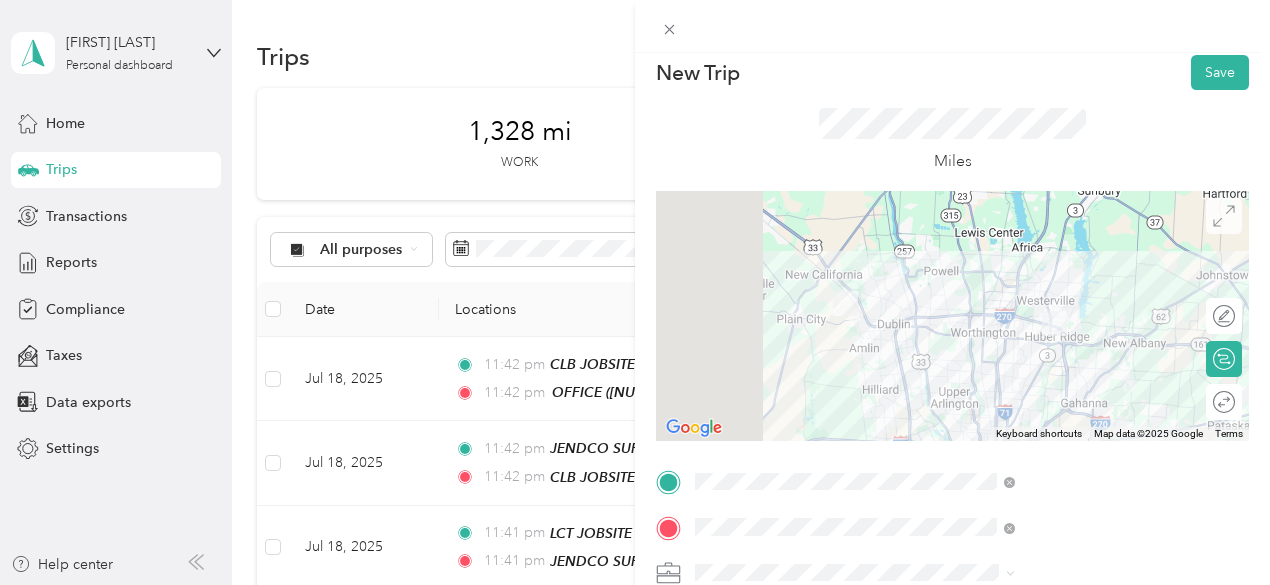scroll, scrollTop: 0, scrollLeft: 0, axis: both 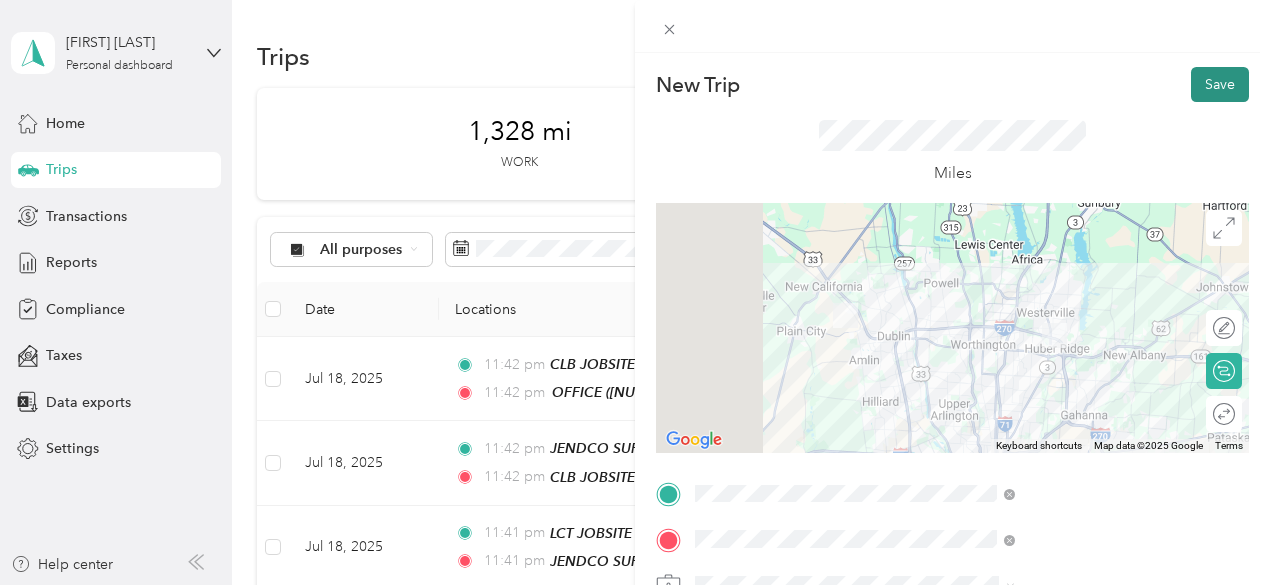 click on "Save" at bounding box center [1220, 84] 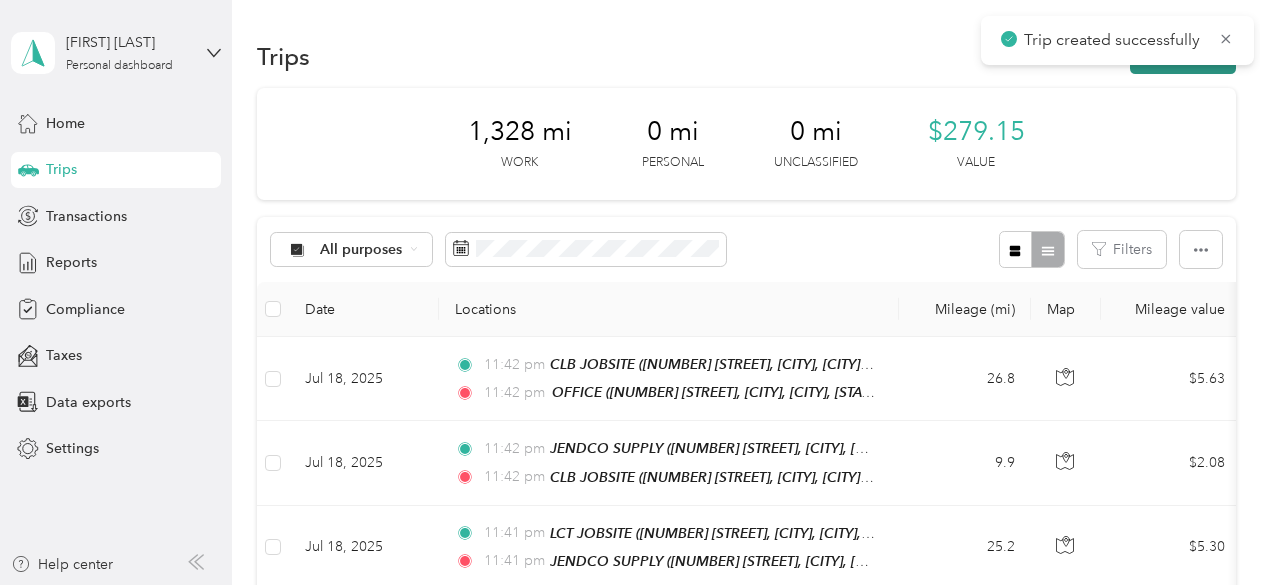 click on "New trip" at bounding box center [1183, 56] 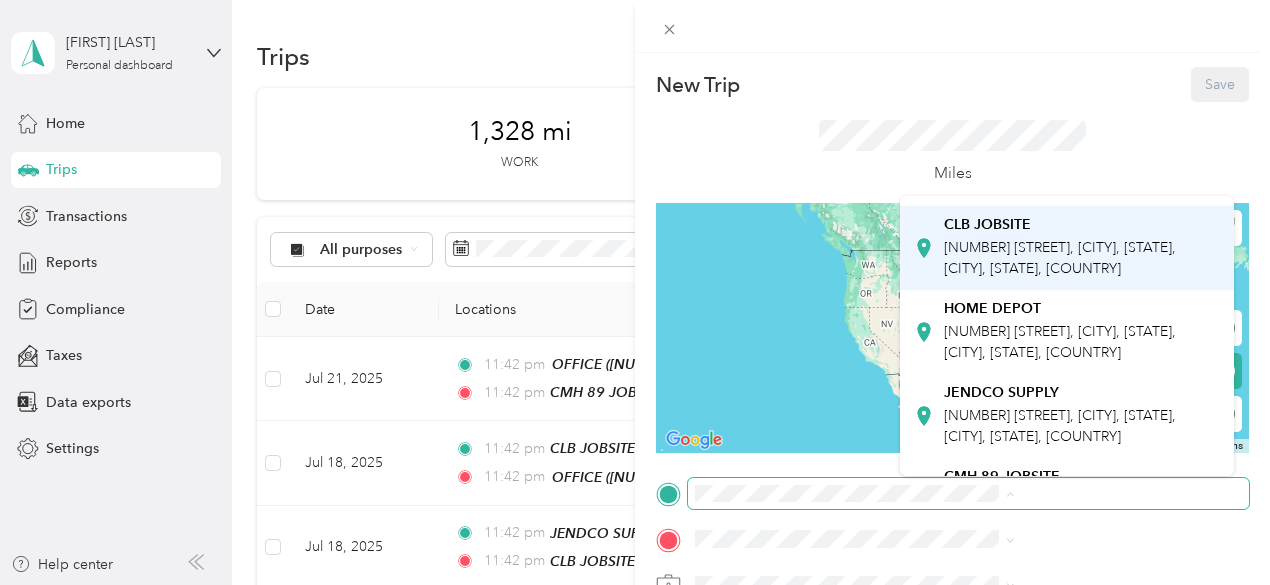 scroll, scrollTop: 300, scrollLeft: 0, axis: vertical 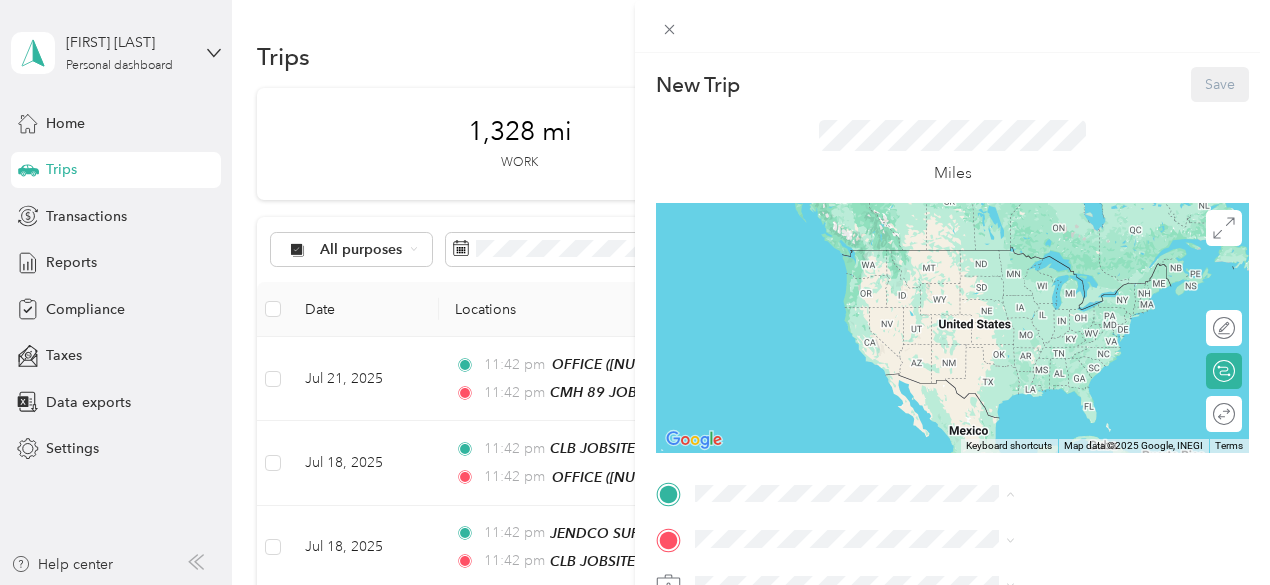 click on "[NUMBER] [STREET], [CITY], [STATE], [CITY], [STATE], [COUNTRY]" at bounding box center [1060, 410] 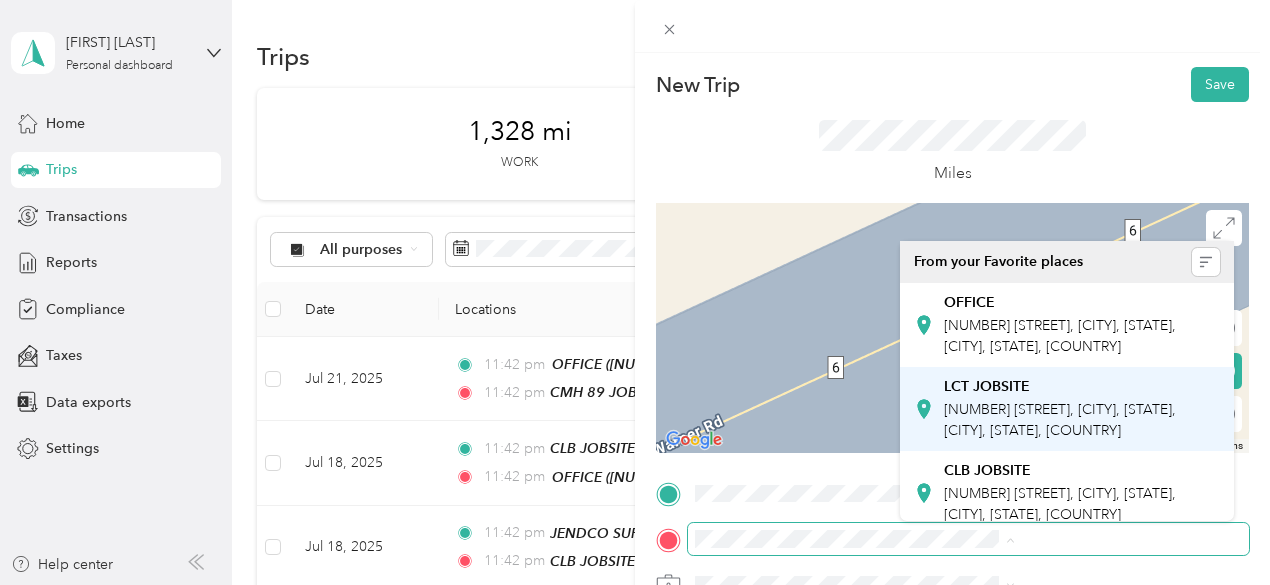 scroll, scrollTop: 200, scrollLeft: 0, axis: vertical 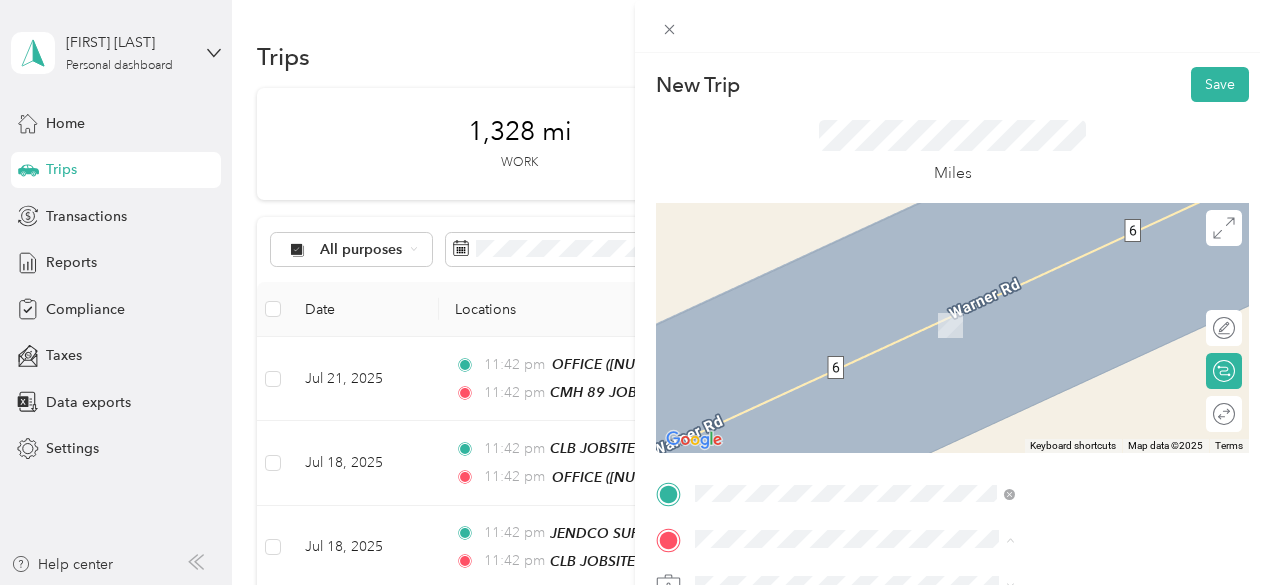 click on "[NUMBER] [STREET], [CITY], [STATE], [CITY], [STATE], [COUNTRY]" at bounding box center (1060, 388) 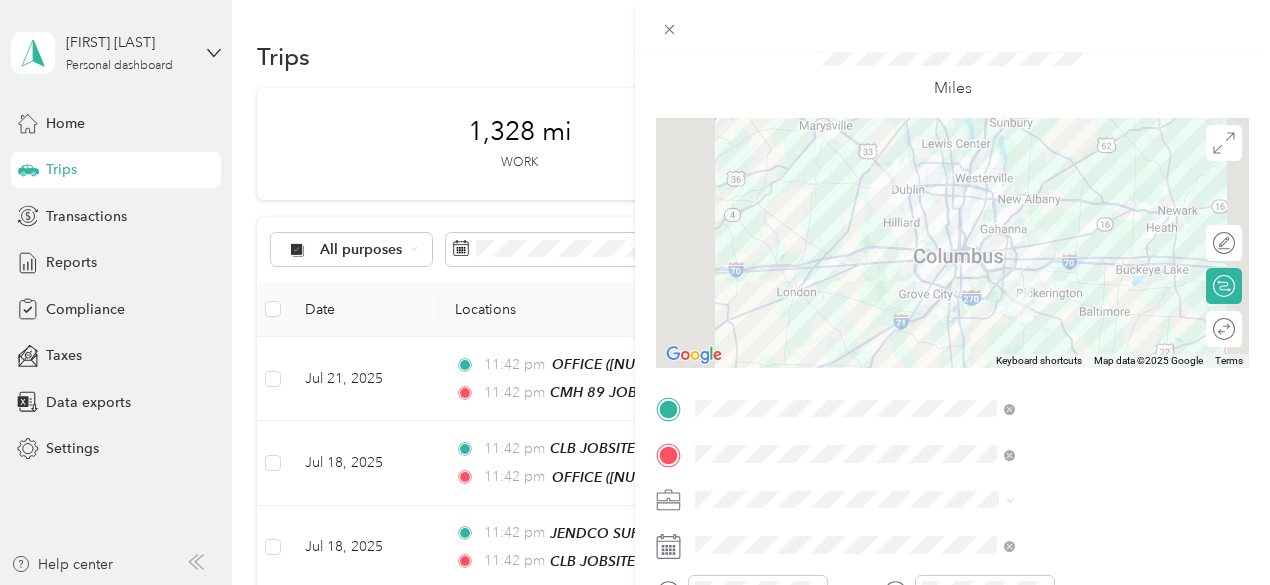scroll, scrollTop: 200, scrollLeft: 0, axis: vertical 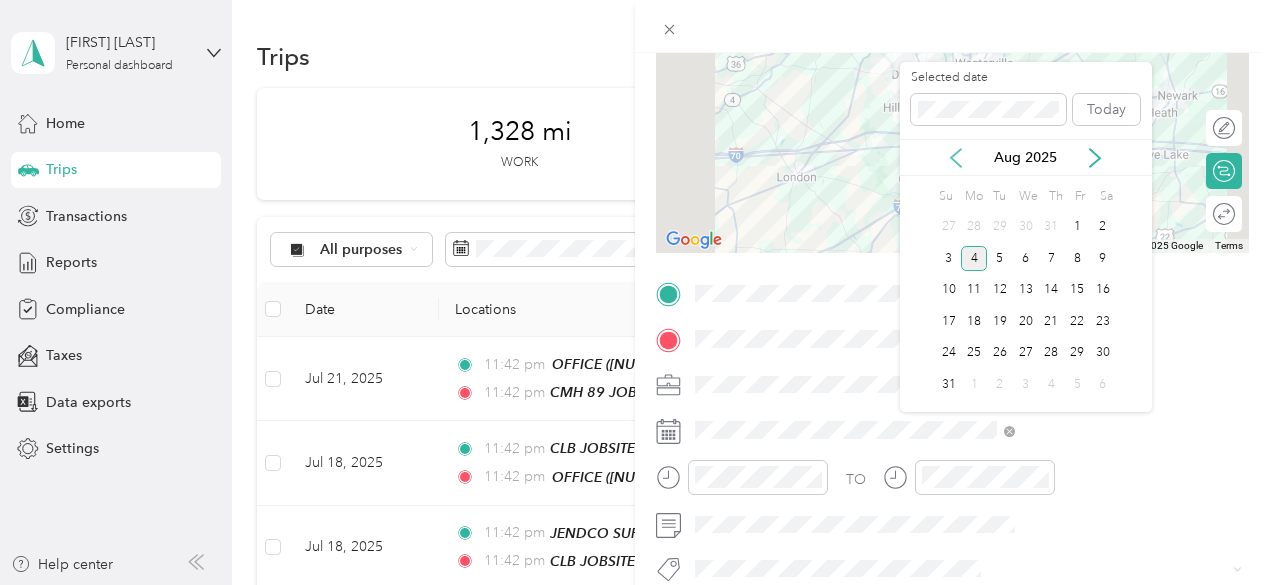 click 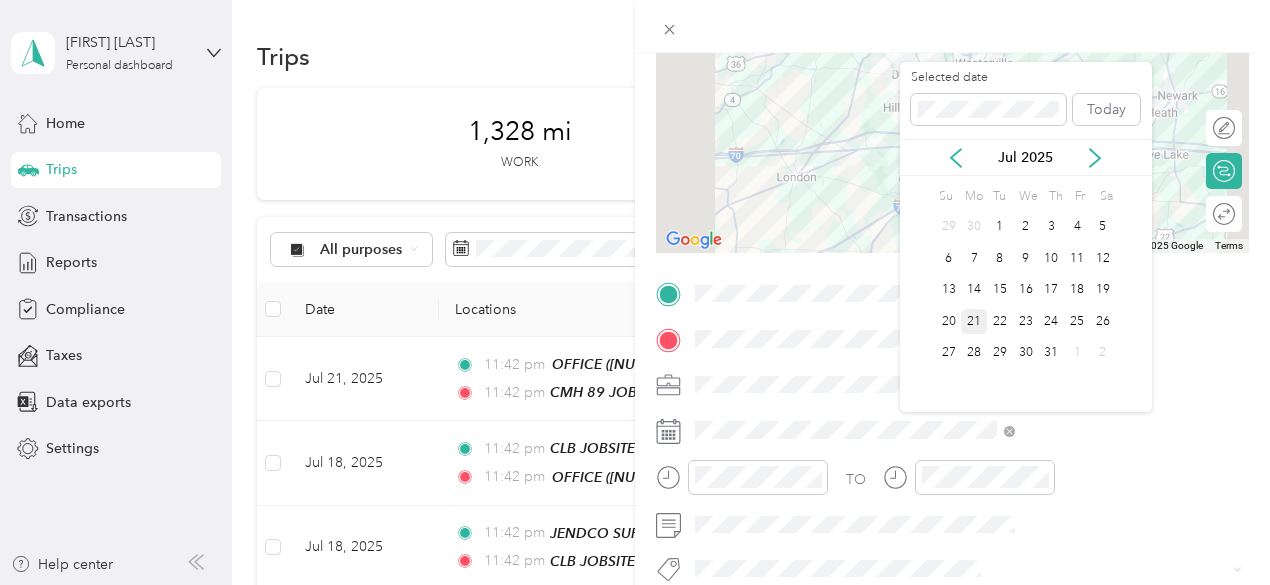 click on "21" at bounding box center (974, 321) 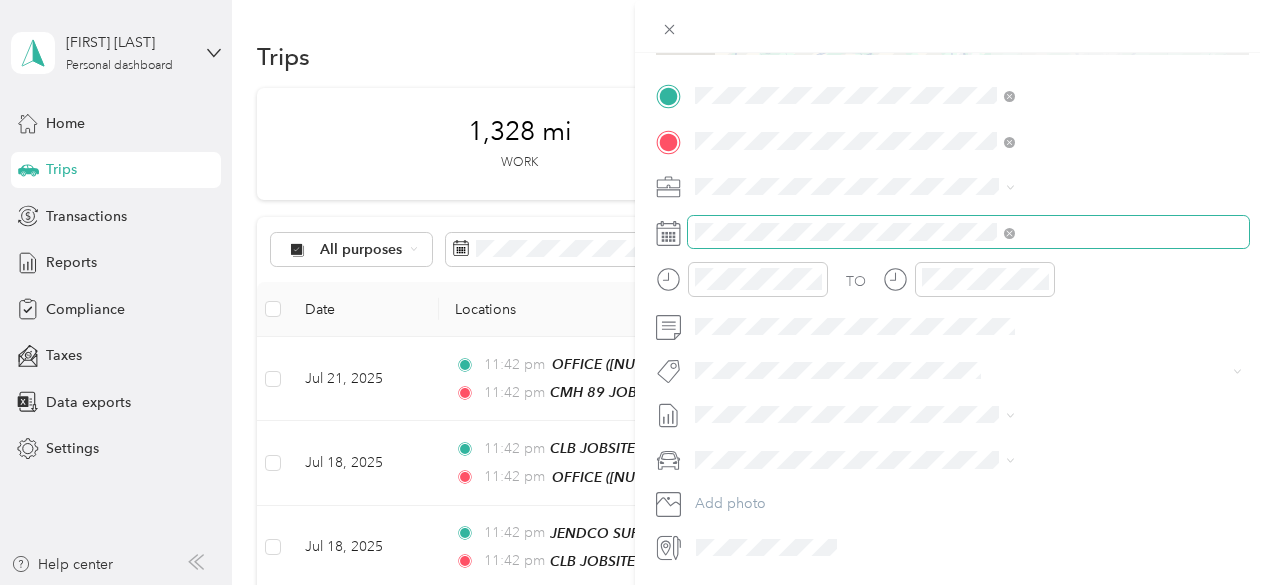 scroll, scrollTop: 400, scrollLeft: 0, axis: vertical 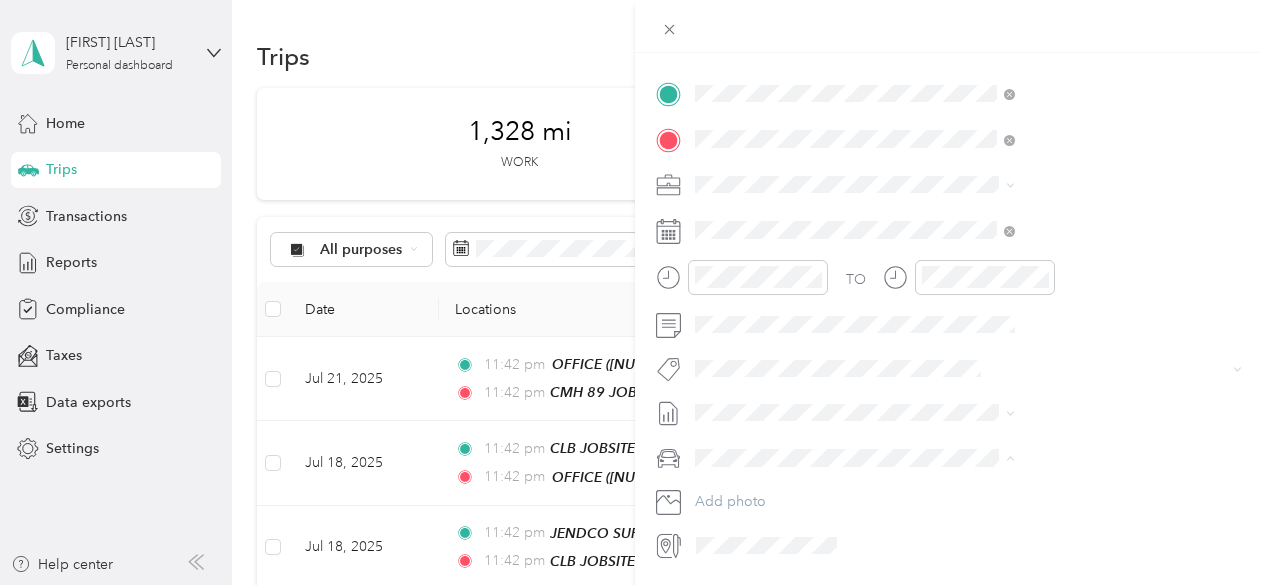 click on "GMC Sierra 1500" at bounding box center (968, 492) 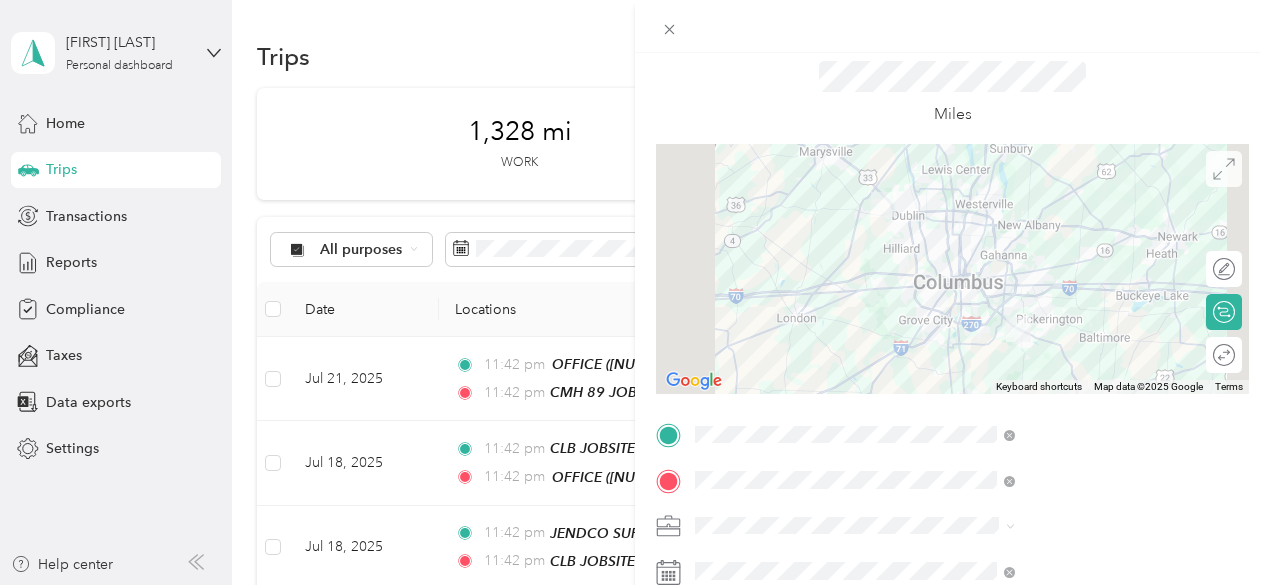 scroll, scrollTop: 0, scrollLeft: 0, axis: both 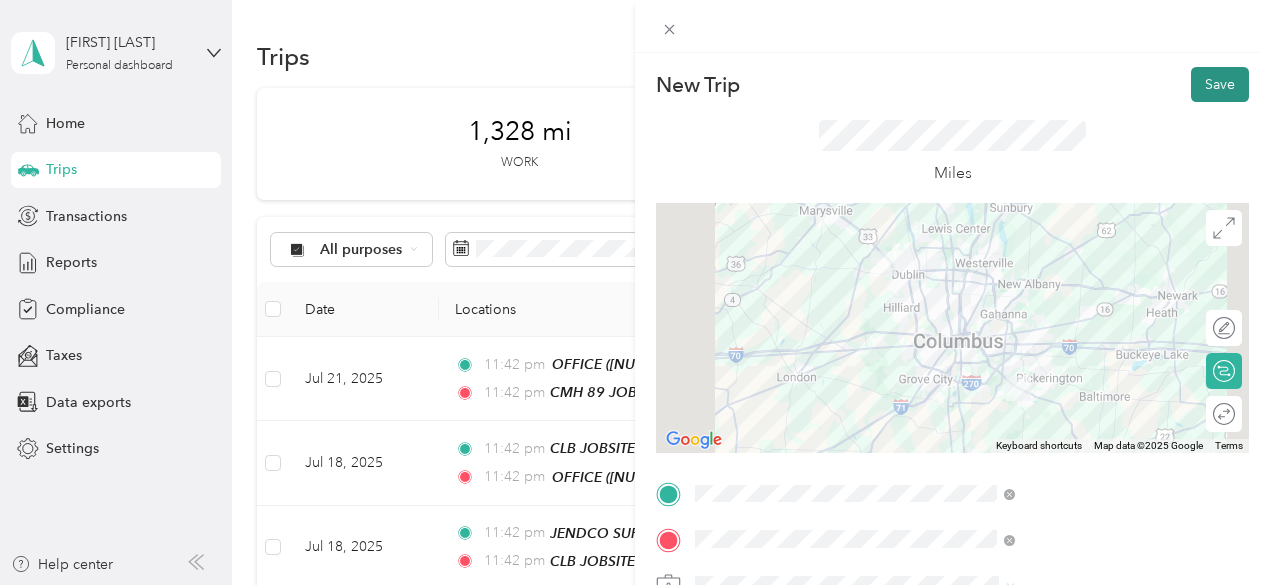 click on "Save" at bounding box center [1220, 84] 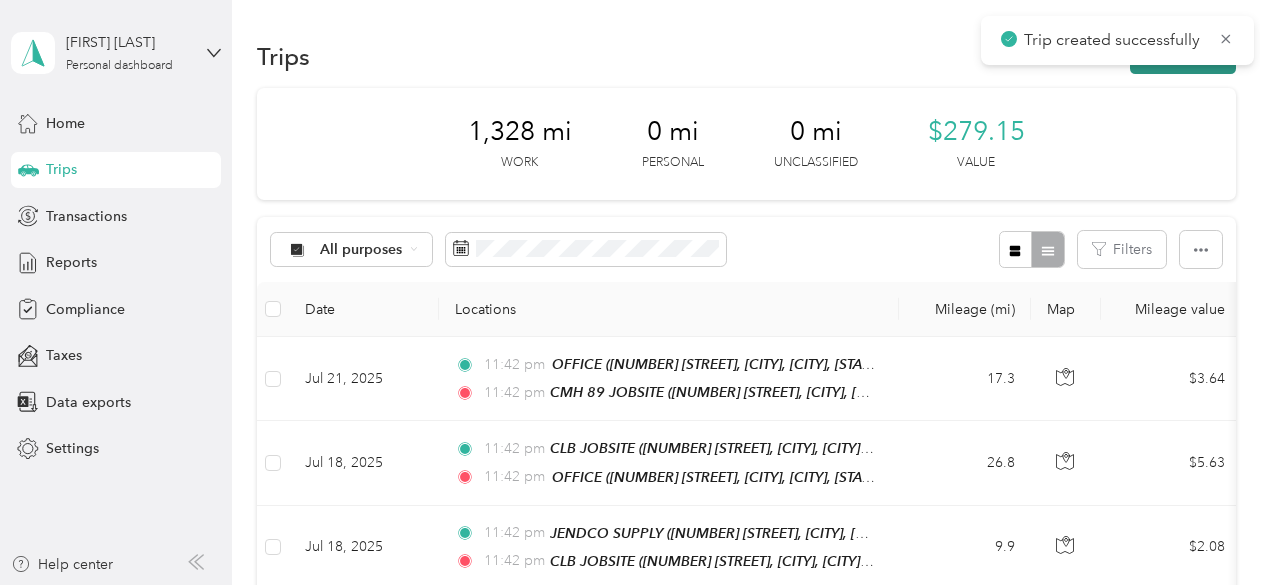 click on "New trip" at bounding box center (1183, 56) 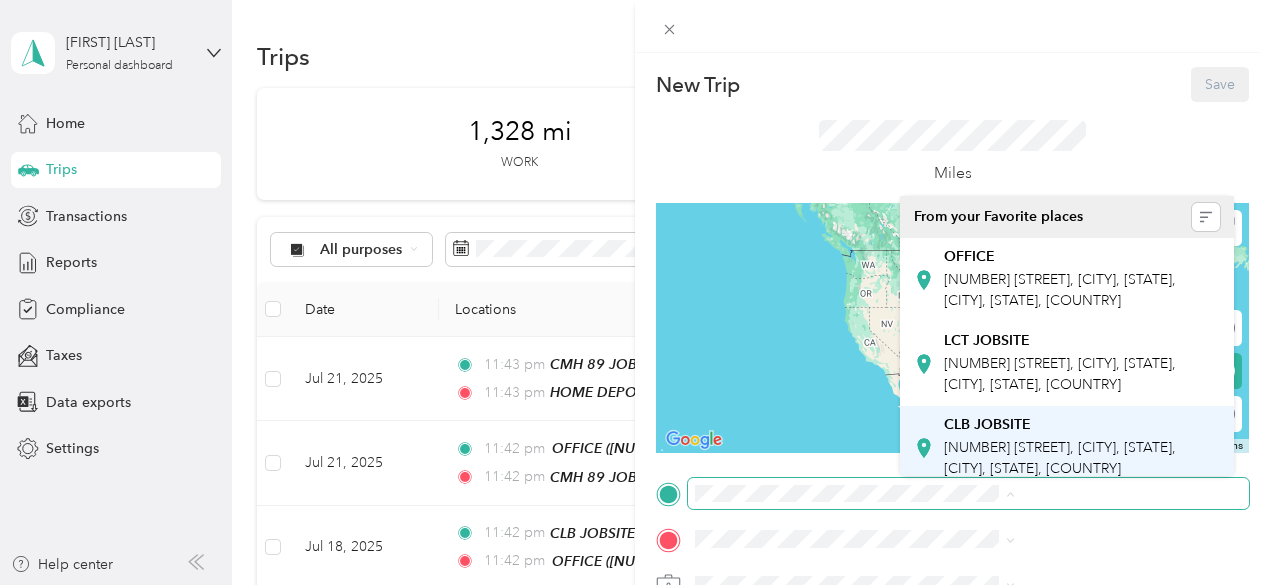 scroll, scrollTop: 200, scrollLeft: 0, axis: vertical 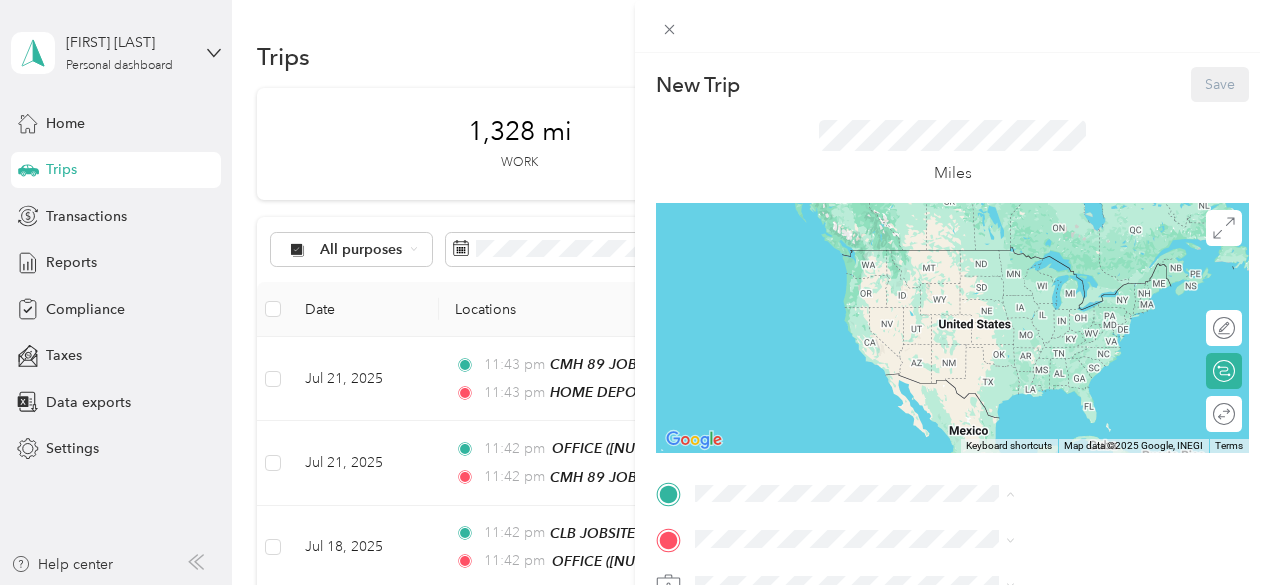 click on "[NUMBER] [STREET], [CITY], [STATE], [CITY], [STATE], [COUNTRY]" at bounding box center (1060, 342) 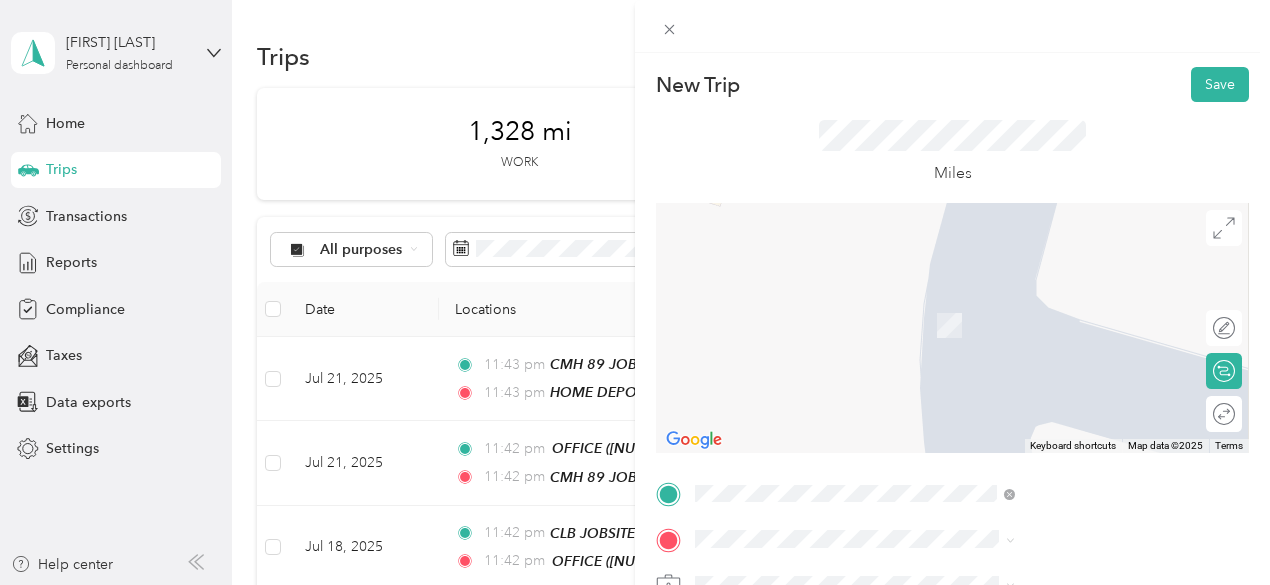 scroll, scrollTop: 200, scrollLeft: 0, axis: vertical 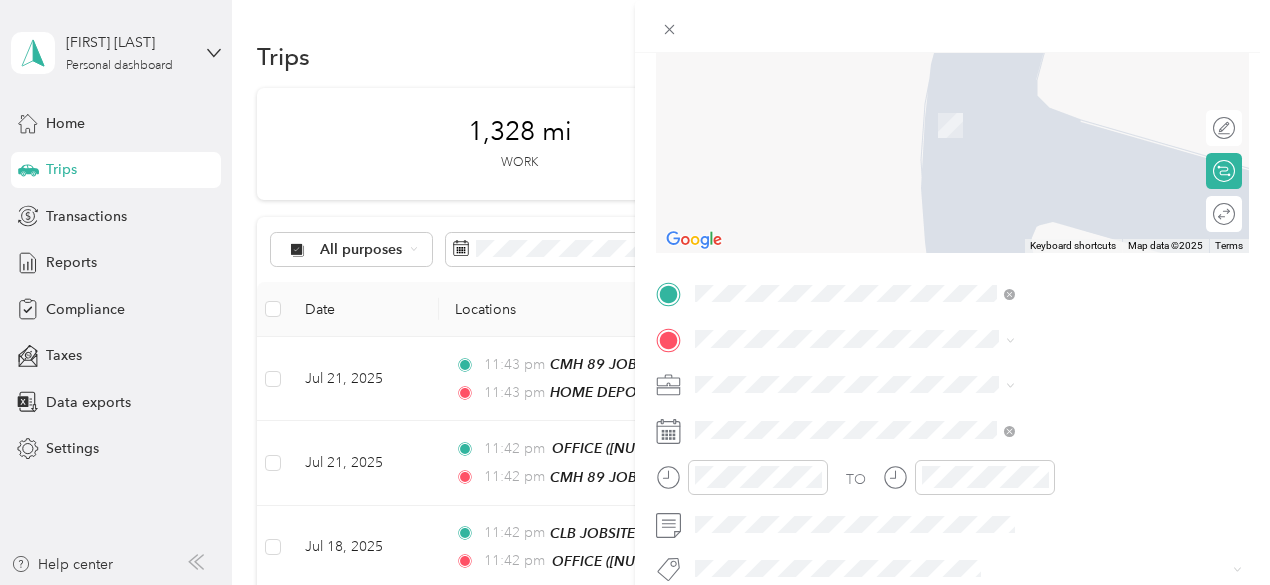 click on "[NUMBER] [STREET], [CITY], [STATE], [CITY], [STATE], [COUNTRY]" at bounding box center [1060, 132] 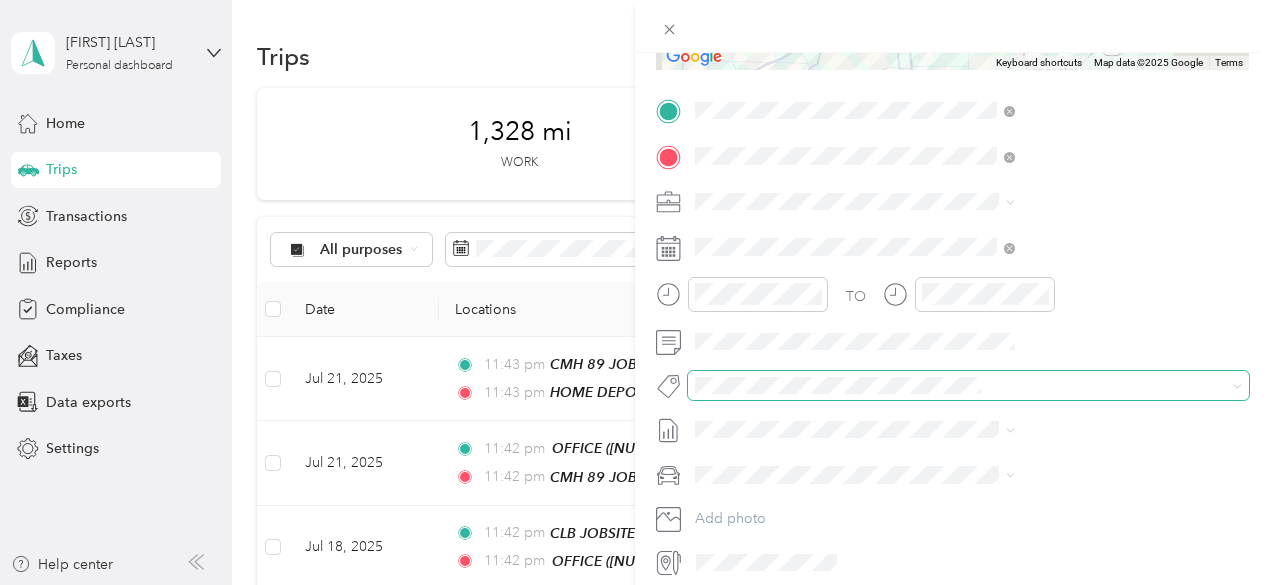 scroll, scrollTop: 400, scrollLeft: 0, axis: vertical 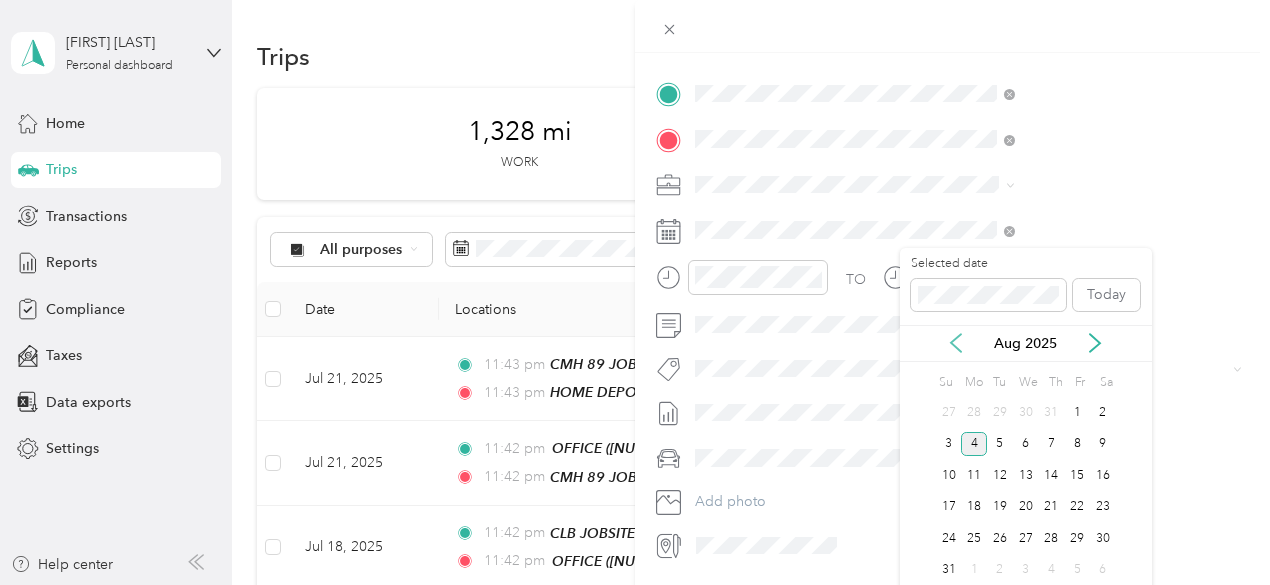 click 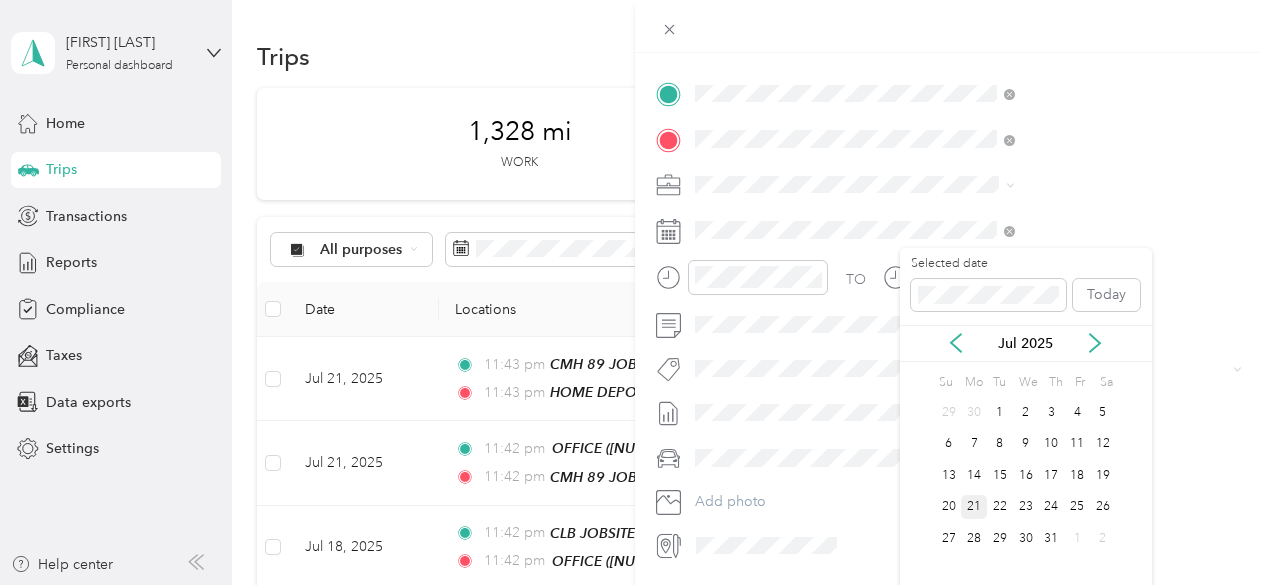 click on "21" at bounding box center (974, 507) 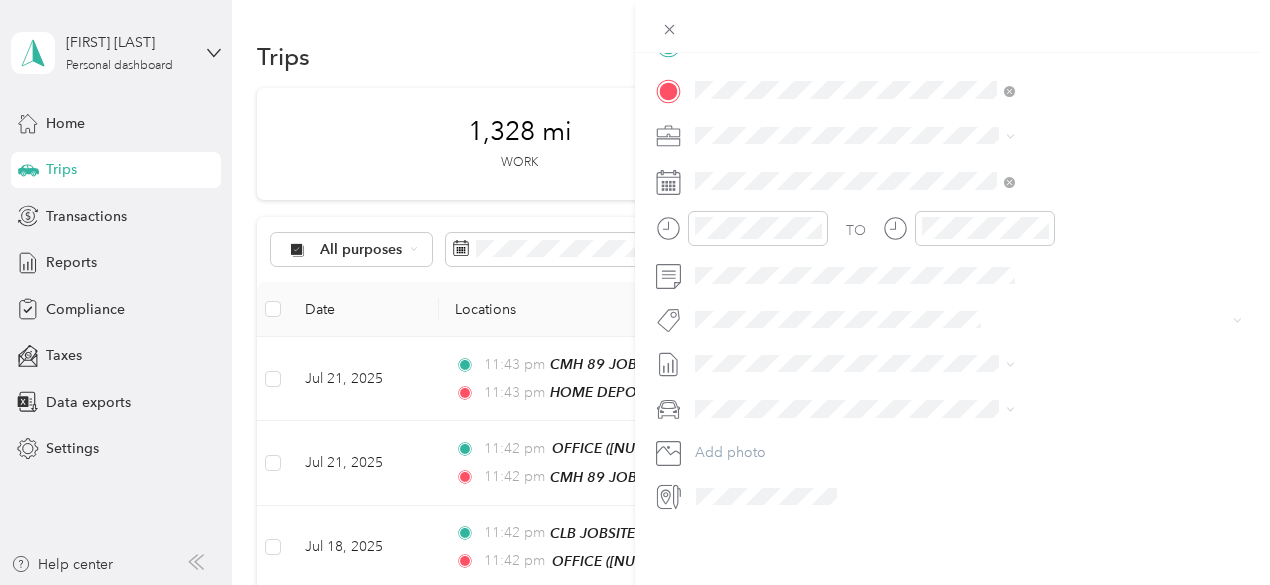 scroll, scrollTop: 464, scrollLeft: 0, axis: vertical 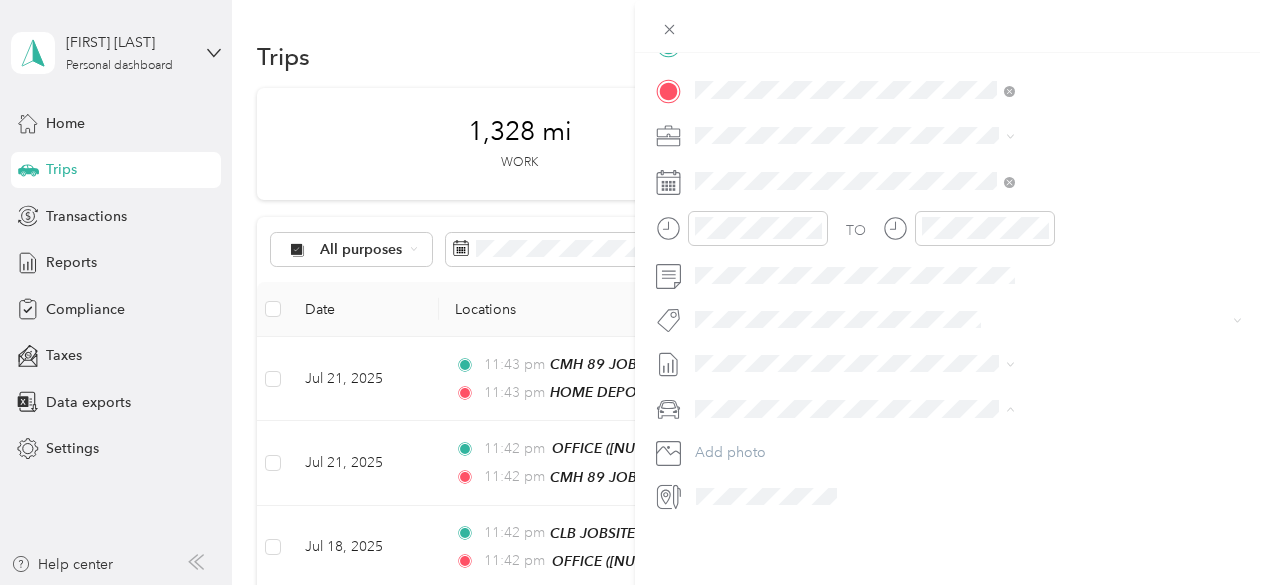 click on "GMC Sierra 1500" at bounding box center (1067, 428) 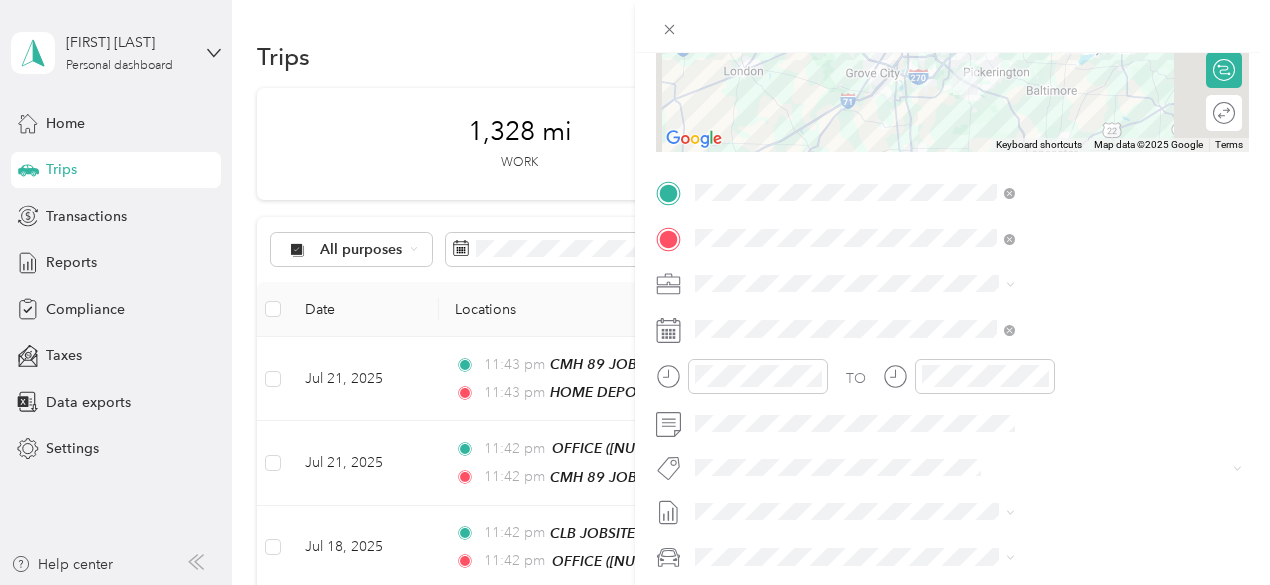scroll, scrollTop: 0, scrollLeft: 0, axis: both 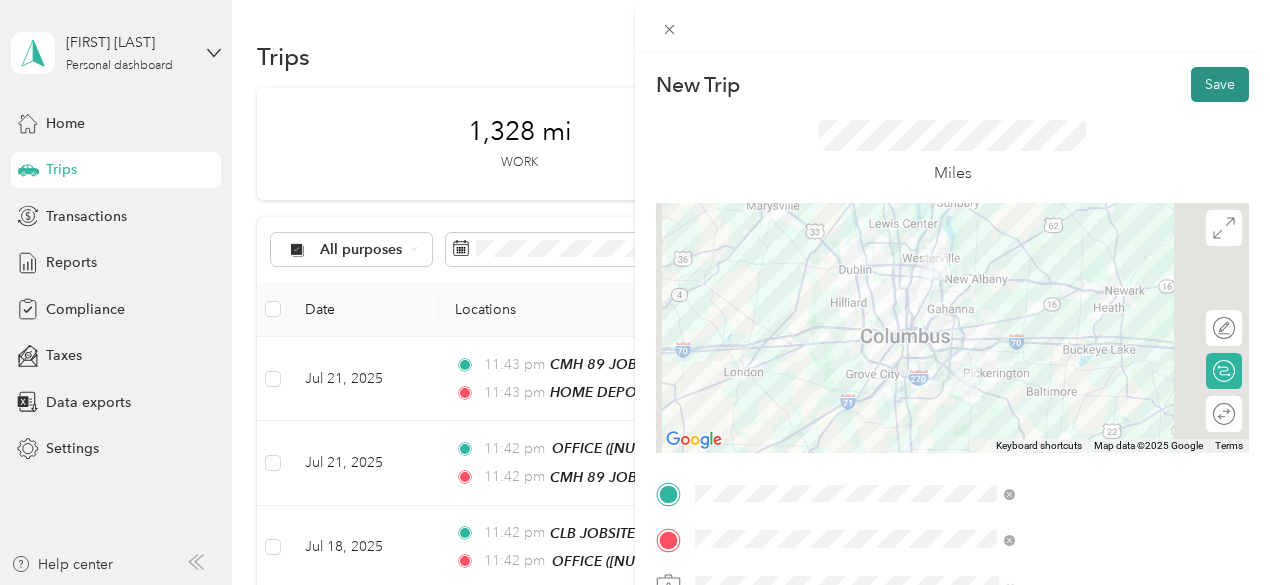 click on "Save" at bounding box center [1220, 84] 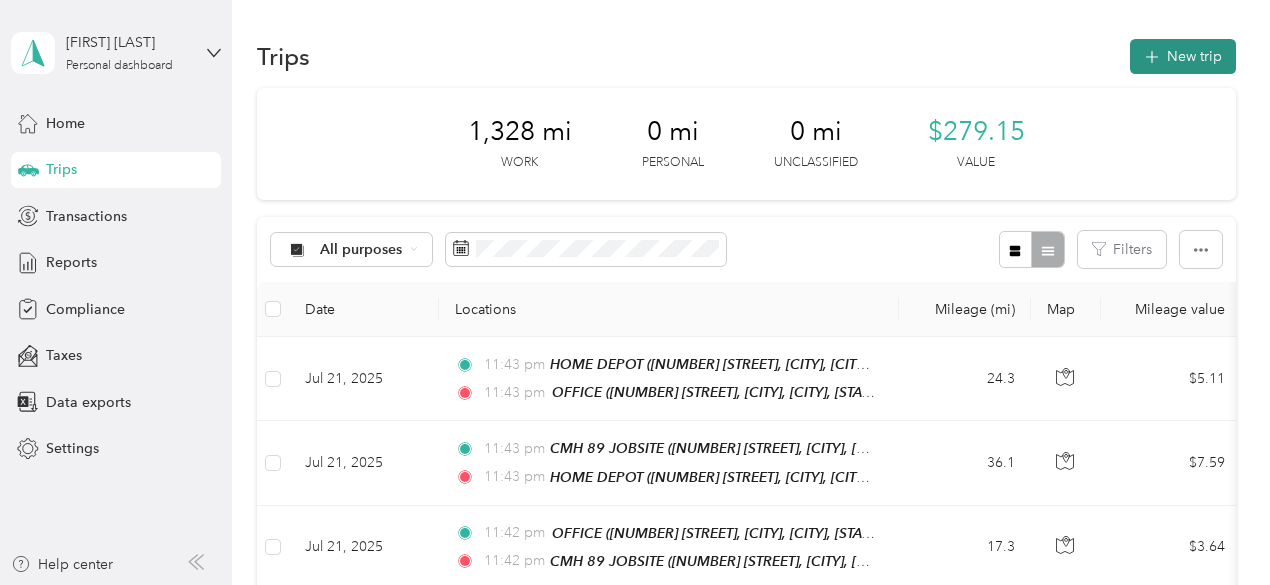 click on "New trip" at bounding box center [1183, 56] 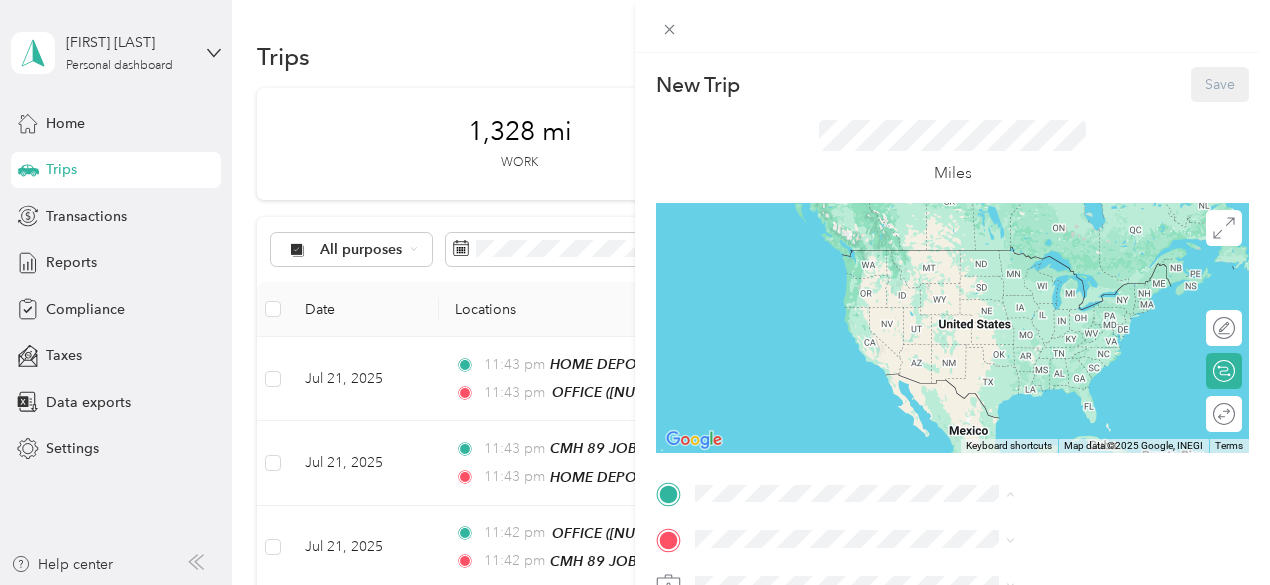 click on "[NUMBER] [STREET], [CITY], [STATE], [CITY], [STATE], [COUNTRY]" at bounding box center (1060, 290) 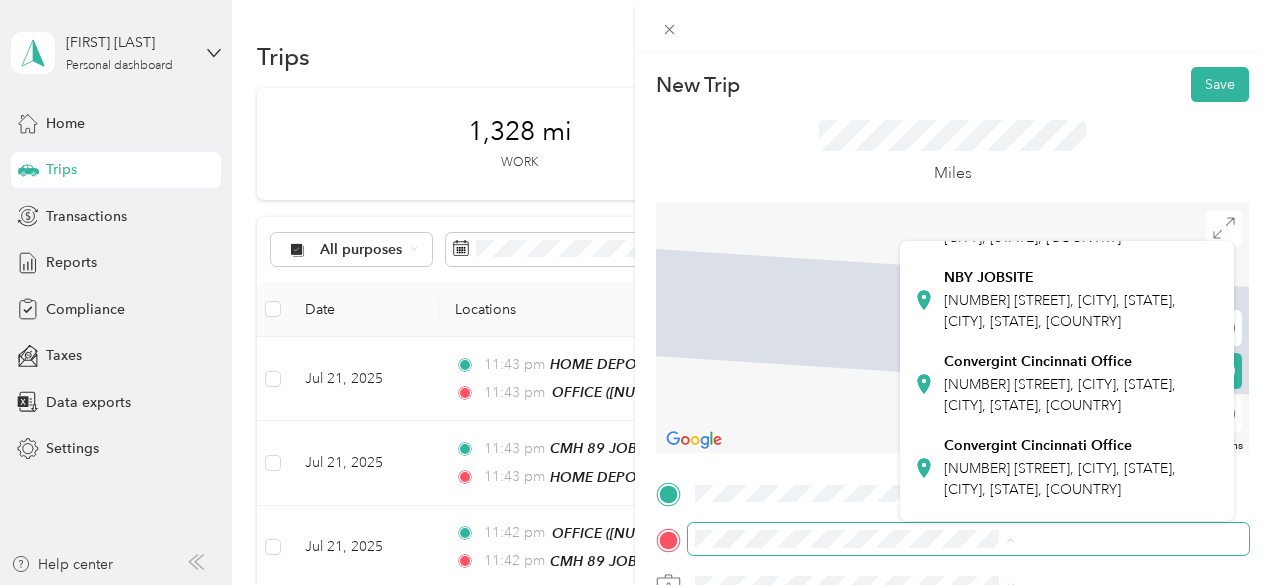 scroll, scrollTop: 600, scrollLeft: 0, axis: vertical 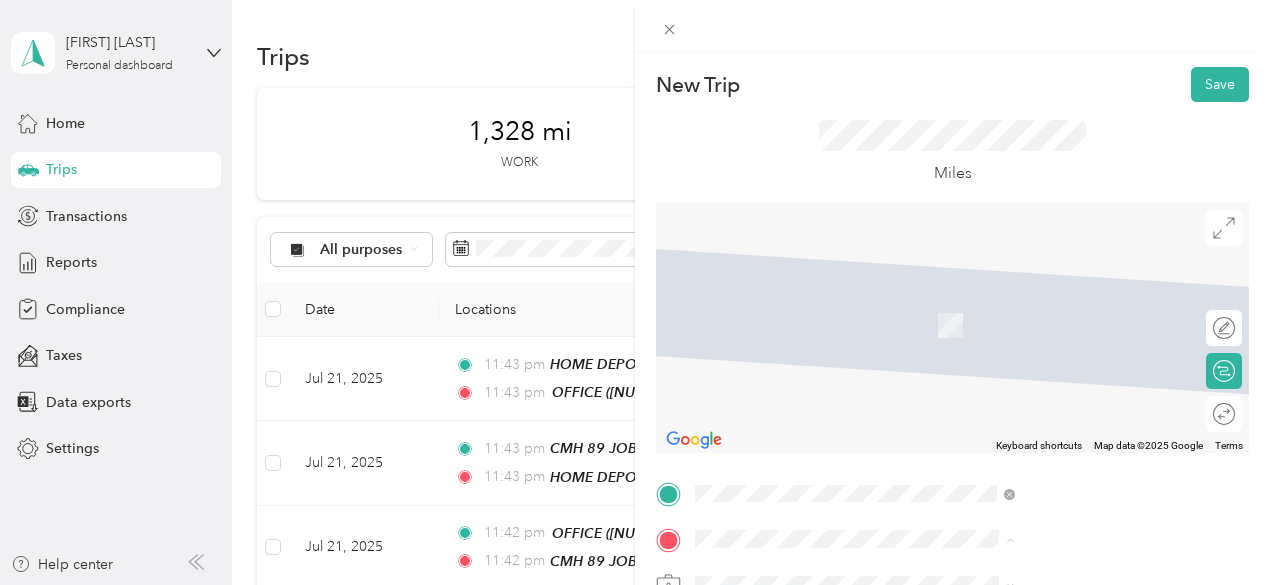 click on "Convergint Cincinnati Office [NUMBER] [STREET], [CITY], [STATE], [CITY], [STATE], [COUNTRY]" at bounding box center (1081, 313) 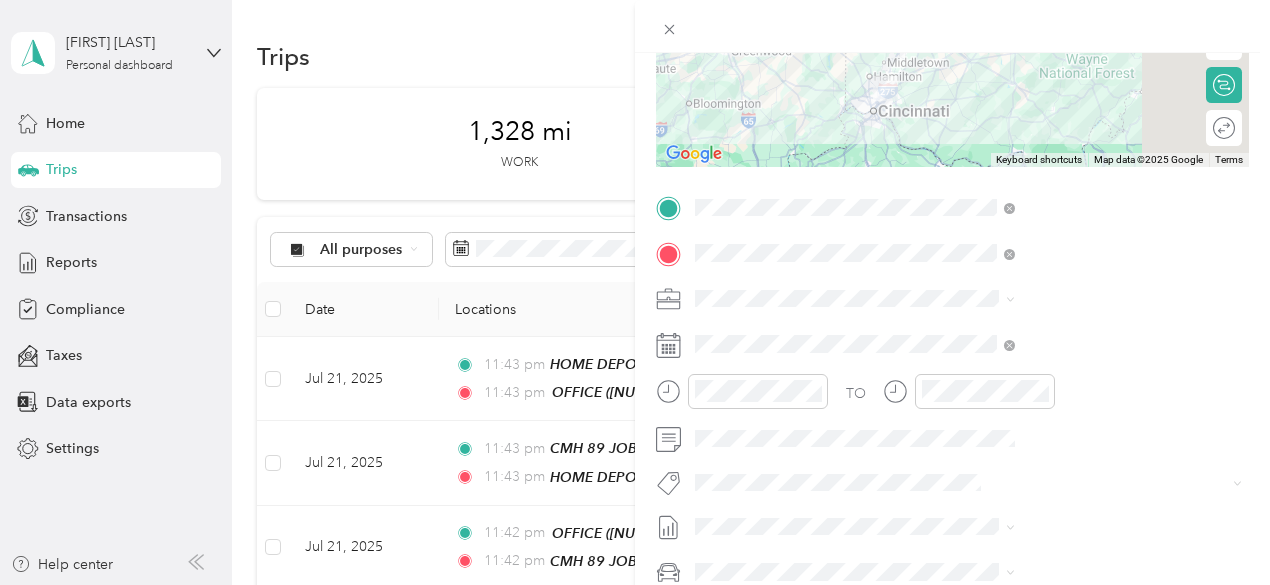 scroll, scrollTop: 300, scrollLeft: 0, axis: vertical 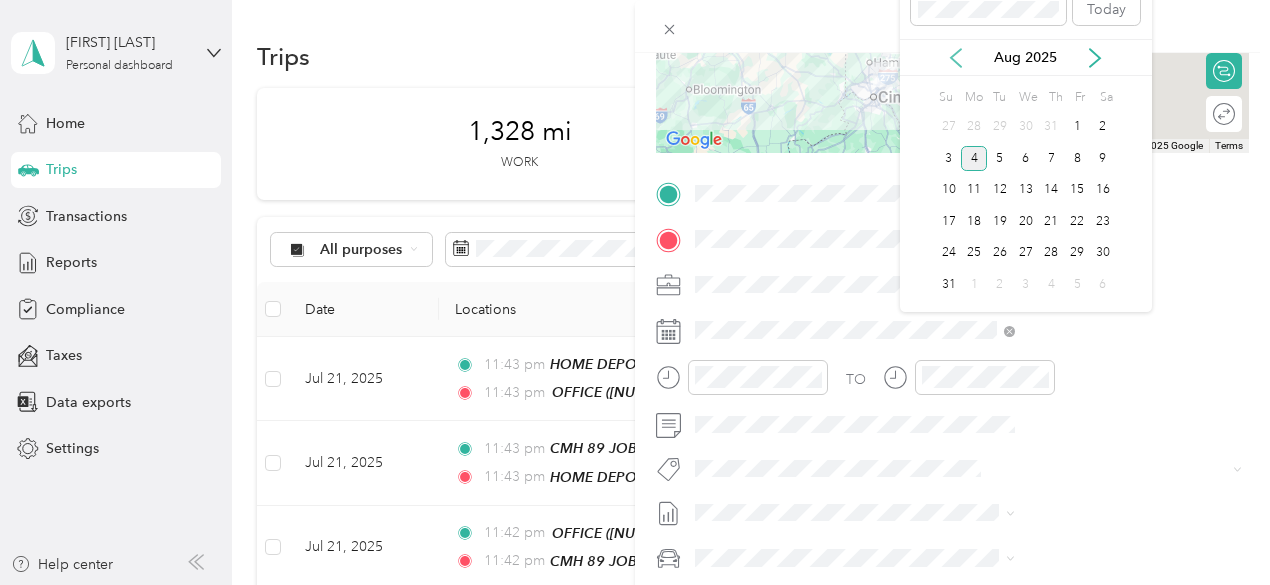 click 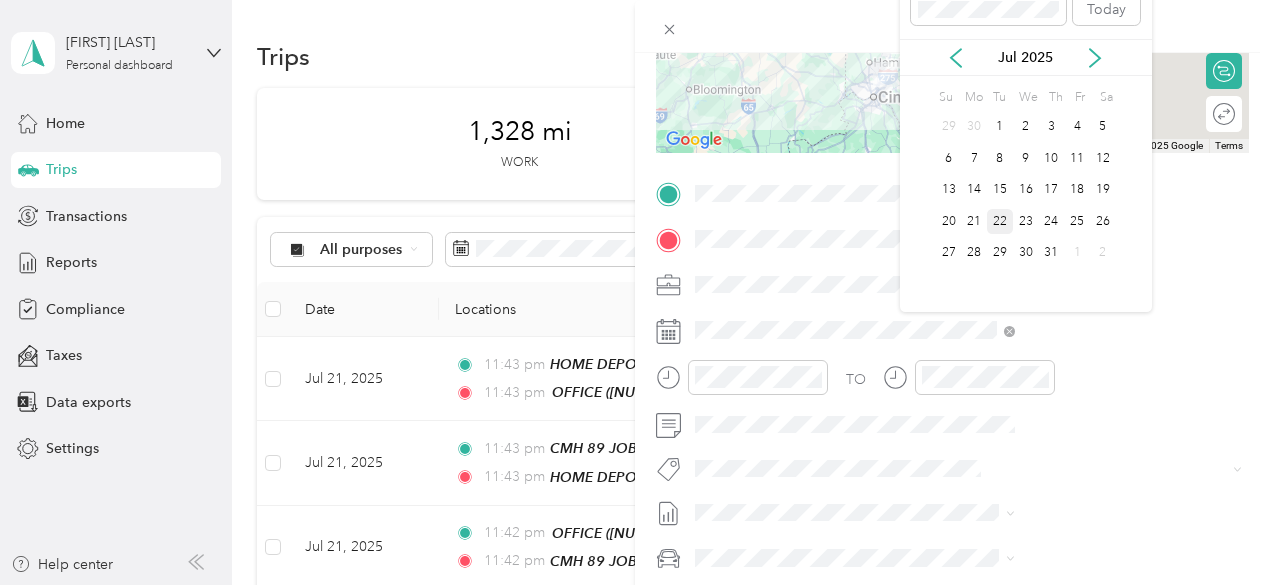 click on "22" at bounding box center (1000, 221) 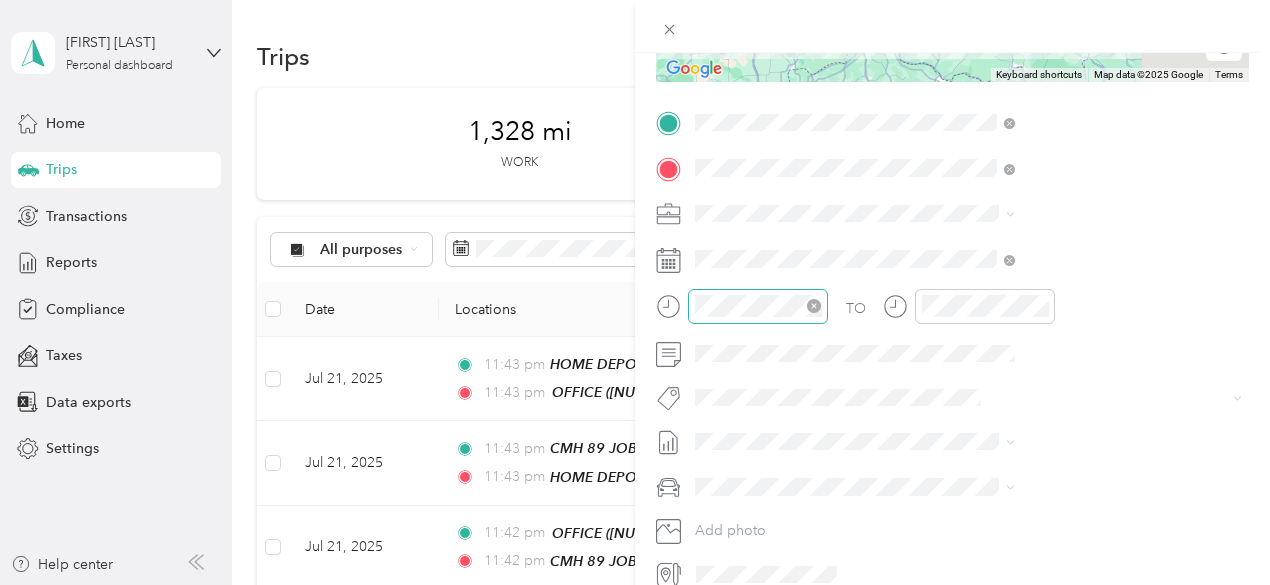 scroll, scrollTop: 464, scrollLeft: 0, axis: vertical 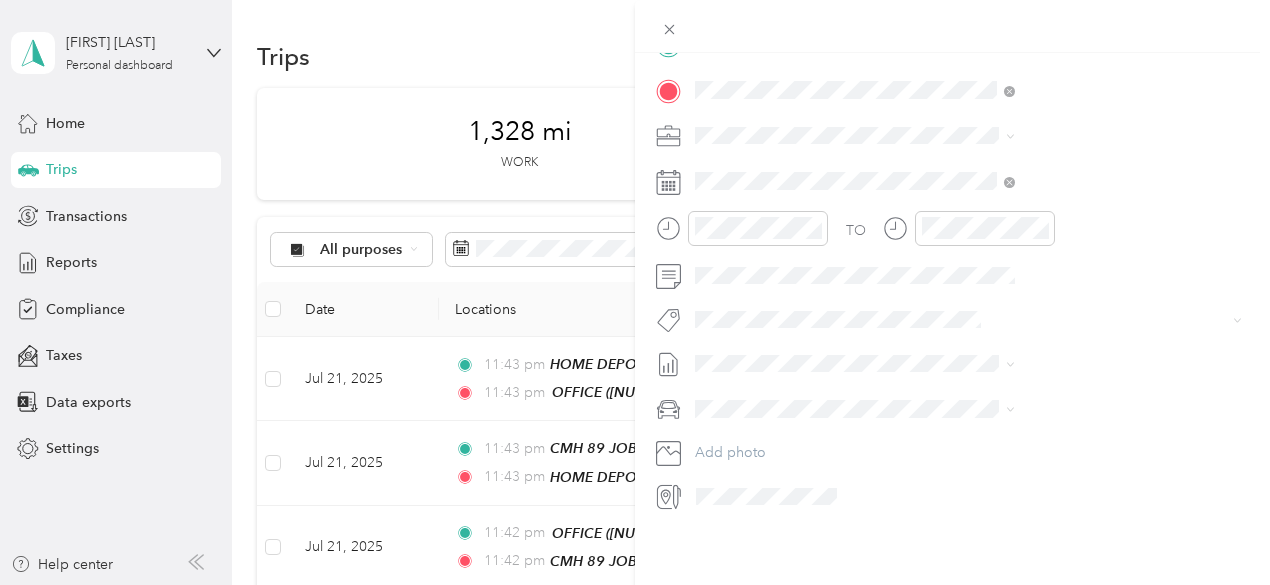 click on "GMC Sierra 1500" at bounding box center [968, 427] 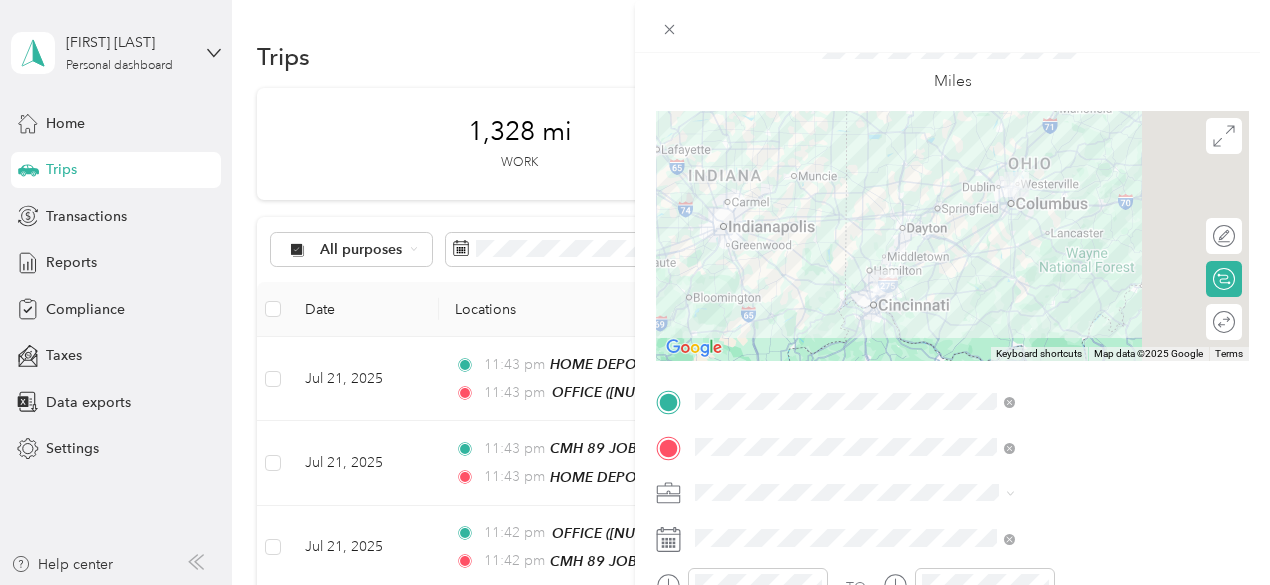 scroll, scrollTop: 0, scrollLeft: 0, axis: both 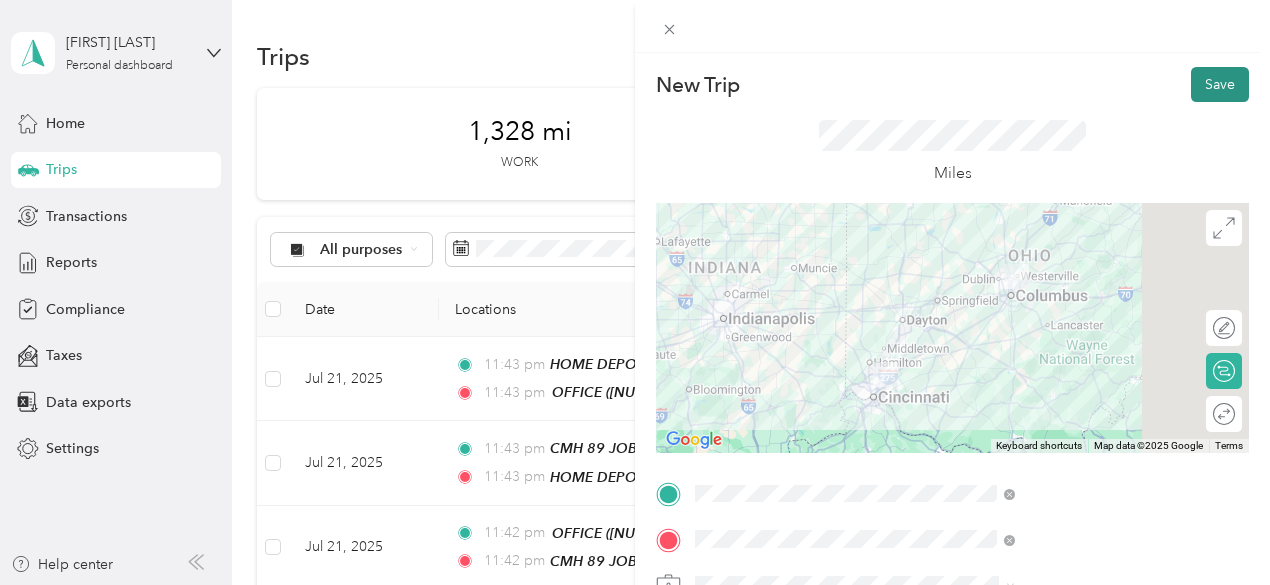 click on "Save" at bounding box center [1220, 84] 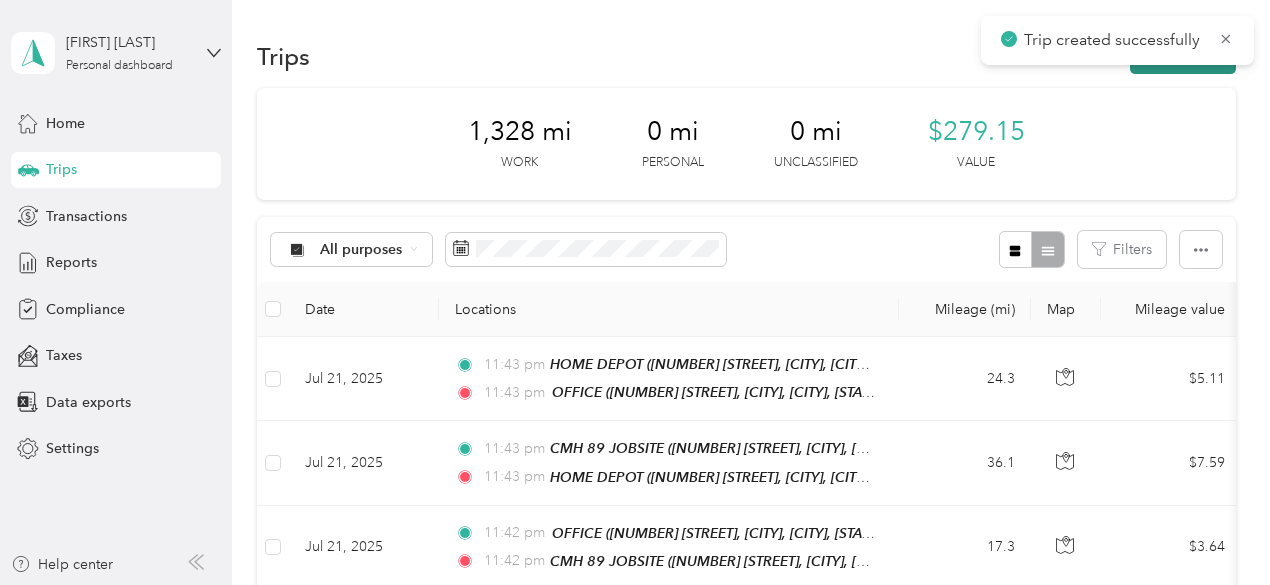 click on "New trip" at bounding box center (1183, 56) 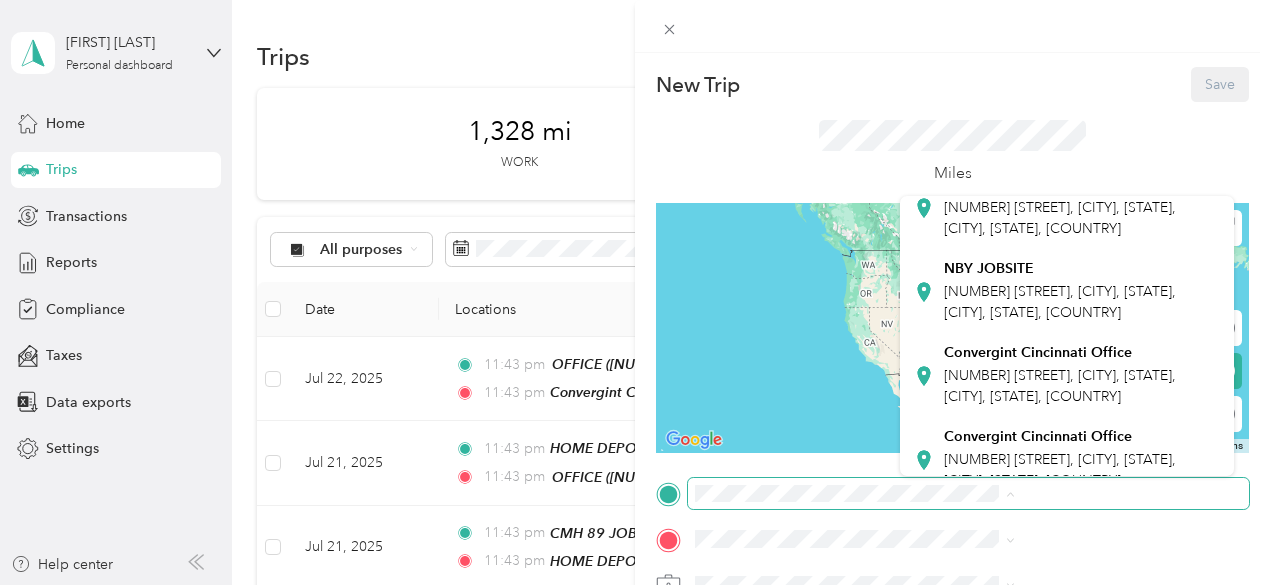 scroll, scrollTop: 500, scrollLeft: 0, axis: vertical 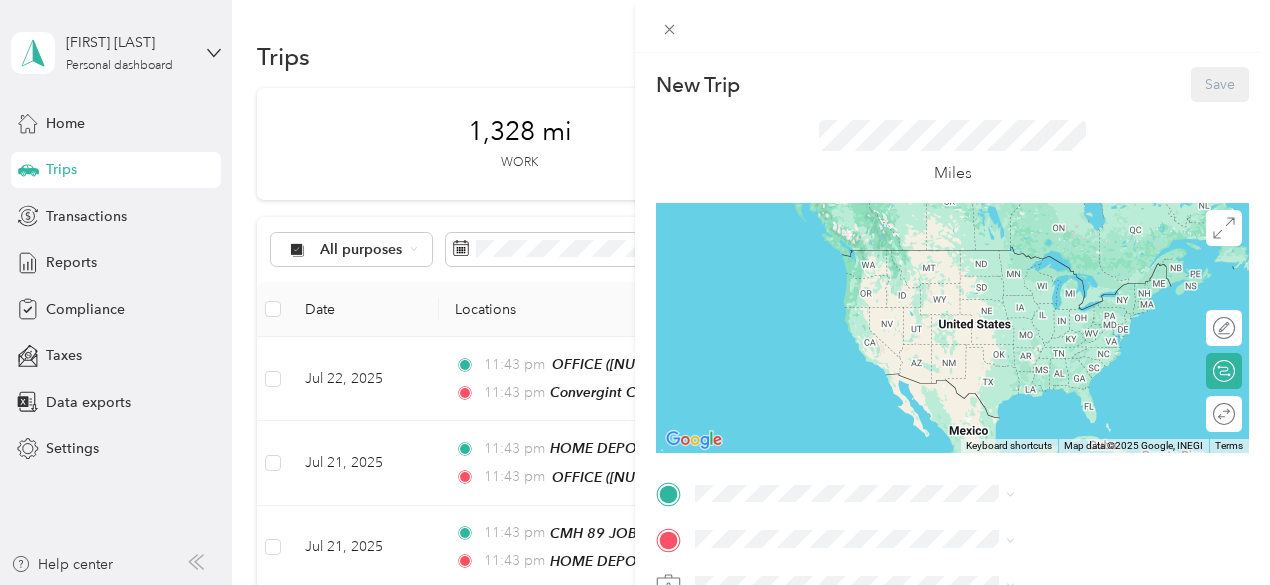 click on "Convergint Cincinnati Office" at bounding box center (1038, 345) 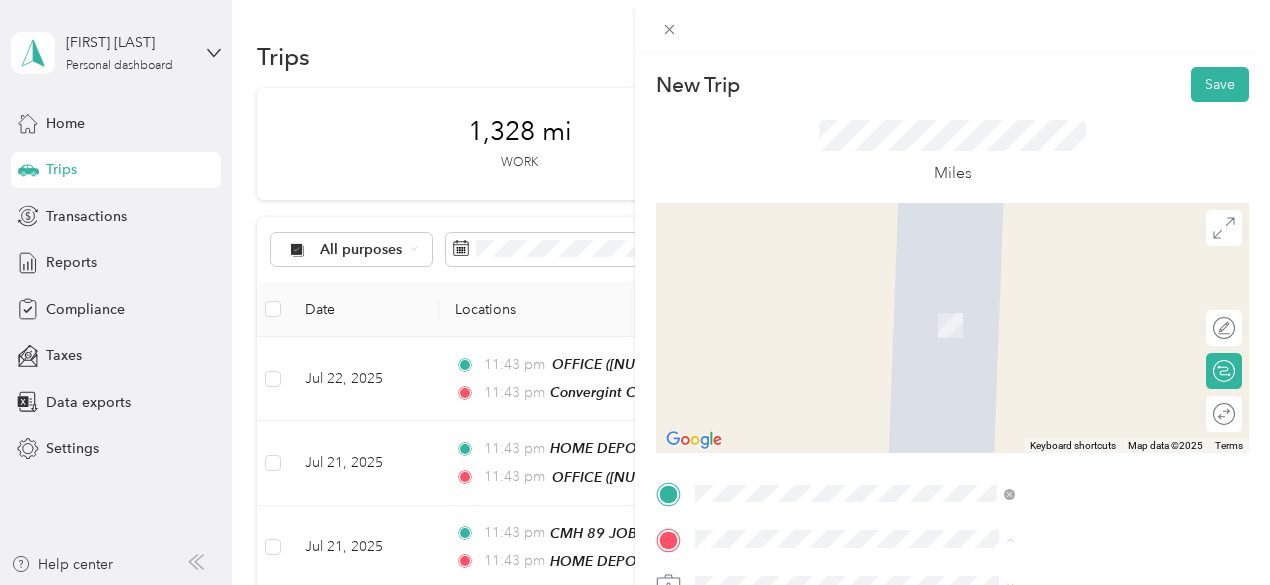 click on "OFFICE [NUMBER] [STREET], [CITY], [STATE], [CITY], [STATE], [COUNTRY]" at bounding box center (1081, 325) 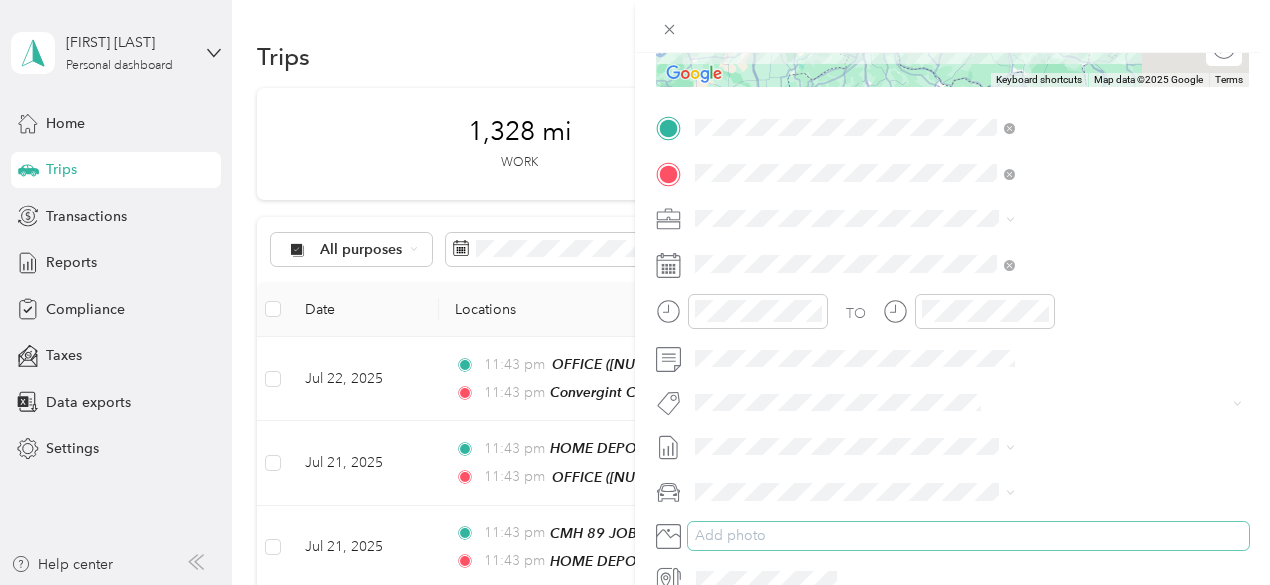 scroll, scrollTop: 400, scrollLeft: 0, axis: vertical 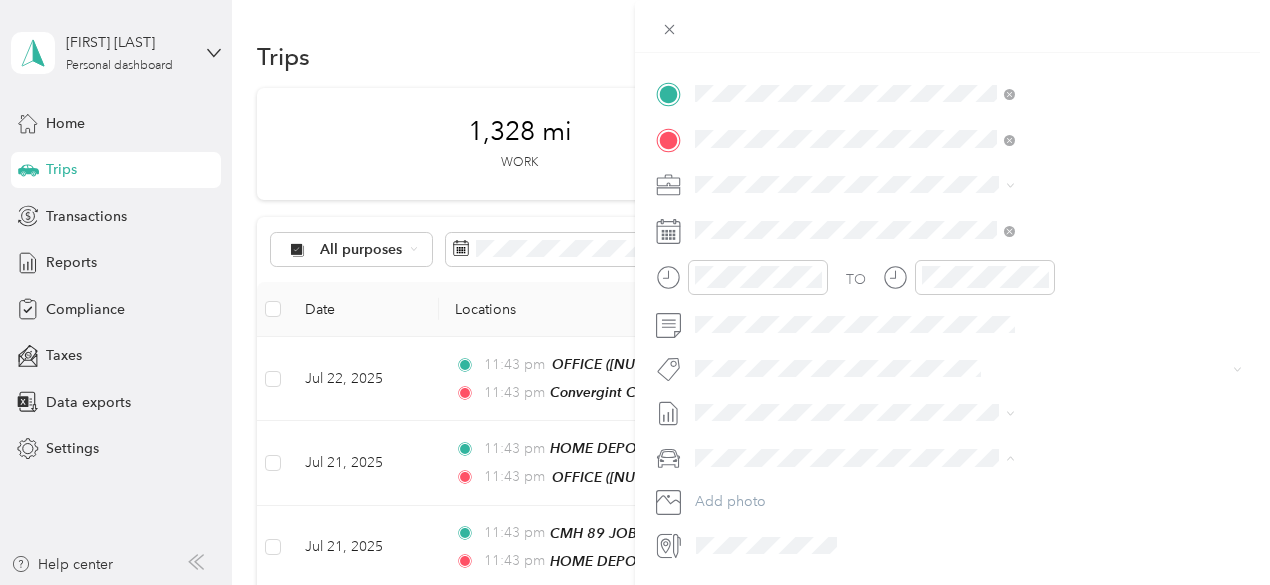 click on "GMC Sierra 1500" at bounding box center (968, 492) 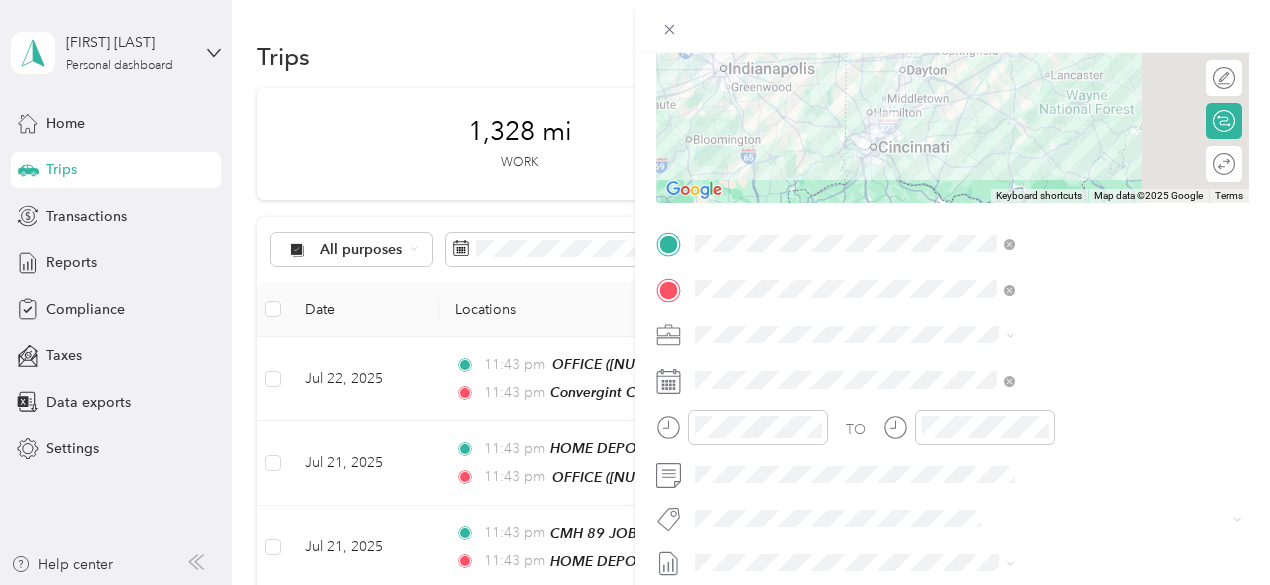 scroll, scrollTop: 200, scrollLeft: 0, axis: vertical 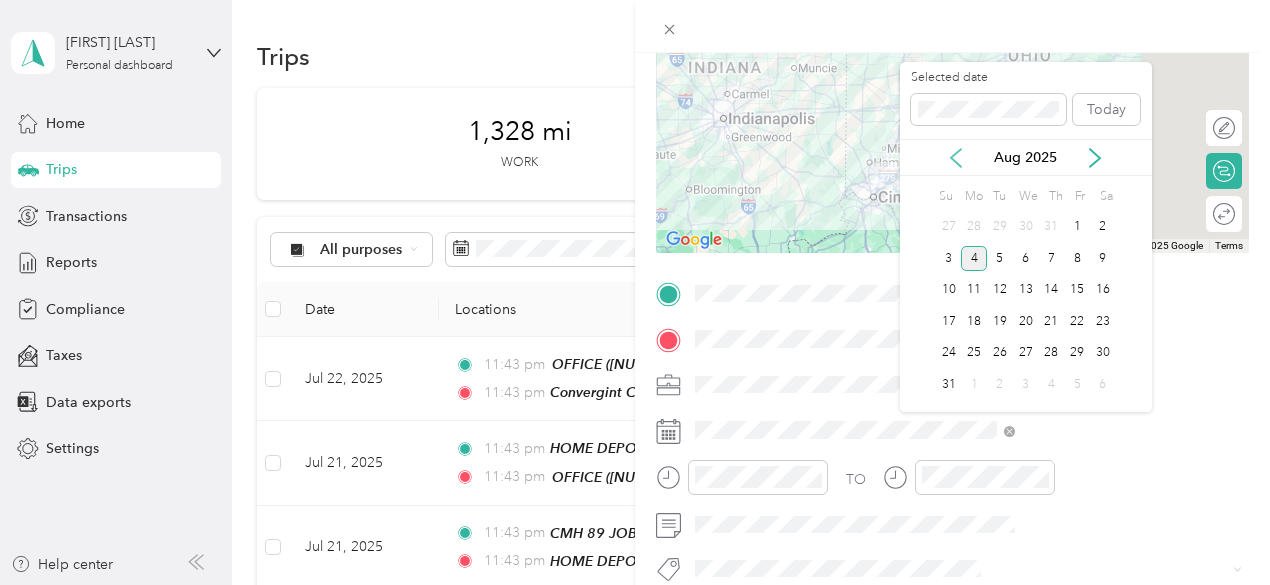 click 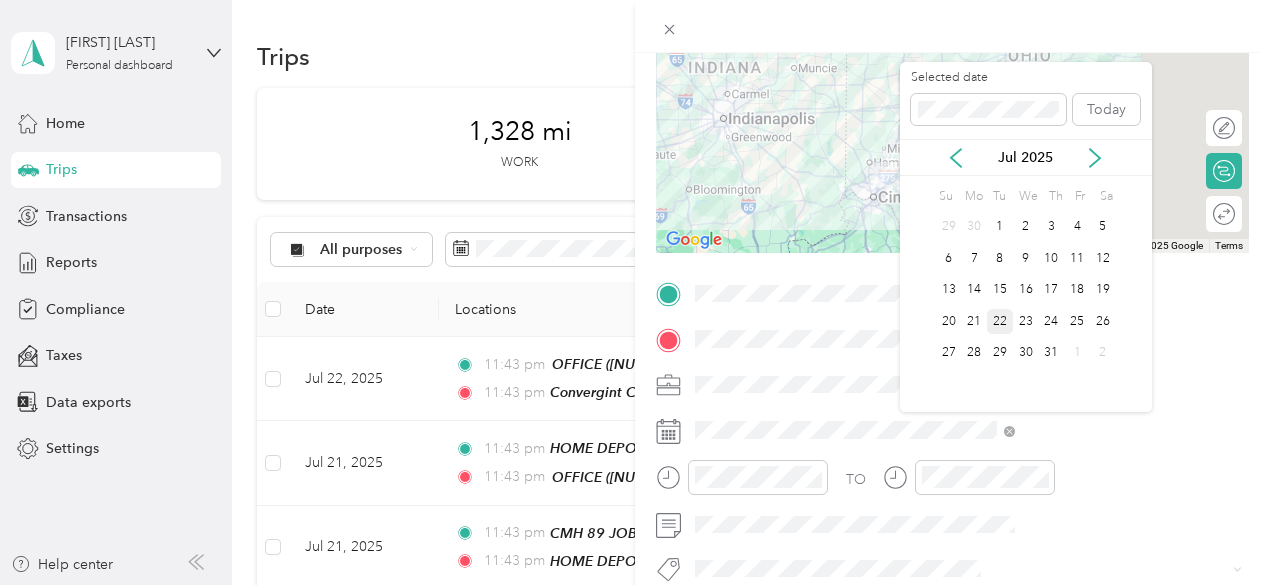 click on "22" at bounding box center [1000, 321] 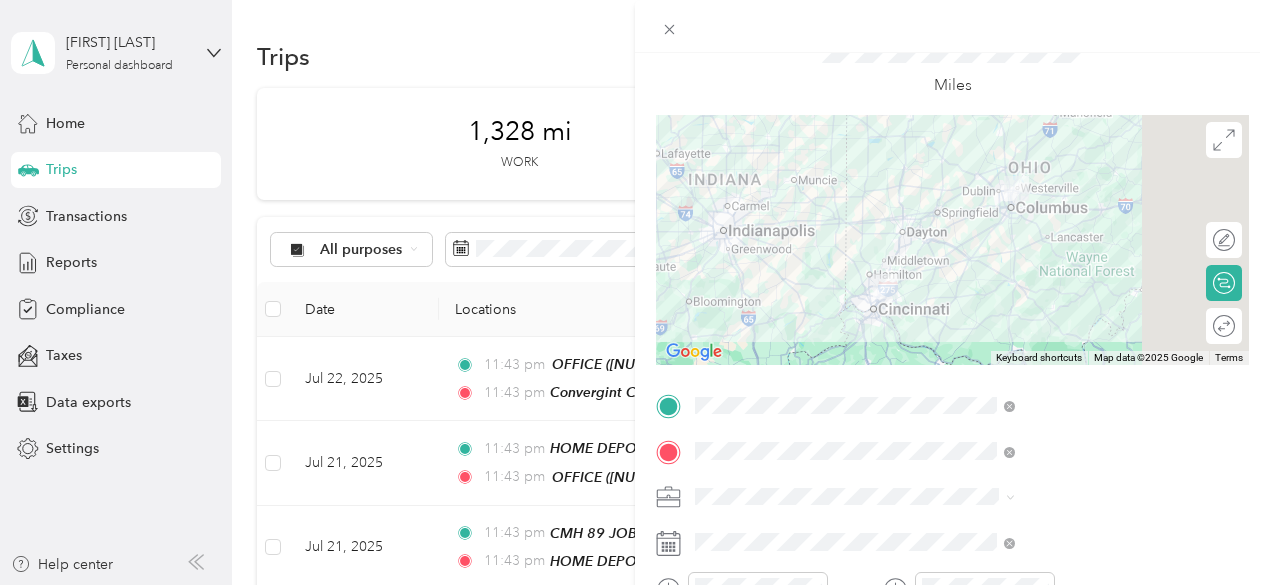 scroll, scrollTop: 0, scrollLeft: 0, axis: both 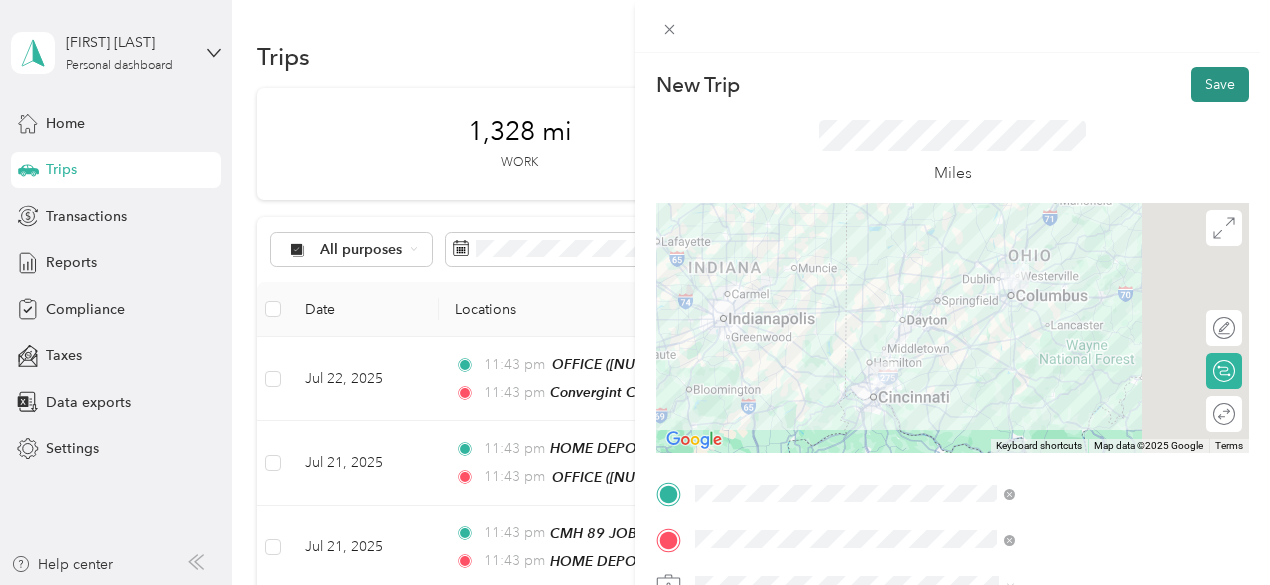 click on "Save" at bounding box center (1220, 84) 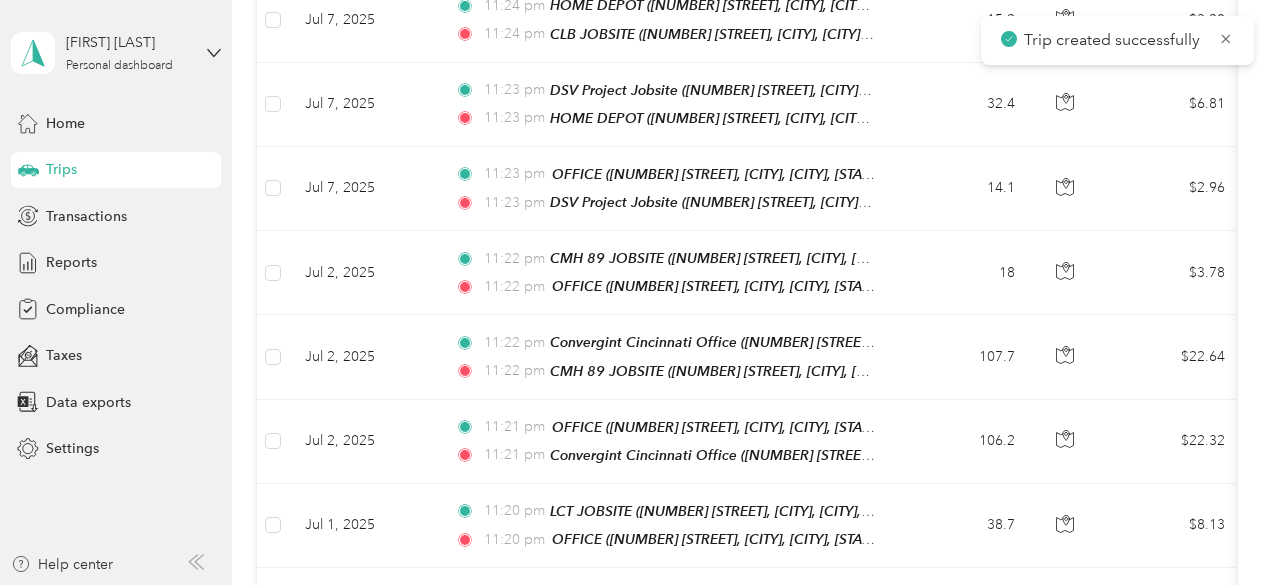 scroll, scrollTop: 3880, scrollLeft: 0, axis: vertical 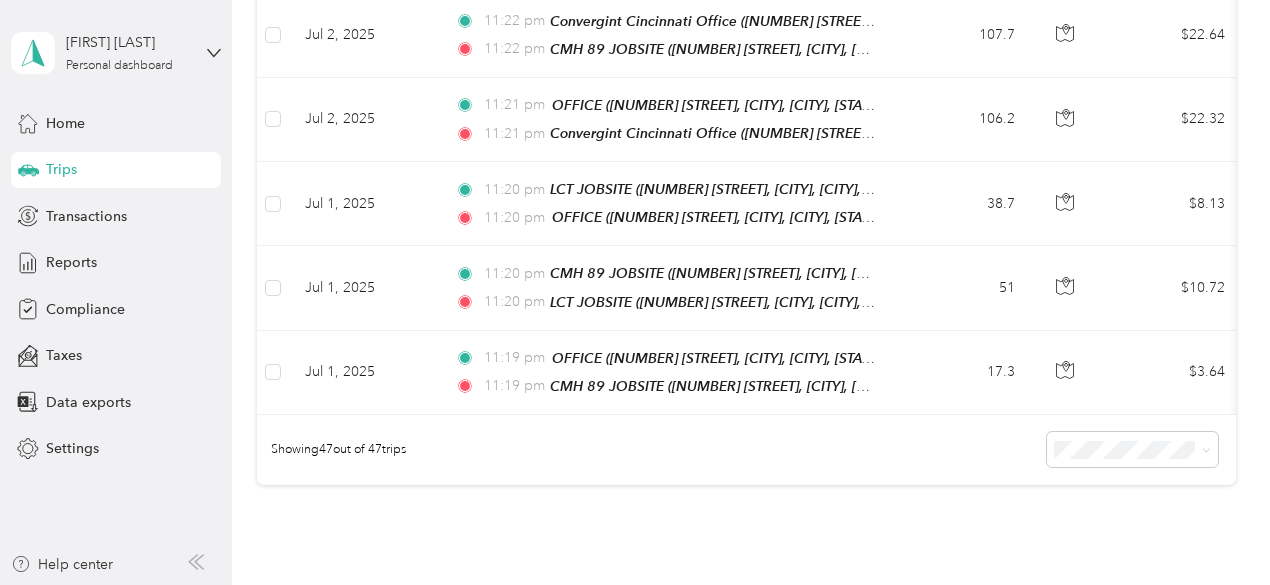 click 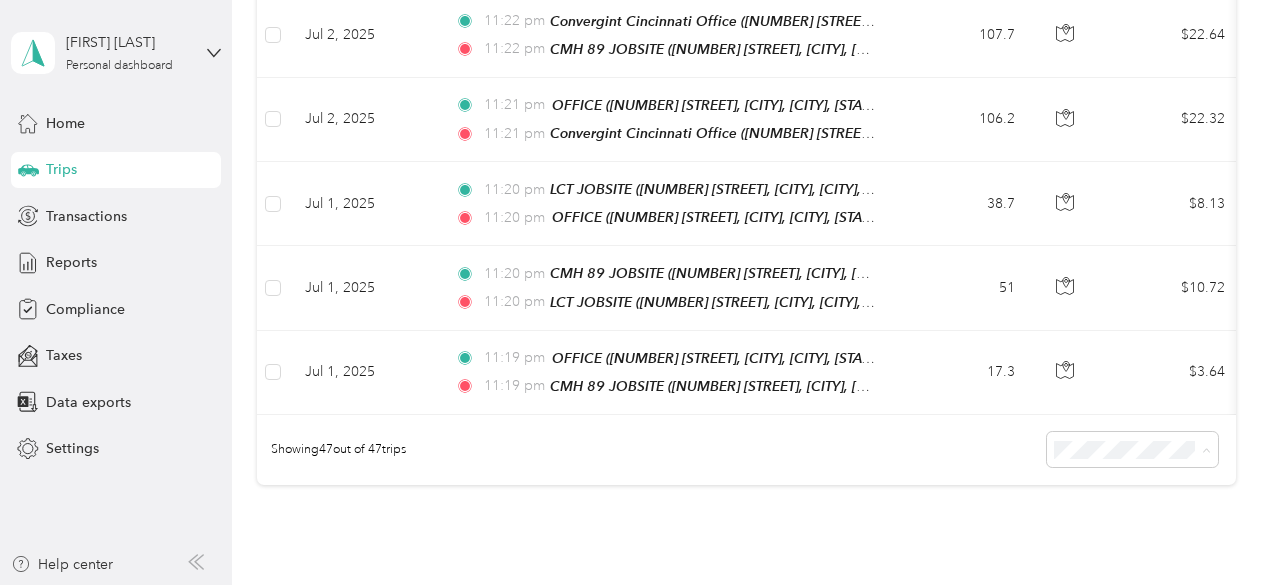 click on "50 per load" at bounding box center [1127, 427] 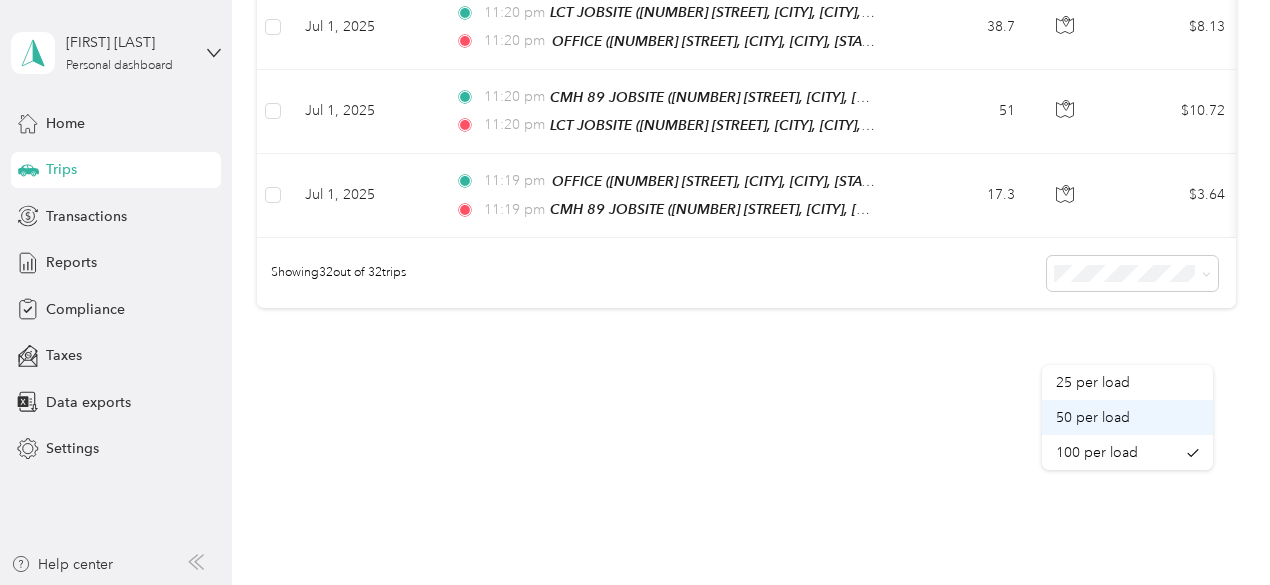 scroll, scrollTop: 2734, scrollLeft: 0, axis: vertical 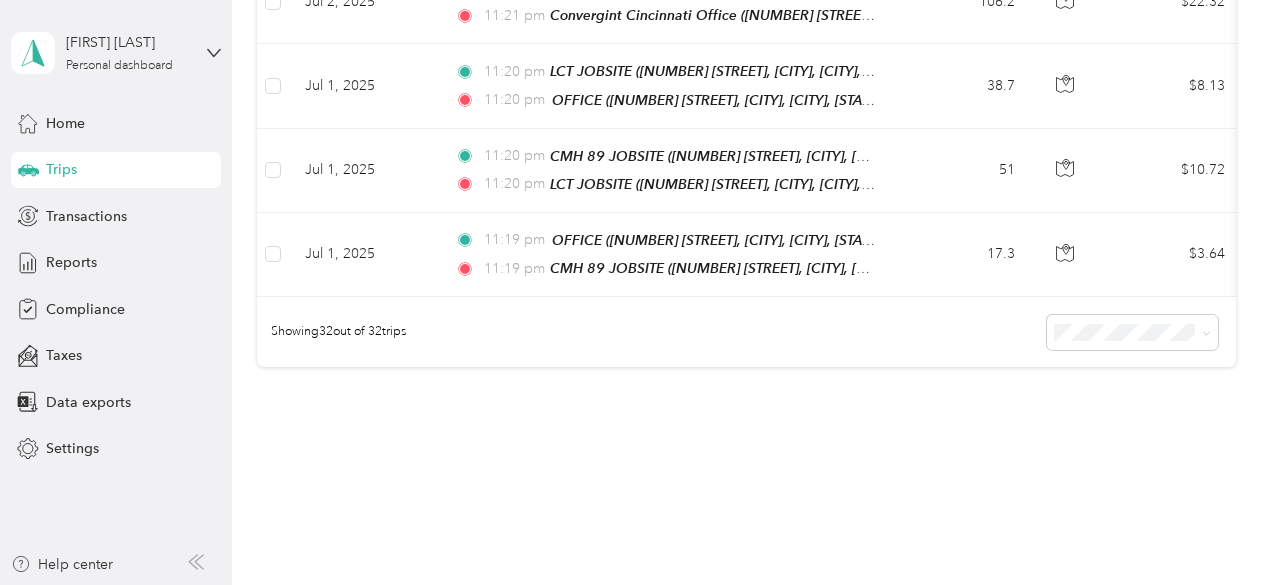 click on "$3.64" at bounding box center (1171, 255) 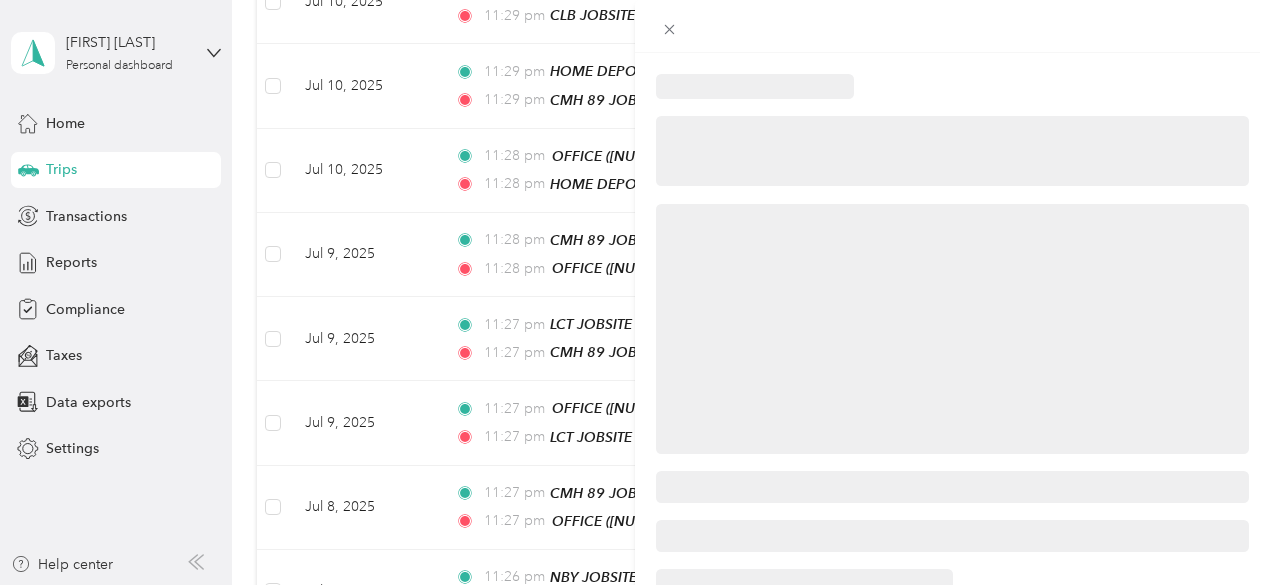 scroll, scrollTop: 3880, scrollLeft: 0, axis: vertical 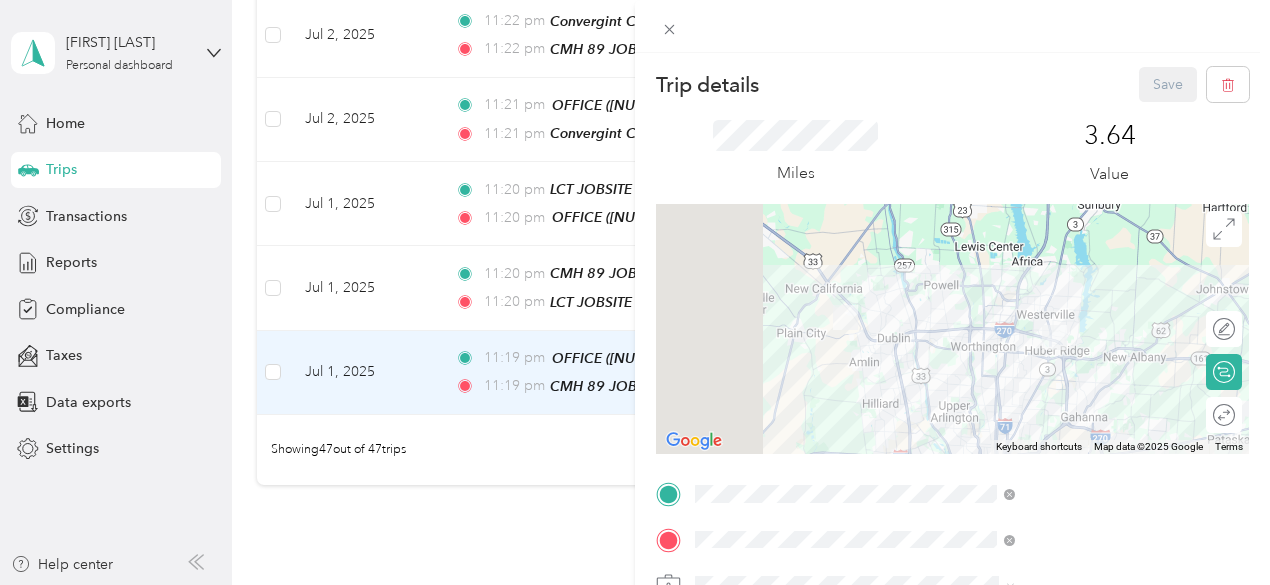 click on "Trip details Save This trip cannot be edited because it is either under review, approved, or paid. Contact your Team Manager to edit it. Miles 3.64 Value  To navigate the map with touch gestures double-tap and hold your finger on the map, then drag the map. ← Move left → Move right ↑ Move up ↓ Move down + Zoom in - Zoom out Home Jump left by 75% End Jump right by 75% Page Up Jump up by 75% Page Down Jump down by 75% Keyboard shortcuts Map Data Map data ©2025 Google Map data ©2025 Google 5 km  Click to toggle between metric and imperial units Terms Report a map error Edit route Calculate route Round trip TO Add photo" at bounding box center [635, 292] 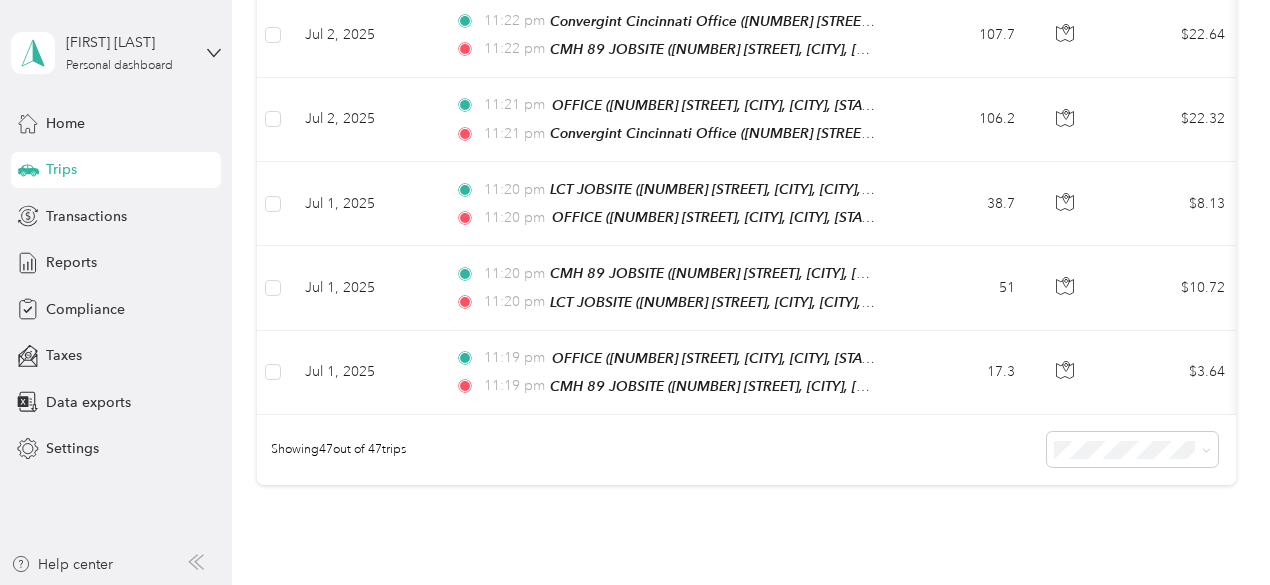 click at bounding box center [1206, 449] 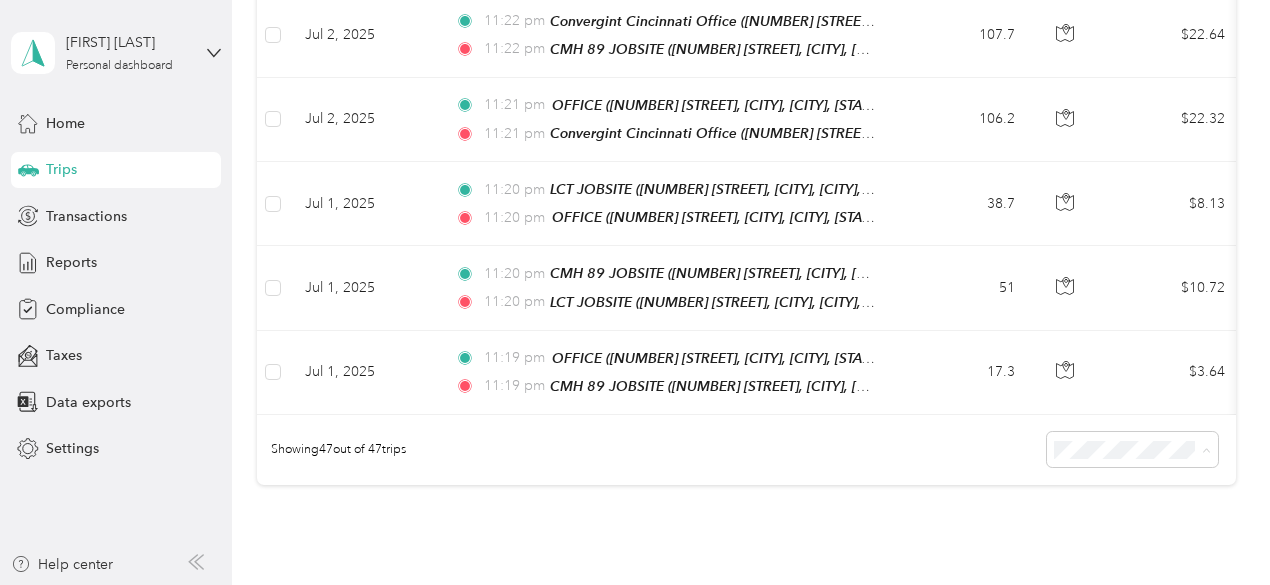 click on "100 per load" at bounding box center (1127, 462) 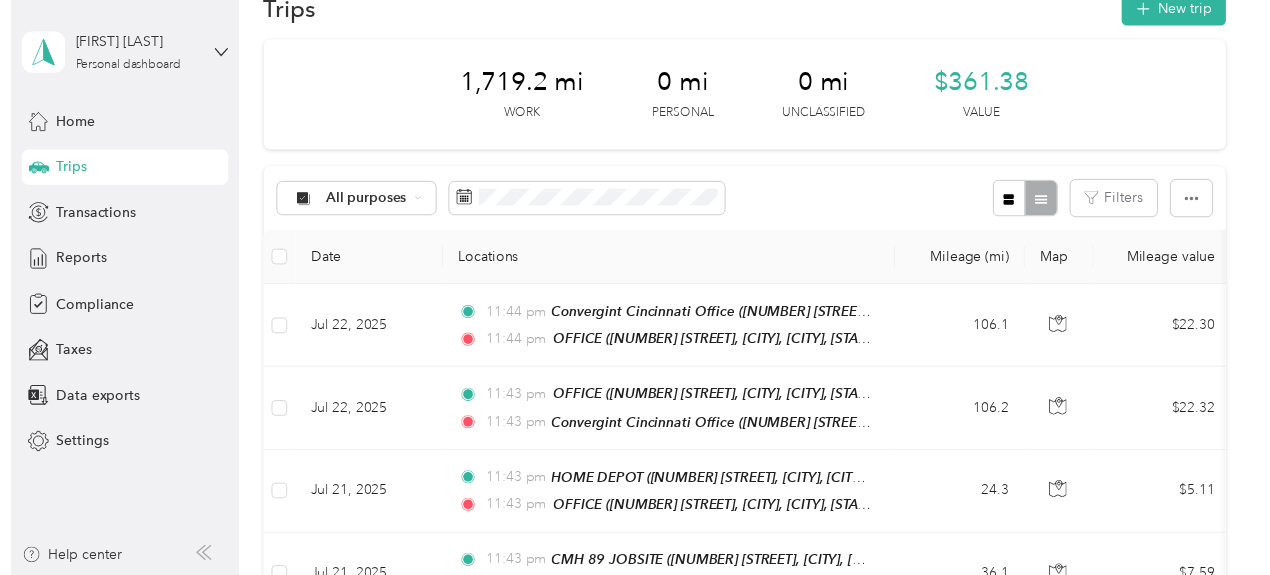 scroll, scrollTop: 0, scrollLeft: 0, axis: both 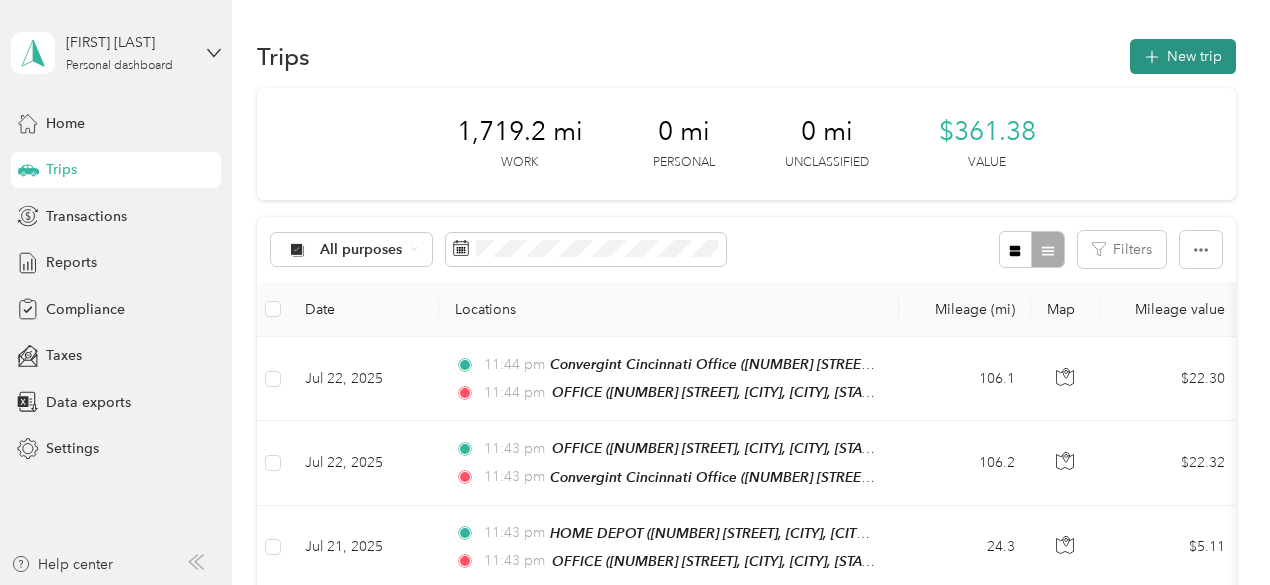 click on "New trip" at bounding box center (1183, 56) 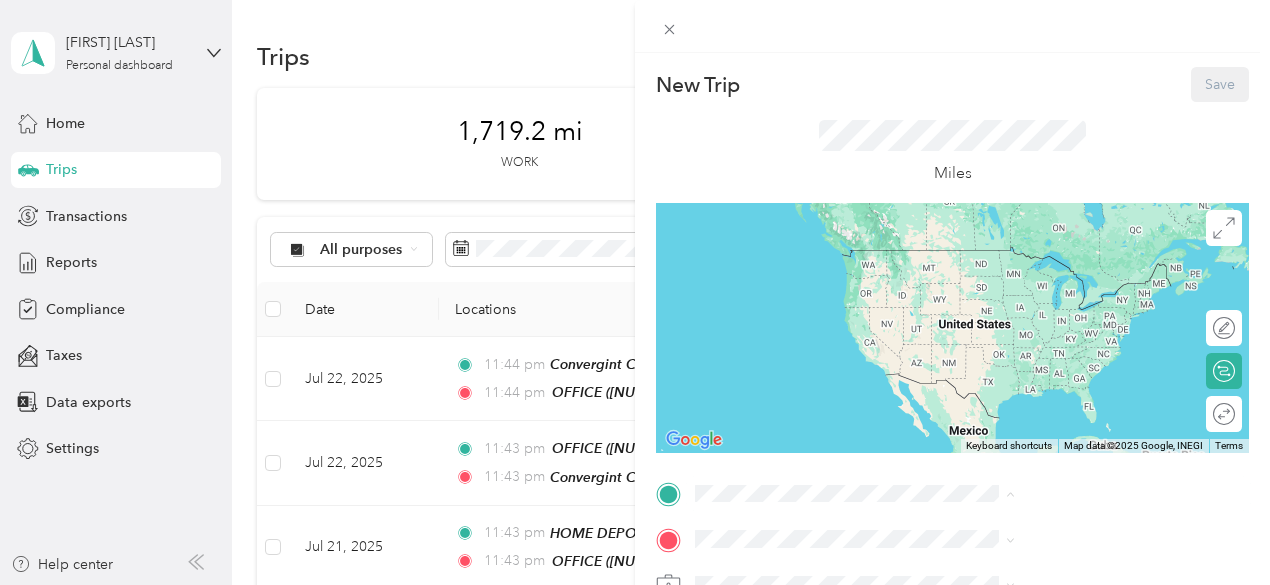 drag, startPoint x: 1010, startPoint y: 280, endPoint x: 969, endPoint y: 469, distance: 193.39597 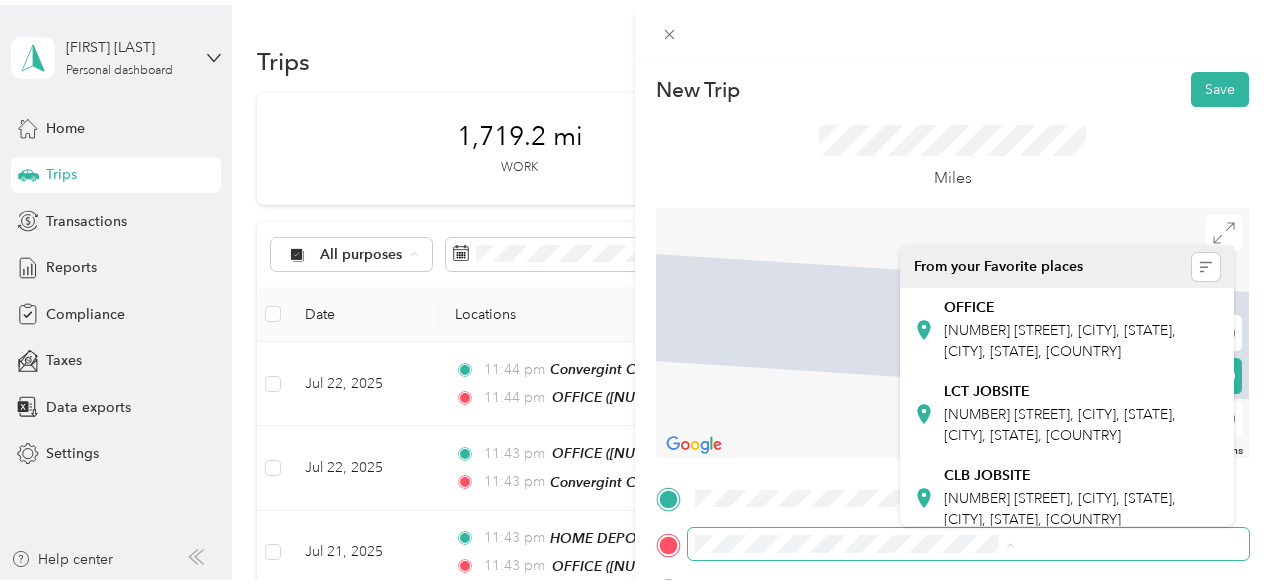 scroll, scrollTop: 84, scrollLeft: 0, axis: vertical 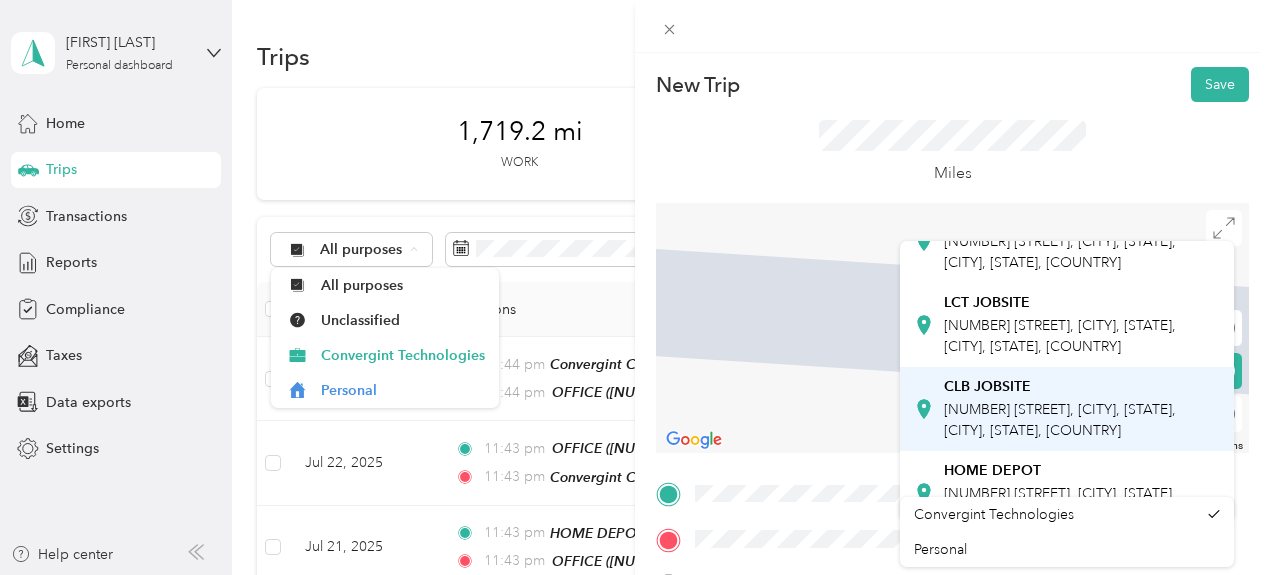 click on "[NUMBER] [STREET], [CITY], [STATE], [CITY], [STATE], [COUNTRY]" at bounding box center [1060, 420] 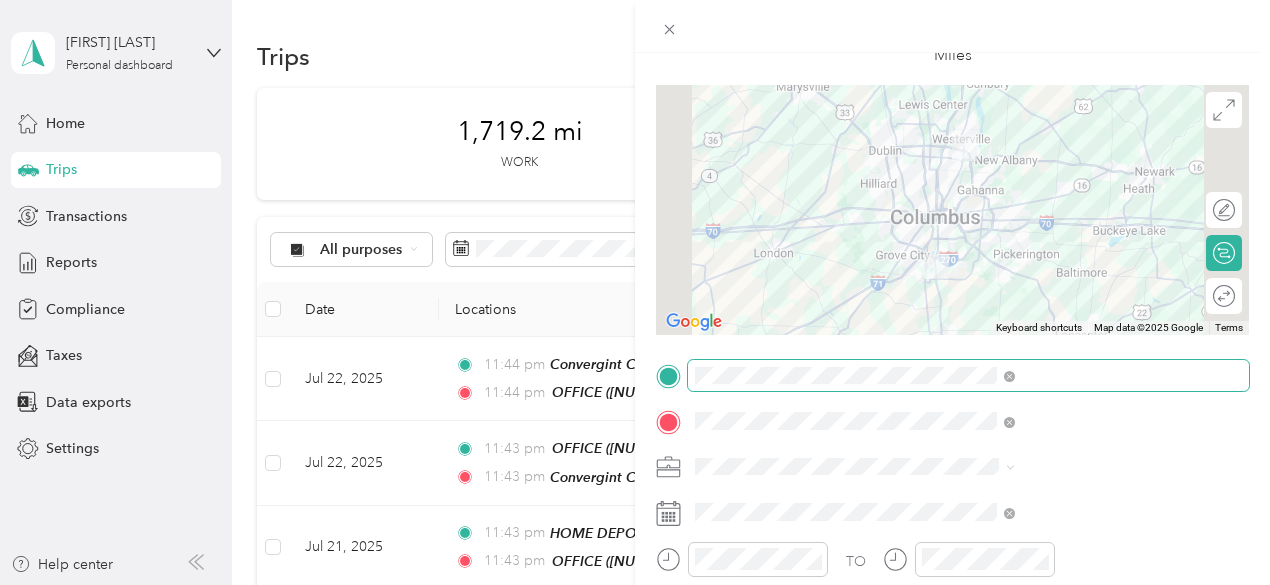 scroll, scrollTop: 300, scrollLeft: 0, axis: vertical 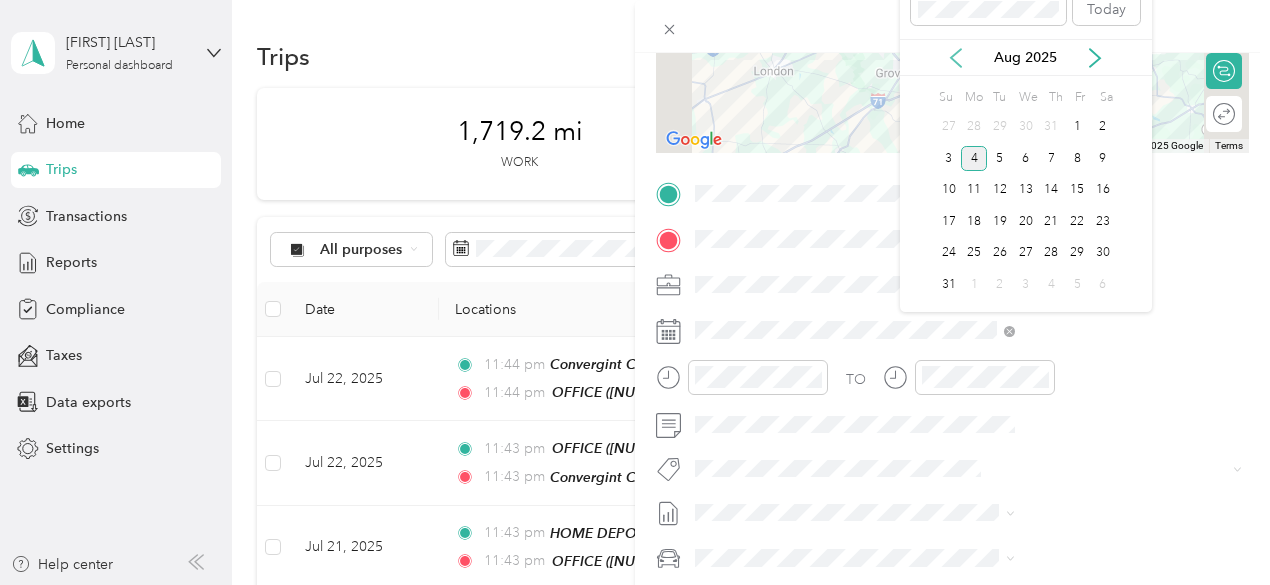 click 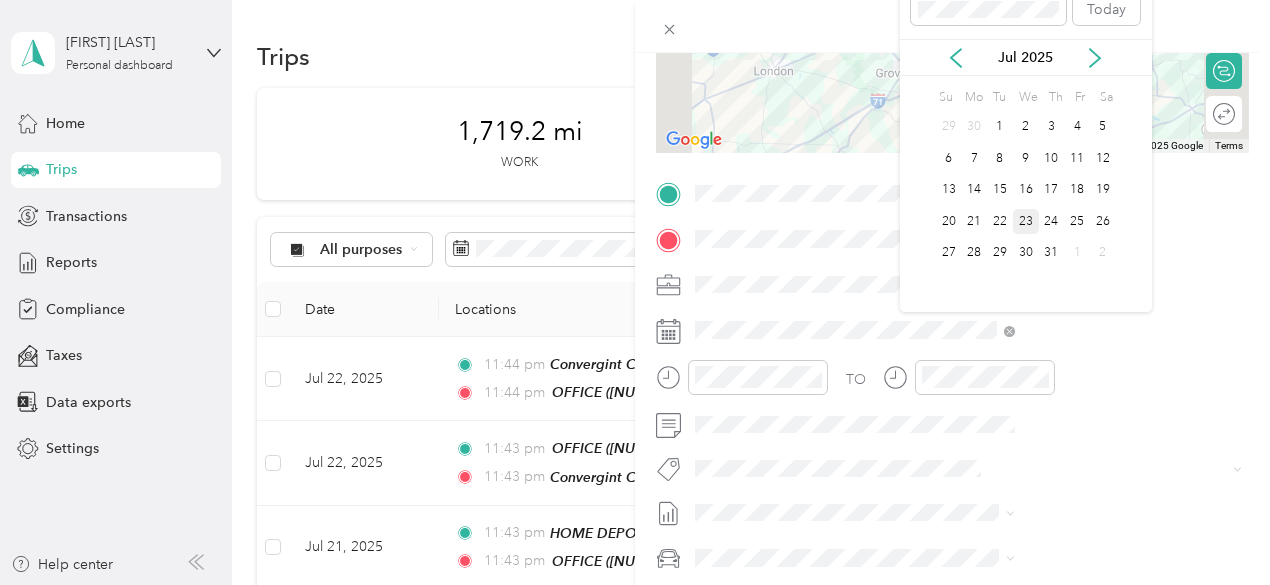 click on "23" at bounding box center (1026, 221) 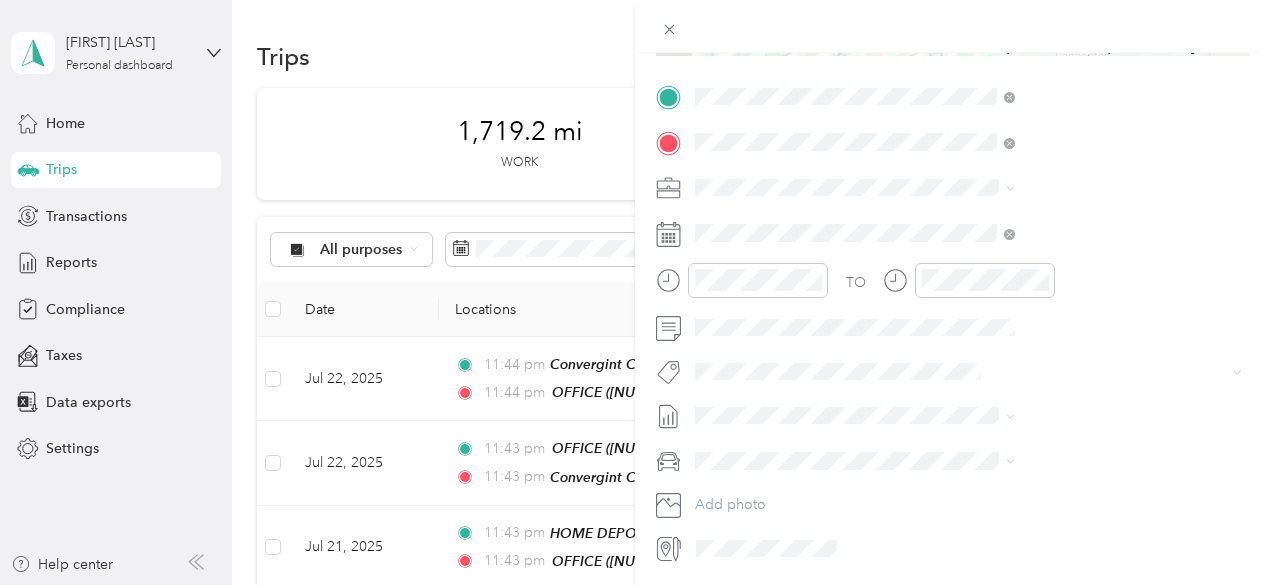 scroll, scrollTop: 464, scrollLeft: 0, axis: vertical 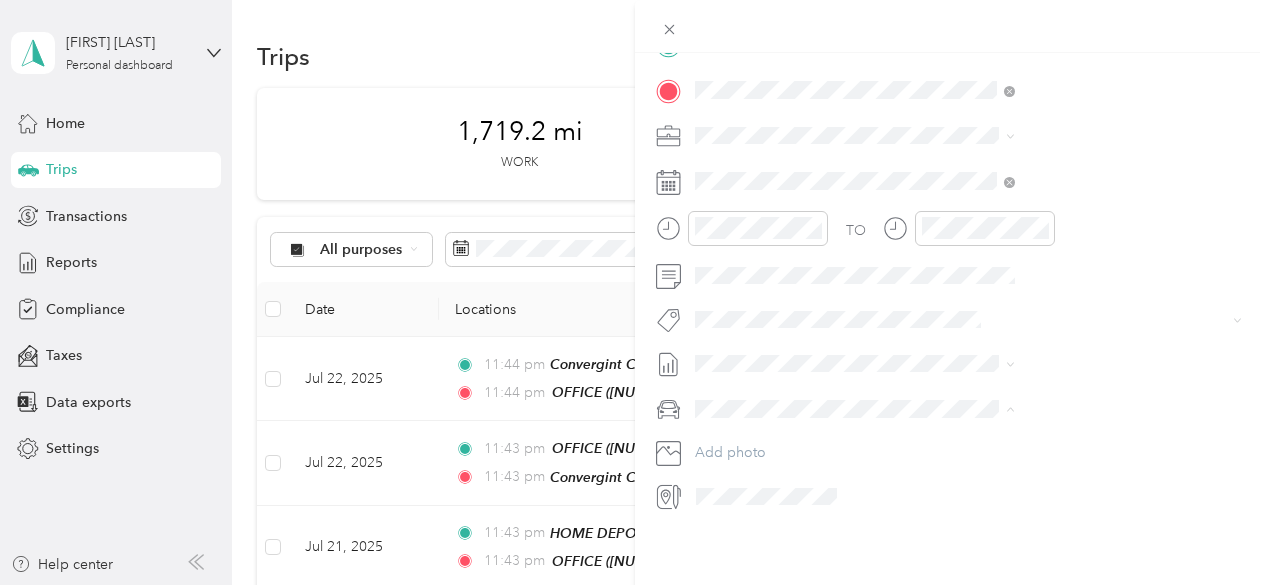 click on "GMC Sierra 1500" at bounding box center [968, 428] 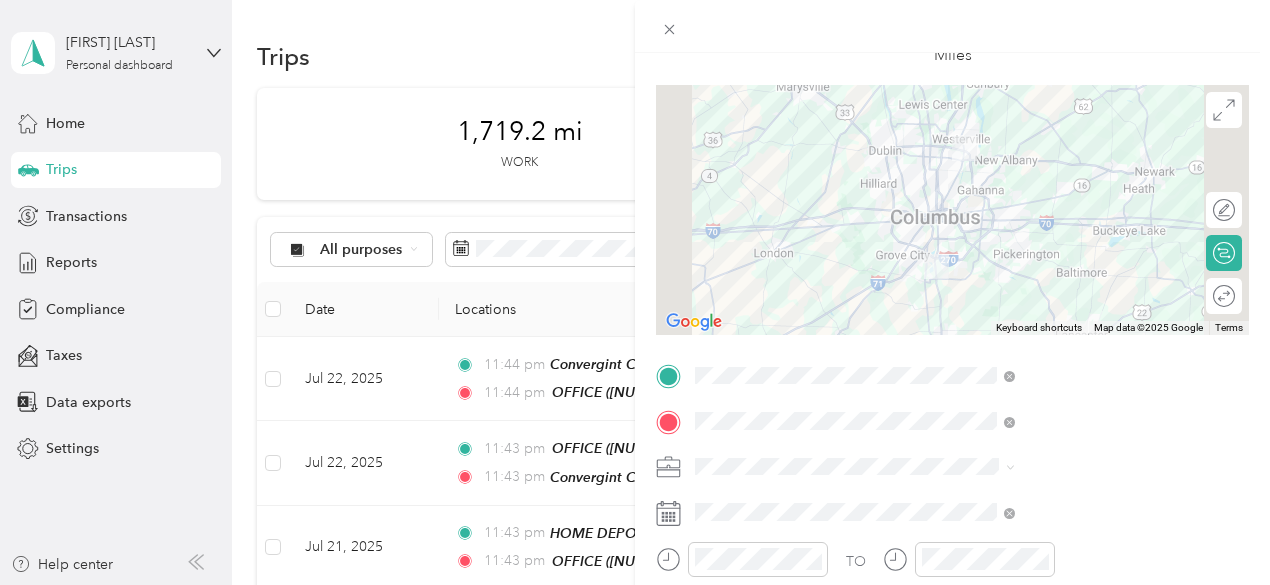 scroll, scrollTop: 0, scrollLeft: 0, axis: both 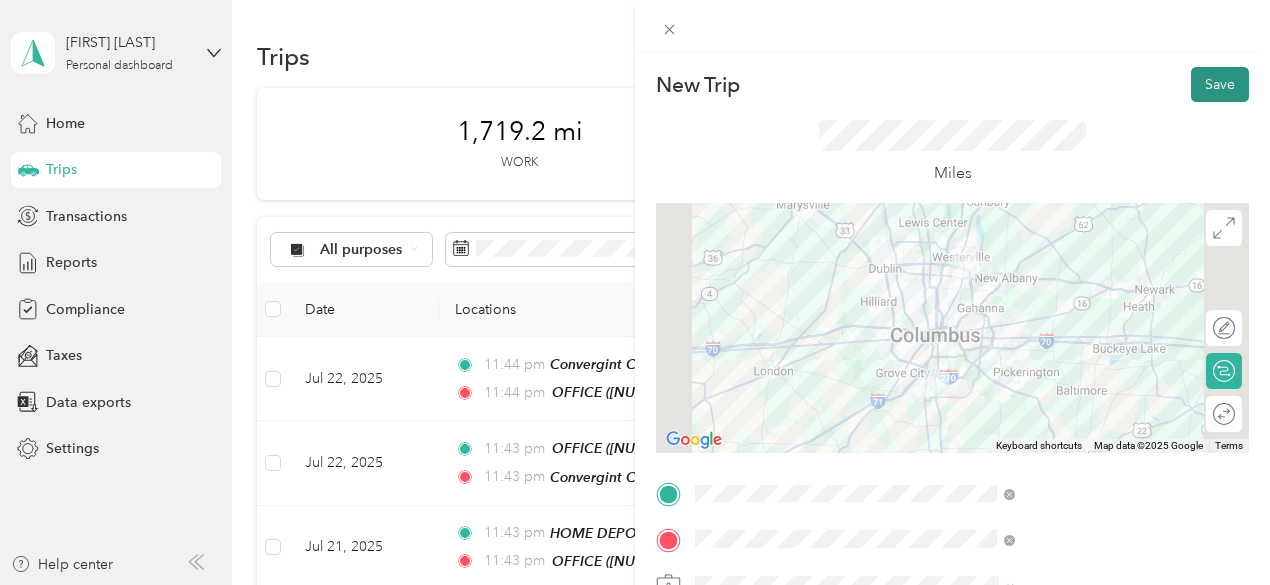 click on "Save" at bounding box center (1220, 84) 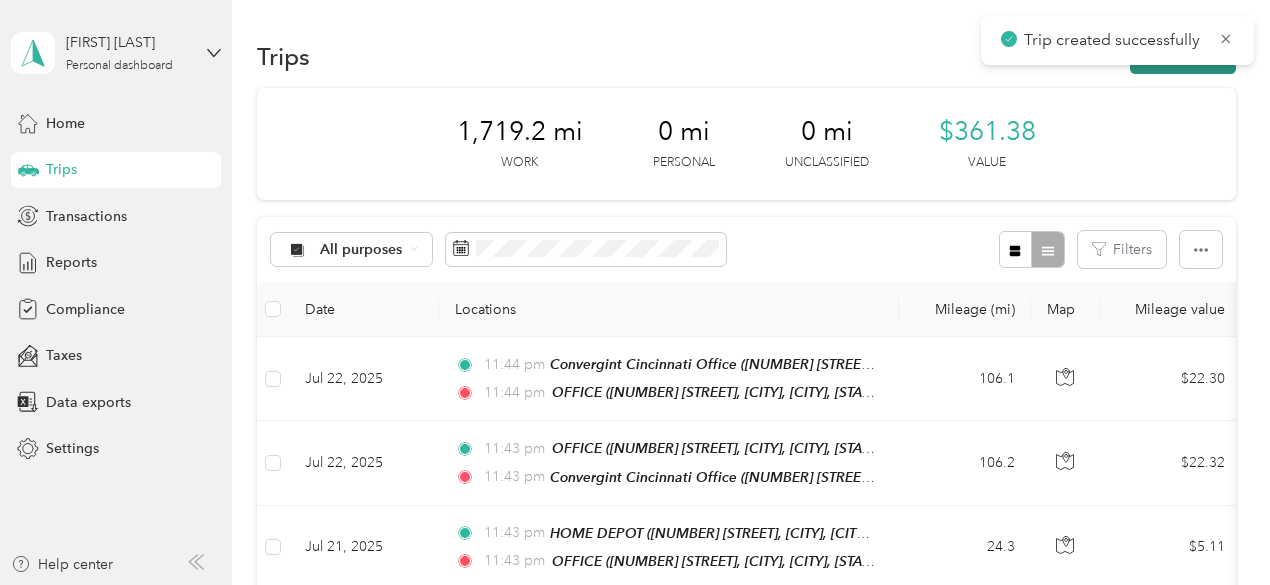 click on "New trip" at bounding box center (1183, 56) 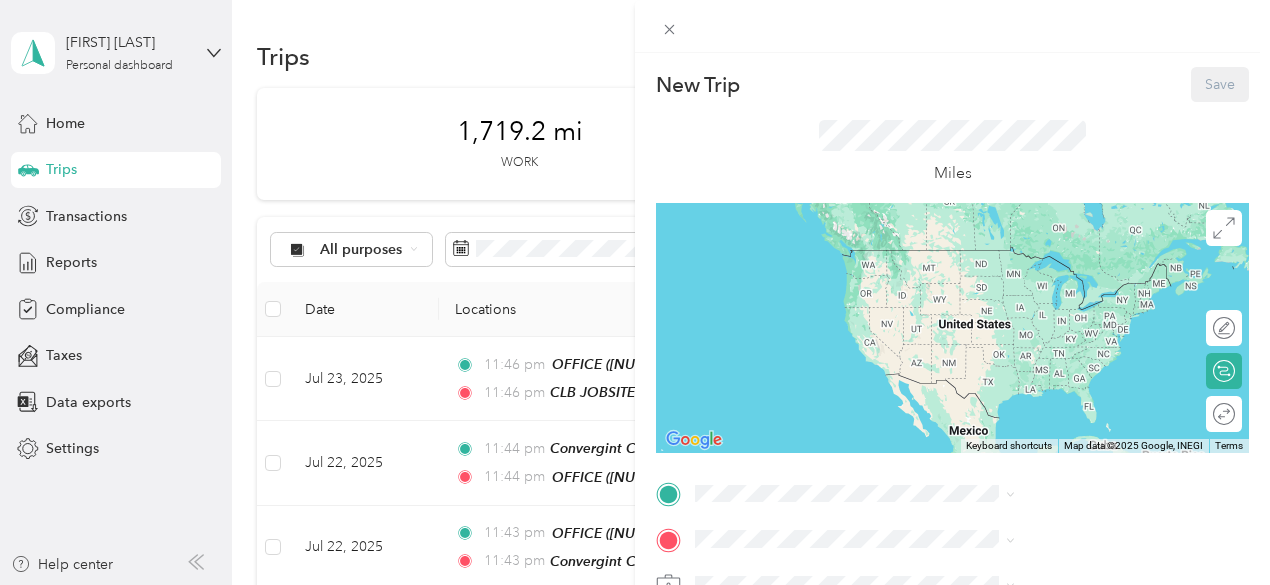 click on "CLB JOBSITE [NUMBER] [STREET], [CITY], [STATE], [CITY], [STATE], [COUNTRY]" at bounding box center (1081, 445) 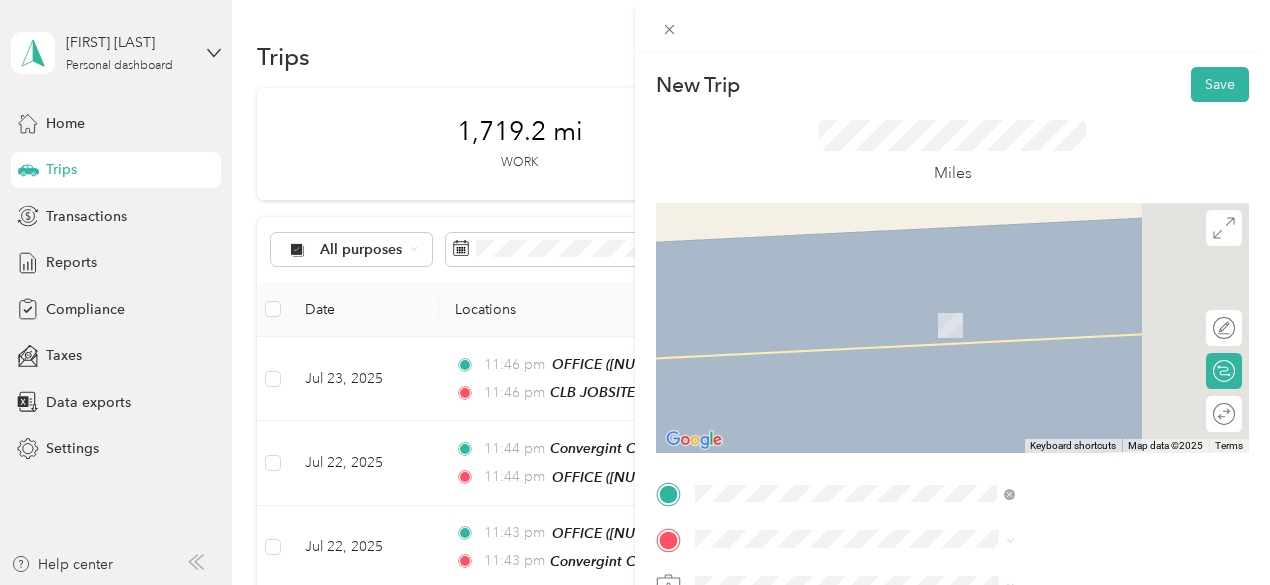 click on "[NUMBER] [STREET], [CITY], [STATE], [CITY], [STATE], [COUNTRY]" at bounding box center (1060, 336) 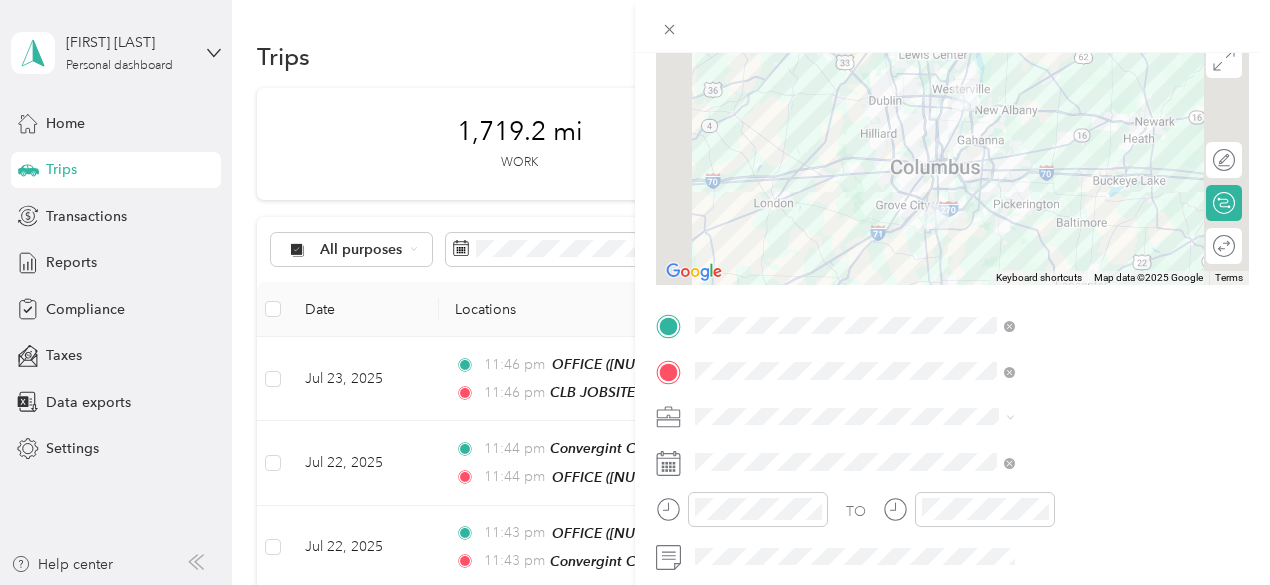 scroll, scrollTop: 300, scrollLeft: 0, axis: vertical 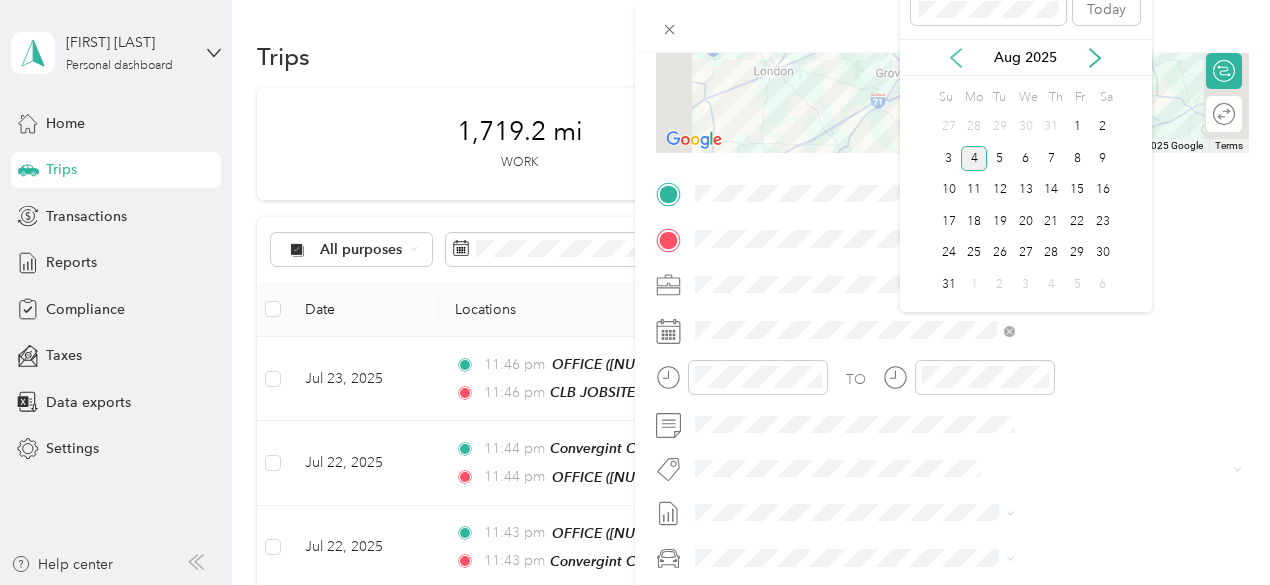 click 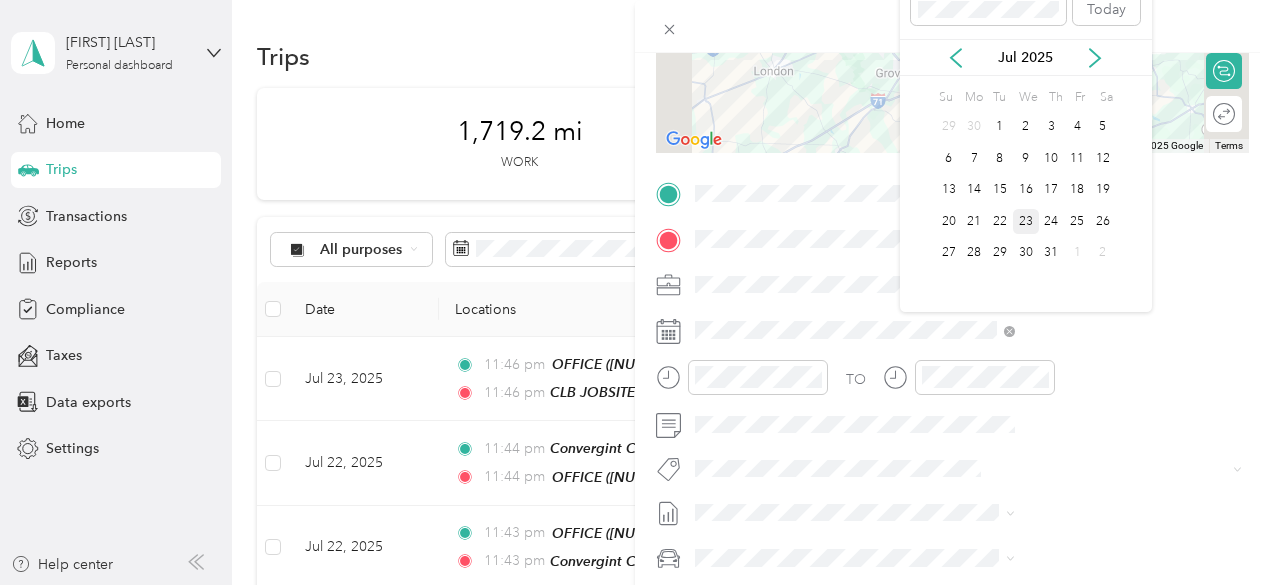 click on "23" at bounding box center (1026, 221) 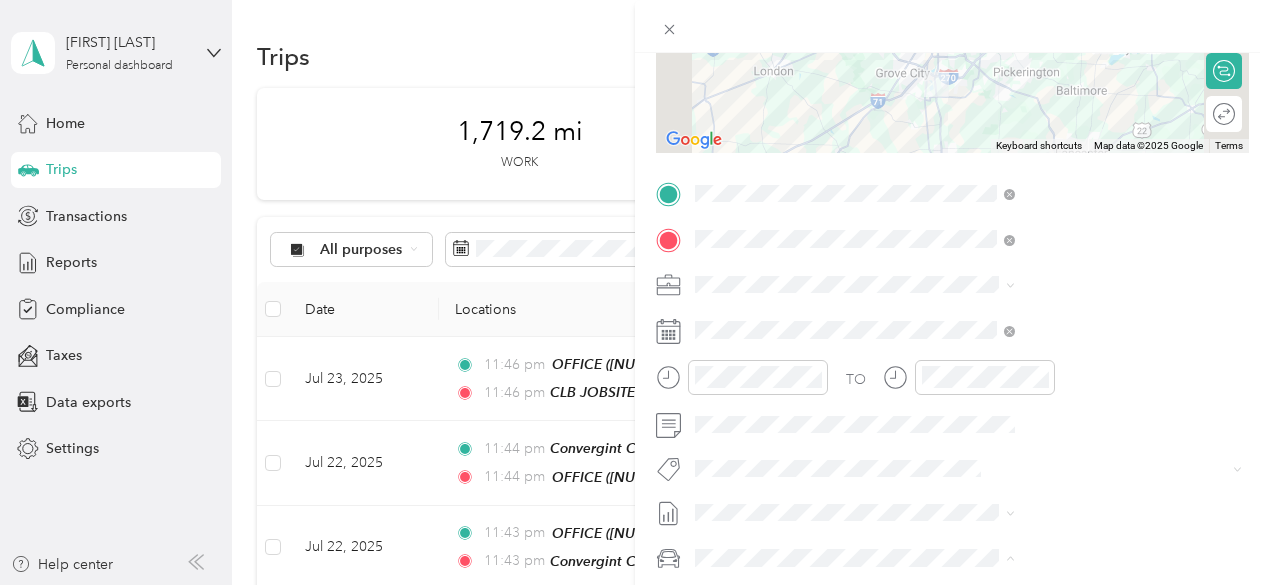 click on "GMC Sierra 1500" at bounding box center (1067, 486) 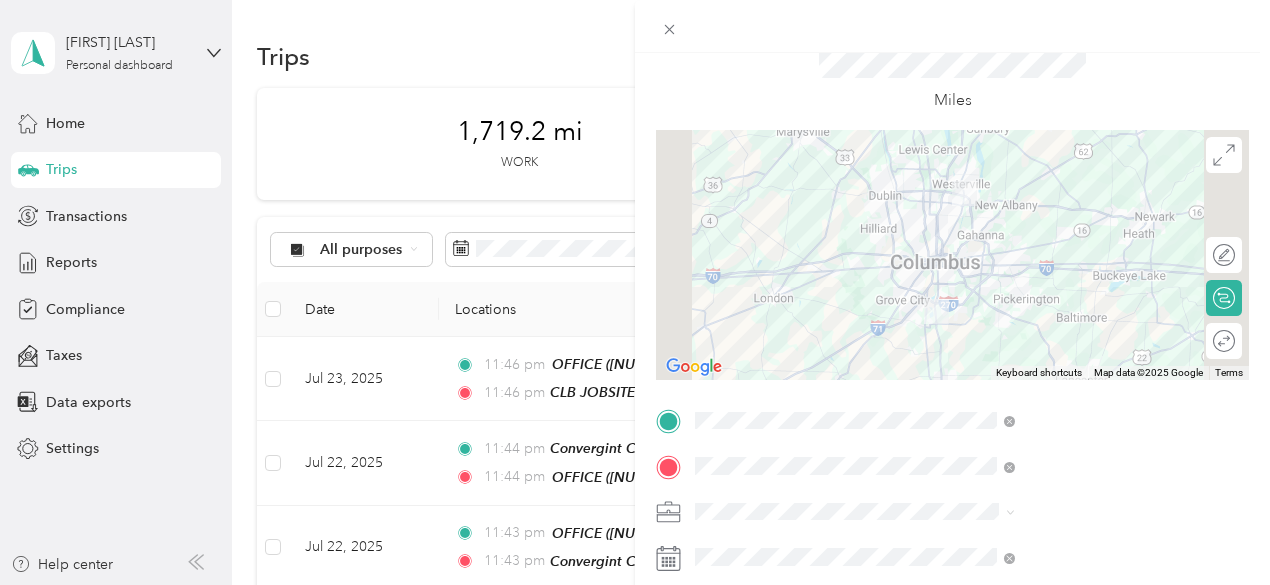 scroll, scrollTop: 0, scrollLeft: 0, axis: both 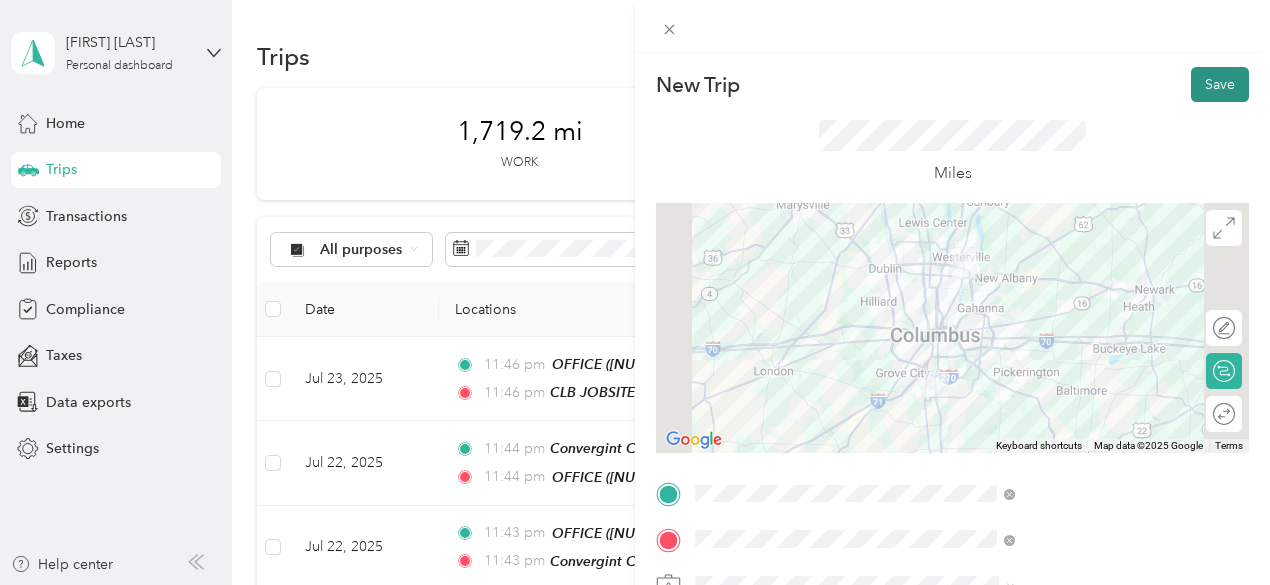 click on "Save" at bounding box center [1220, 84] 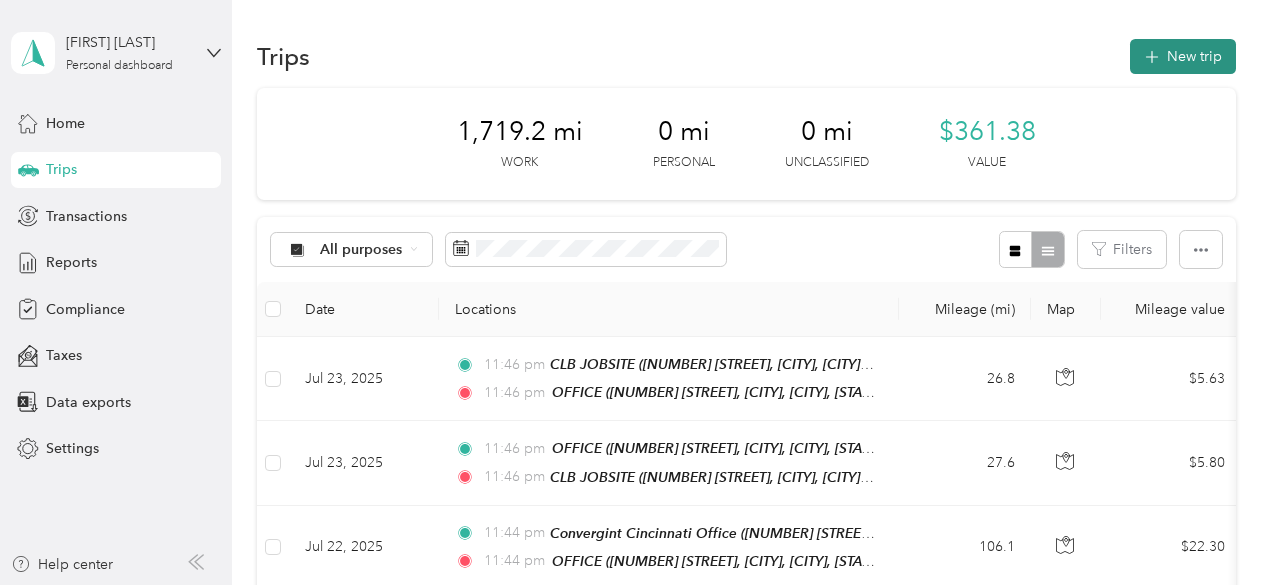 click on "New trip" at bounding box center (1183, 56) 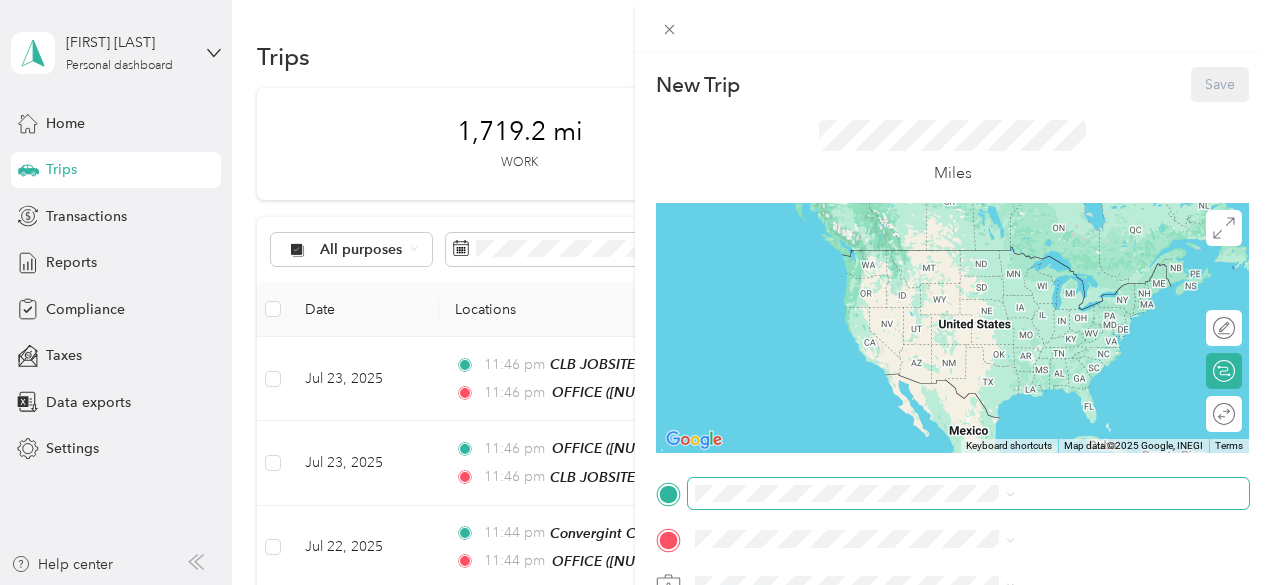 click at bounding box center [968, 494] 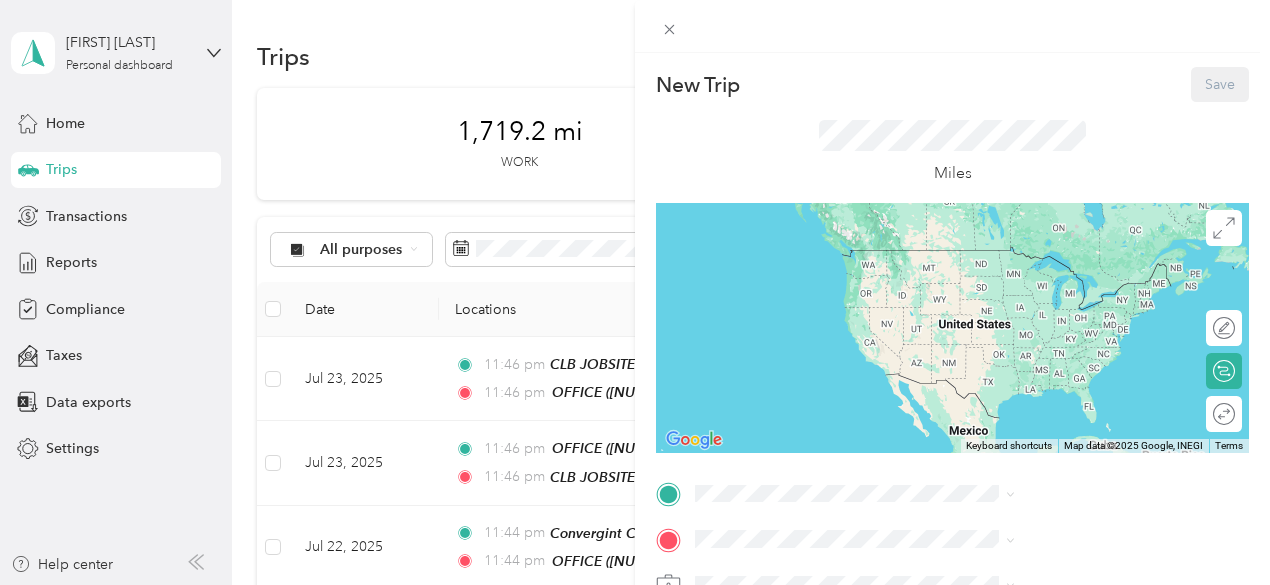 click on "OFFICE [NUMBER] [STREET], [CITY], [STATE], [CITY], [STATE], [COUNTRY]" at bounding box center (1081, 279) 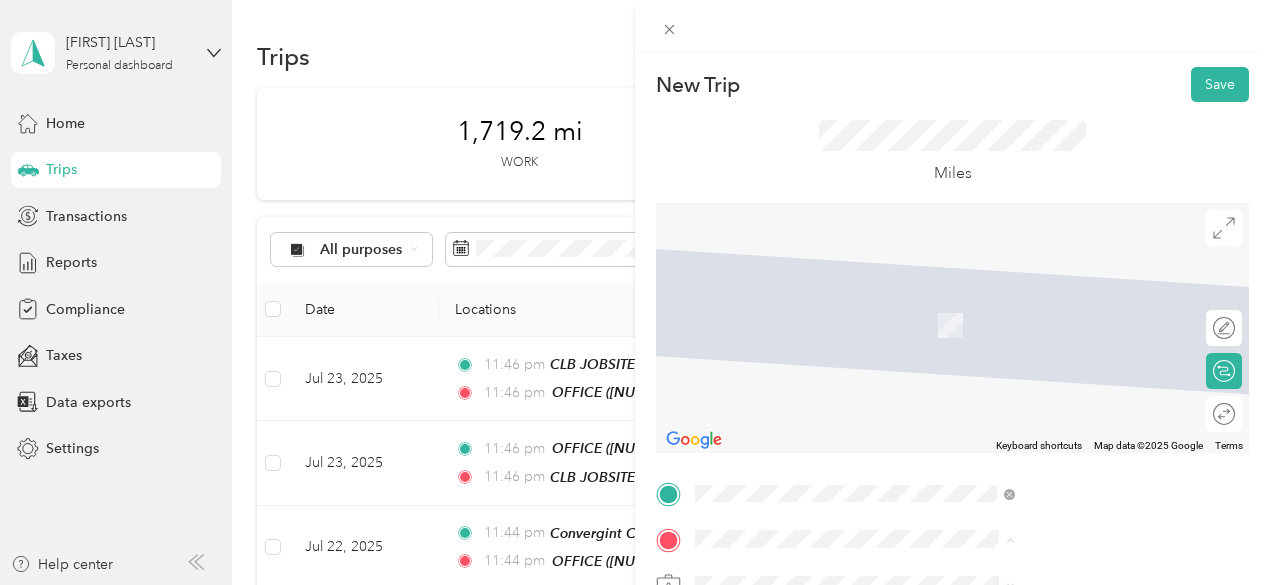 click on "[NUMBER] [STREET], [CITY], [STATE], [CITY], [STATE], [COUNTRY]" at bounding box center (1060, 420) 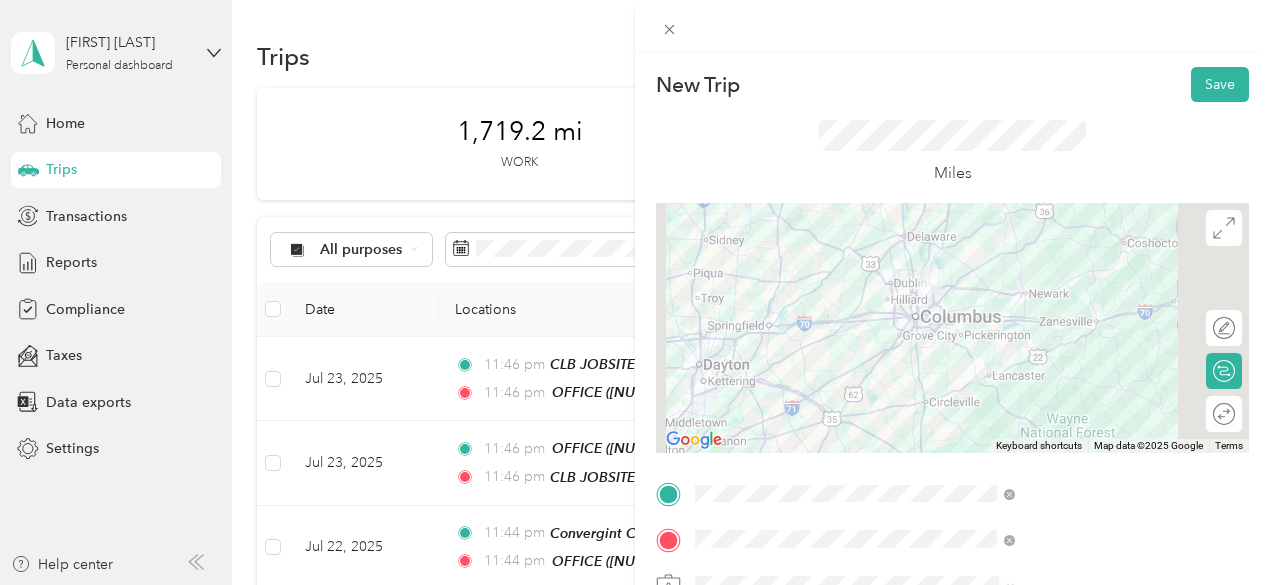 scroll, scrollTop: 300, scrollLeft: 0, axis: vertical 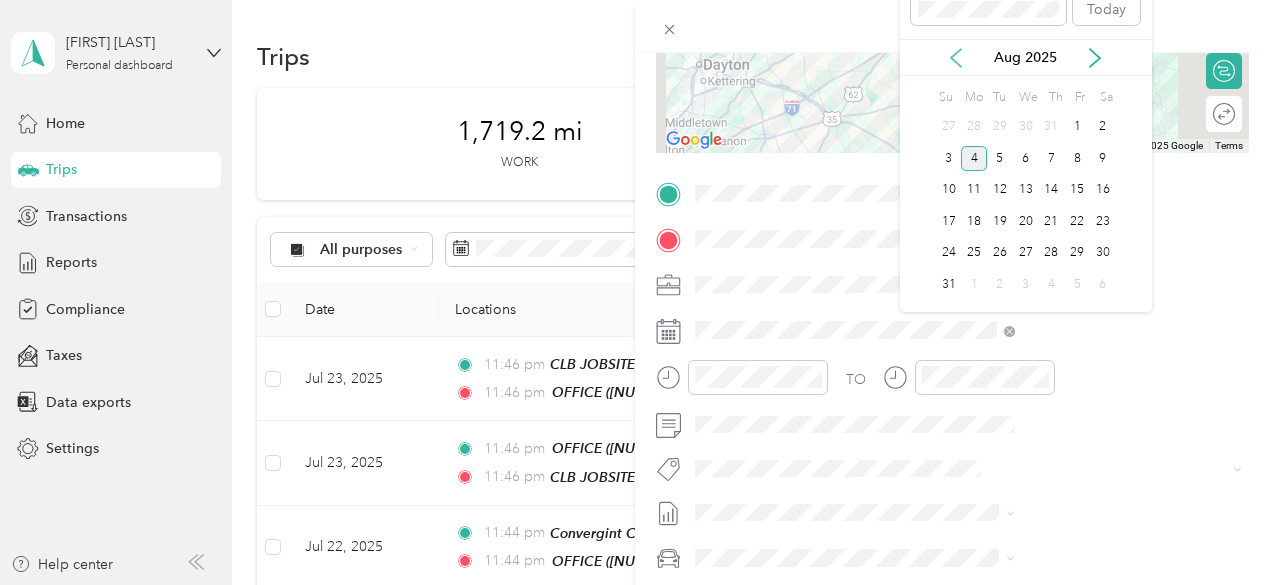 click 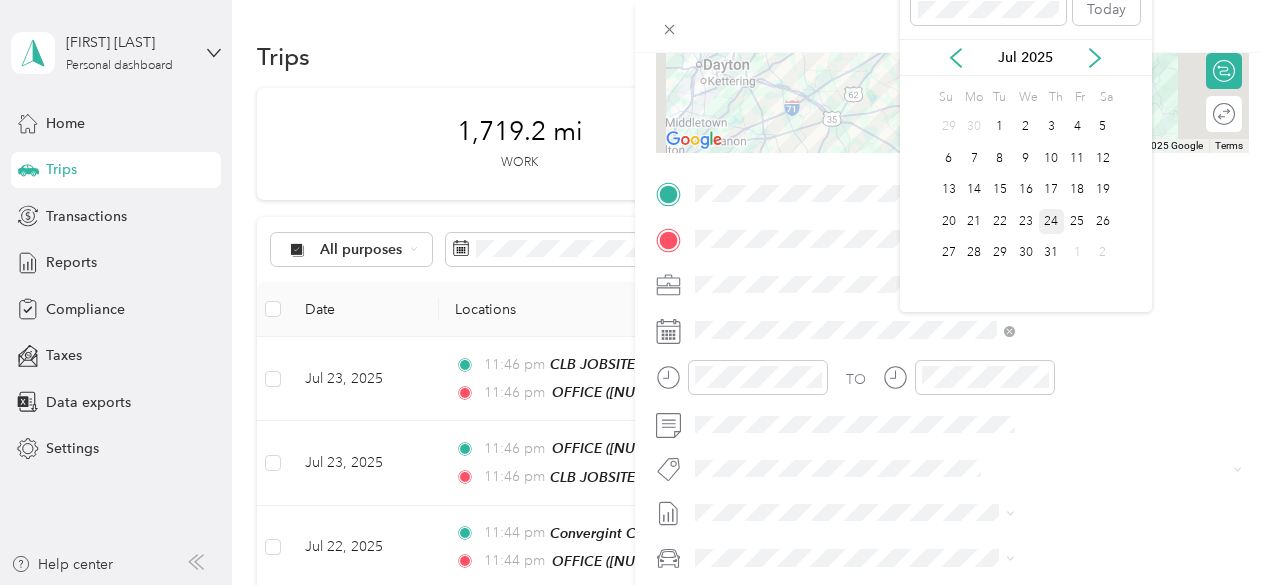 click on "24" at bounding box center [1052, 221] 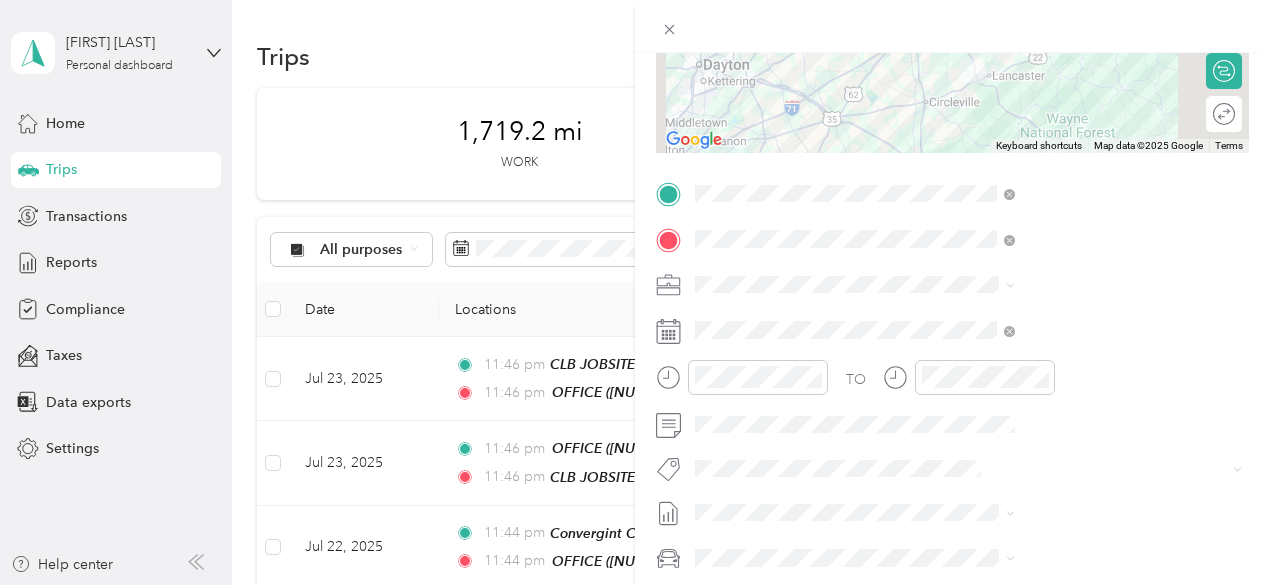 click on "GMC Sierra 1500" at bounding box center (1067, 485) 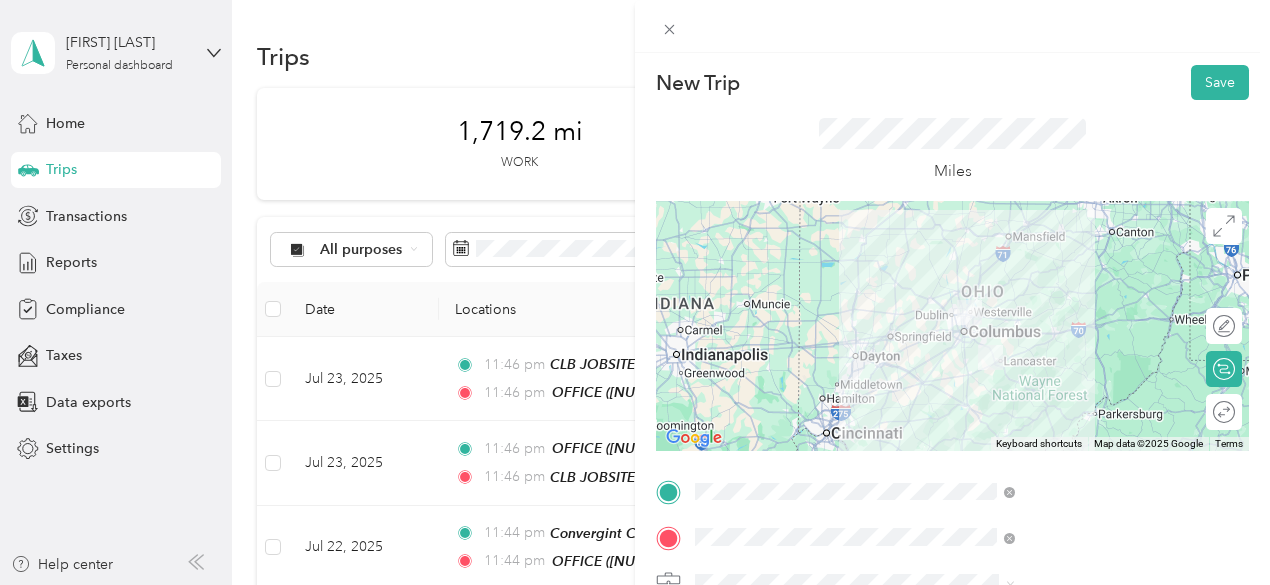 scroll, scrollTop: 0, scrollLeft: 0, axis: both 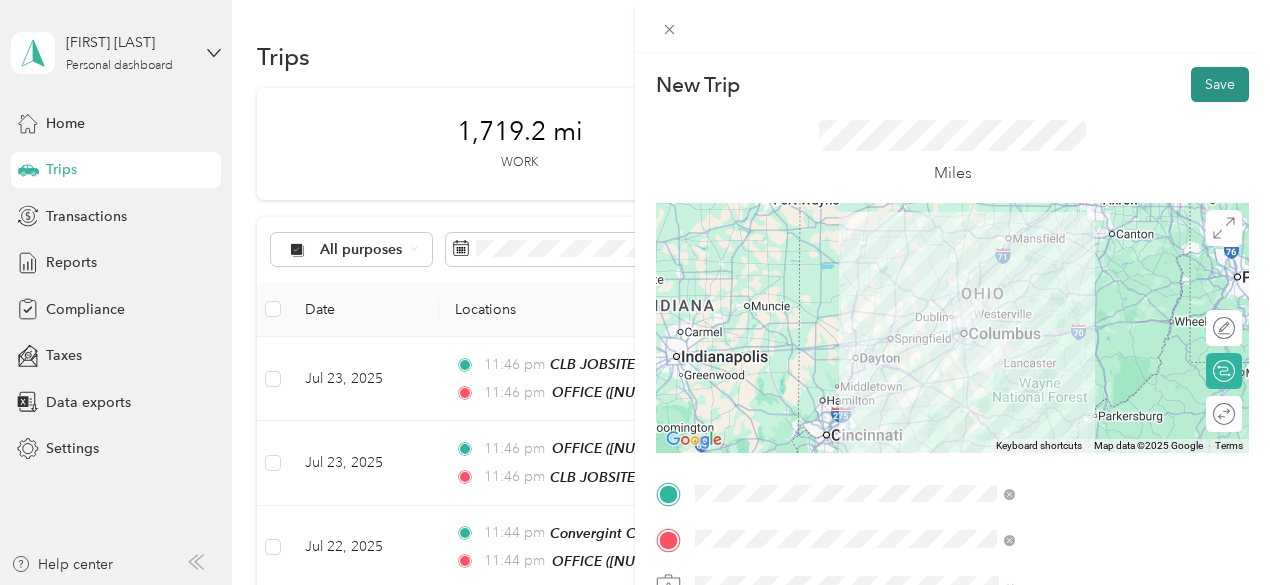 click on "Save" at bounding box center [1220, 84] 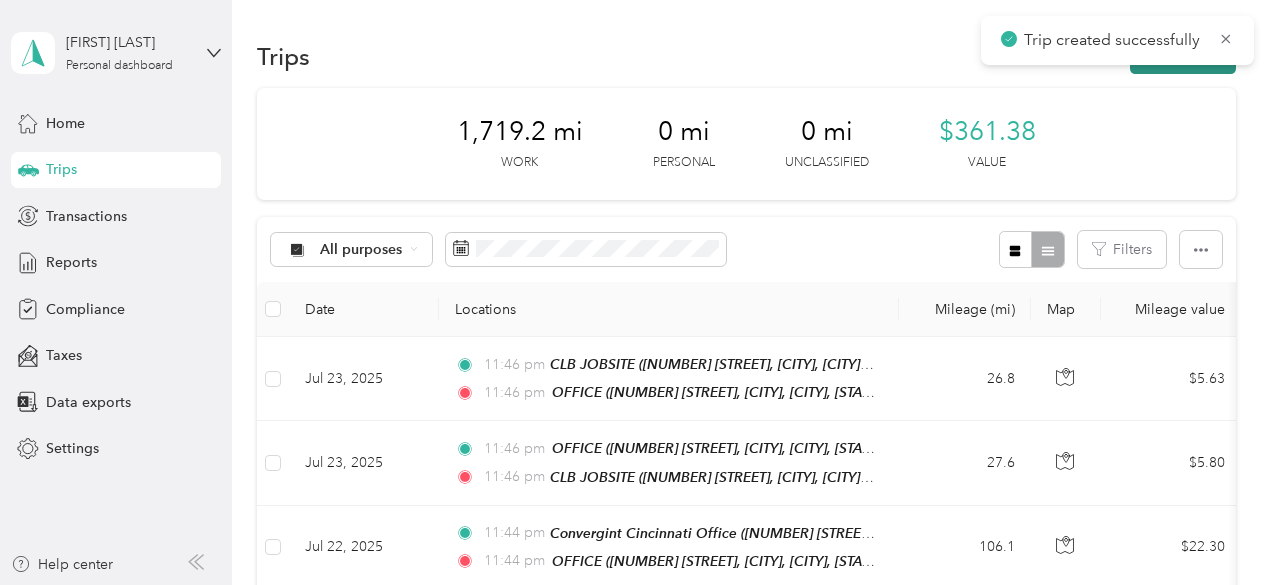 click on "New trip" at bounding box center (1183, 56) 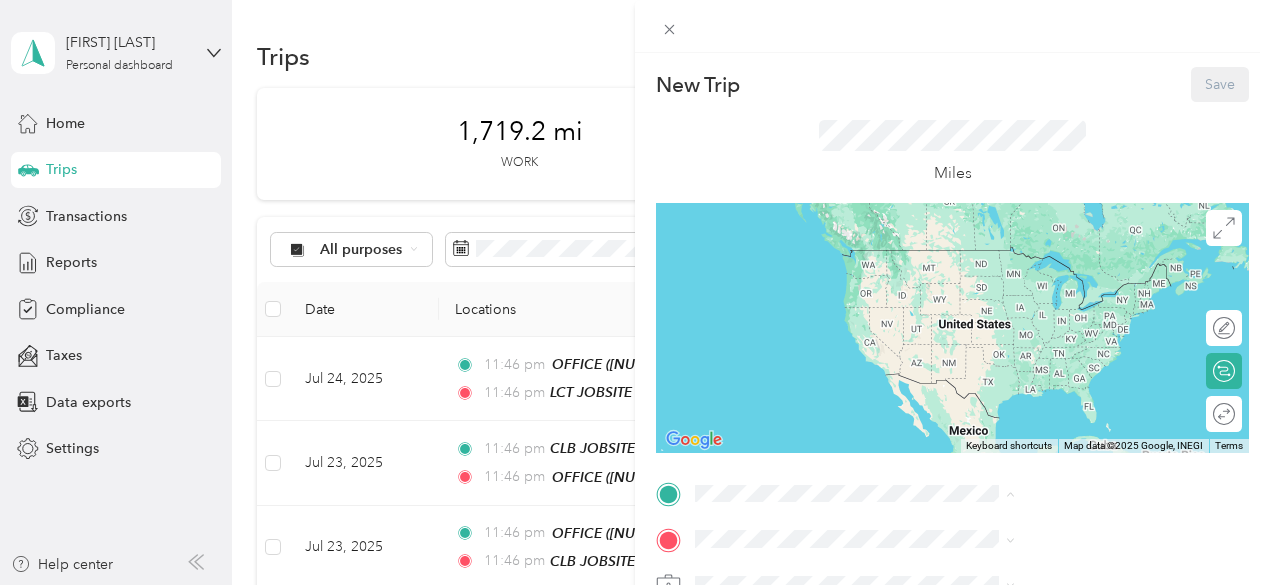 click on "[NUMBER] [STREET], [CITY], [STATE], [CITY], [STATE], [COUNTRY]" at bounding box center [1060, 374] 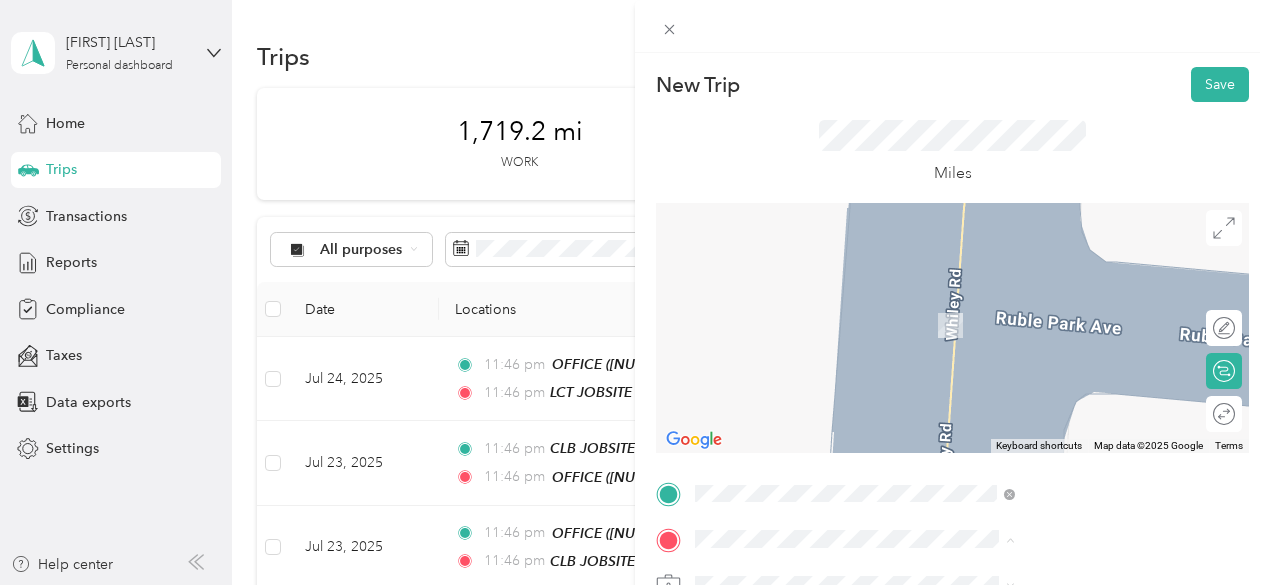 click on "[NUMBER] [STREET], [CITY], [STATE], [CITY], [STATE], [COUNTRY]" at bounding box center (1060, 336) 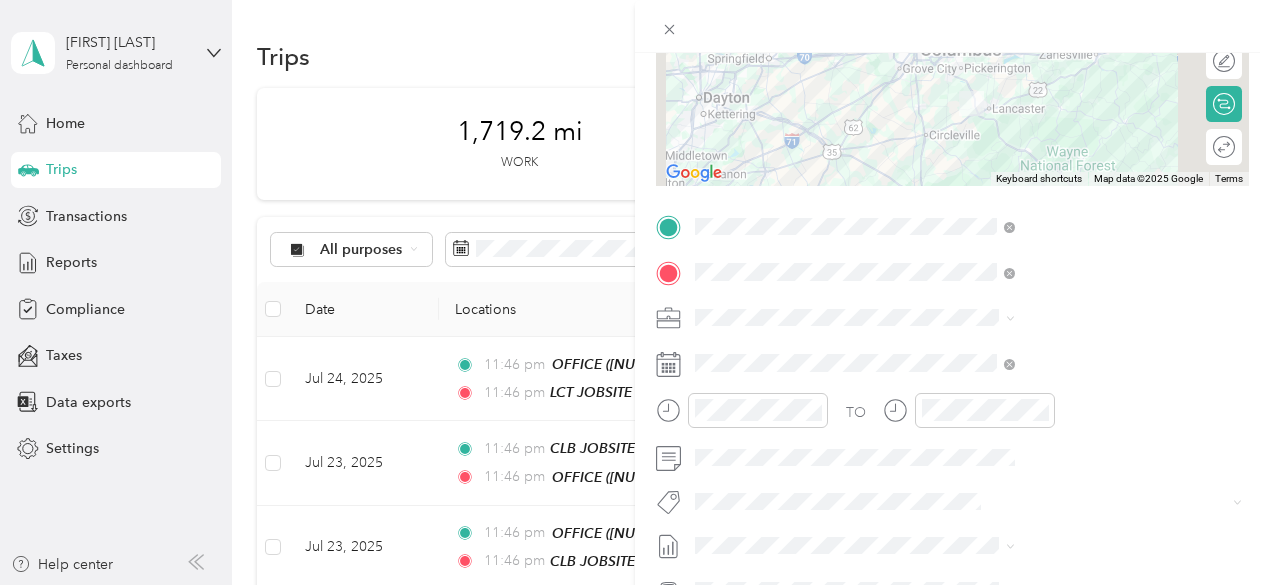 scroll, scrollTop: 400, scrollLeft: 0, axis: vertical 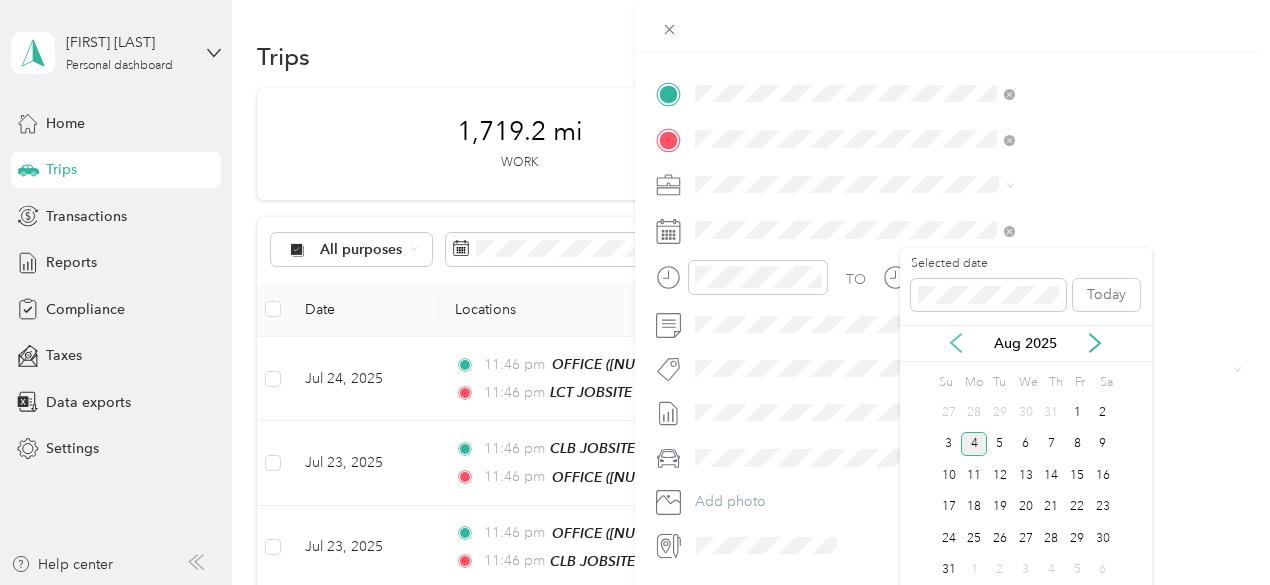click 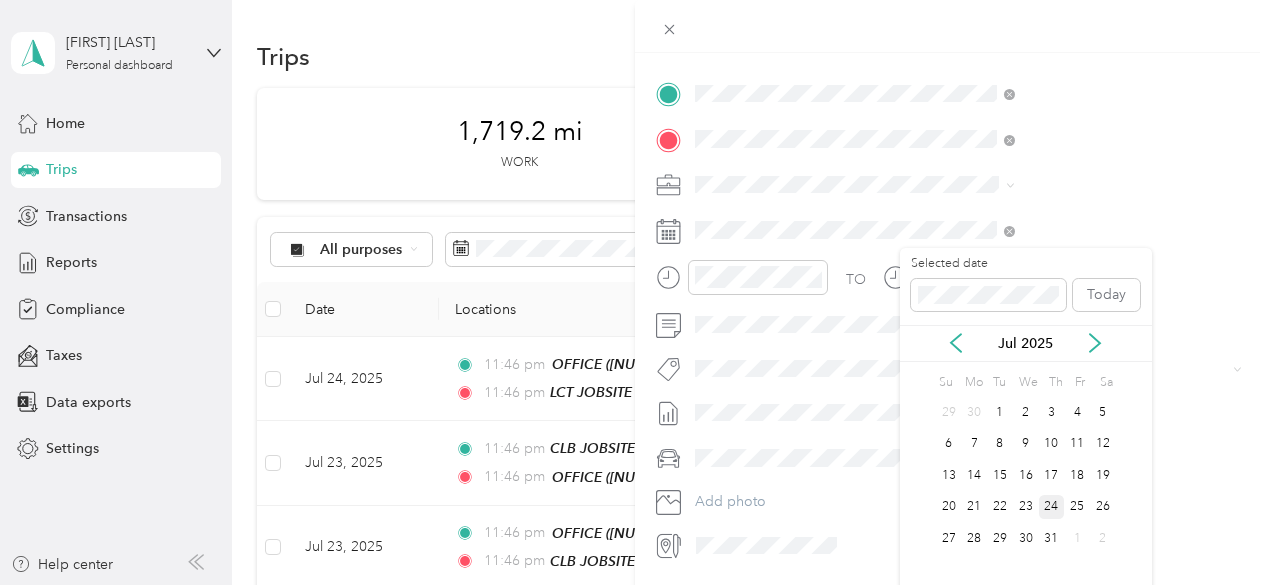 click on "24" at bounding box center (1052, 507) 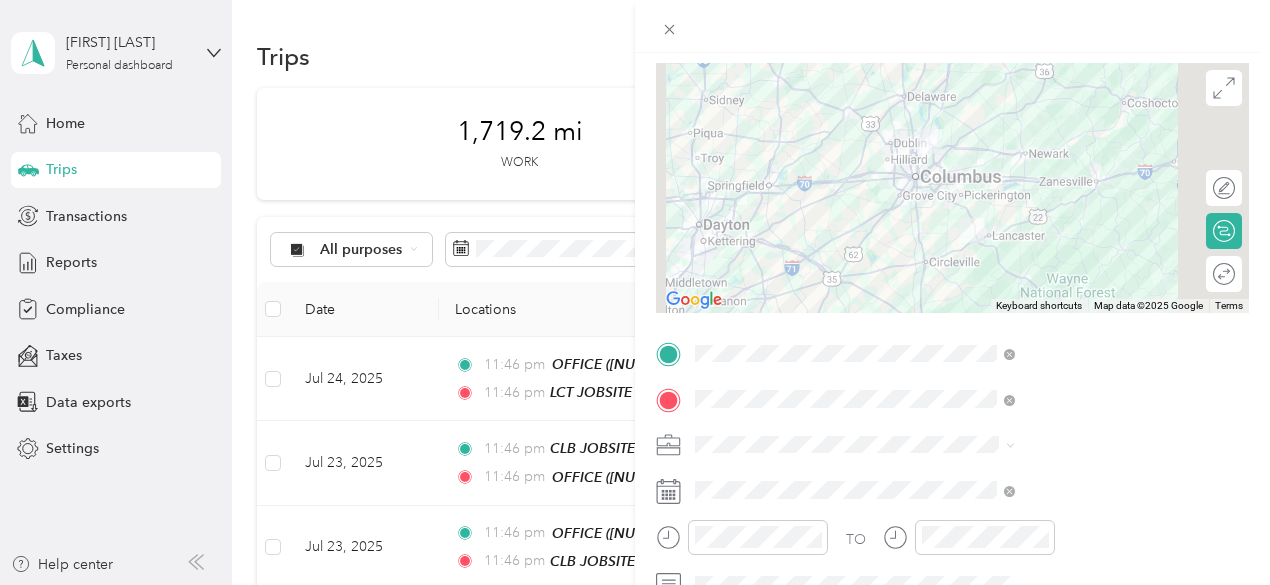 scroll, scrollTop: 0, scrollLeft: 0, axis: both 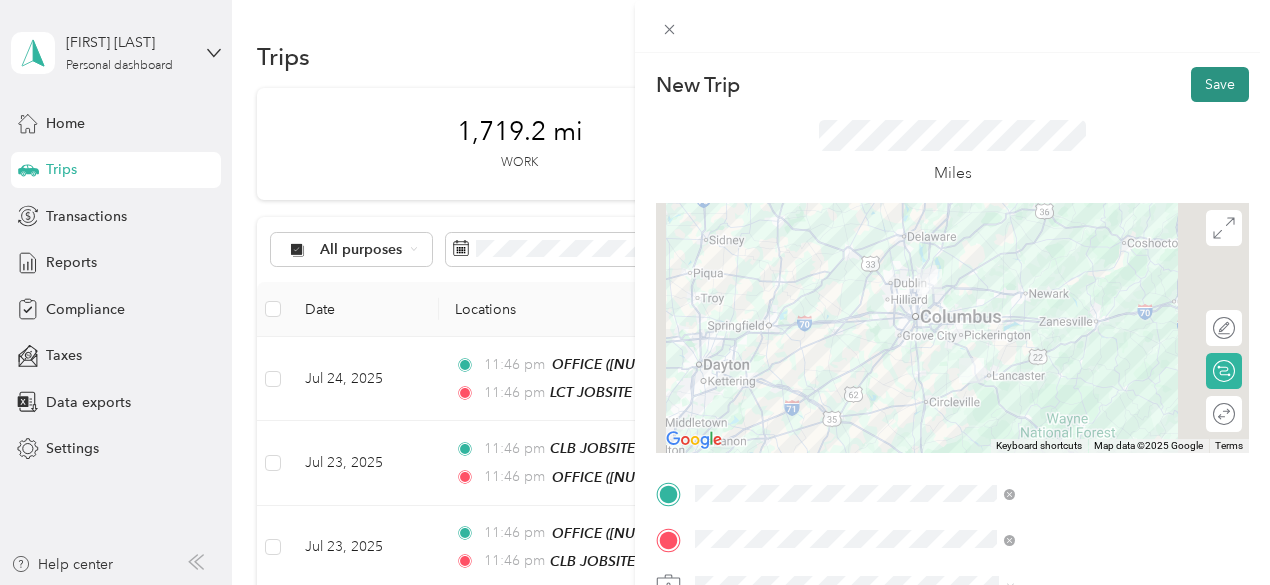 click on "Save" at bounding box center (1220, 84) 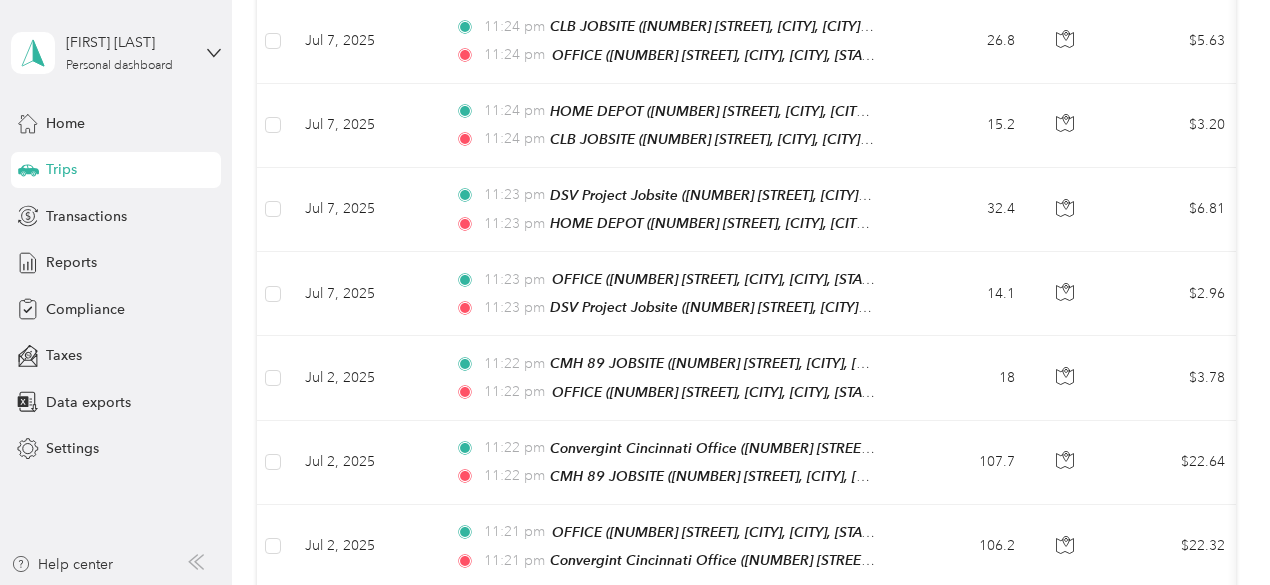 scroll, scrollTop: 4290, scrollLeft: 0, axis: vertical 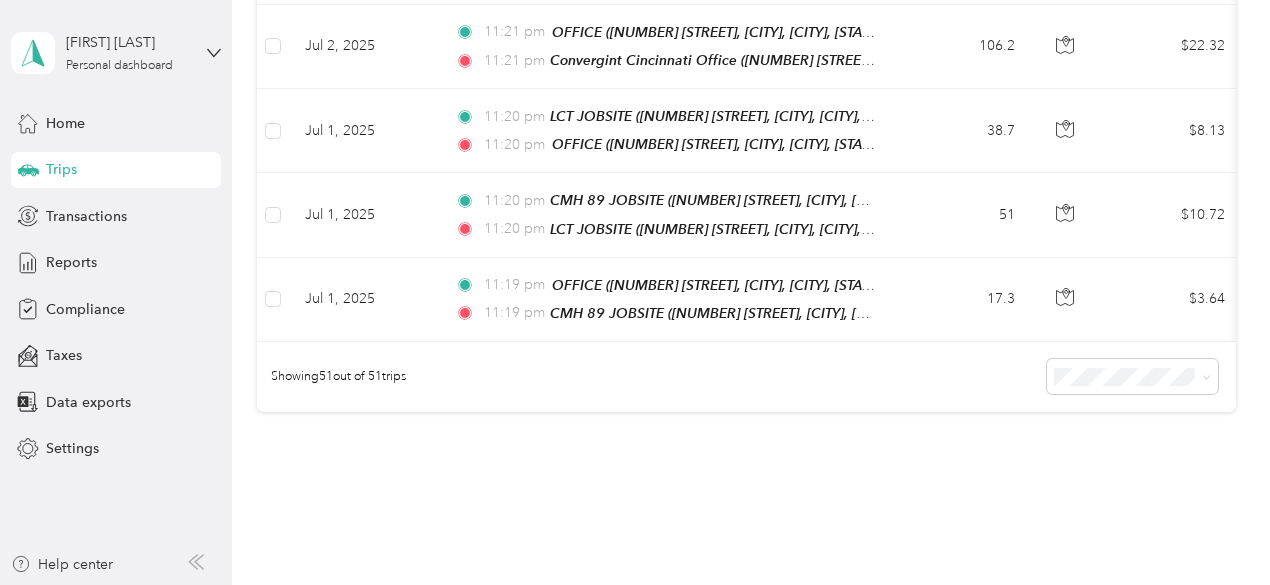 click 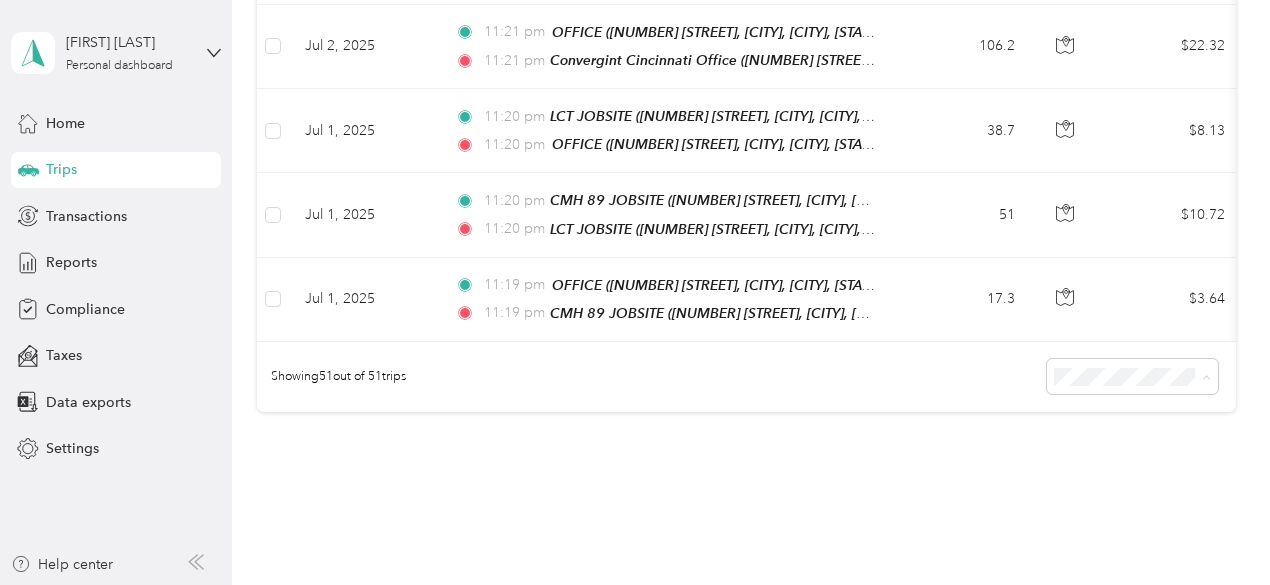 click on "50 per load" at bounding box center [1127, 346] 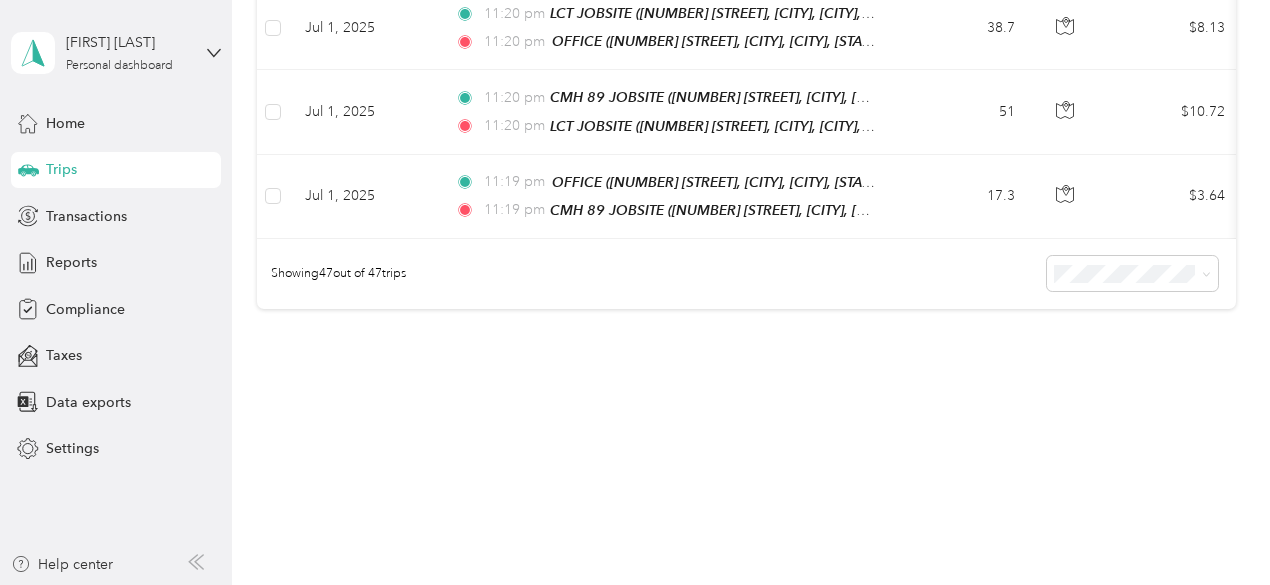 scroll, scrollTop: 3962, scrollLeft: 0, axis: vertical 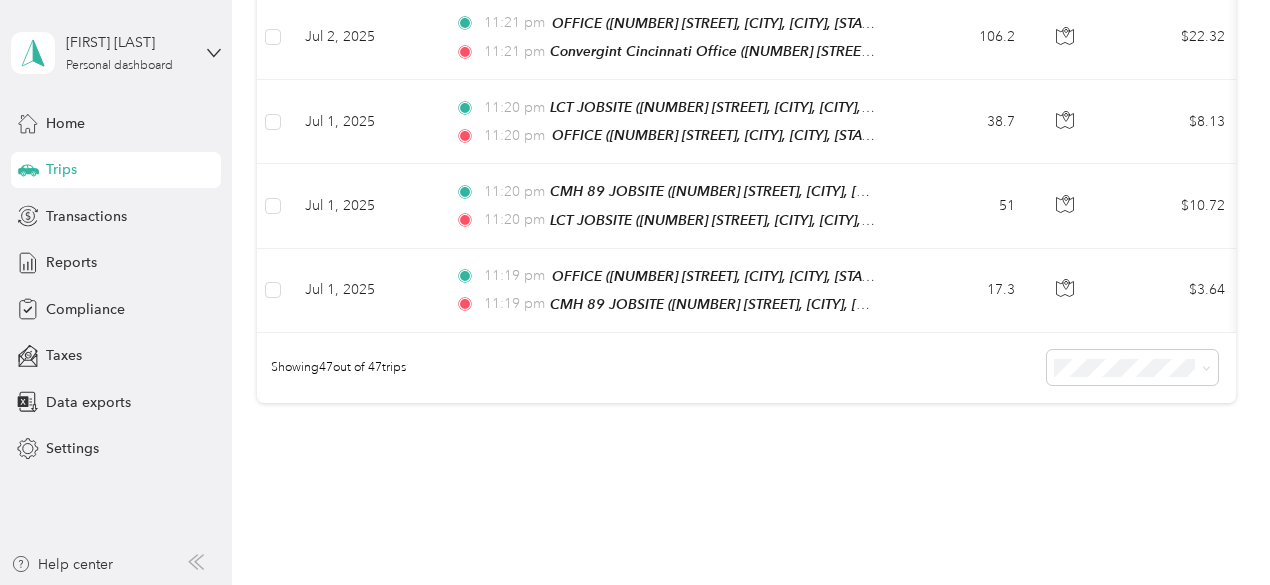 click 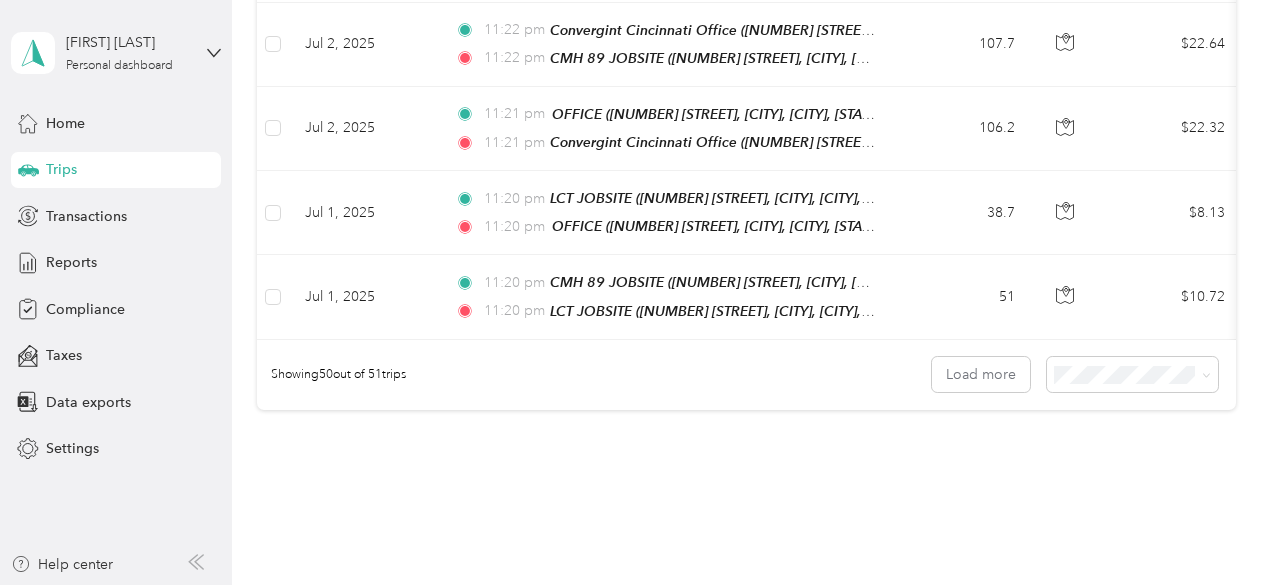 click on "100 per load" at bounding box center [1097, 380] 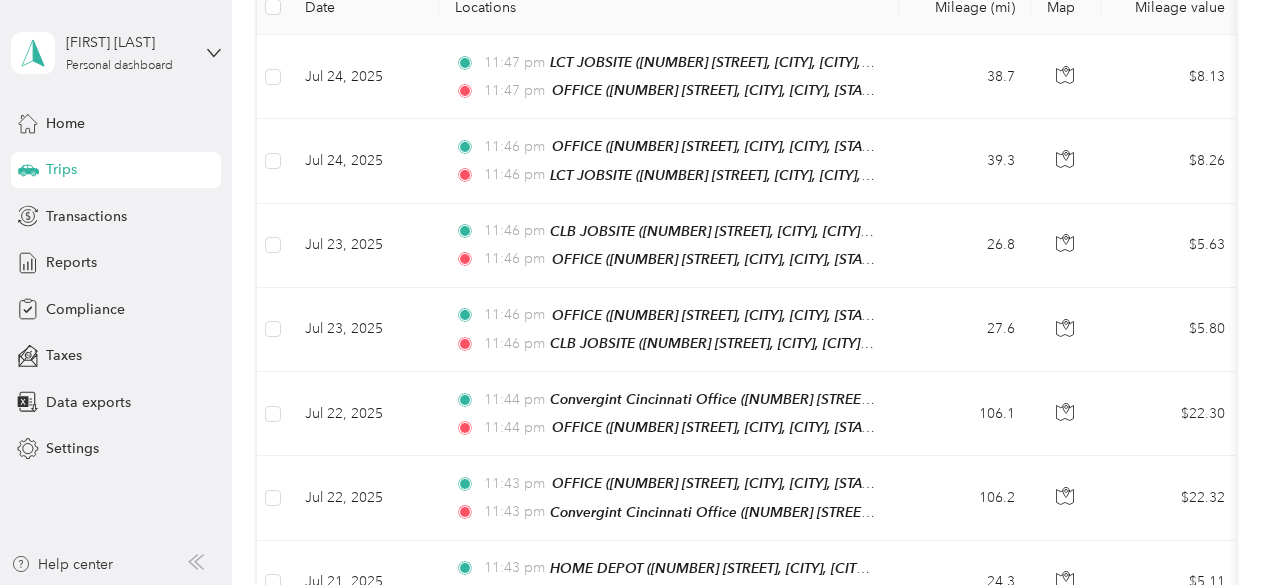 scroll, scrollTop: 0, scrollLeft: 0, axis: both 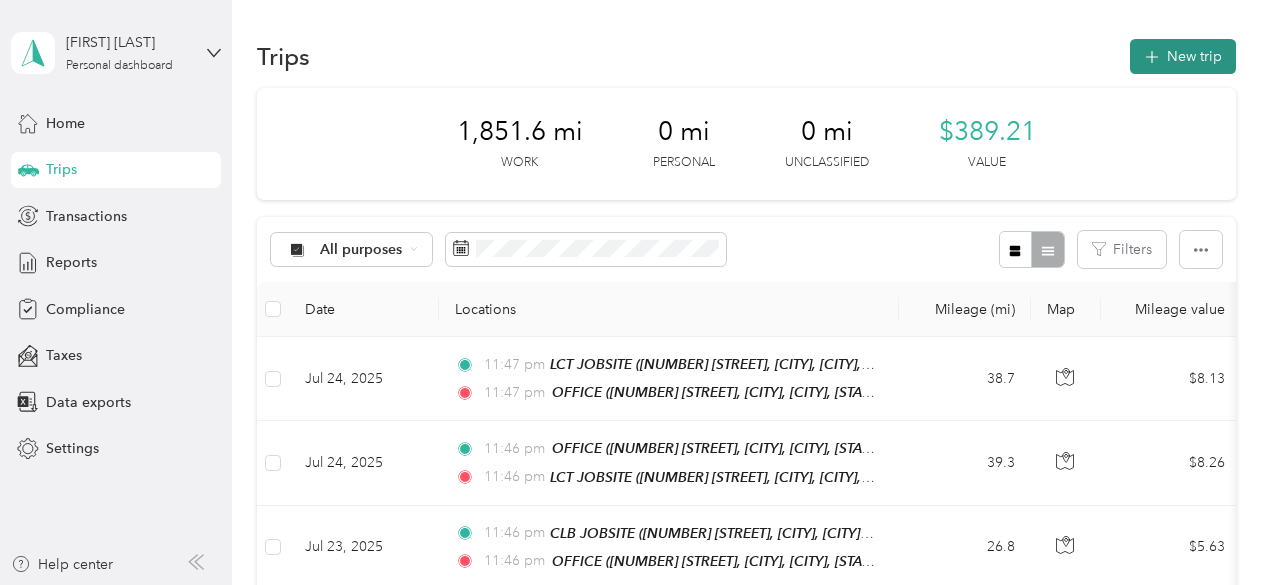 click on "New trip" at bounding box center [1183, 56] 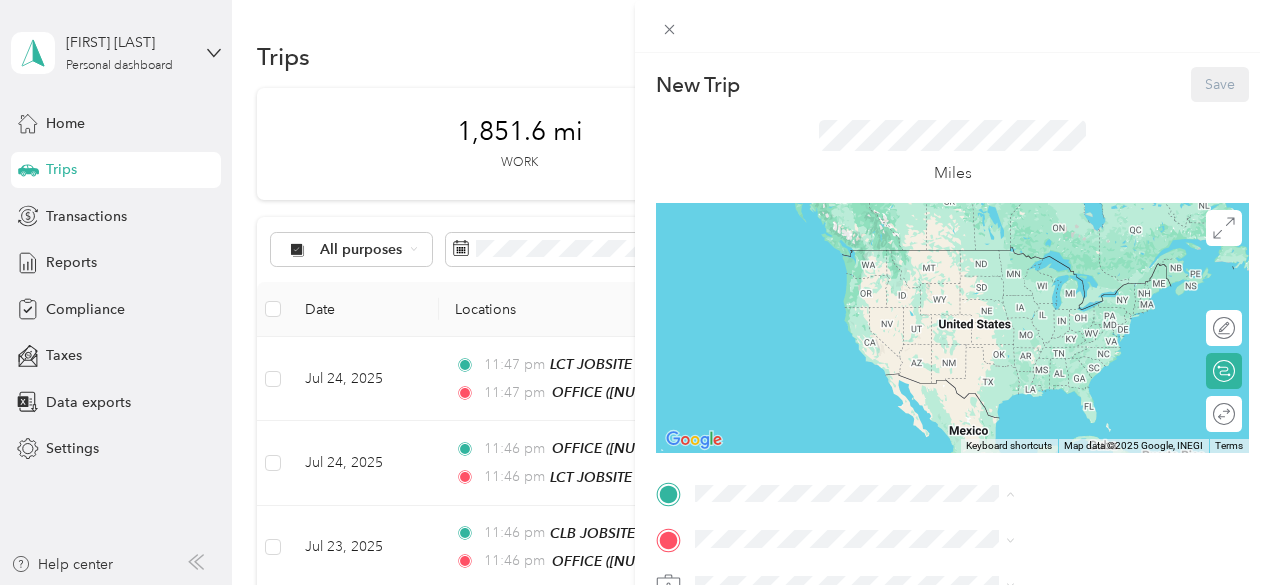 click on "[NUMBER] [STREET], [CITY], [STATE], [CITY], [STATE], [COUNTRY]" at bounding box center (1060, 290) 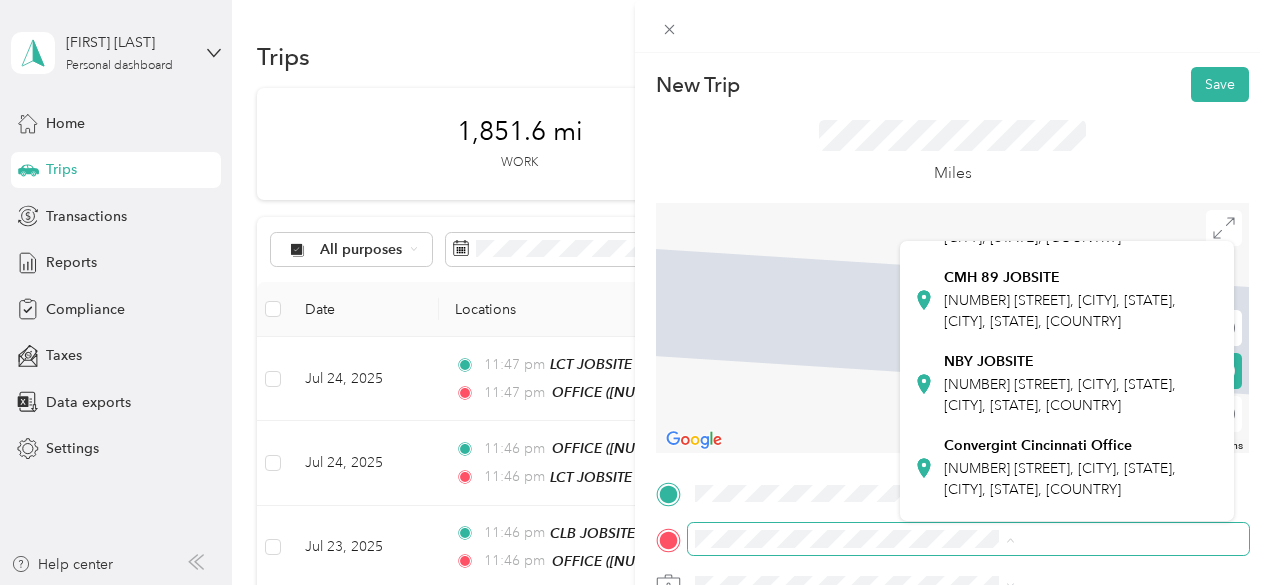scroll, scrollTop: 500, scrollLeft: 0, axis: vertical 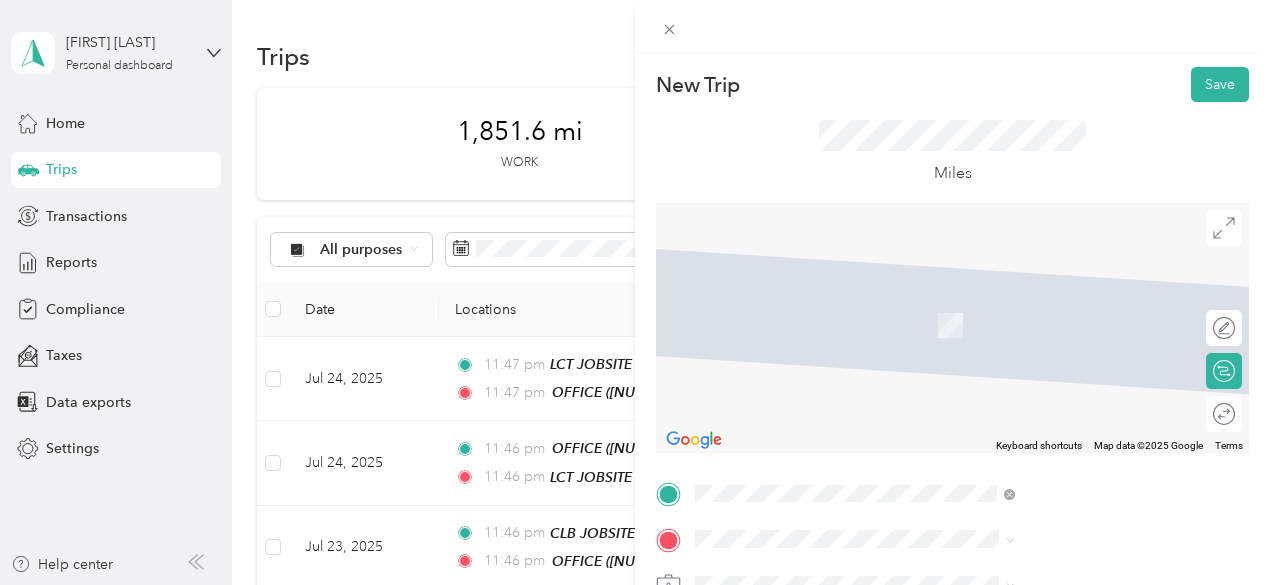 click on "CMH 89 JOBSITE [NUMBER] [STREET], [CITY], [STATE], [CITY], [STATE], [COUNTRY]" at bounding box center [1081, 244] 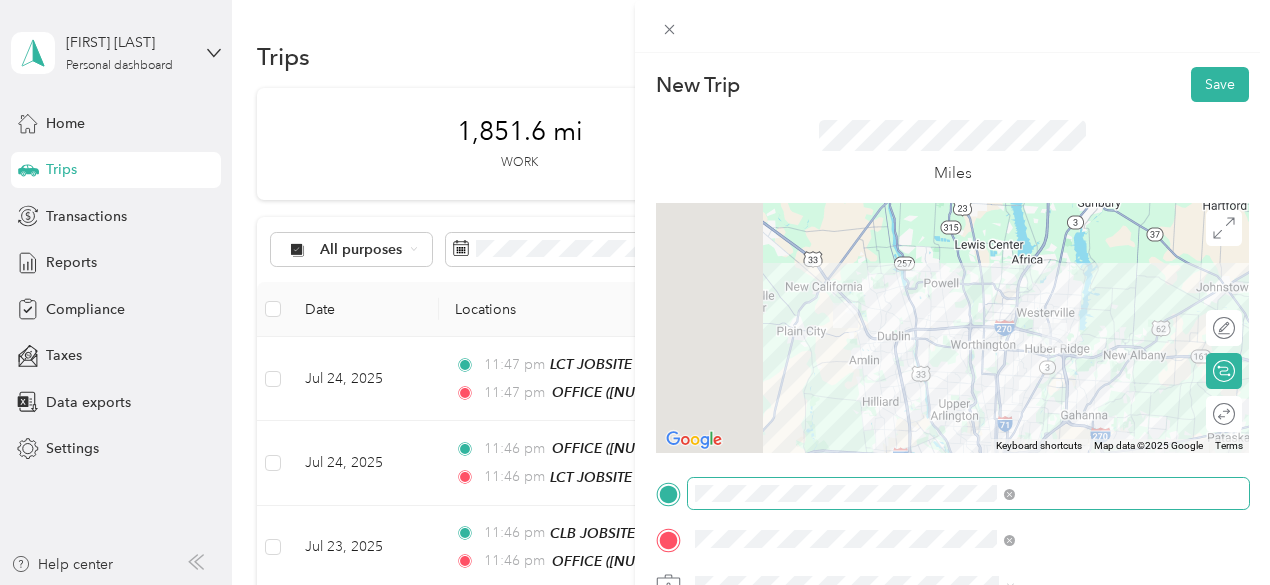 scroll, scrollTop: 300, scrollLeft: 0, axis: vertical 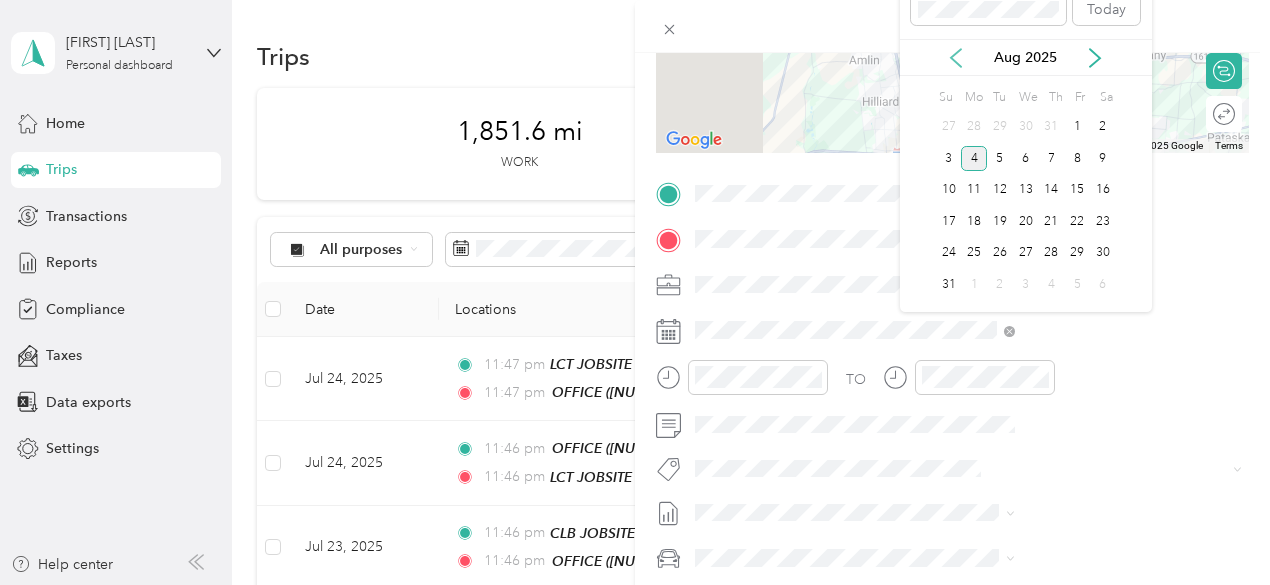 click 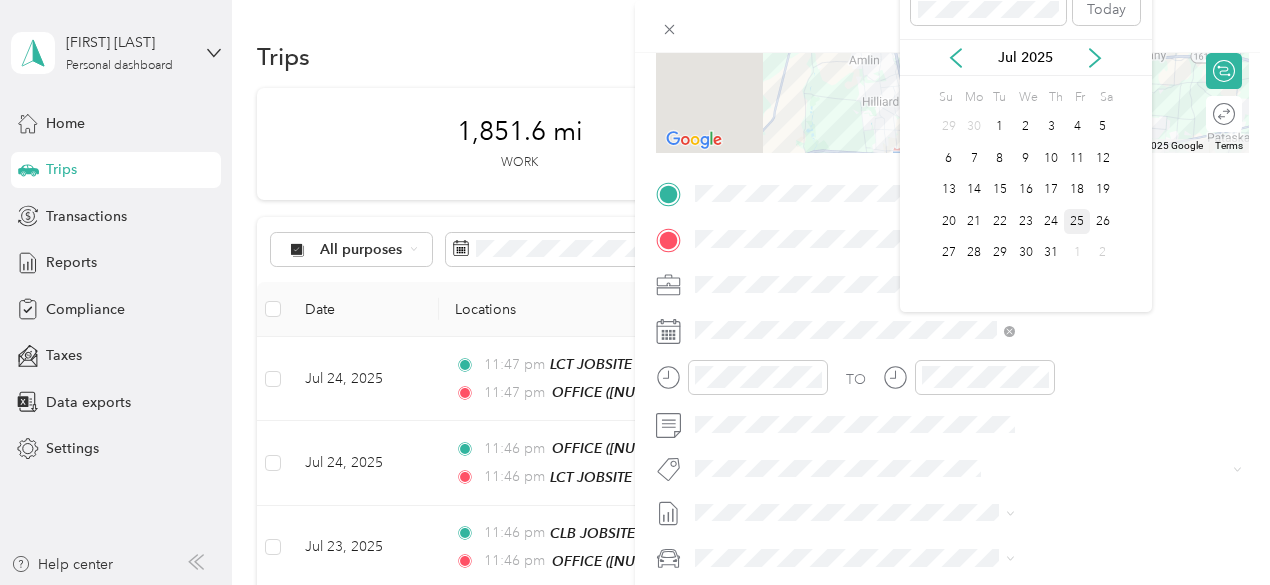 click on "25" at bounding box center [1077, 221] 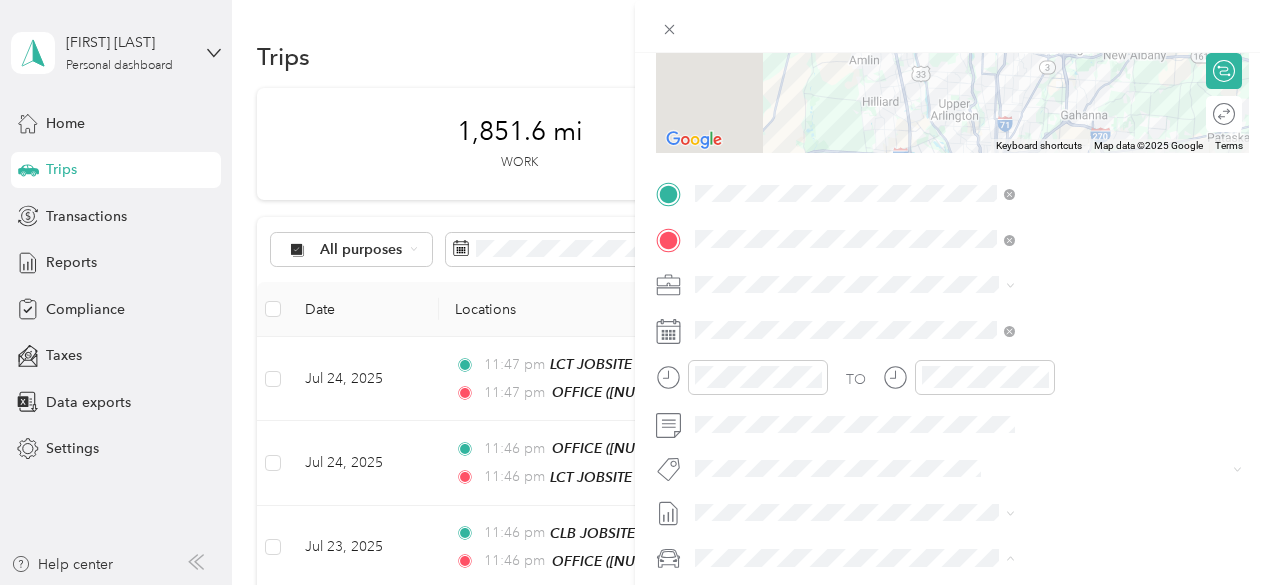 click on "GMC Sierra 1500" at bounding box center [968, 486] 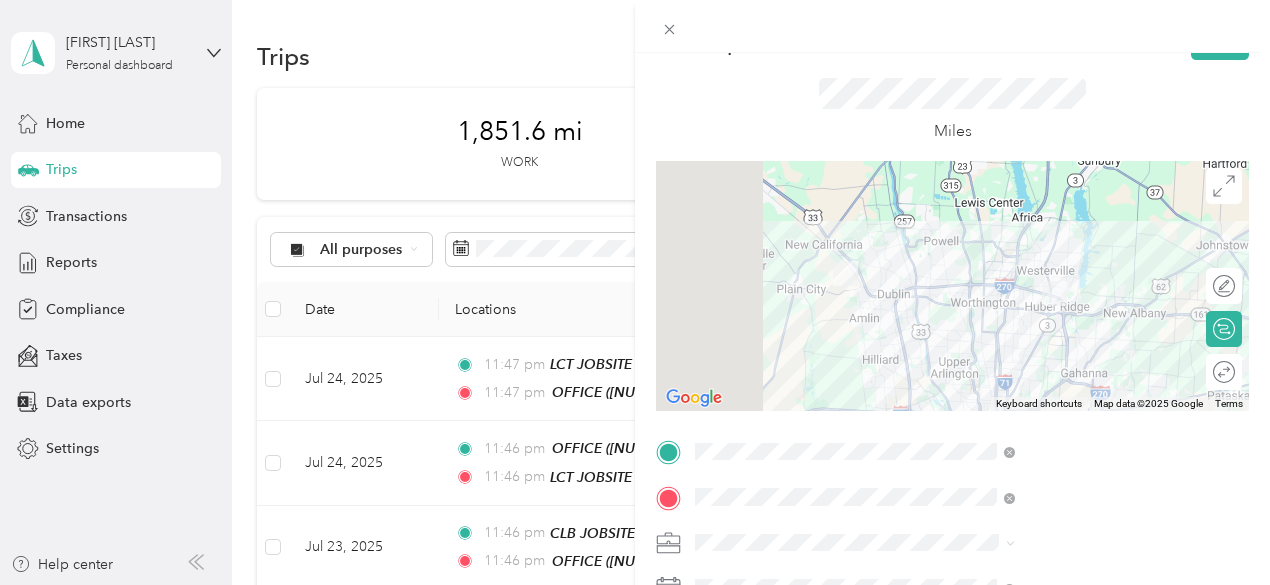 scroll, scrollTop: 0, scrollLeft: 0, axis: both 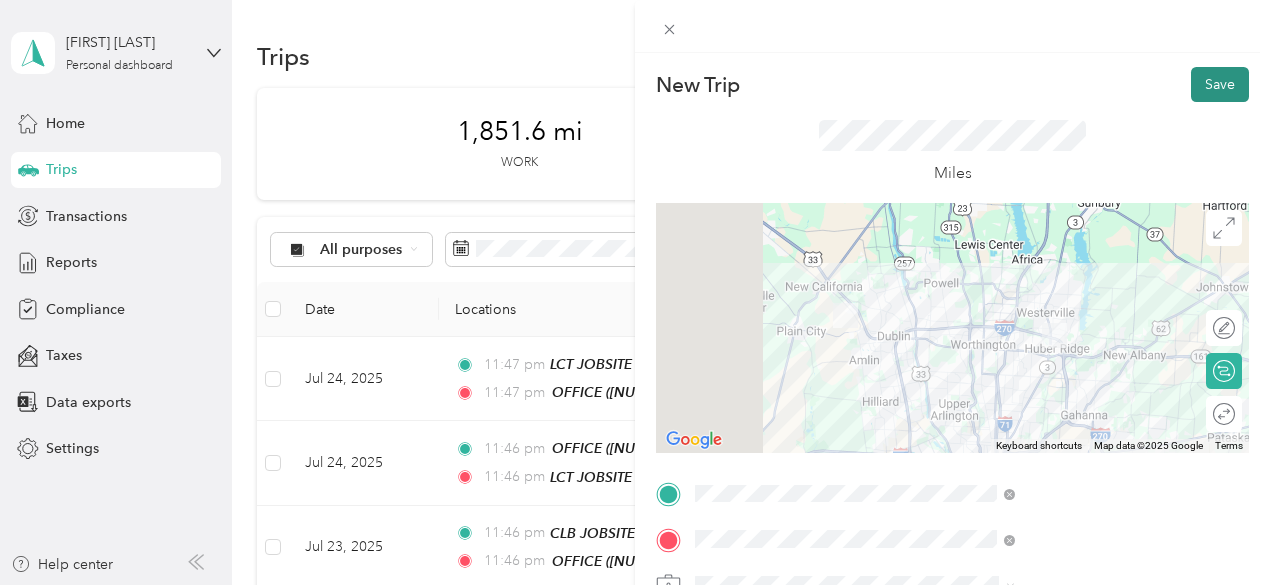 click on "Save" at bounding box center [1220, 84] 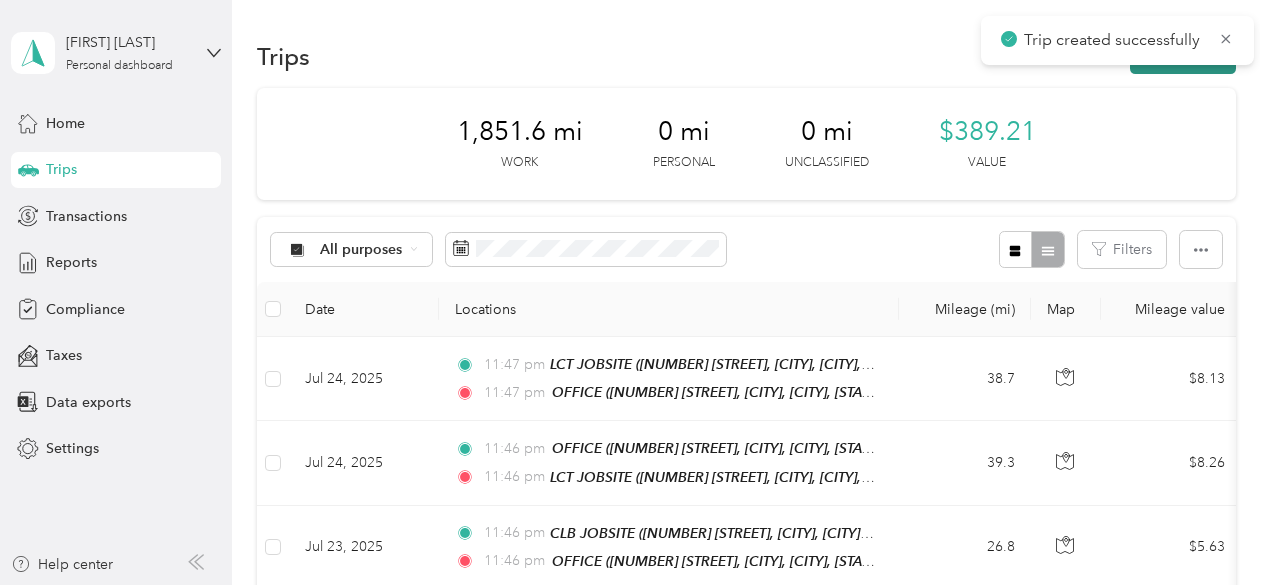 click on "New trip" at bounding box center [1183, 56] 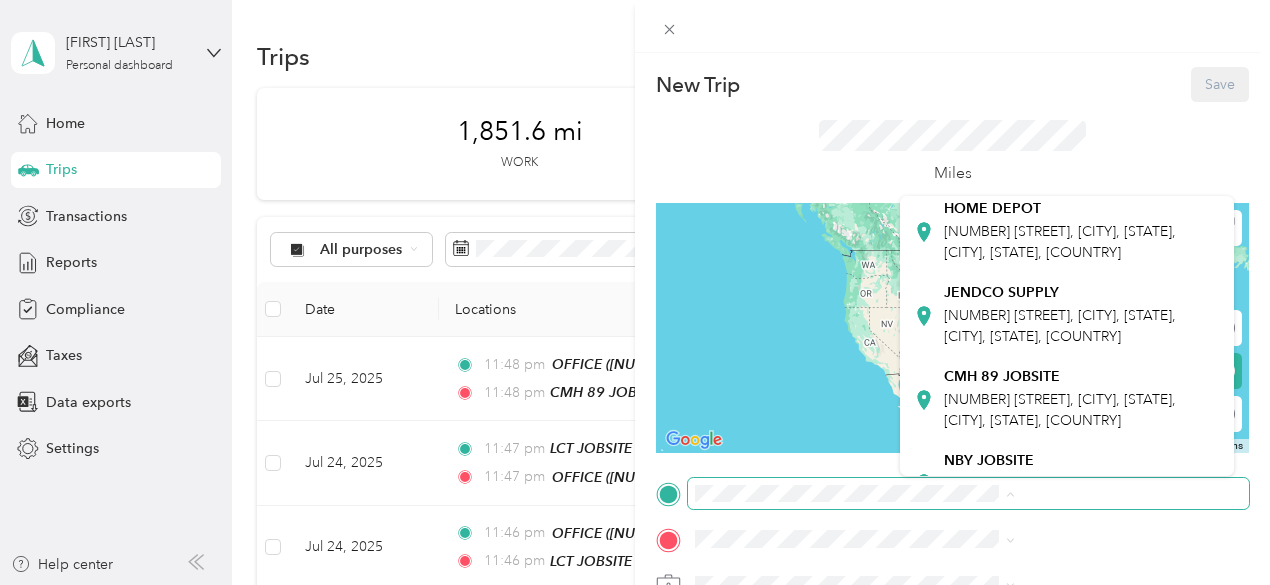 scroll, scrollTop: 400, scrollLeft: 0, axis: vertical 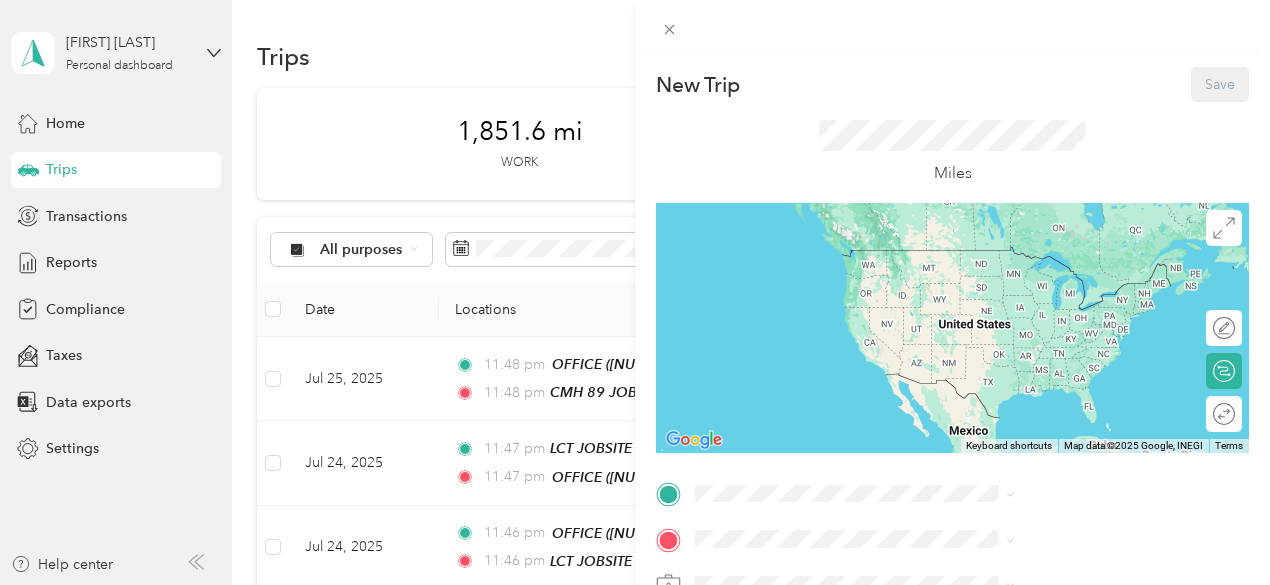 click on "[NUMBER] [STREET], [CITY], [STATE], [CITY], [STATE], [COUNTRY]" at bounding box center (1060, 308) 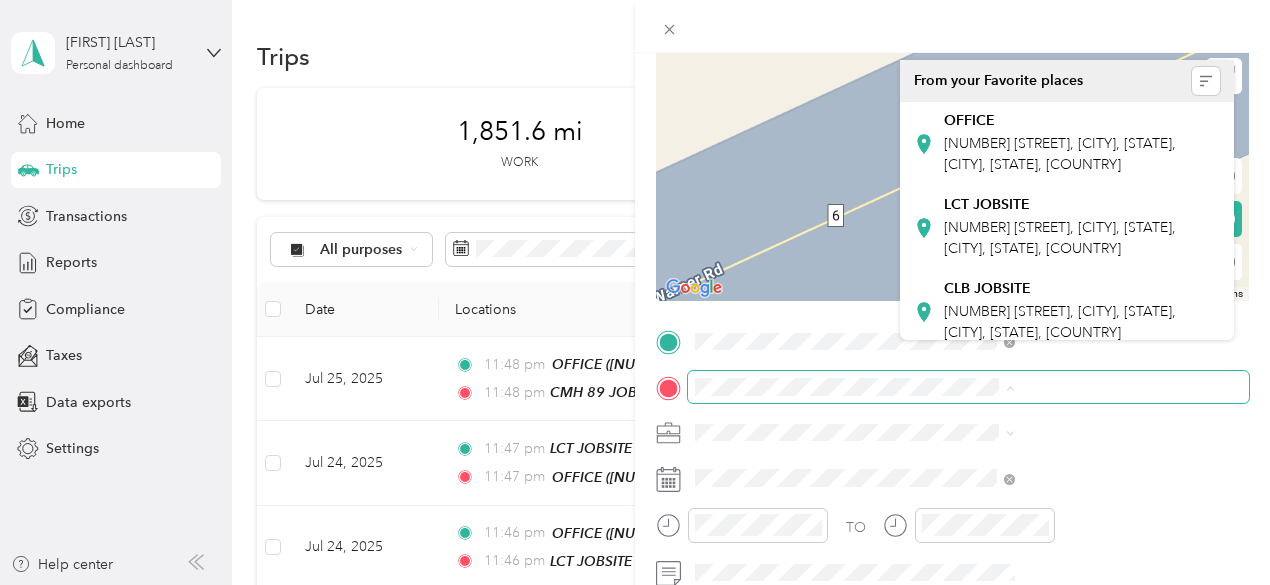 scroll, scrollTop: 200, scrollLeft: 0, axis: vertical 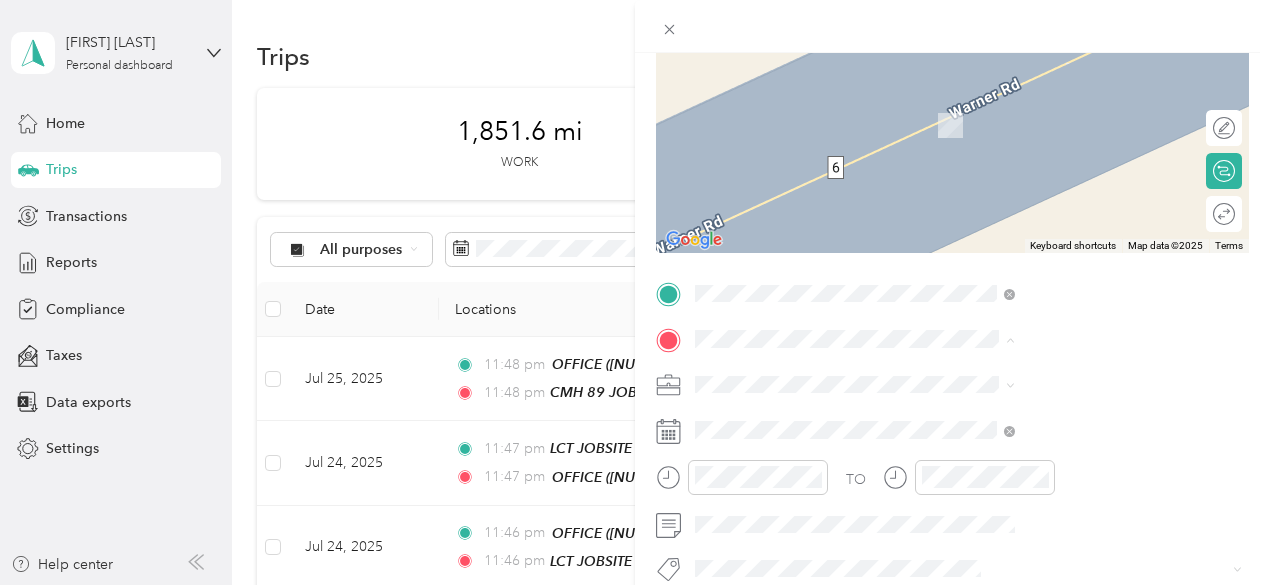 click on "LCT JOBSITE [NUMBER] [STREET], [CITY], [STATE], [CITY], [STATE], [COUNTRY]" at bounding box center [1081, 209] 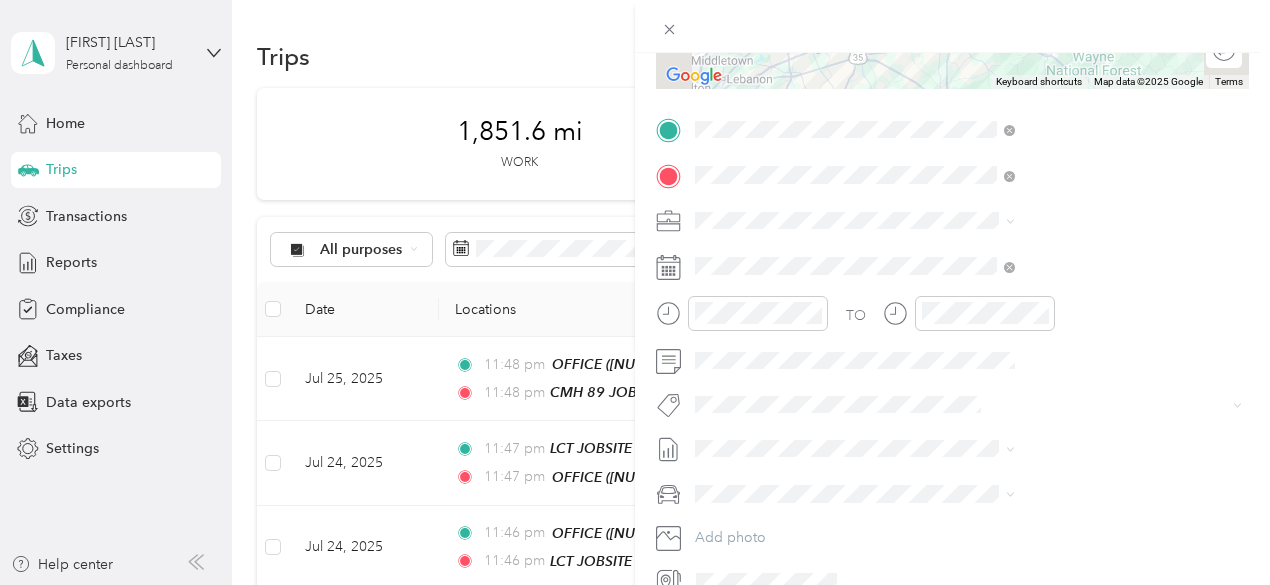 scroll, scrollTop: 400, scrollLeft: 0, axis: vertical 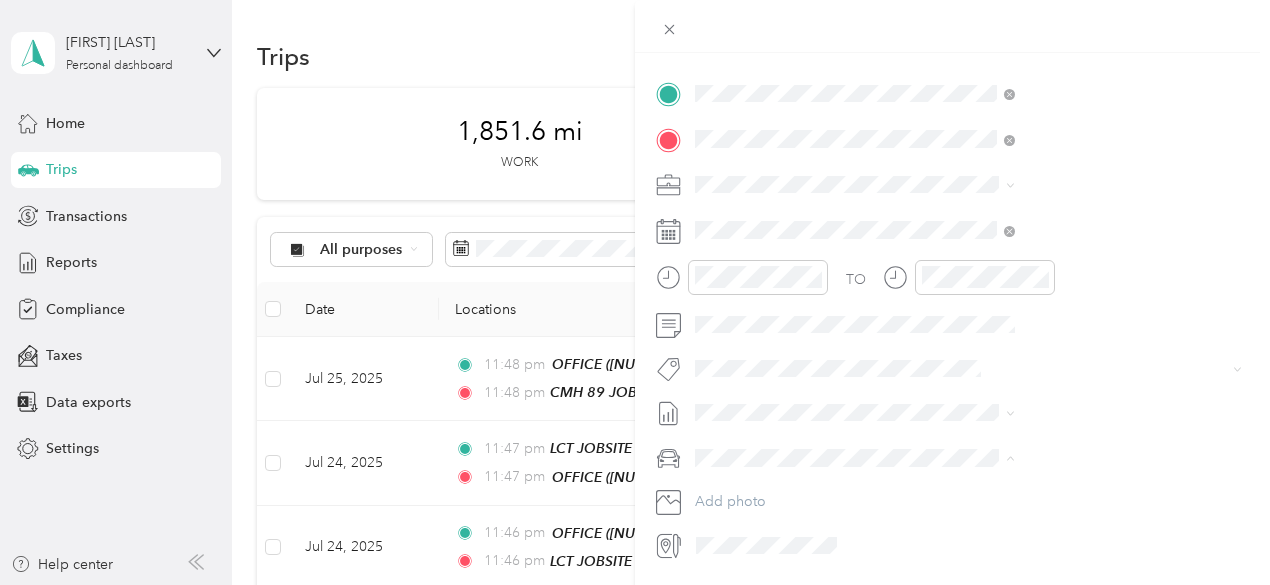 click on "GMC Sierra 1500" at bounding box center (1067, 492) 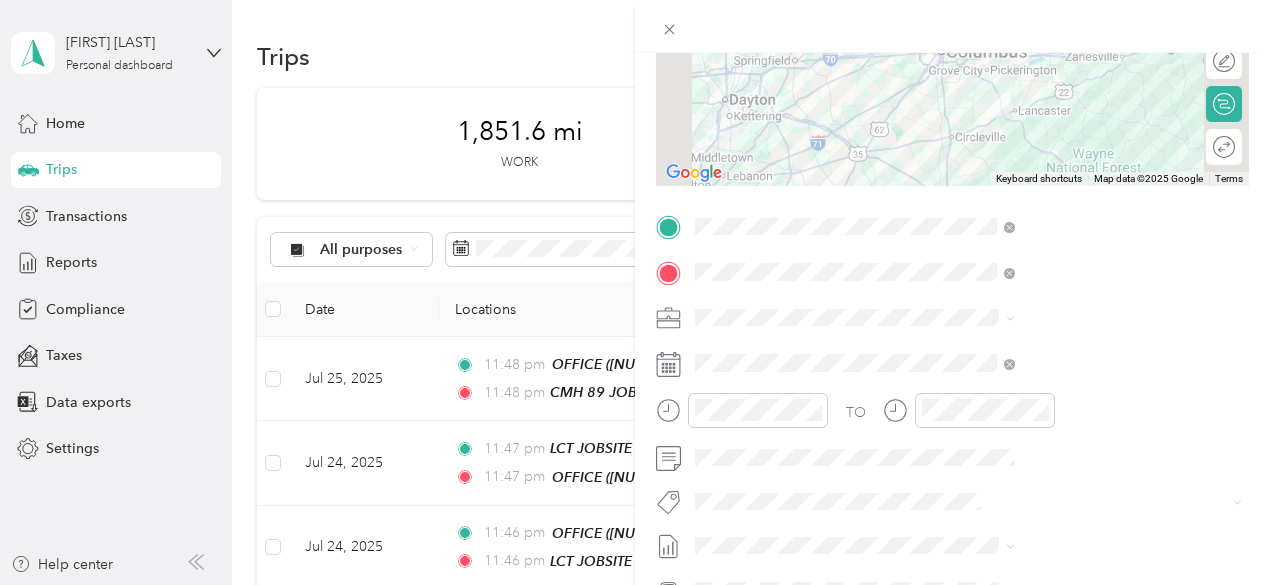 scroll, scrollTop: 264, scrollLeft: 0, axis: vertical 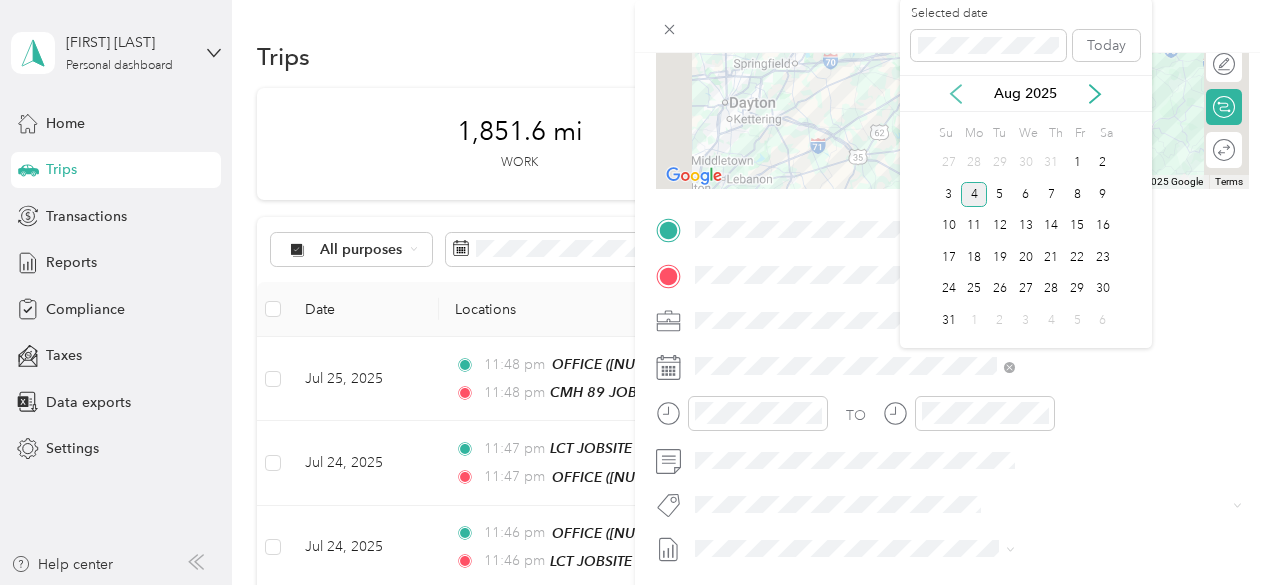 click 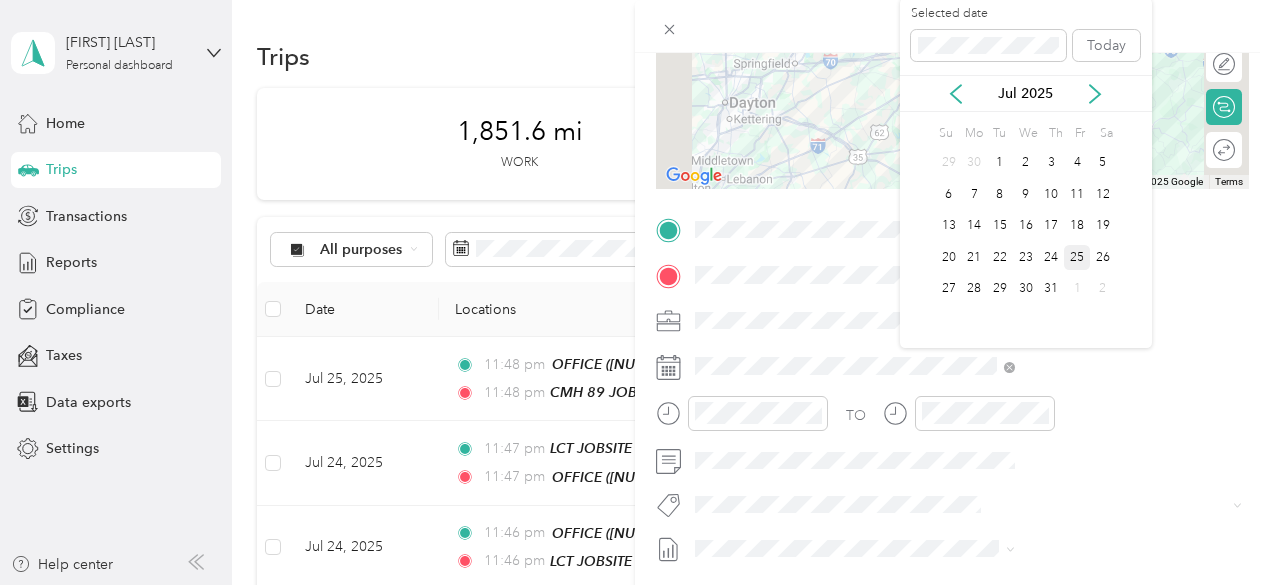 click on "25" at bounding box center (1077, 257) 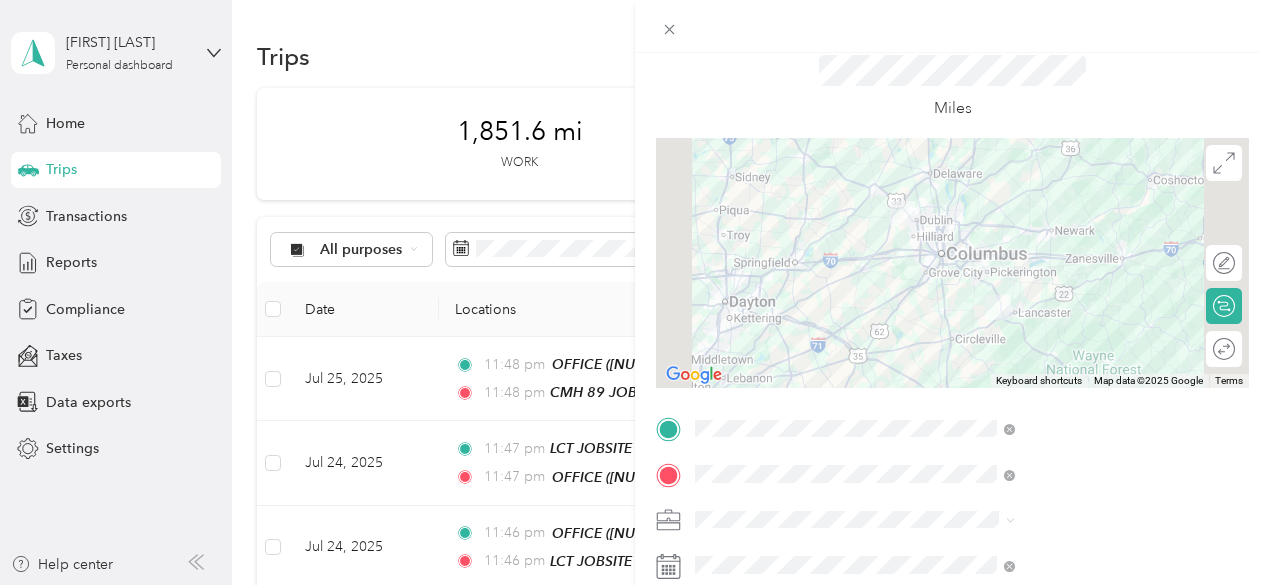 scroll, scrollTop: 0, scrollLeft: 0, axis: both 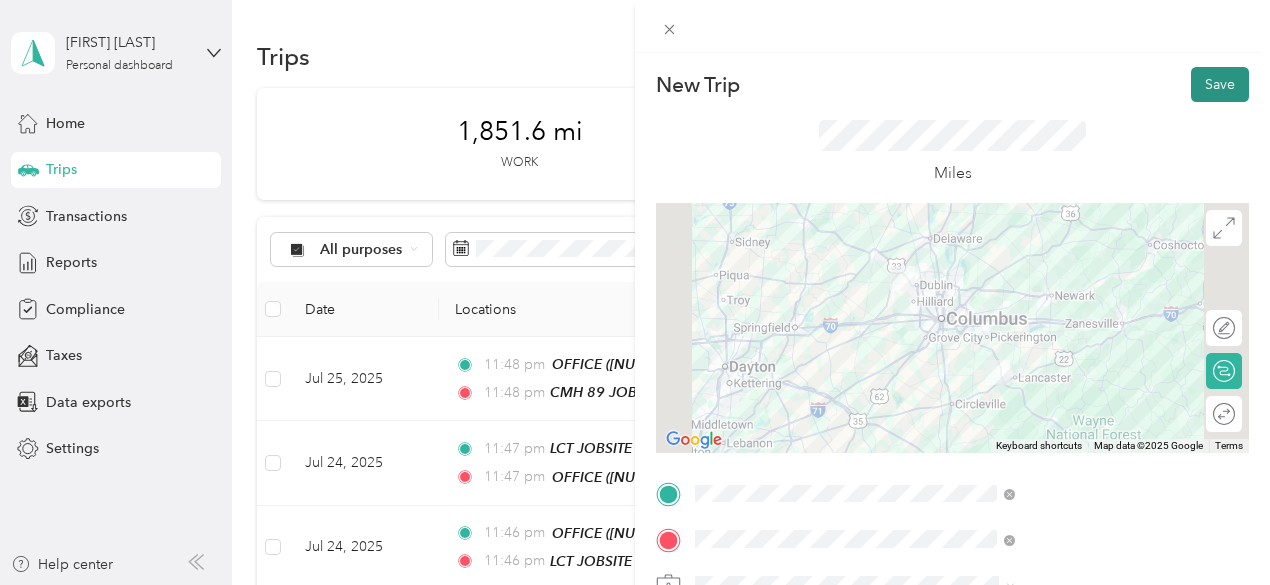 click on "Save" at bounding box center (1220, 84) 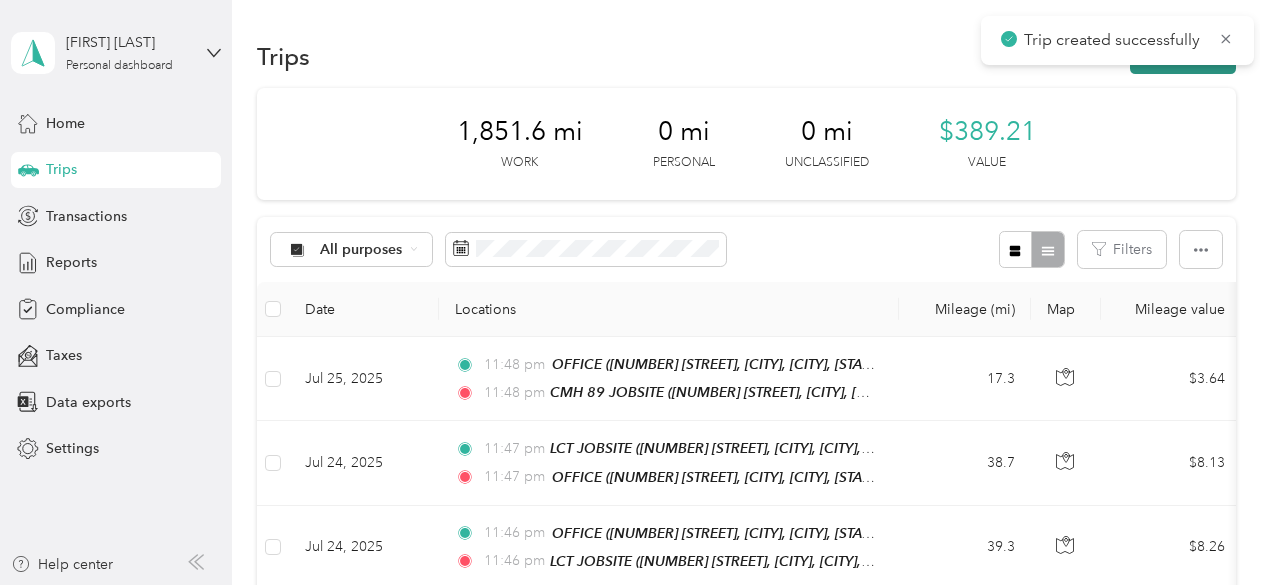 click on "New trip" at bounding box center [1183, 56] 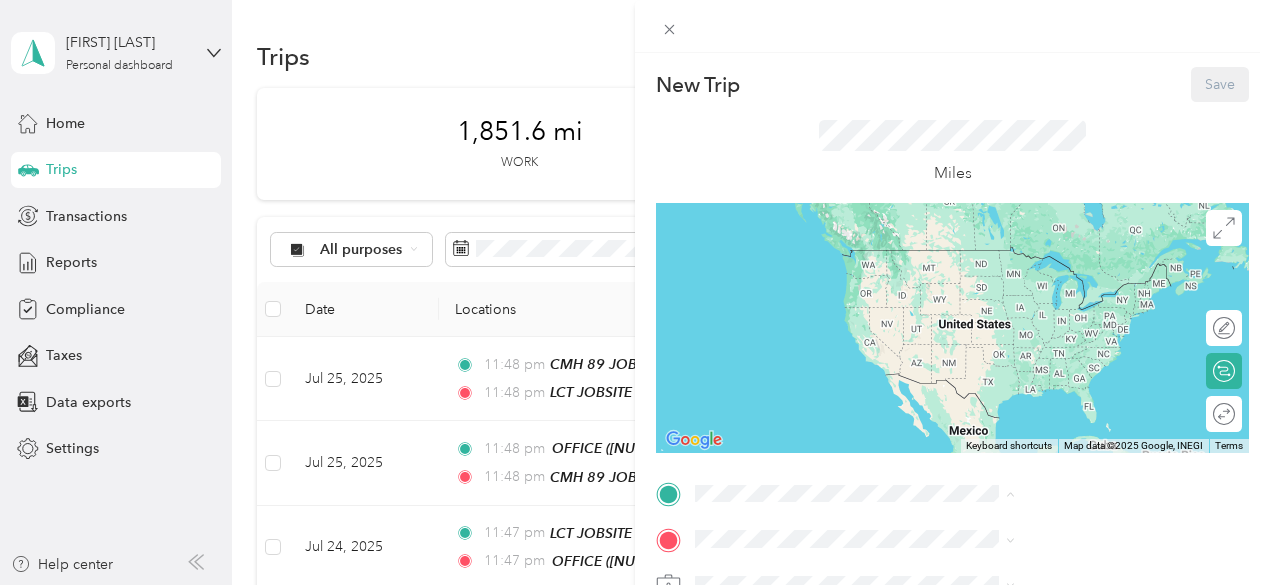 click on "[NUMBER] [STREET], [CITY], [STATE], [CITY], [STATE], [COUNTRY]" at bounding box center [1060, 374] 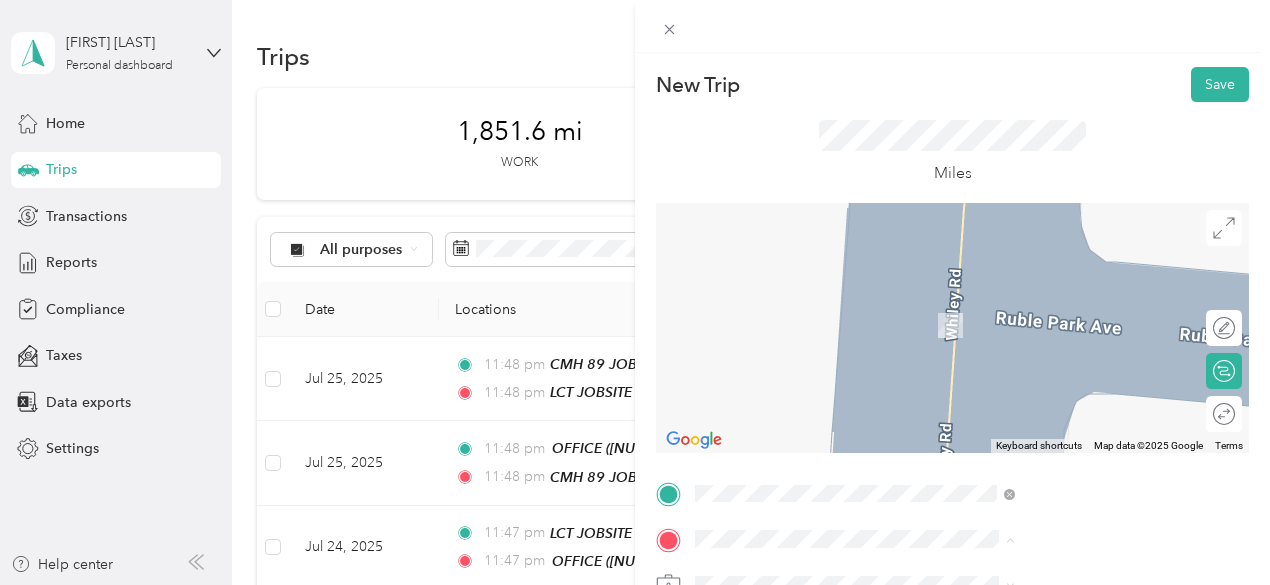click on "OFFICE [NUMBER] [STREET], [CITY], [STATE], [CITY], [STATE], [COUNTRY]" at bounding box center (1081, 325) 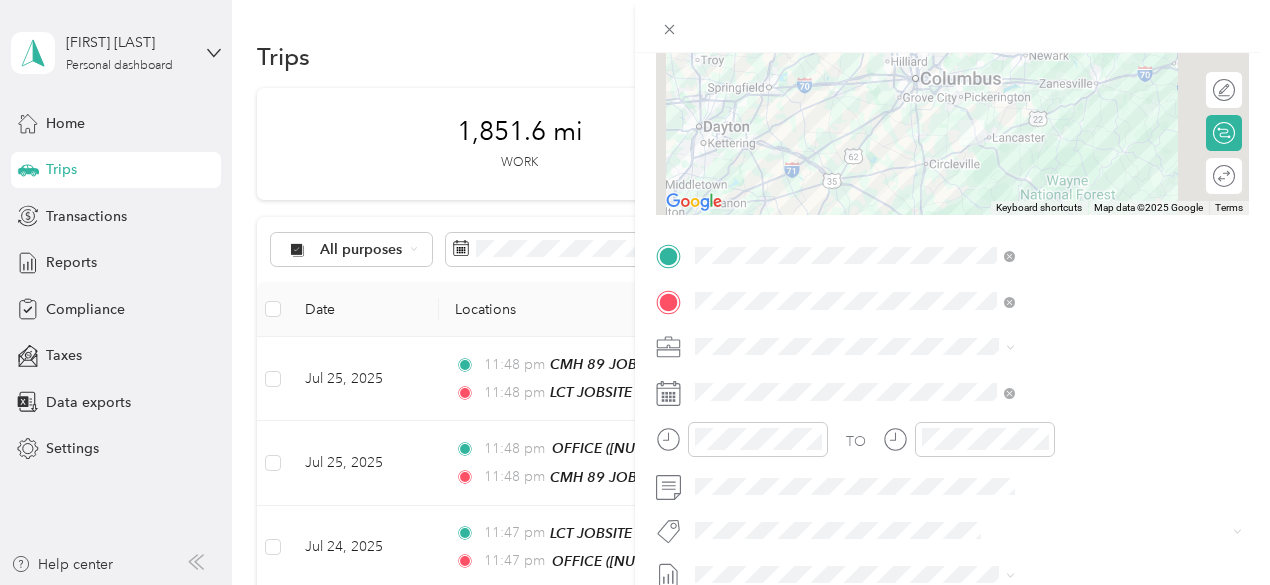 scroll, scrollTop: 300, scrollLeft: 0, axis: vertical 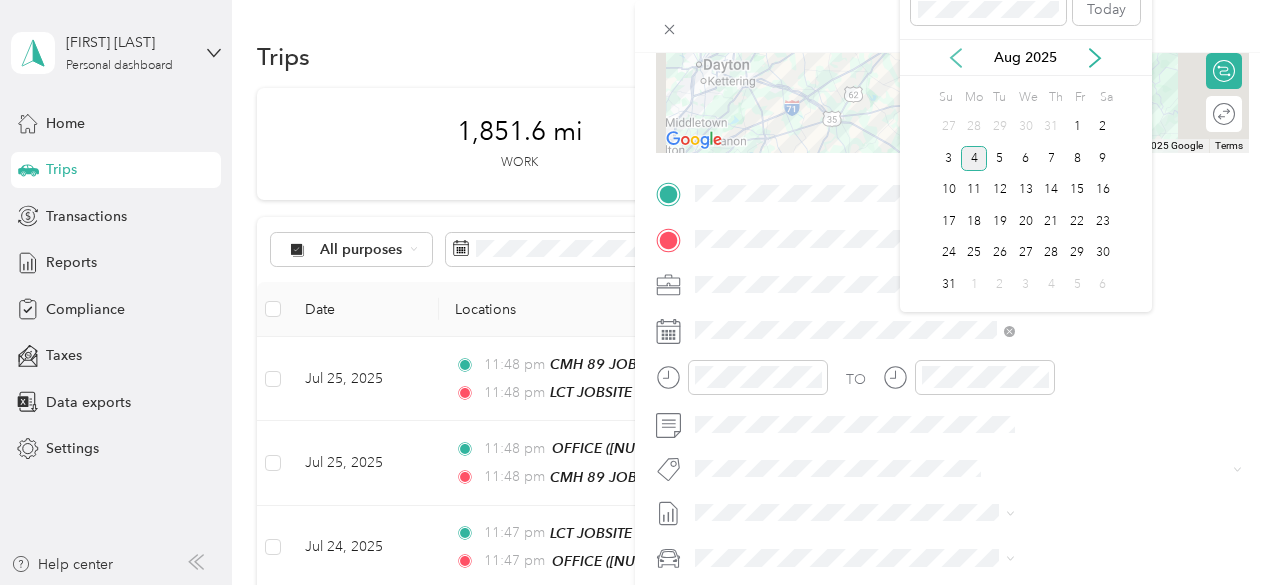 click 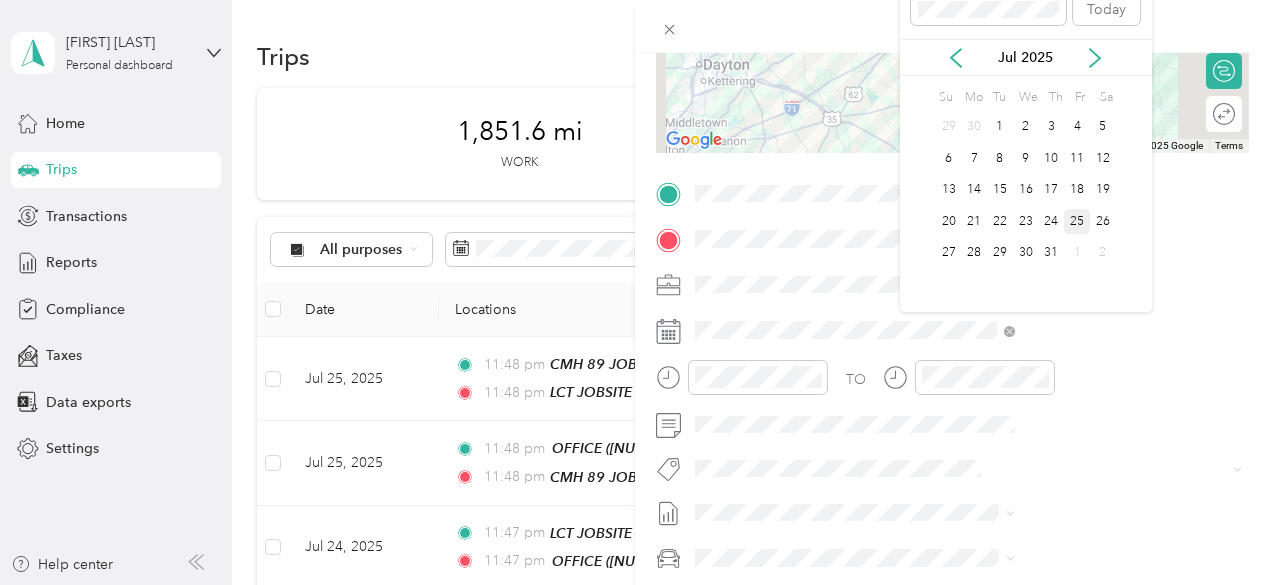 click on "25" at bounding box center [1077, 221] 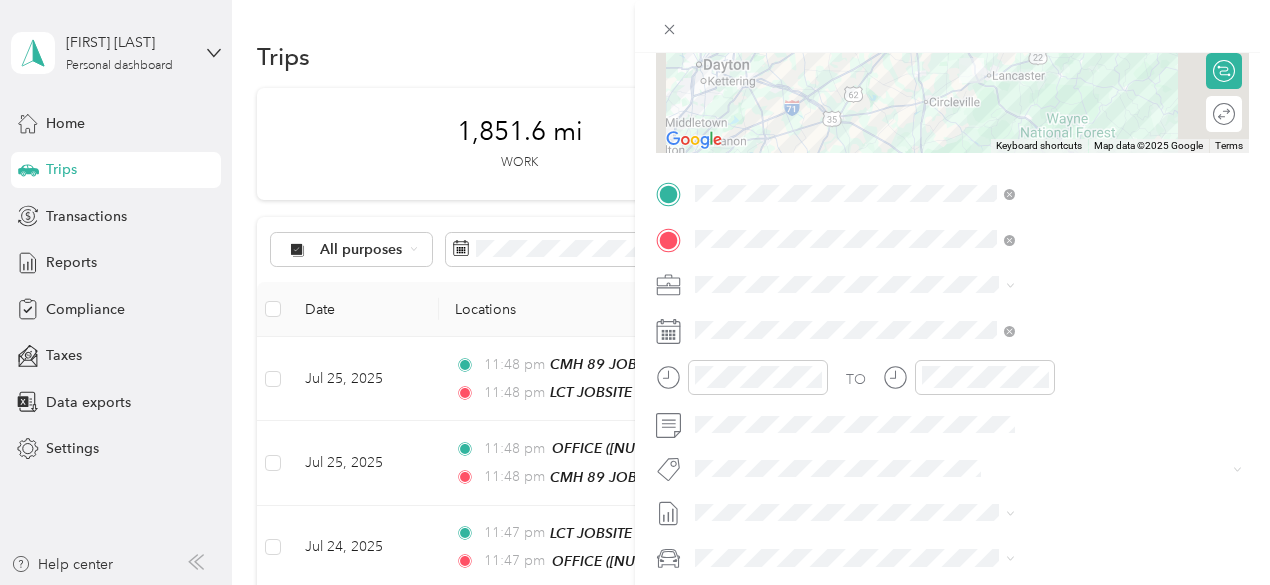 scroll, scrollTop: 400, scrollLeft: 0, axis: vertical 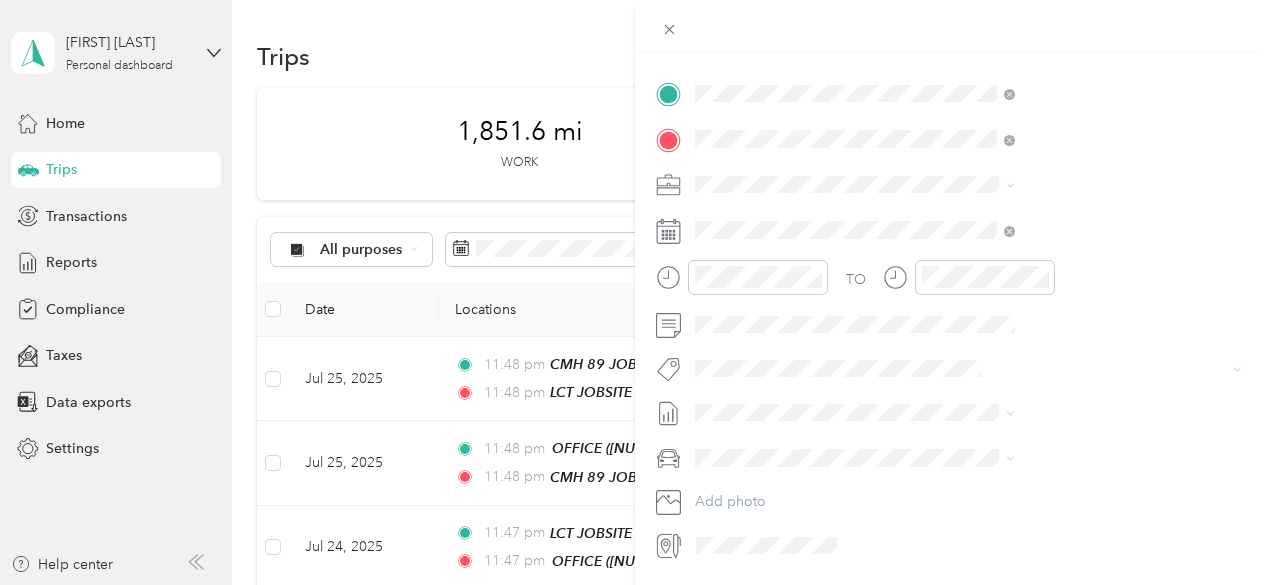 click on "GMC Sierra 1500" at bounding box center [968, 490] 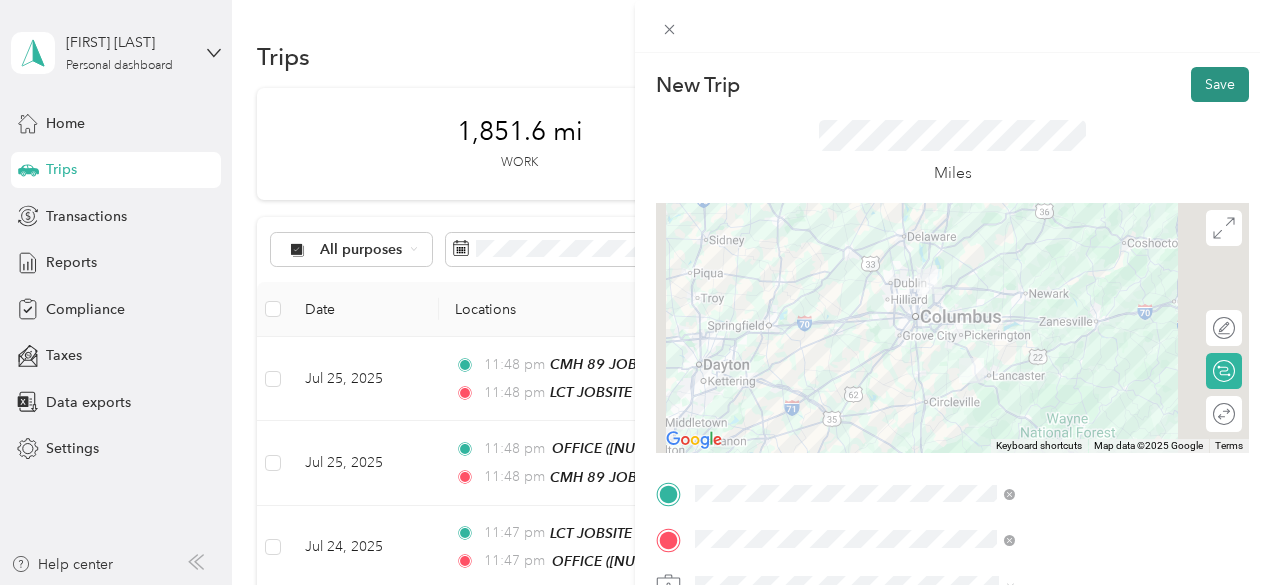 click on "Save" at bounding box center (1220, 84) 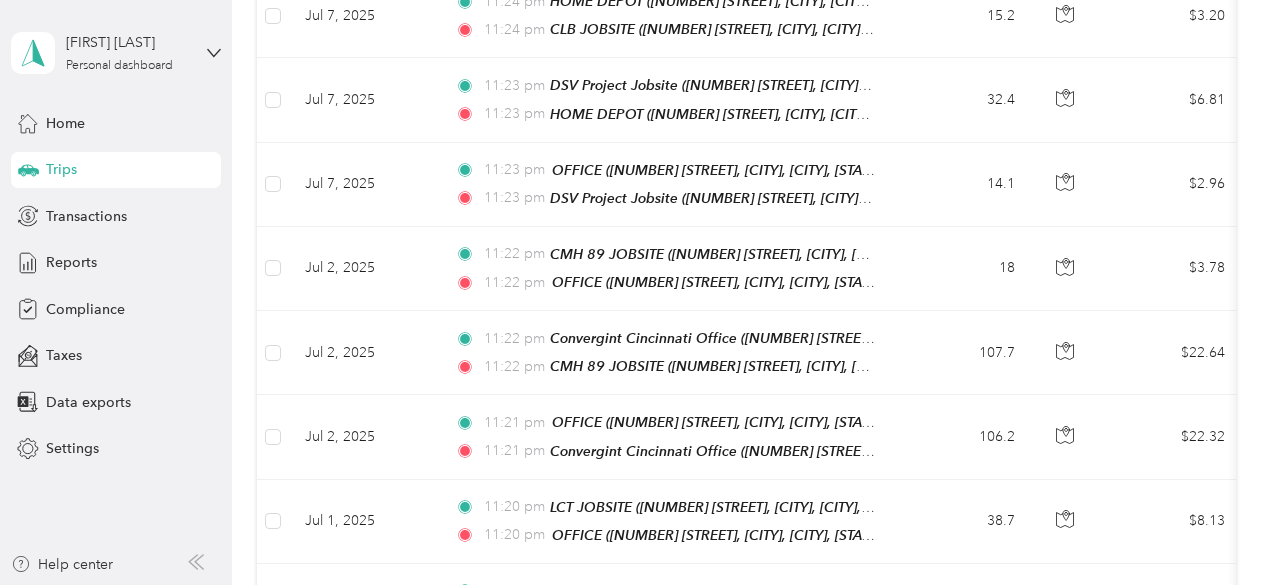 scroll, scrollTop: 4454, scrollLeft: 0, axis: vertical 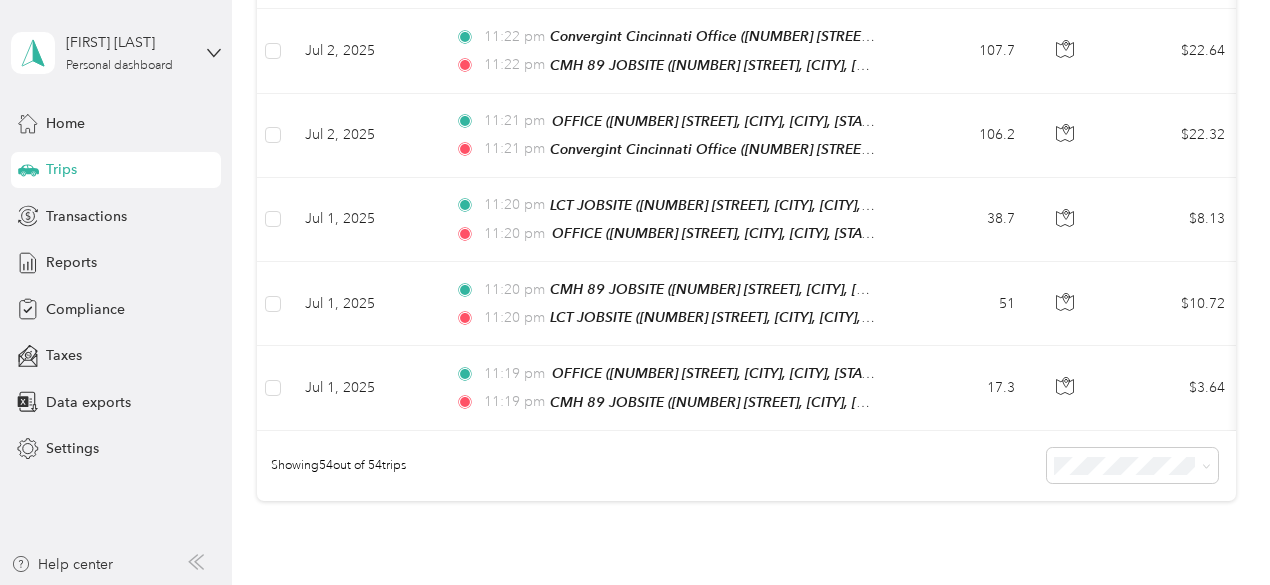 click 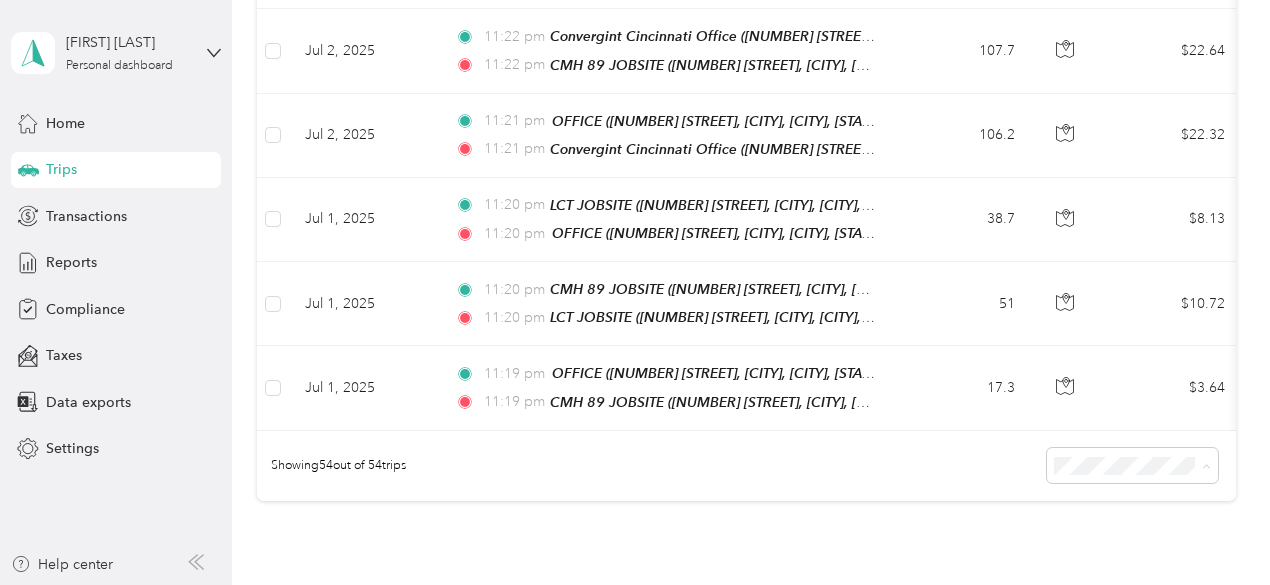click on "50 per load" at bounding box center (1093, 427) 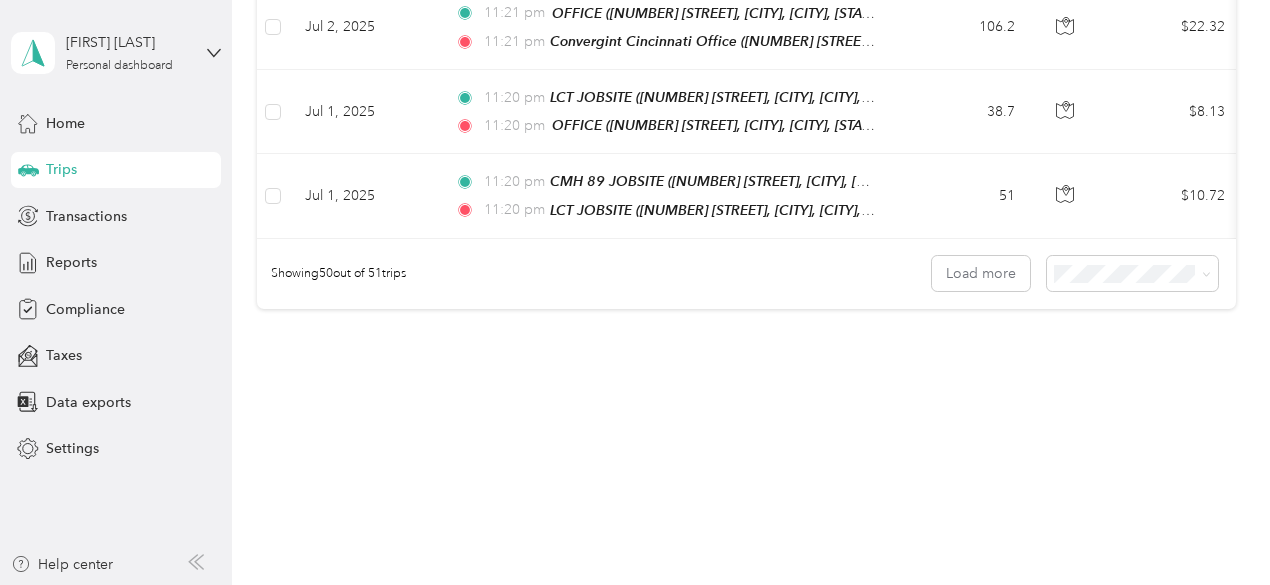 scroll, scrollTop: 4208, scrollLeft: 0, axis: vertical 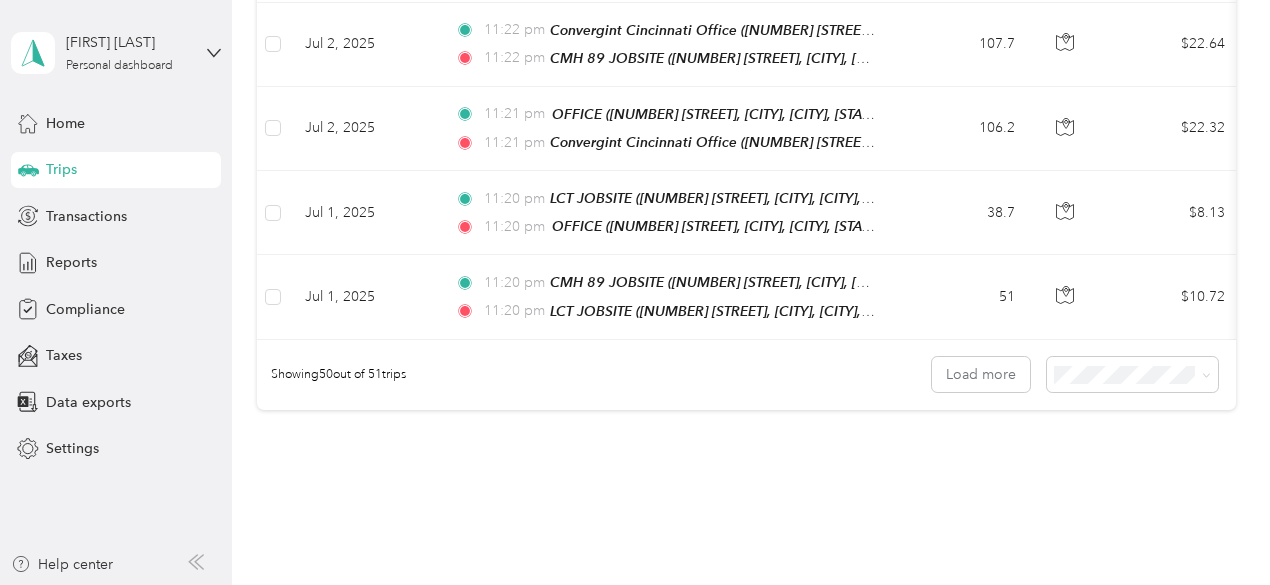 click 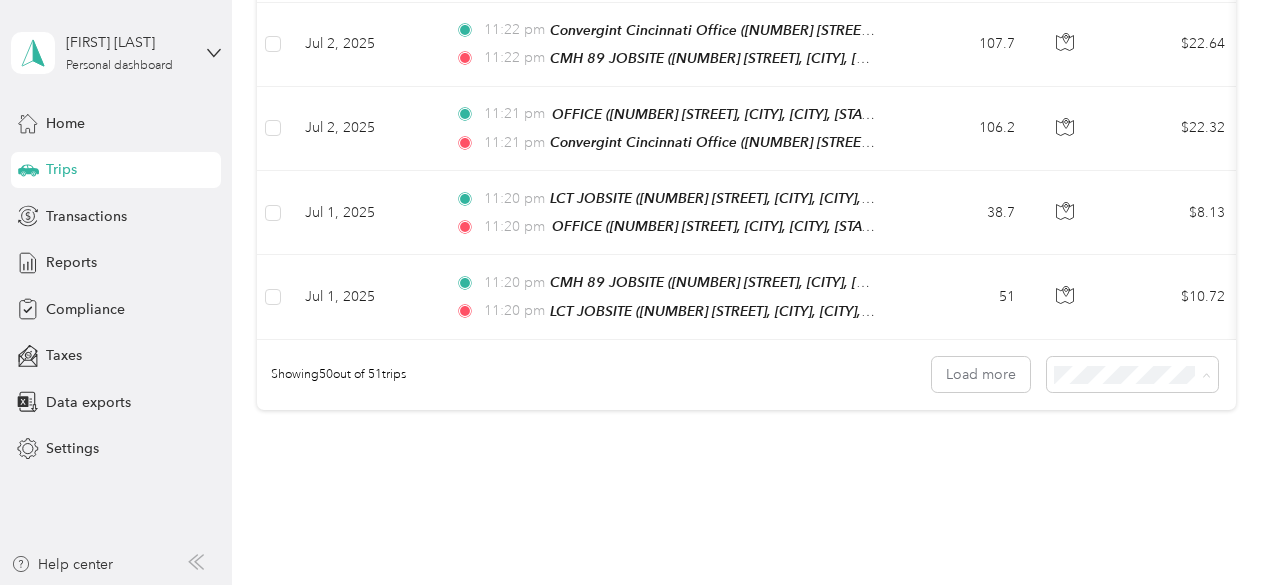 click on "100 per load" at bounding box center (1127, 380) 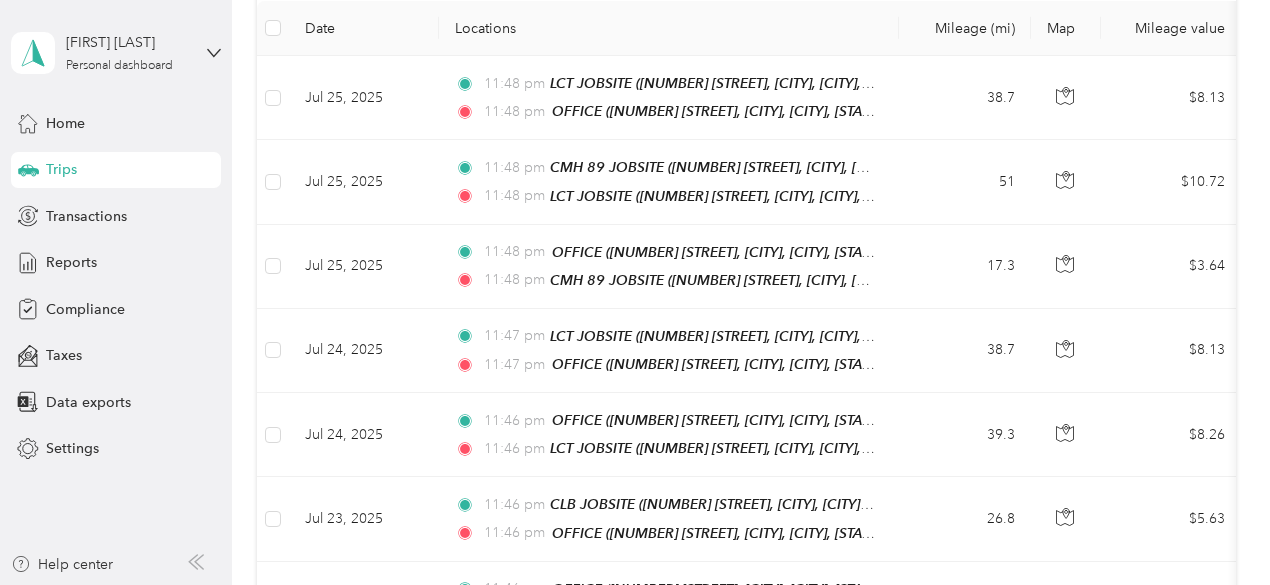 scroll, scrollTop: 0, scrollLeft: 0, axis: both 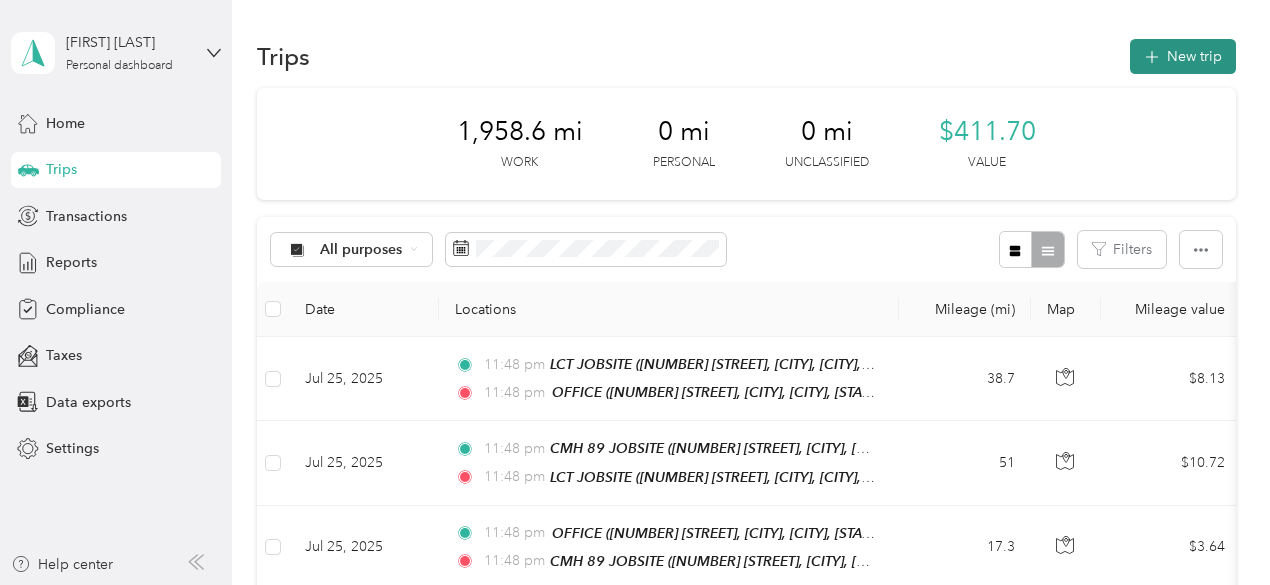 click on "New trip" at bounding box center [1183, 56] 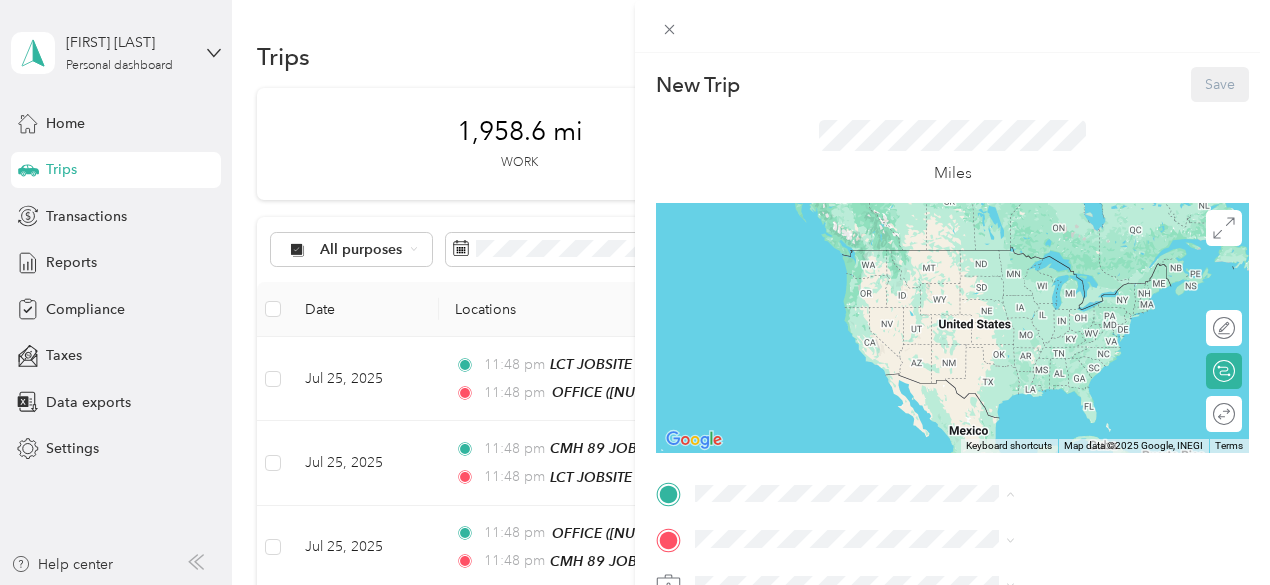 click on "[NUMBER] [STREET], [CITY], [STATE], [CITY], [STATE], [COUNTRY]" at bounding box center [1060, 290] 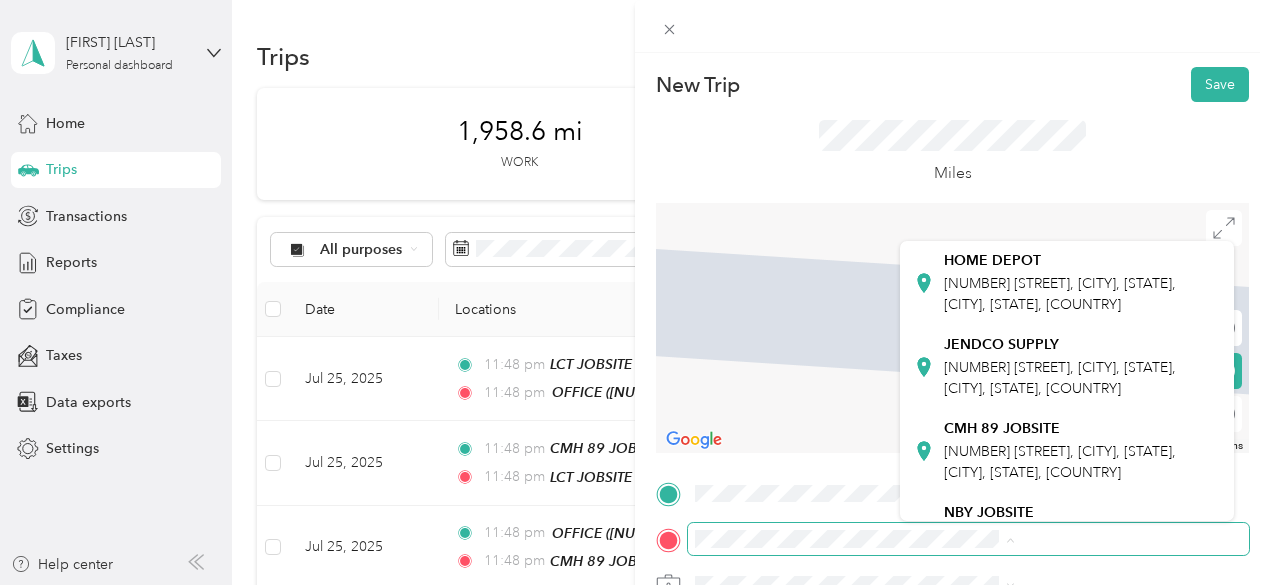 scroll, scrollTop: 300, scrollLeft: 0, axis: vertical 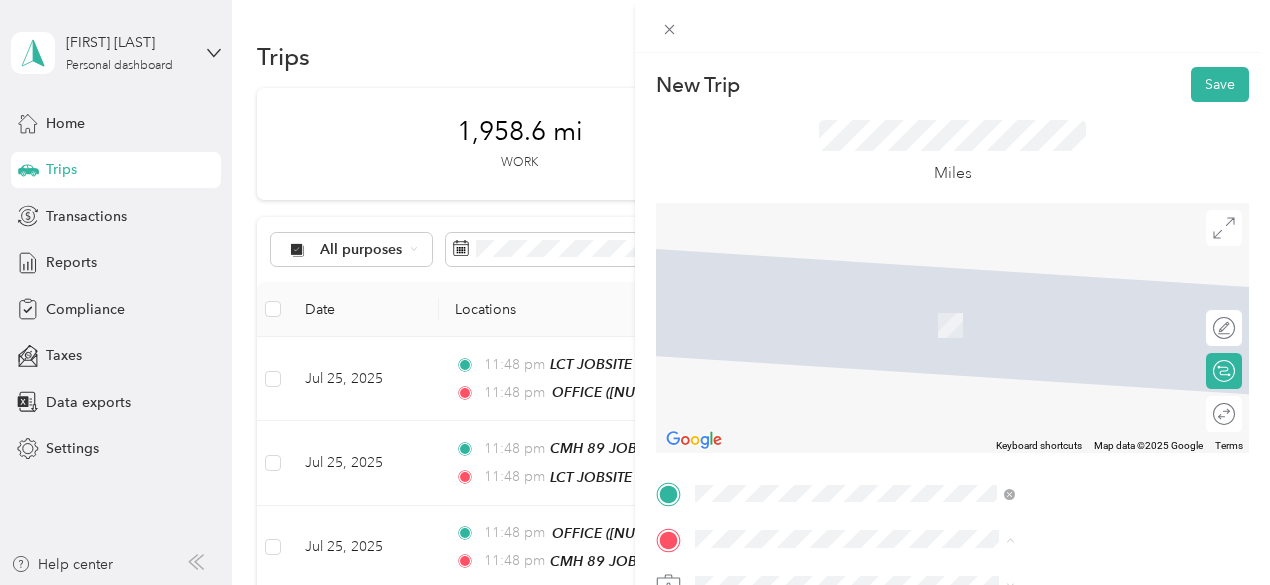 click on "CMH 89 JOBSITE [NUMBER] [STREET], [CITY], [STATE], [CITY], [STATE], [COUNTRY]" at bounding box center [1081, 445] 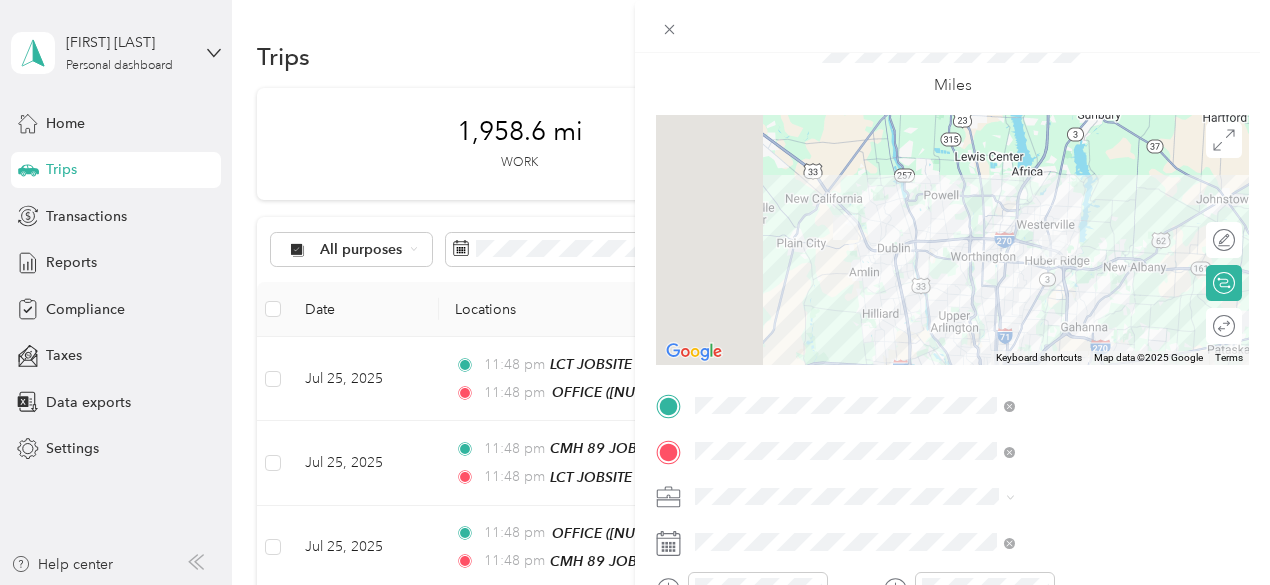 scroll, scrollTop: 200, scrollLeft: 0, axis: vertical 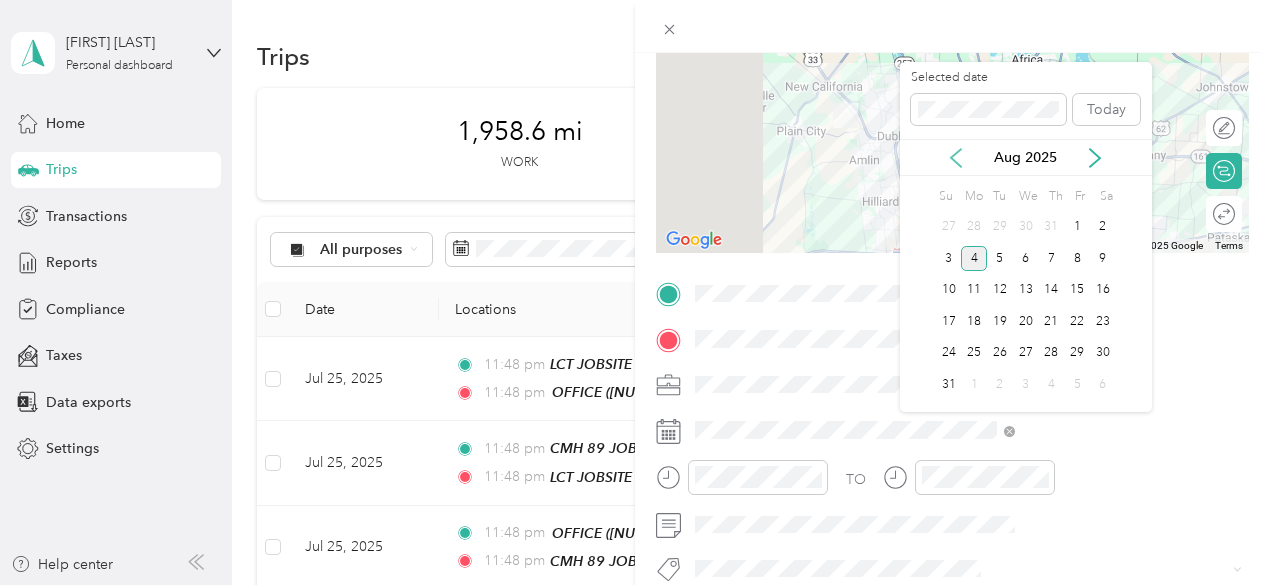click 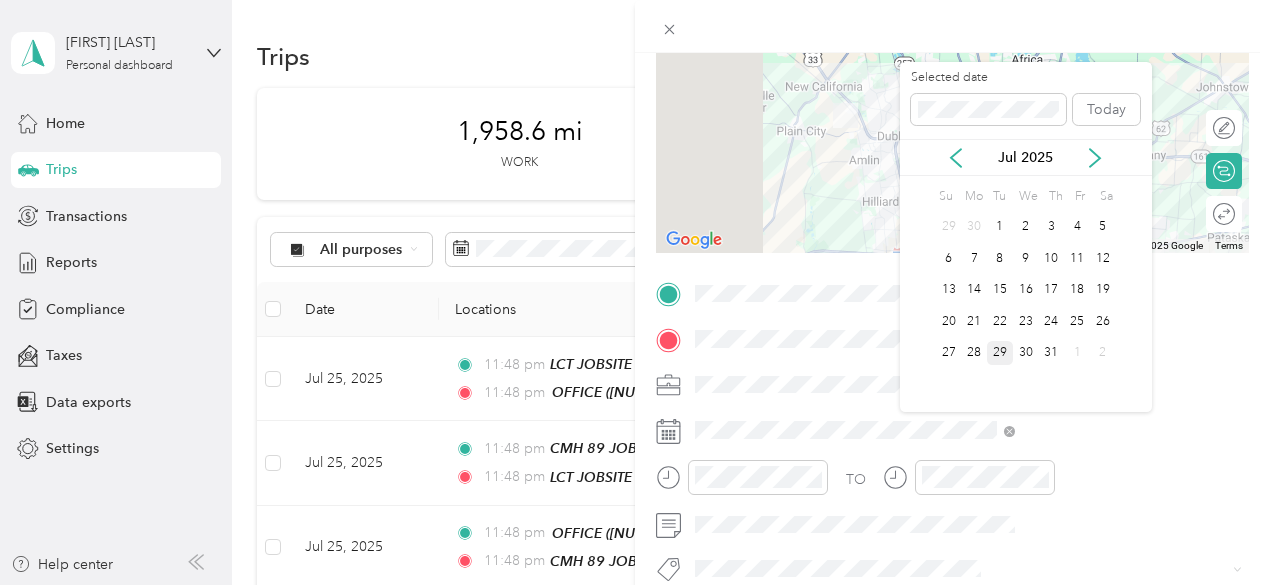 click on "29" at bounding box center [1000, 353] 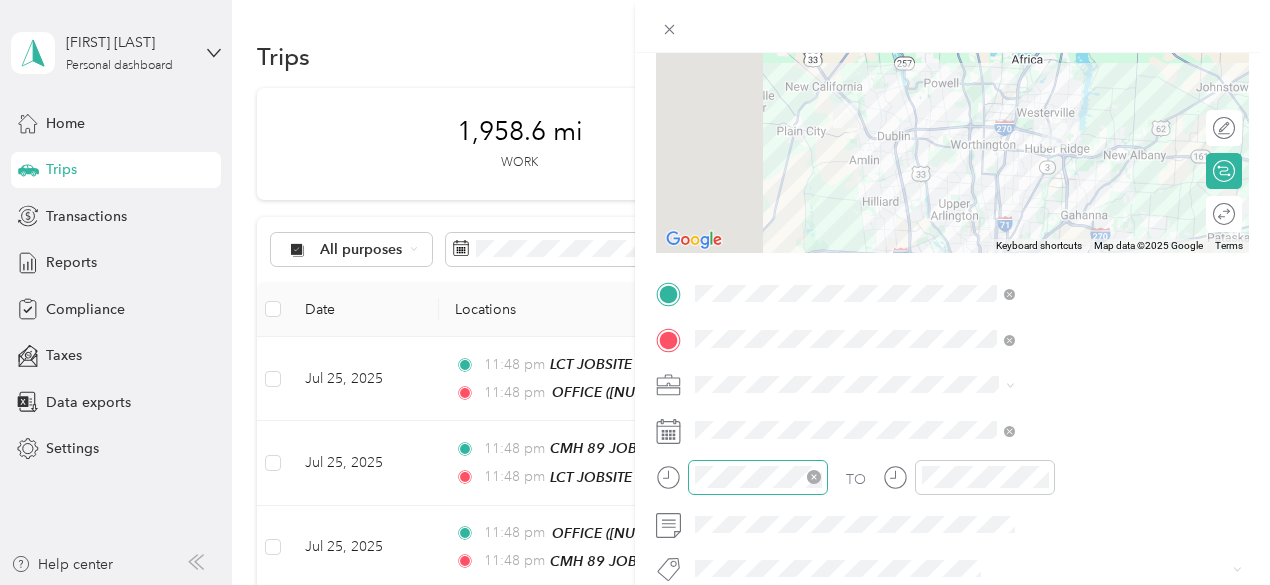 scroll, scrollTop: 400, scrollLeft: 0, axis: vertical 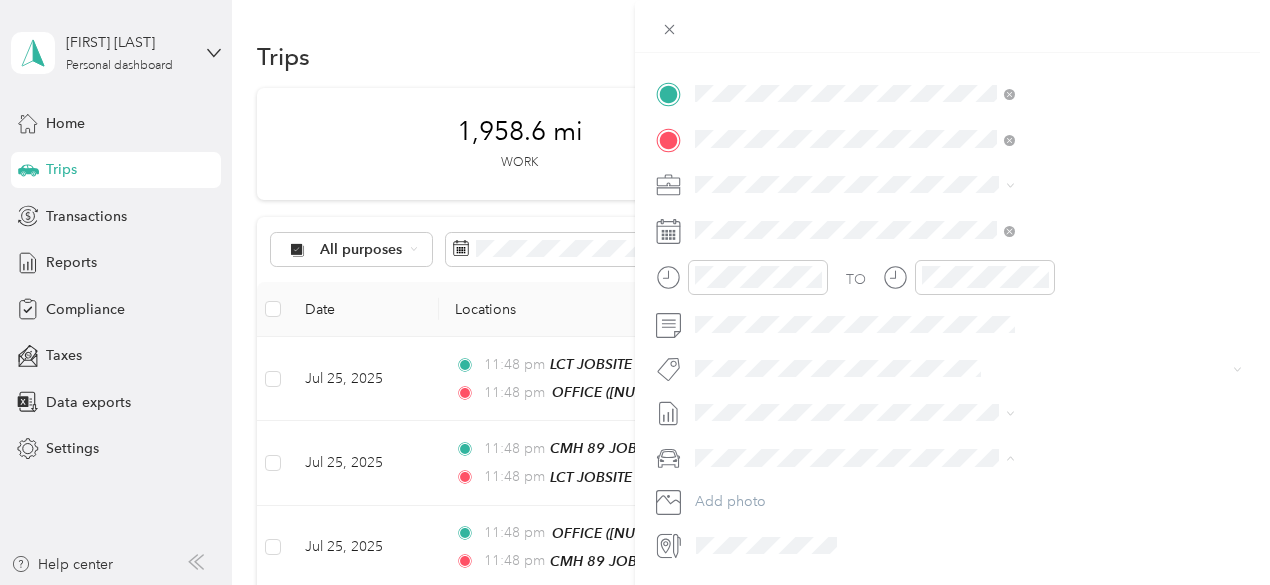 click on "GMC Sierra 1500" at bounding box center (968, 492) 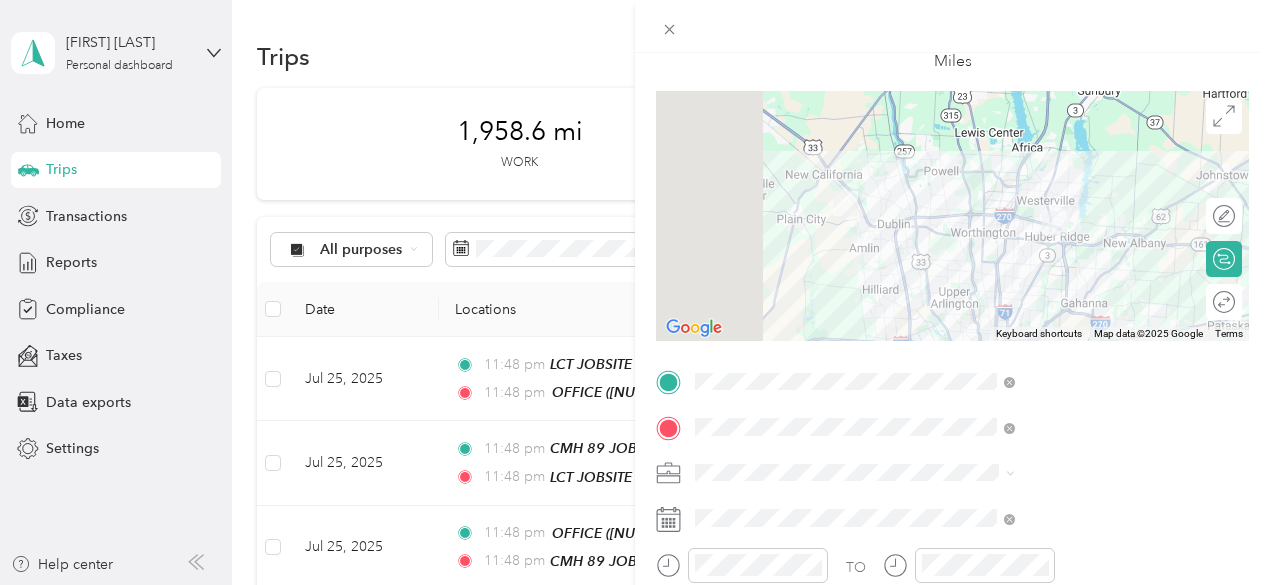 scroll, scrollTop: 0, scrollLeft: 0, axis: both 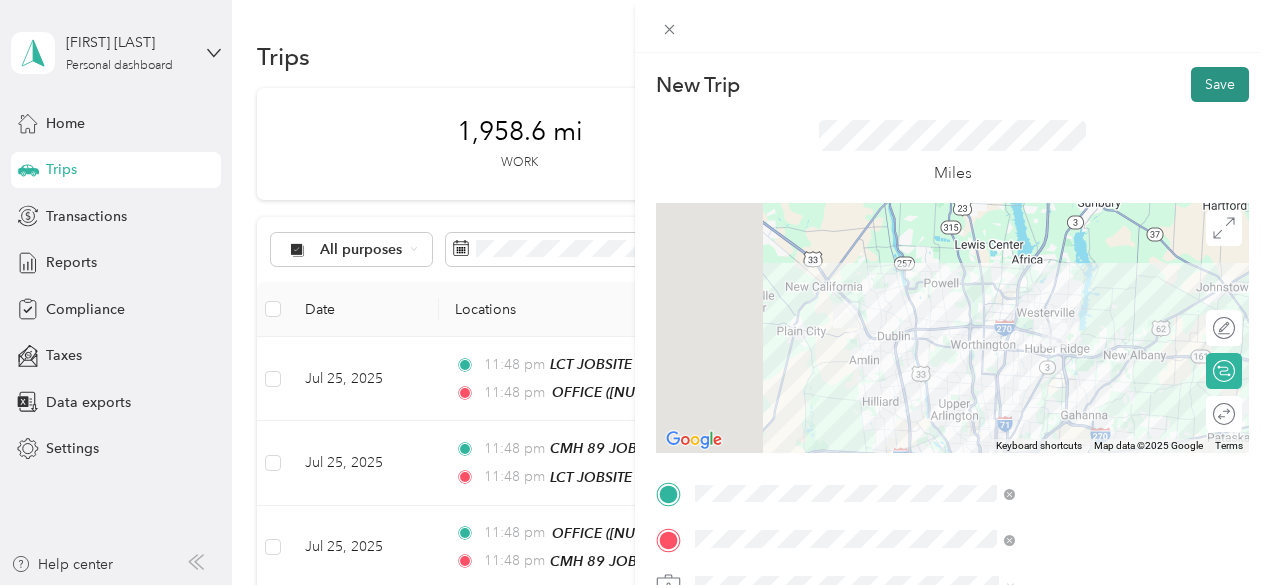 click on "Save" at bounding box center [1220, 84] 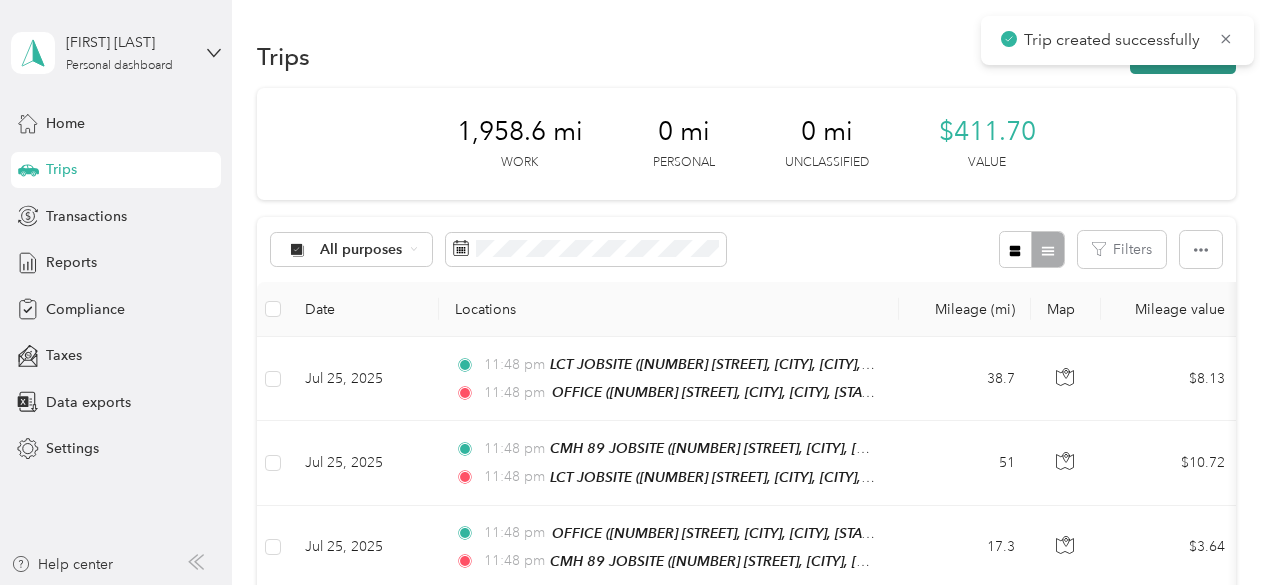 click on "New trip" at bounding box center [1183, 56] 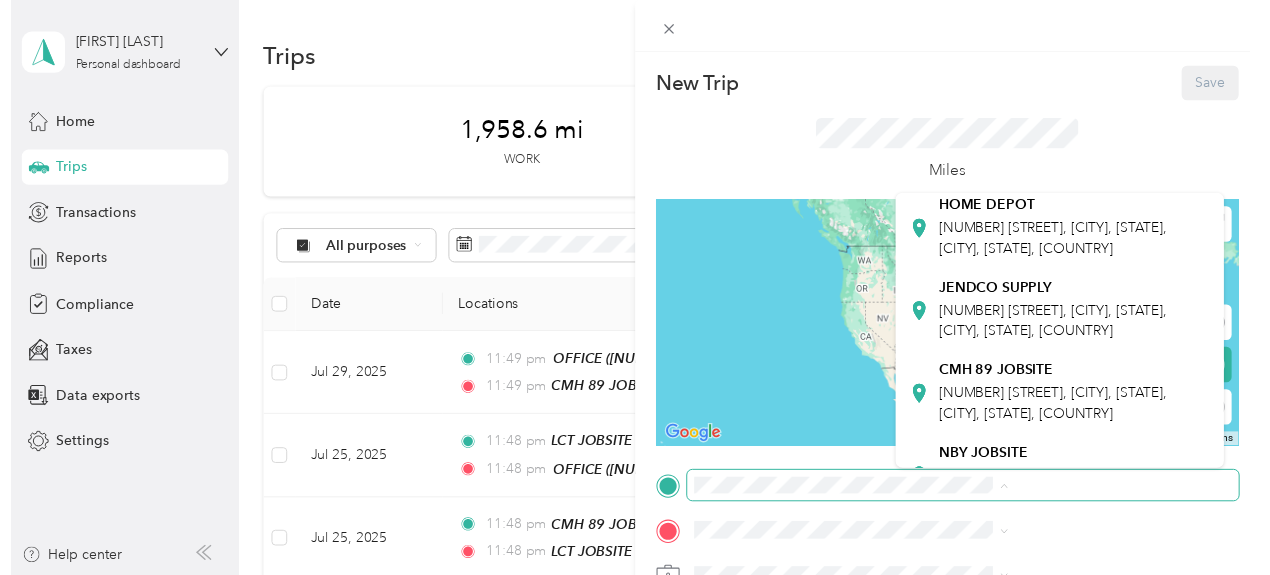 scroll, scrollTop: 400, scrollLeft: 0, axis: vertical 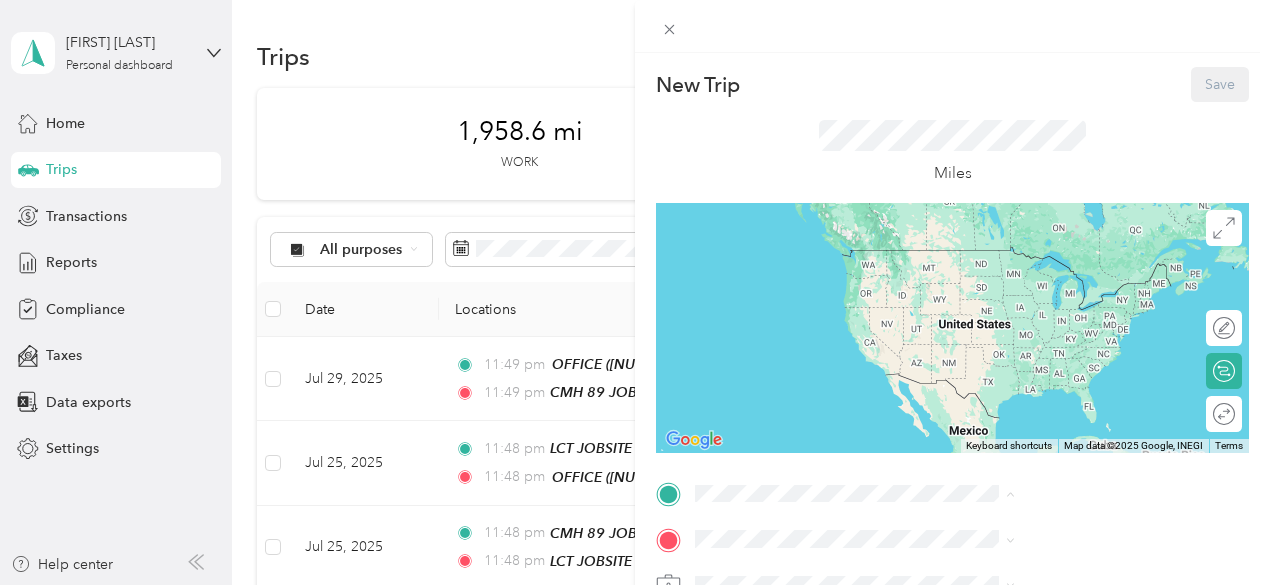 click on "[NUMBER] [STREET], [CITY], [STATE], [CITY], [STATE], [COUNTRY]" at bounding box center [1060, 310] 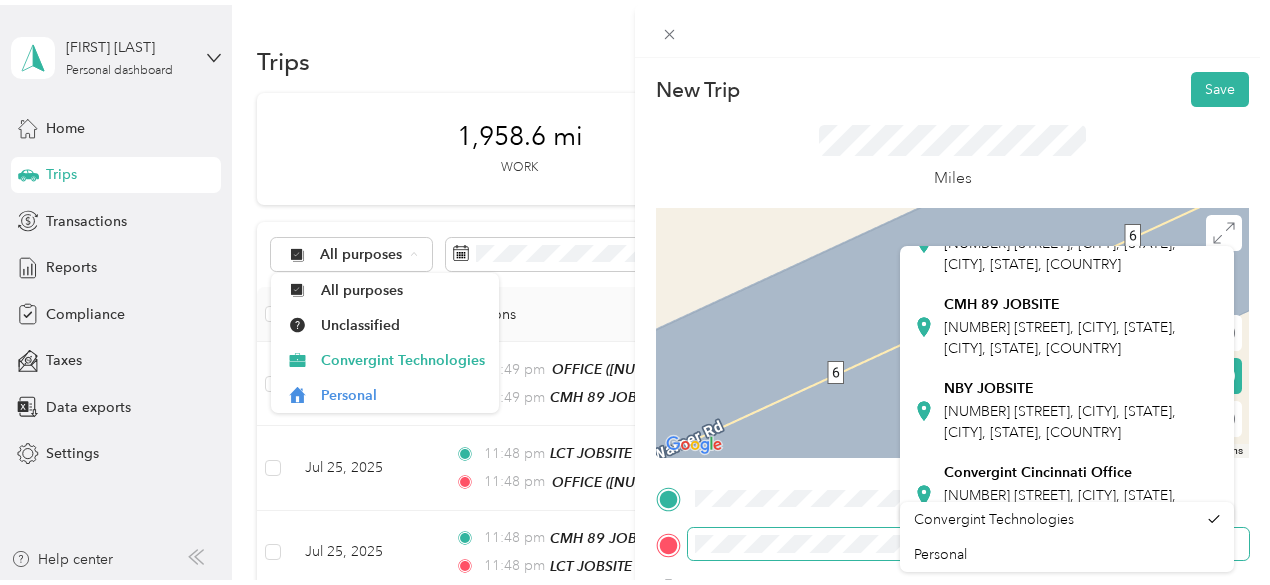 scroll, scrollTop: 473, scrollLeft: 0, axis: vertical 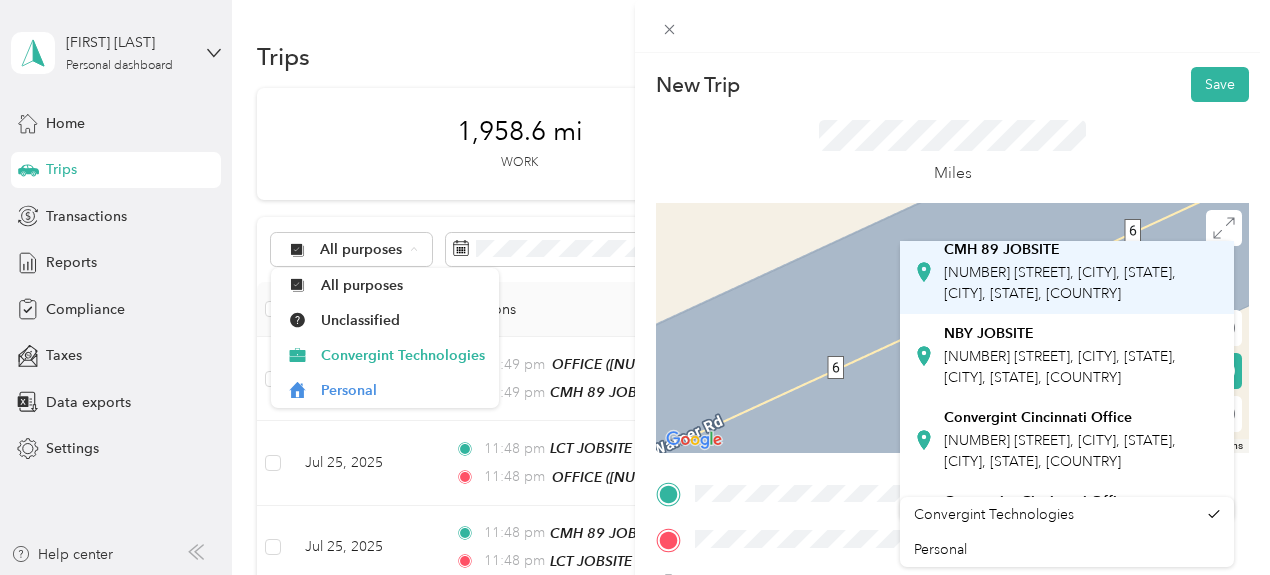 click on "CMH 89 JOBSITE [NUMBER] [STREET], [CITY], [STATE], [CITY], [STATE], [COUNTRY]" at bounding box center [1081, 272] 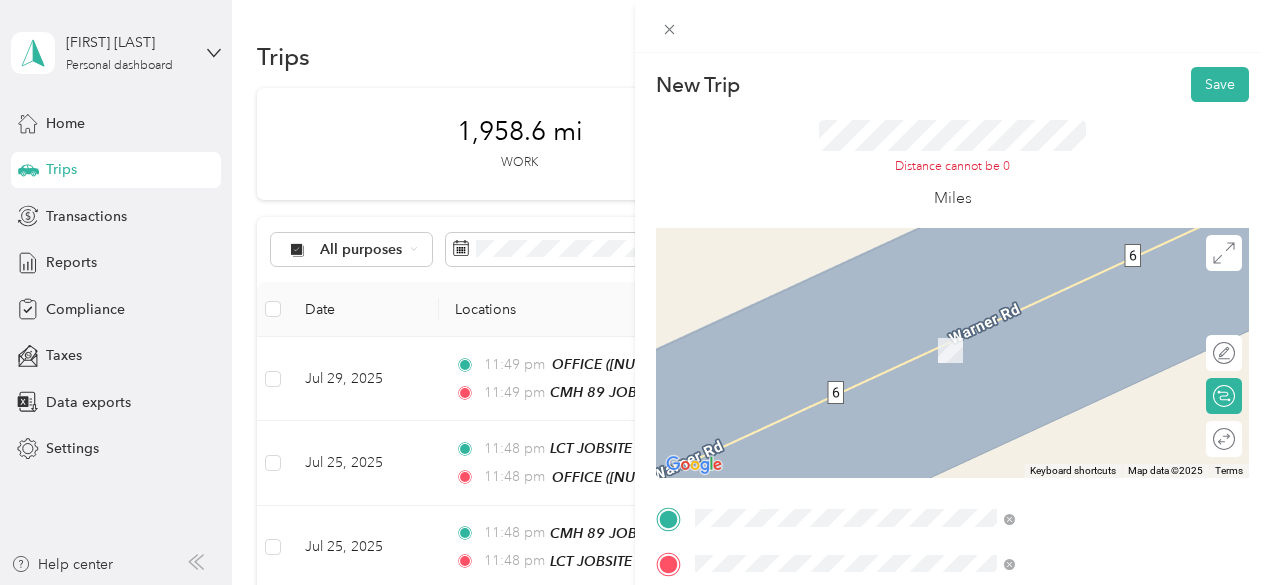 click on "[NUMBER] [STREET], [CITY], [STATE], [CITY], [STATE], [COUNTRY]" at bounding box center (1060, 360) 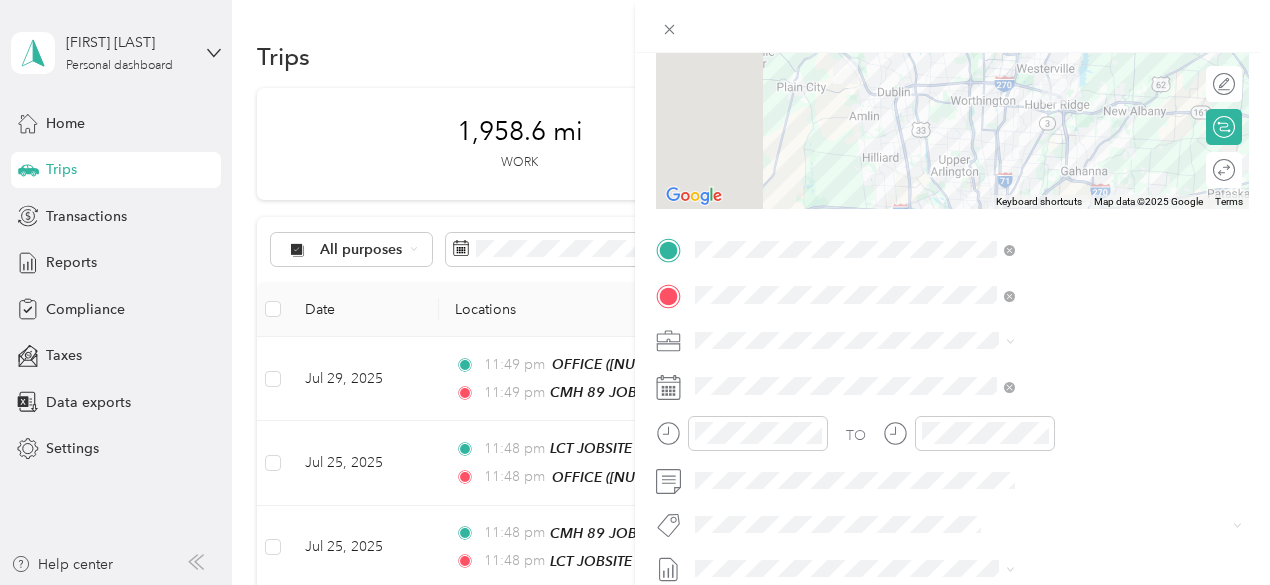 scroll, scrollTop: 300, scrollLeft: 0, axis: vertical 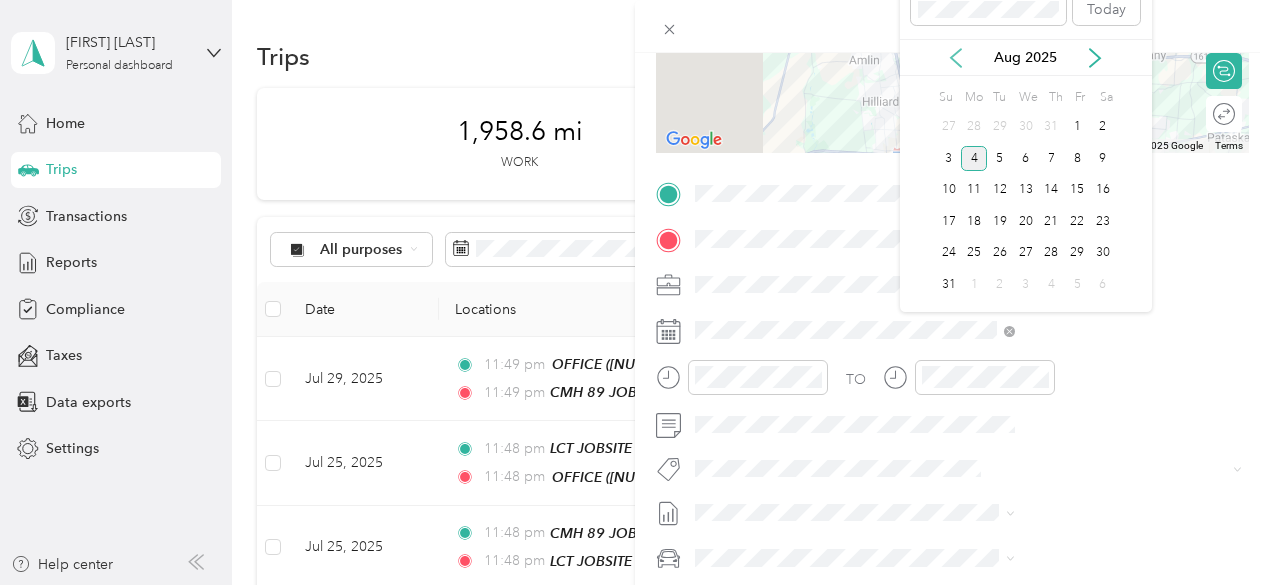 click 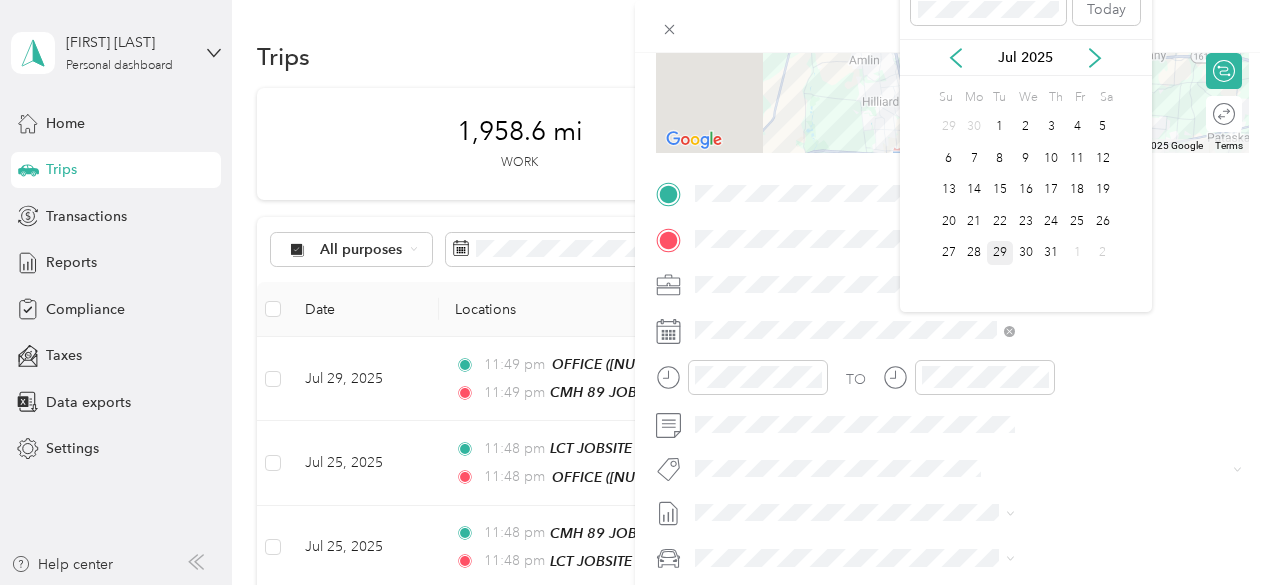 click on "29" at bounding box center [1000, 253] 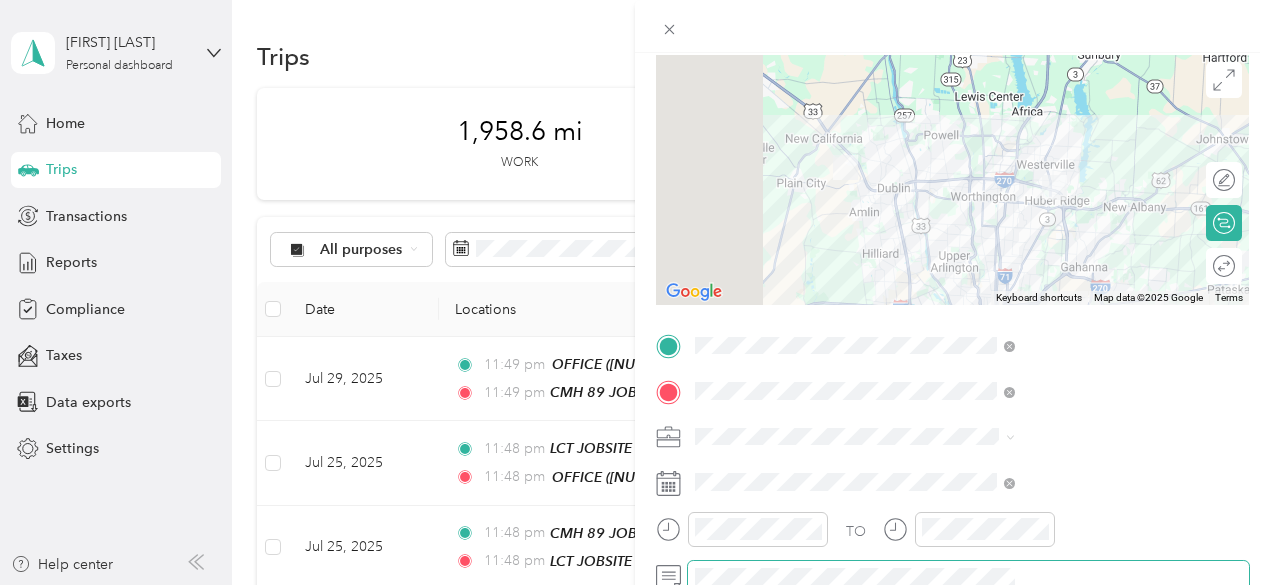 scroll, scrollTop: 0, scrollLeft: 0, axis: both 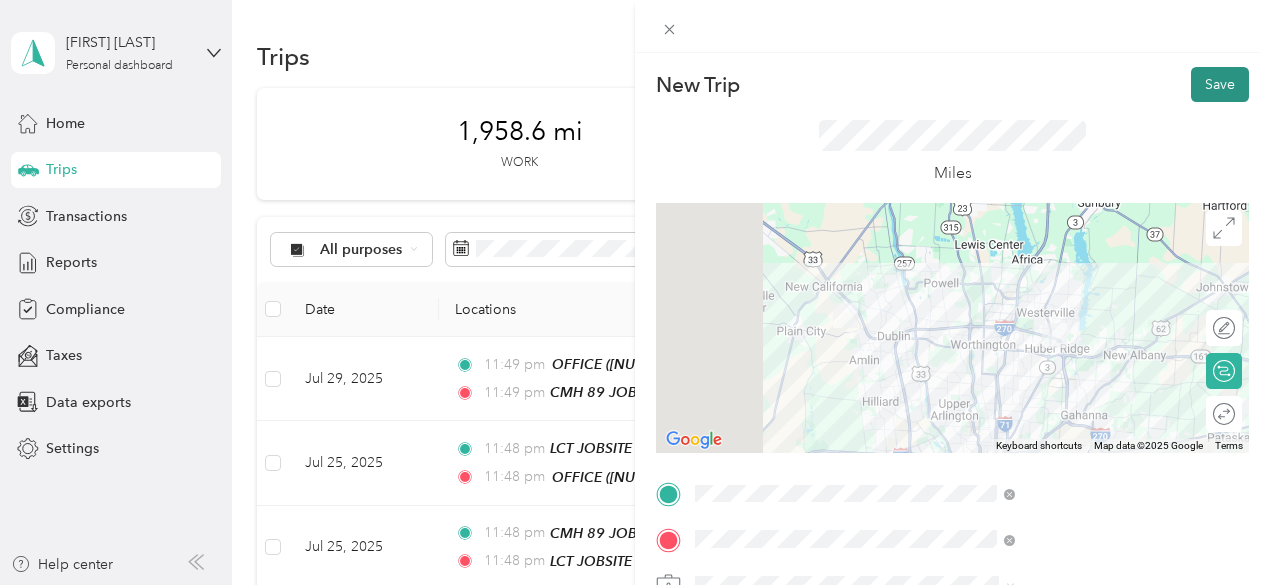 click on "Save" at bounding box center (1220, 84) 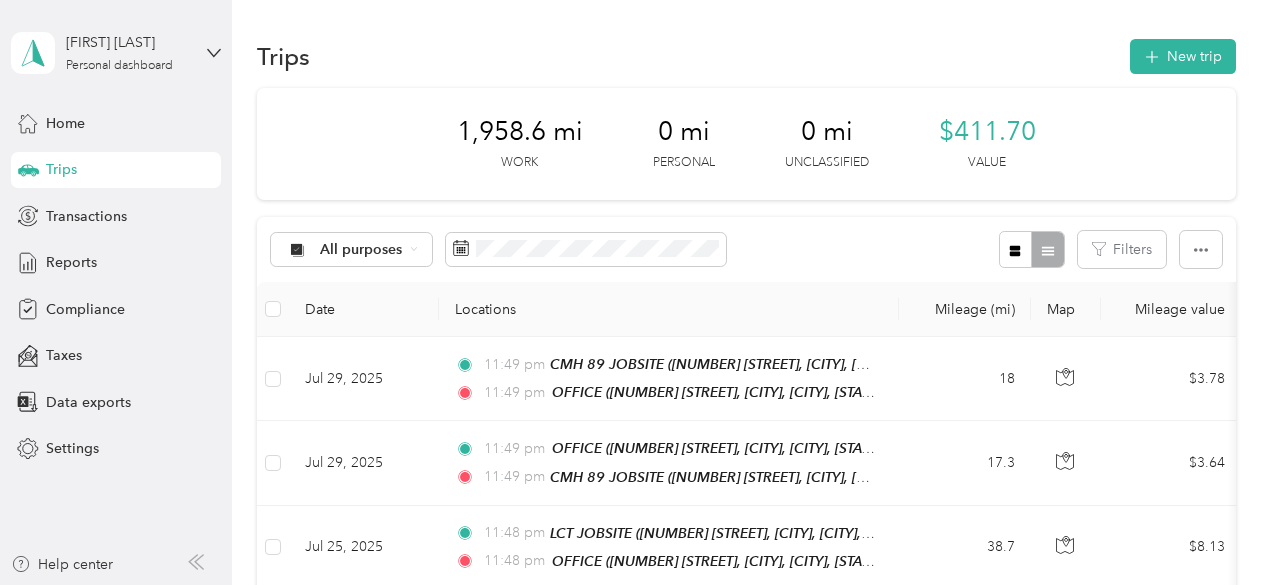 scroll, scrollTop: 4700, scrollLeft: 0, axis: vertical 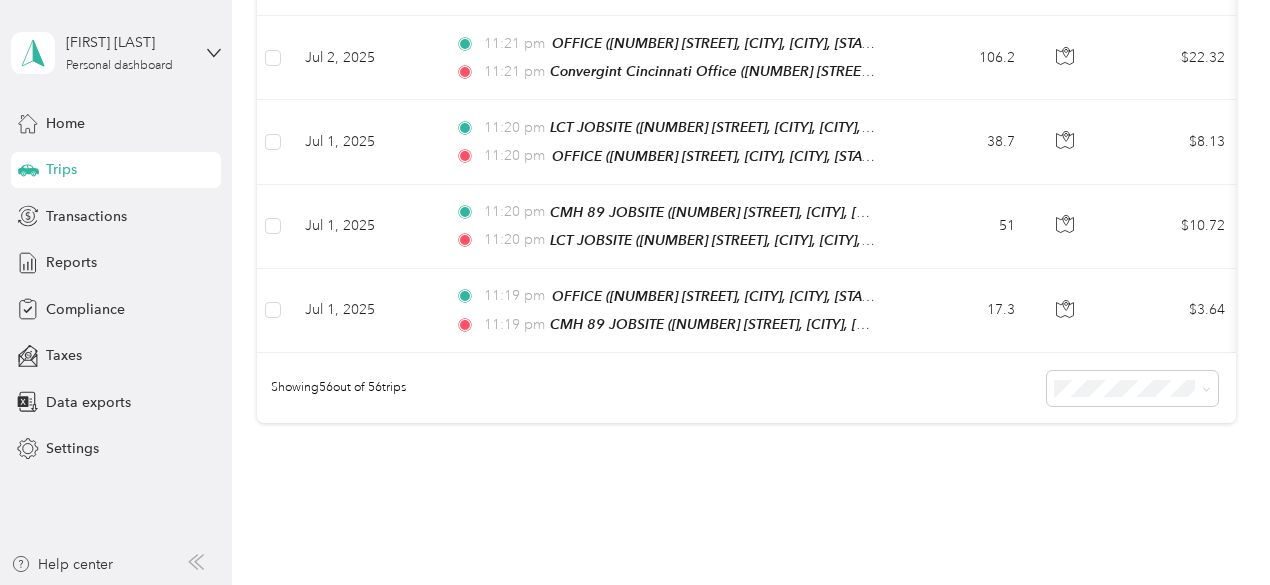 click 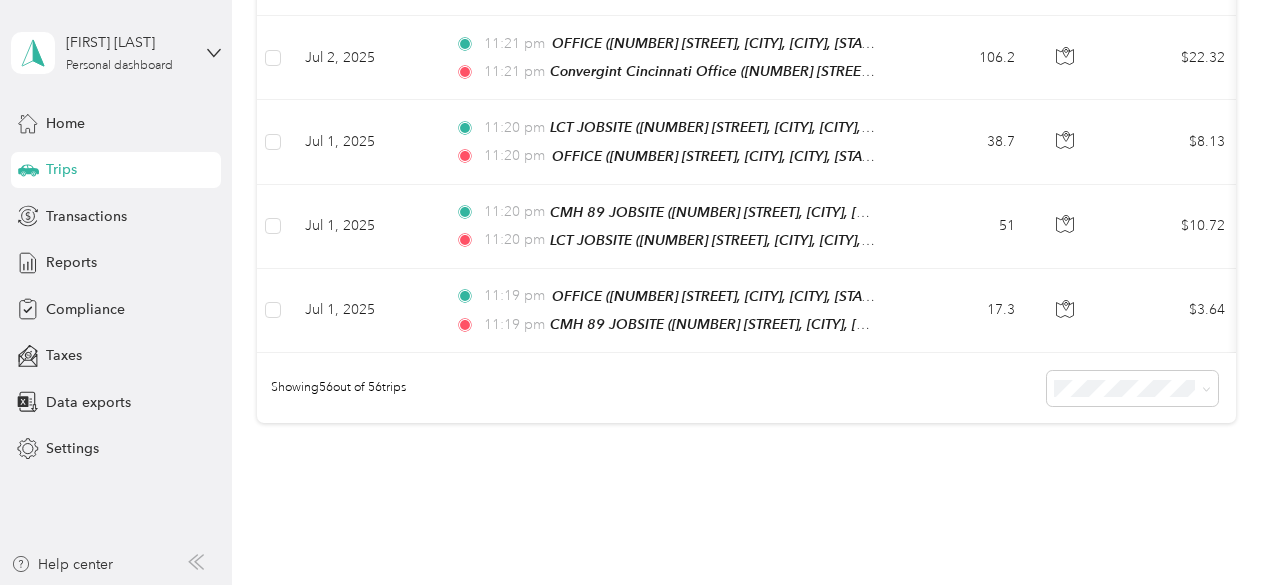 click on "50 per load" at bounding box center [1093, 345] 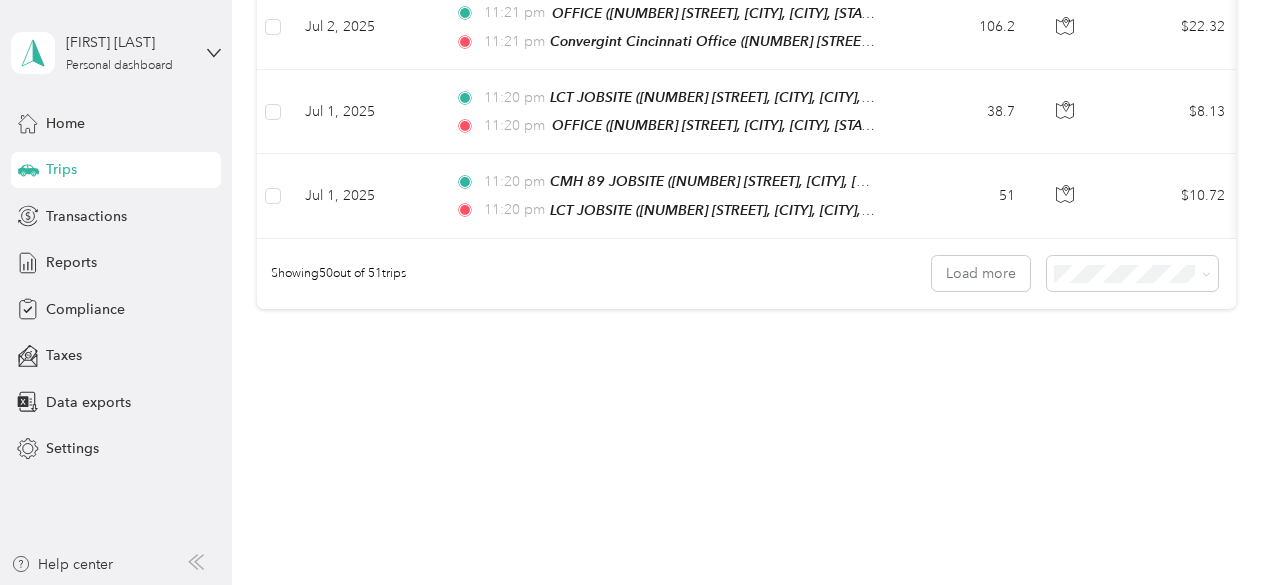 scroll, scrollTop: 4208, scrollLeft: 0, axis: vertical 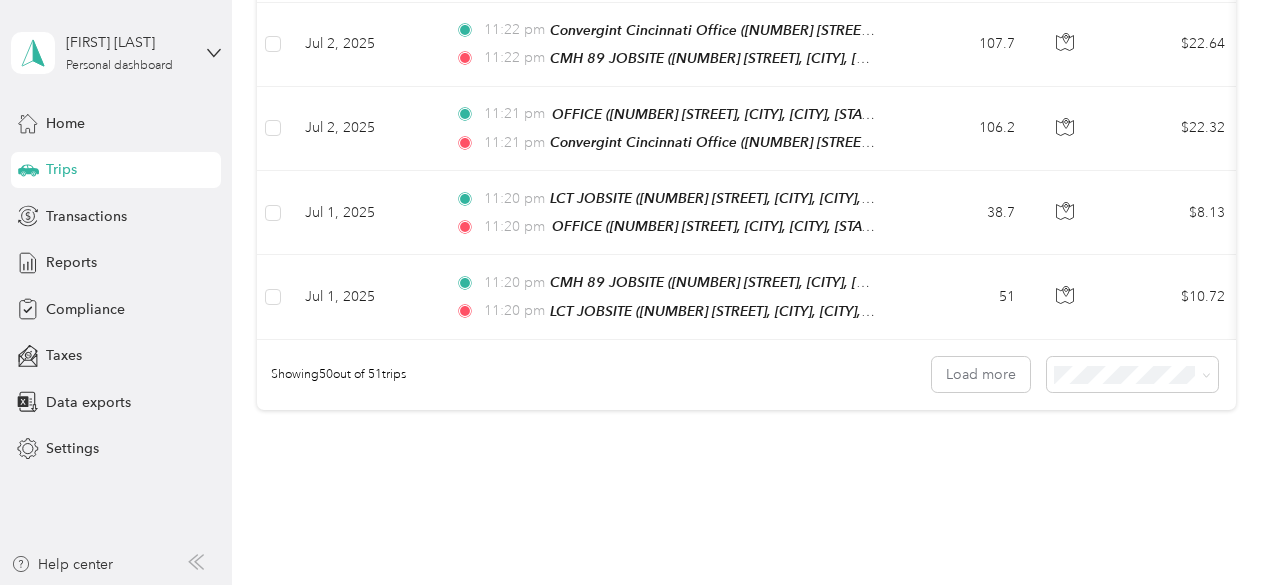 click 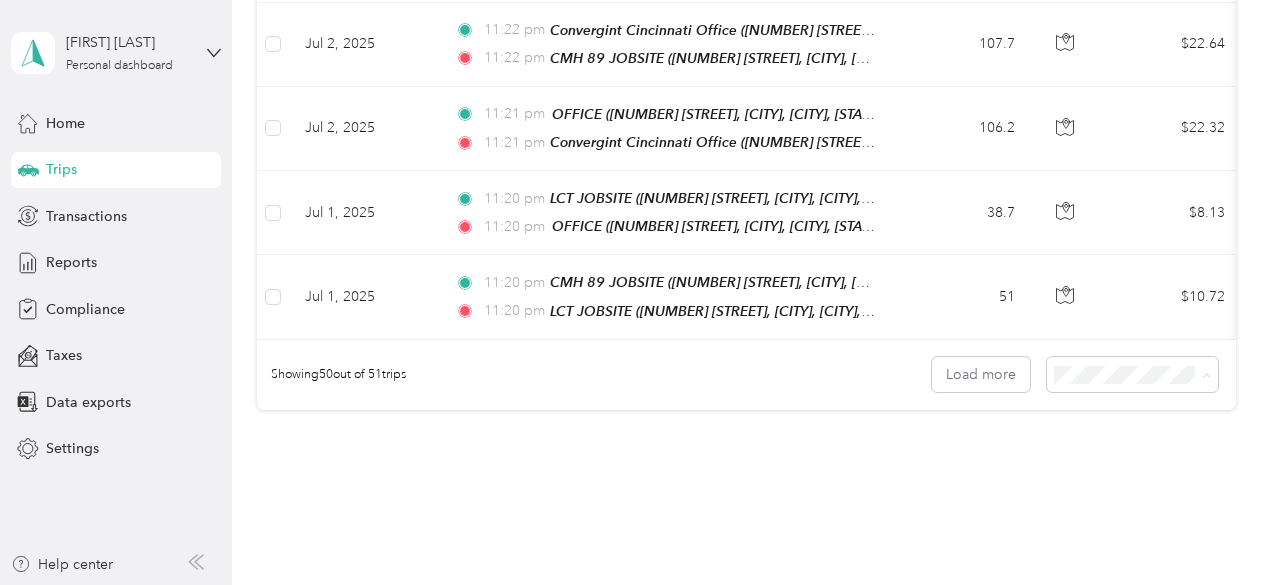 click on "100 per load" at bounding box center (1127, 380) 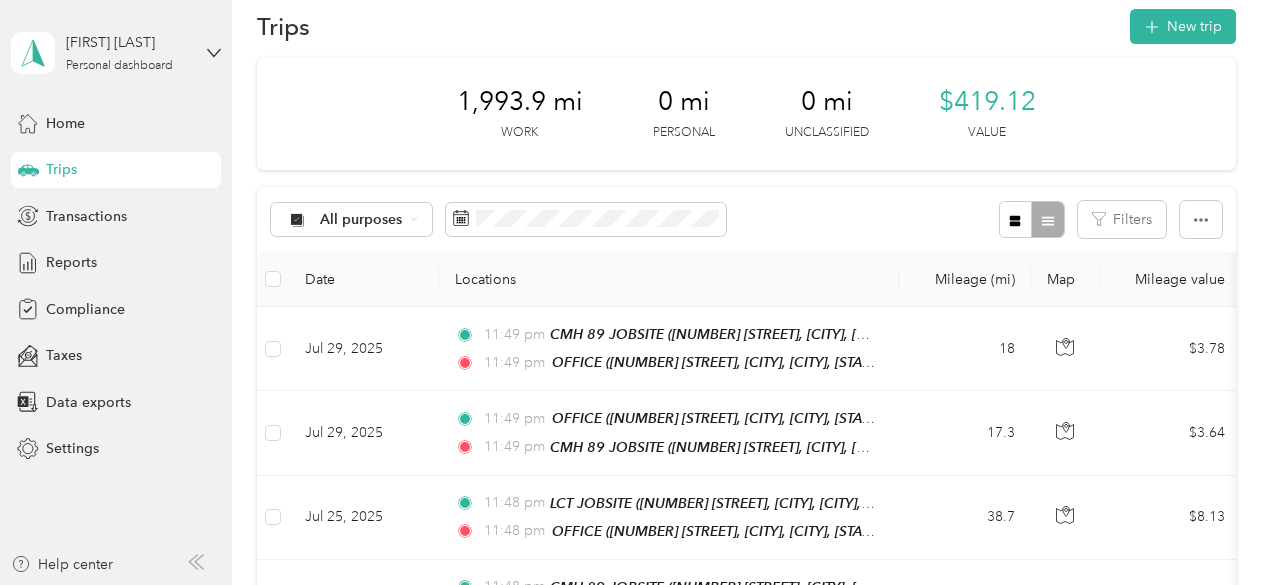 scroll, scrollTop: 0, scrollLeft: 0, axis: both 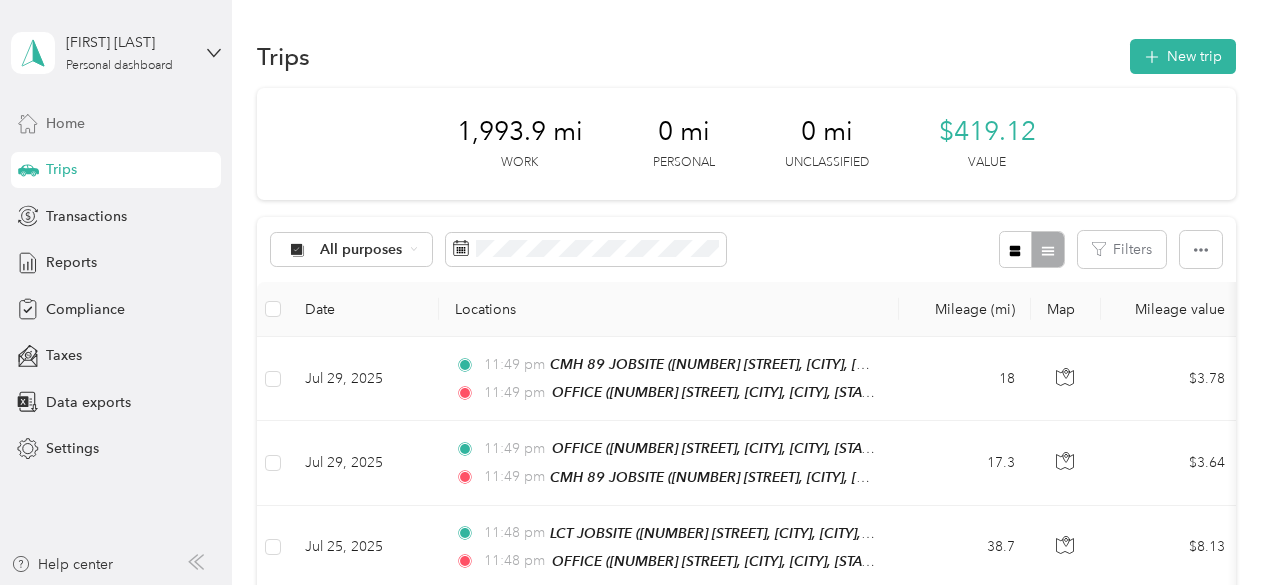 click on "Home" at bounding box center [65, 123] 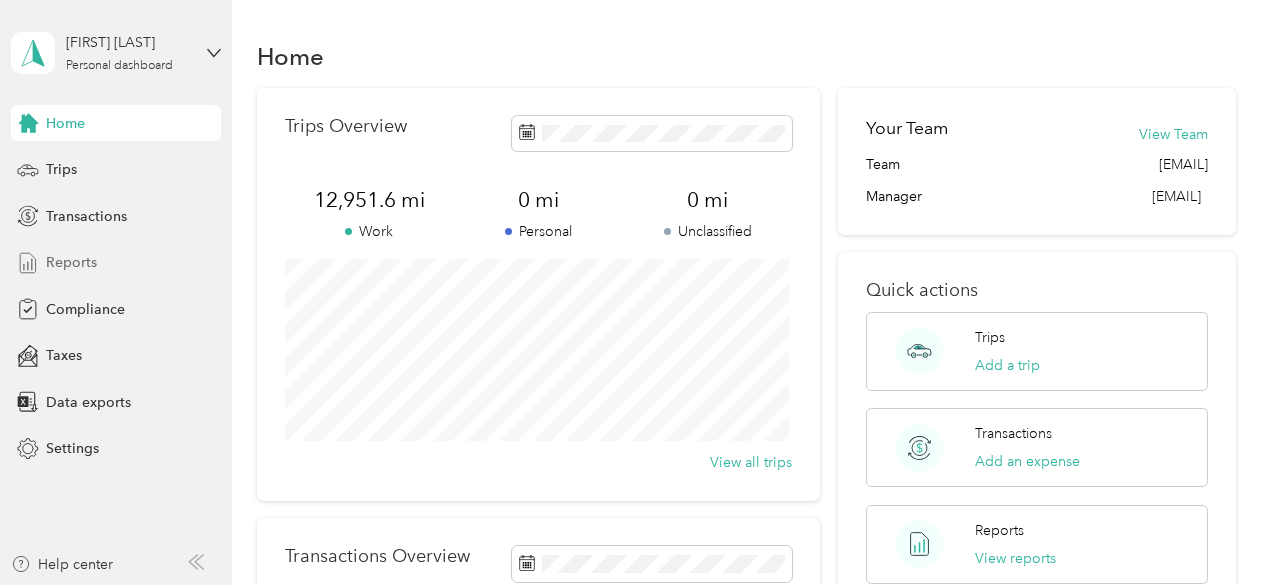 click on "Reports" at bounding box center [71, 262] 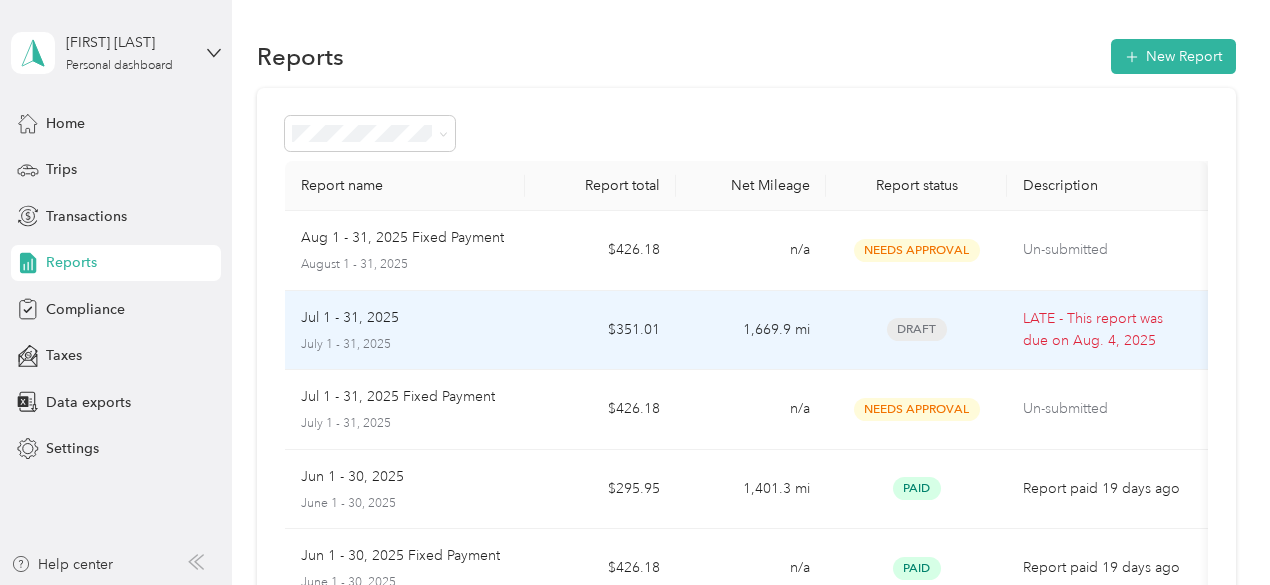 click on "LATE - This report was due on   [DATE]" at bounding box center [1107, 330] 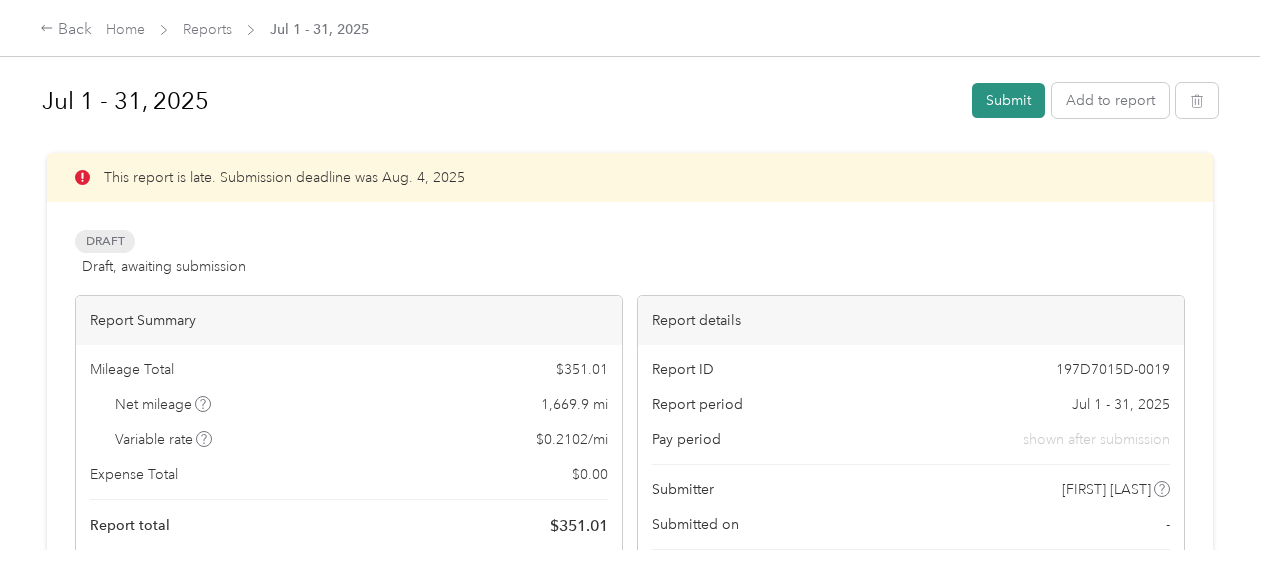 click on "Submit" at bounding box center (1008, 100) 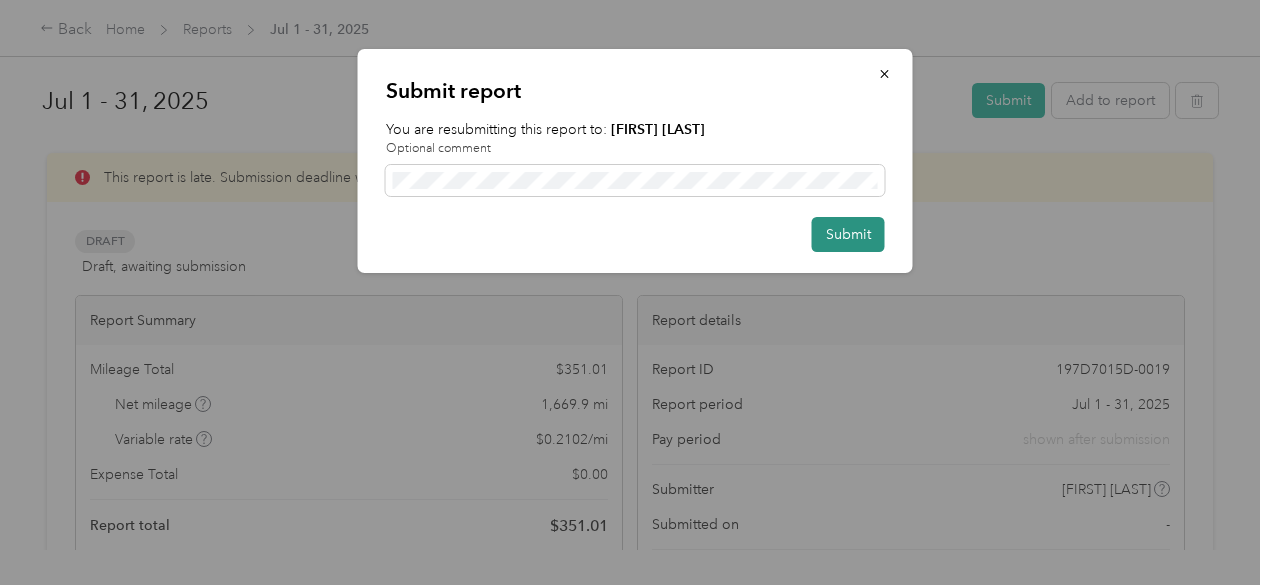 click on "Submit" at bounding box center (848, 234) 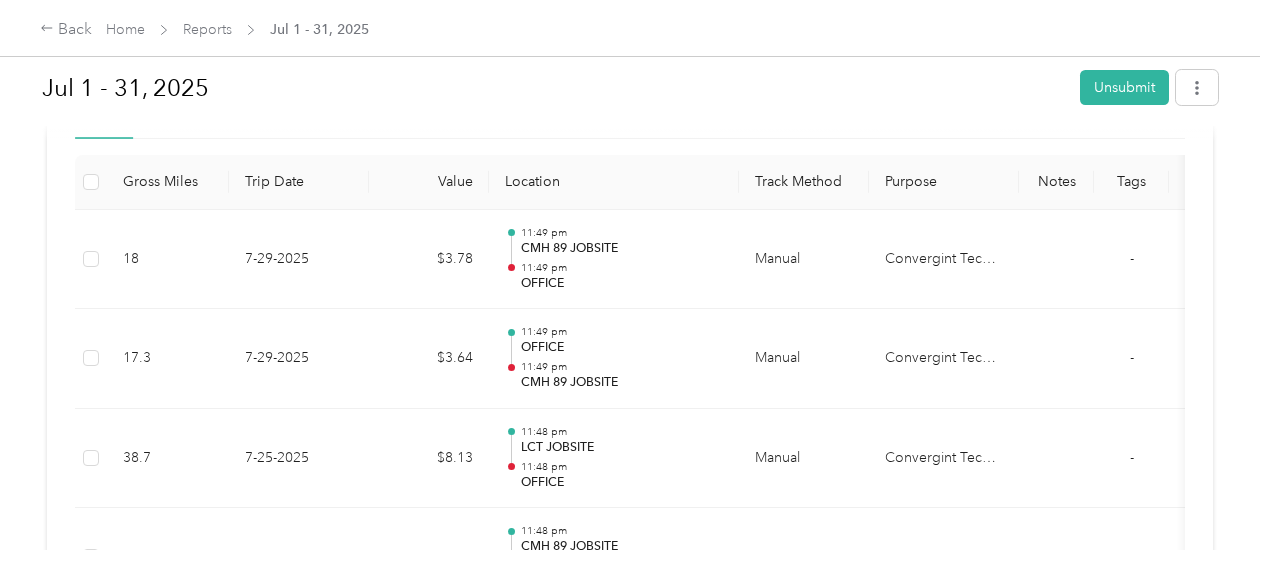 scroll, scrollTop: 0, scrollLeft: 0, axis: both 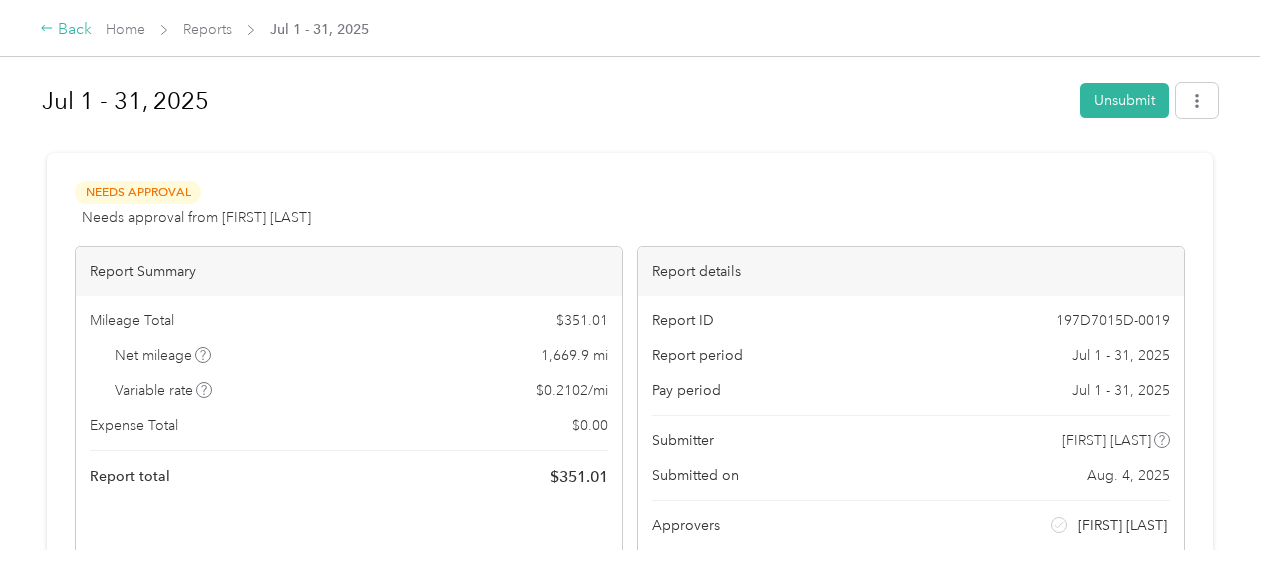 click on "Back" at bounding box center [66, 30] 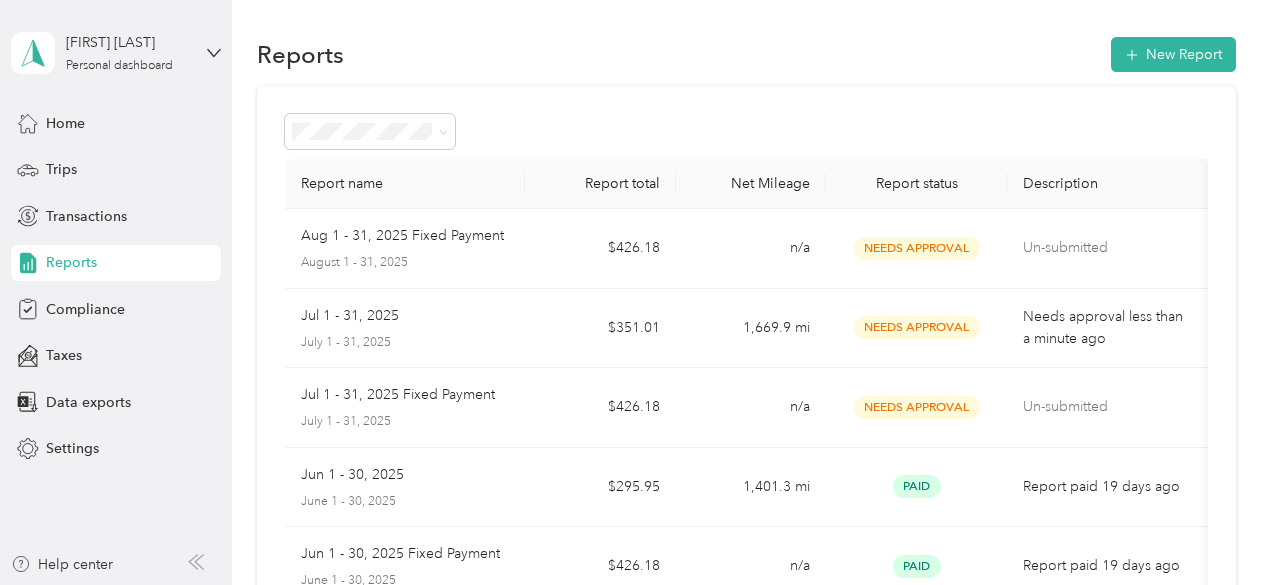 scroll, scrollTop: 0, scrollLeft: 0, axis: both 